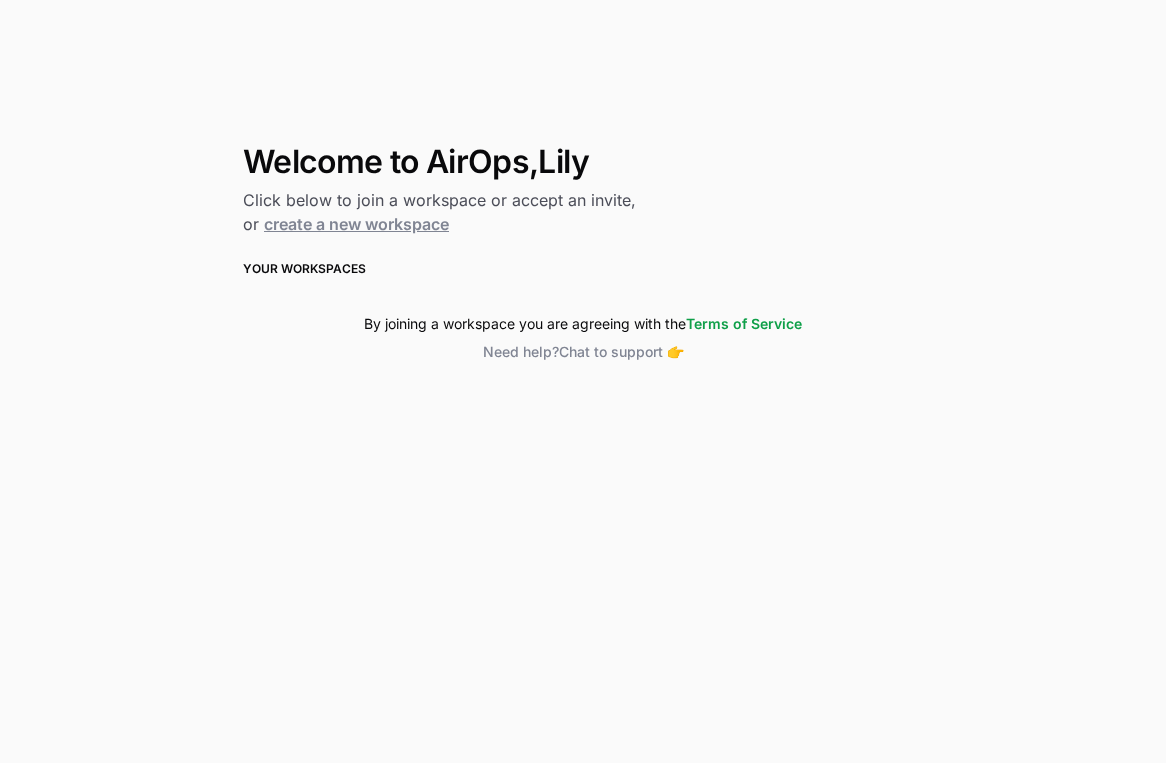 scroll, scrollTop: 0, scrollLeft: 0, axis: both 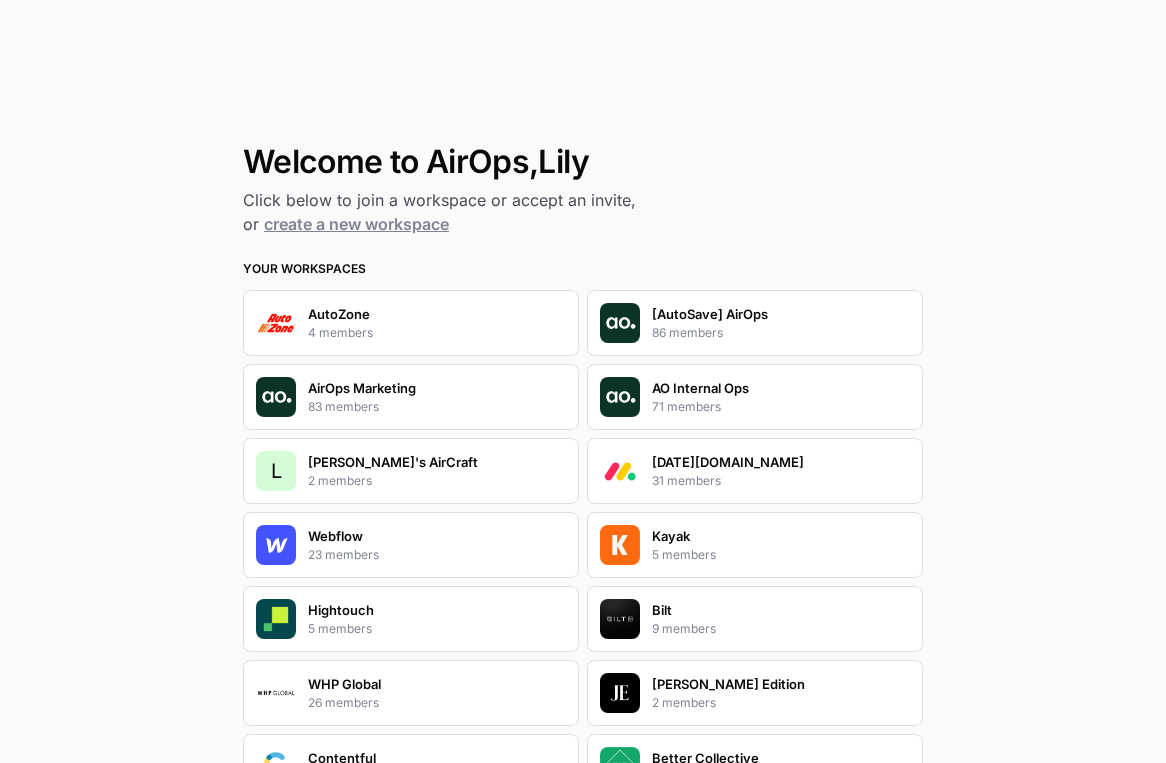 click on "Webflow 23 members" at bounding box center [343, 545] 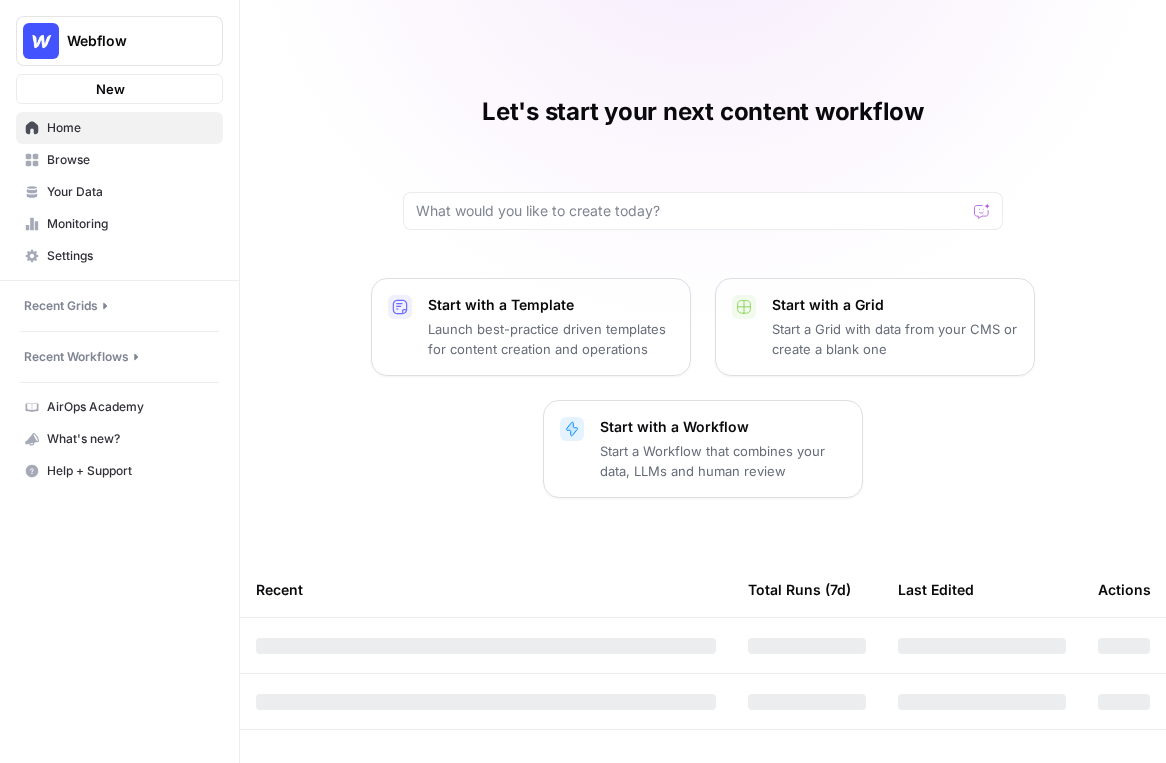 scroll, scrollTop: 0, scrollLeft: 0, axis: both 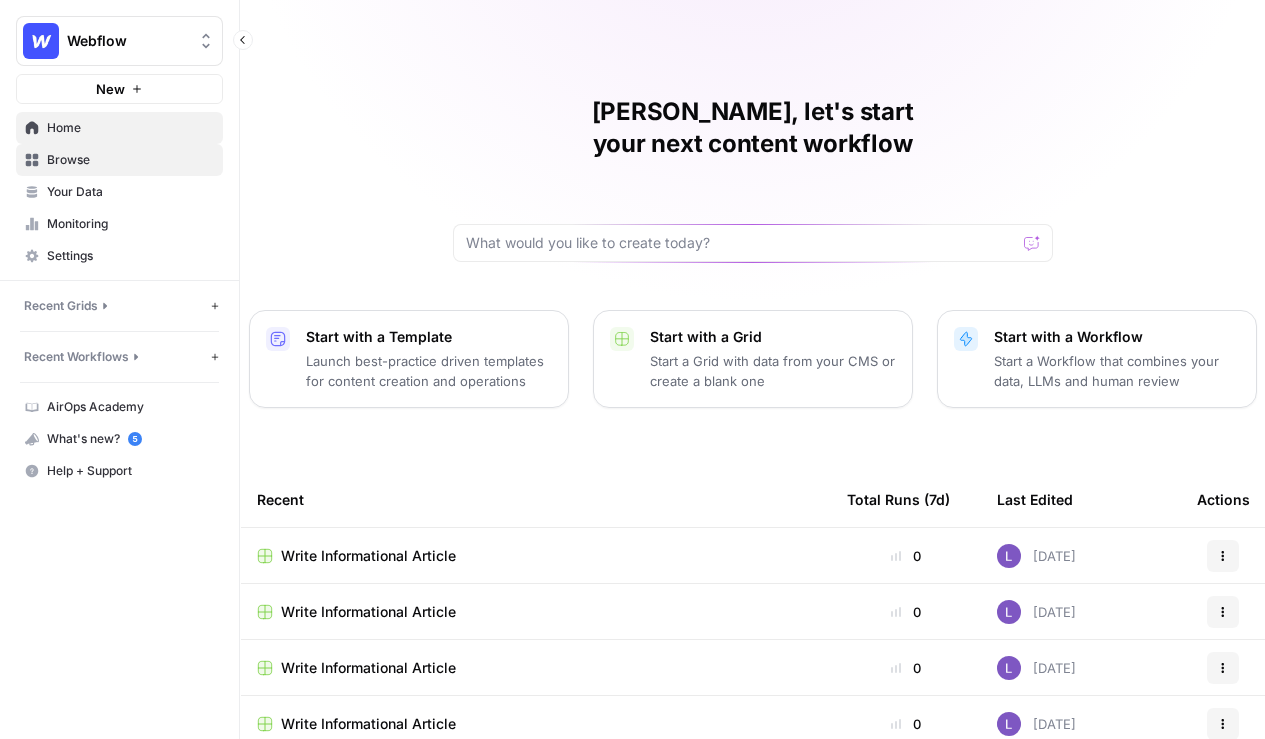 click on "Browse" at bounding box center [119, 160] 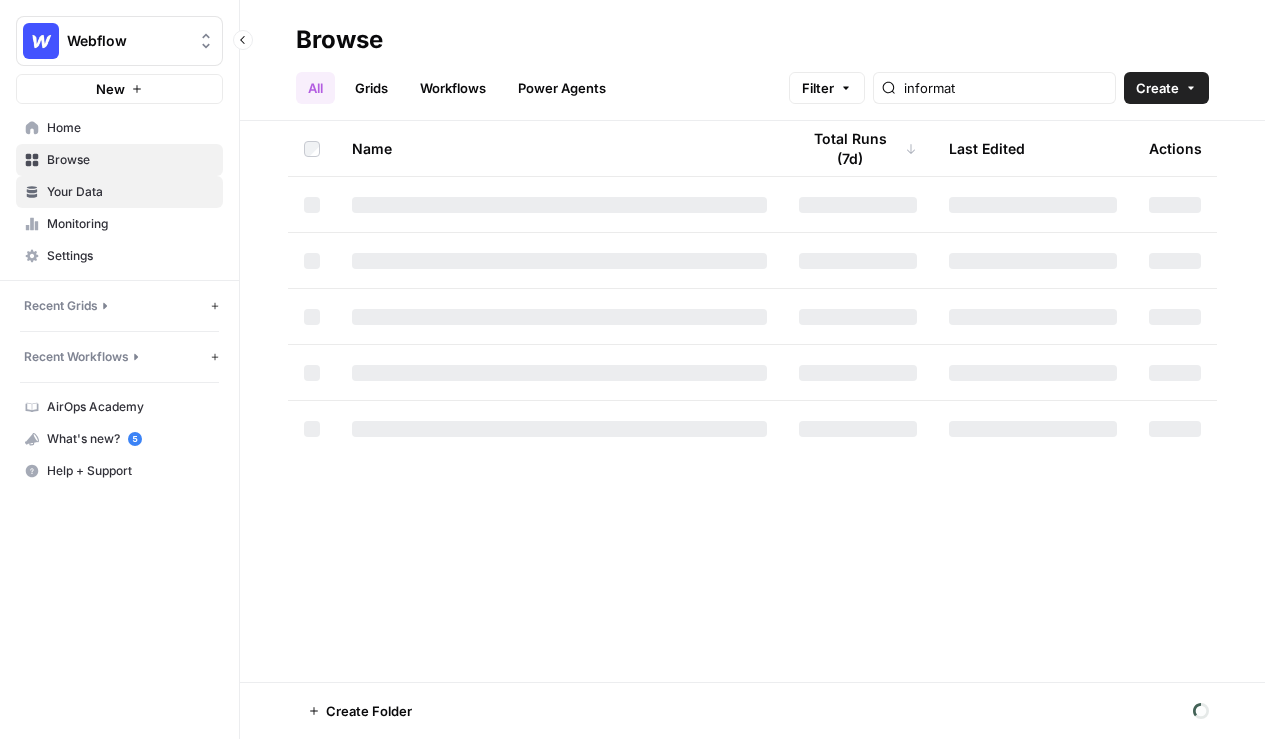 click on "Your Data" at bounding box center [130, 192] 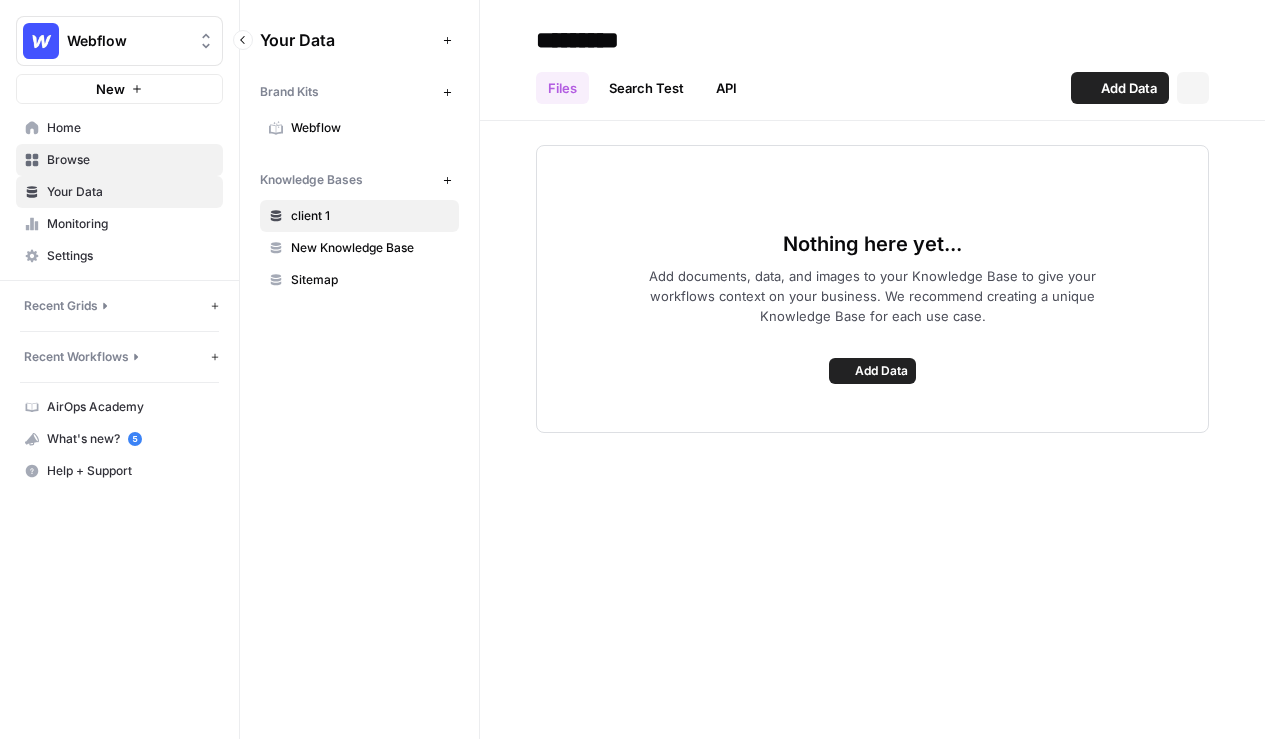 click on "Browse" at bounding box center (130, 160) 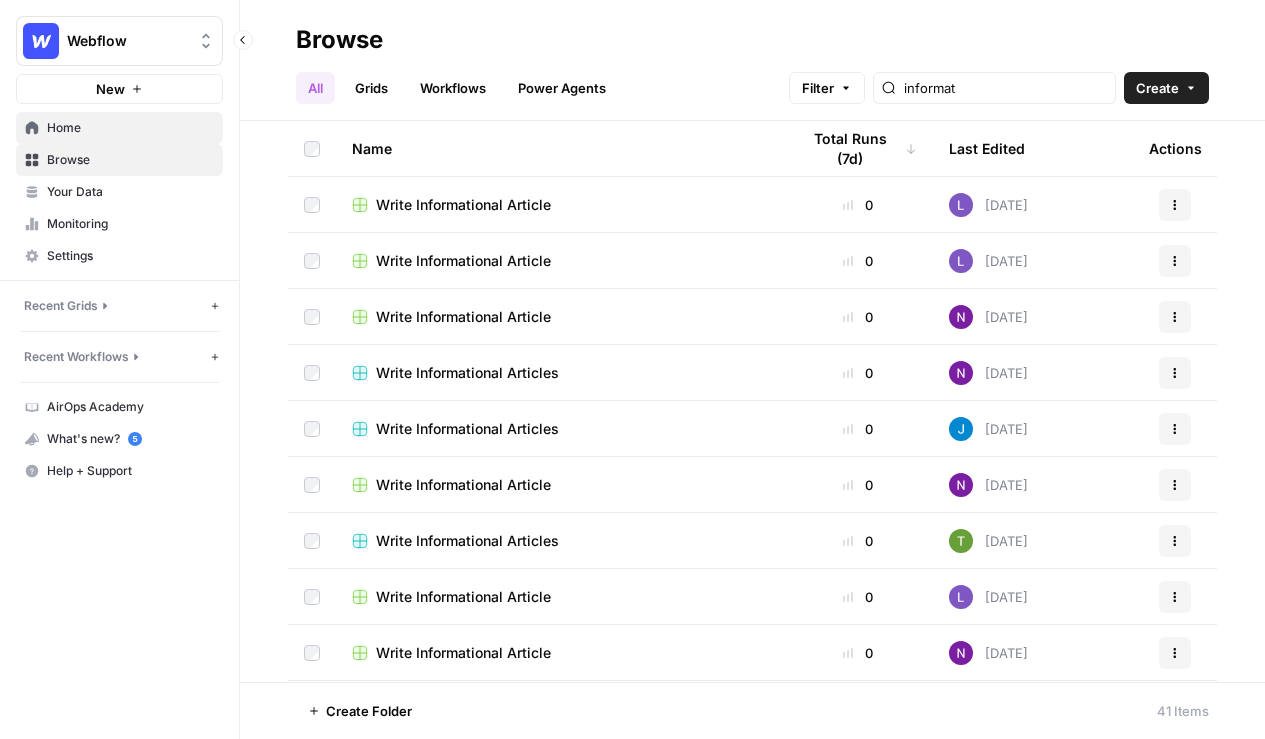 click on "Home" at bounding box center [130, 128] 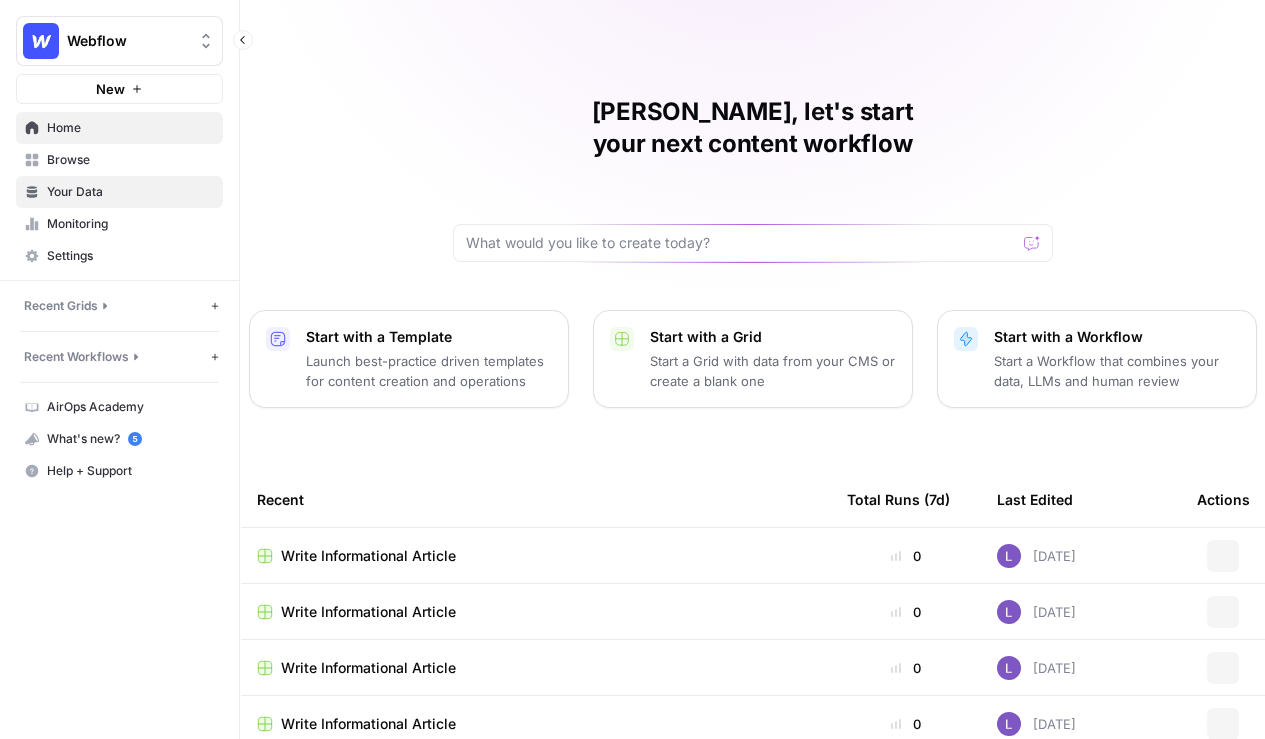 click on "Your Data" at bounding box center (119, 192) 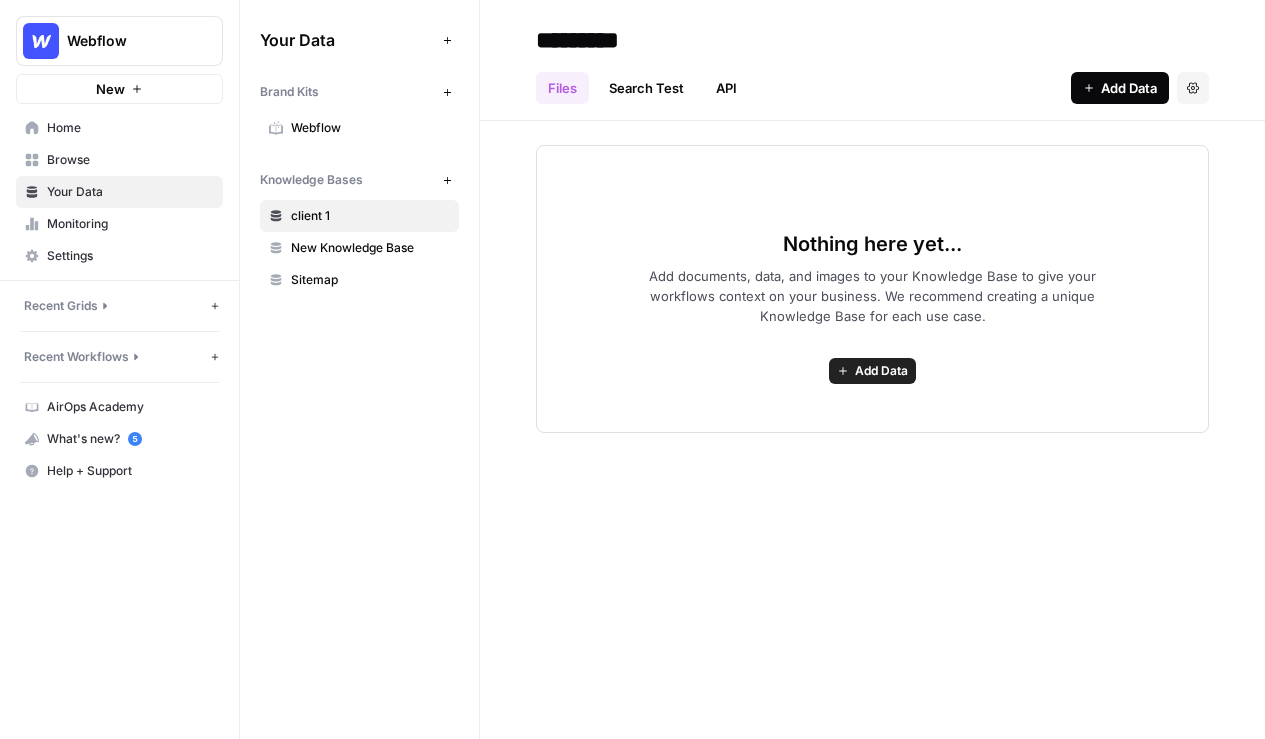 click on "Add Data" at bounding box center (1120, 88) 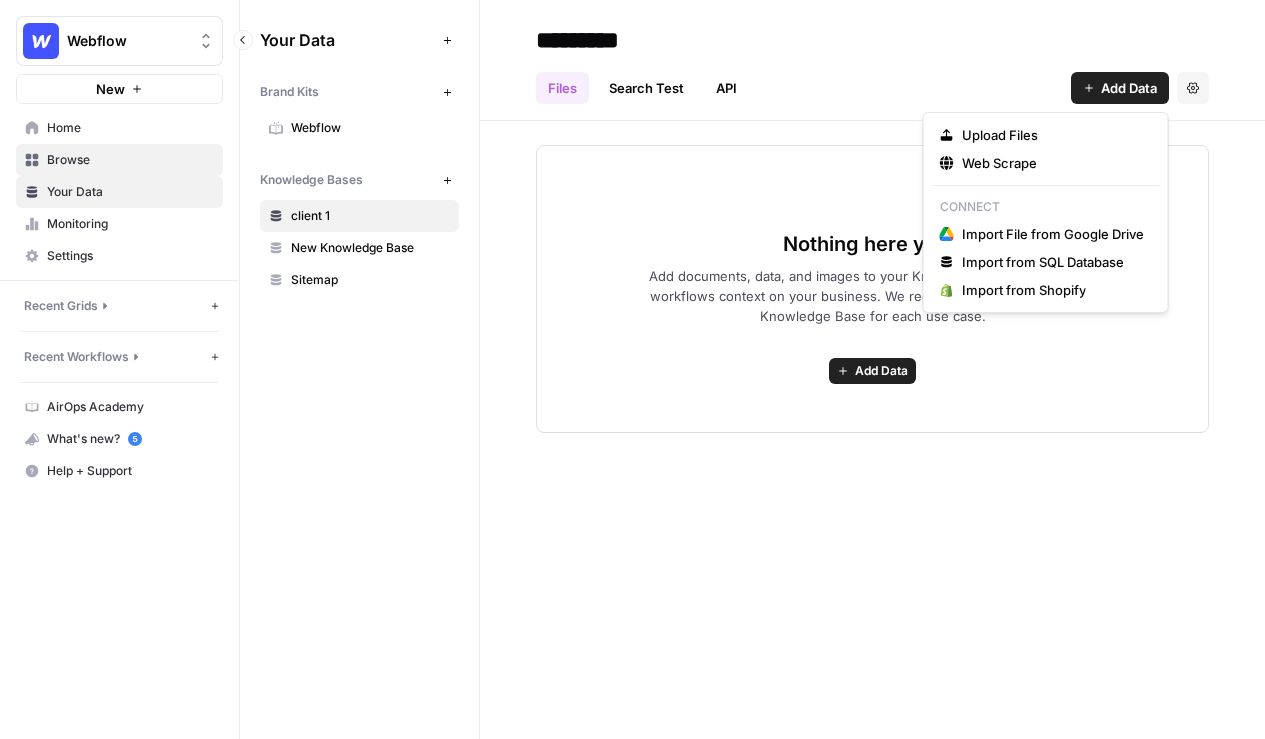 click on "Browse" at bounding box center [130, 160] 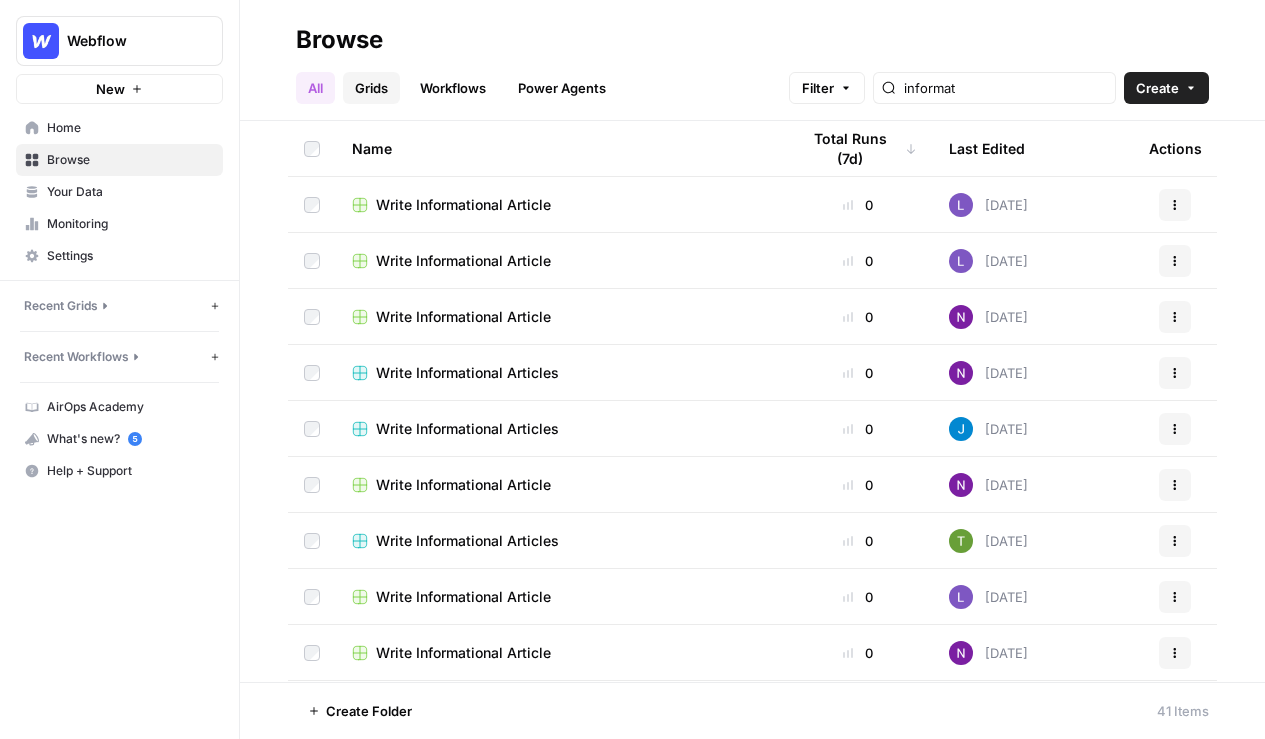 click on "Grids" at bounding box center (371, 88) 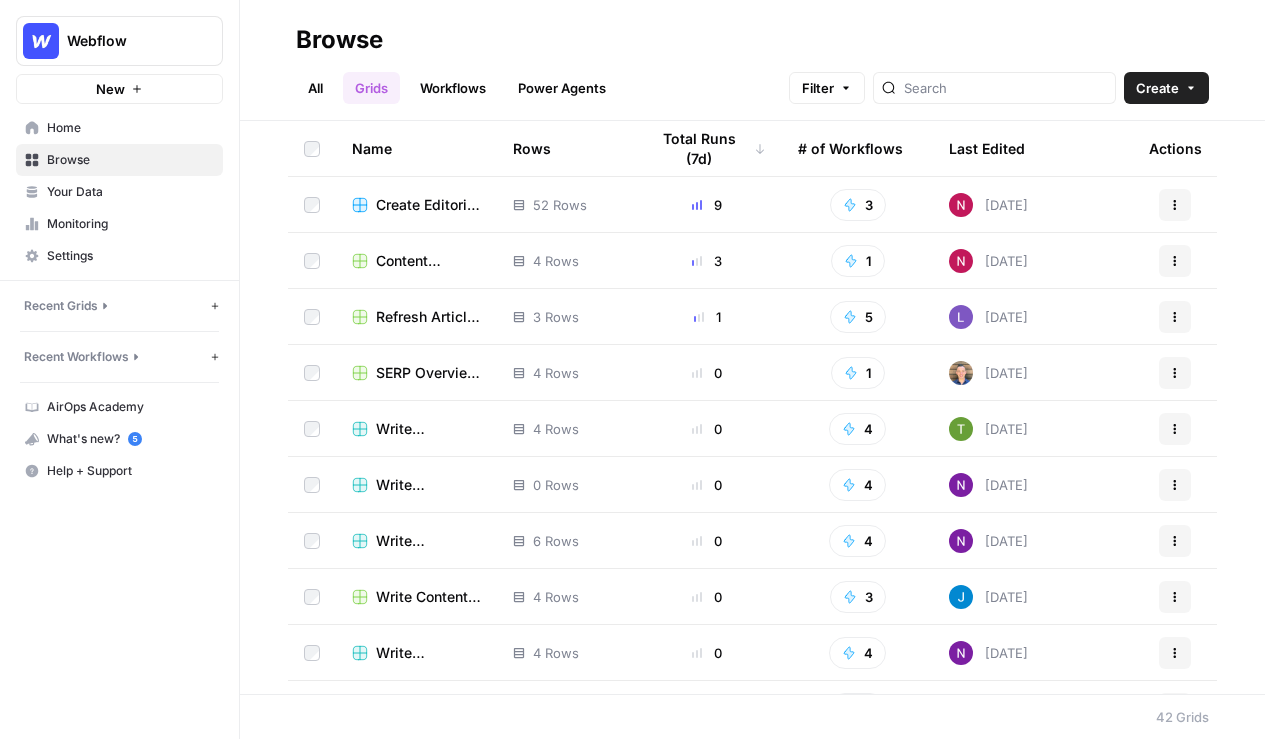 click on "Refresh Article Content" at bounding box center (416, 316) 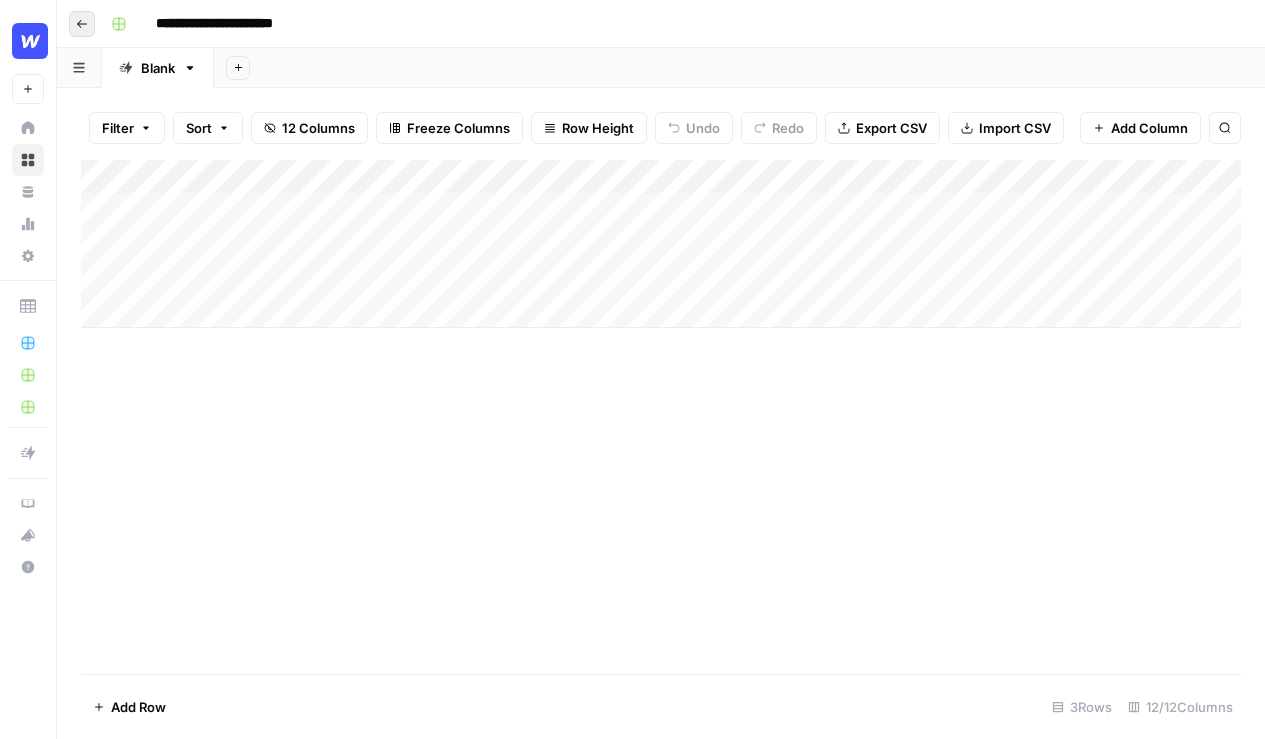 click on "Go back" at bounding box center [82, 24] 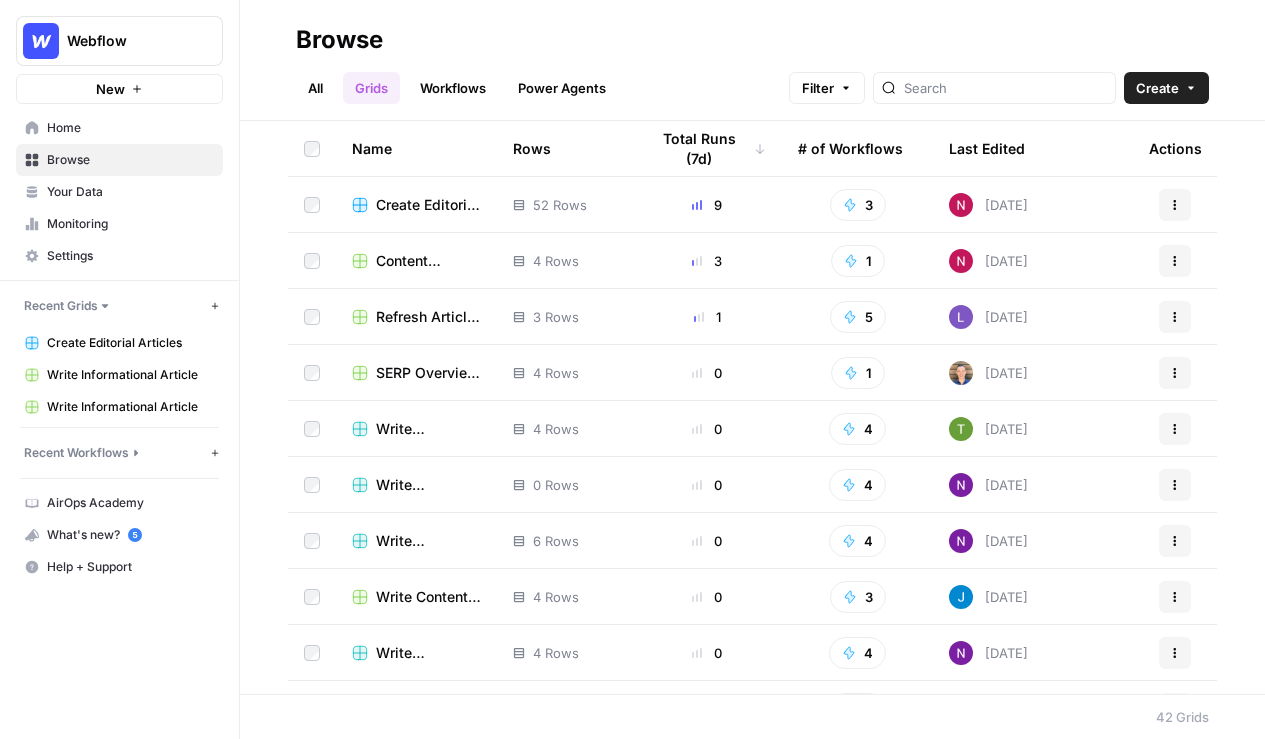 click on "Write Informational Articles" at bounding box center [428, 429] 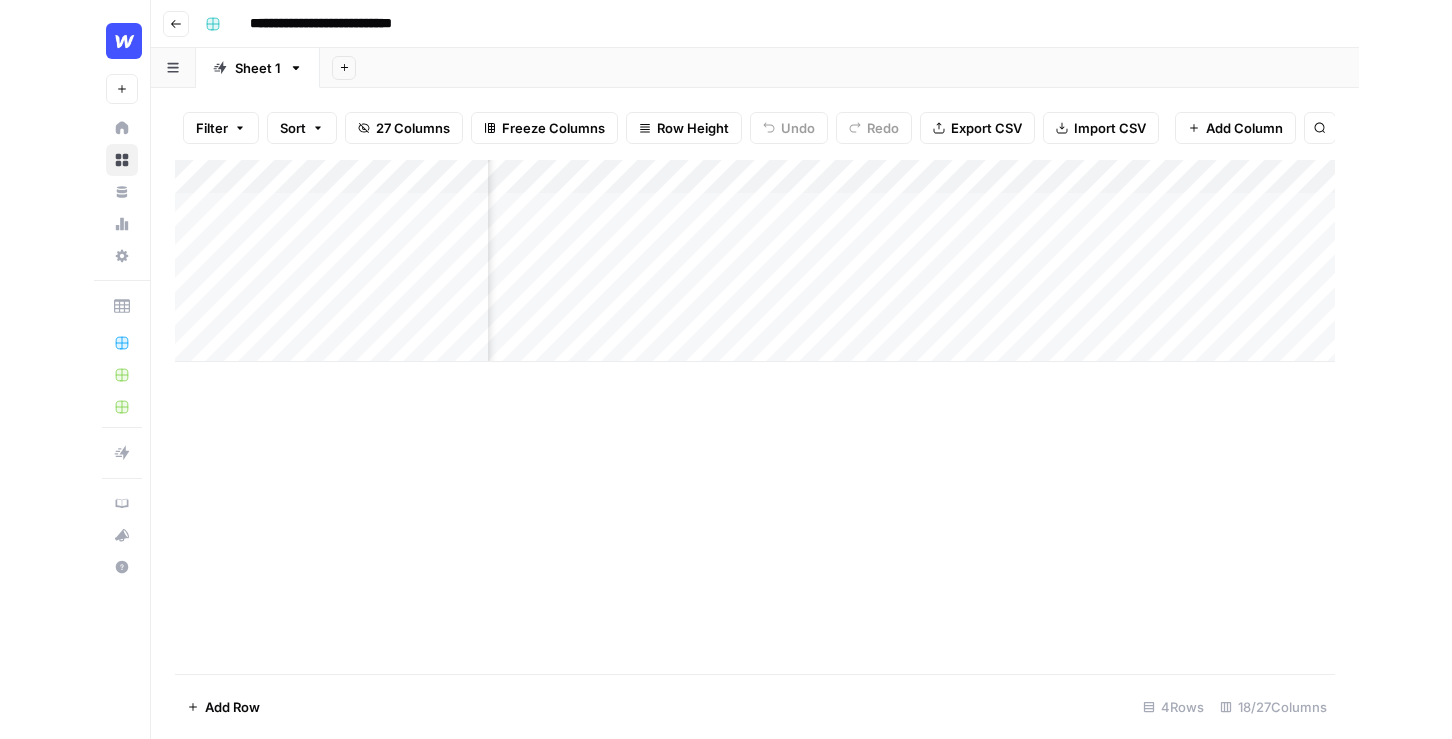 scroll, scrollTop: 0, scrollLeft: 0, axis: both 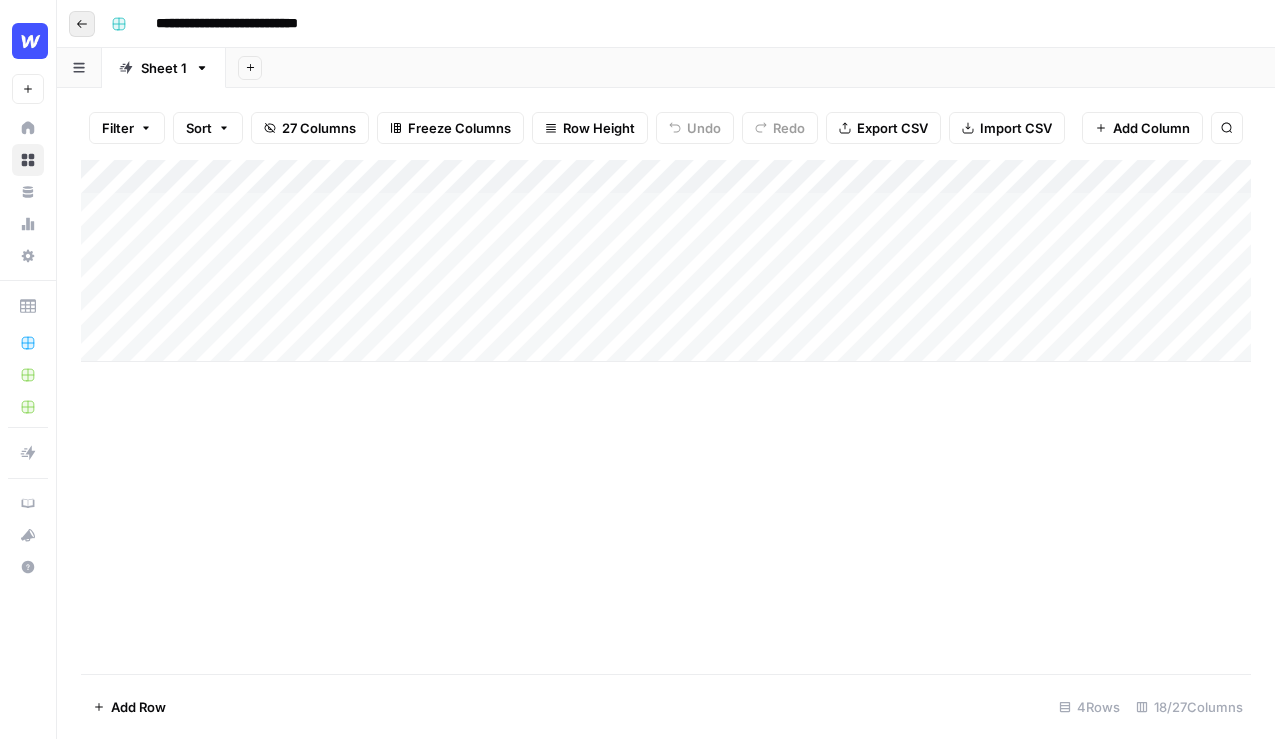 click on "Go back" at bounding box center (82, 24) 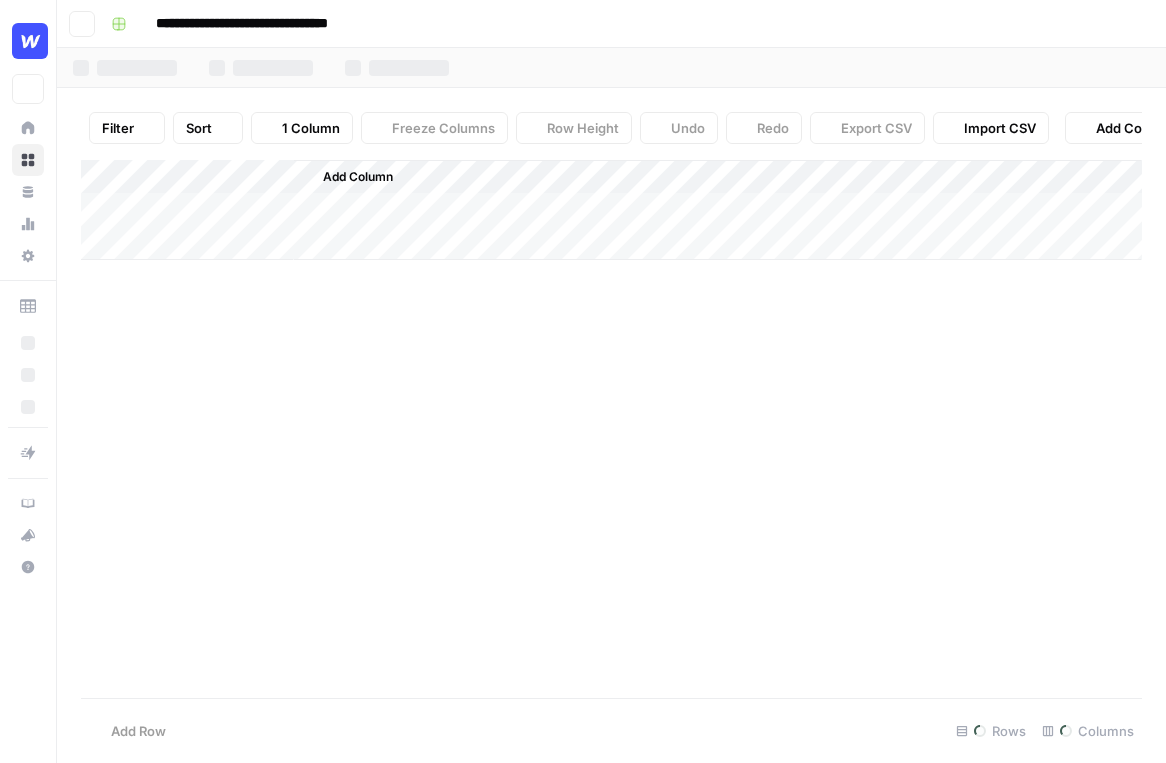 scroll, scrollTop: 0, scrollLeft: 0, axis: both 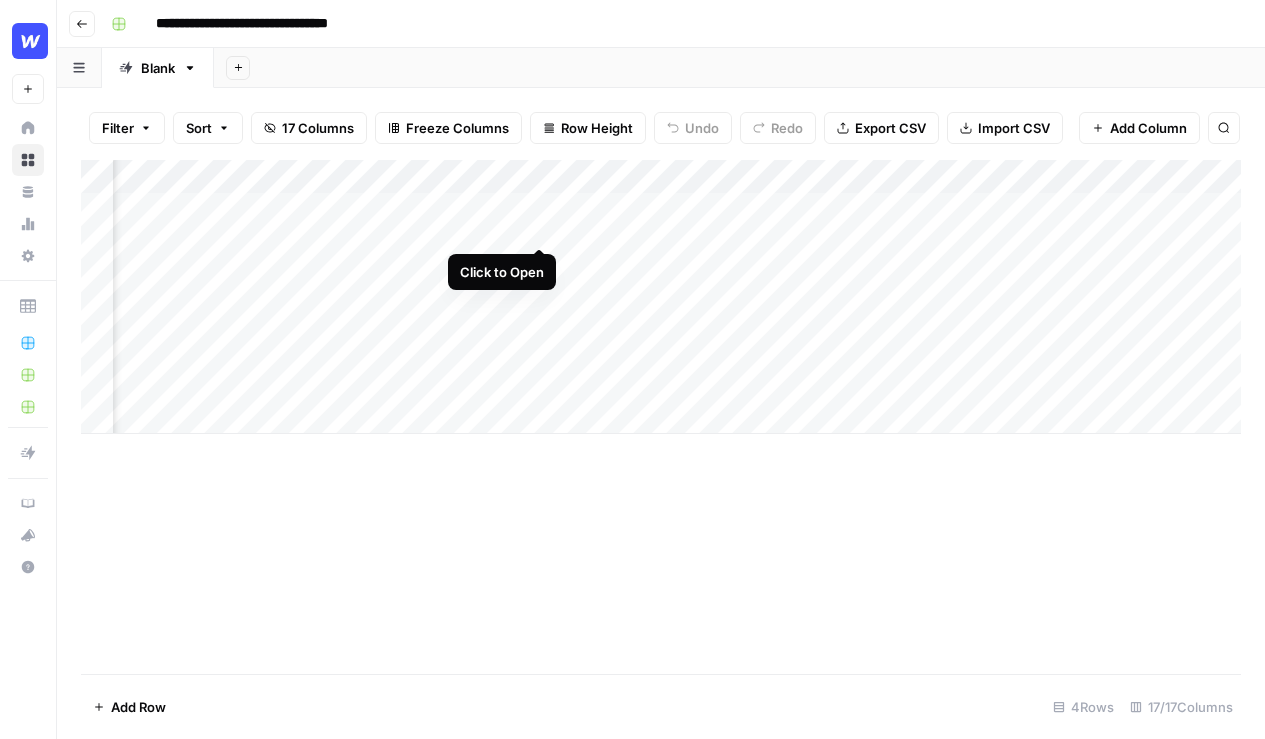 click on "Add Column" at bounding box center (661, 297) 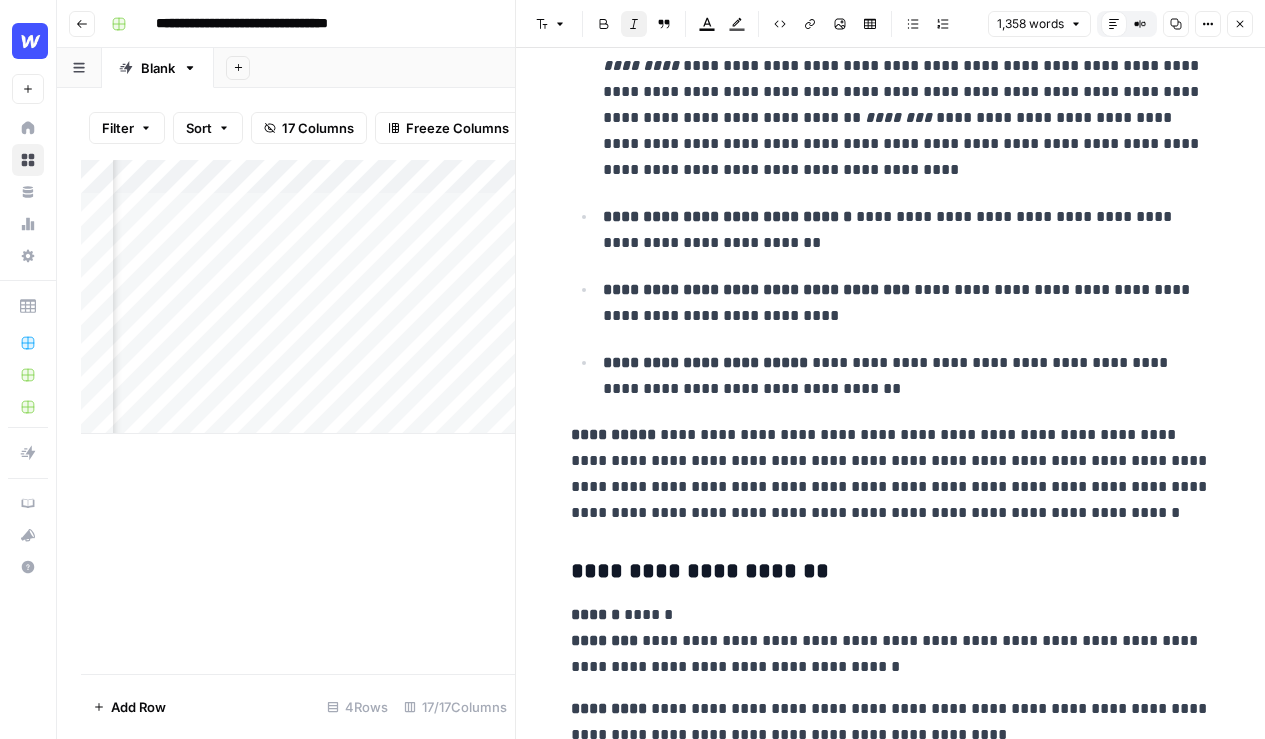scroll, scrollTop: 3708, scrollLeft: 0, axis: vertical 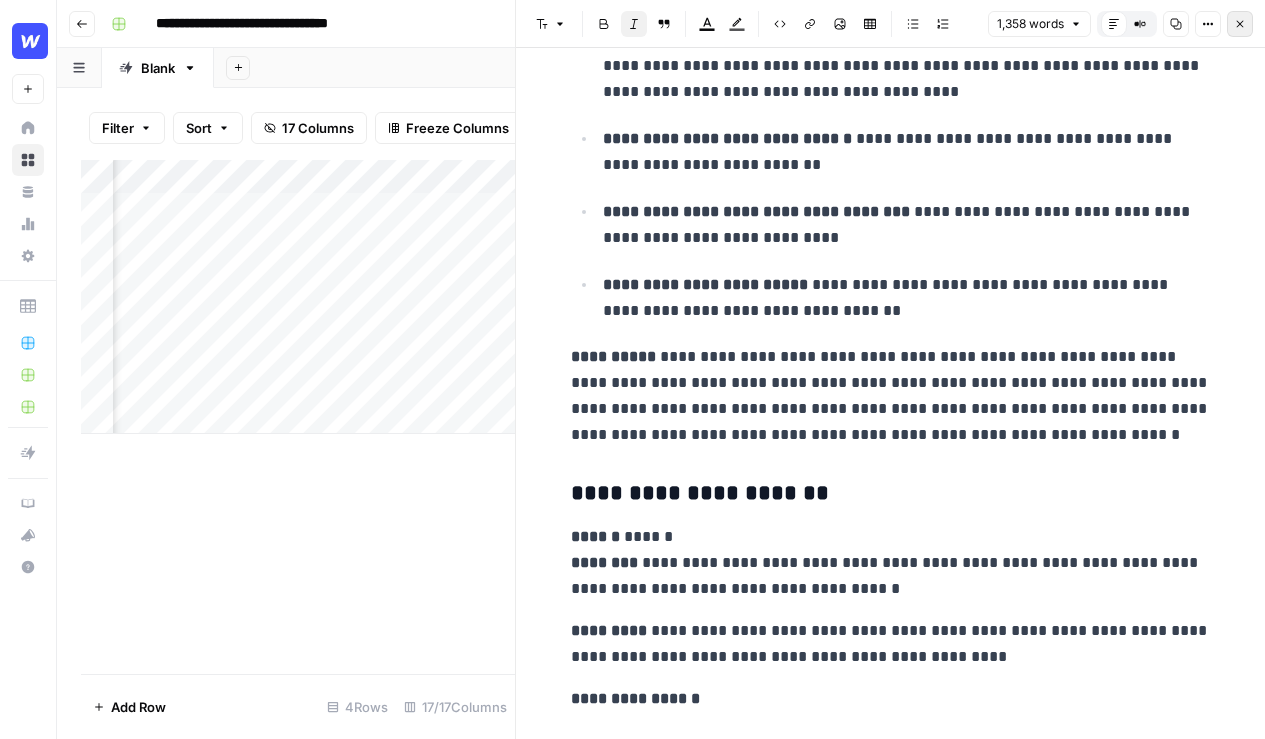 click on "Close" at bounding box center (1240, 24) 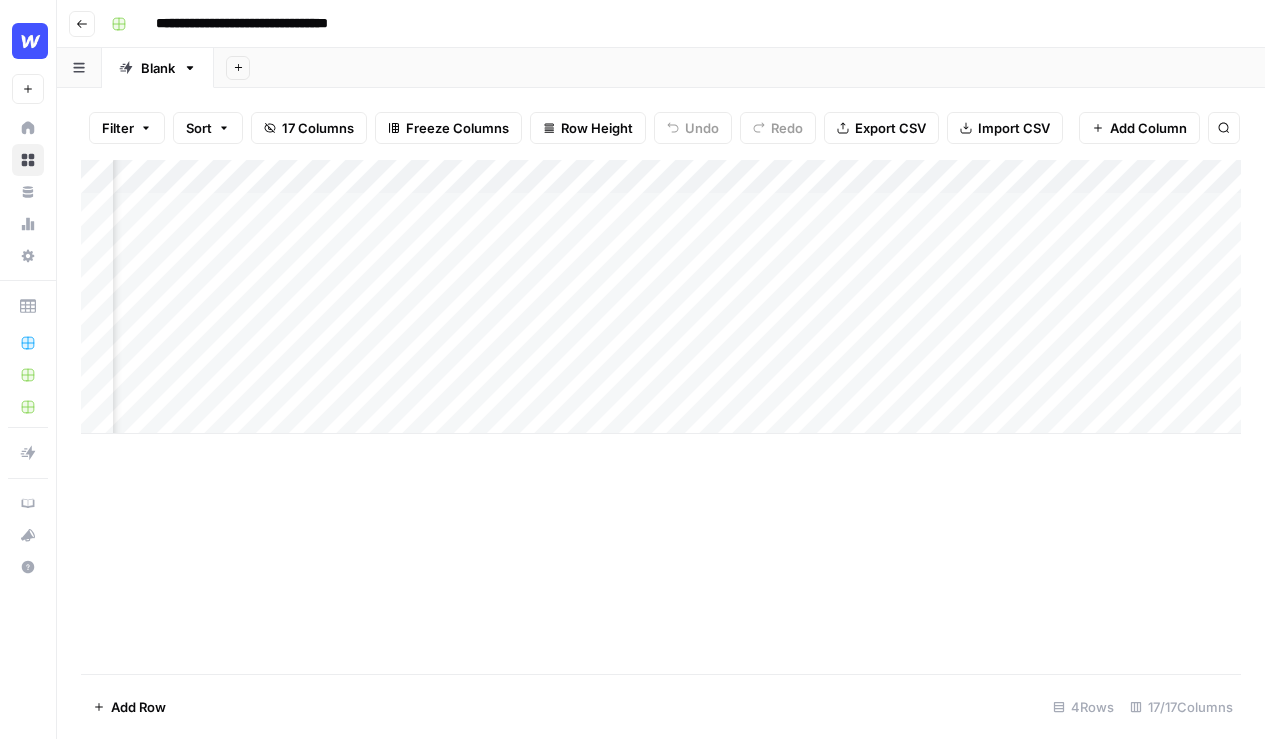 scroll, scrollTop: 0, scrollLeft: 2118, axis: horizontal 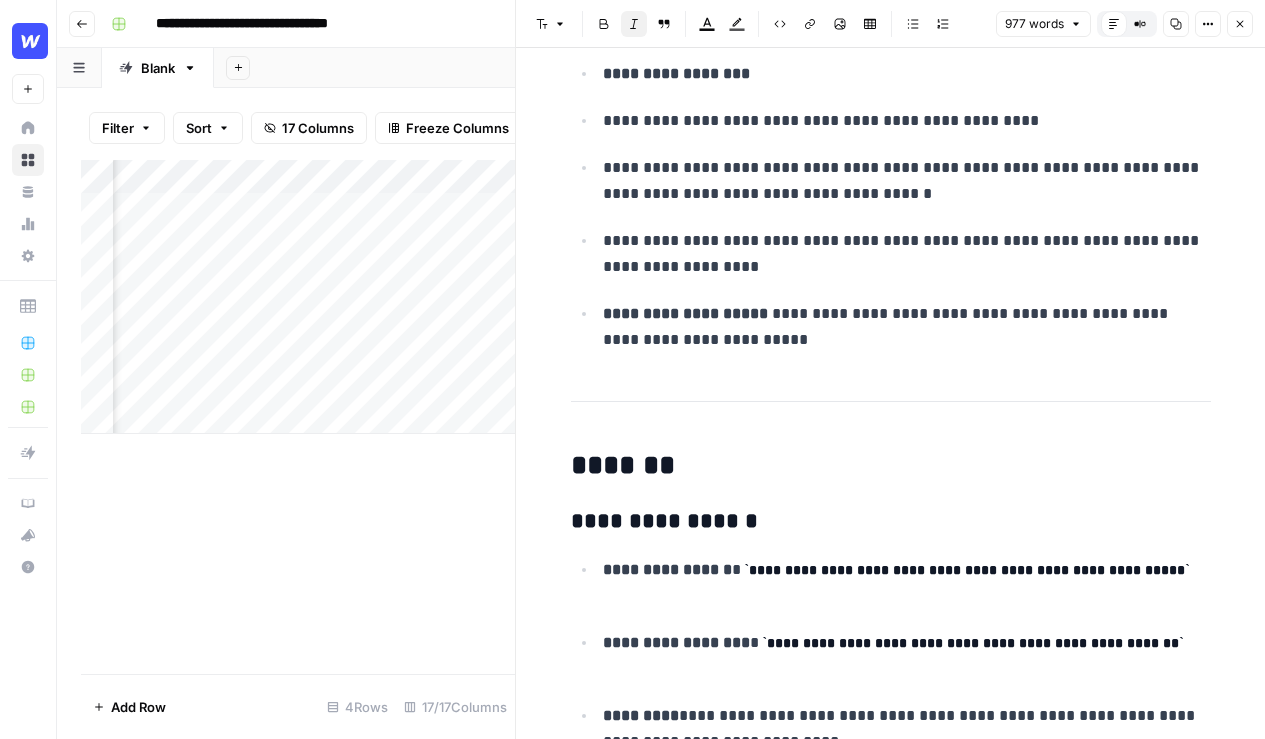 drag, startPoint x: 550, startPoint y: 517, endPoint x: 795, endPoint y: 517, distance: 245 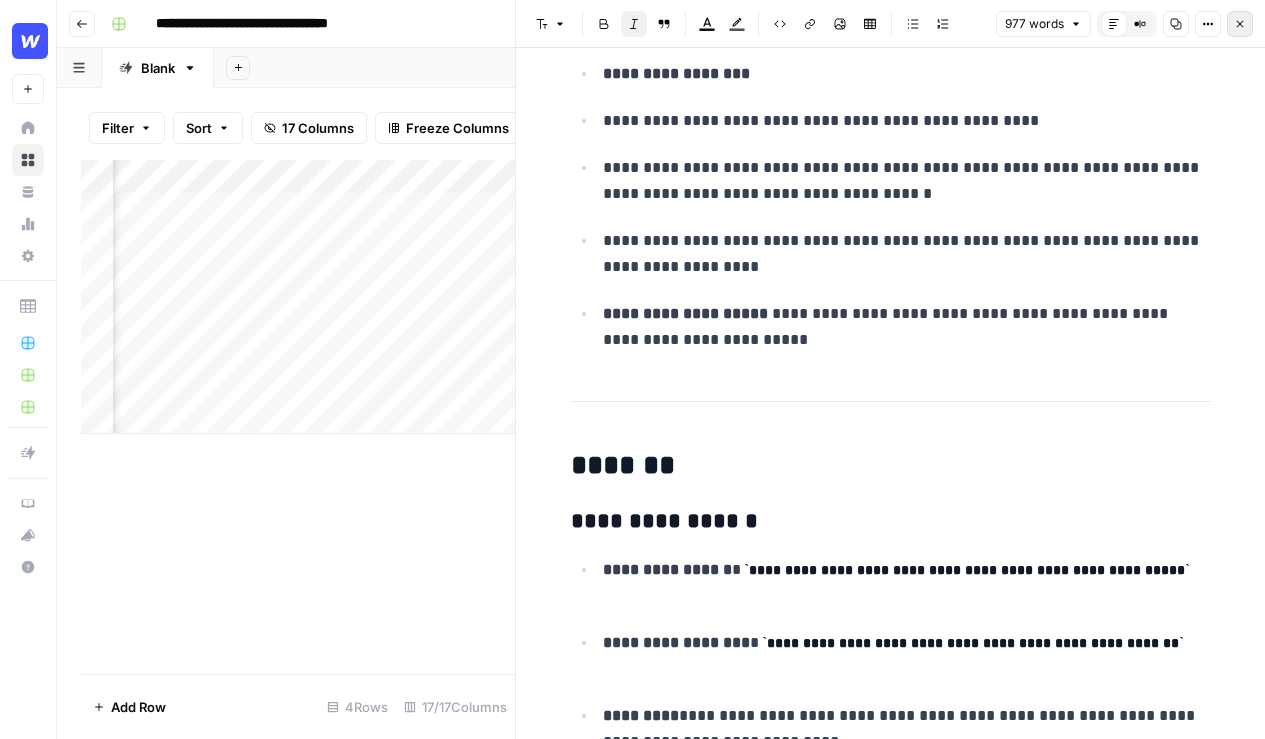 click on "Close" at bounding box center [1240, 24] 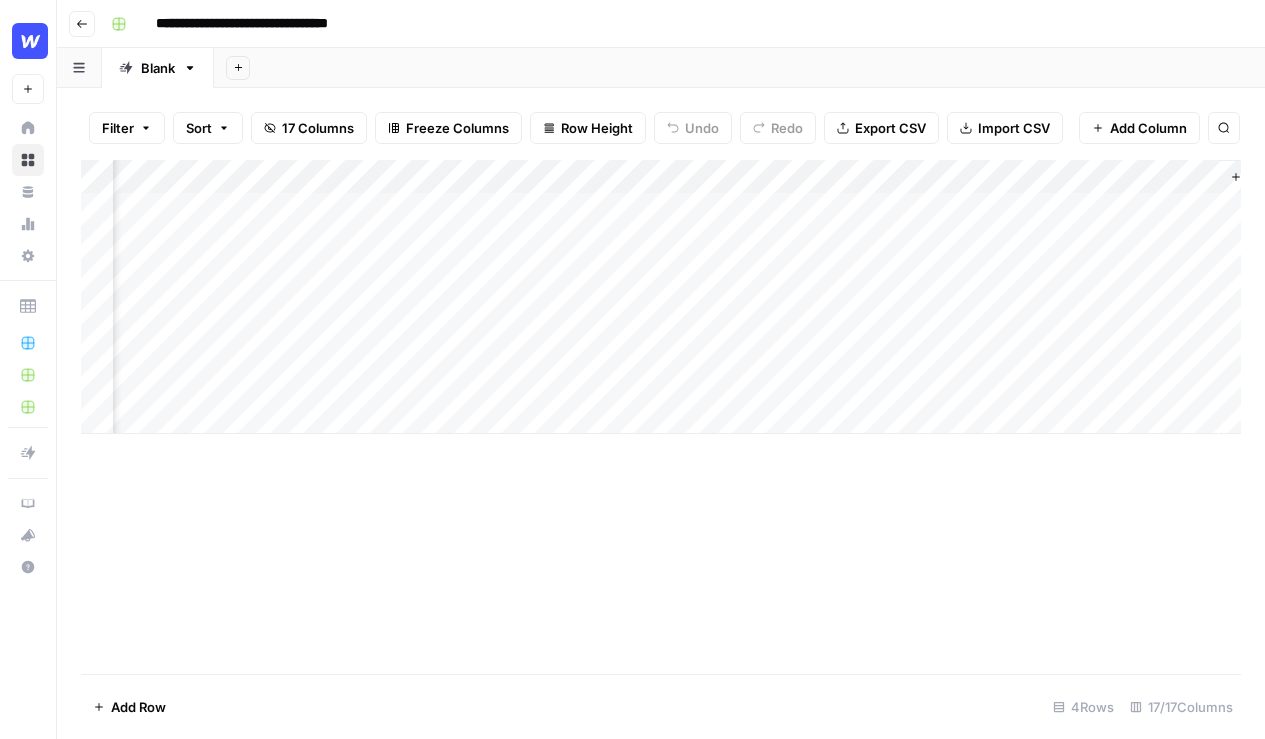 scroll, scrollTop: 0, scrollLeft: 2718, axis: horizontal 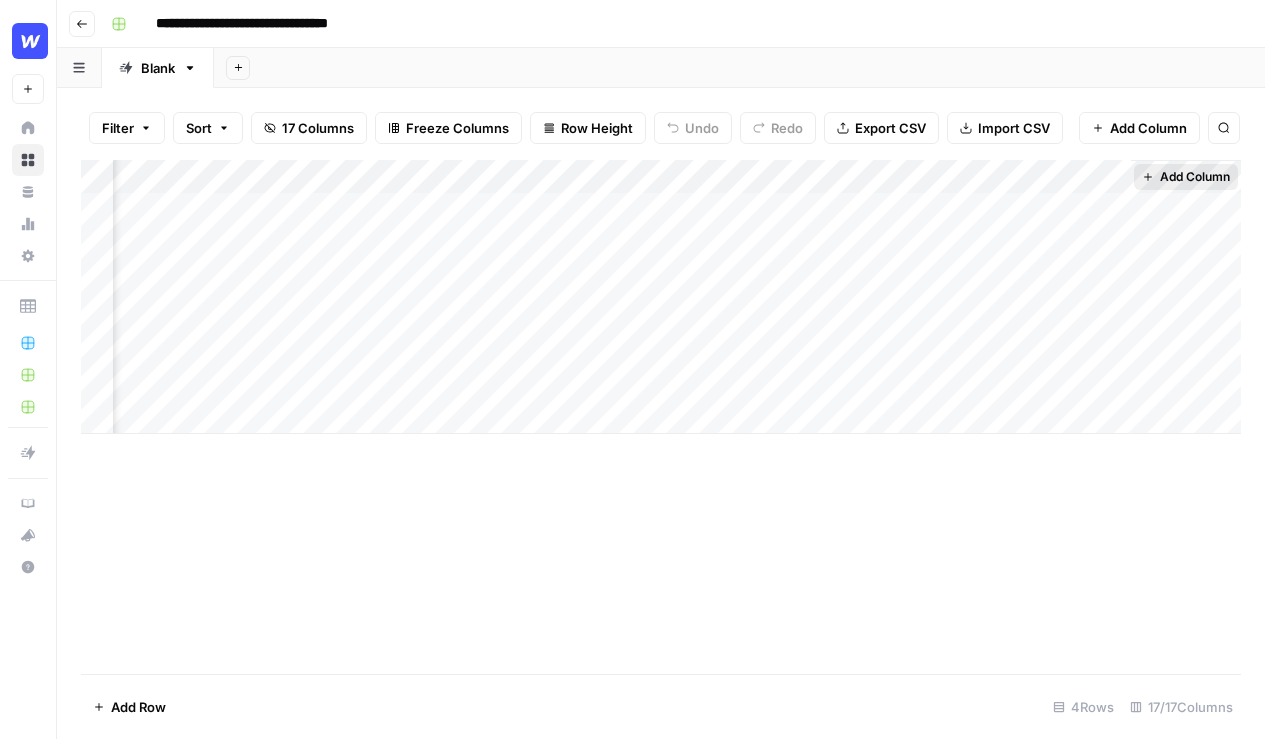 click on "Add Column" at bounding box center [1195, 177] 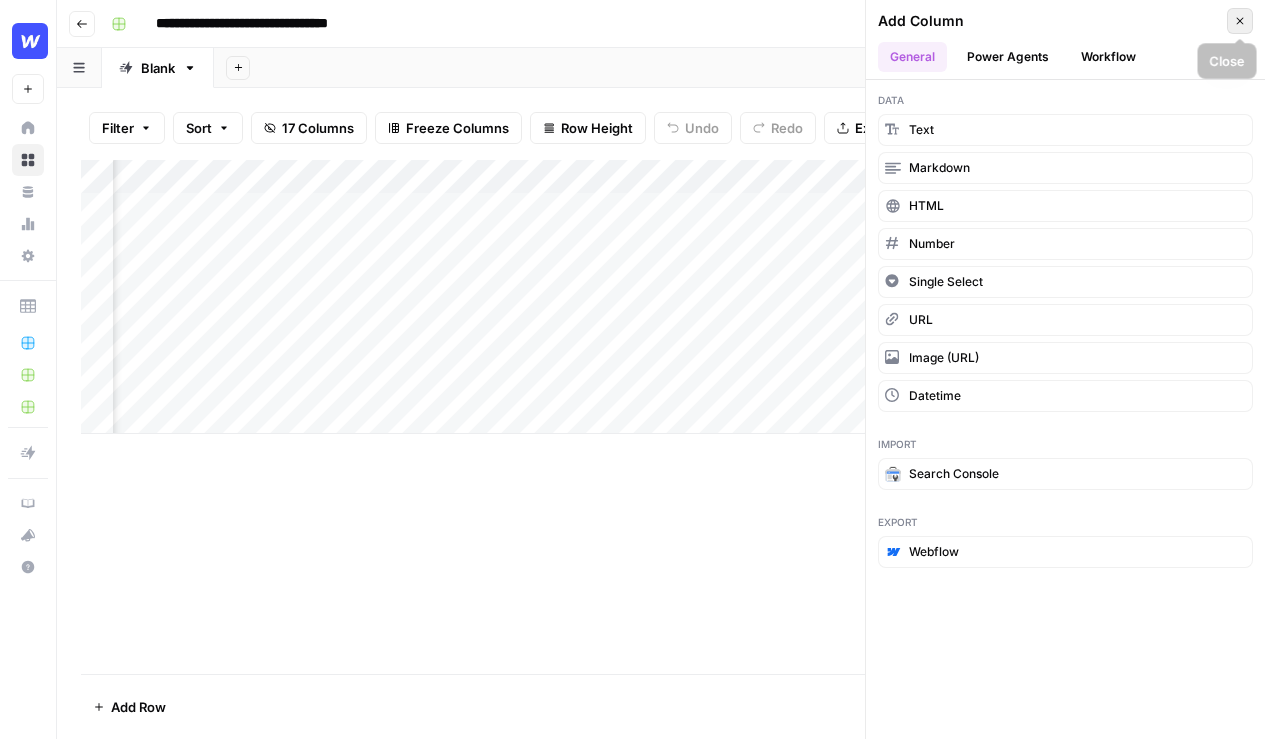click on "Close" at bounding box center (1240, 21) 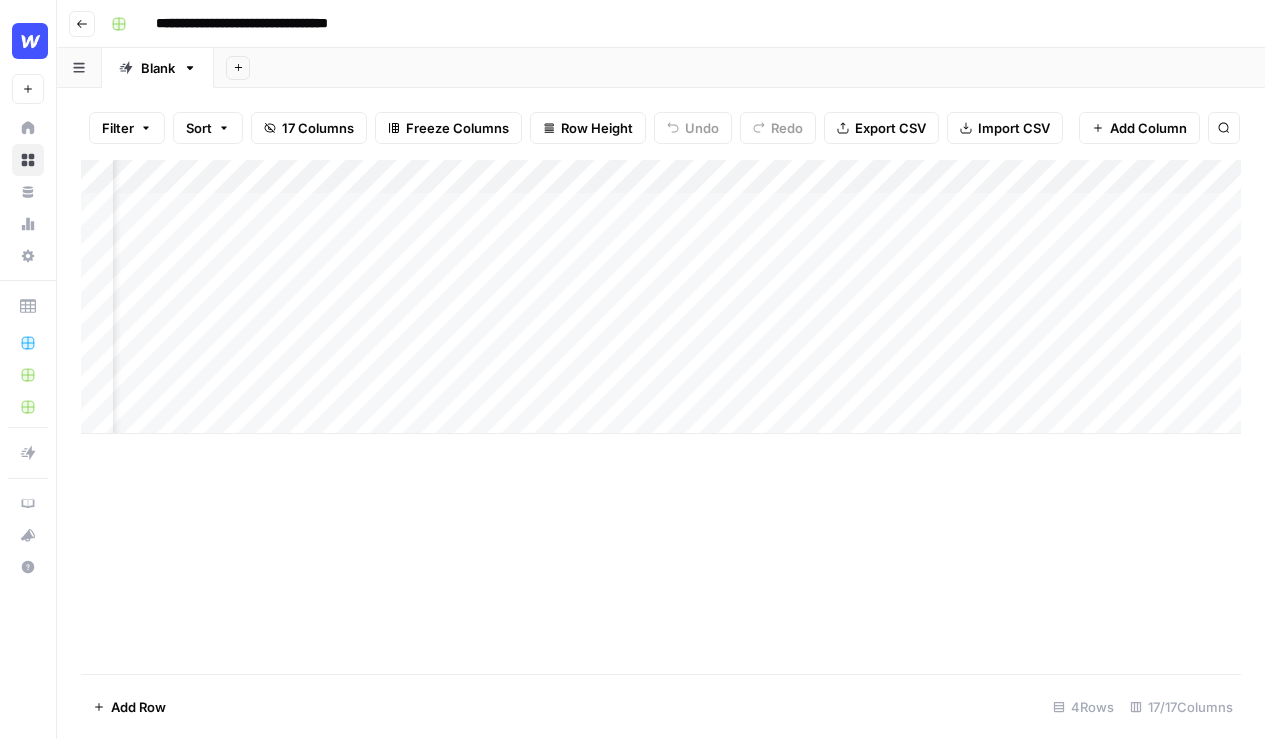 scroll, scrollTop: 0, scrollLeft: 0, axis: both 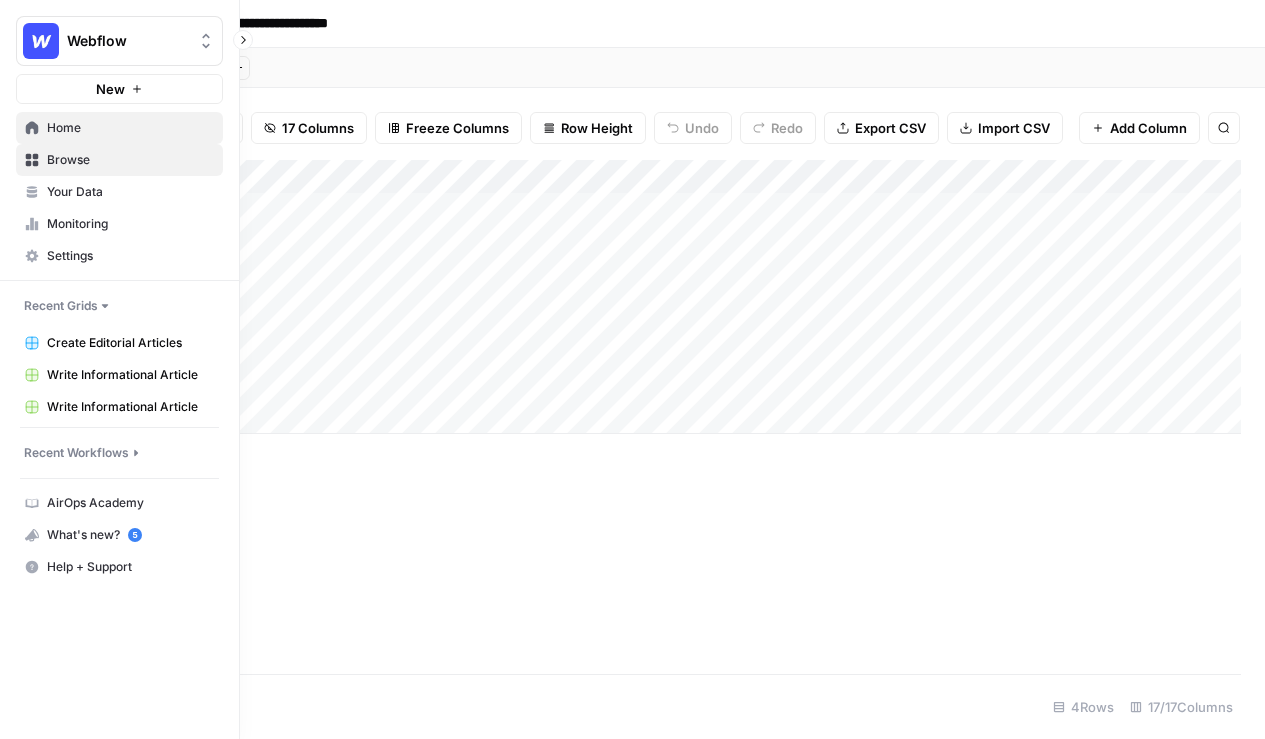 click 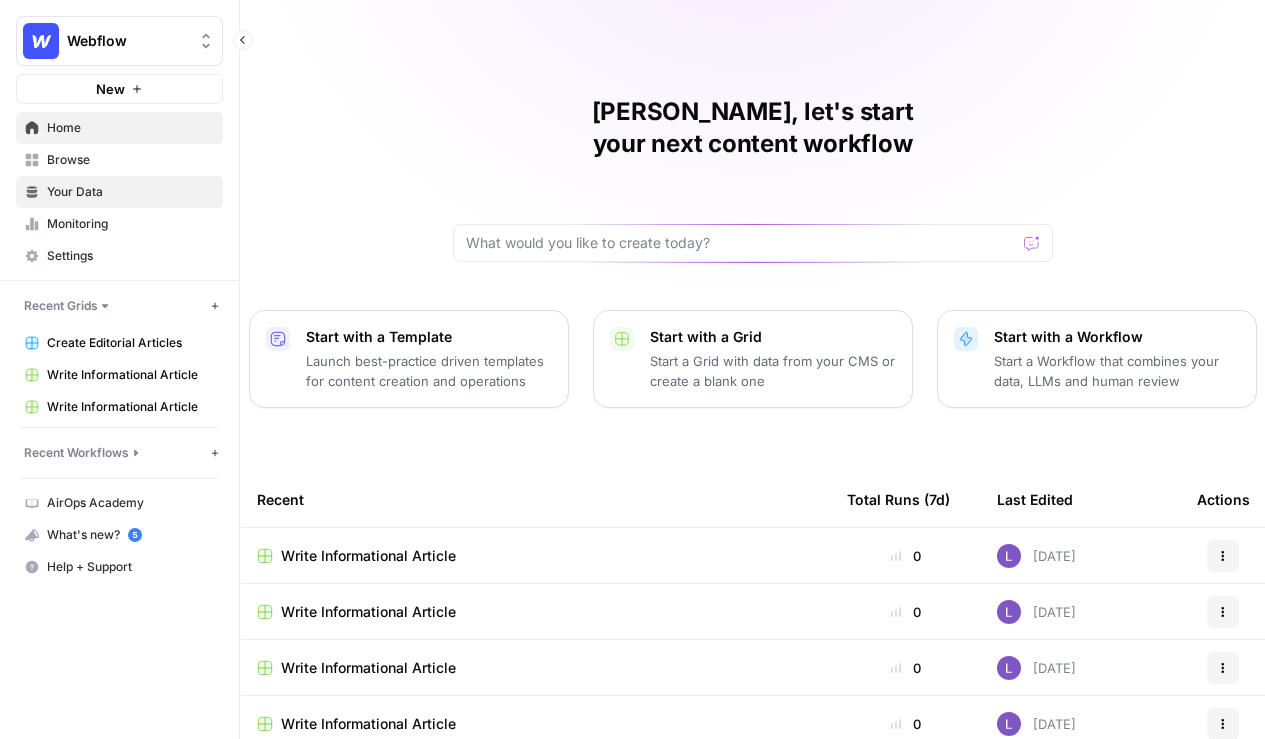 click on "Your Data" at bounding box center (119, 192) 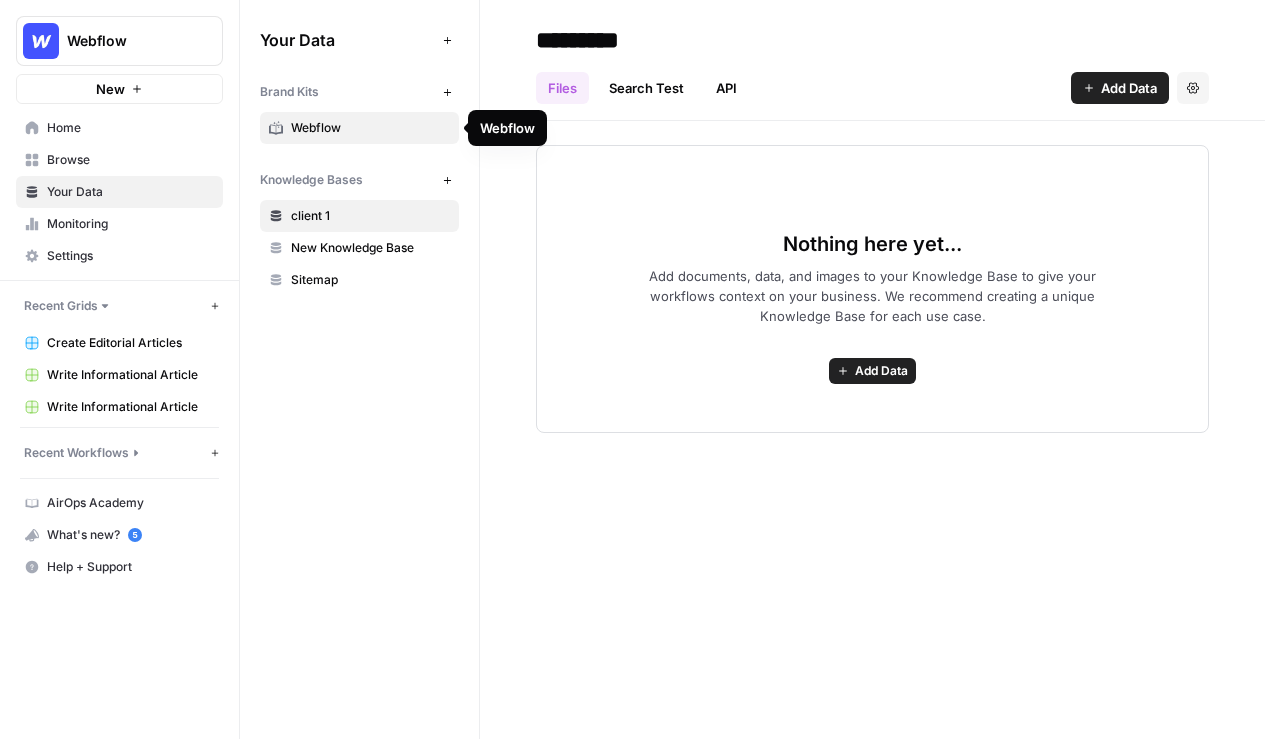 click on "Webflow" at bounding box center [370, 128] 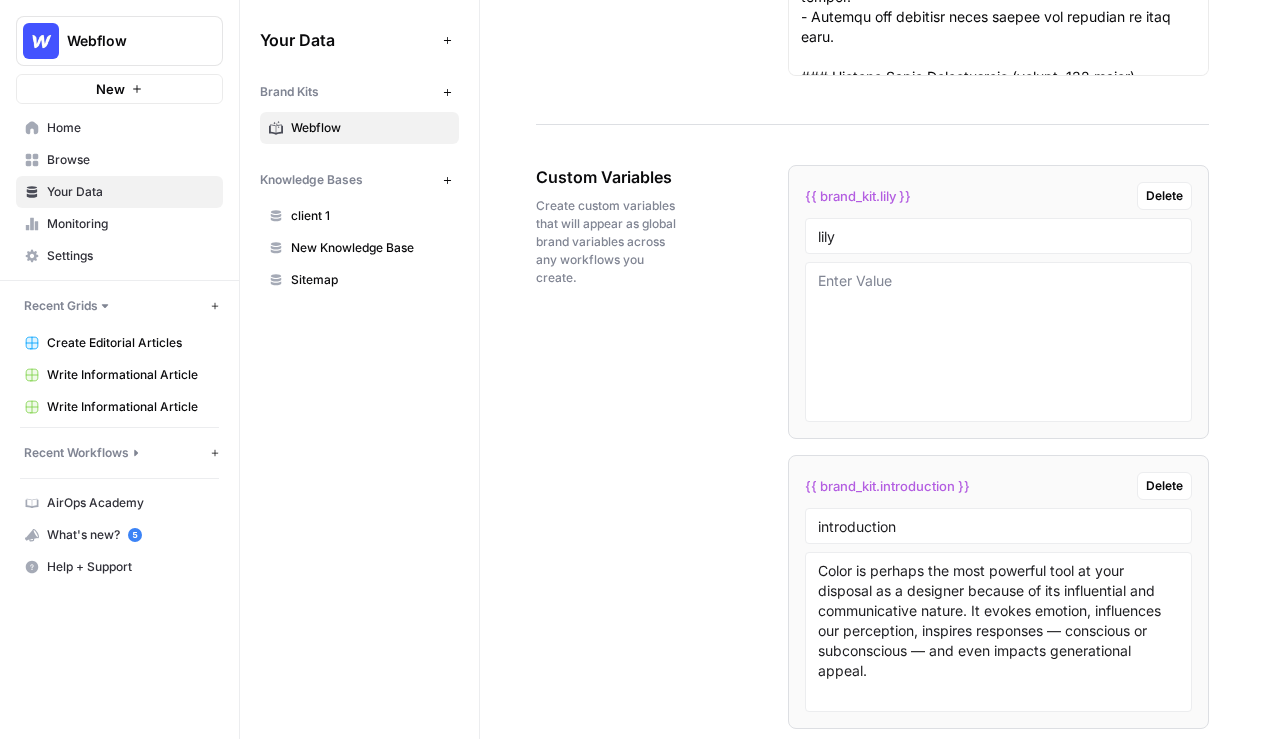 scroll, scrollTop: 3525, scrollLeft: 0, axis: vertical 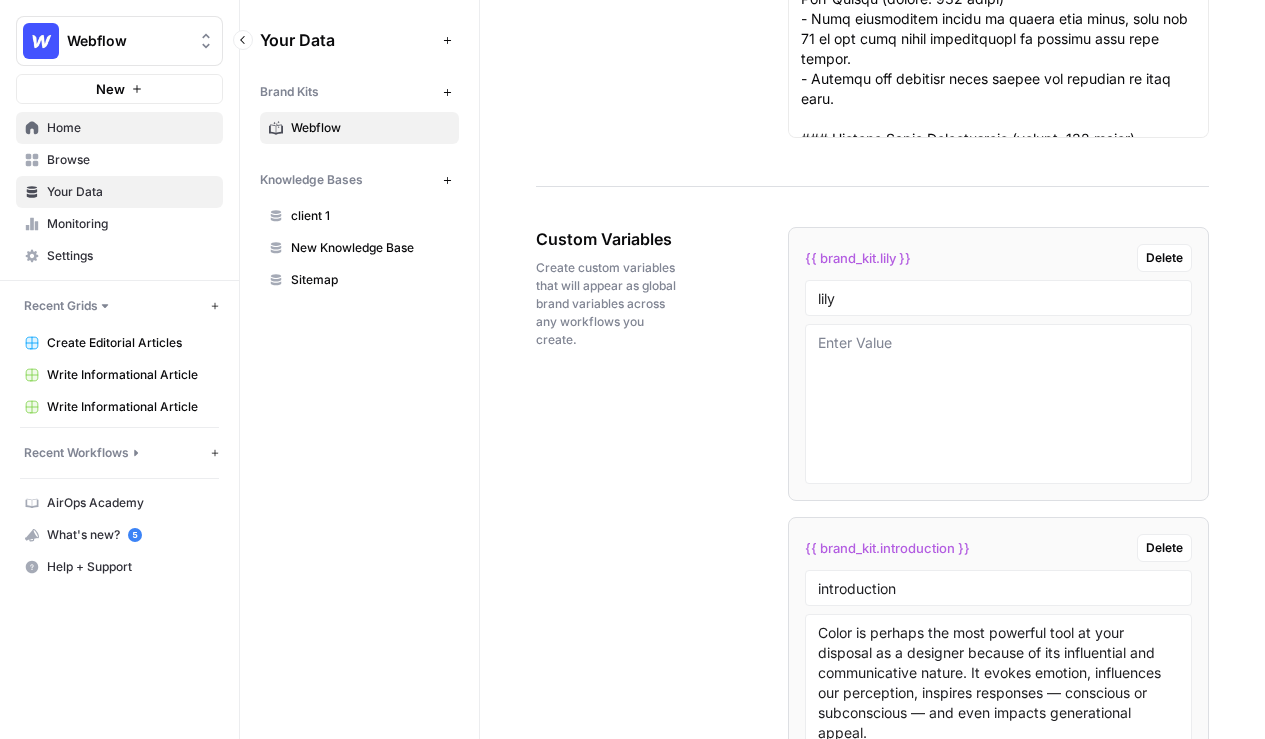 click on "Home" at bounding box center [130, 128] 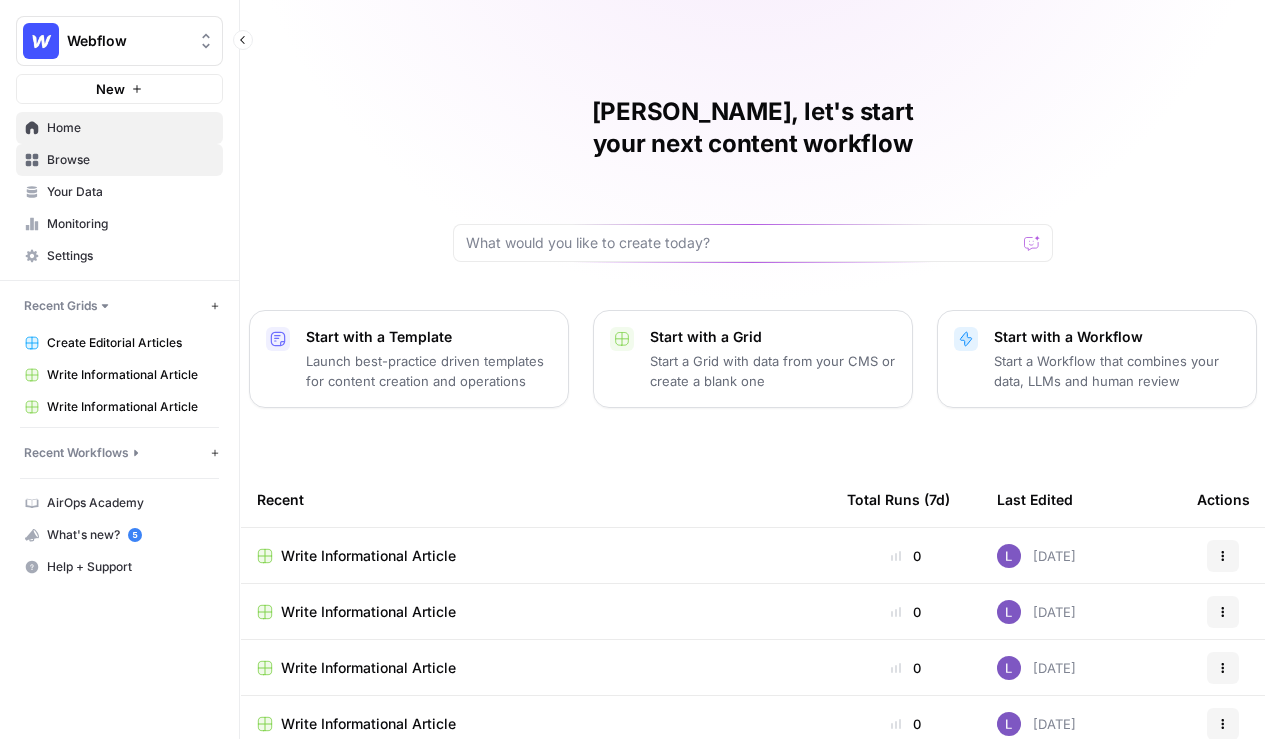 click on "Browse" at bounding box center [130, 160] 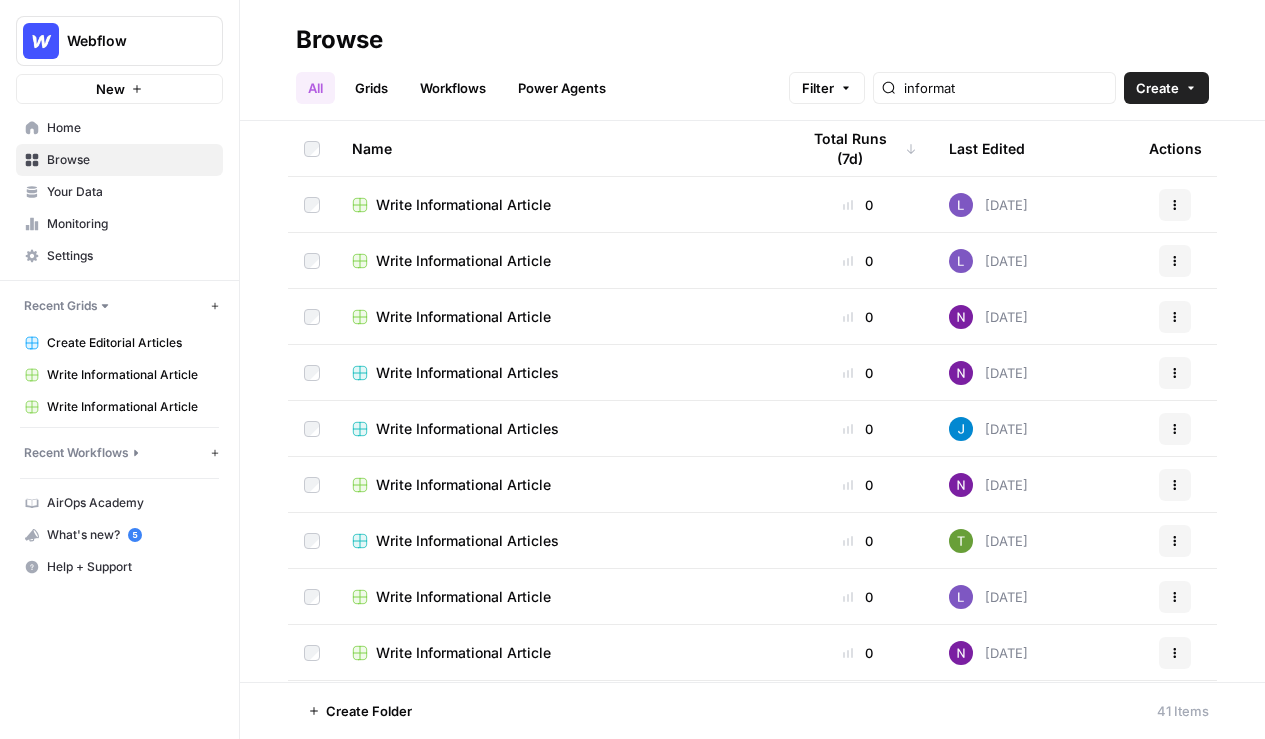 click on "All Grids Workflows Power Agents Filter informat Create" at bounding box center (752, 80) 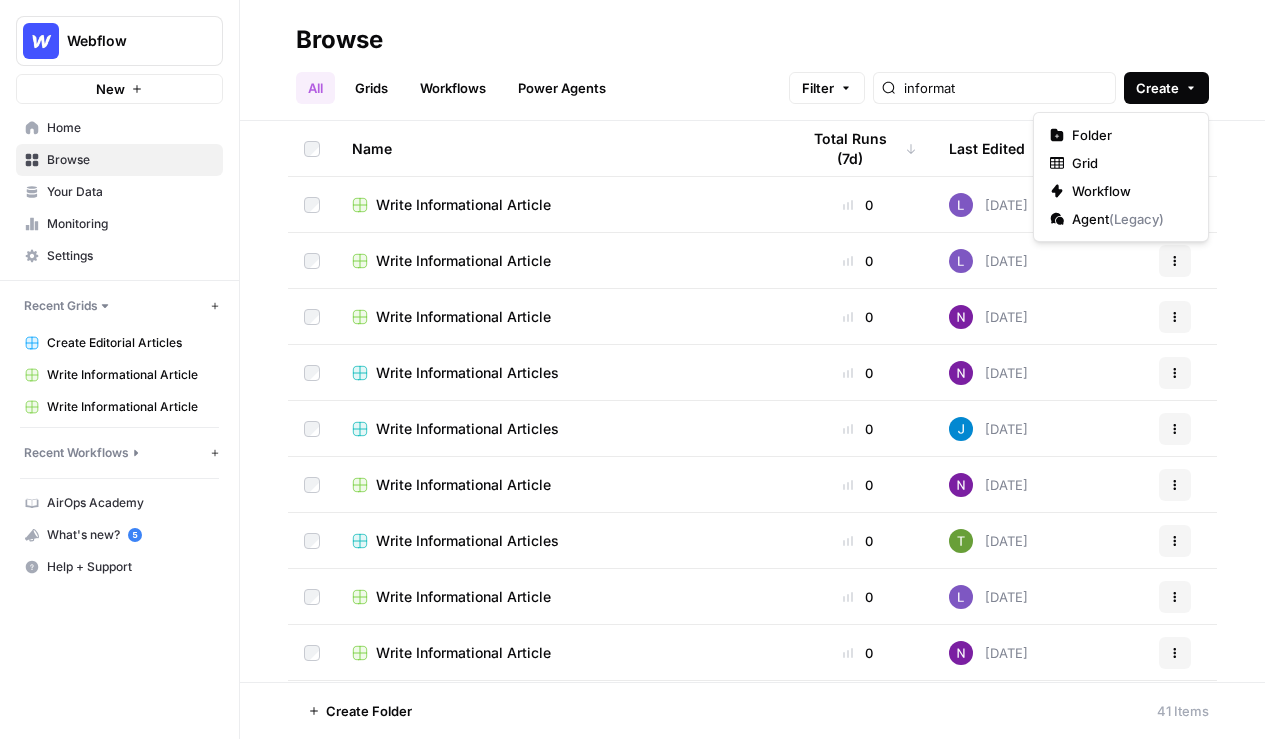 click on "Create" at bounding box center [1157, 88] 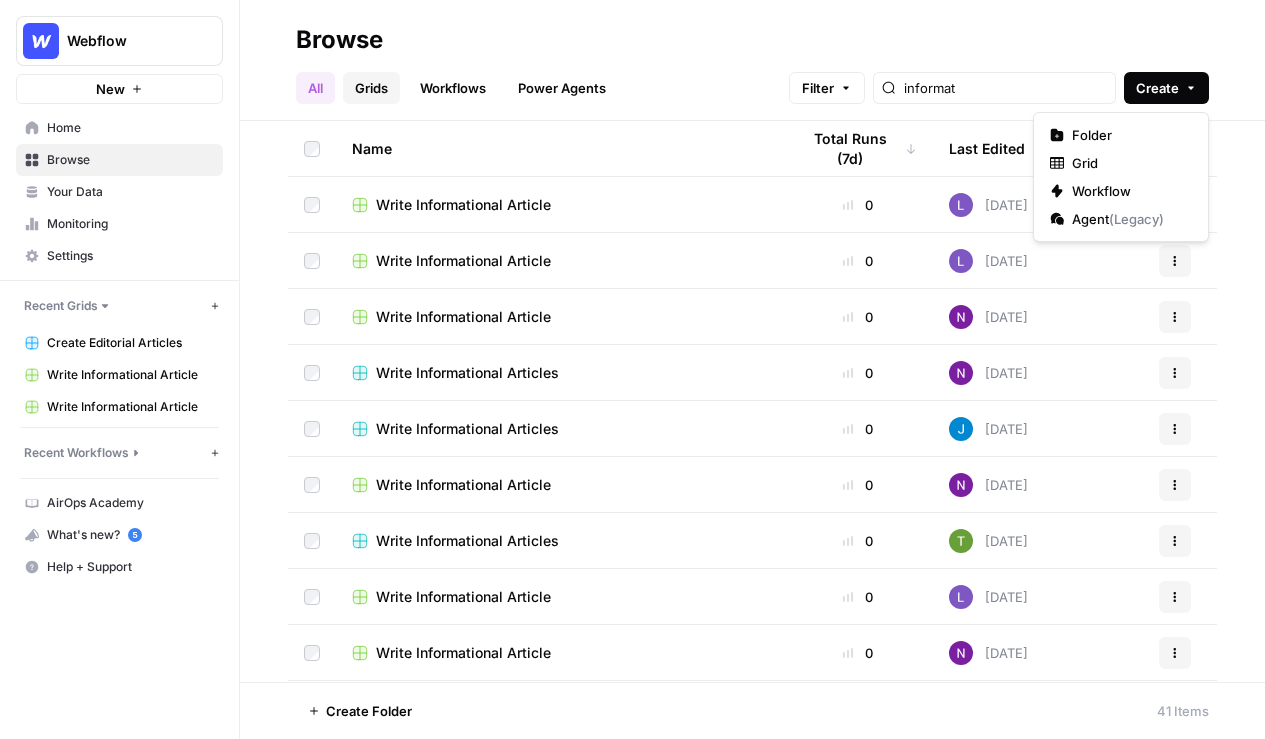 click on "Grids" at bounding box center (371, 88) 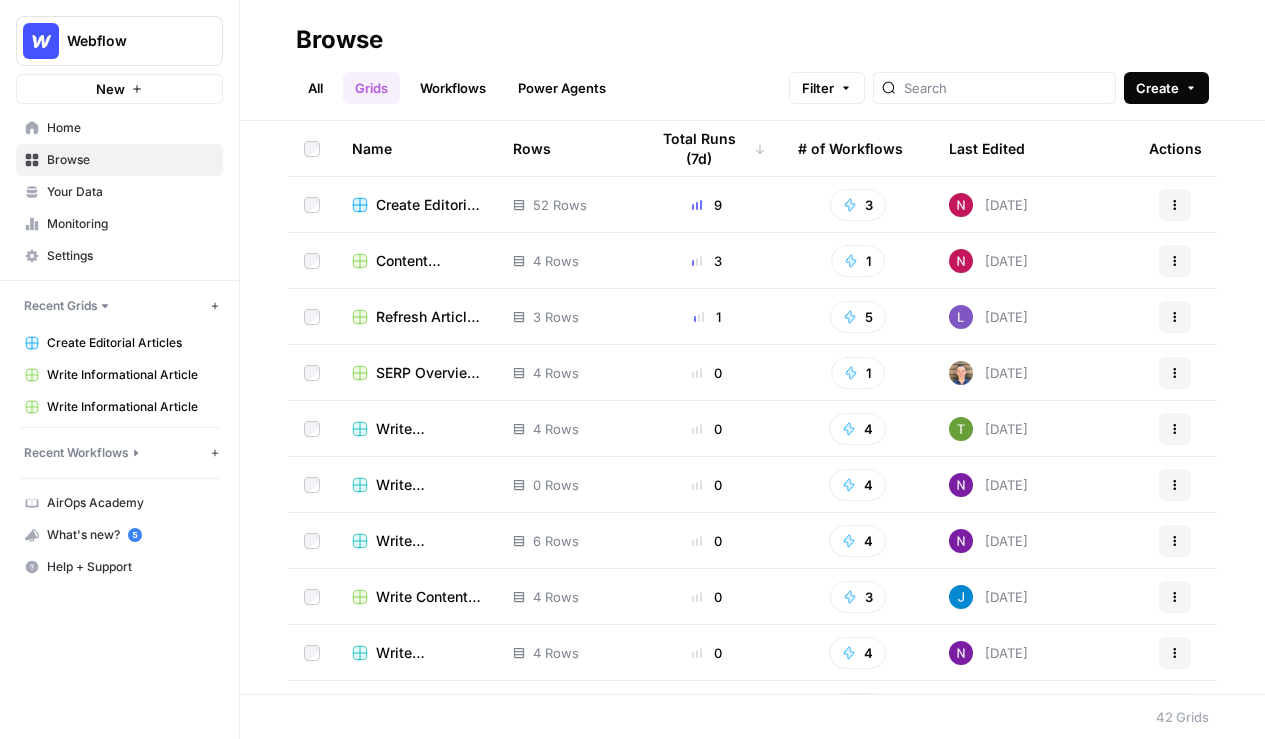 click on "Create" at bounding box center (1157, 88) 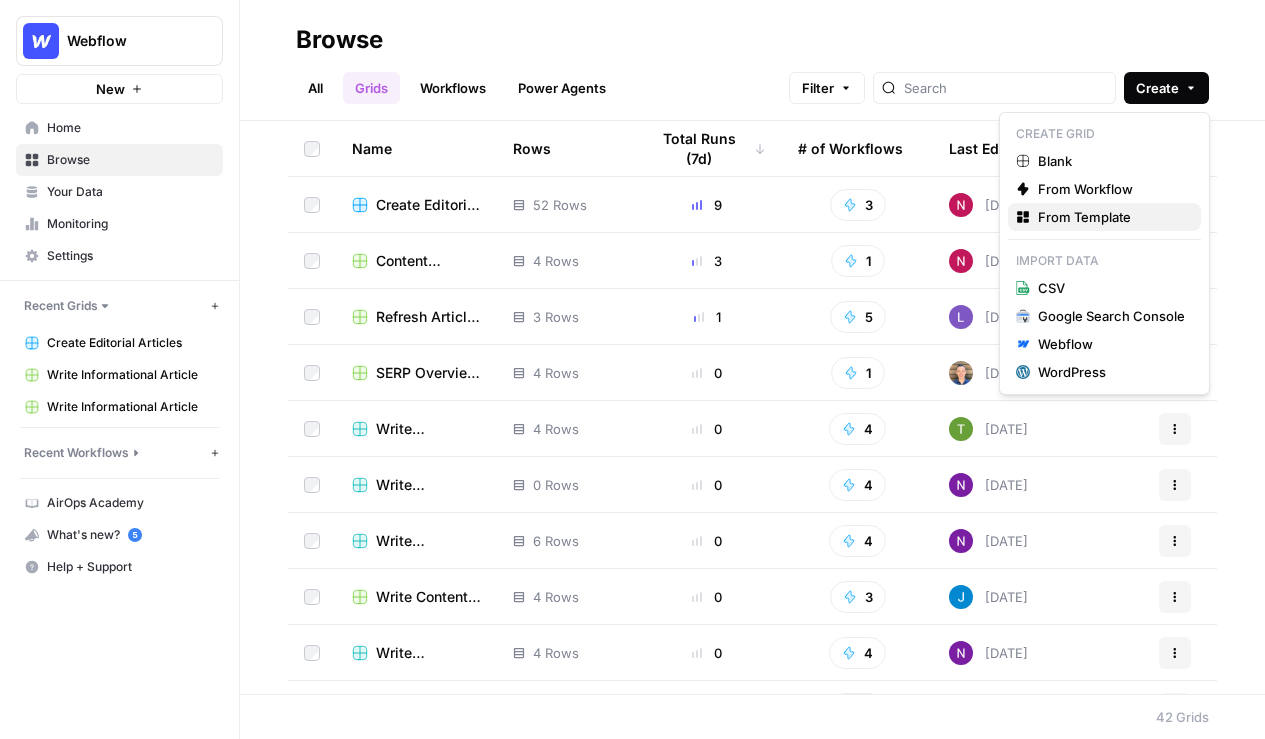 click on "From Template" at bounding box center (1084, 217) 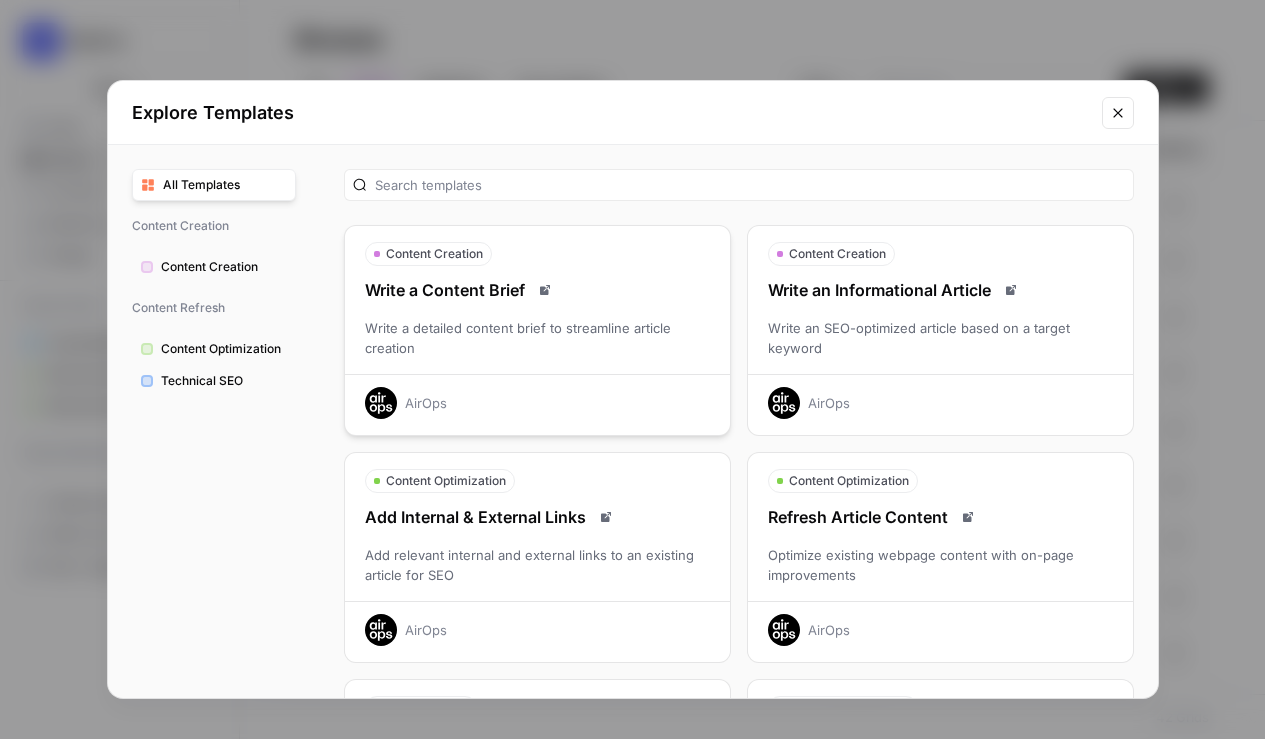 click on "Content Creation" at bounding box center [537, 254] 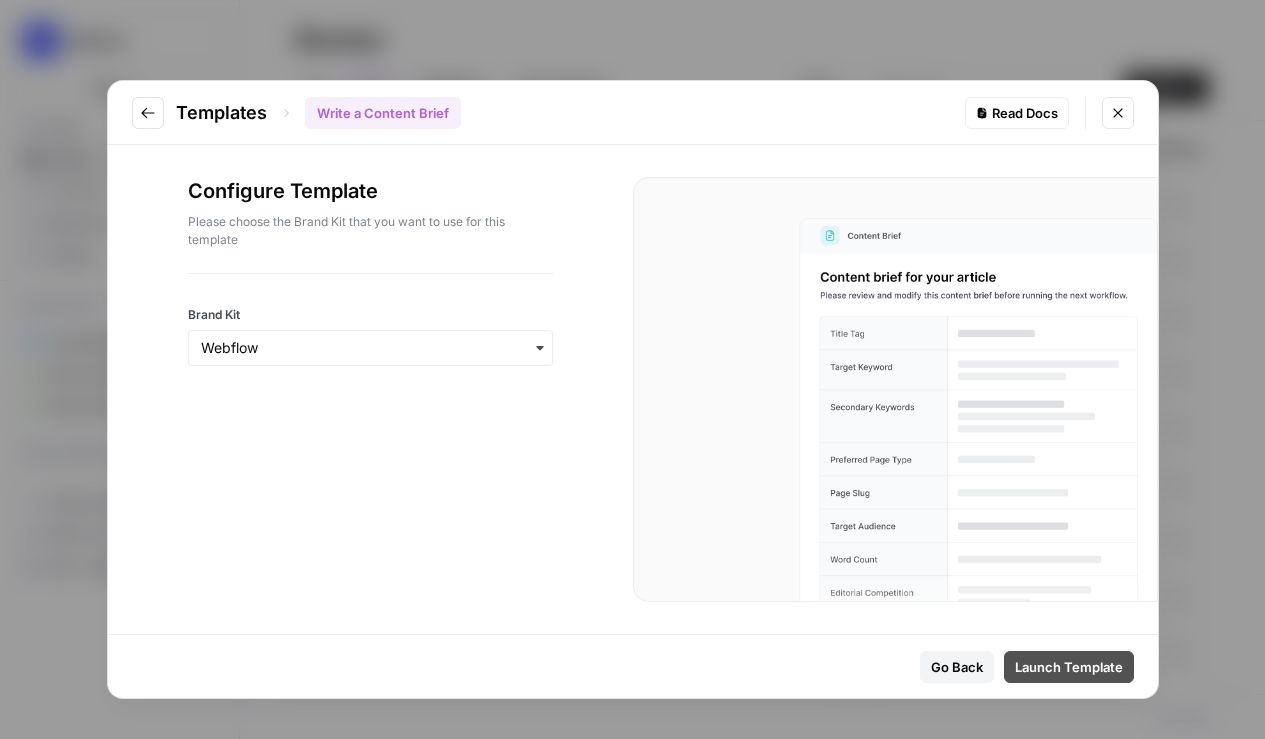 click on "Launch Template" at bounding box center (1069, 667) 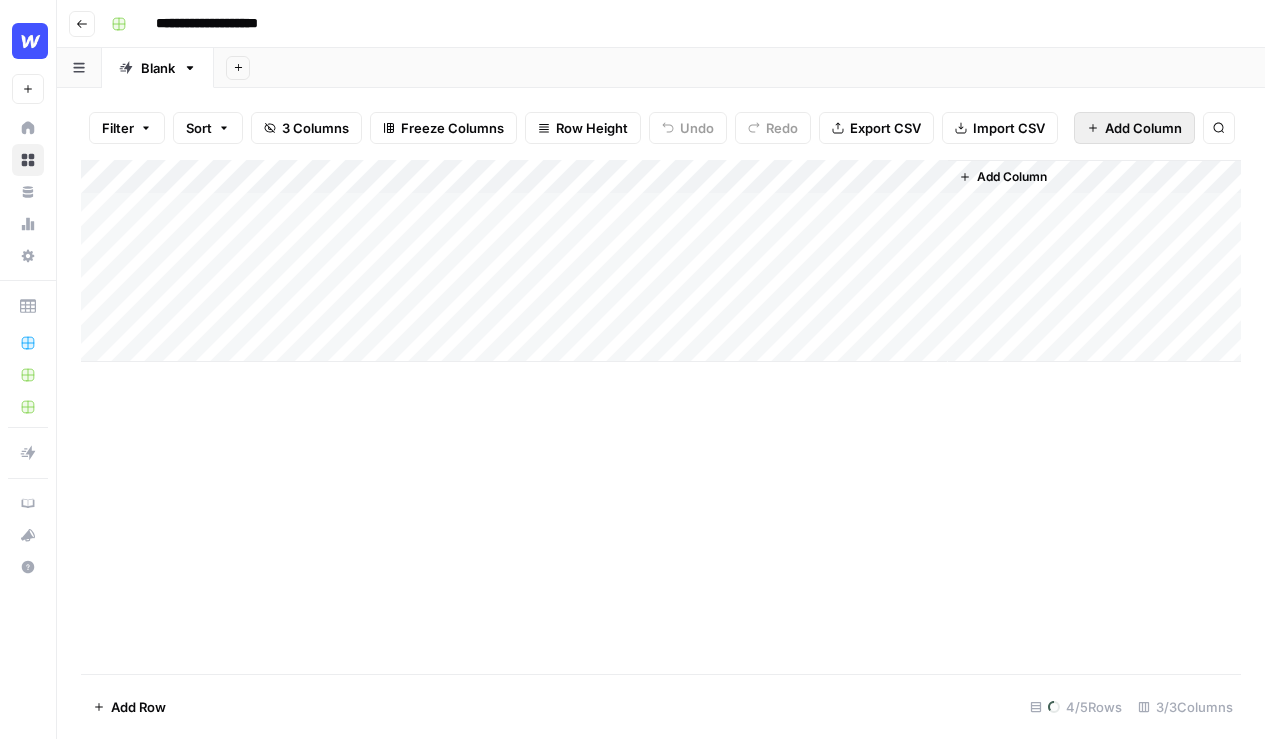 click on "Add Column" at bounding box center (1143, 128) 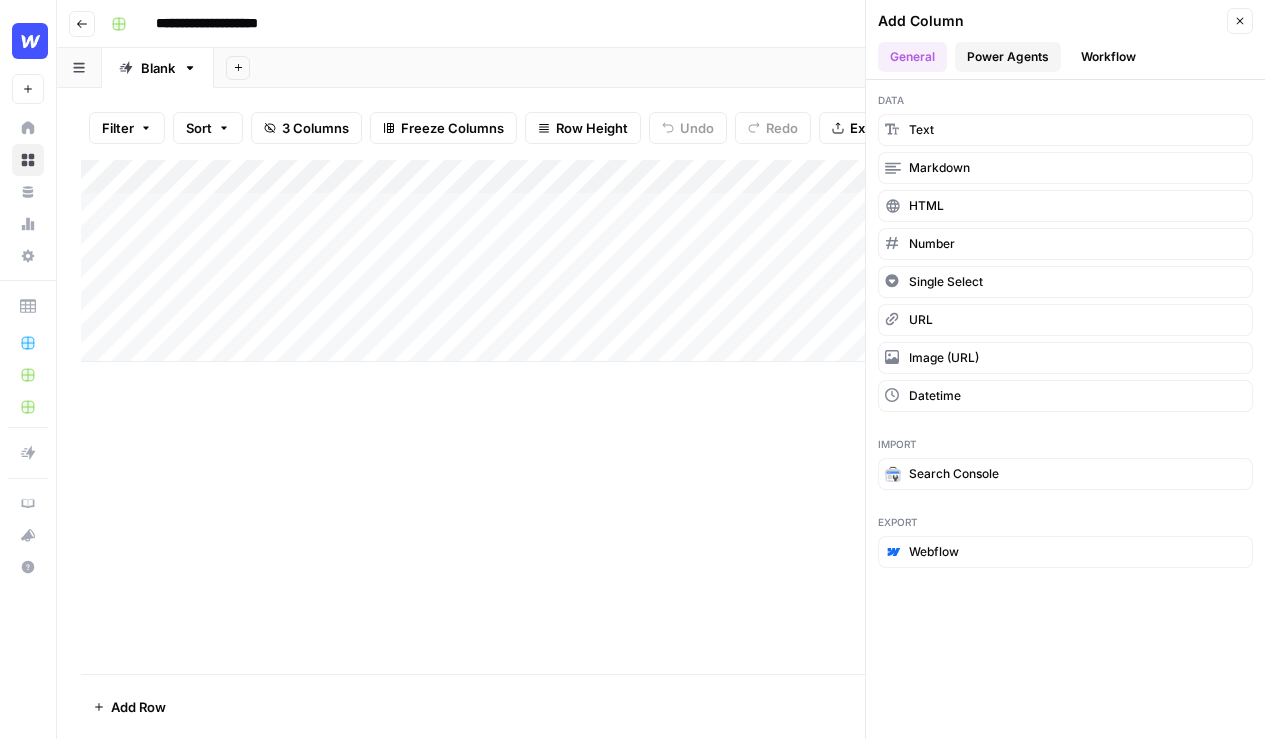 click on "Power Agents" at bounding box center (1008, 57) 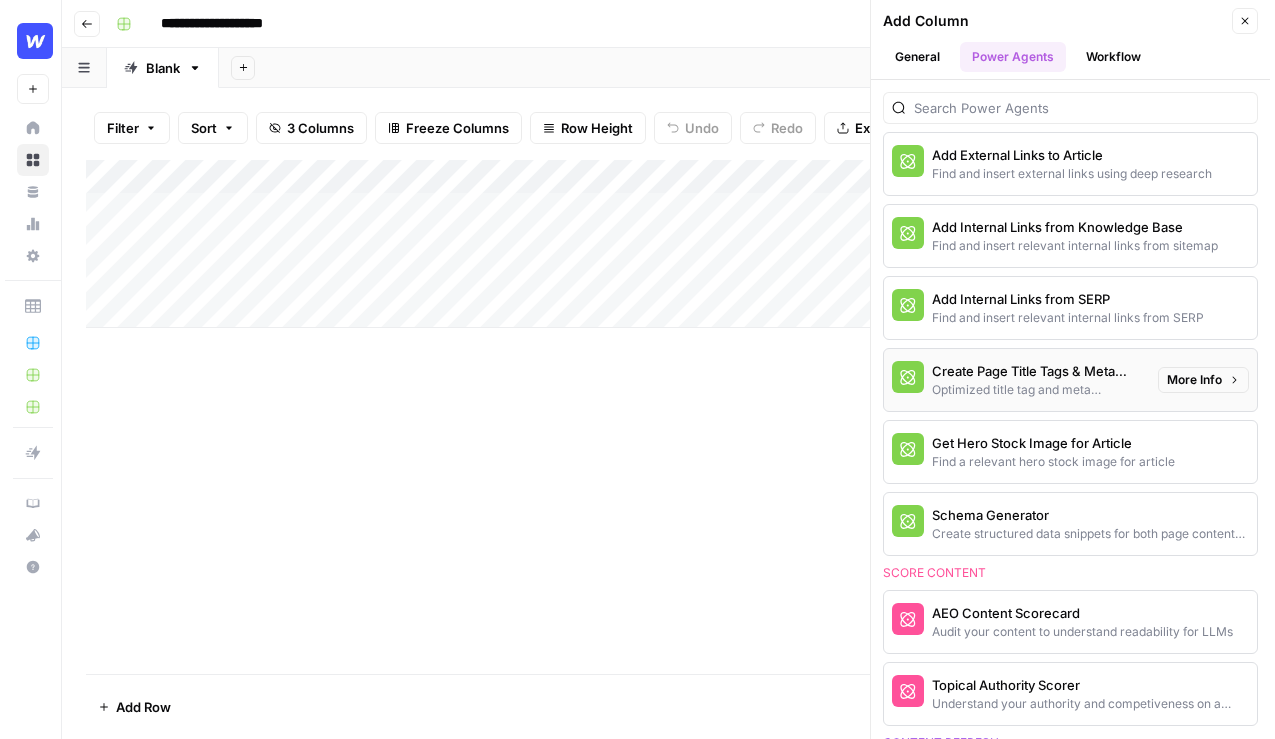 scroll, scrollTop: 508, scrollLeft: 0, axis: vertical 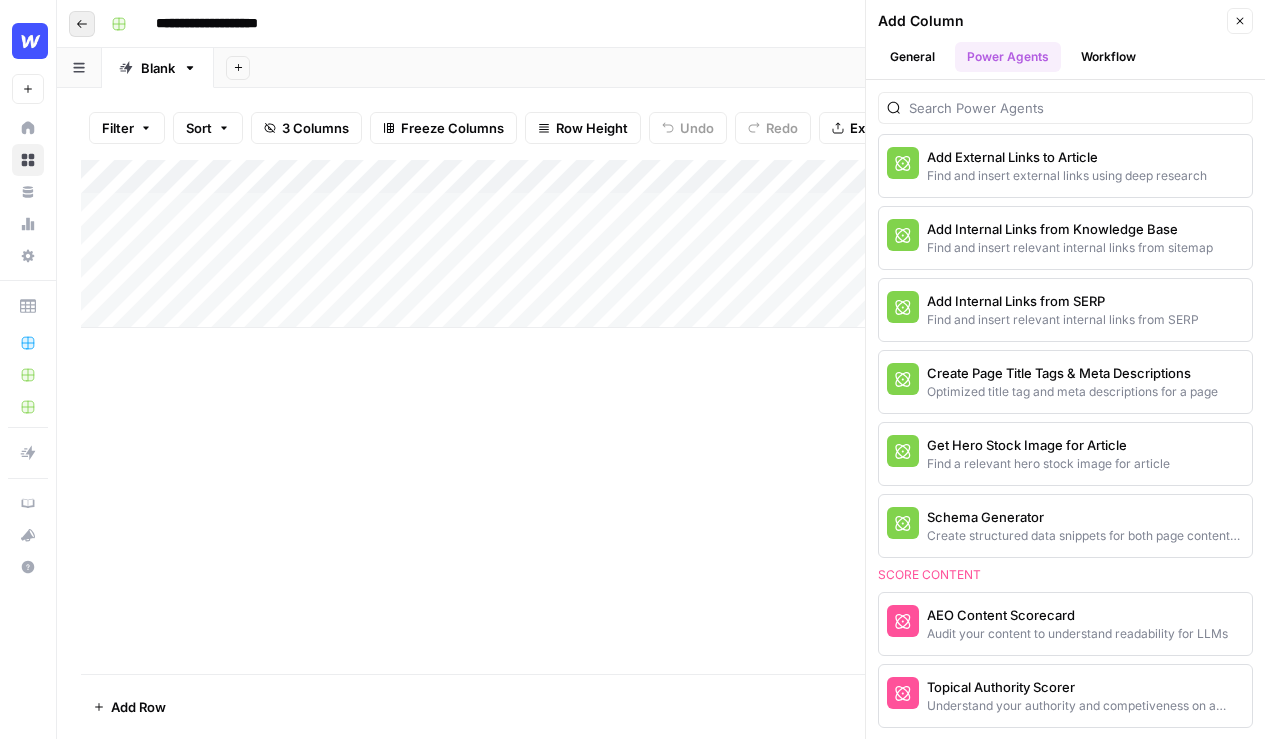 click 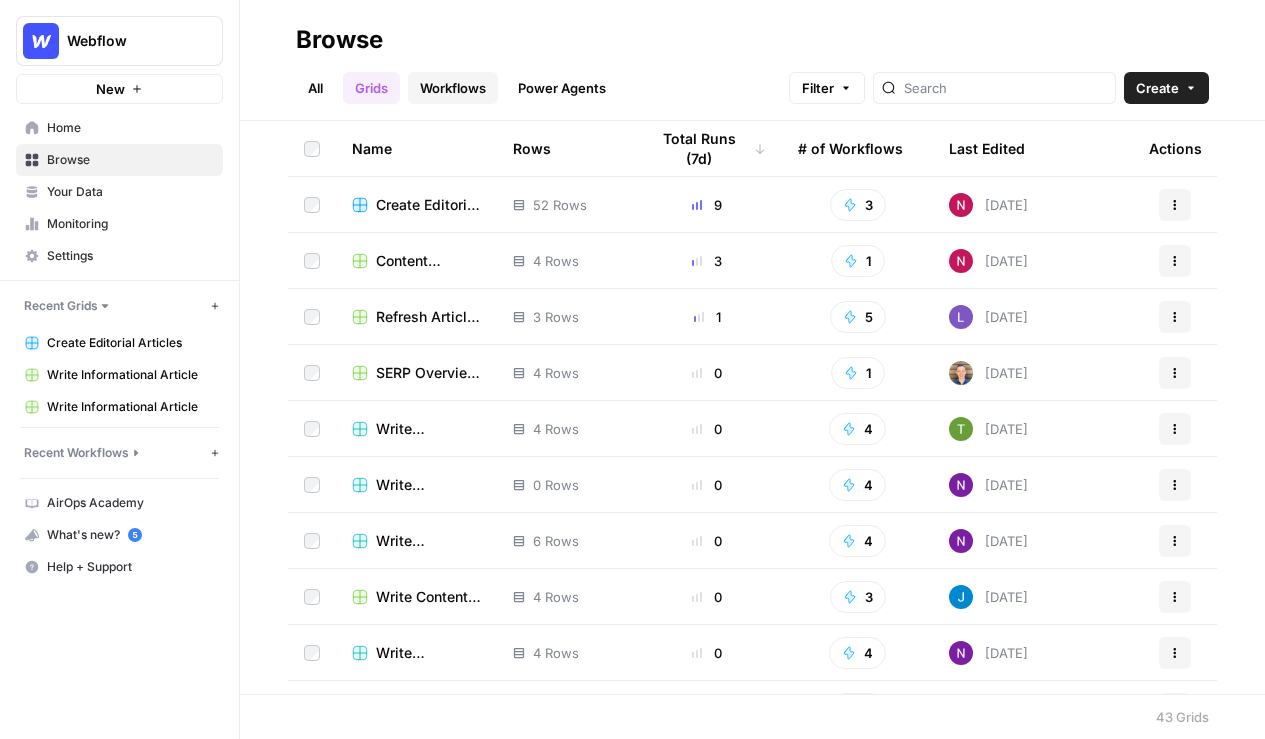 click on "Workflows" at bounding box center [453, 88] 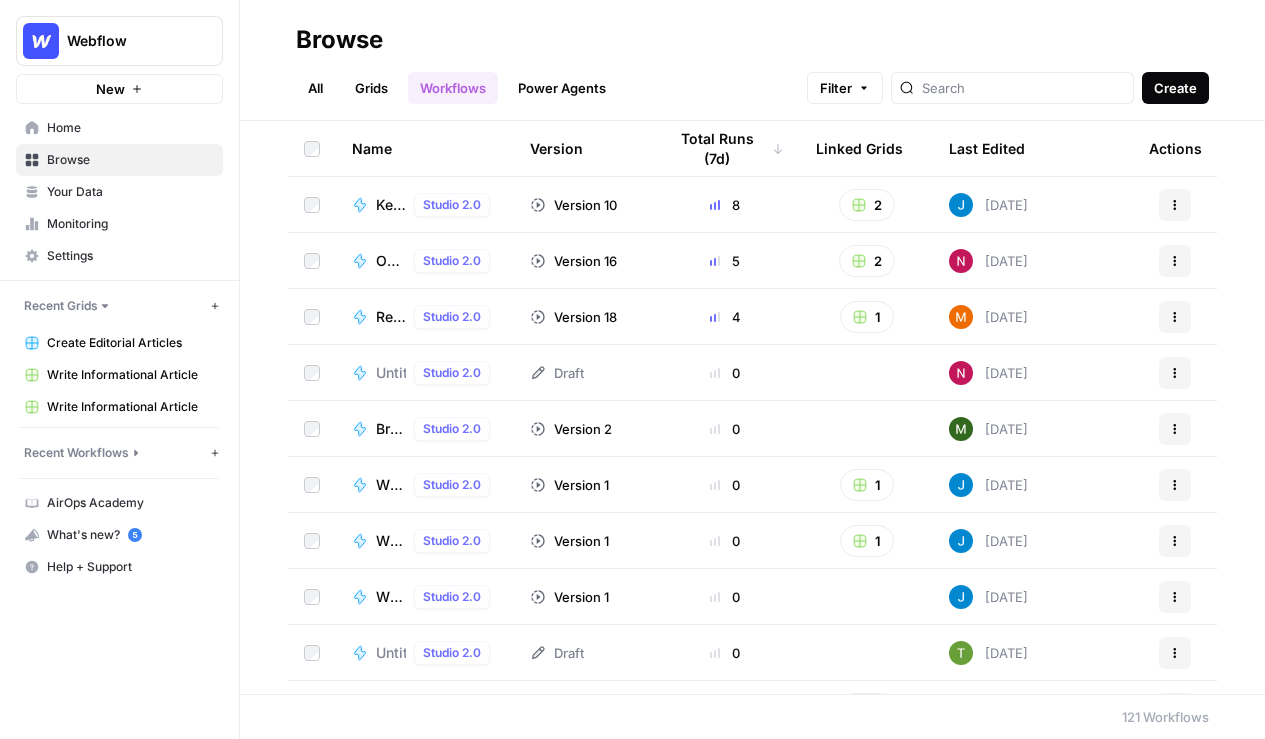 click on "Create" at bounding box center [1175, 88] 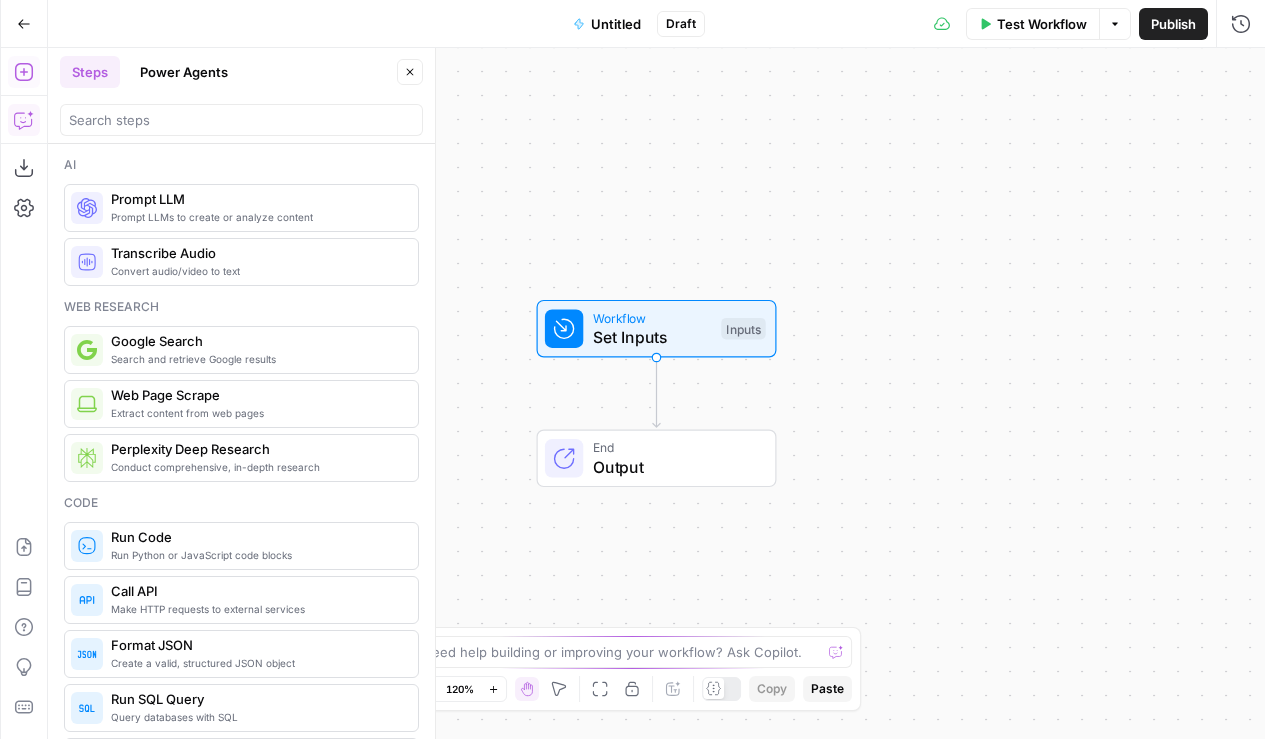 click 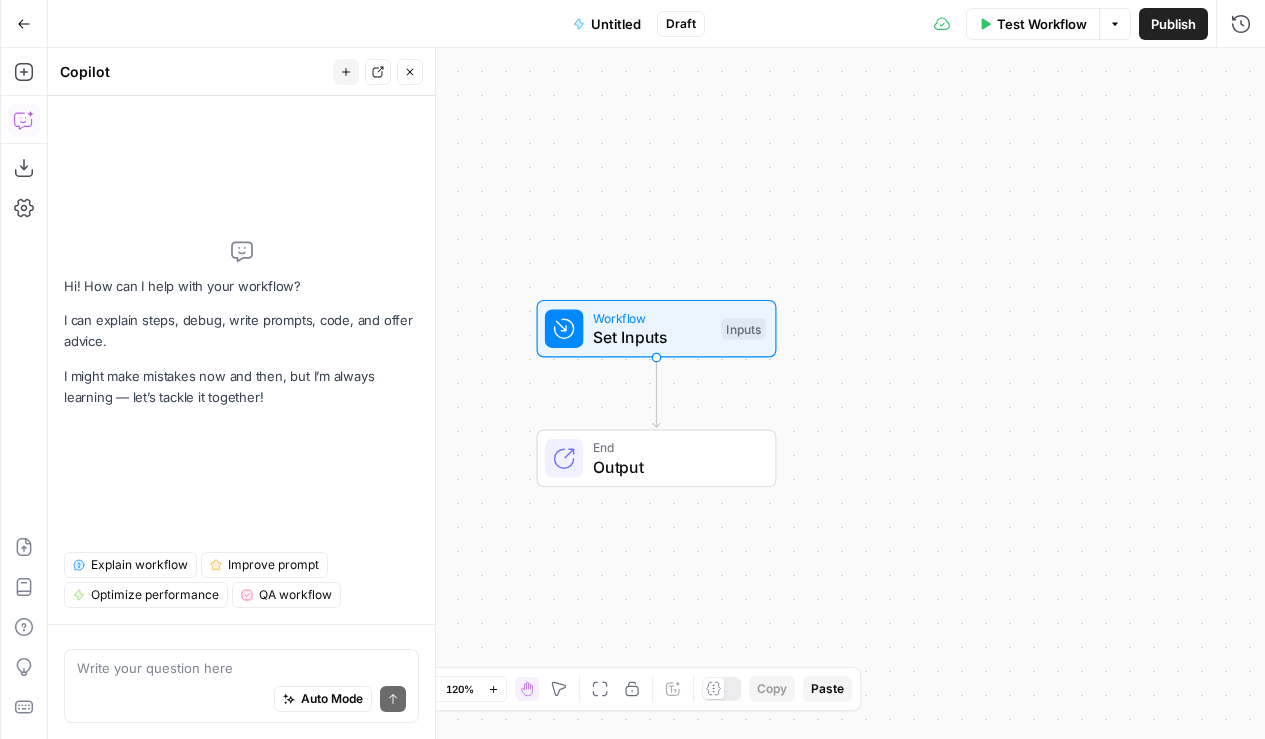 click on "Go Back" at bounding box center (24, 23) 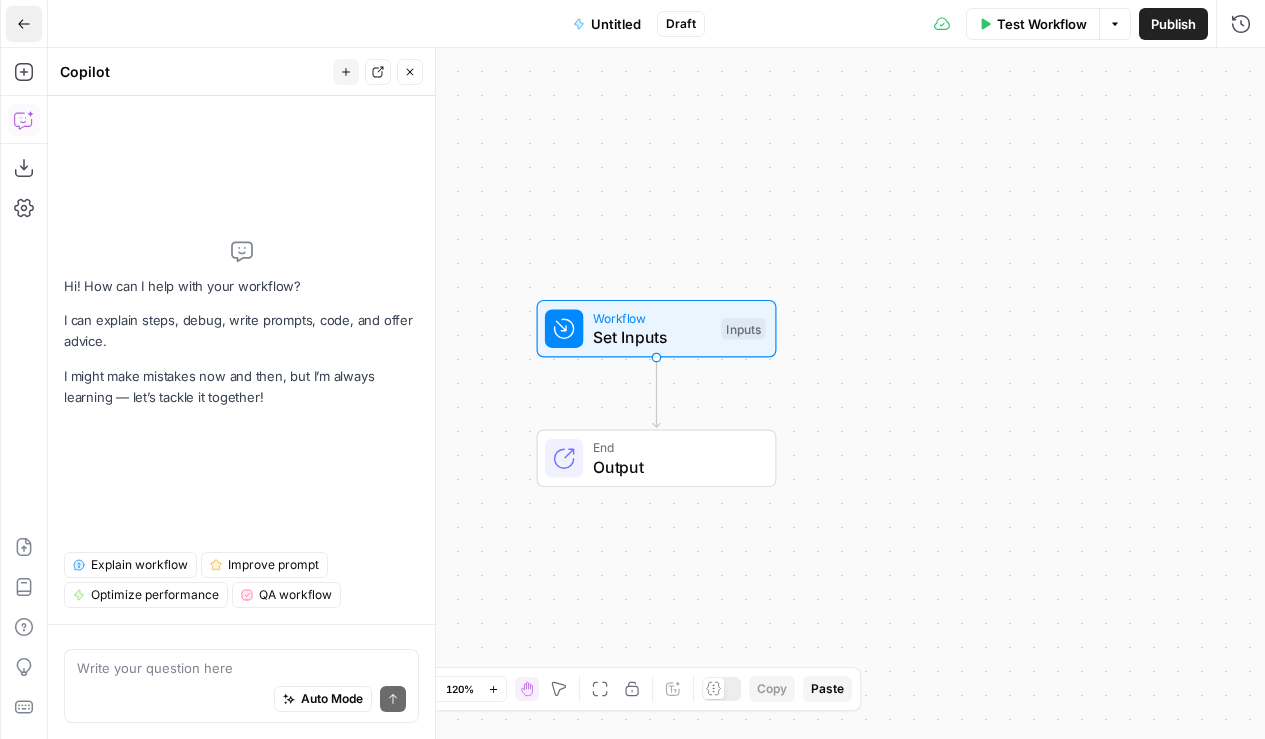 click on "Go Back" at bounding box center [24, 24] 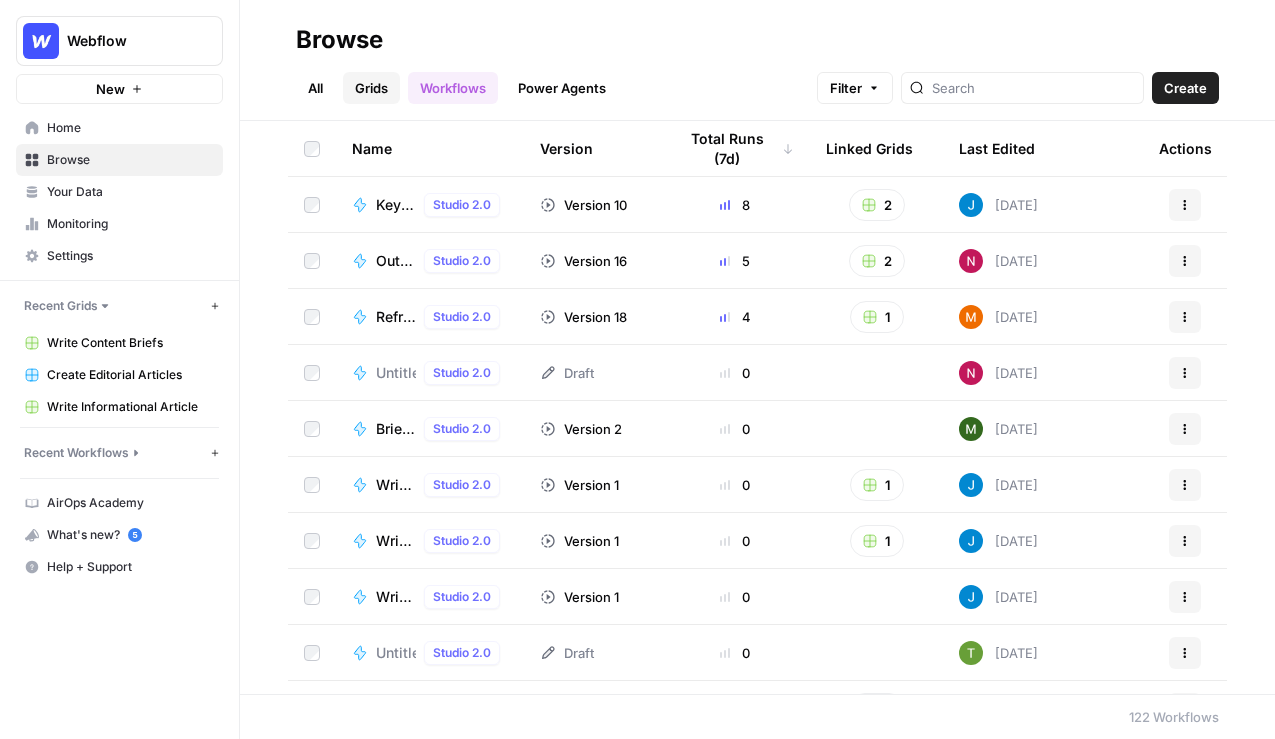 click on "Grids" at bounding box center (371, 88) 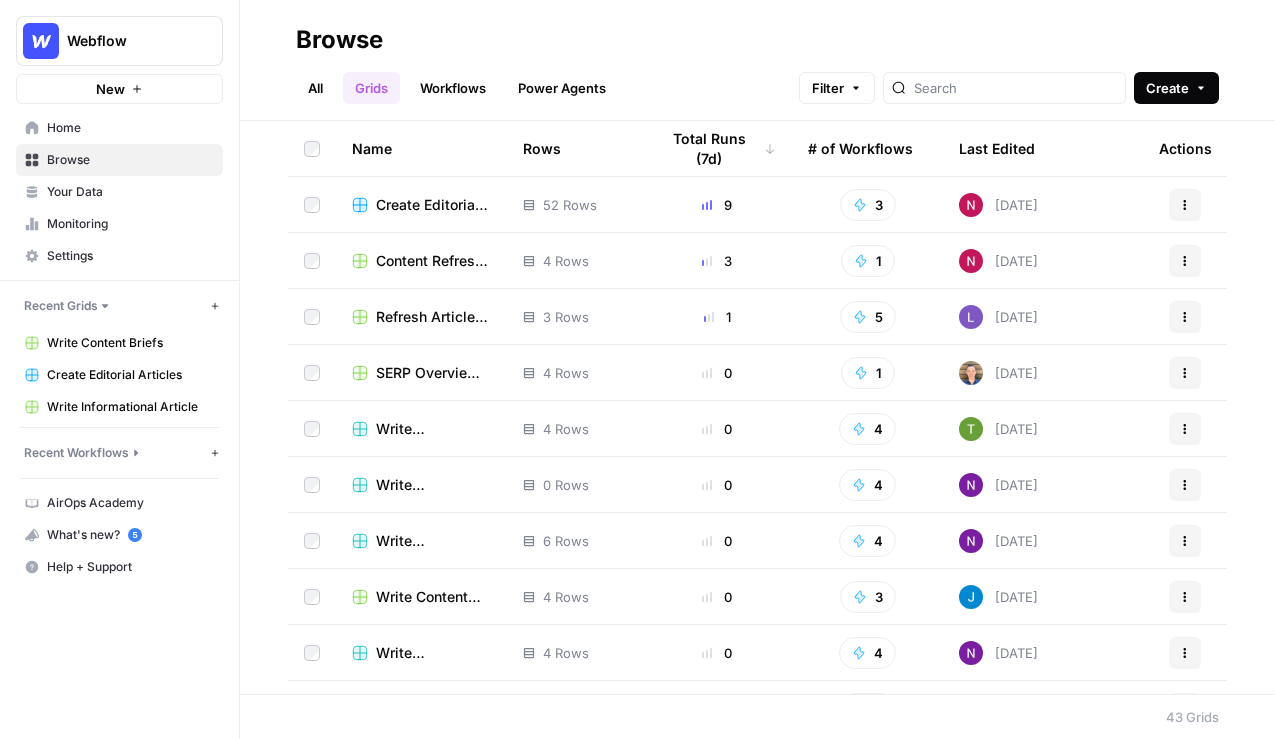 click on "Create" at bounding box center [1176, 88] 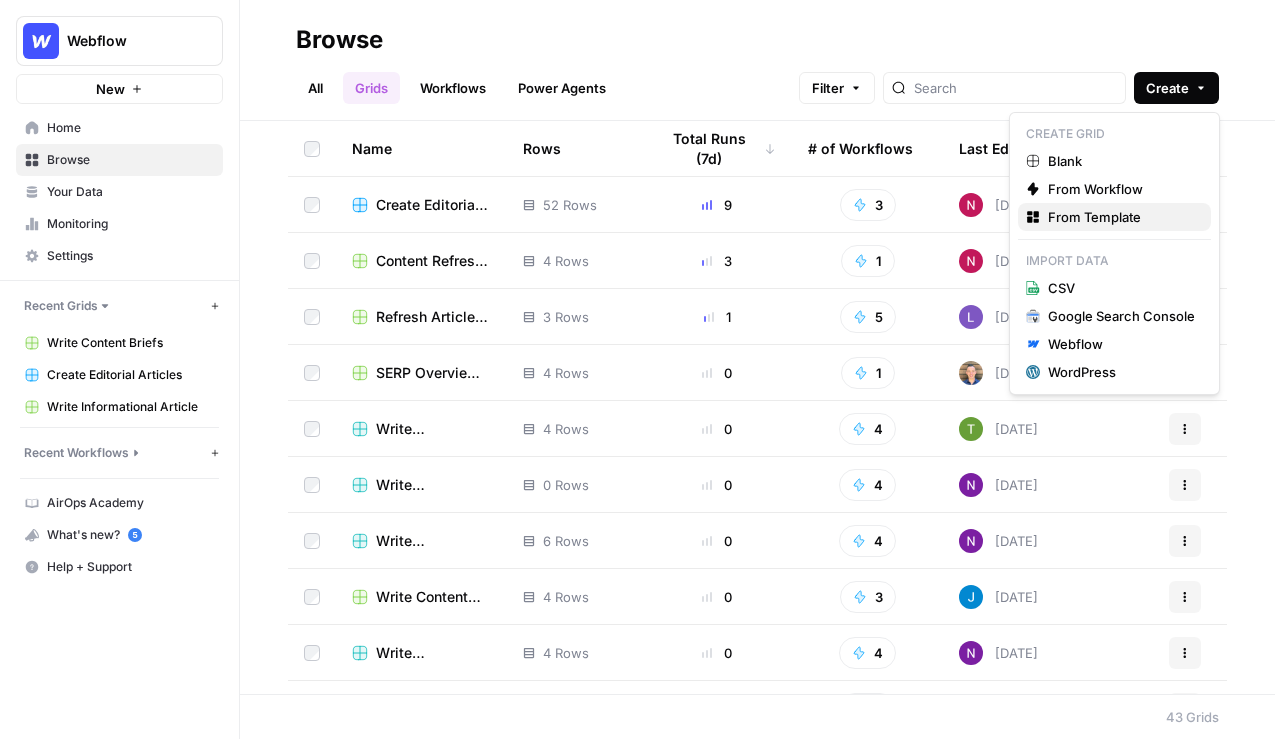 click on "From Template" at bounding box center [1094, 217] 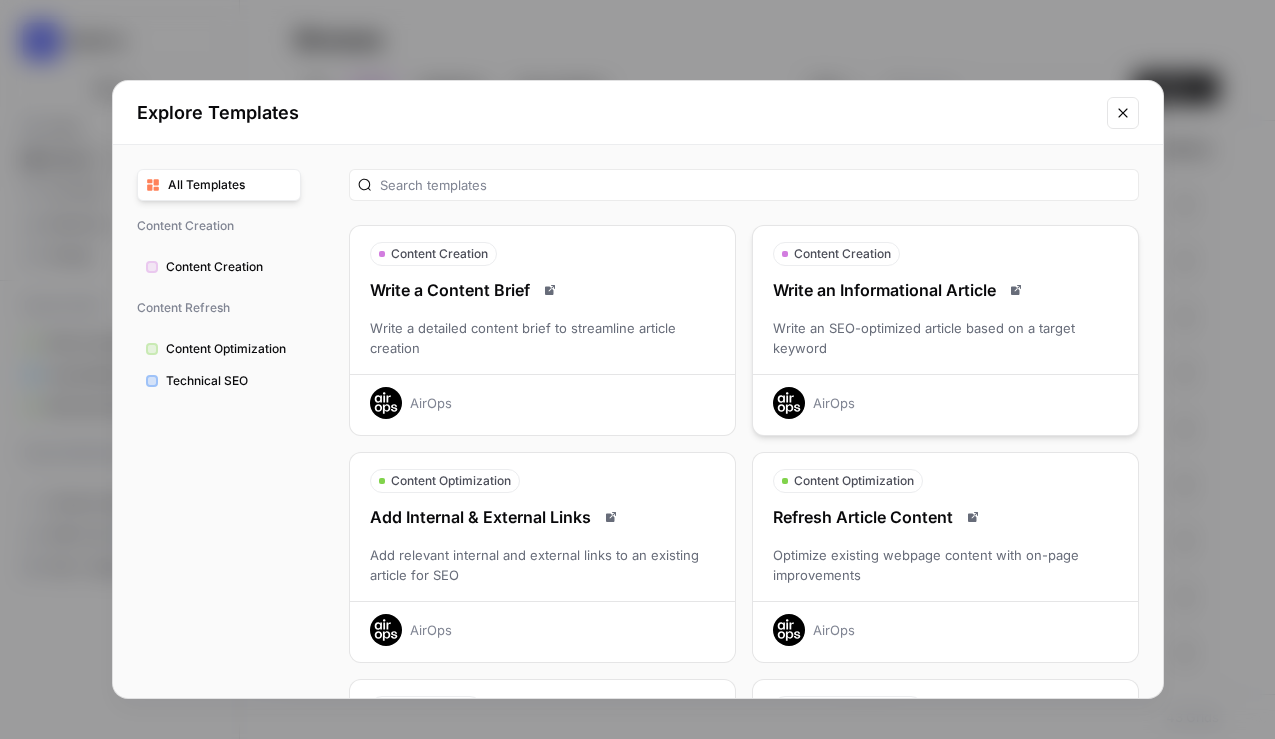 click on "Write an SEO-optimized article based on a target keyword" at bounding box center [945, 338] 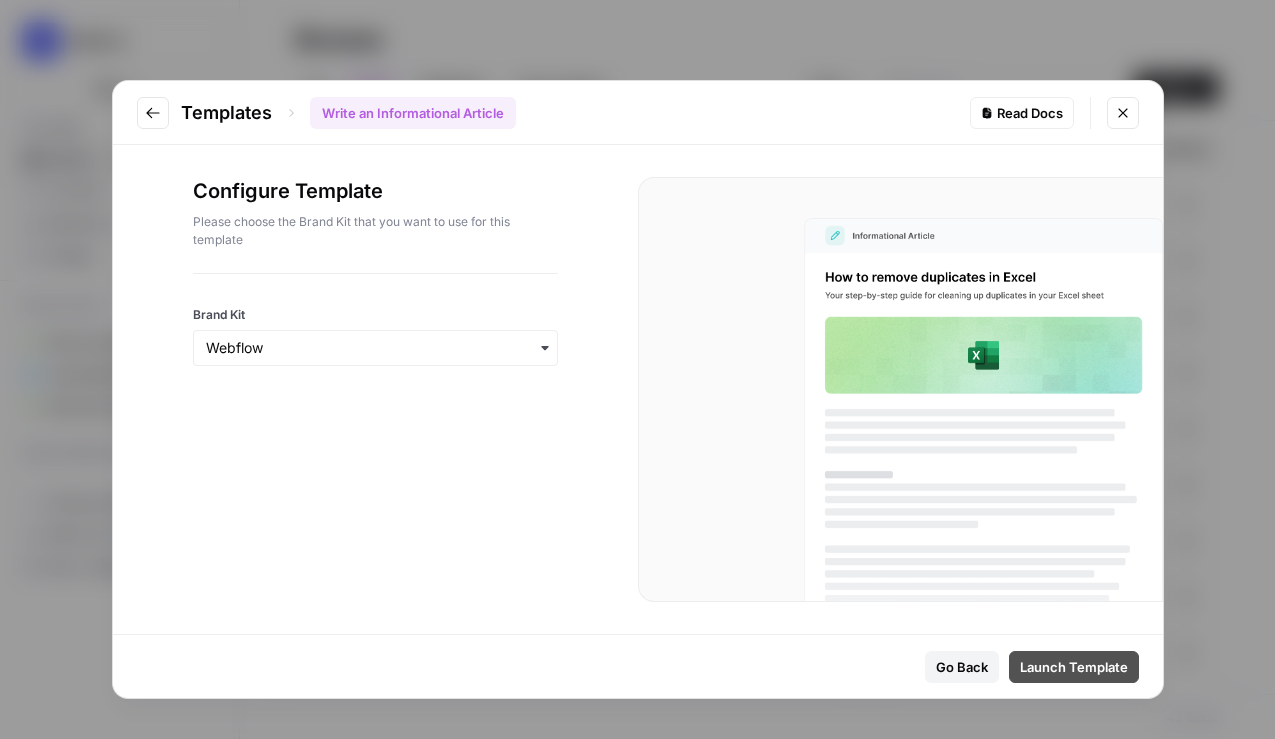 click on "Launch Template" at bounding box center (1074, 667) 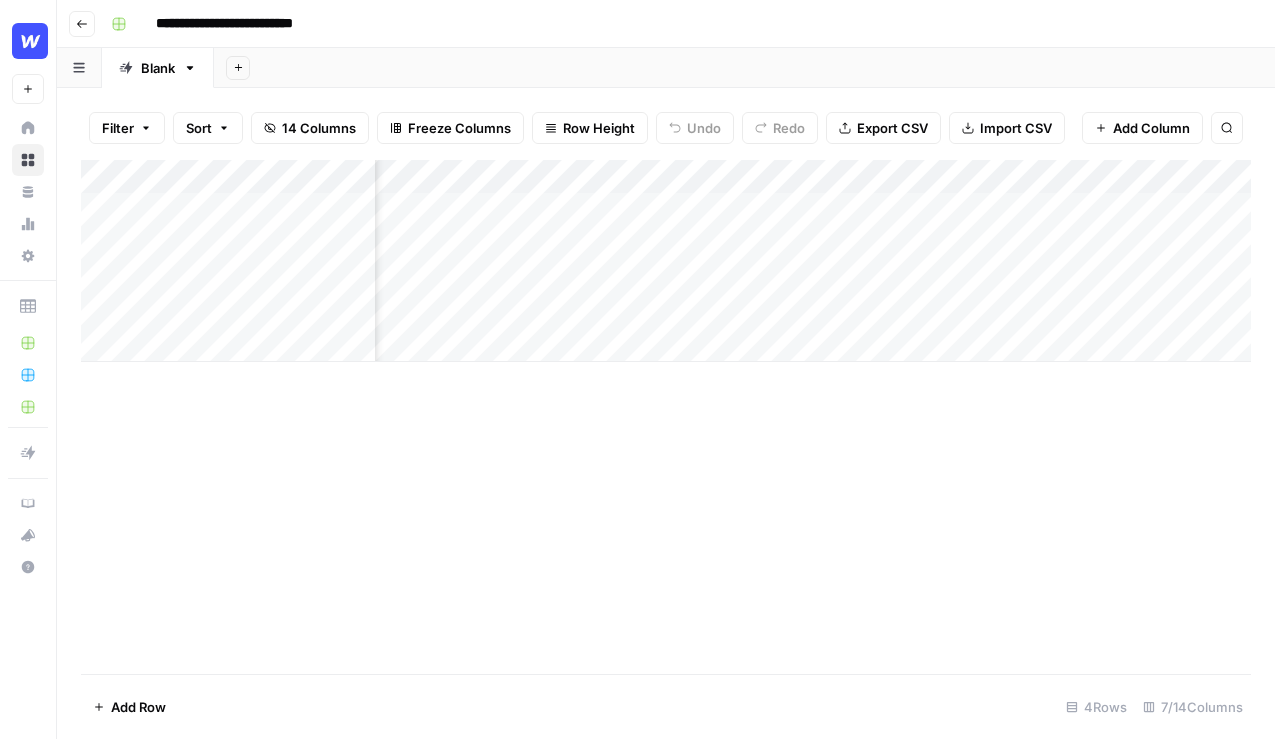 scroll, scrollTop: 0, scrollLeft: 145, axis: horizontal 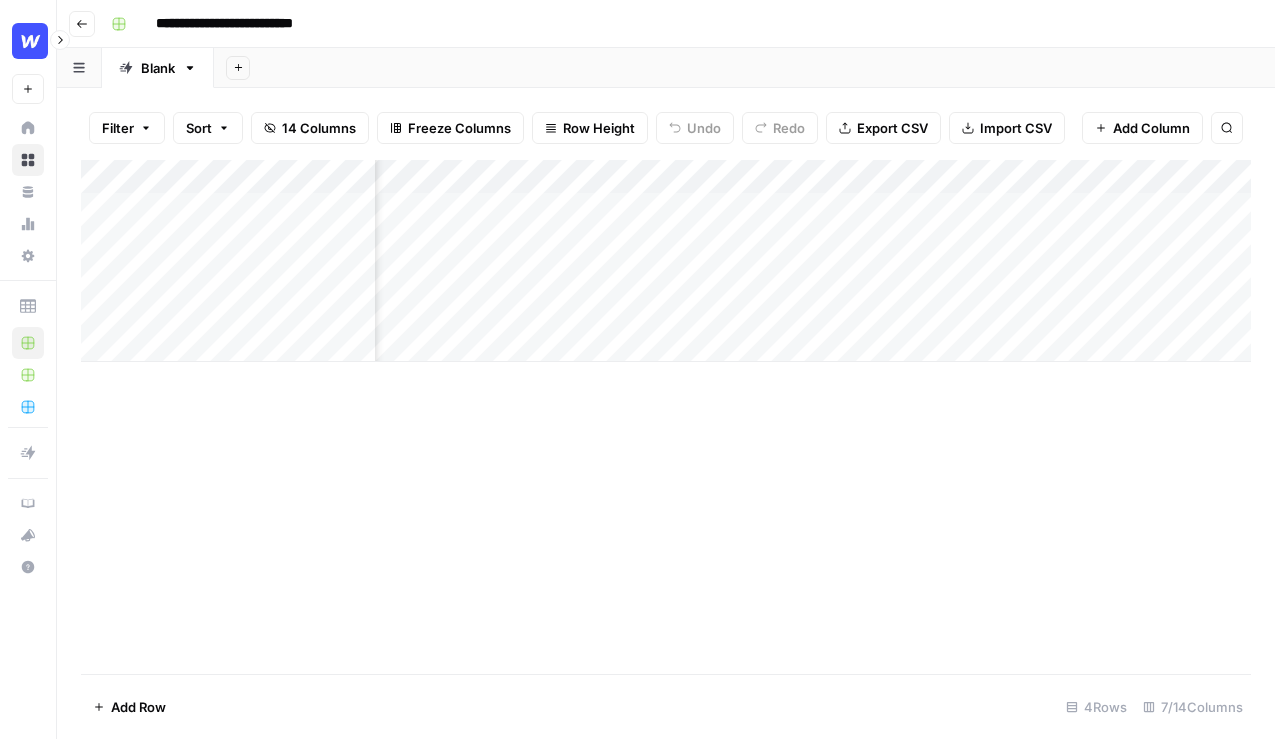 click on "Webflow" at bounding box center (28, 41) 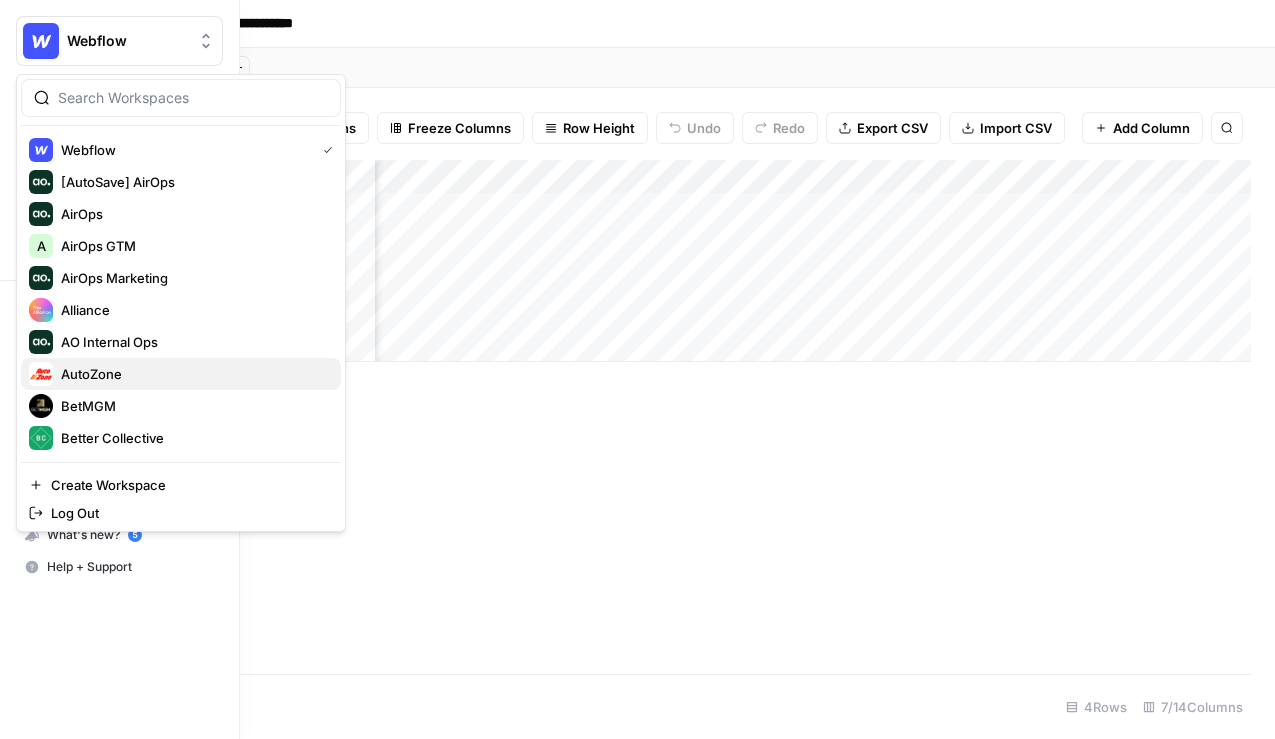 scroll, scrollTop: 992, scrollLeft: 0, axis: vertical 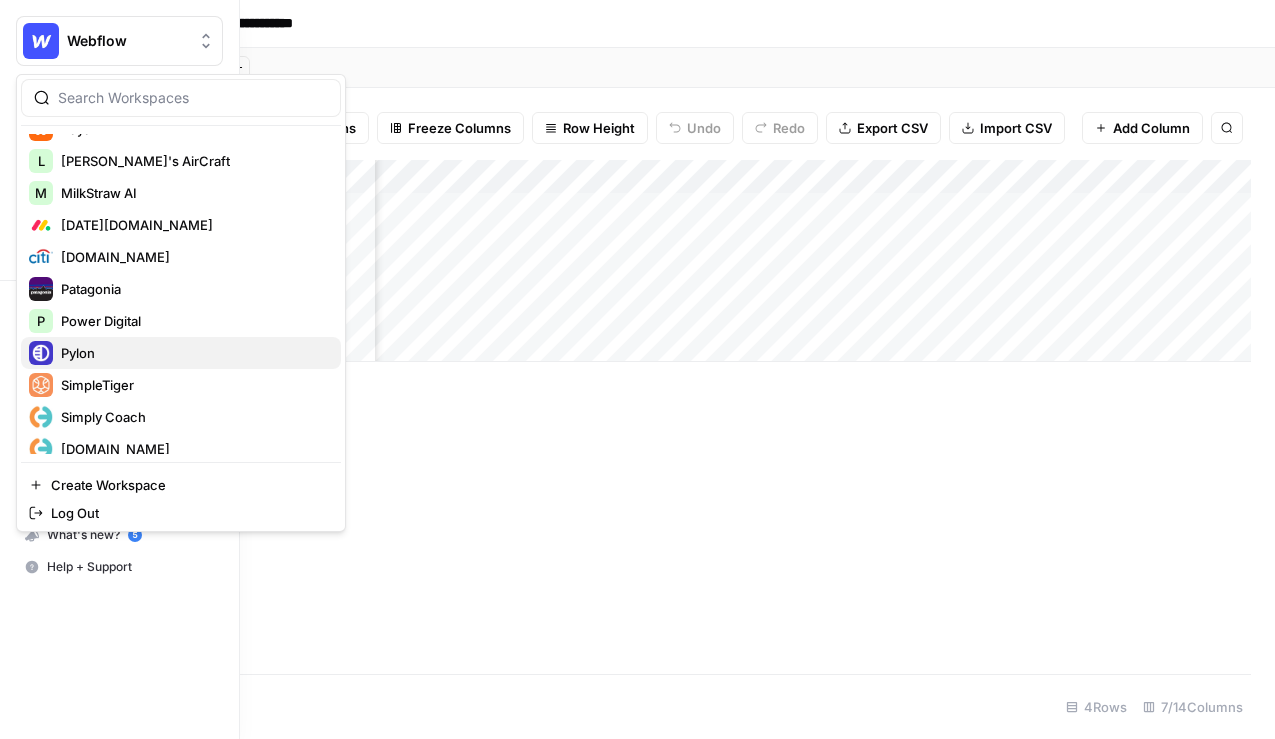 click on "Pylon" at bounding box center (181, 353) 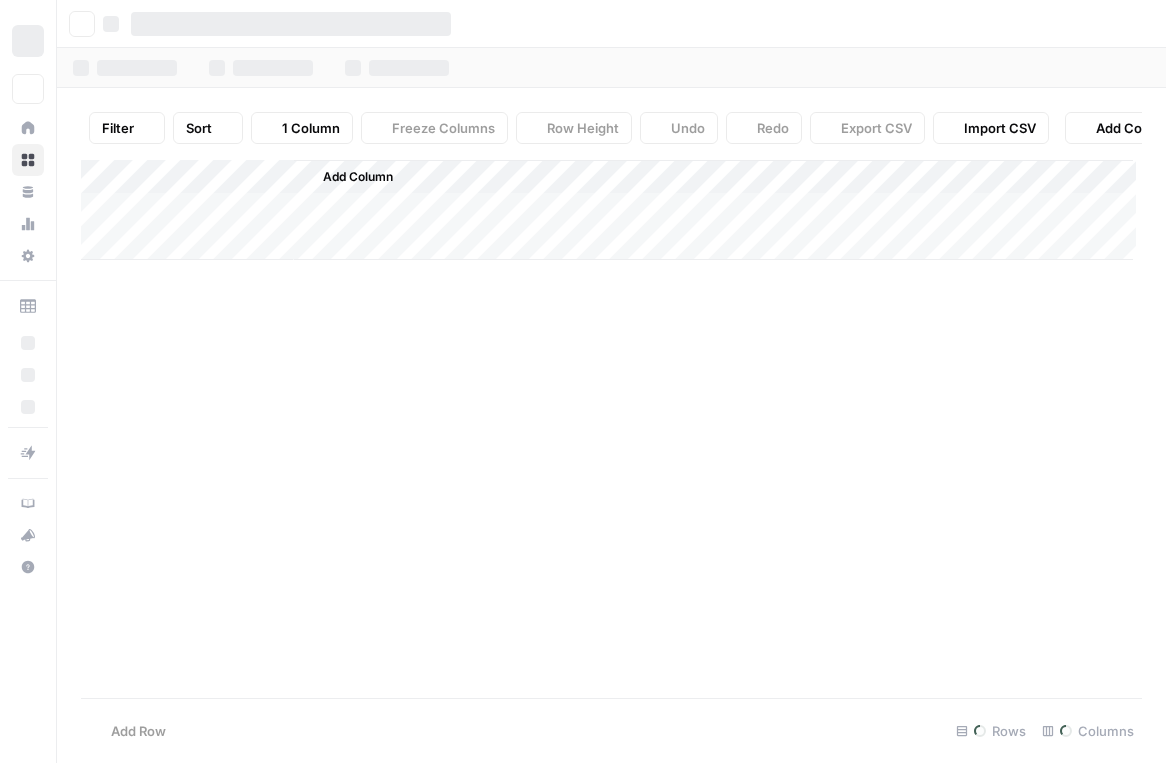 scroll, scrollTop: 0, scrollLeft: 0, axis: both 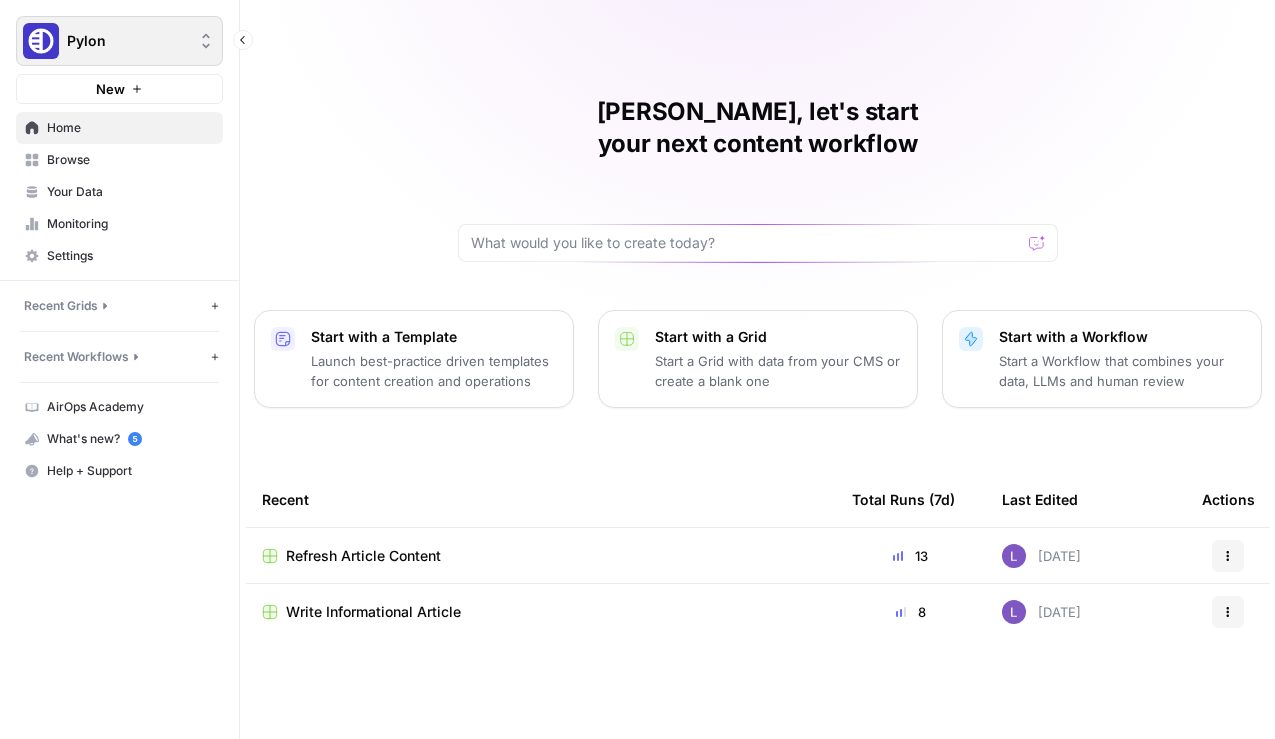 click on "Pylon" at bounding box center (119, 41) 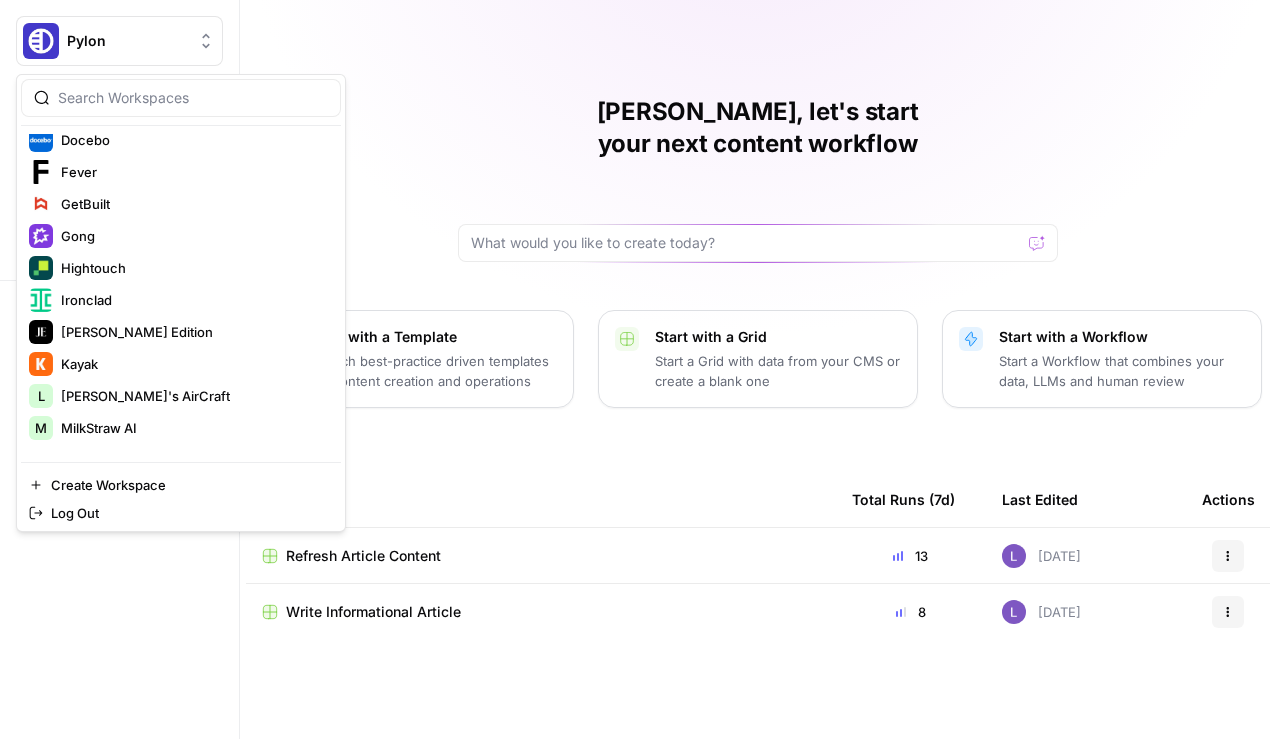 scroll, scrollTop: 992, scrollLeft: 0, axis: vertical 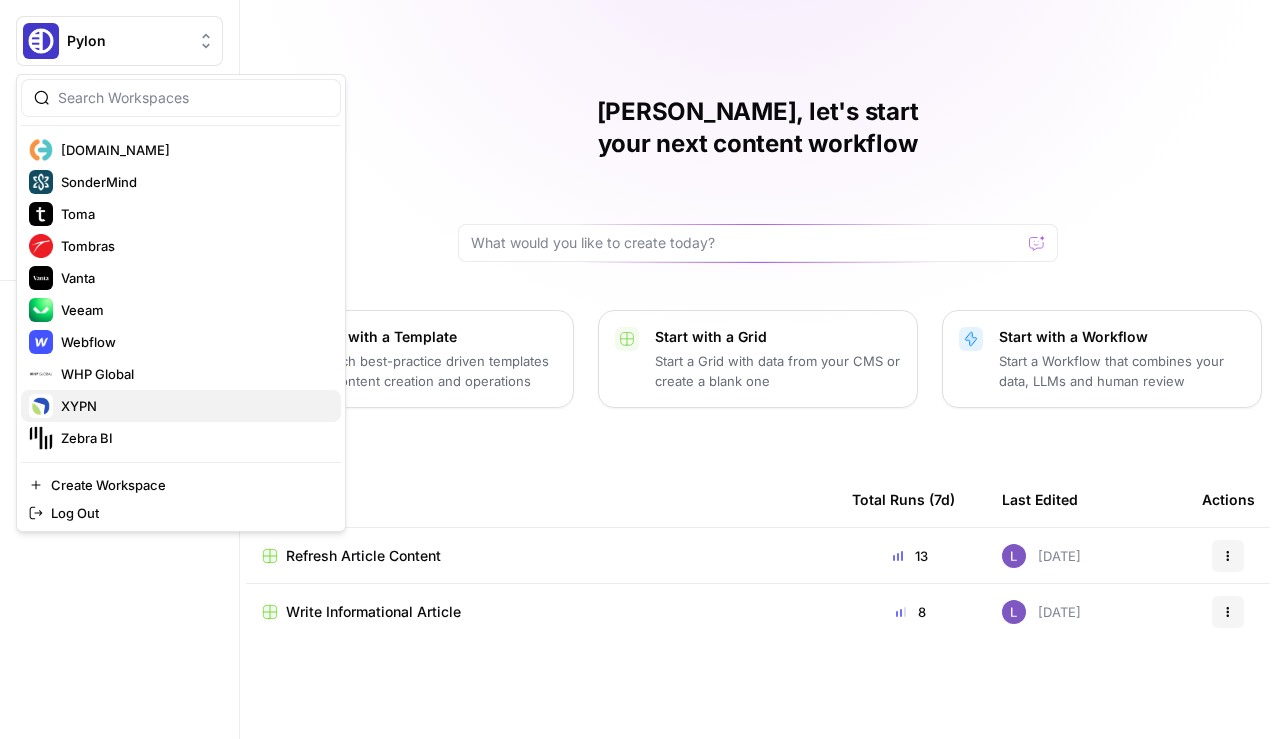 click on "XYPN" at bounding box center [181, 406] 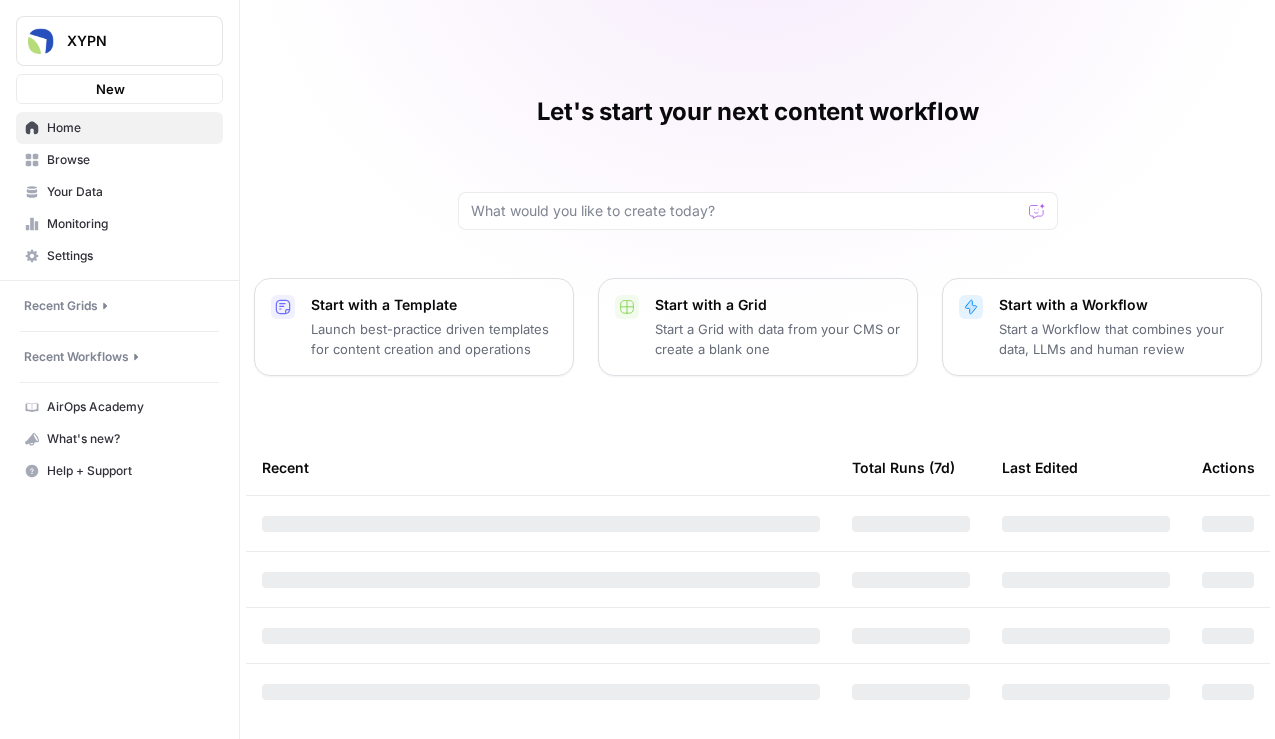scroll, scrollTop: 0, scrollLeft: 0, axis: both 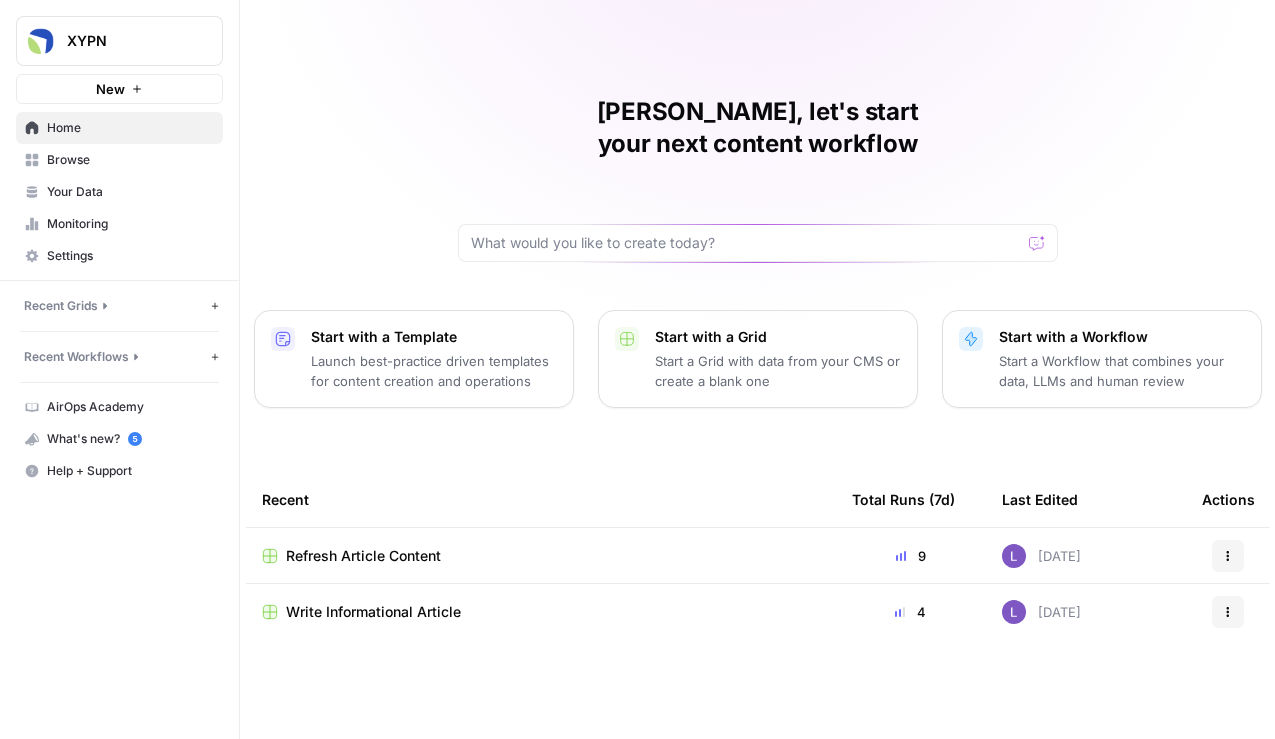 click on "Refresh Article Content" at bounding box center (363, 556) 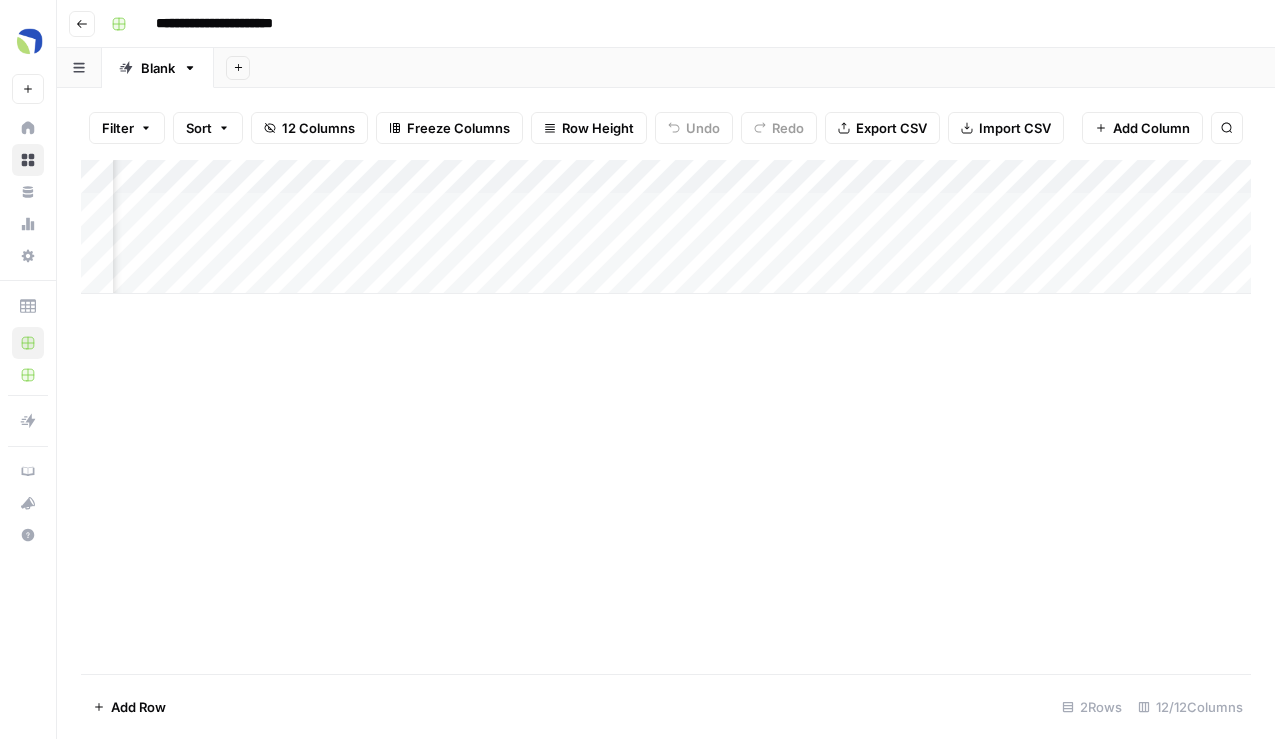 scroll, scrollTop: 0, scrollLeft: 1842, axis: horizontal 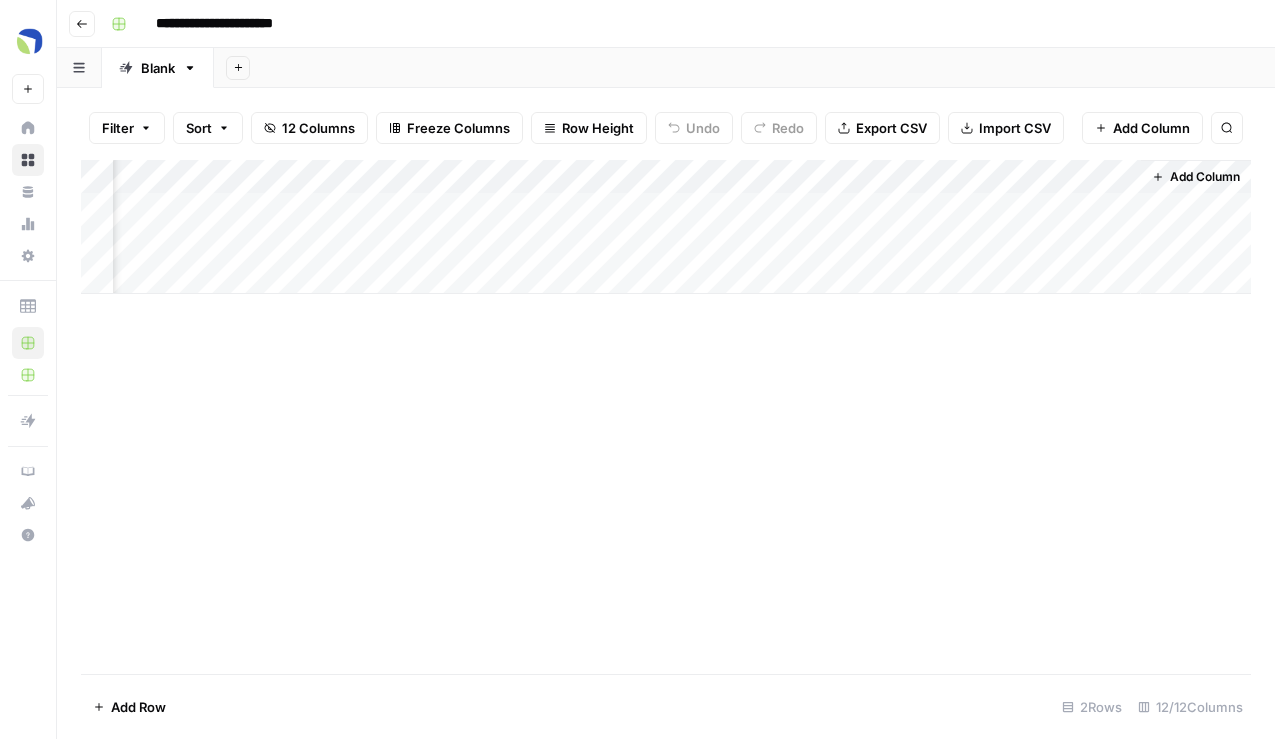 click on "Add Column" at bounding box center (666, 227) 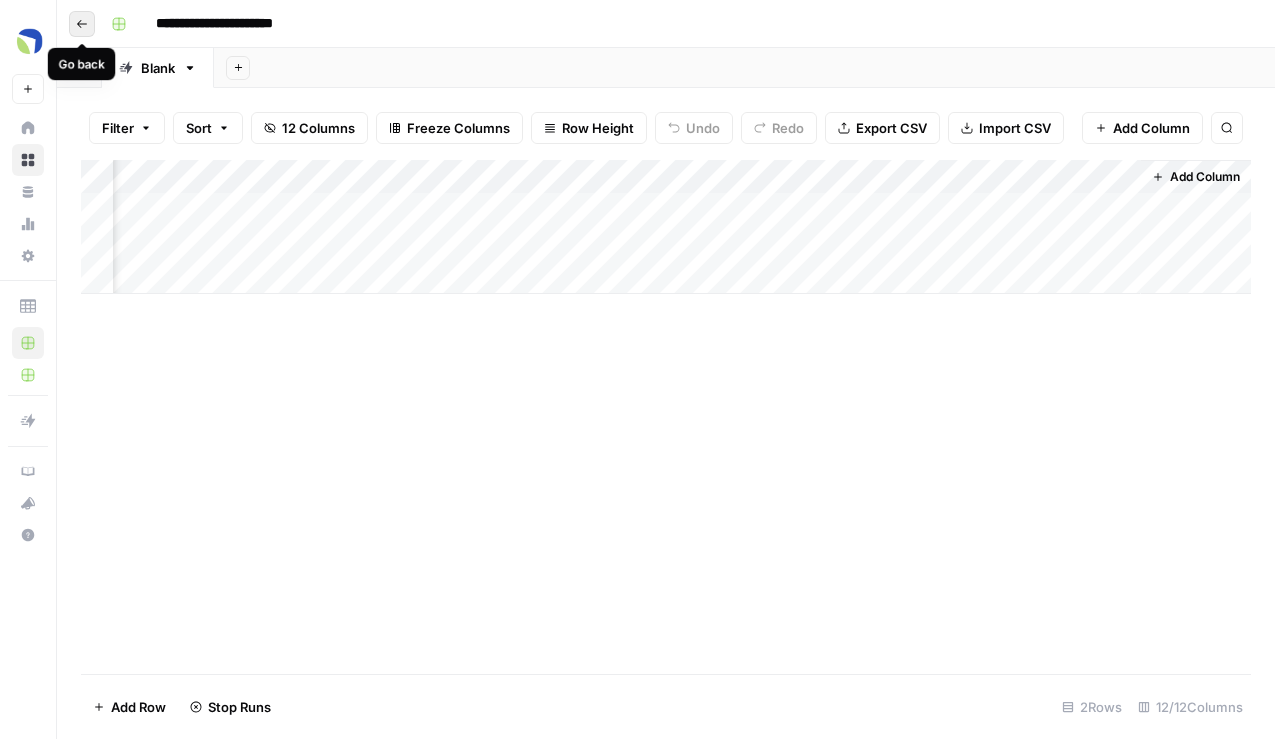 click 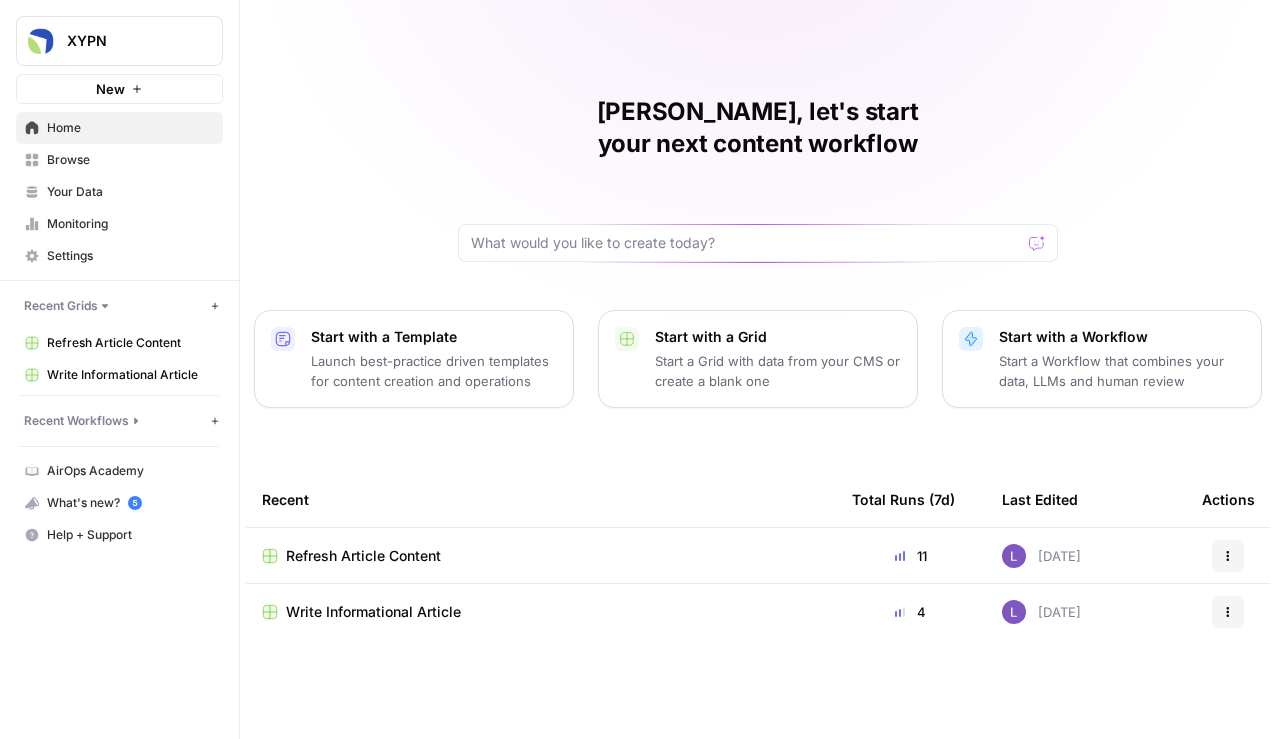 click on "Write Informational Article" at bounding box center [373, 612] 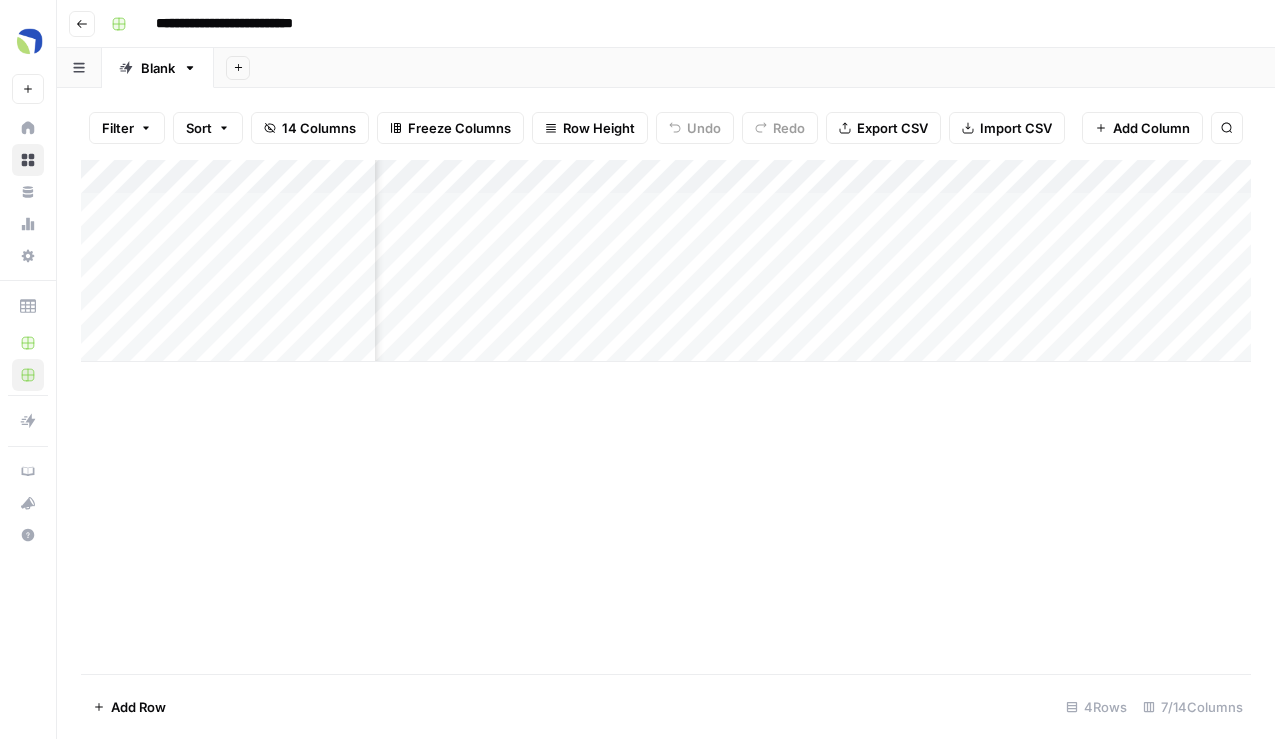 scroll, scrollTop: 0, scrollLeft: 263, axis: horizontal 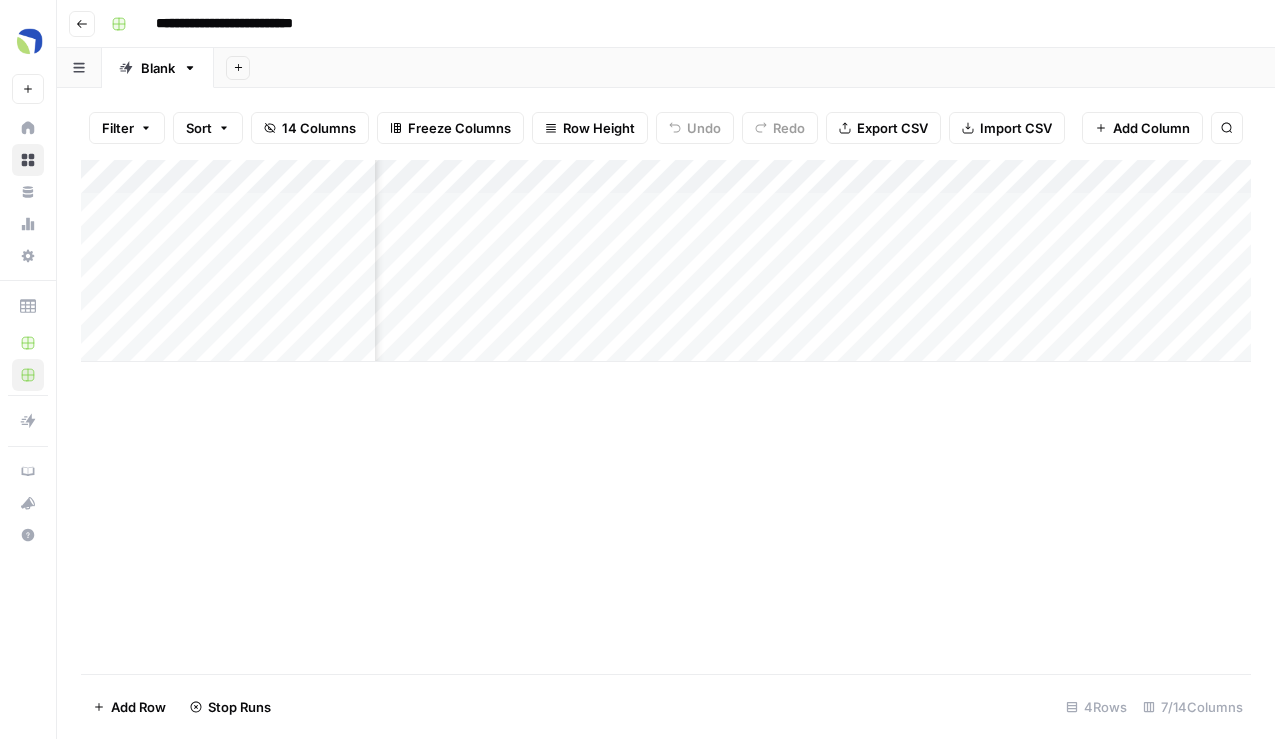 click on "Add Column" at bounding box center (666, 261) 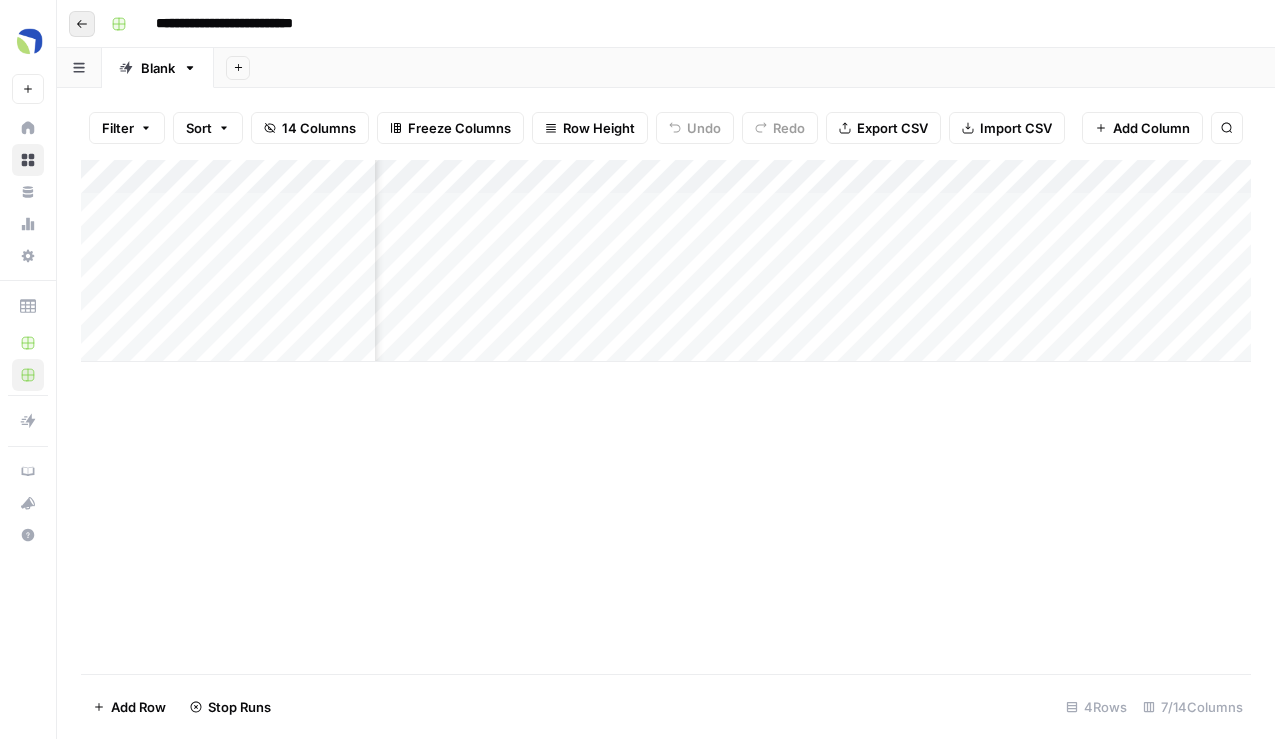 click 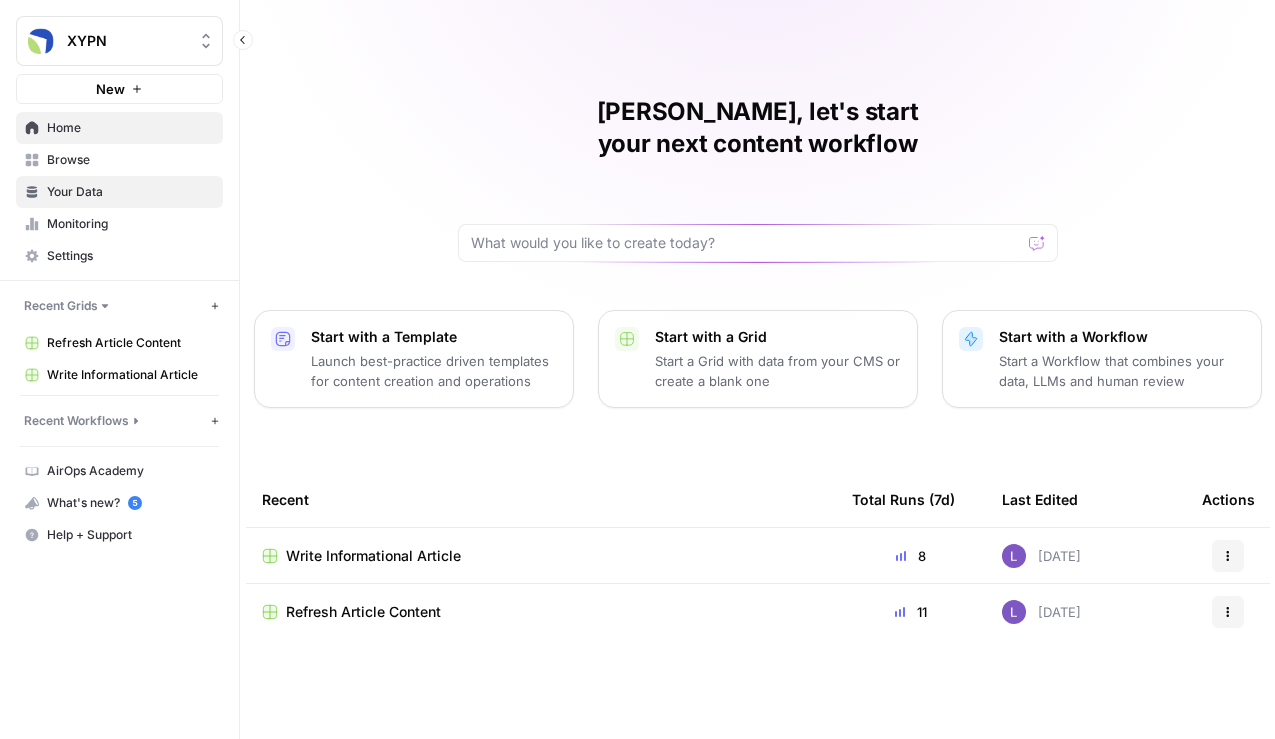 click on "Your Data" at bounding box center (119, 192) 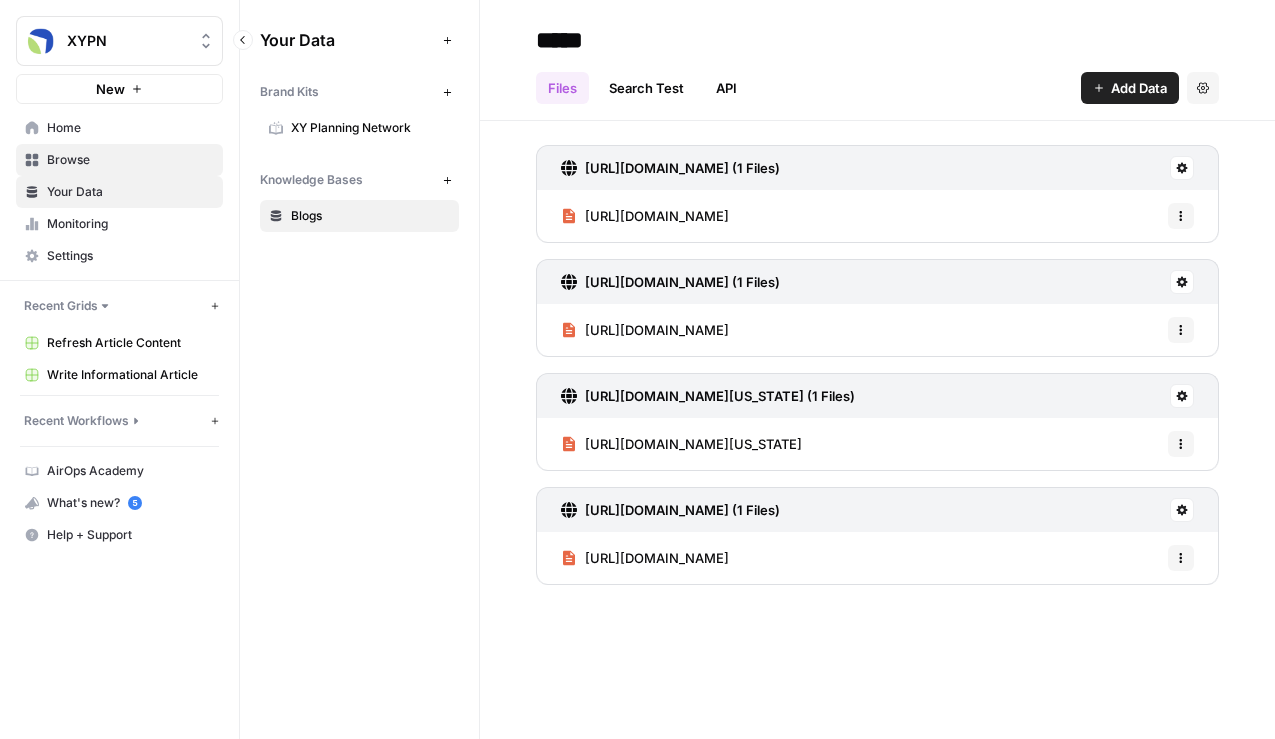 click on "Browse" at bounding box center (119, 160) 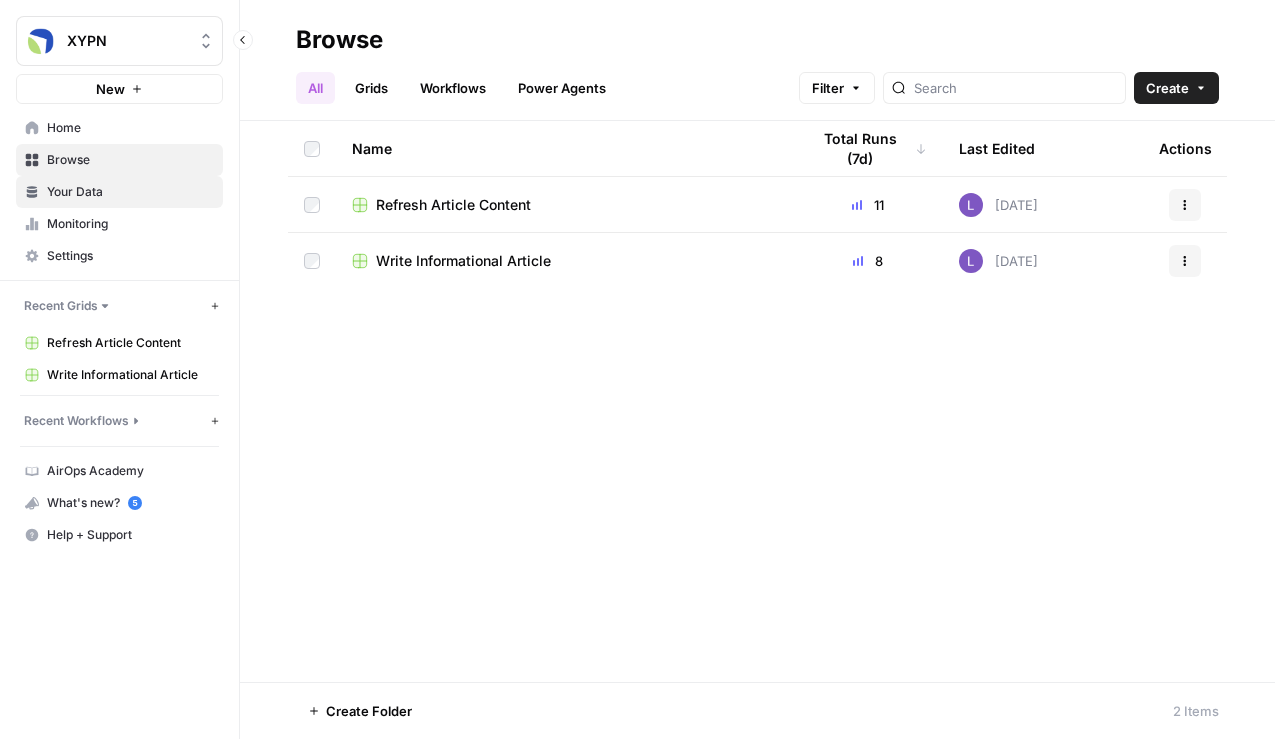 click on "Your Data" at bounding box center (119, 192) 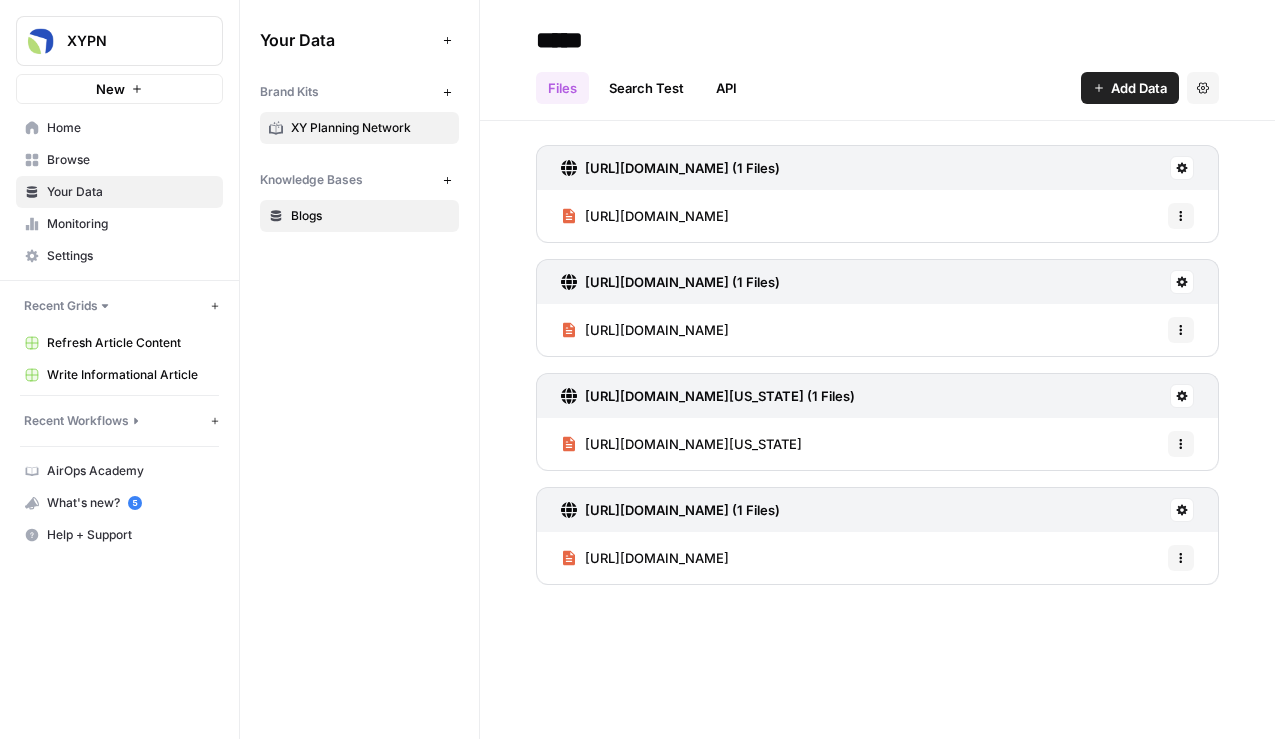 click on "XY Planning Network" at bounding box center [370, 128] 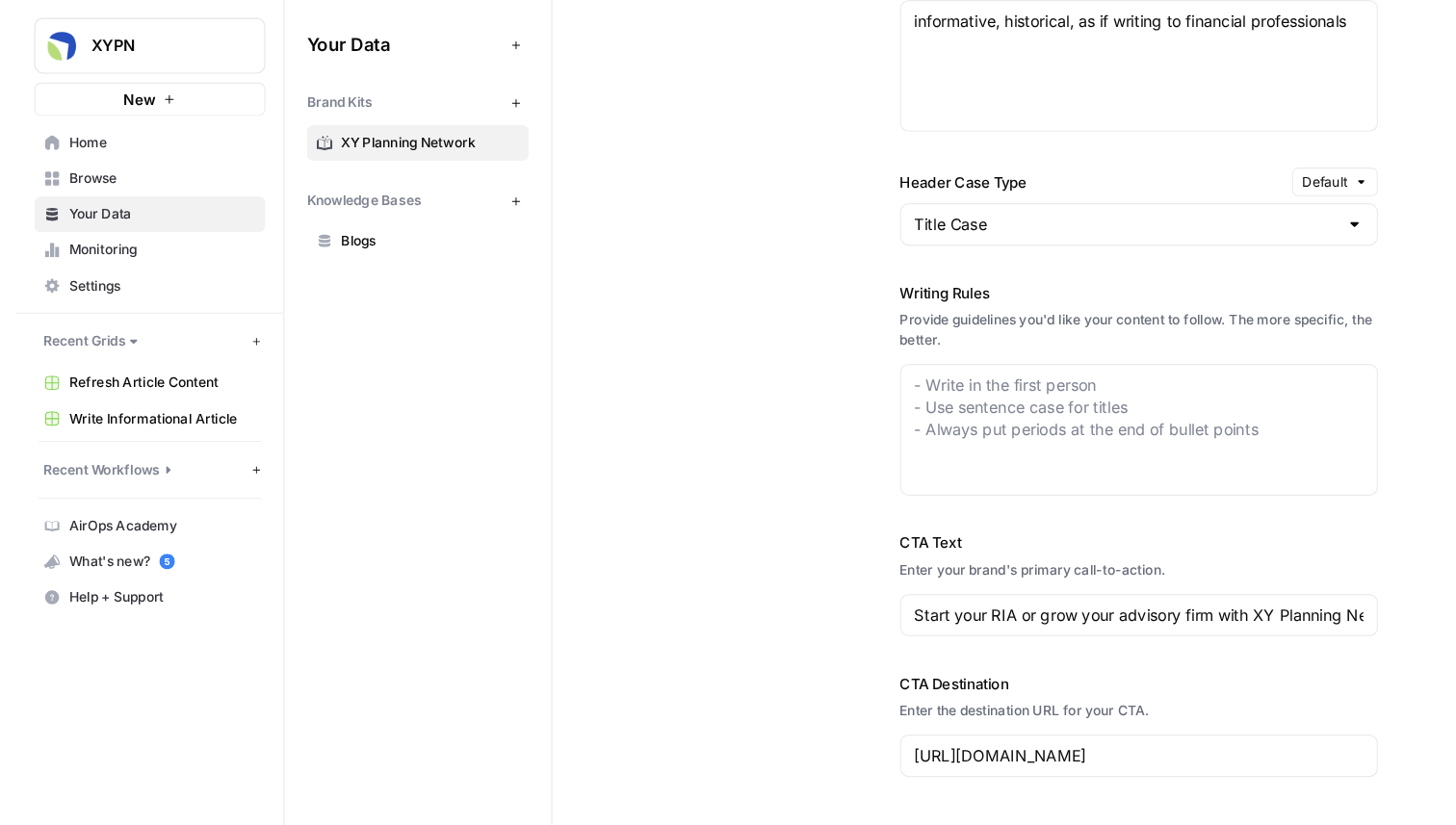 scroll, scrollTop: 2115, scrollLeft: 0, axis: vertical 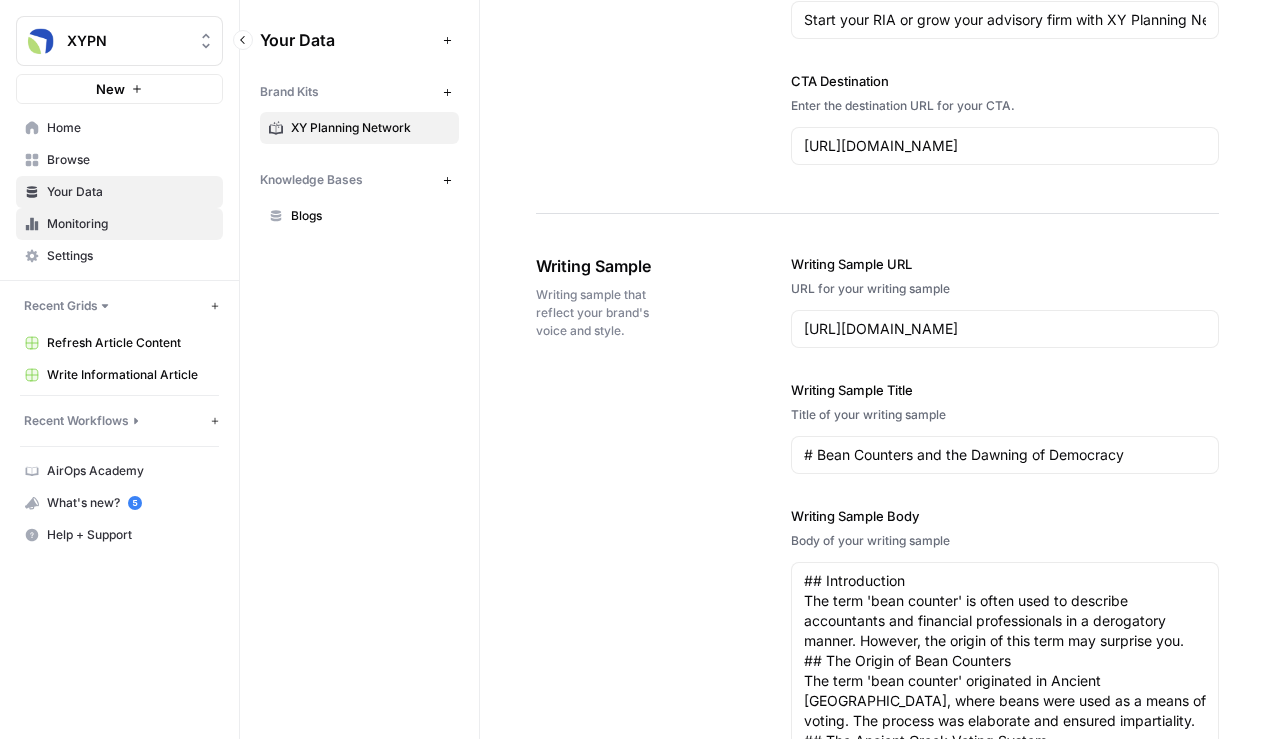 click on "Monitoring" at bounding box center [130, 224] 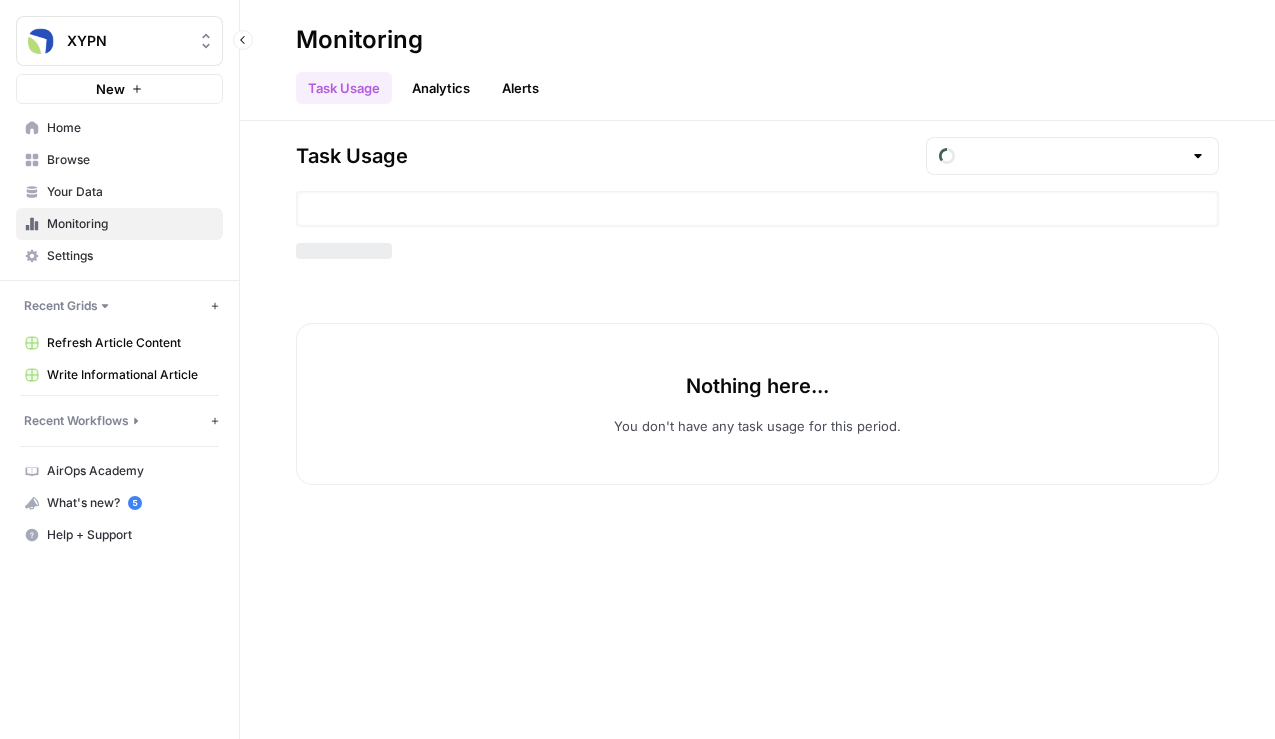 type on "July  Tasks" 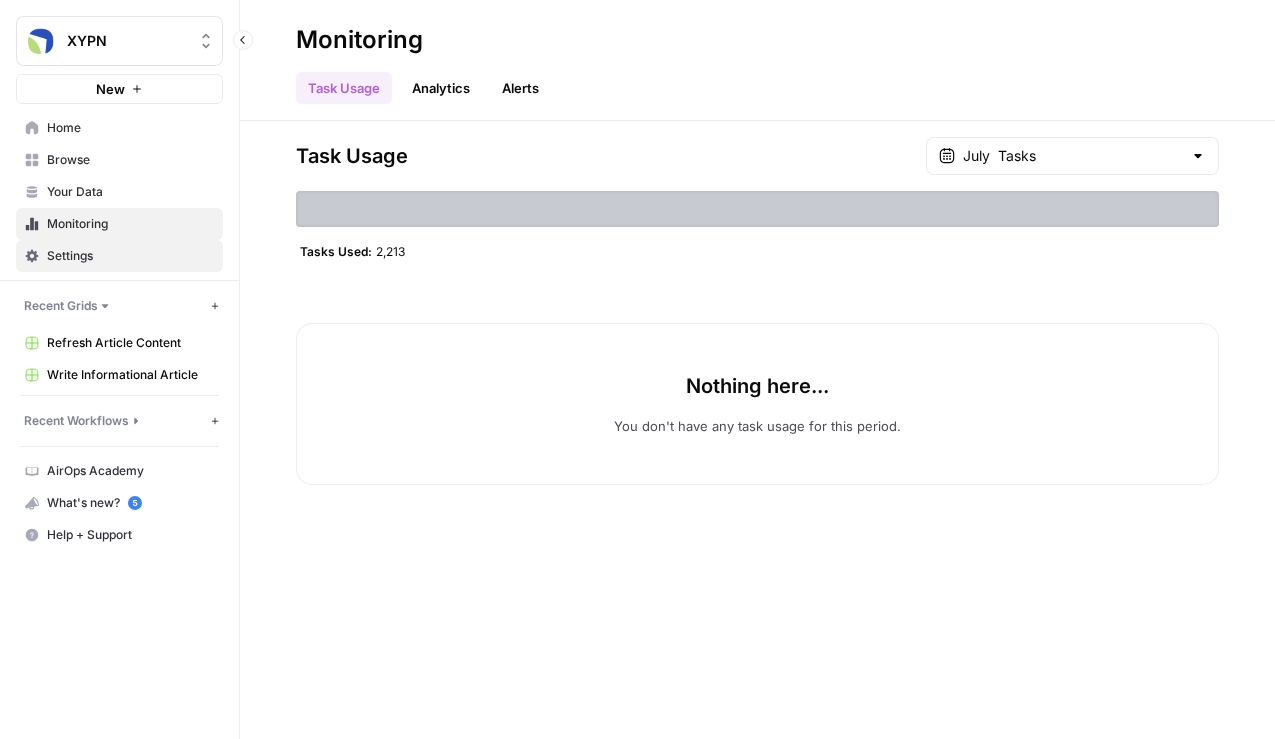 click on "Settings" at bounding box center (130, 256) 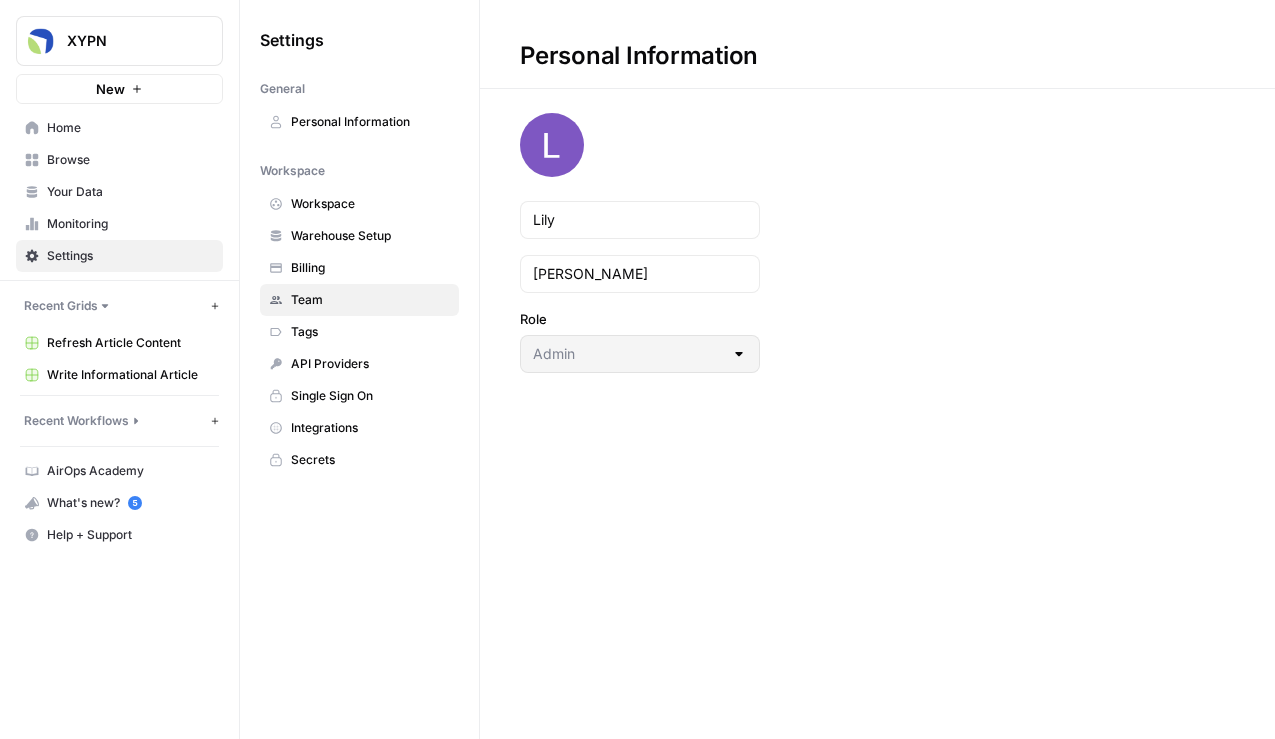 click on "Team" at bounding box center (370, 300) 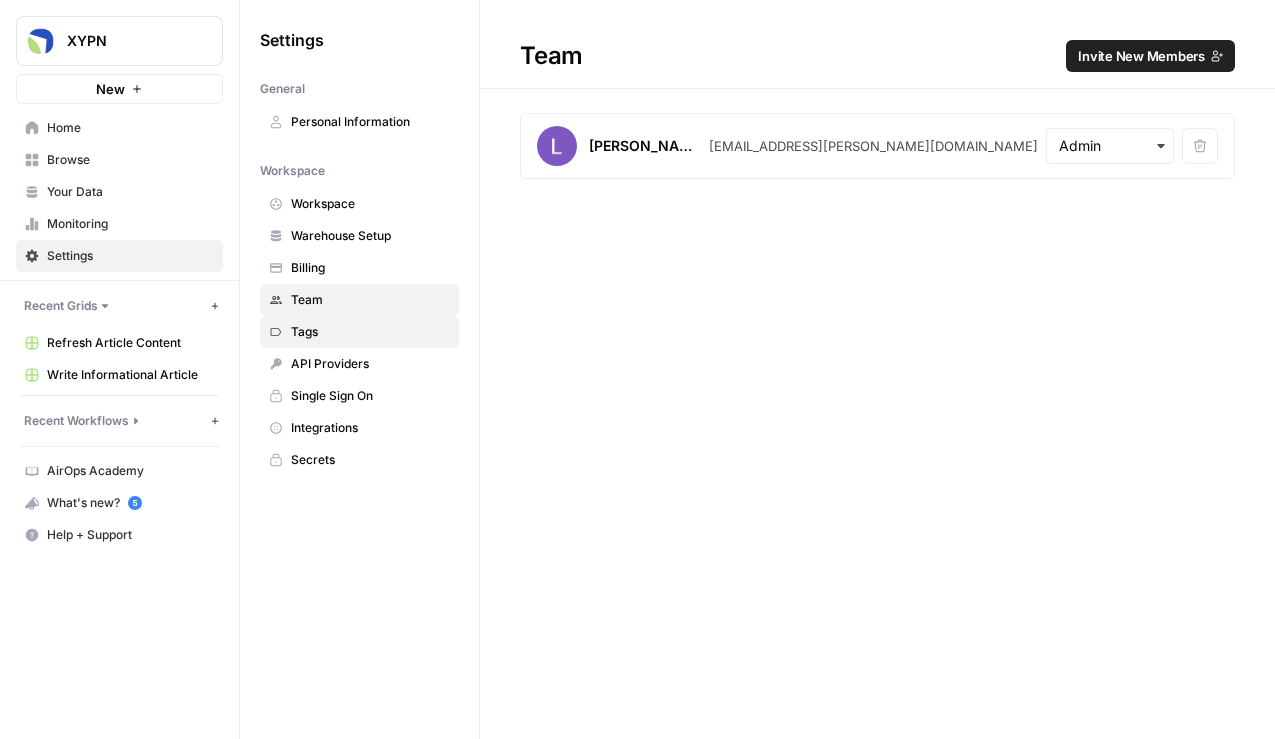 click on "Tags" at bounding box center (370, 332) 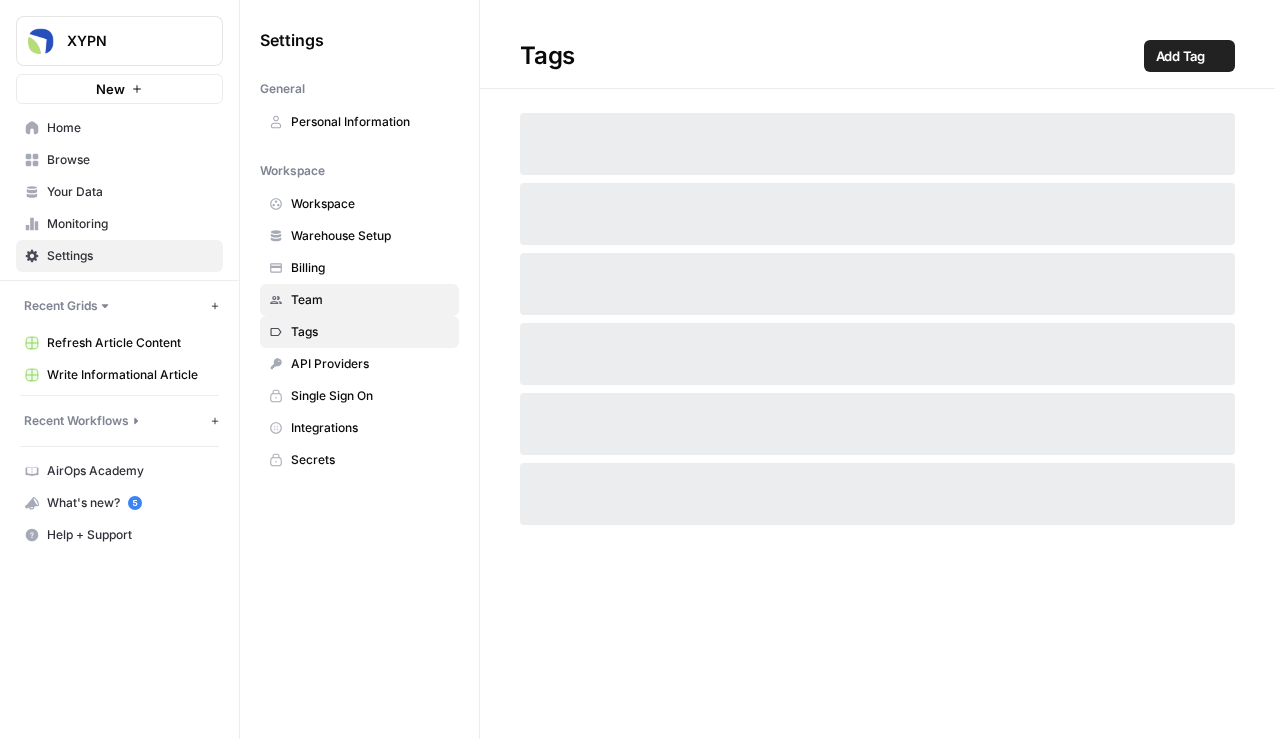 click on "Team" at bounding box center (370, 300) 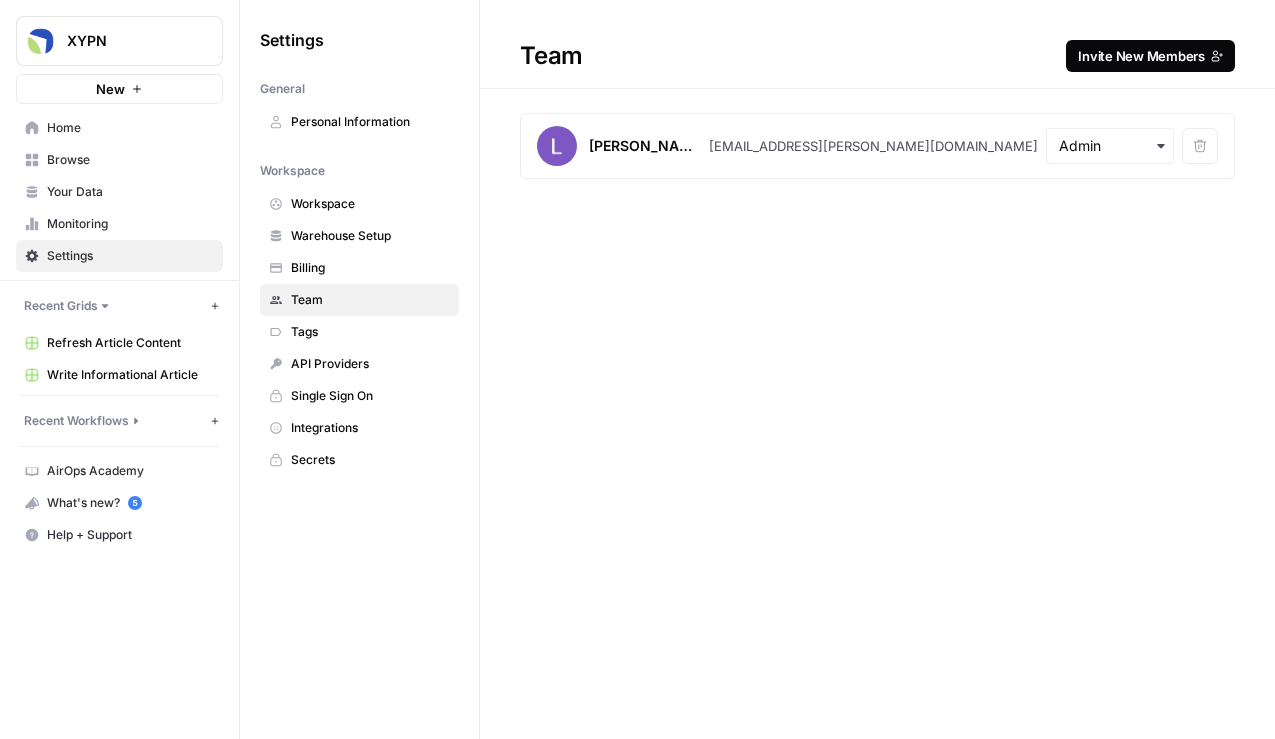 click on "Invite New Members" at bounding box center (1141, 56) 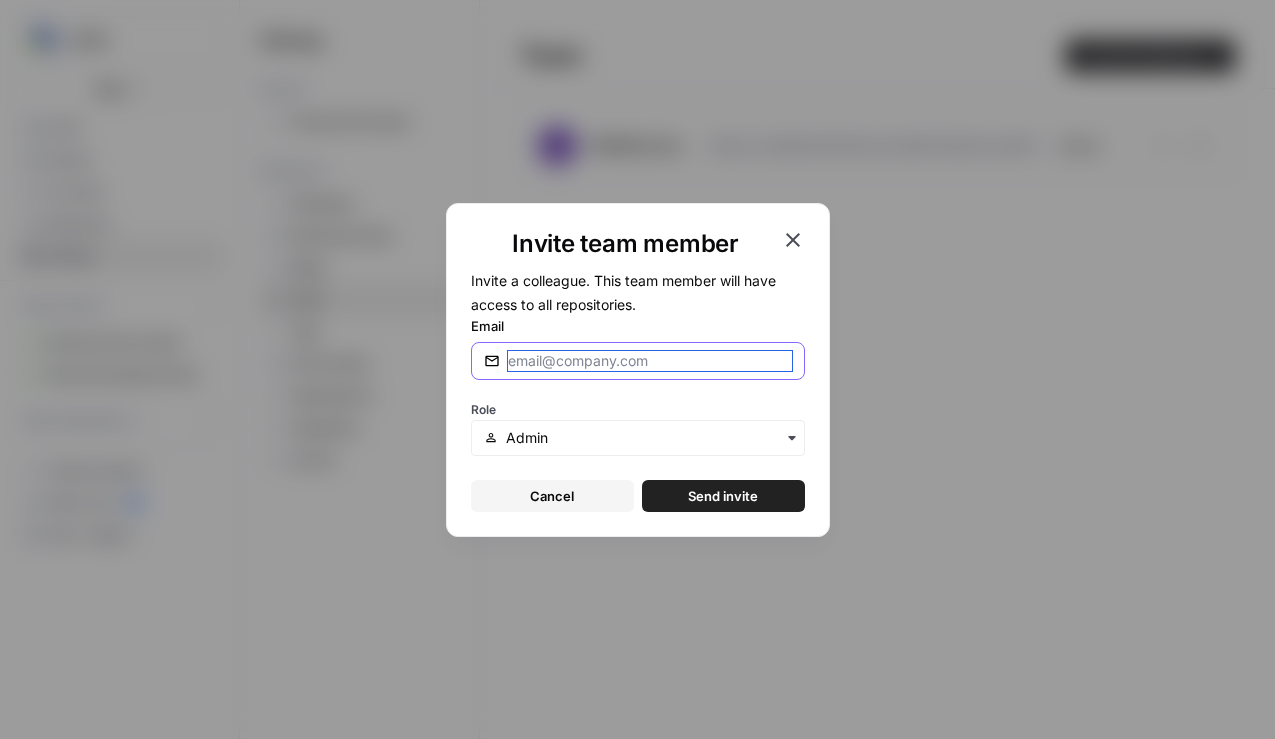 click on "Email" at bounding box center [650, 361] 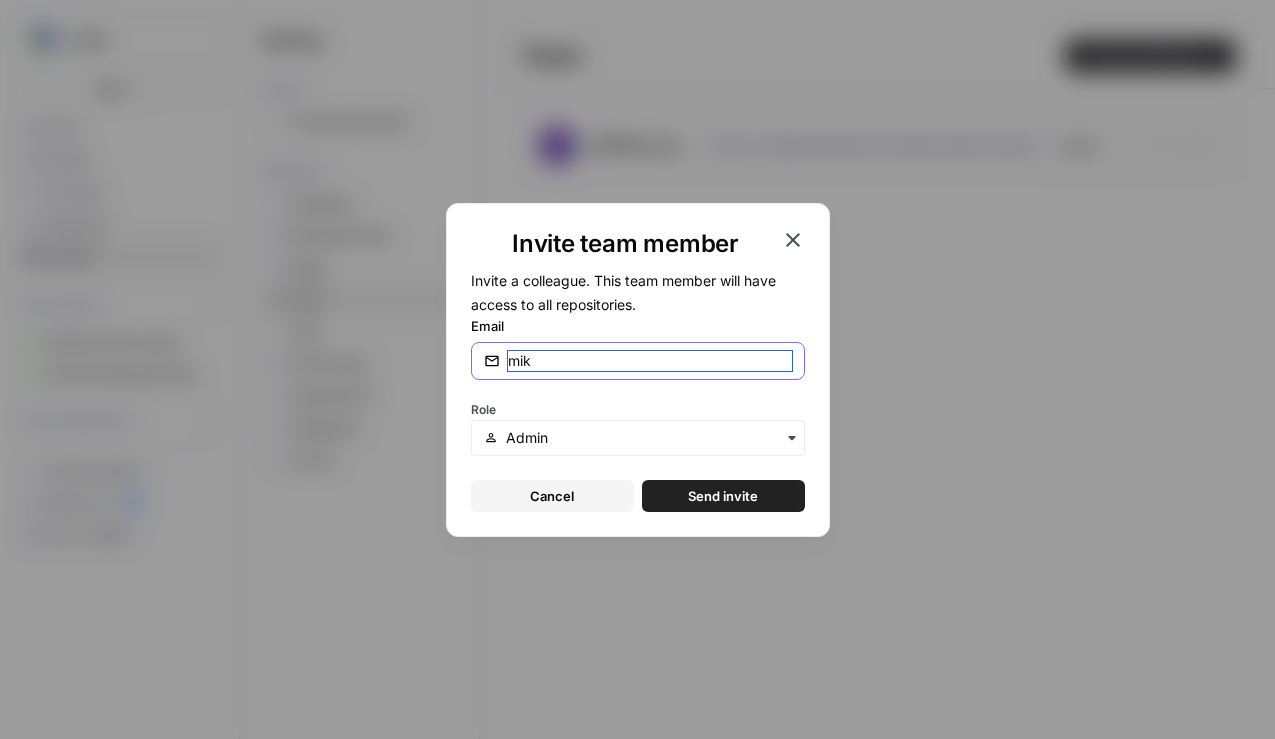 type on "mike@airops.com" 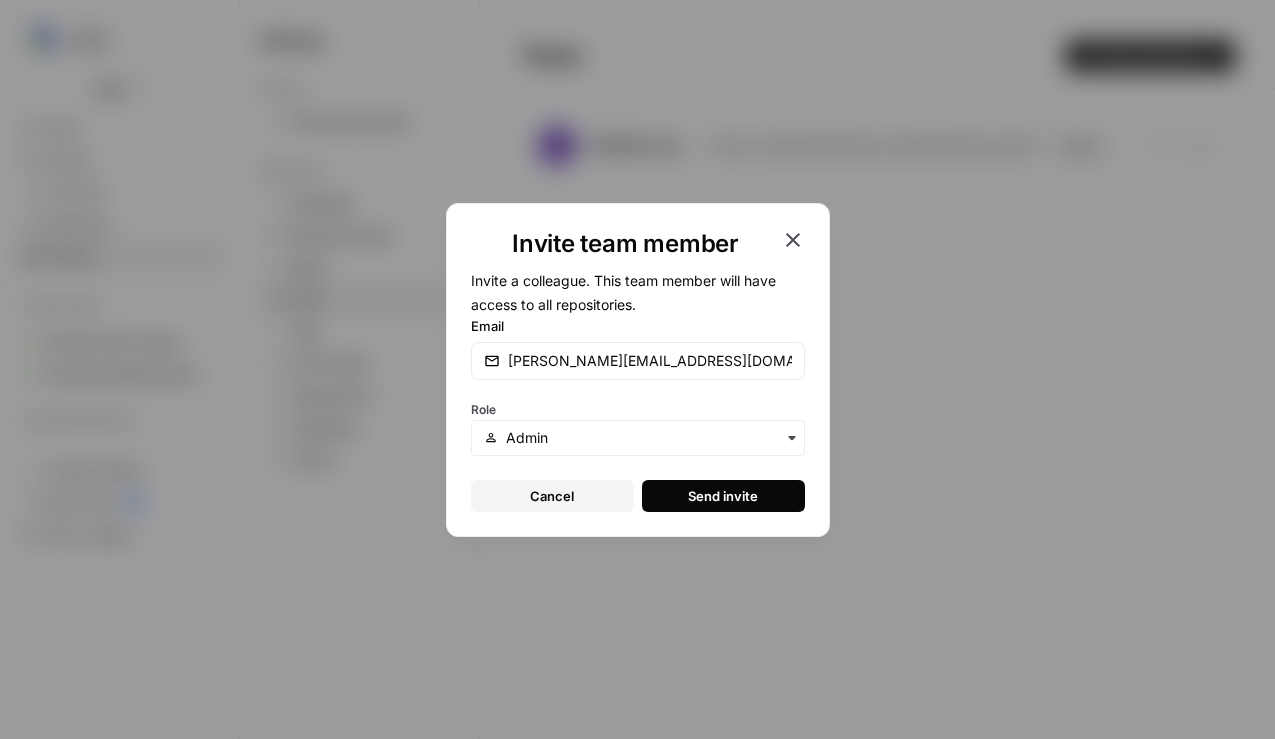 click on "Send invite" at bounding box center [723, 496] 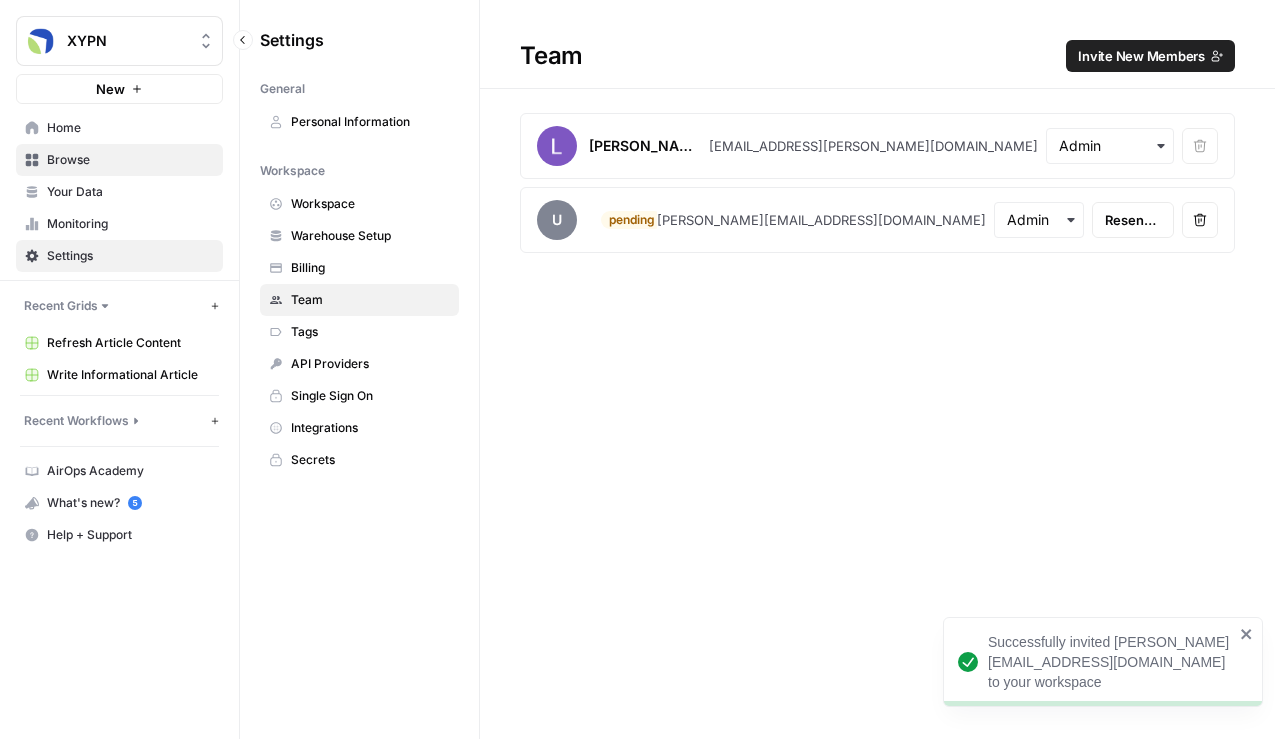 click on "Browse" at bounding box center [130, 160] 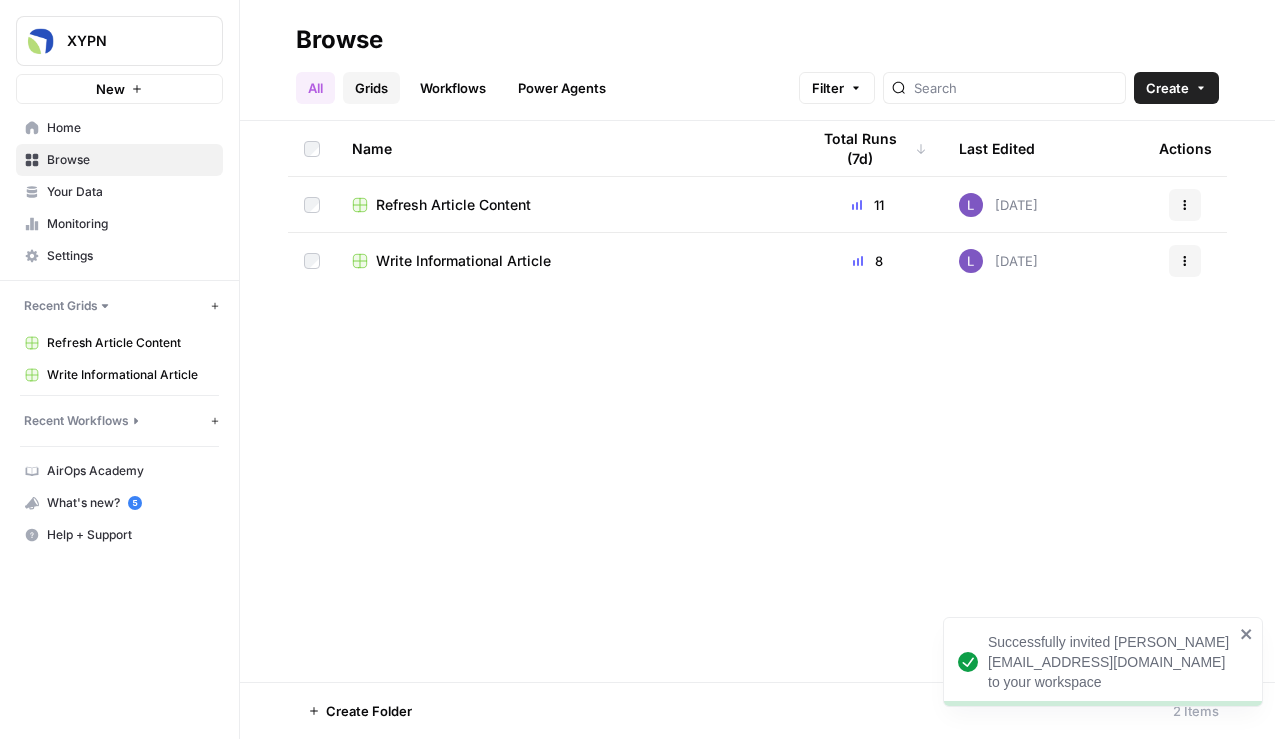 click on "Grids" at bounding box center (371, 88) 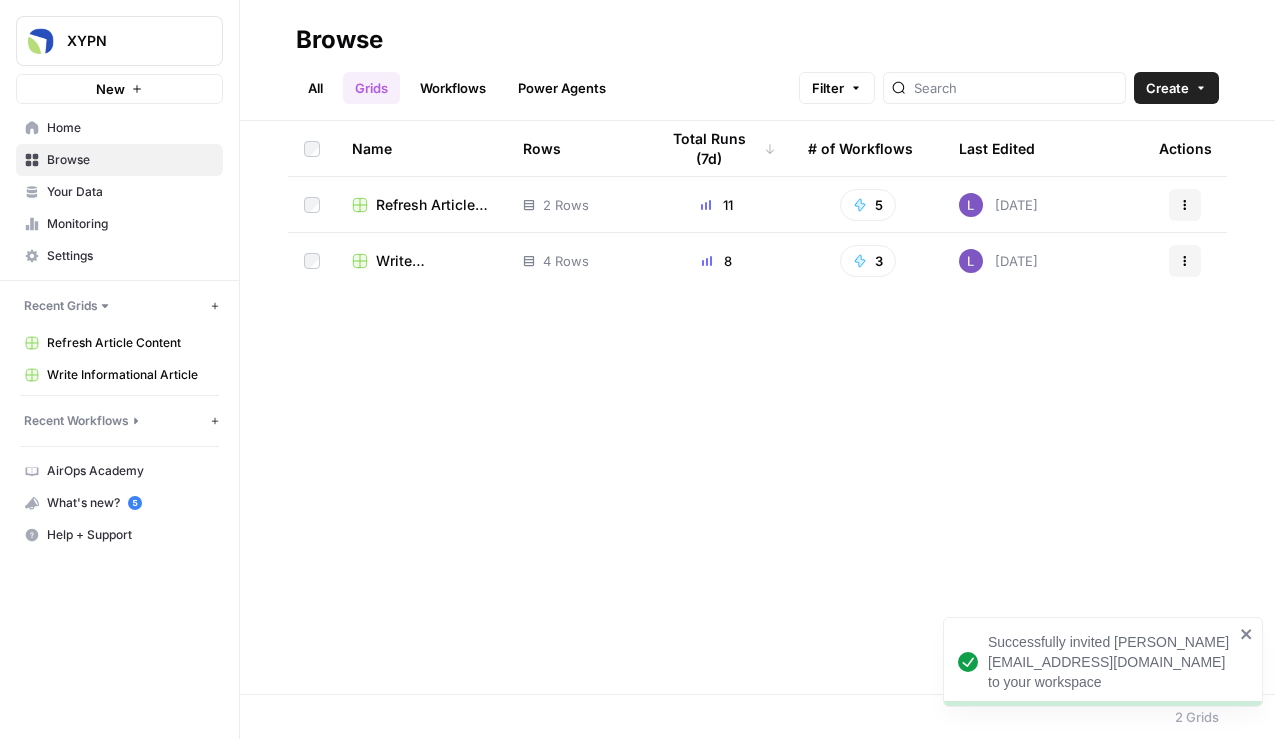 click on "Browse All Grids Workflows Power Agents Filter Create" at bounding box center (757, 60) 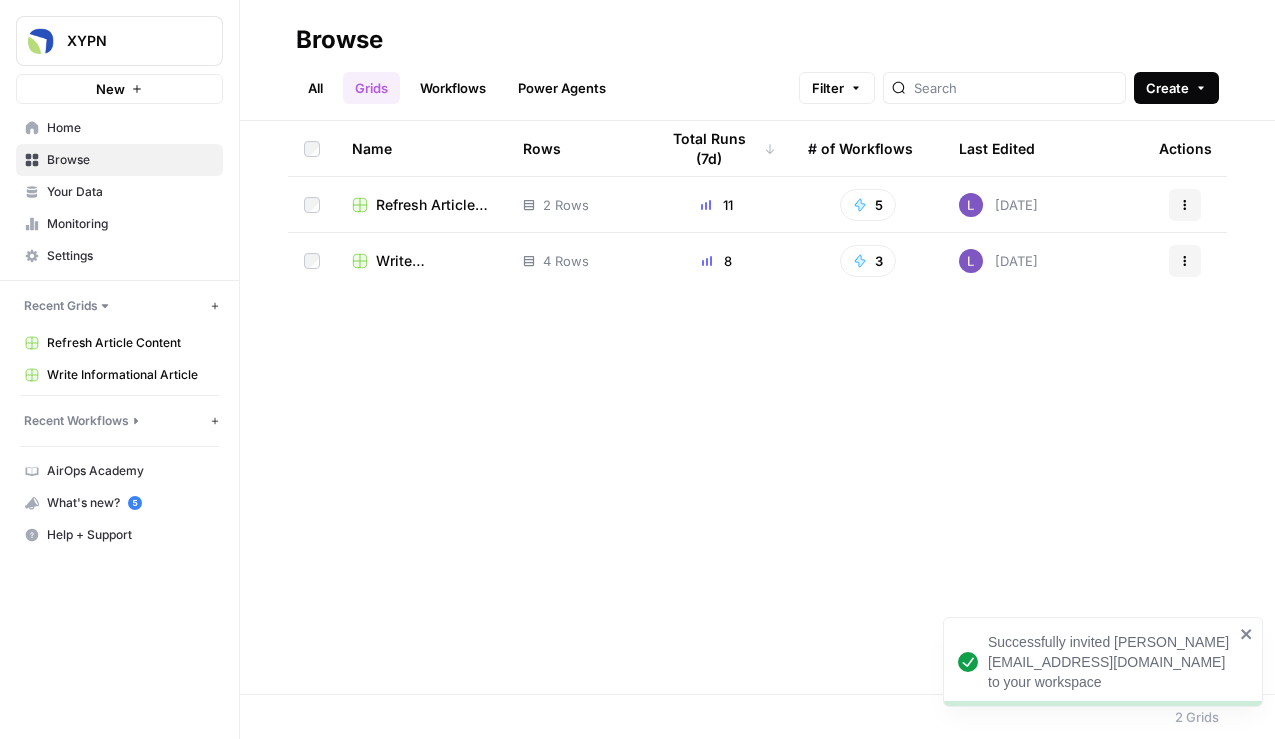 click on "Create" at bounding box center (1176, 88) 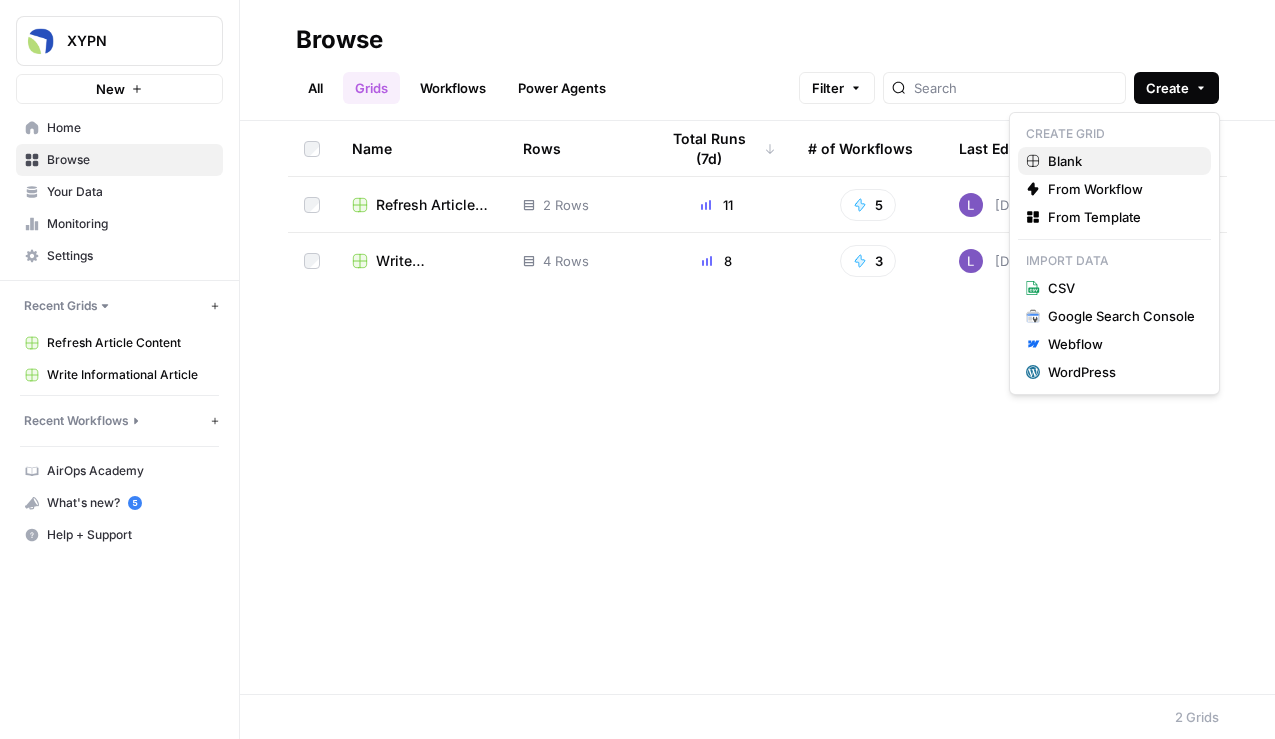 click on "Blank" at bounding box center (1114, 161) 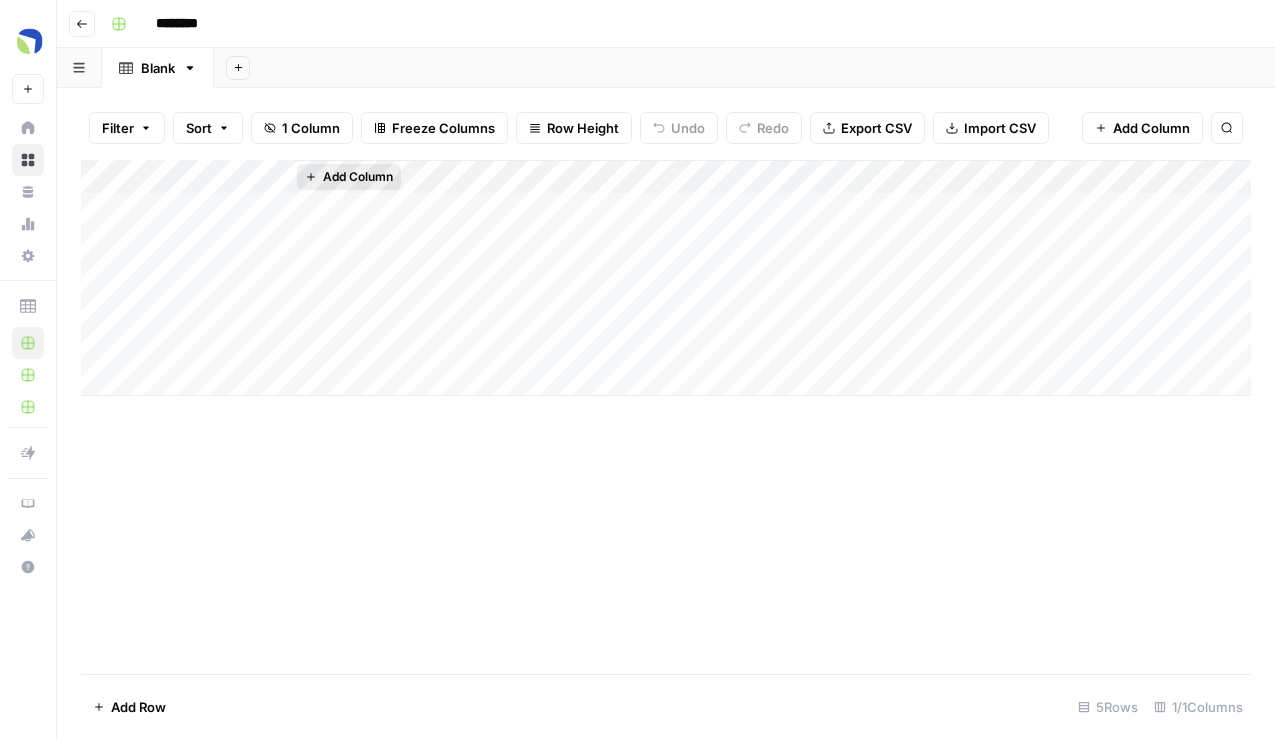 click on "Add Column" at bounding box center (358, 177) 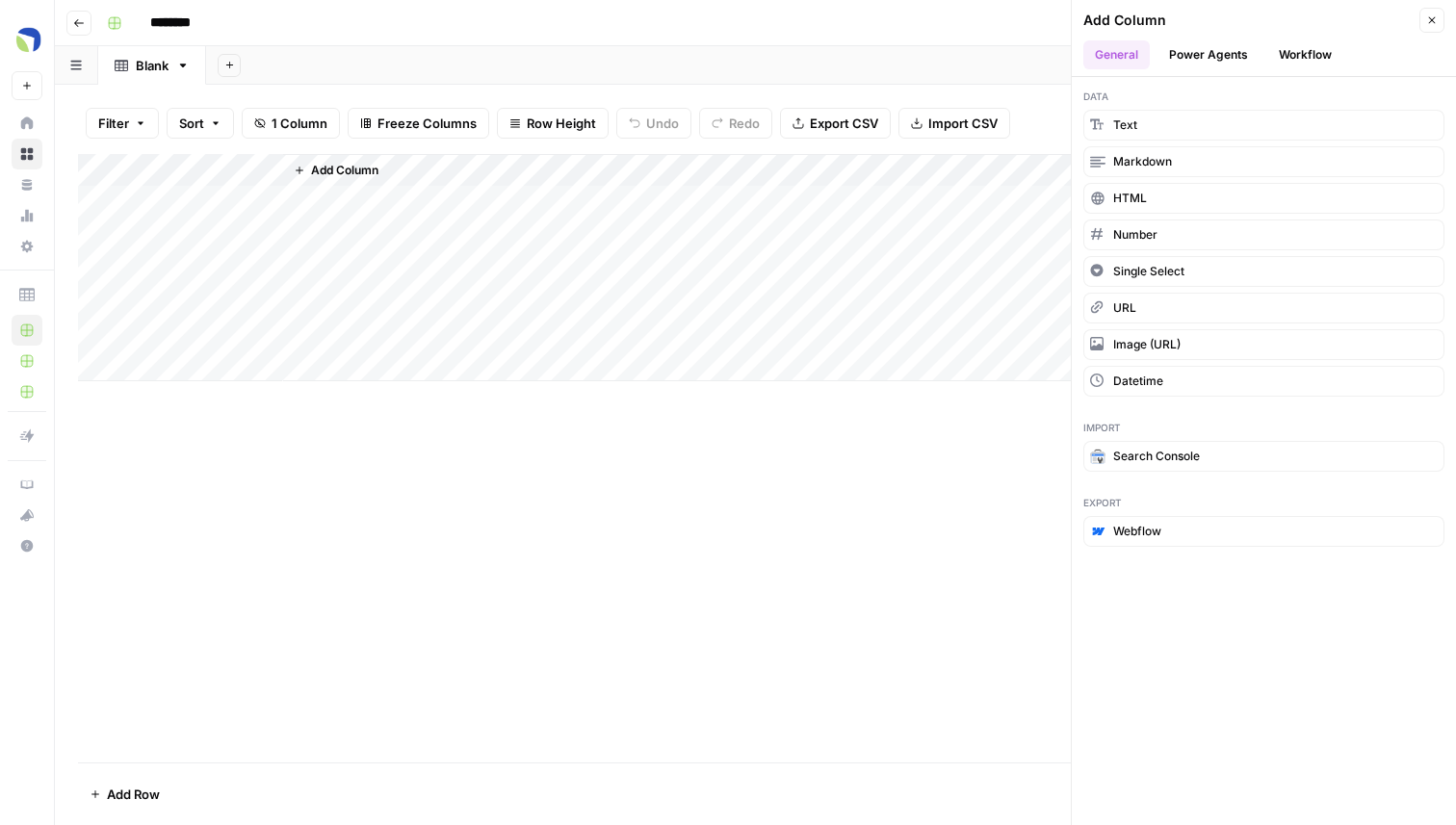 click on "Add Column" at bounding box center [755, 268] 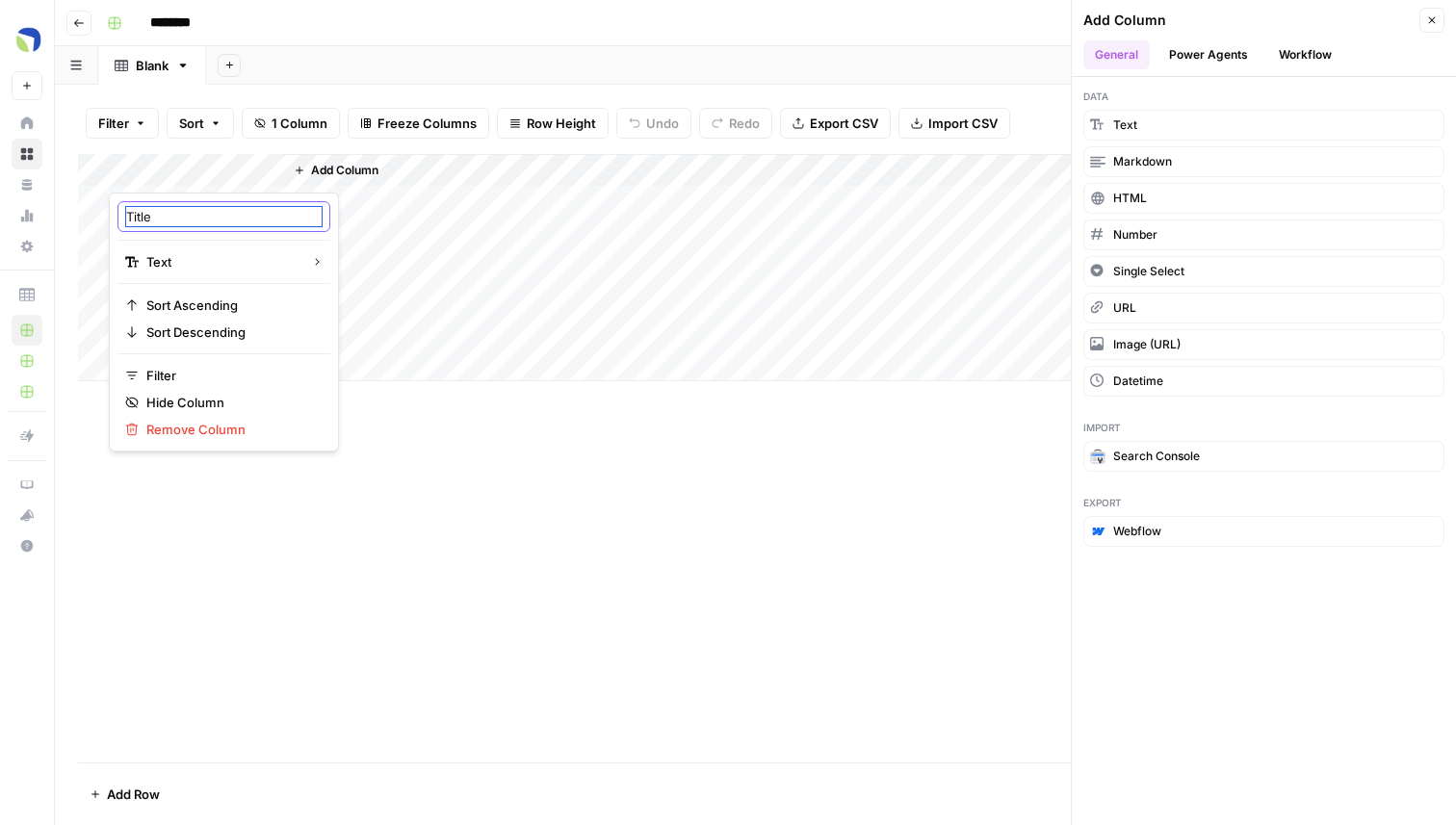 click on "Title" at bounding box center [223, 217] 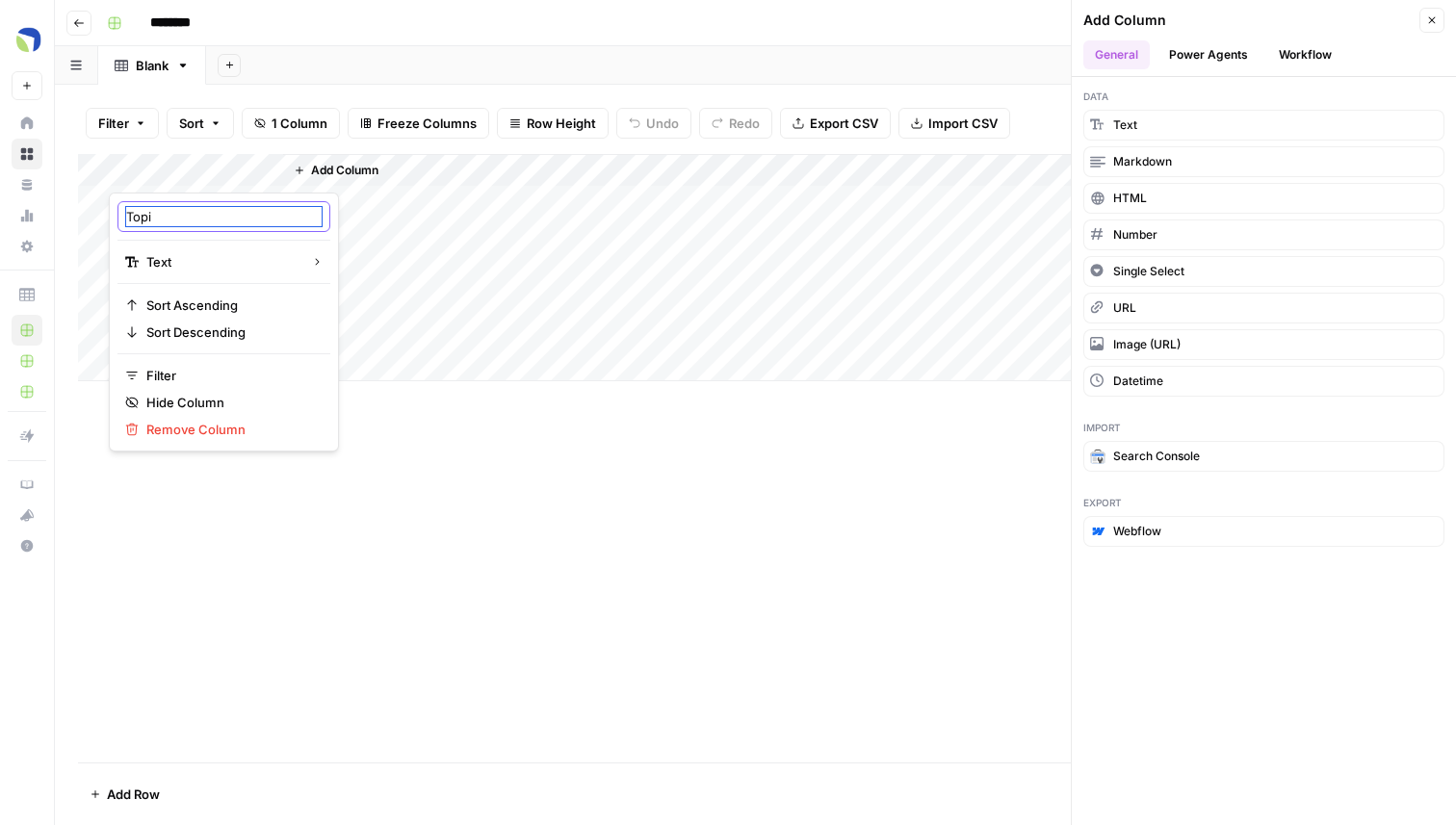 type on "Topic" 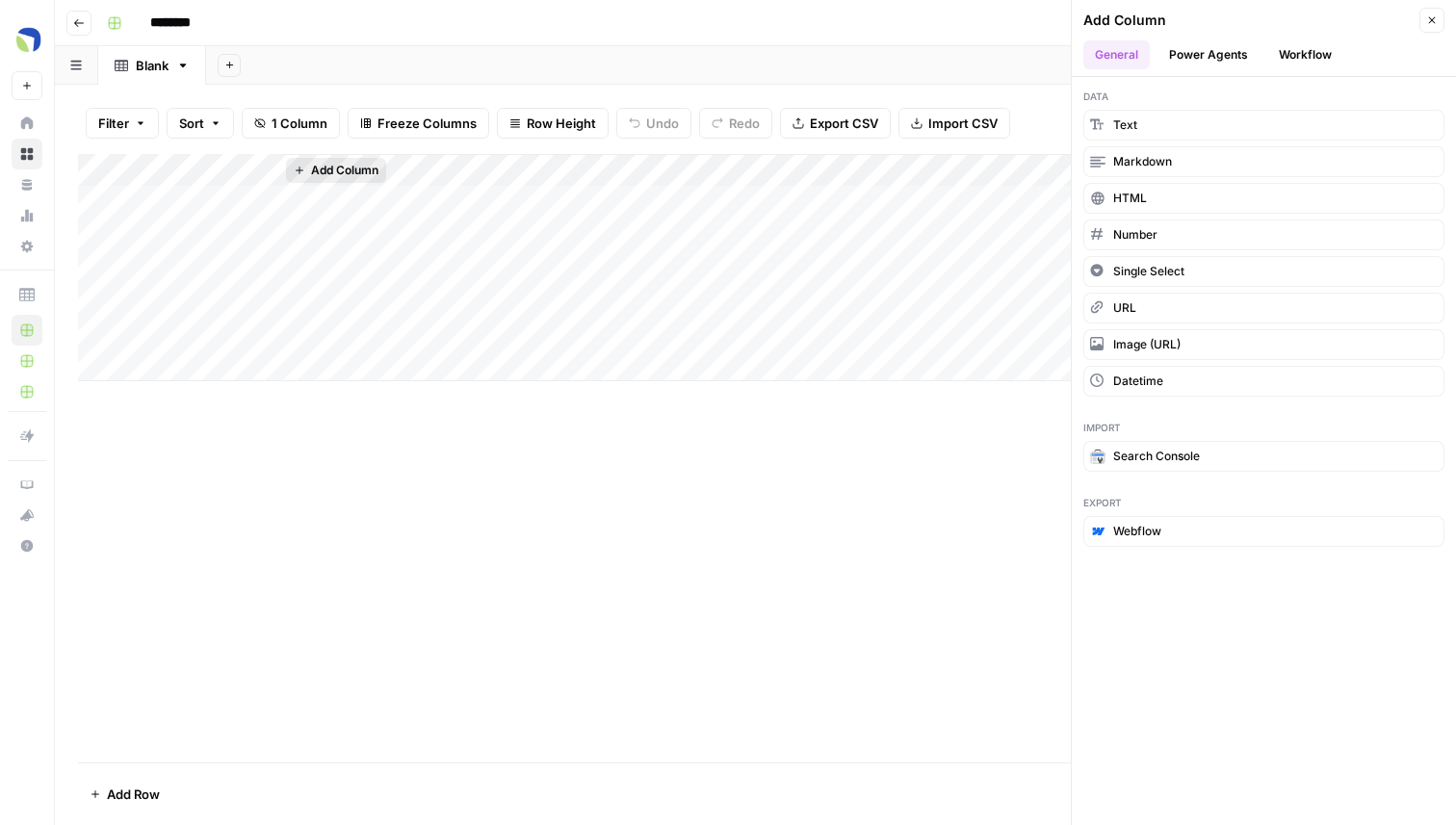 click on "Add Column" at bounding box center [345, 170] 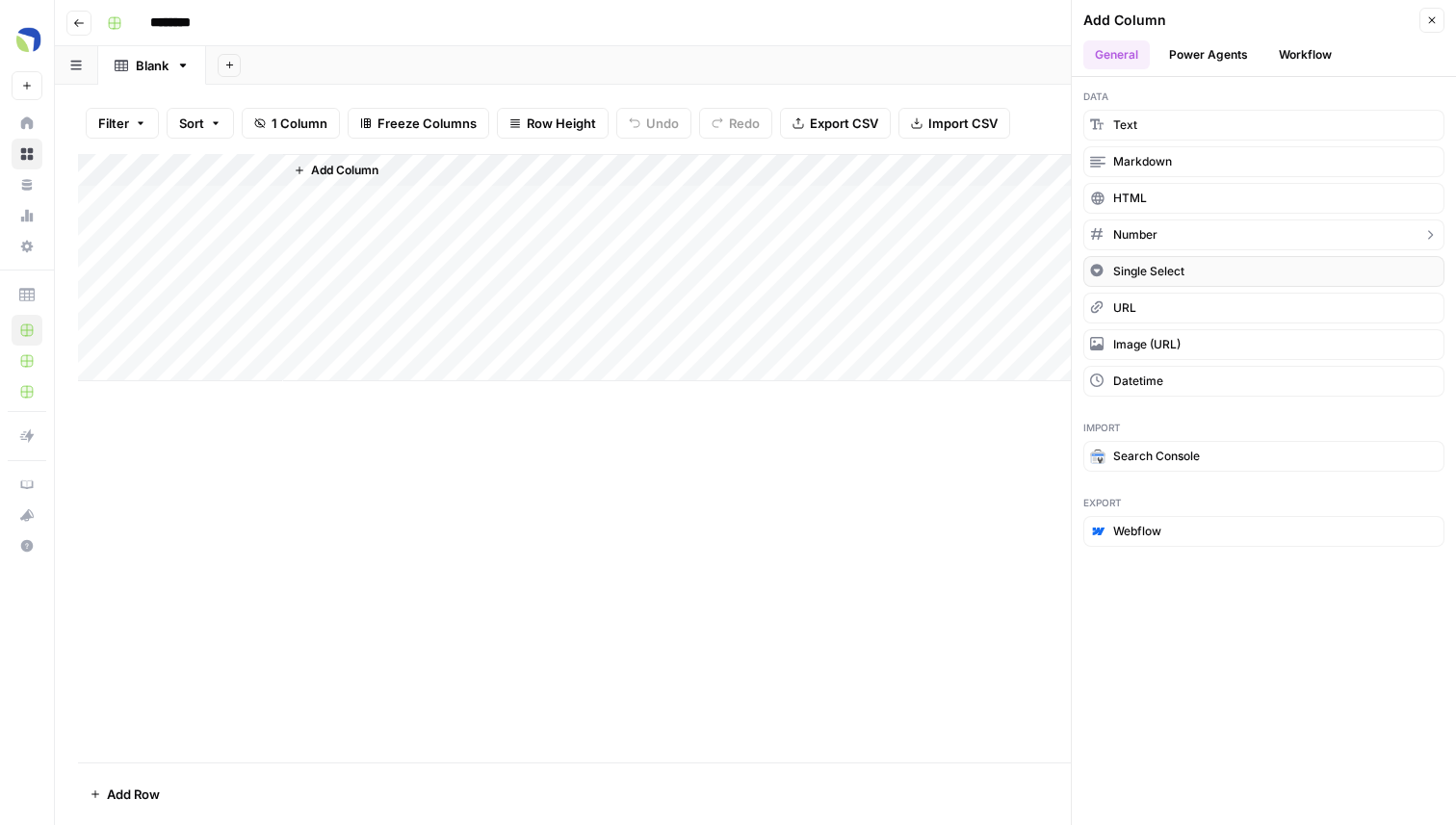 click on "Single Select" at bounding box center (1263, 271) 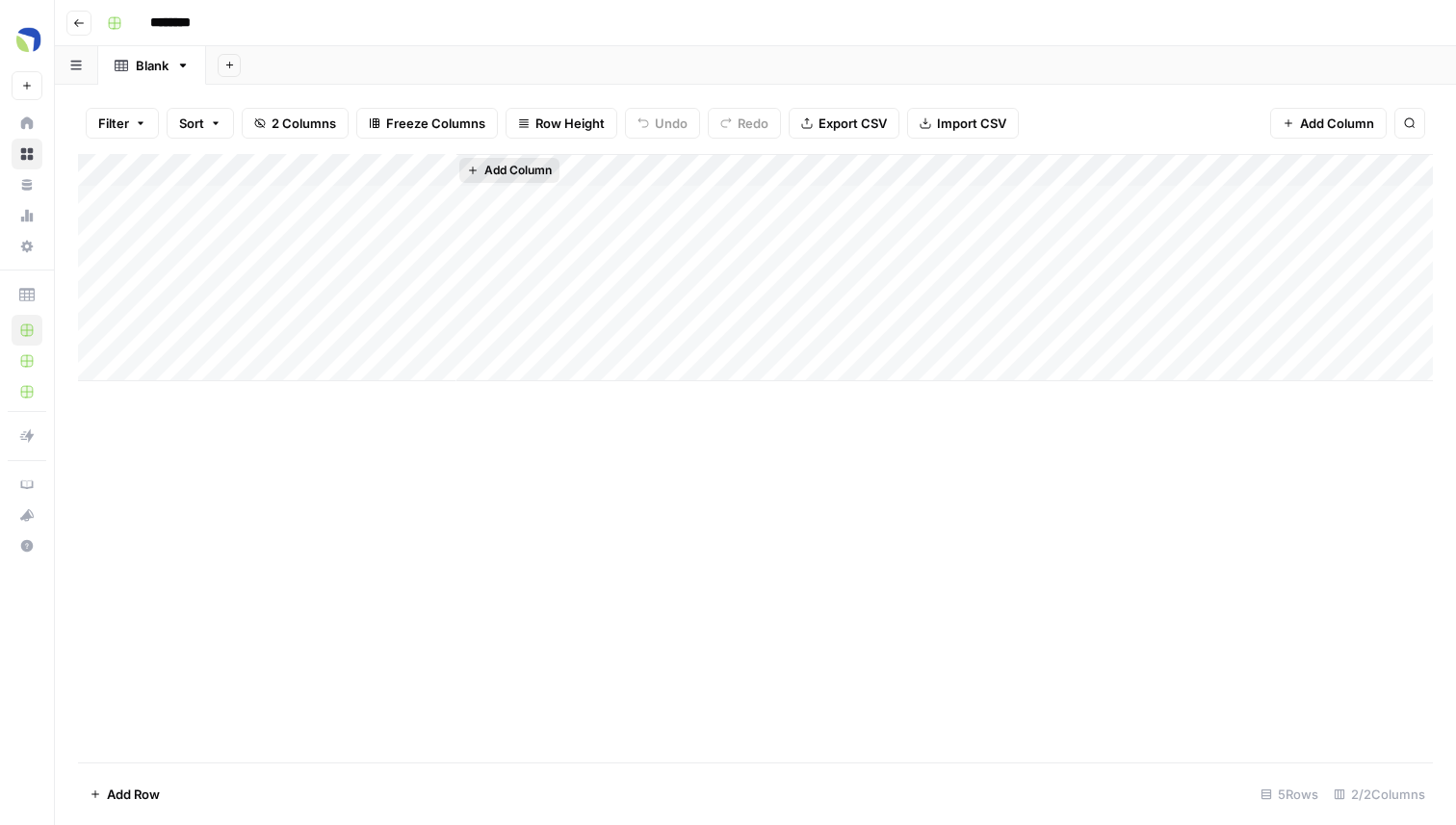 click on "Add Column" at bounding box center (518, 170) 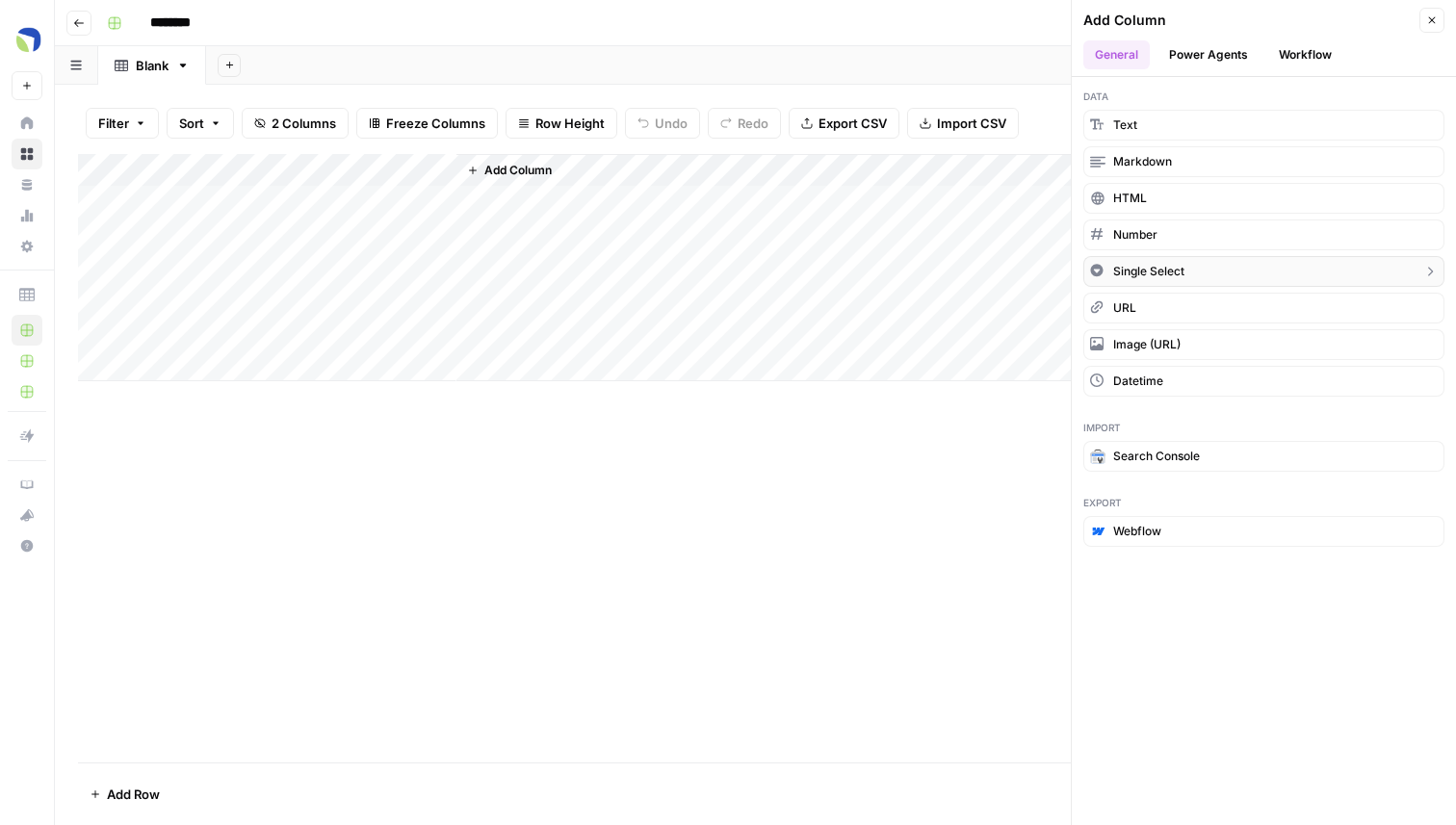 click on "Single Select" at bounding box center [1263, 271] 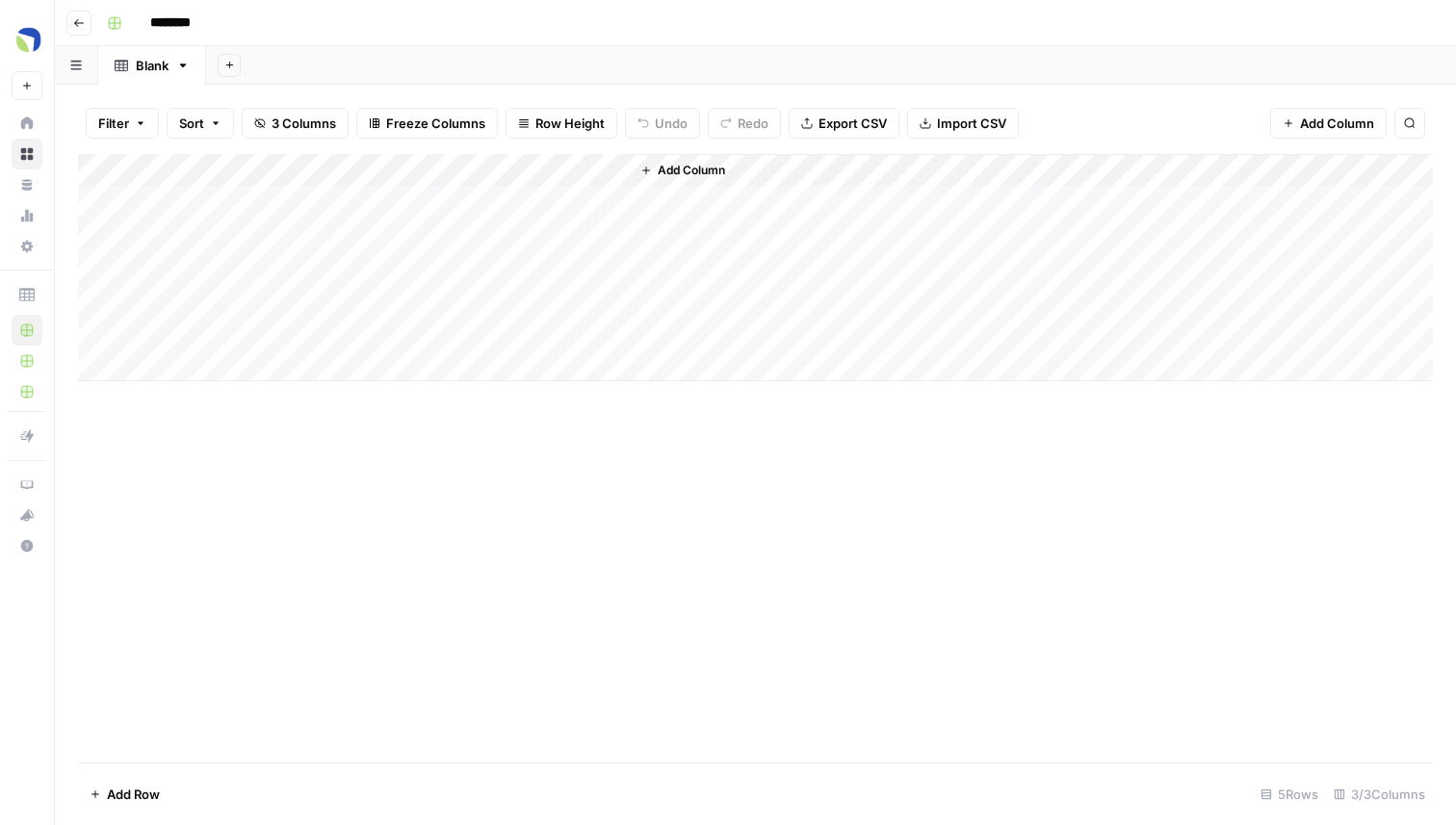 click on "Add Column" at bounding box center [755, 268] 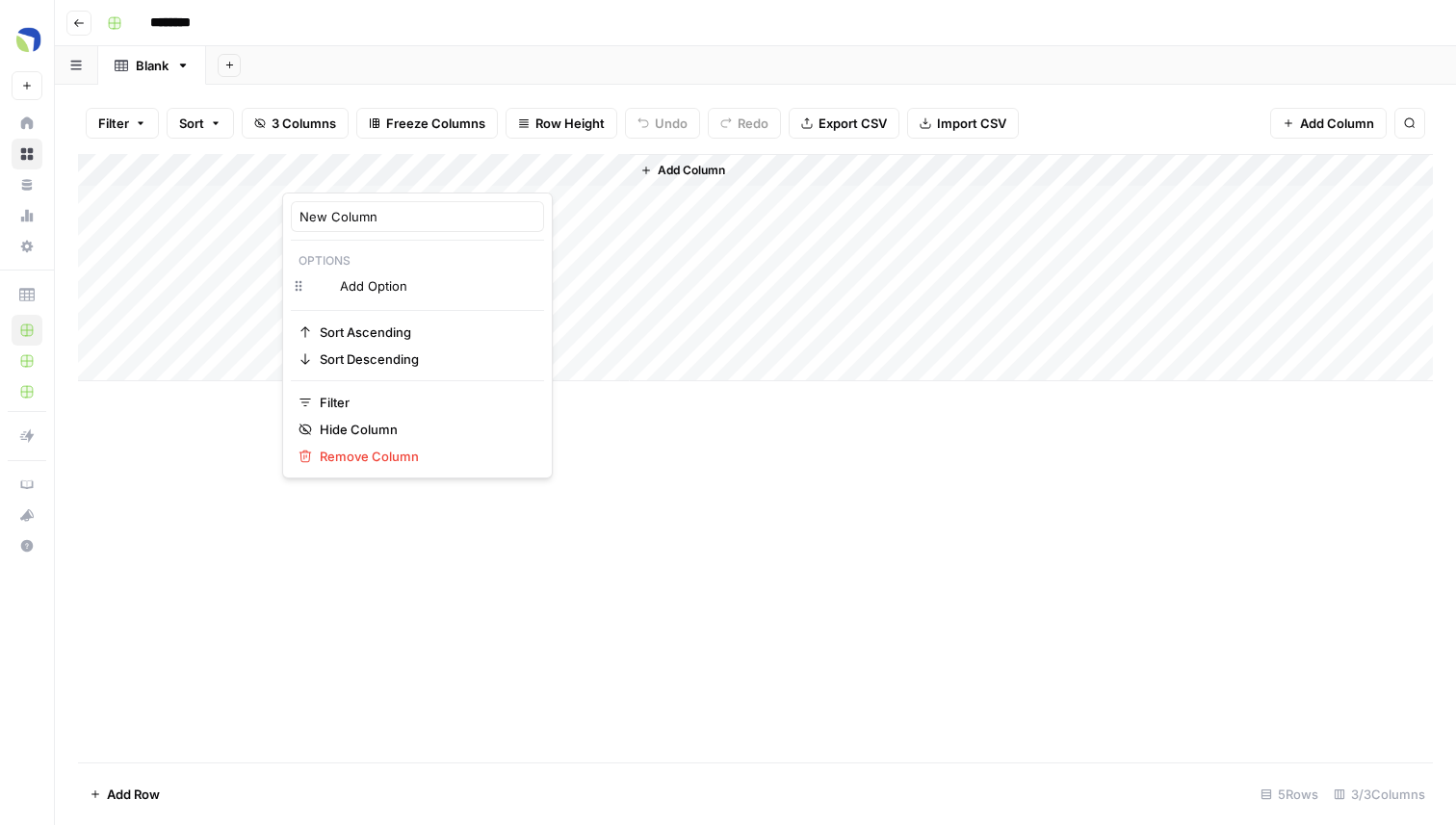 click on "New Column Options Change color Add Option Sort Ascending Sort Descending Filter Hide Column Remove Column" at bounding box center [417, 335] 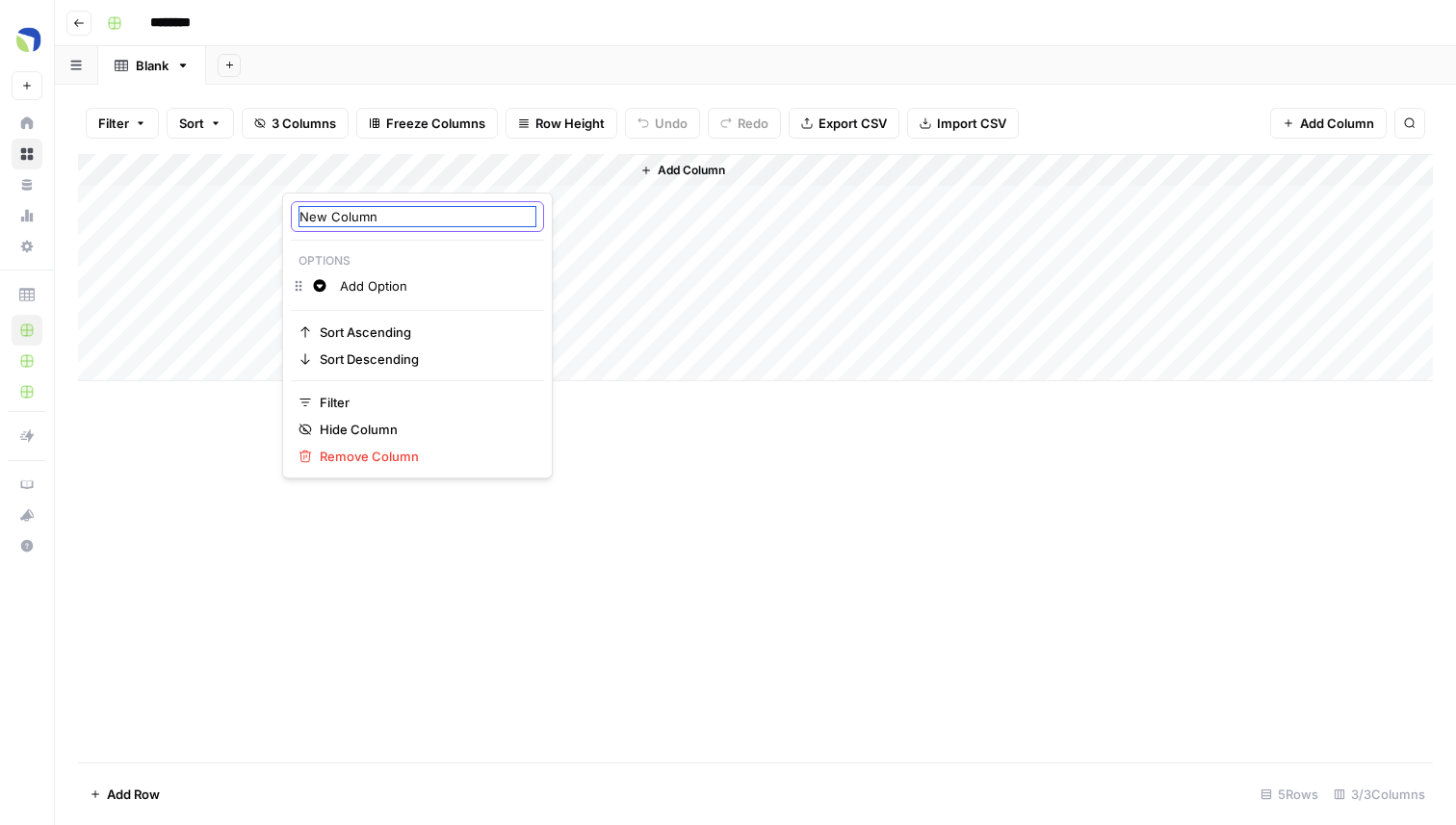 click on "New Column" at bounding box center (417, 217) 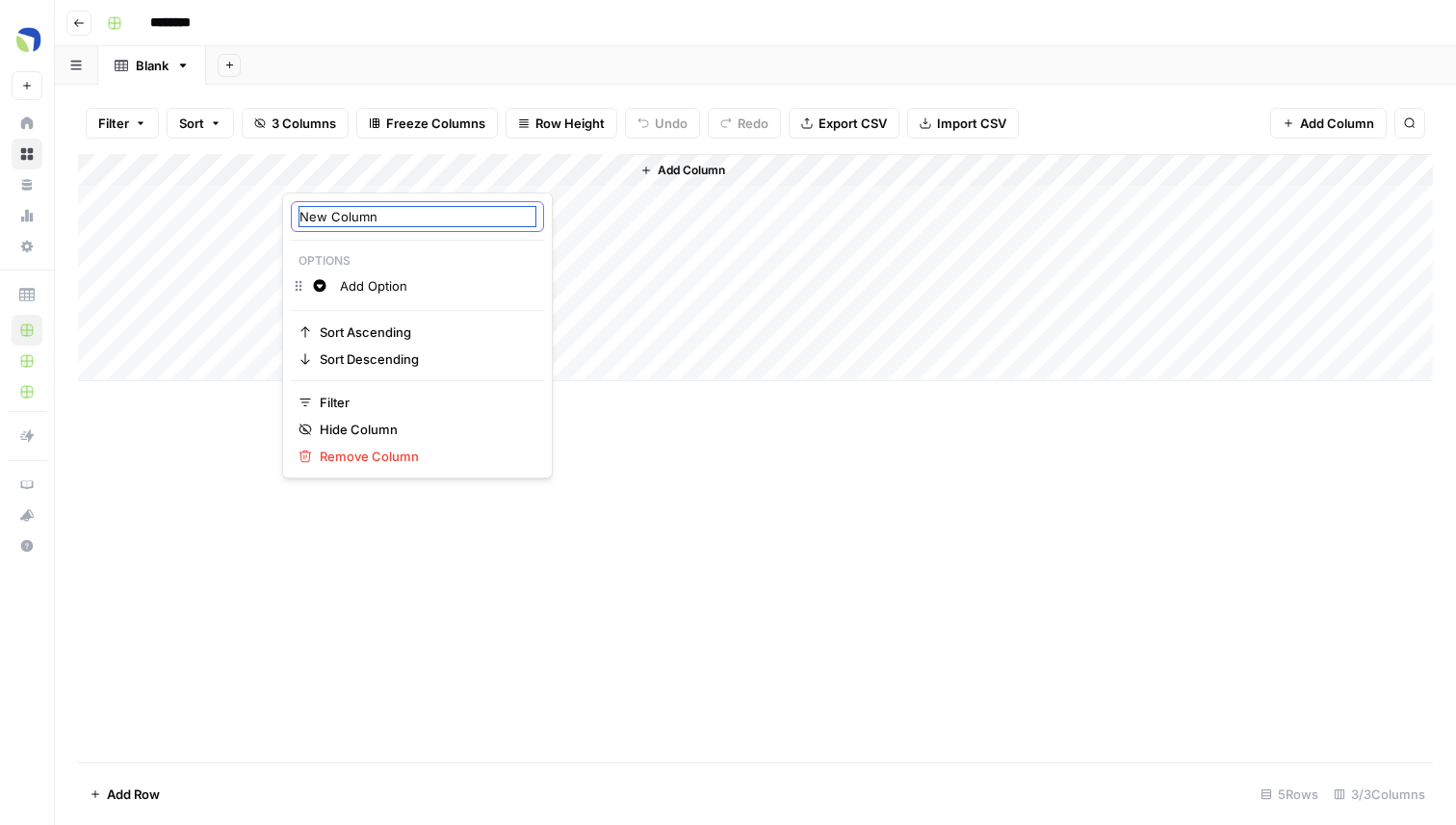 click on "New Column" at bounding box center [417, 217] 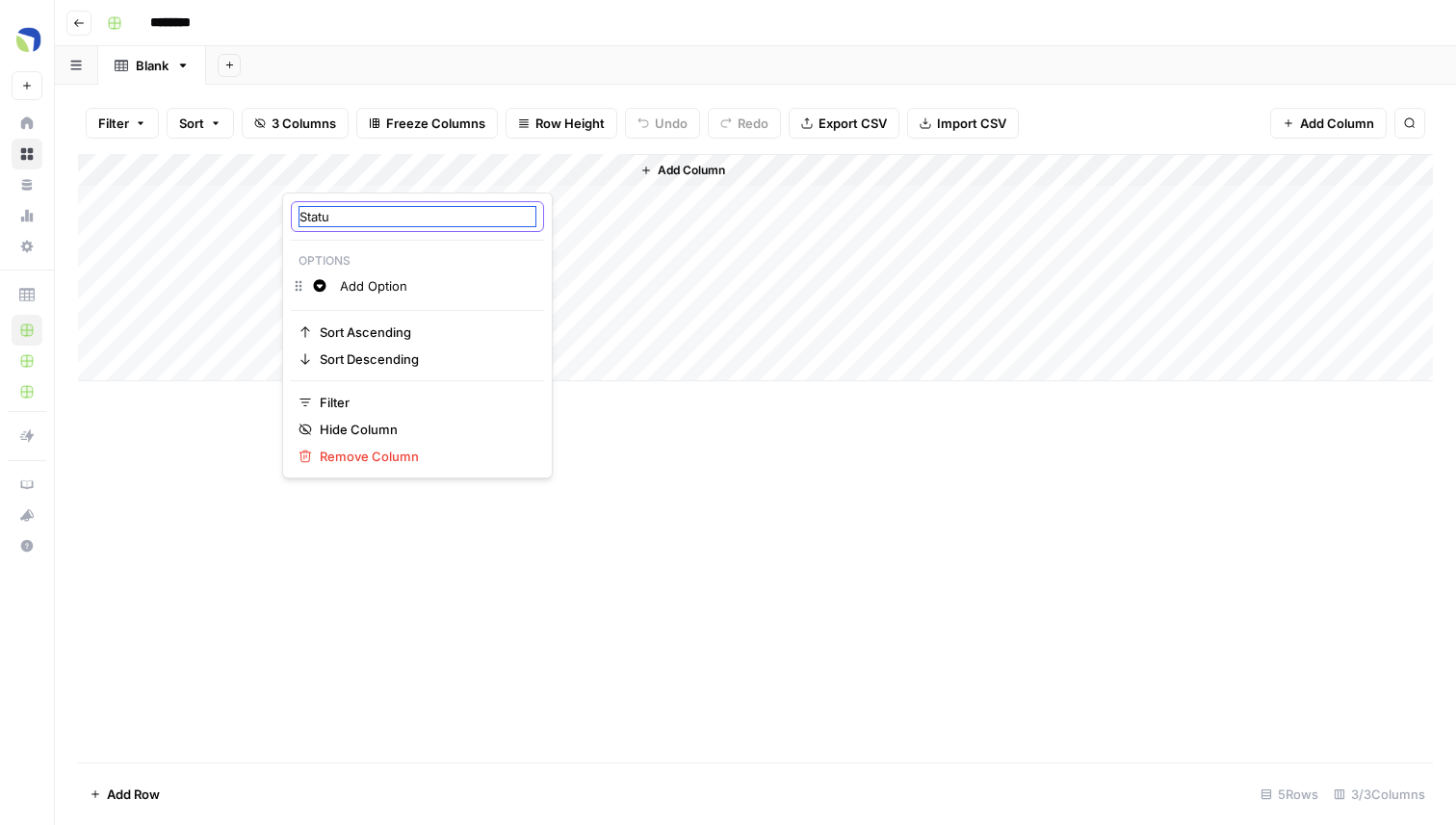 type on "Status" 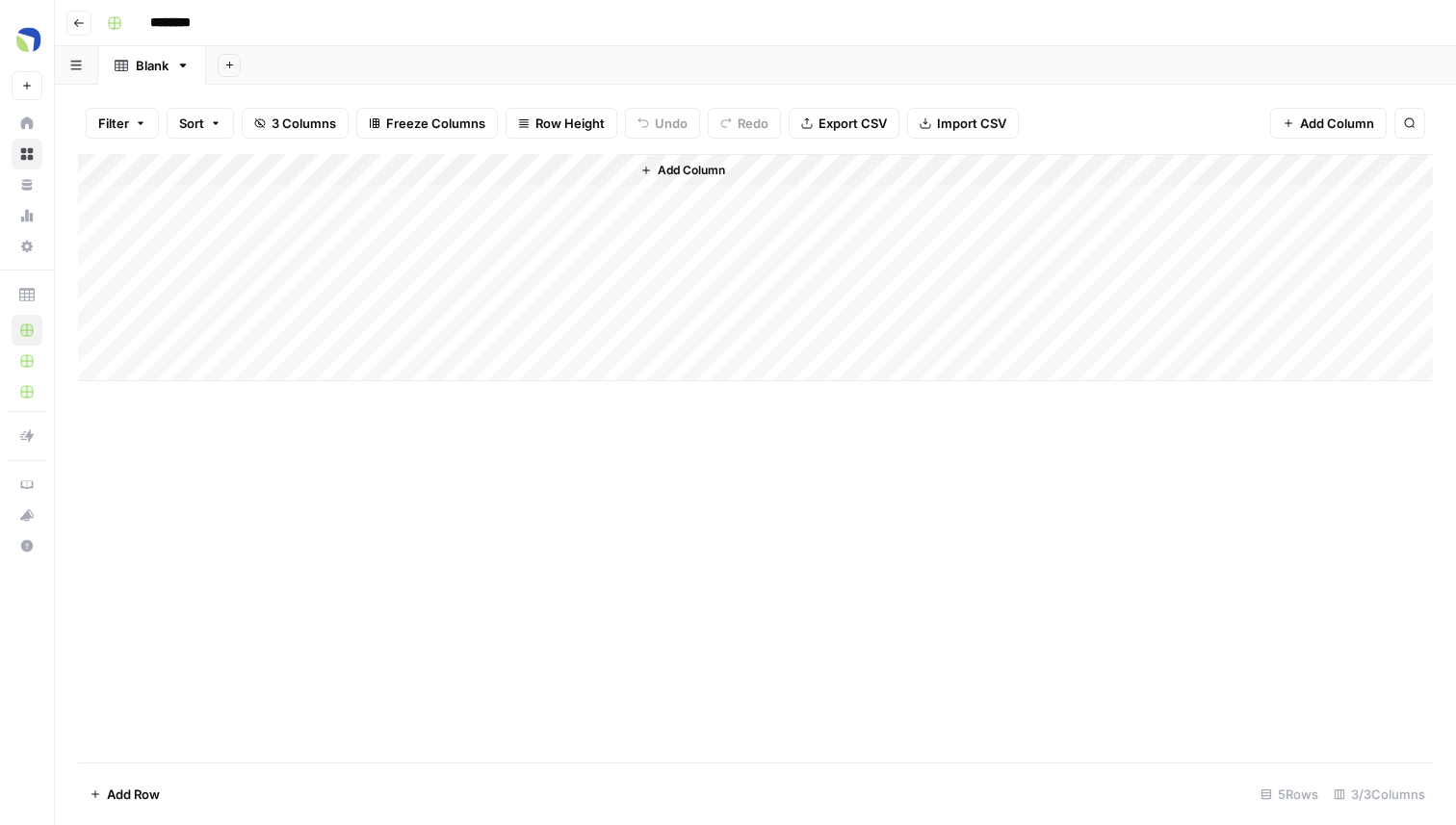 click on "Add Column" at bounding box center (755, 268) 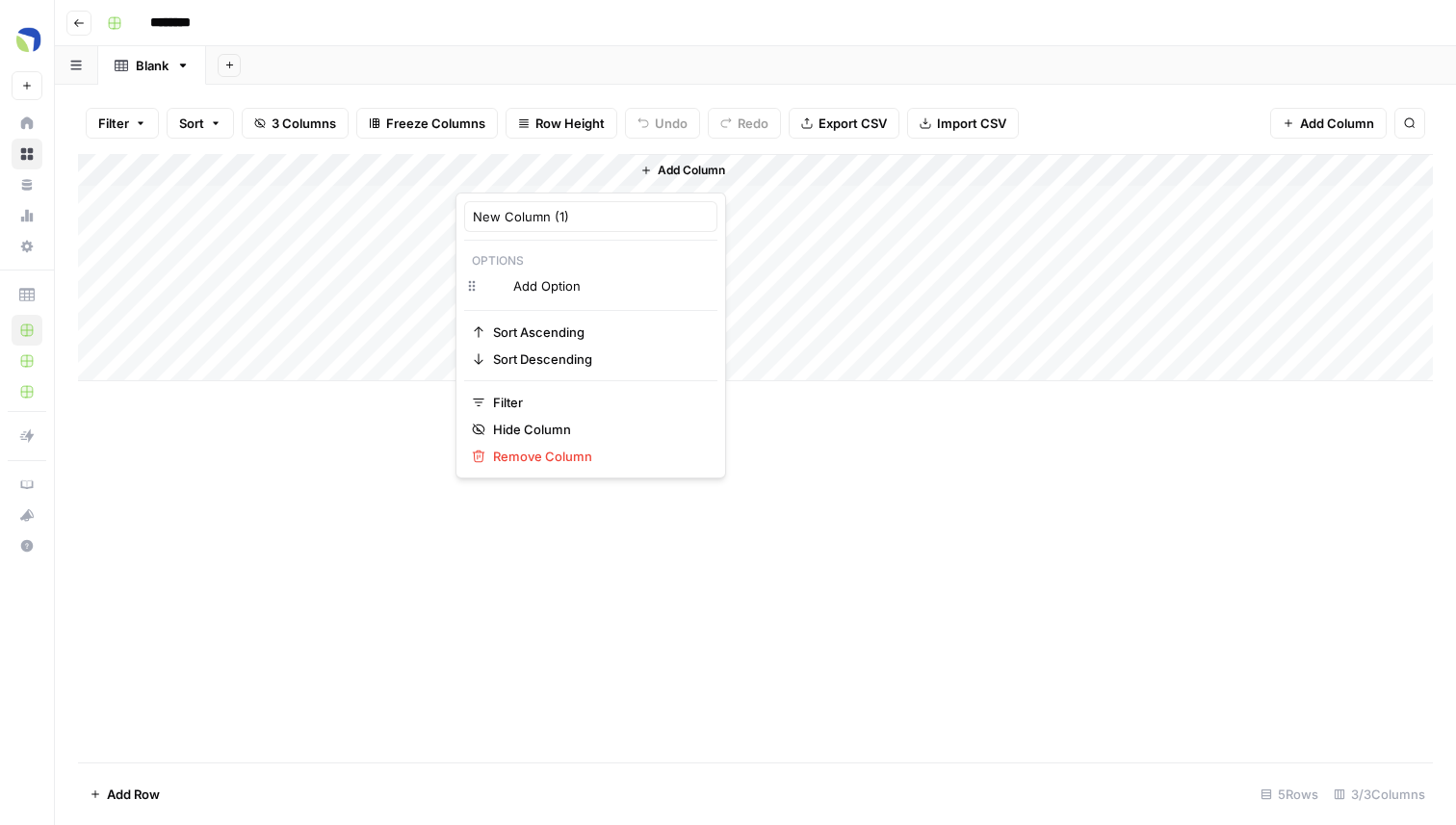click at bounding box center [542, 173] 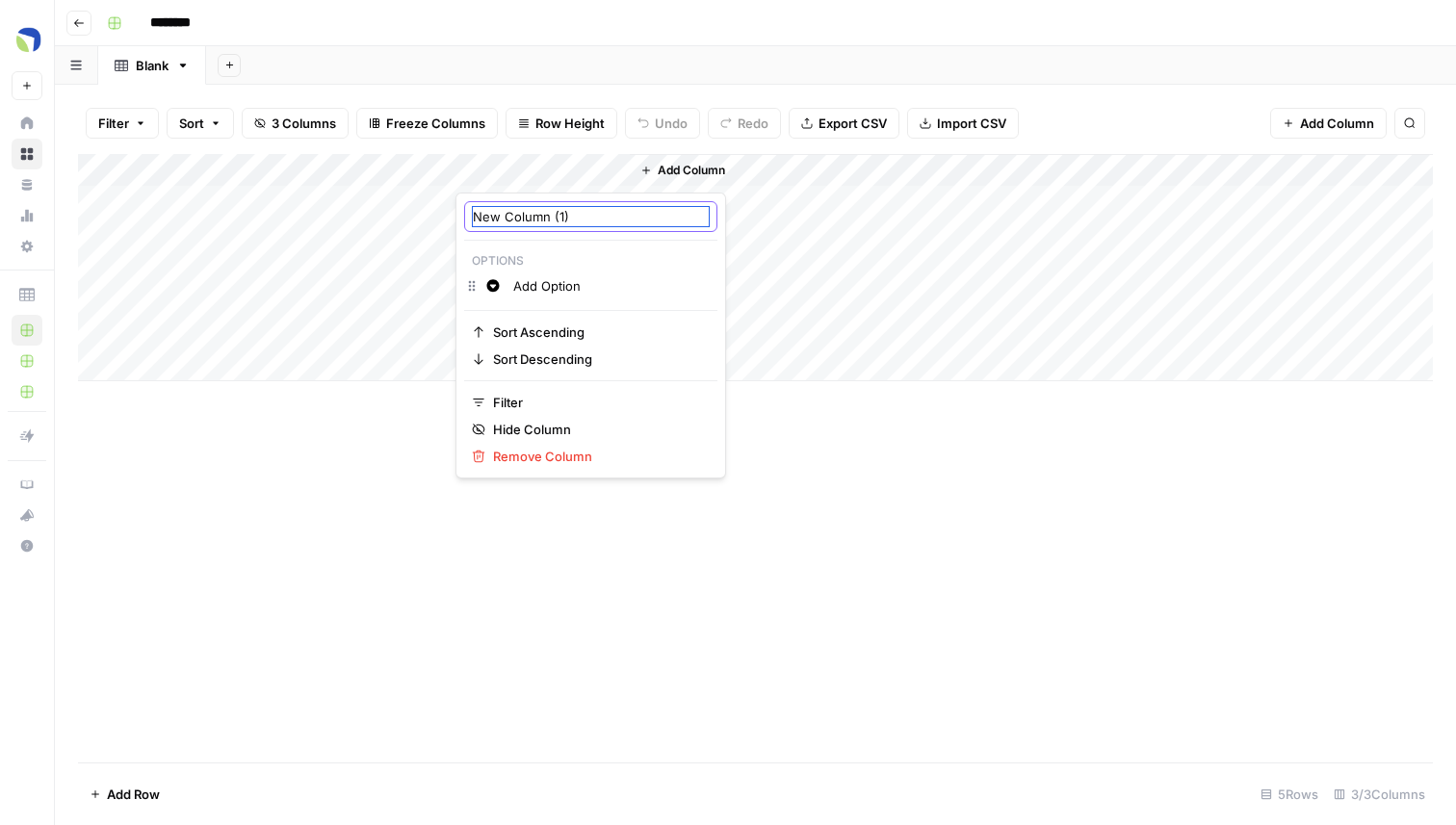 click on "New Column (1)" at bounding box center (590, 217) 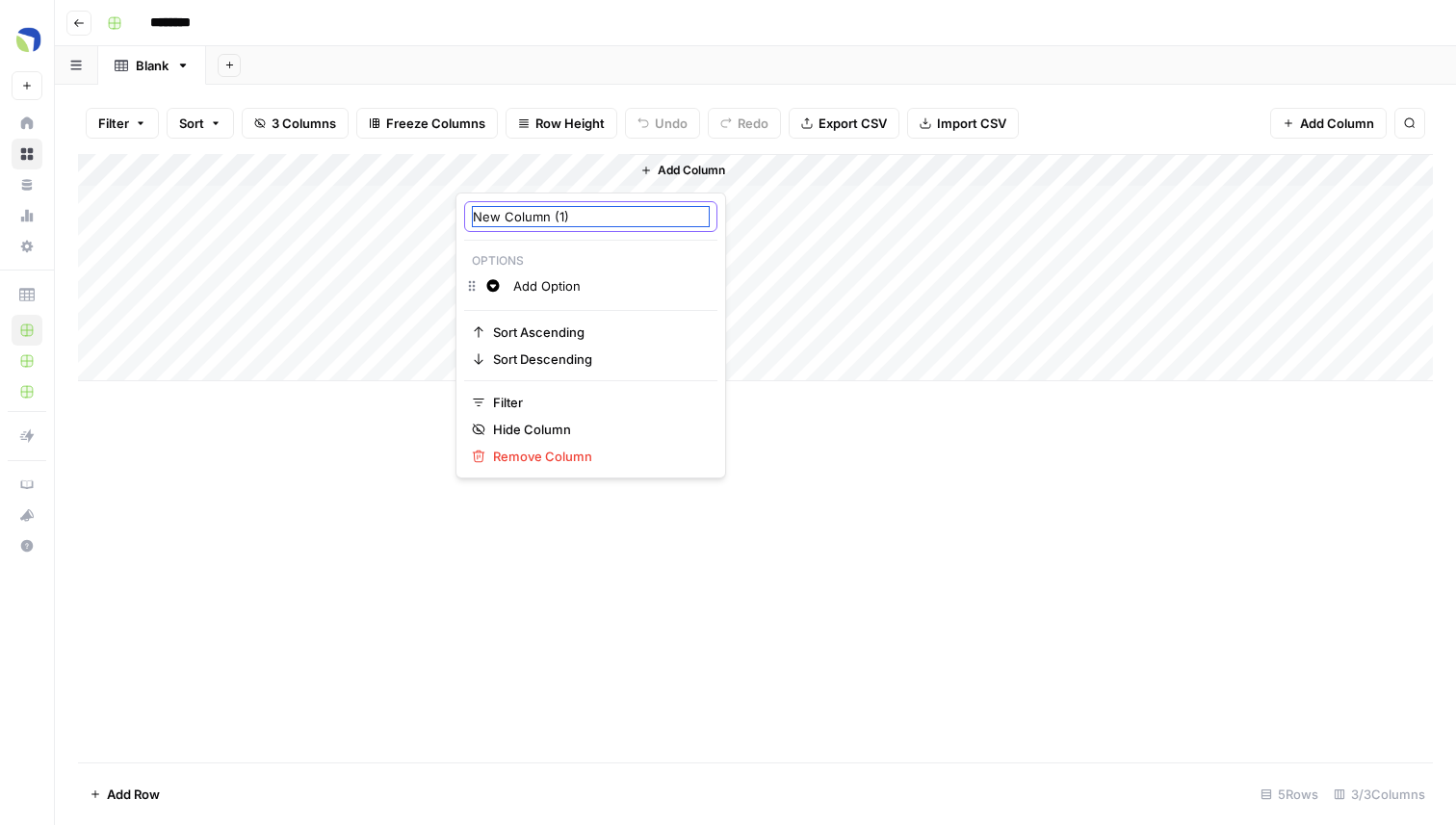 click on "New Column (1)" at bounding box center (590, 217) 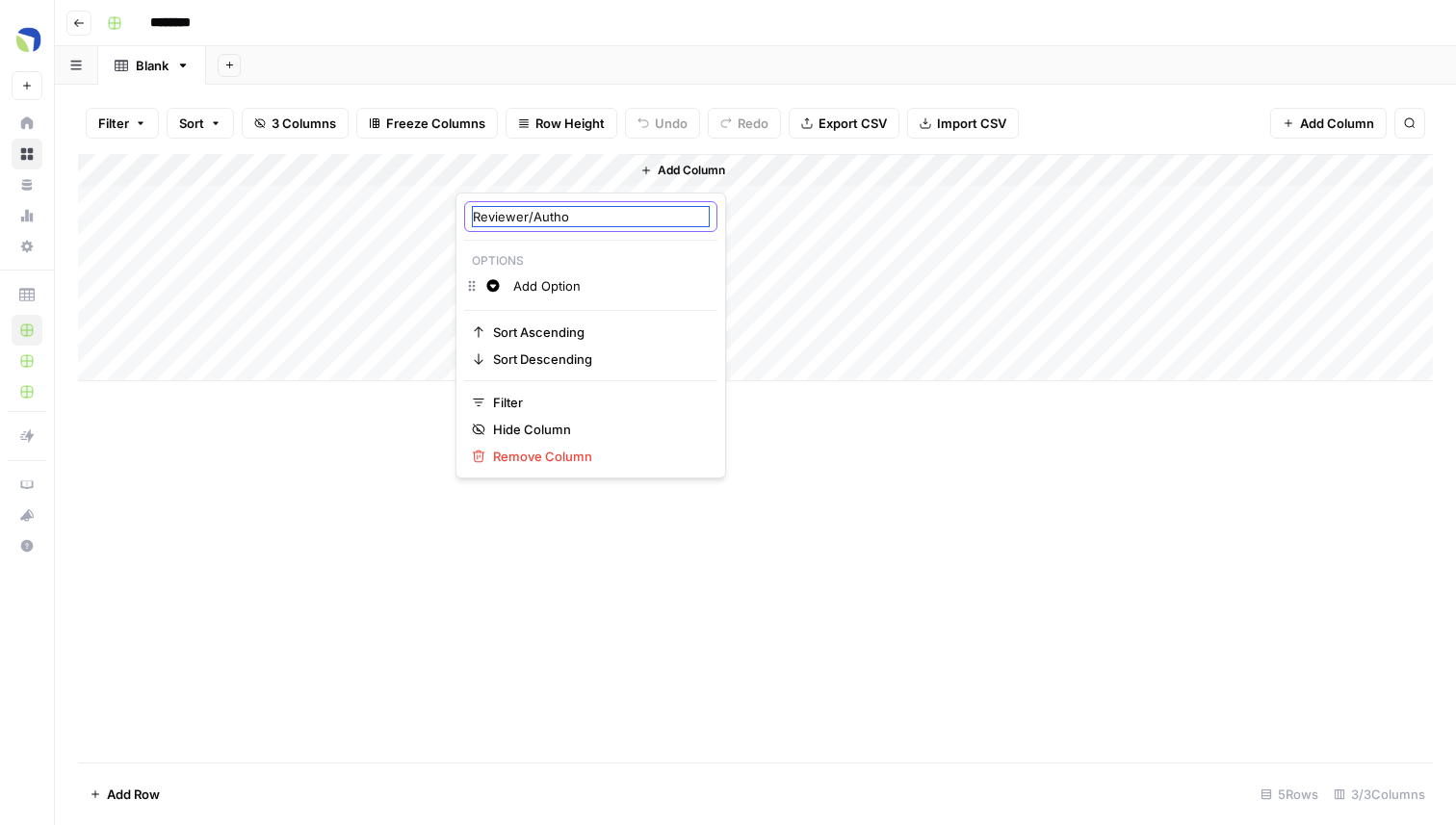 type on "Reviewer/Author" 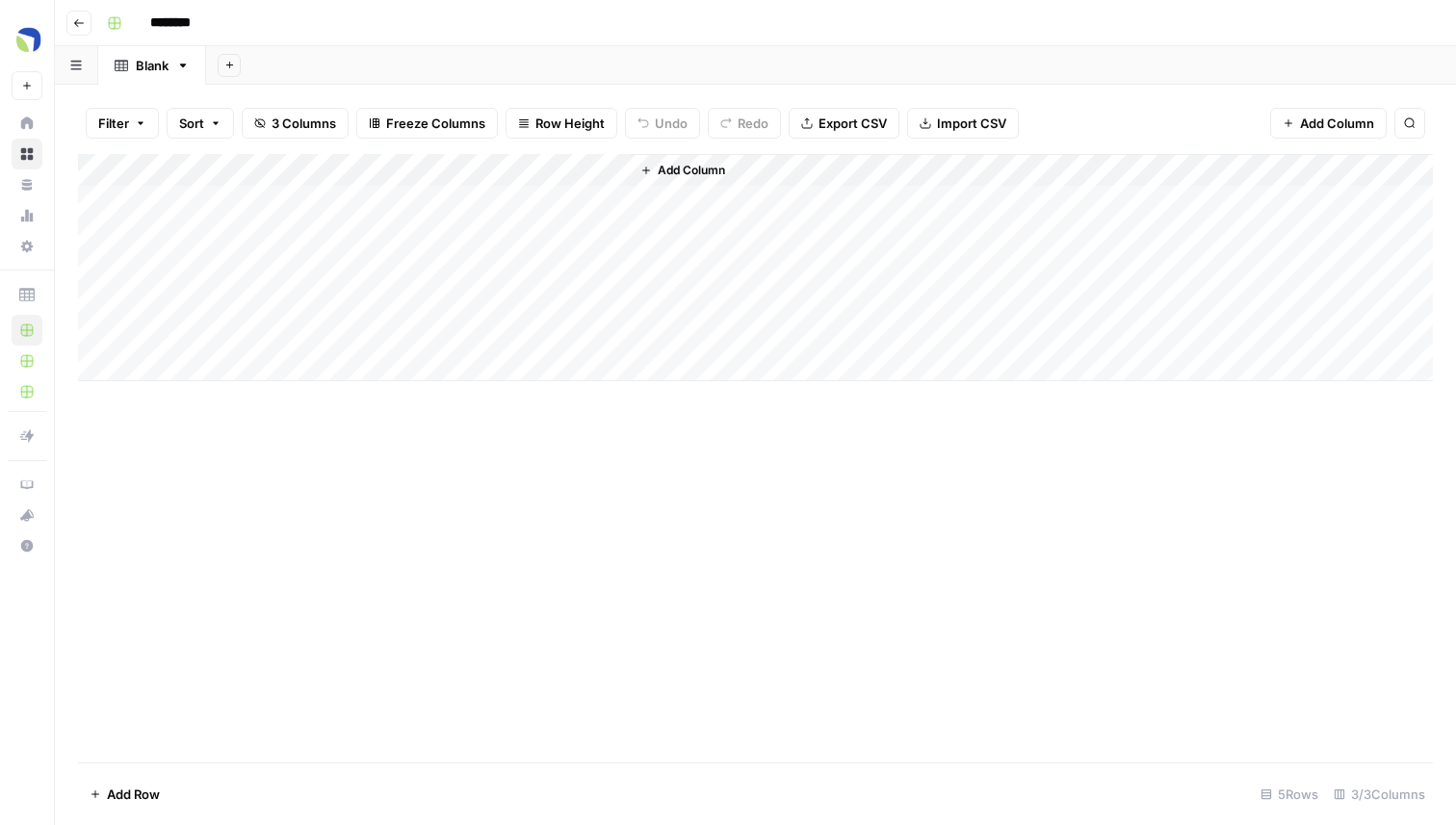 click on "Add Column" at bounding box center (755, 268) 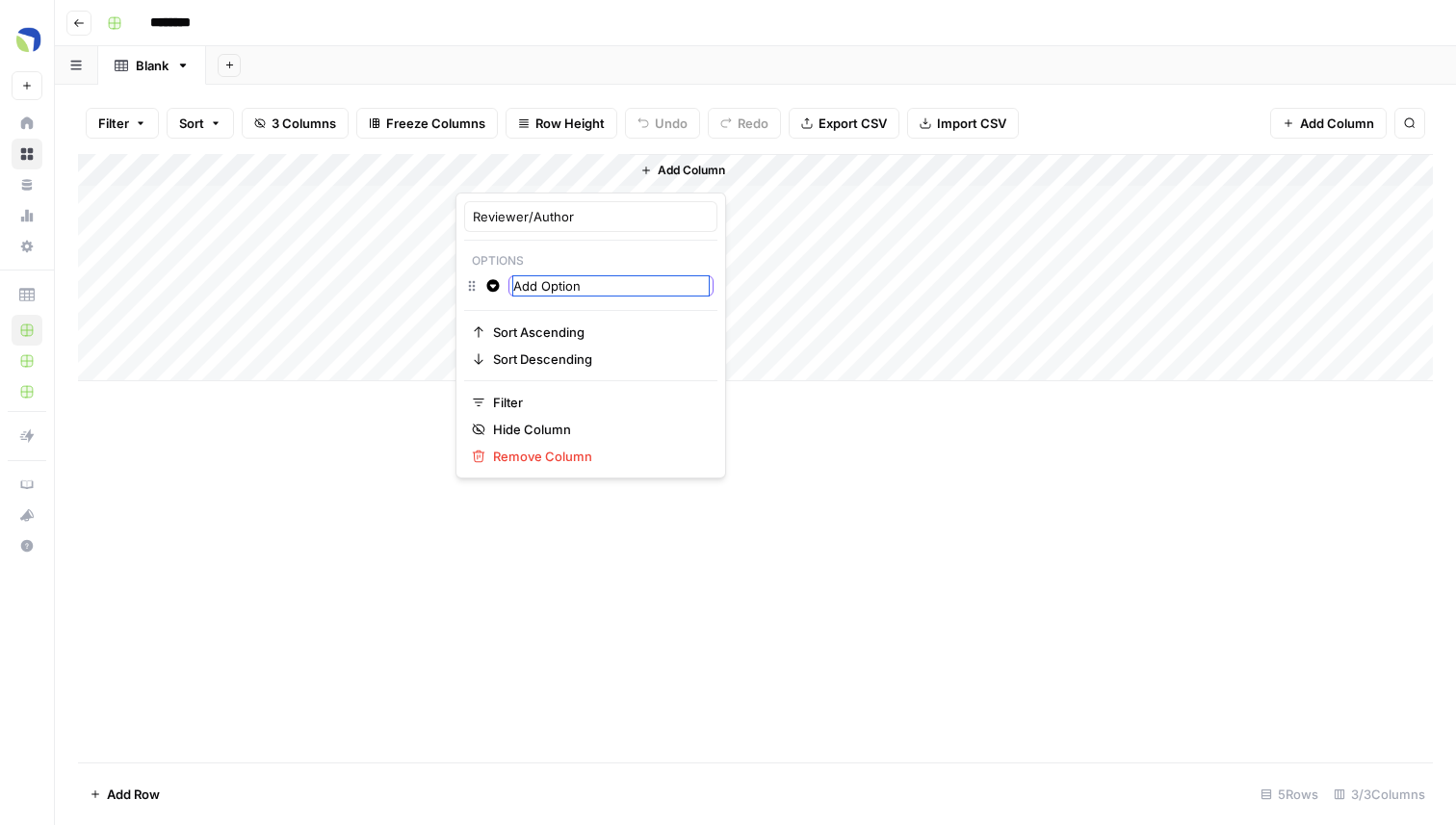 click on "Add Option" at bounding box center [611, 286] 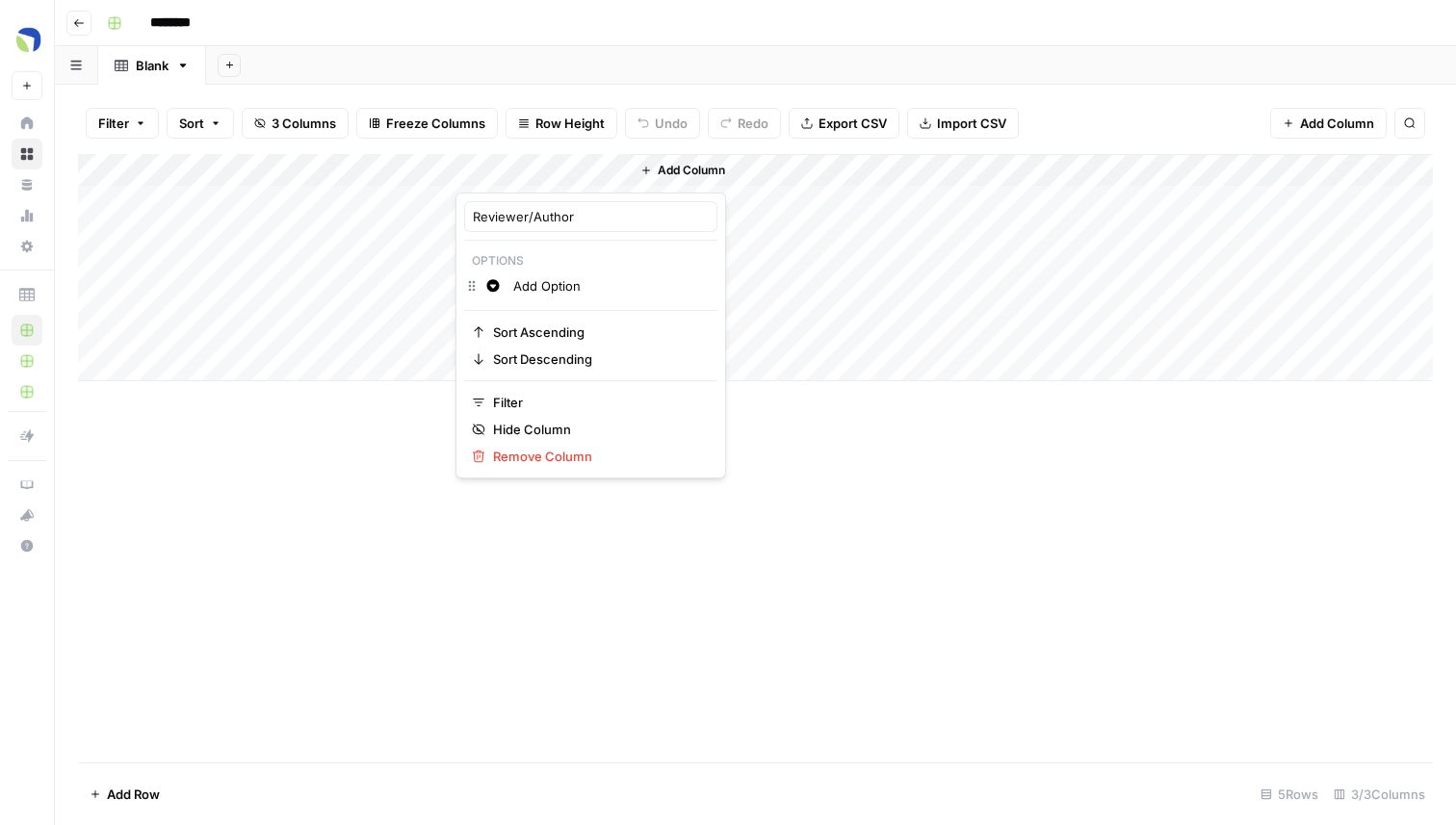 click on "Change color Add Option" at bounding box center (590, 288) 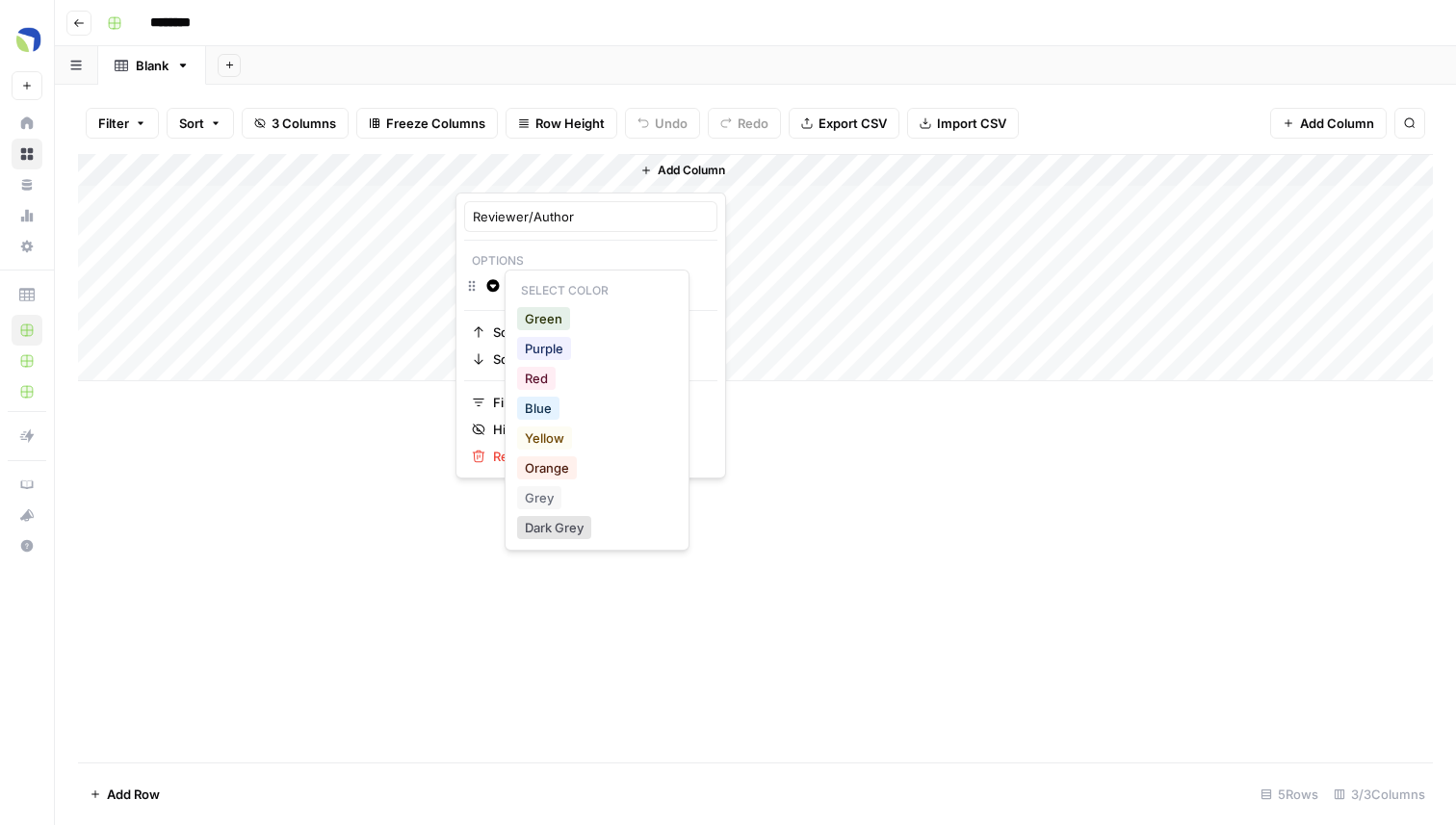 click on "Select Color Green Purple Red Blue Yellow Orange Grey Dark Grey" at bounding box center (597, 410) 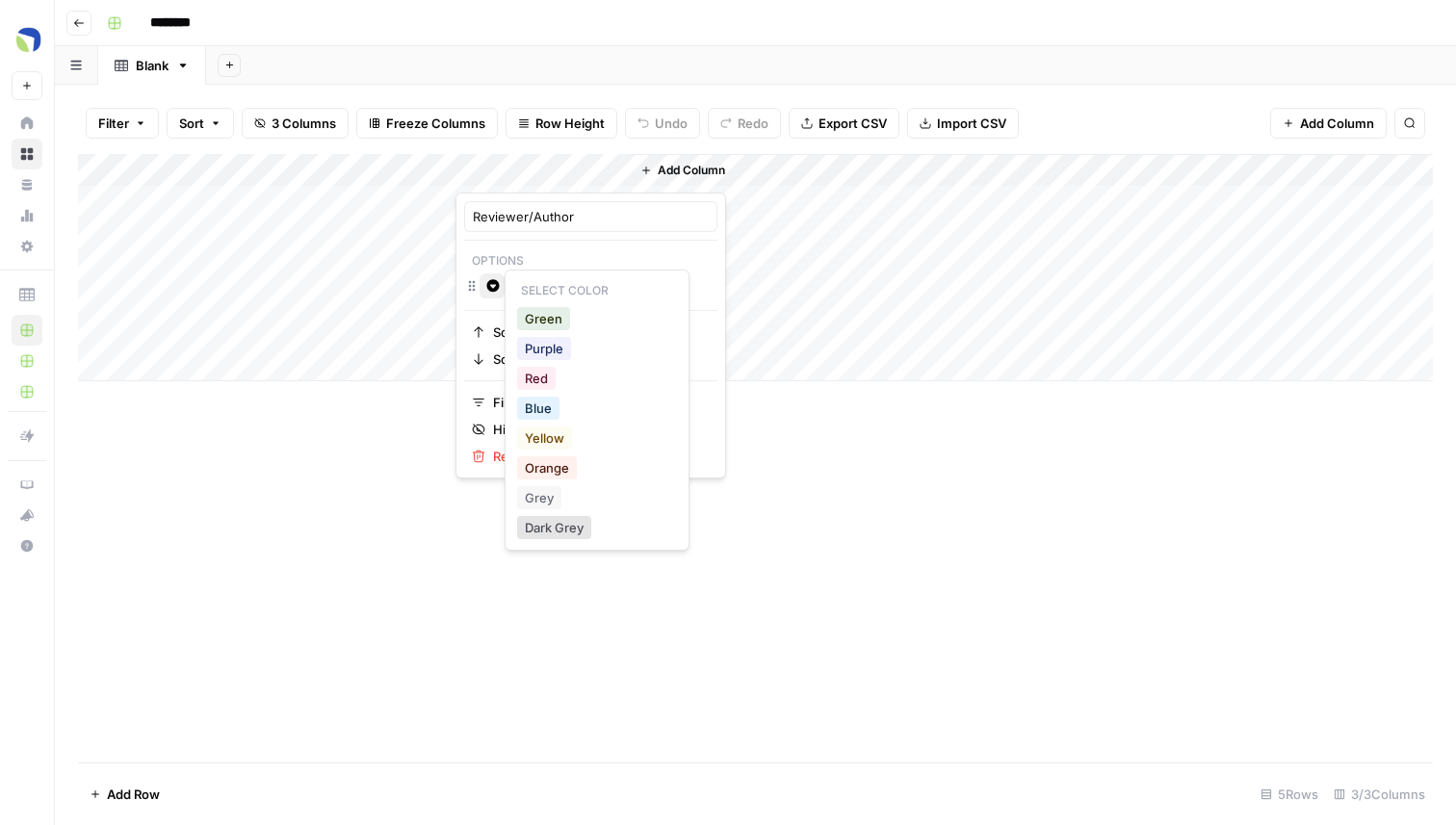 click 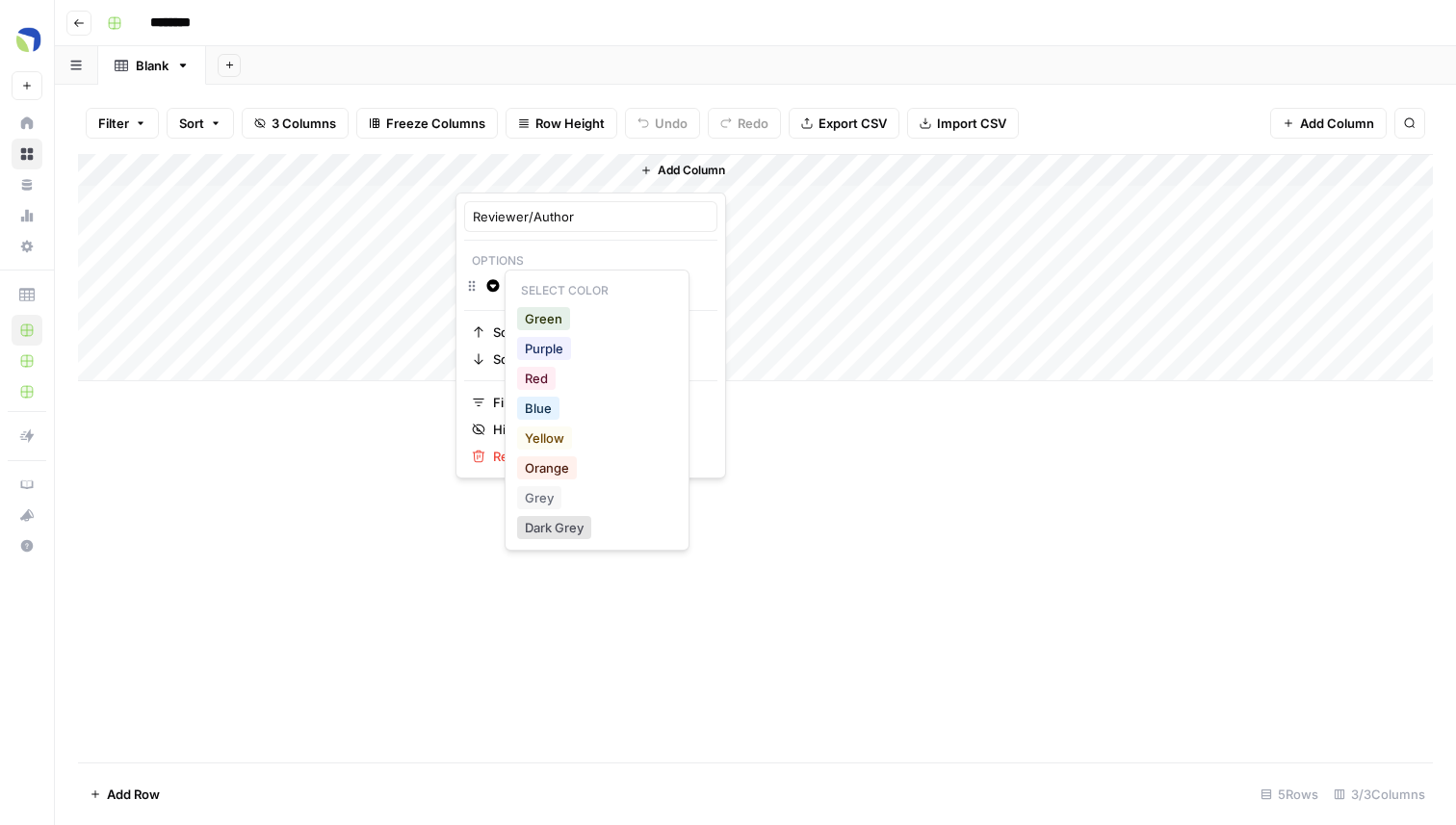 click on "Select Color Green Purple Red Blue Yellow Orange Grey Dark Grey" at bounding box center [597, 410] 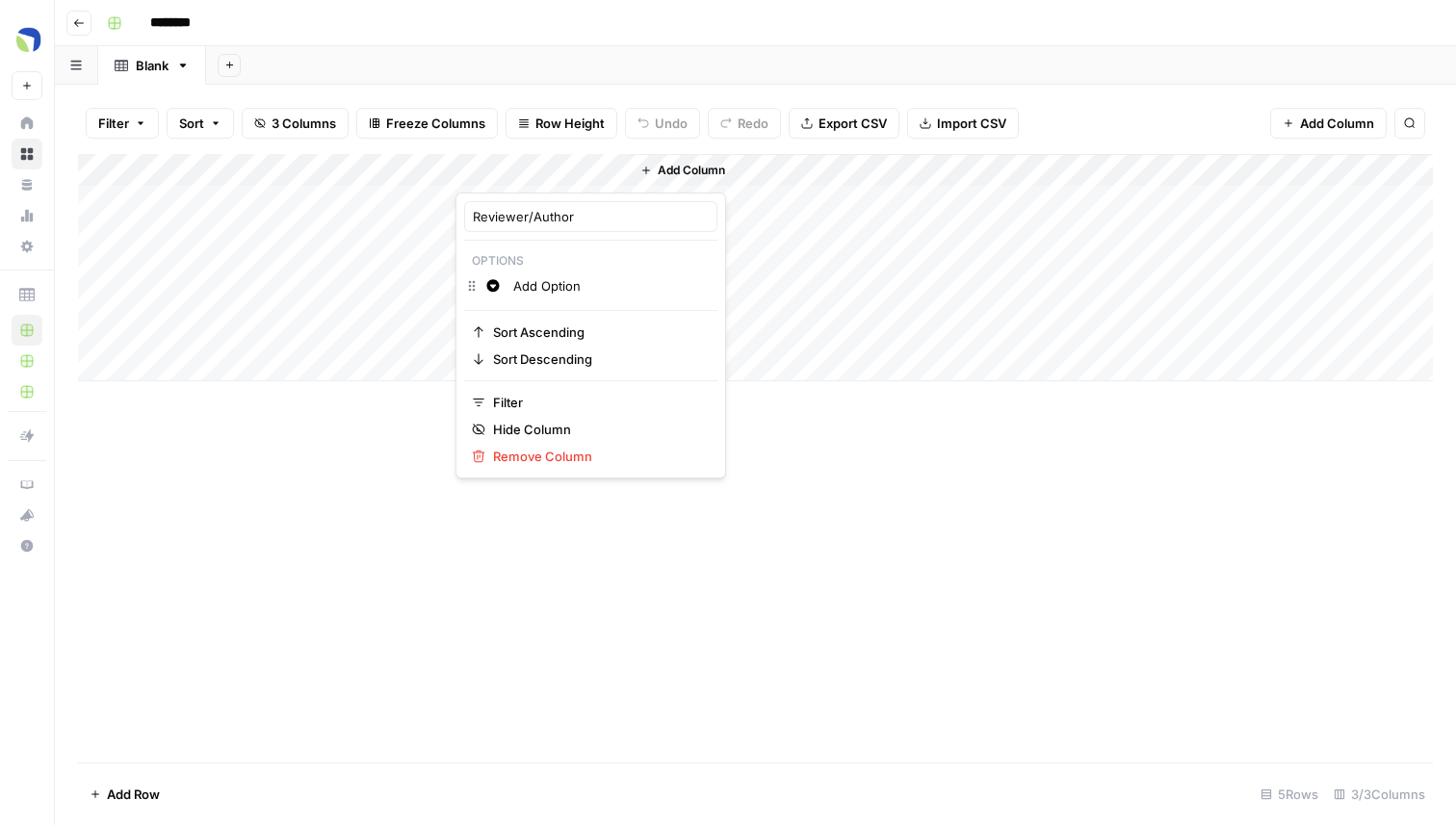 click on "Options" at bounding box center (590, 261) 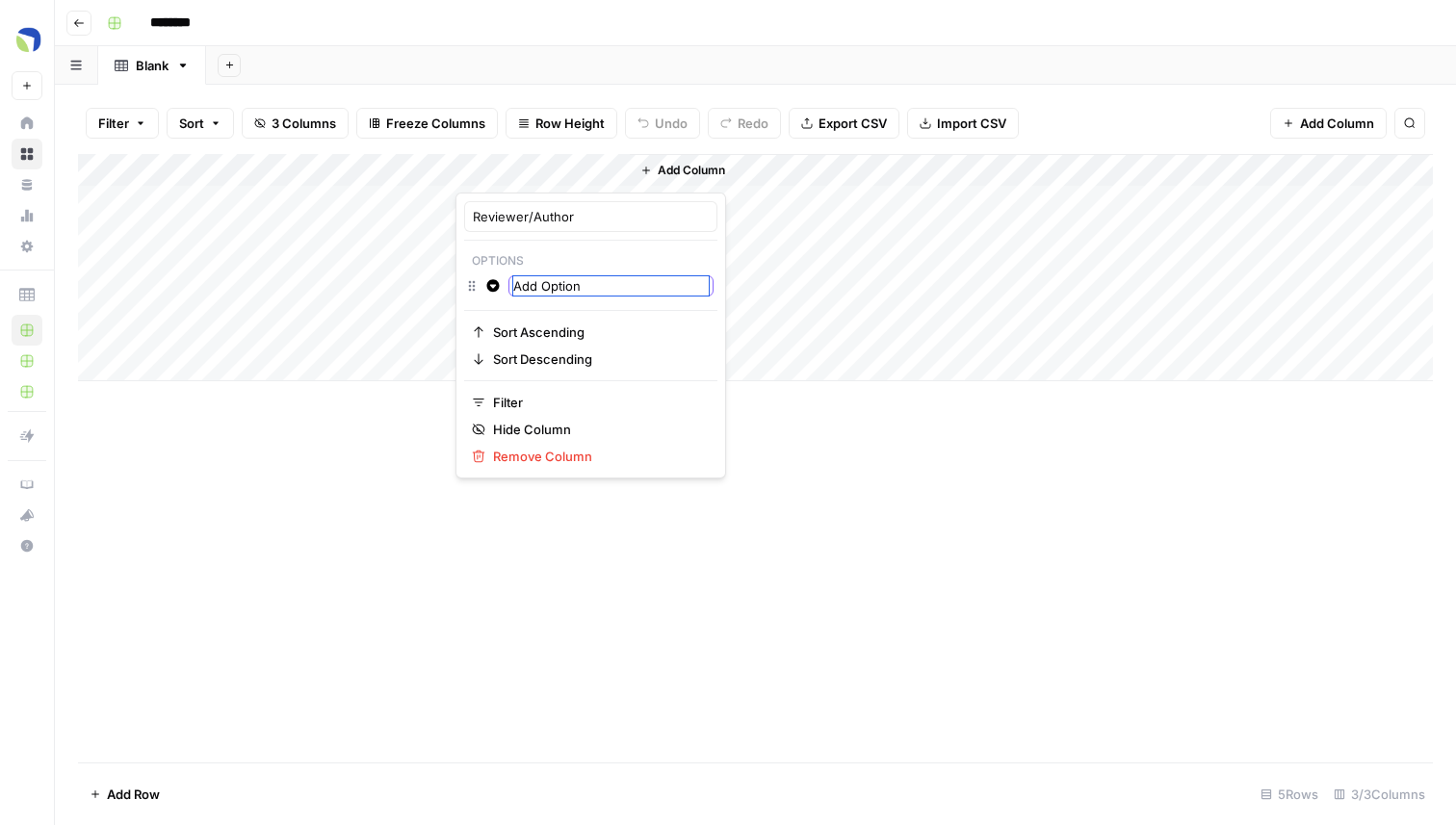 click on "Add Option" at bounding box center (611, 286) 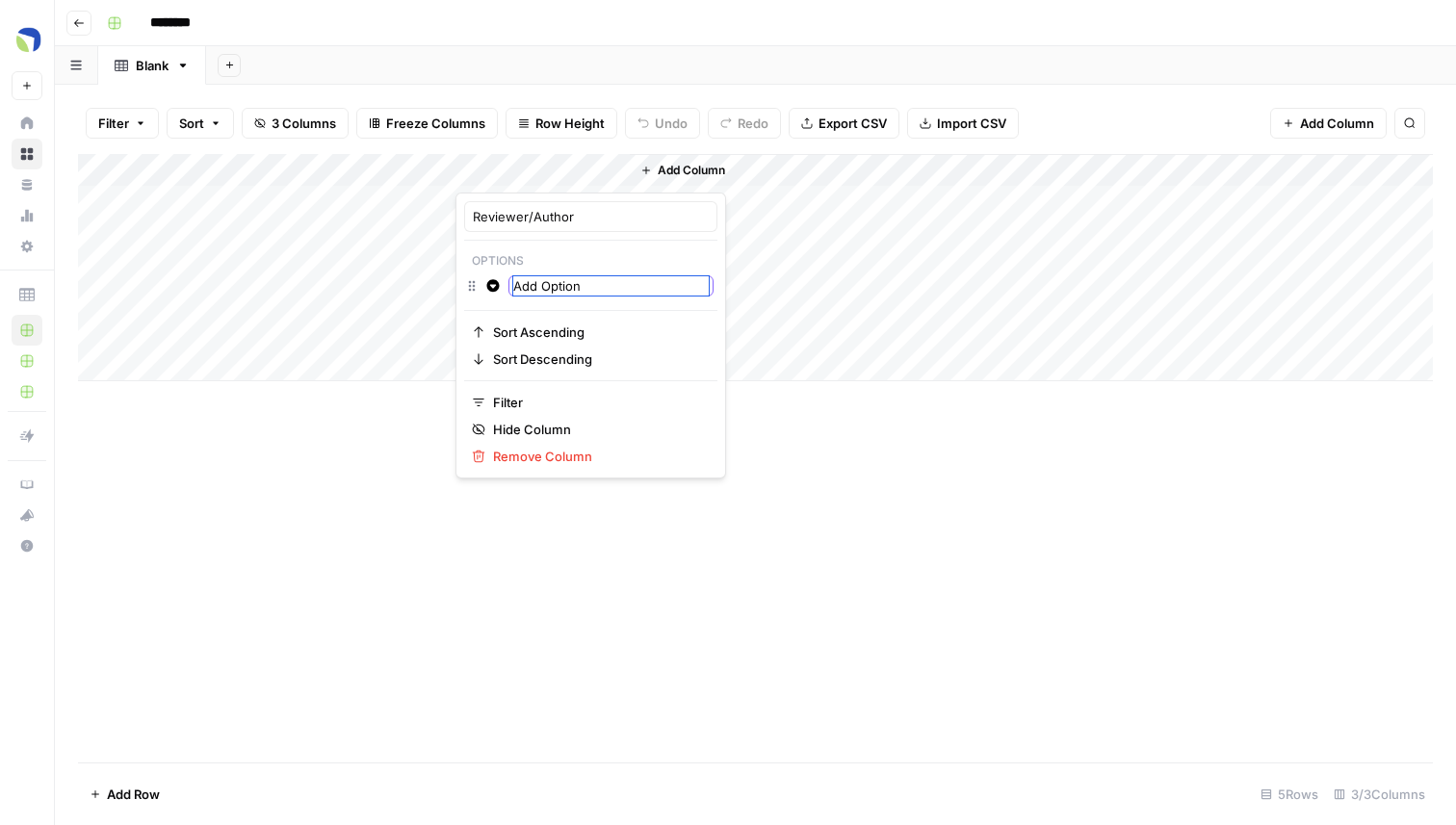 click on "Add Option" at bounding box center [611, 286] 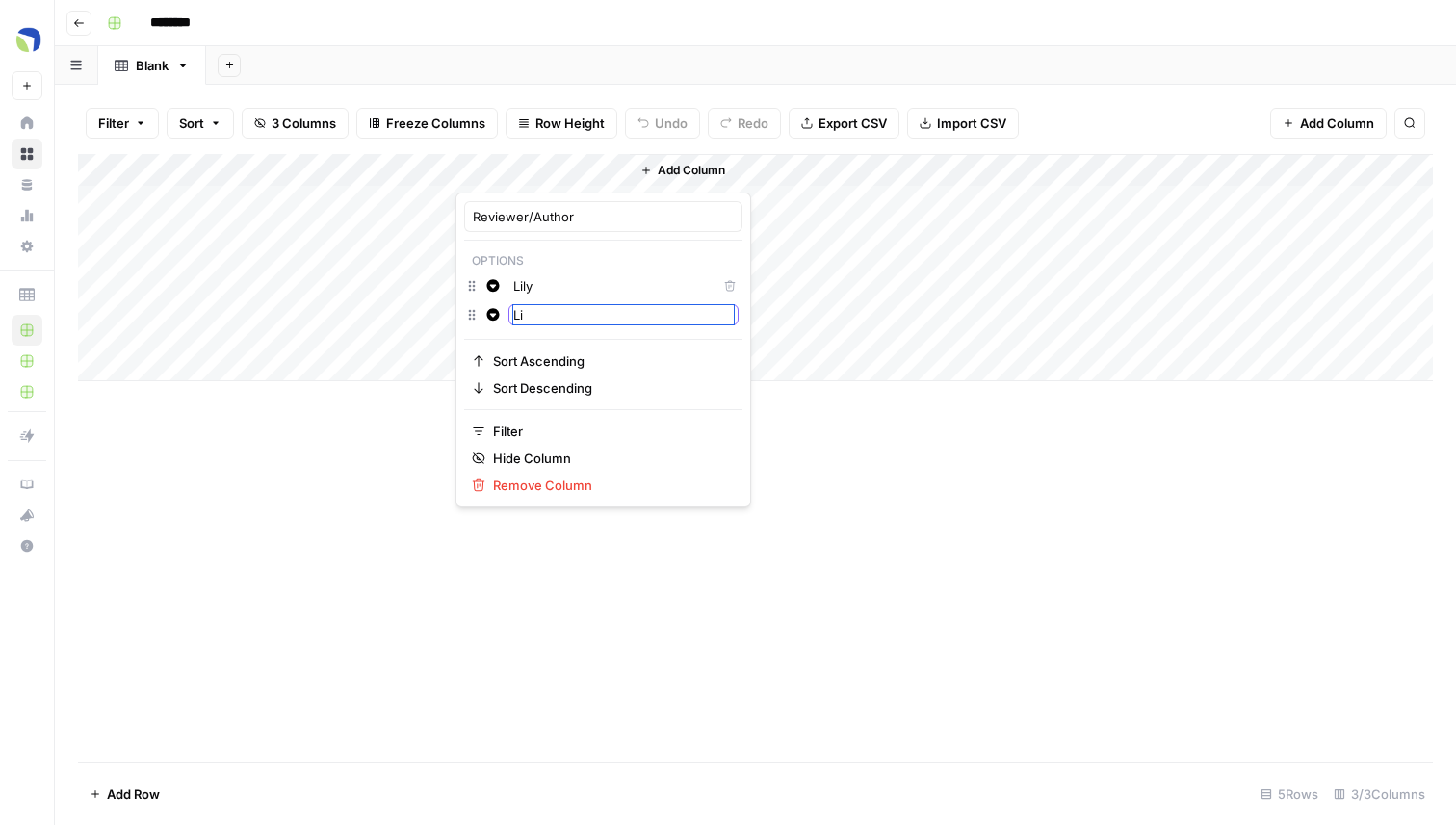 type on "L" 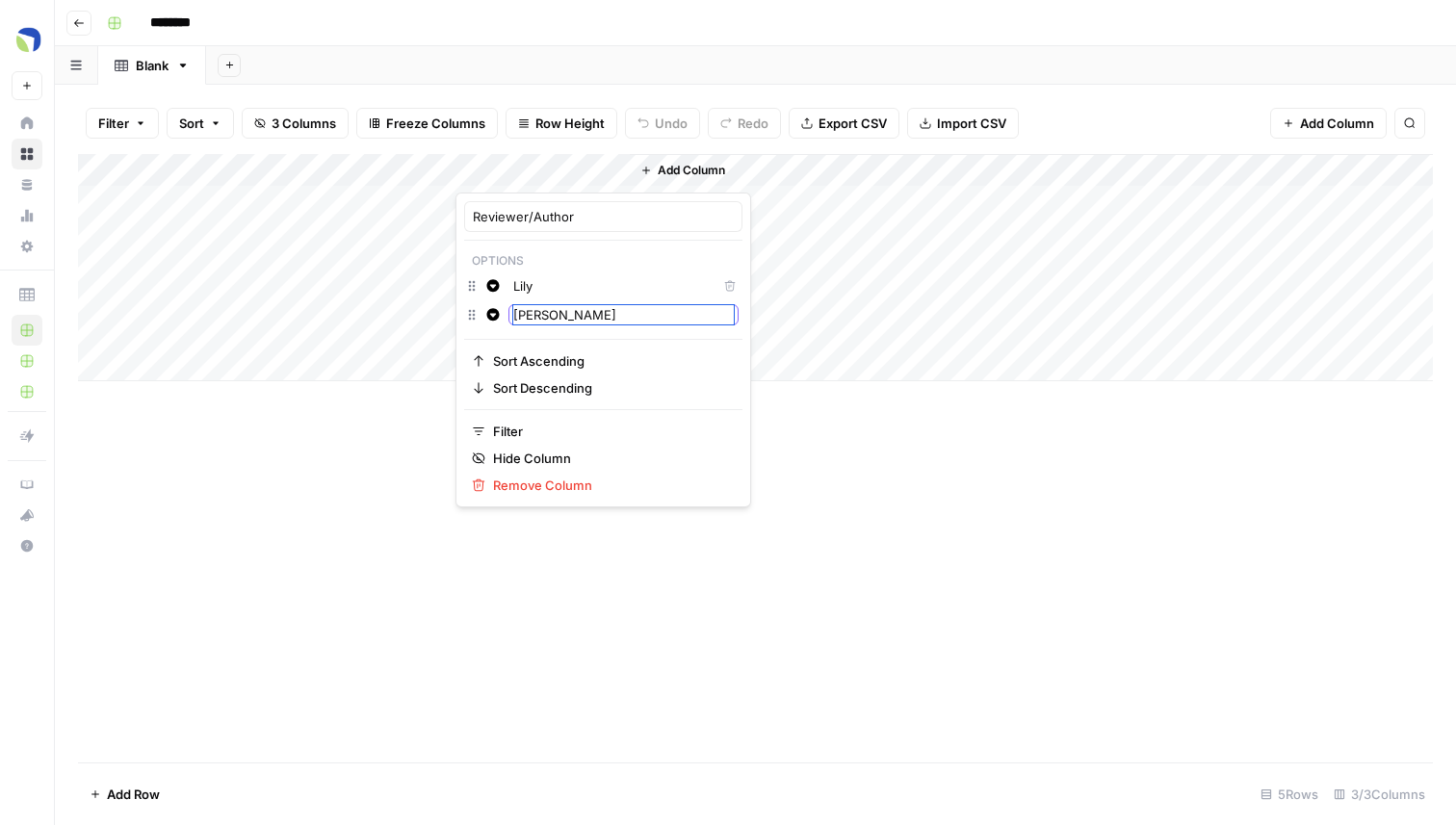 type on "Mike" 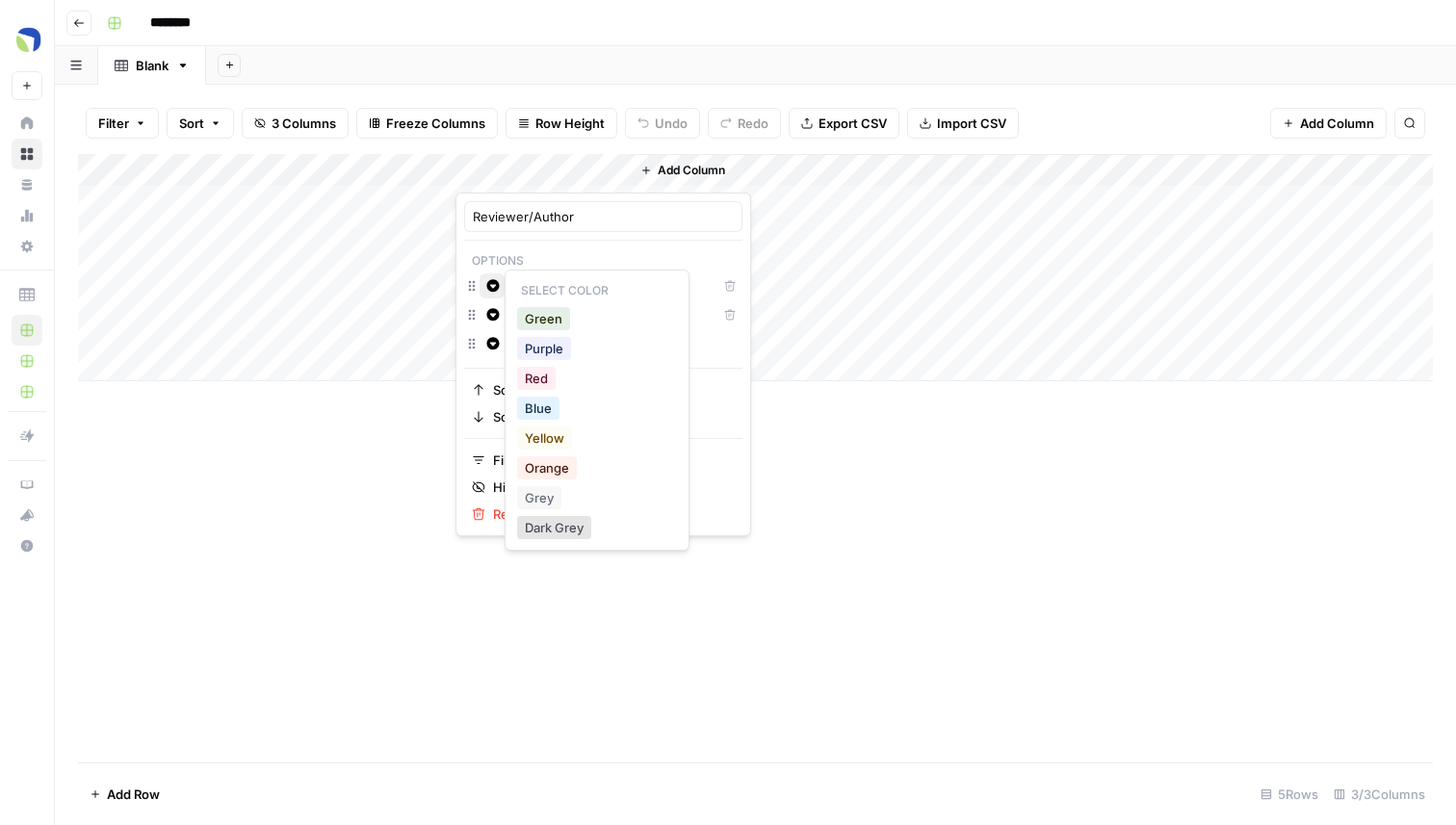 click 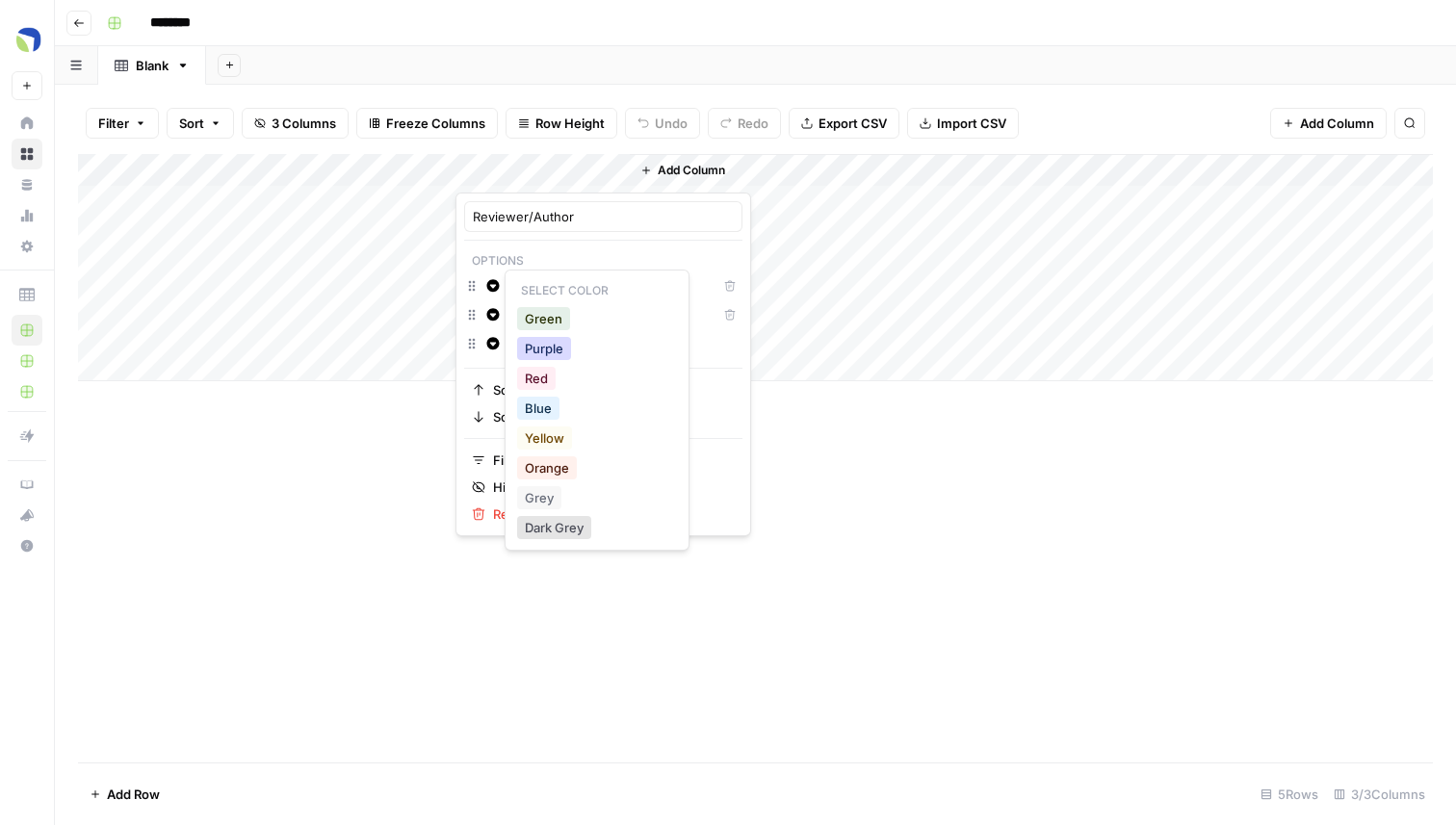 click on "Purple" at bounding box center [544, 348] 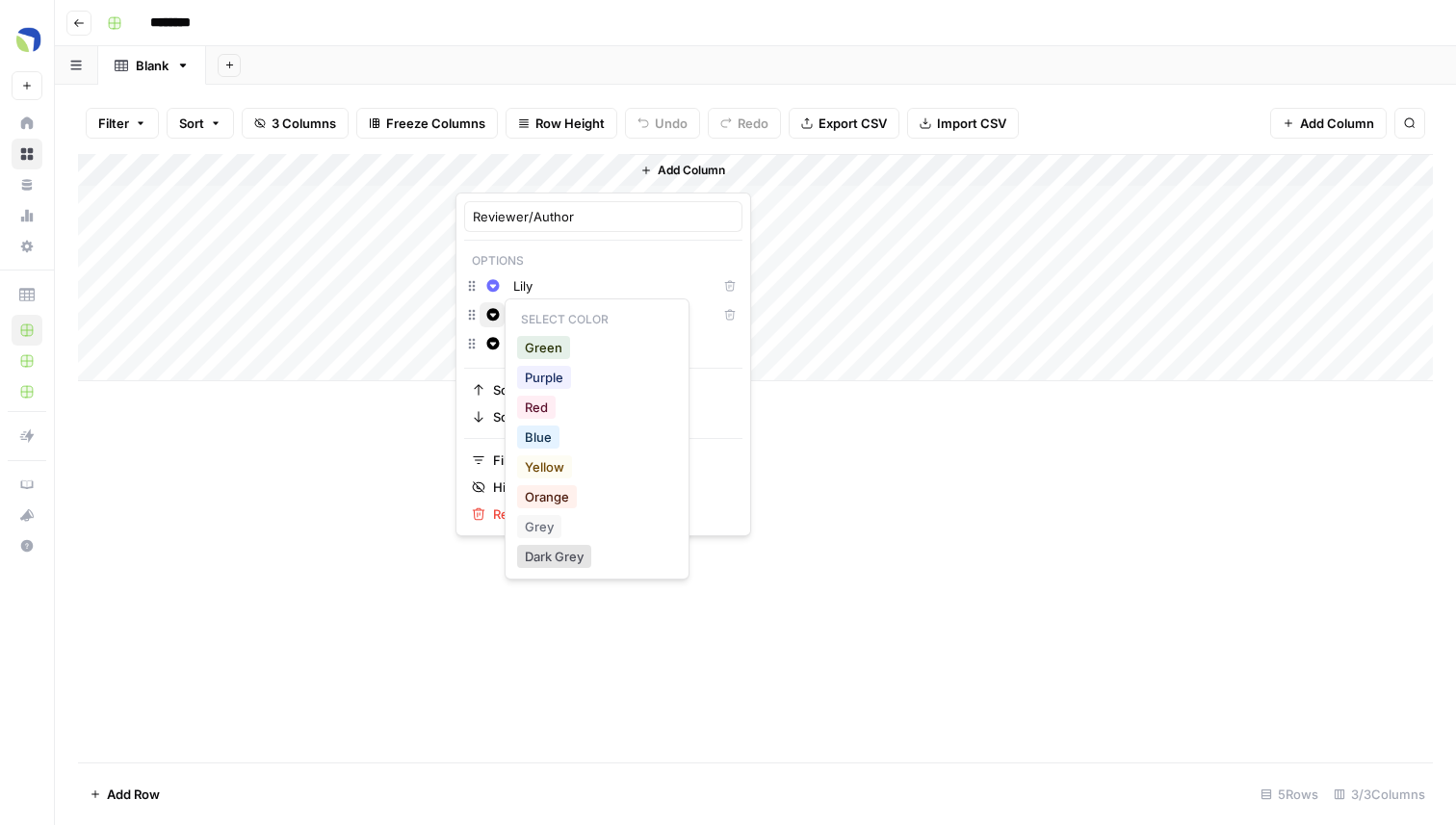 click on "Change color" at bounding box center [492, 315] 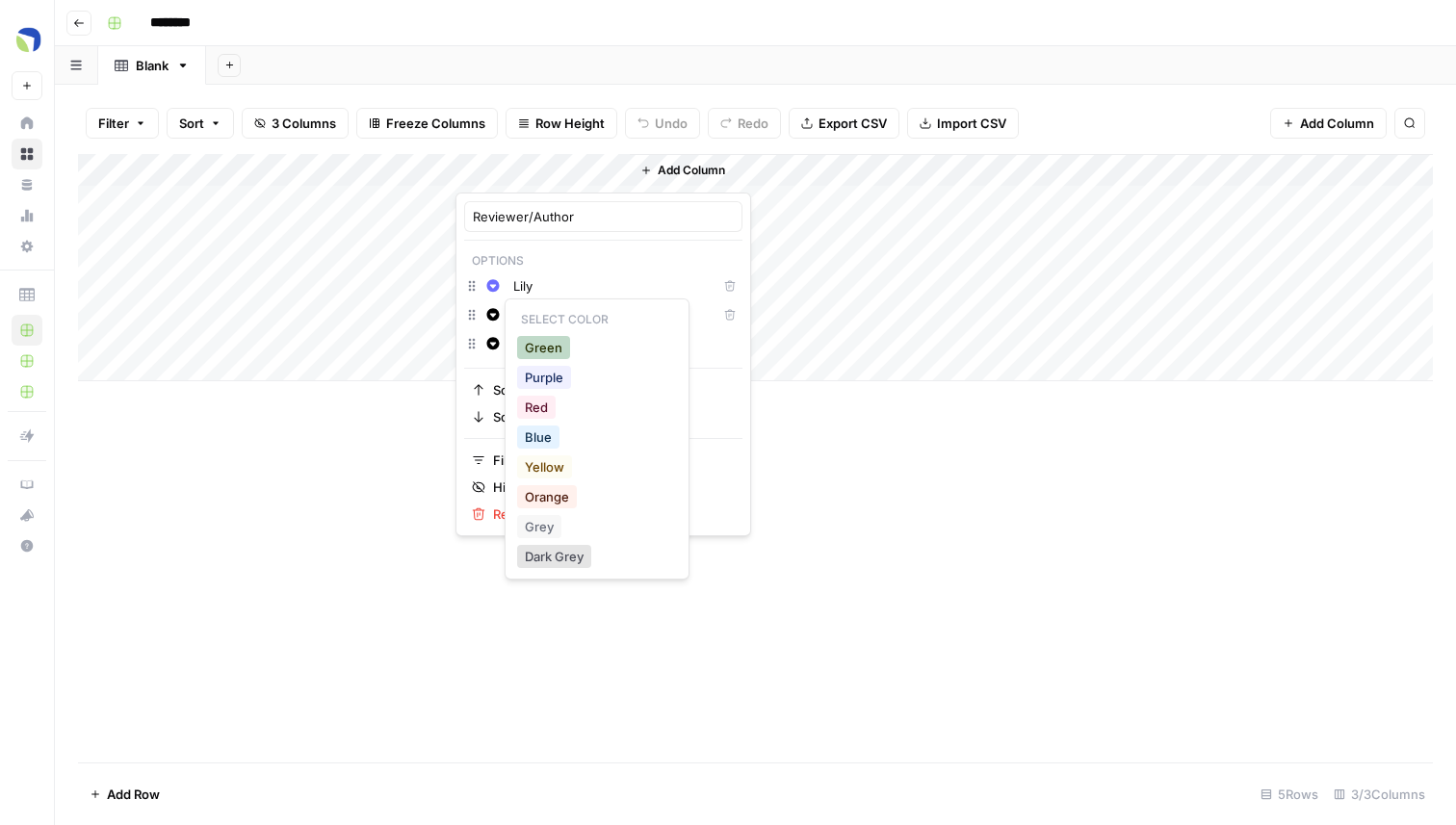 click on "Green" at bounding box center [543, 348] 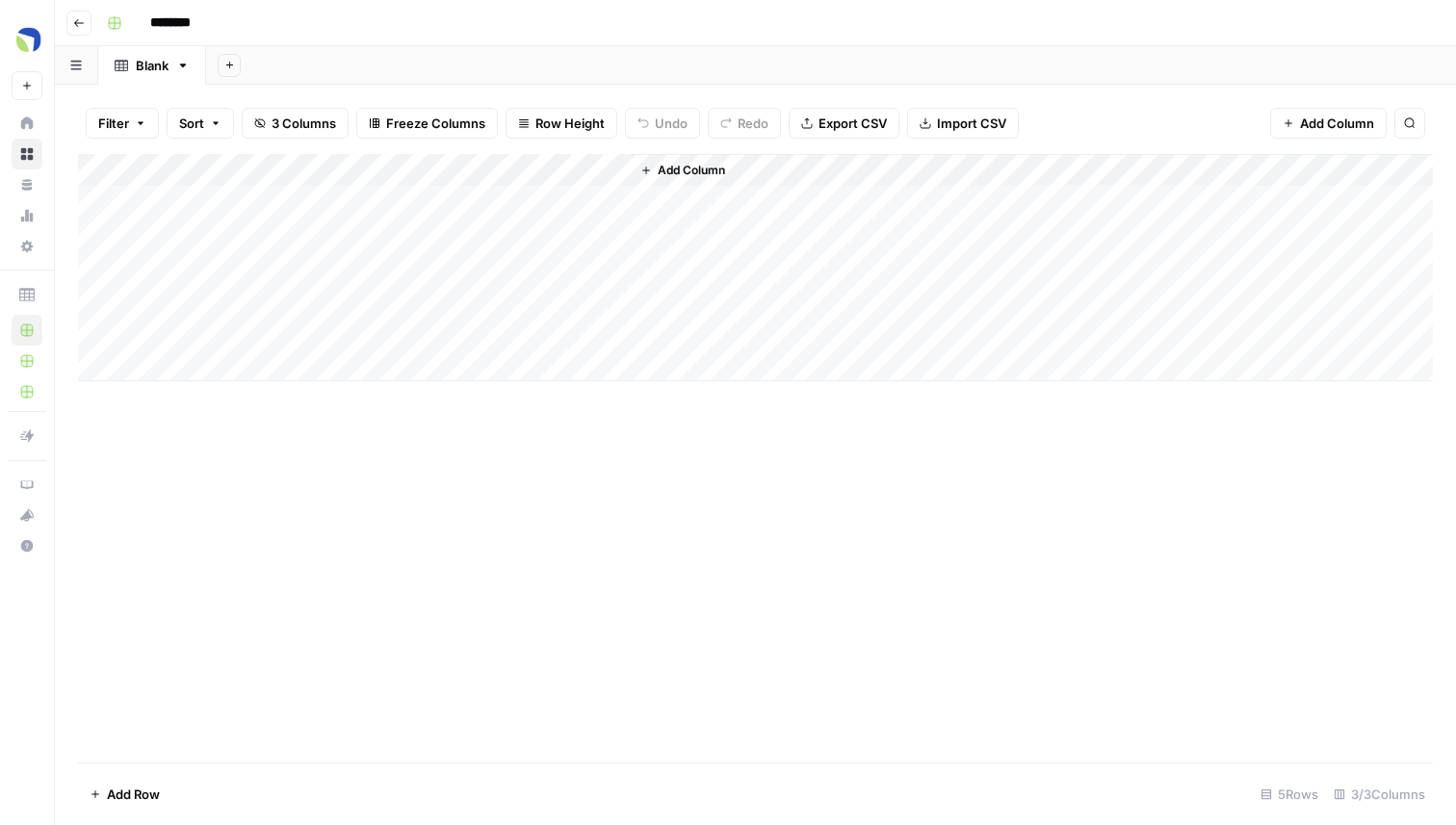 click on "Add Column" at bounding box center (755, 268) 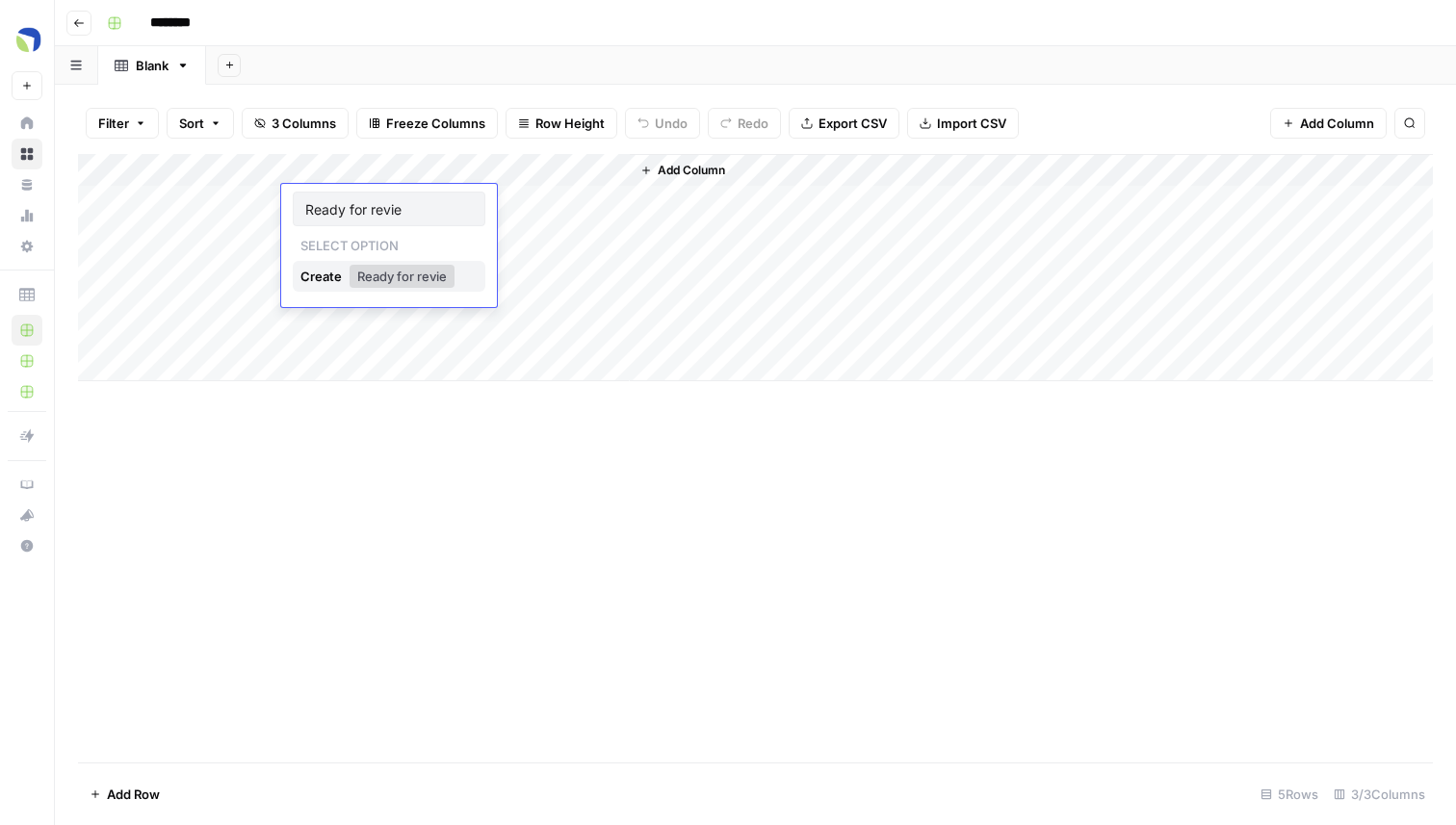 type on "Ready for review" 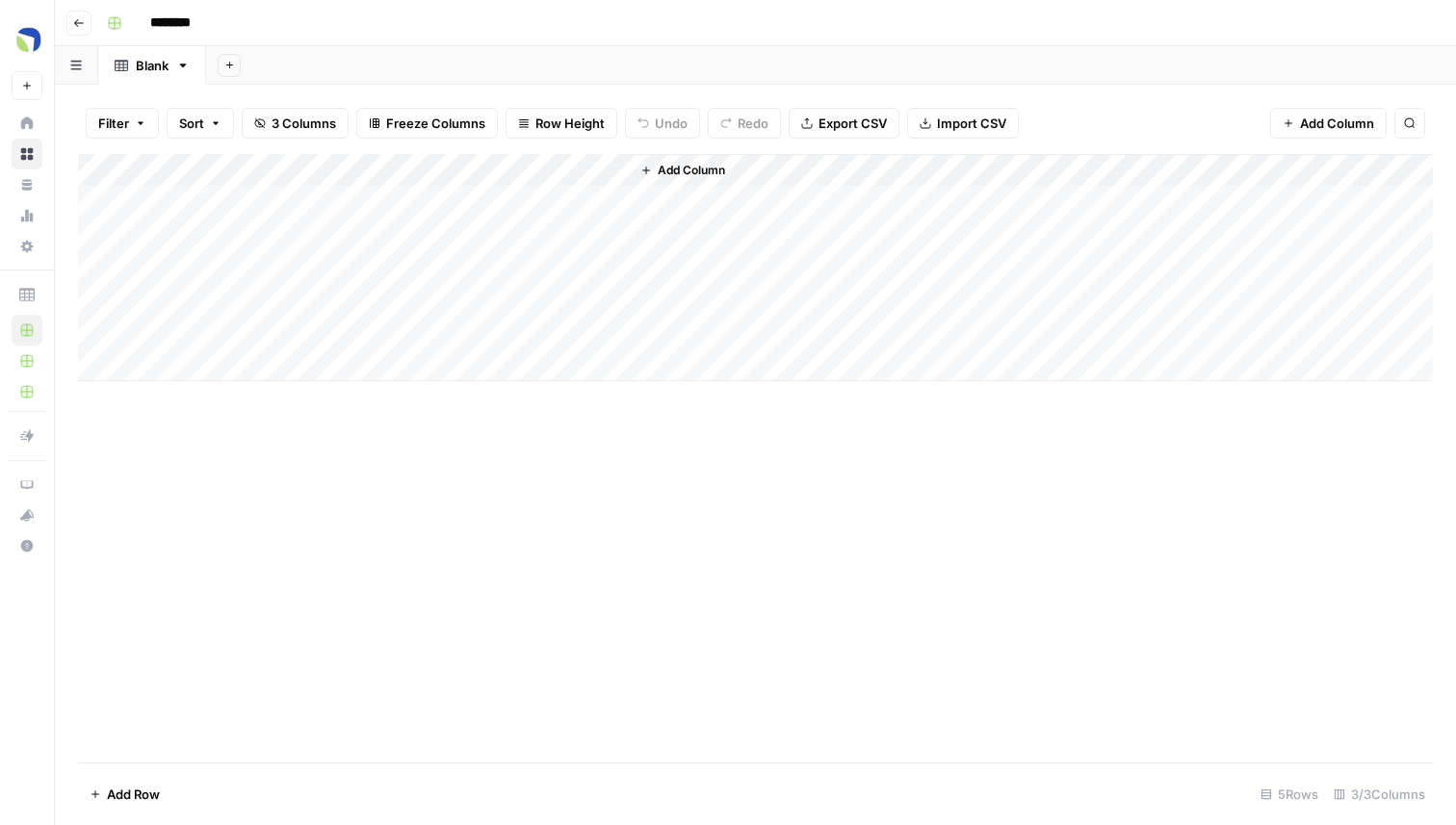 click on "Add Column" at bounding box center [755, 268] 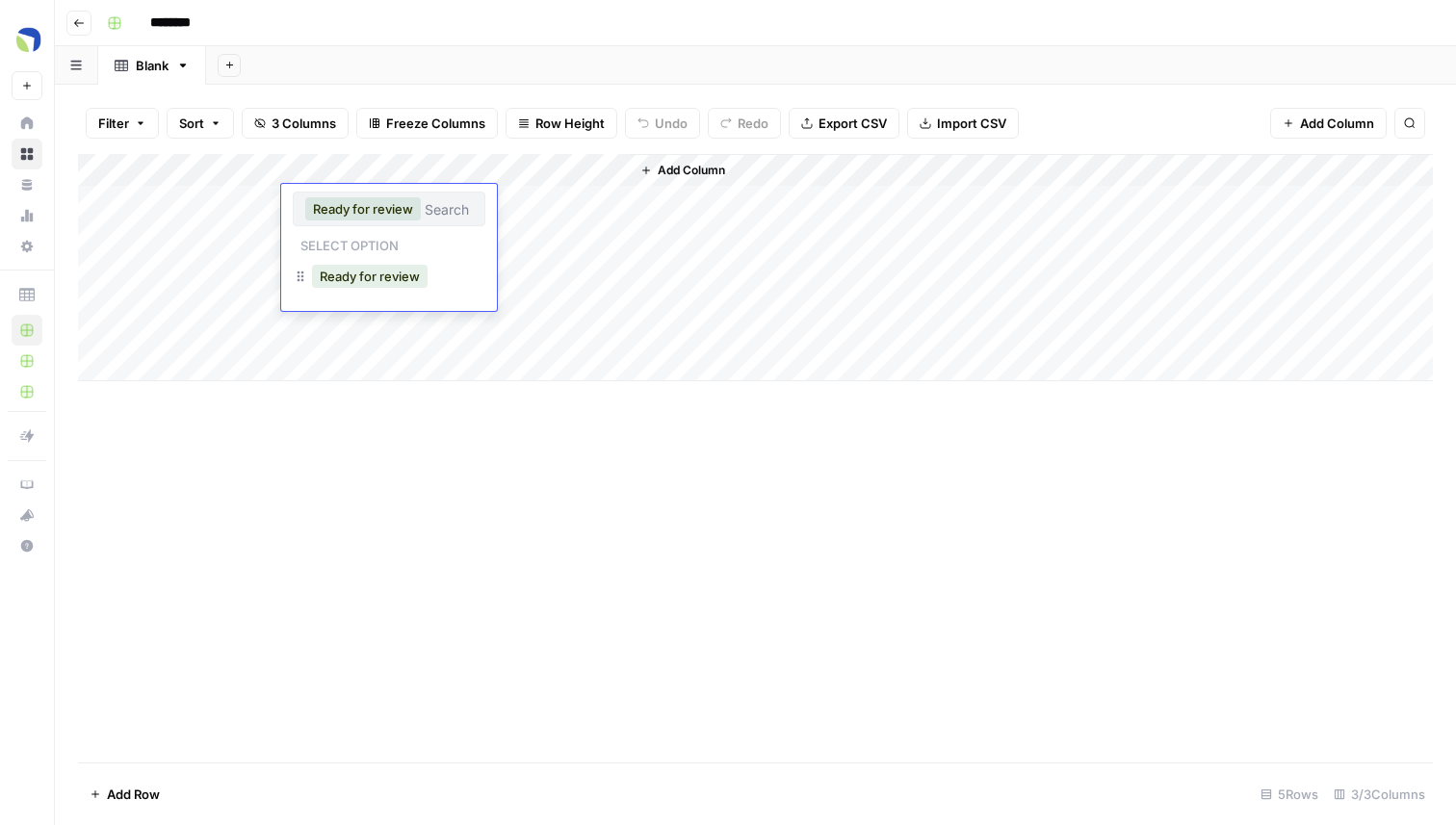 click on "Add Column" at bounding box center [755, 268] 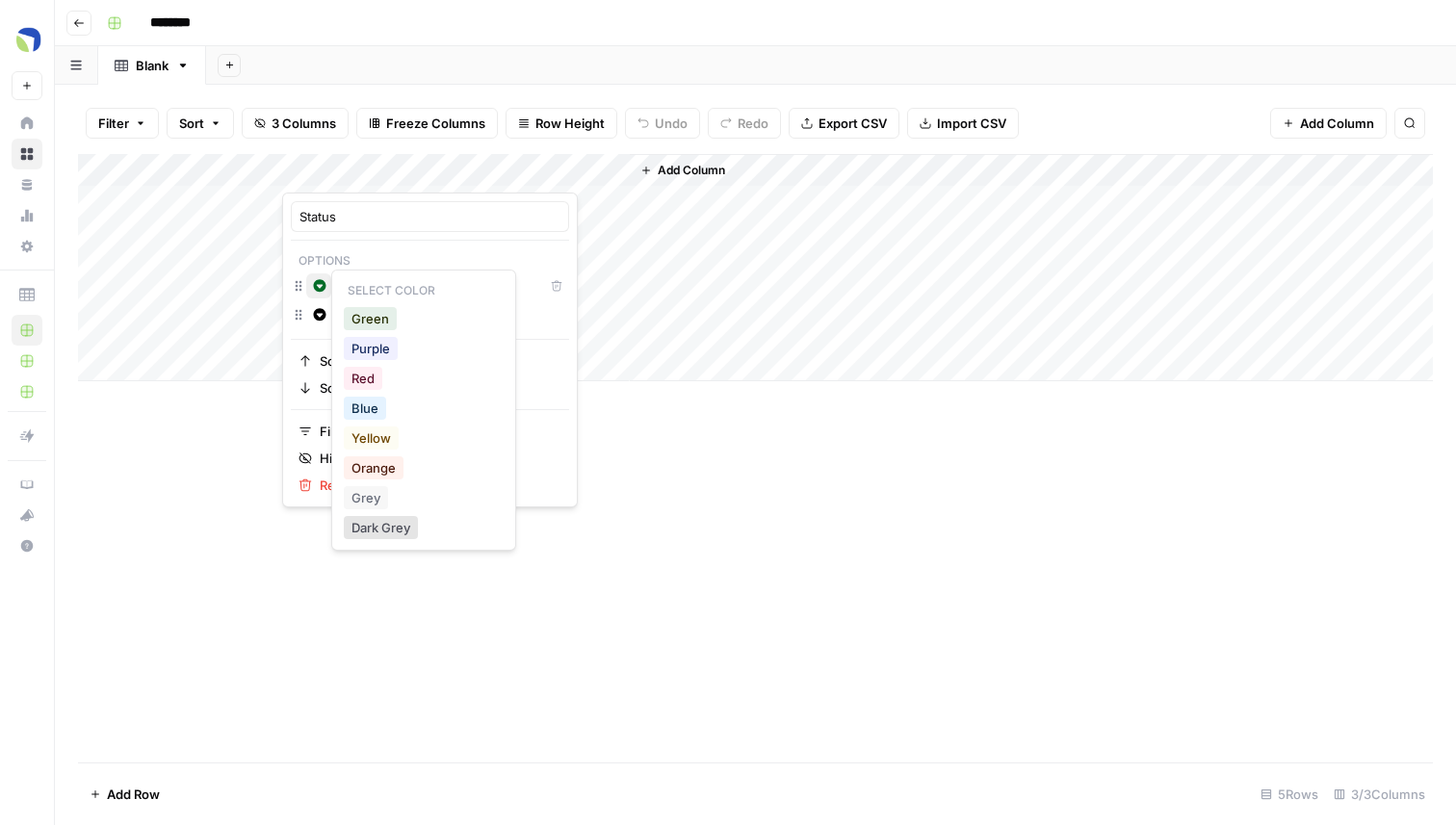 click on "Change color" at bounding box center [319, 286] 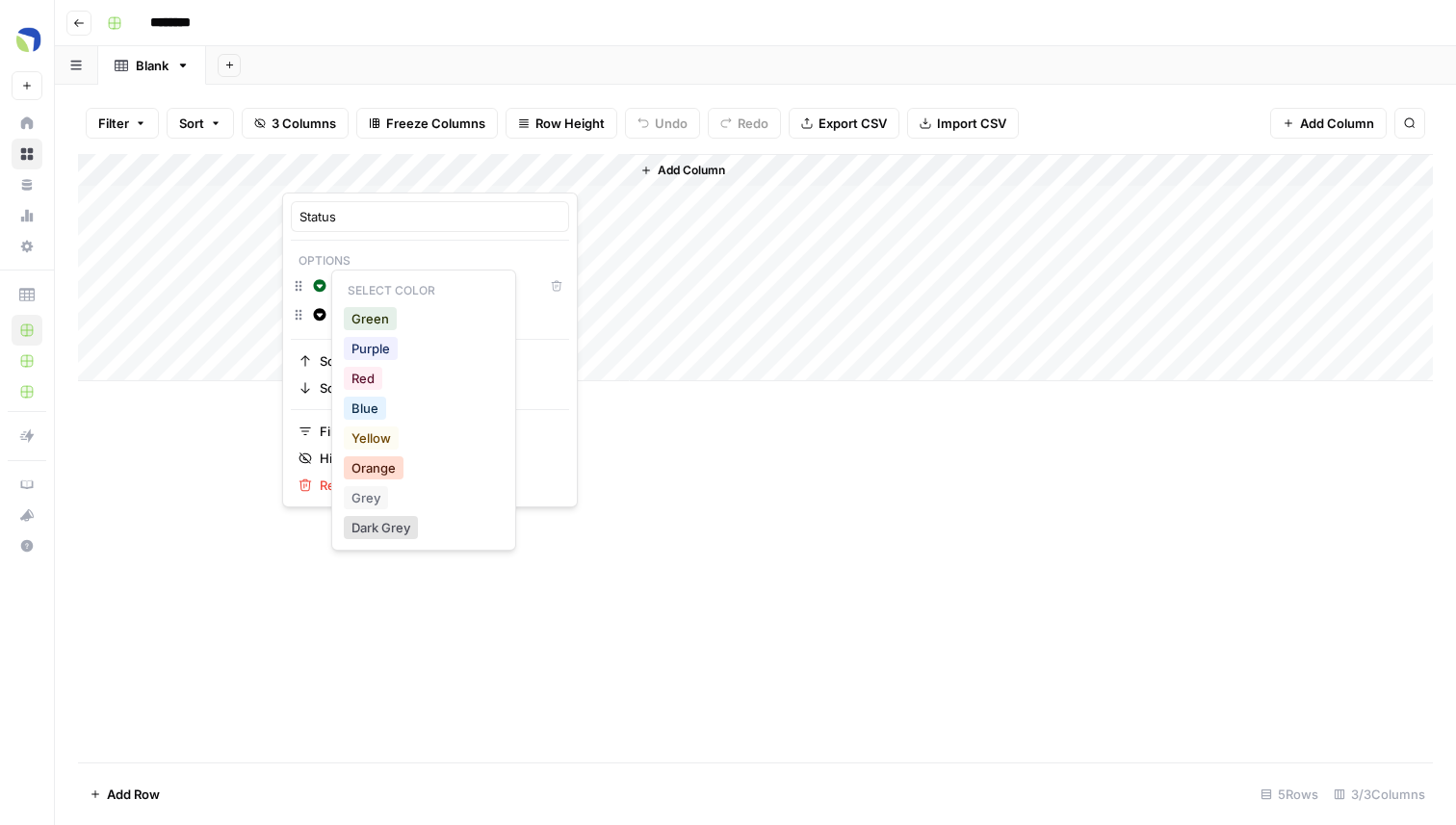 click on "Orange" at bounding box center [374, 468] 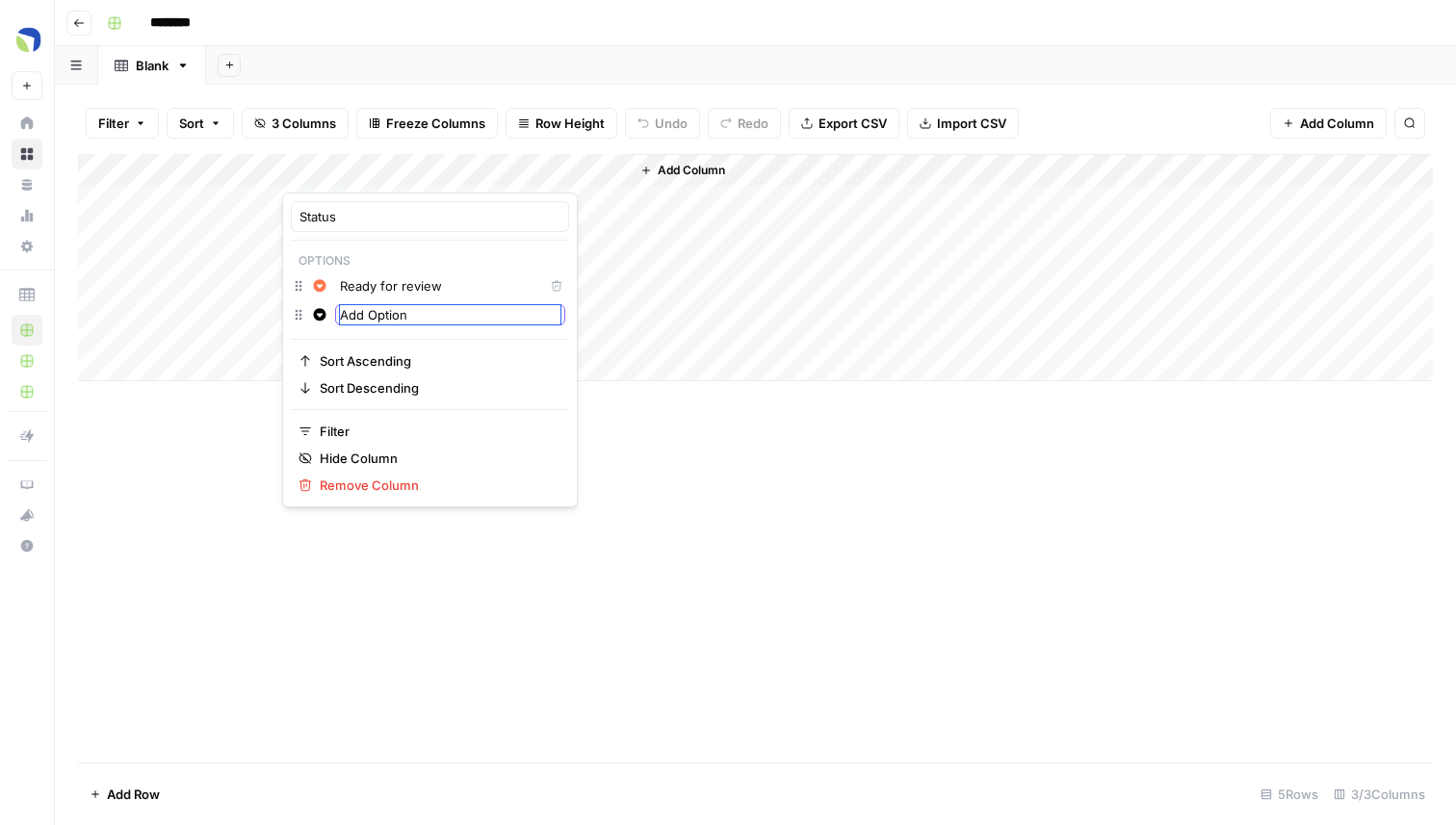 click on "Add Option" at bounding box center [450, 315] 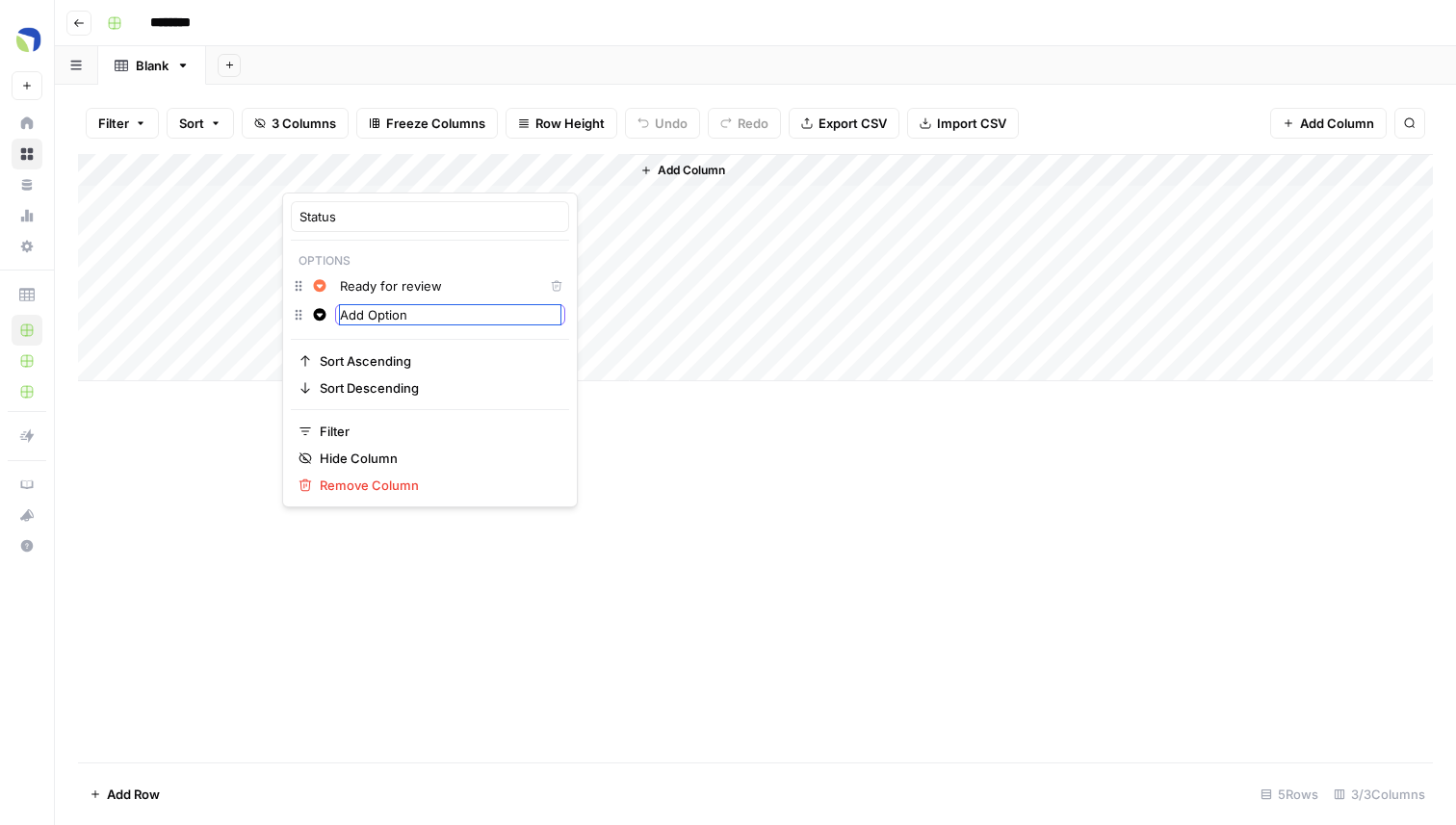 click on "Add Option" at bounding box center (450, 315) 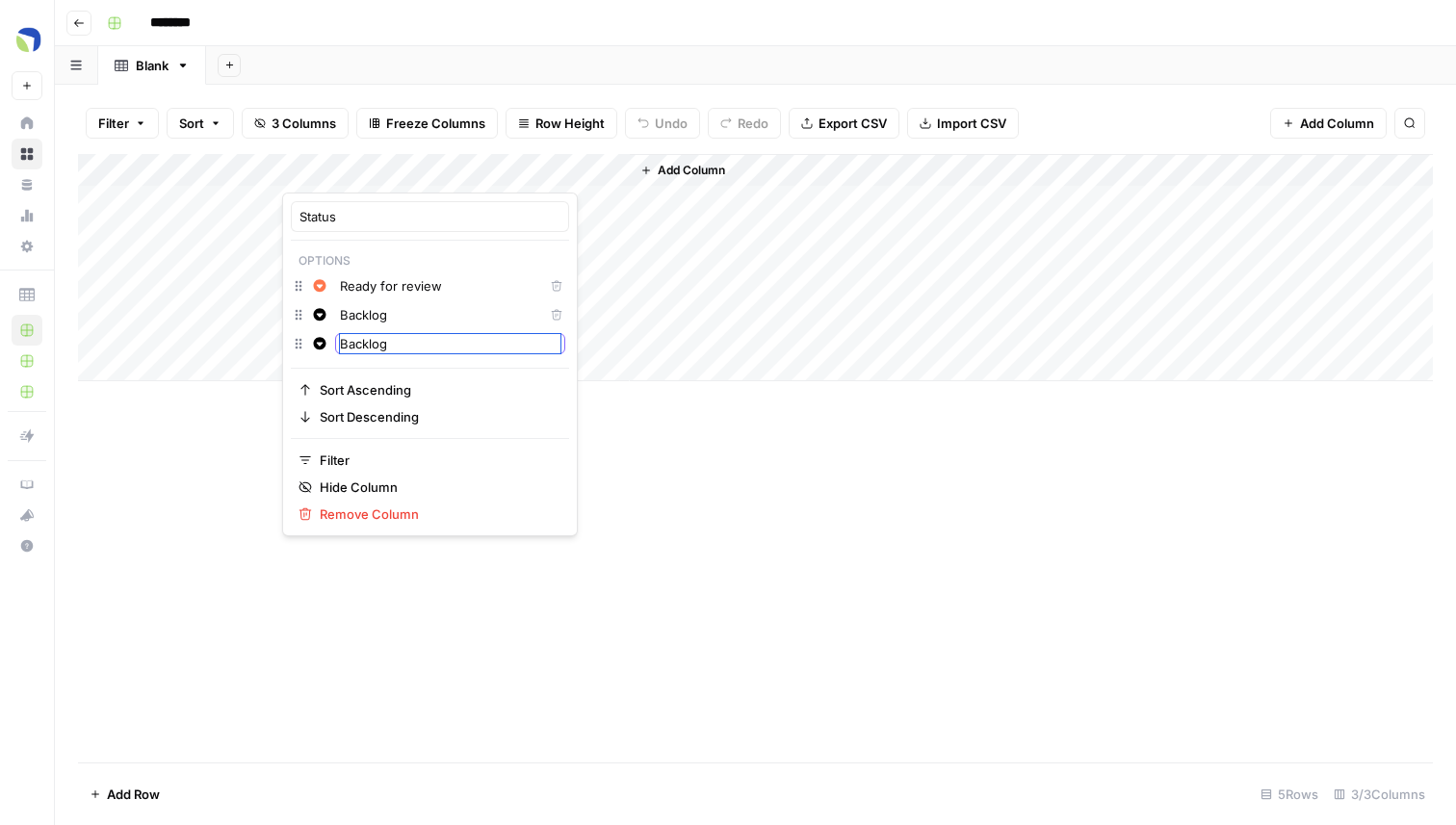 click on "Backlog" at bounding box center (450, 344) 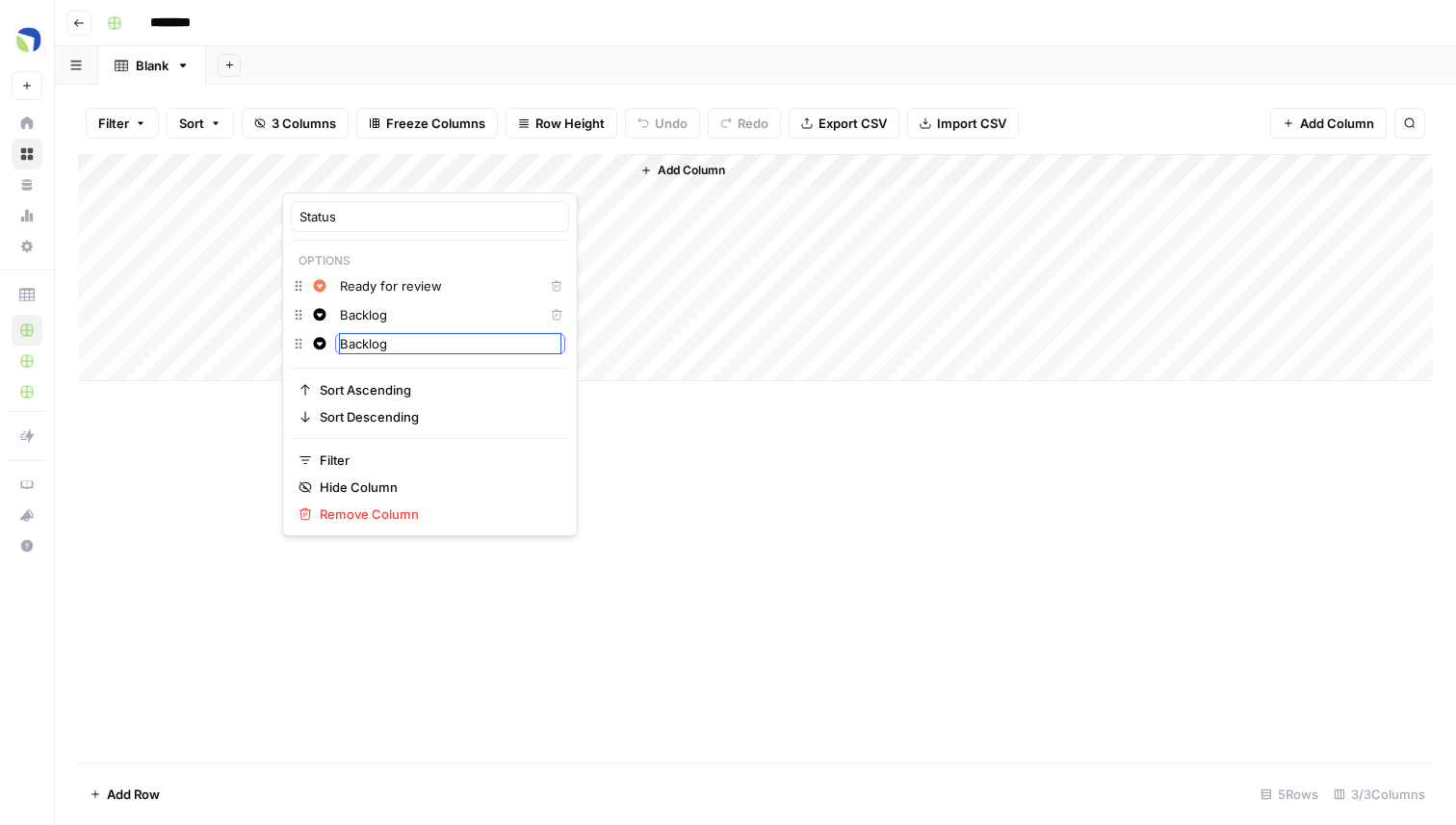 click on "Backlog" at bounding box center (450, 344) 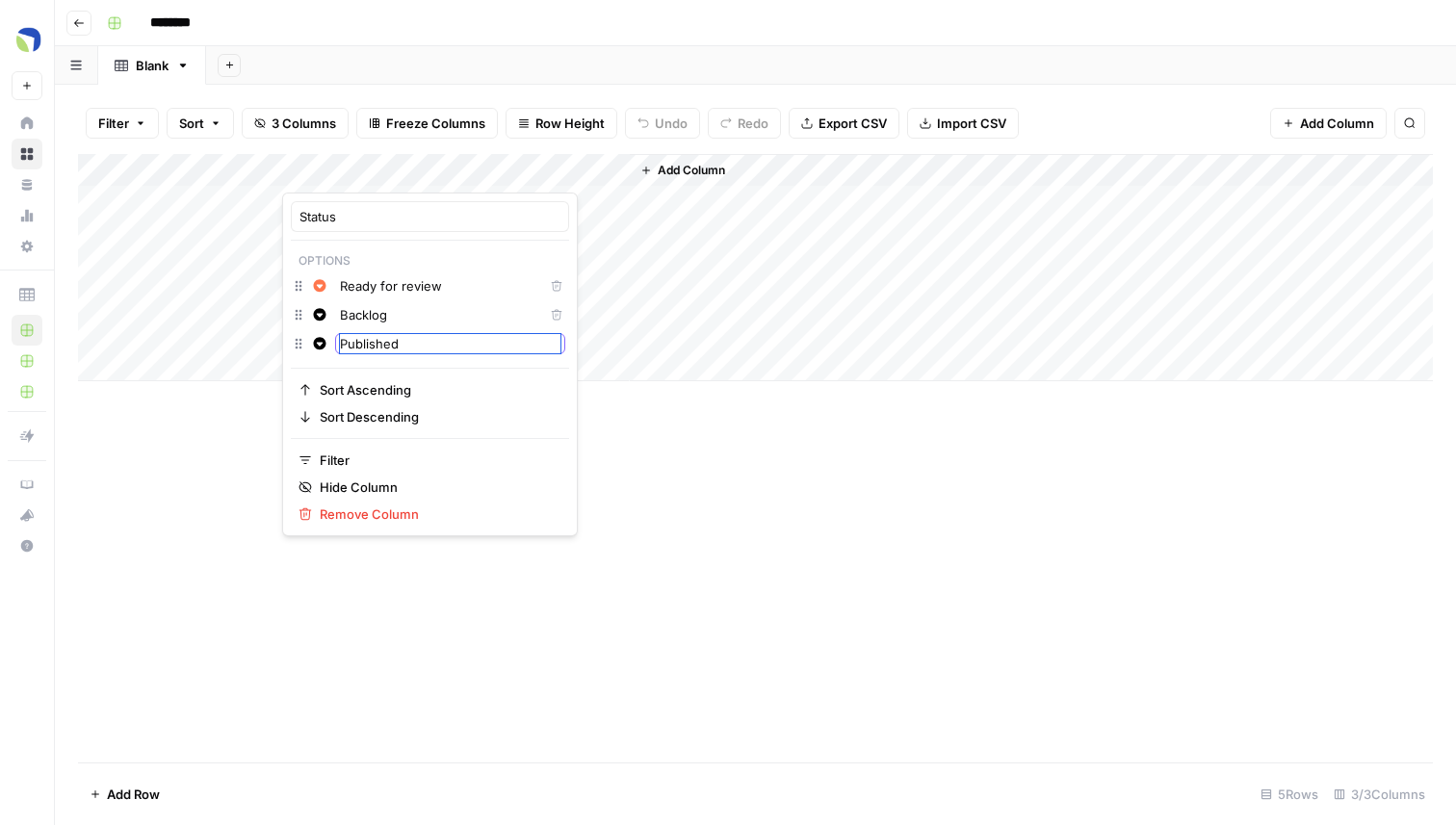 type on "Published" 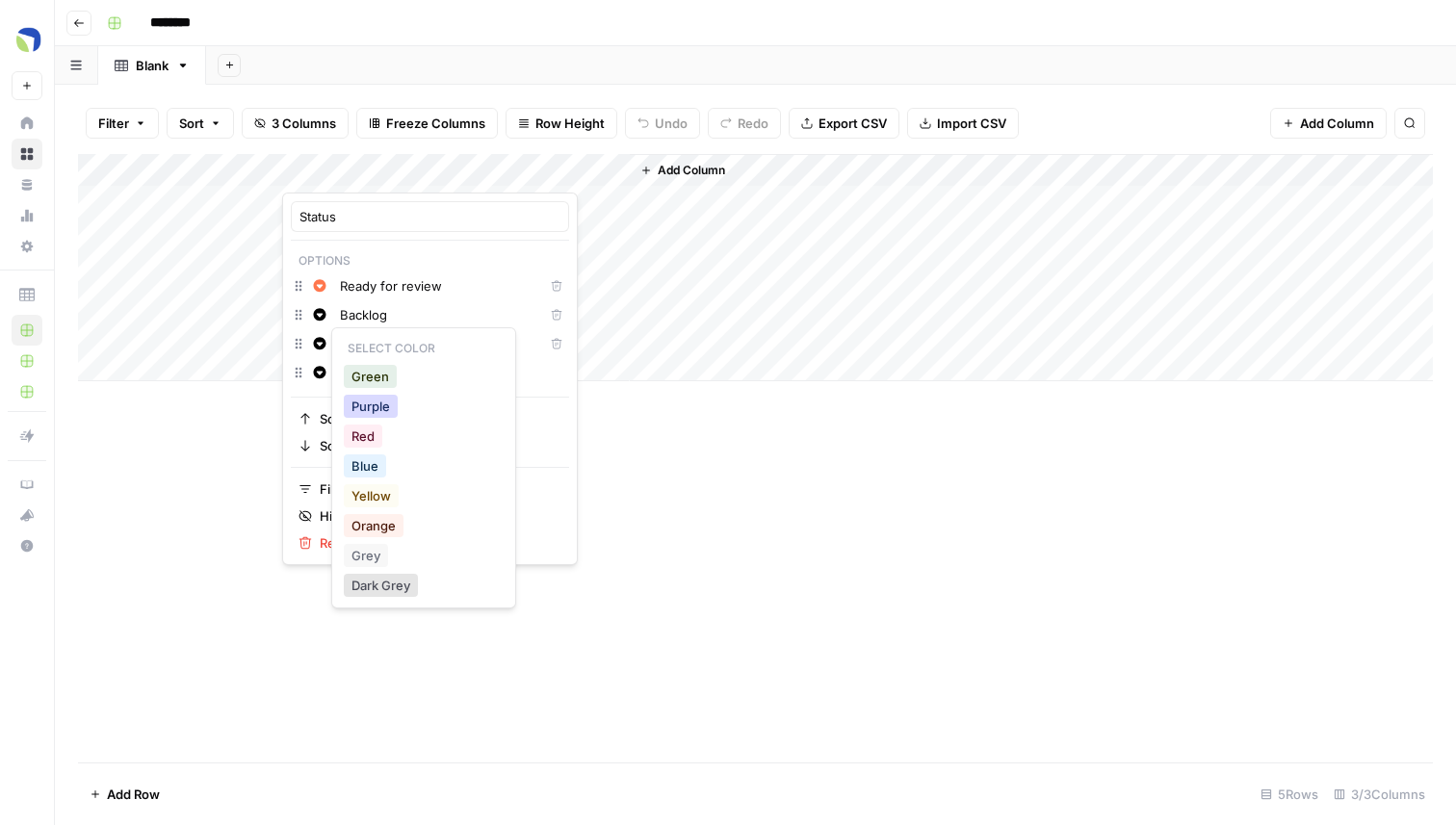 click on "Purple" at bounding box center [371, 406] 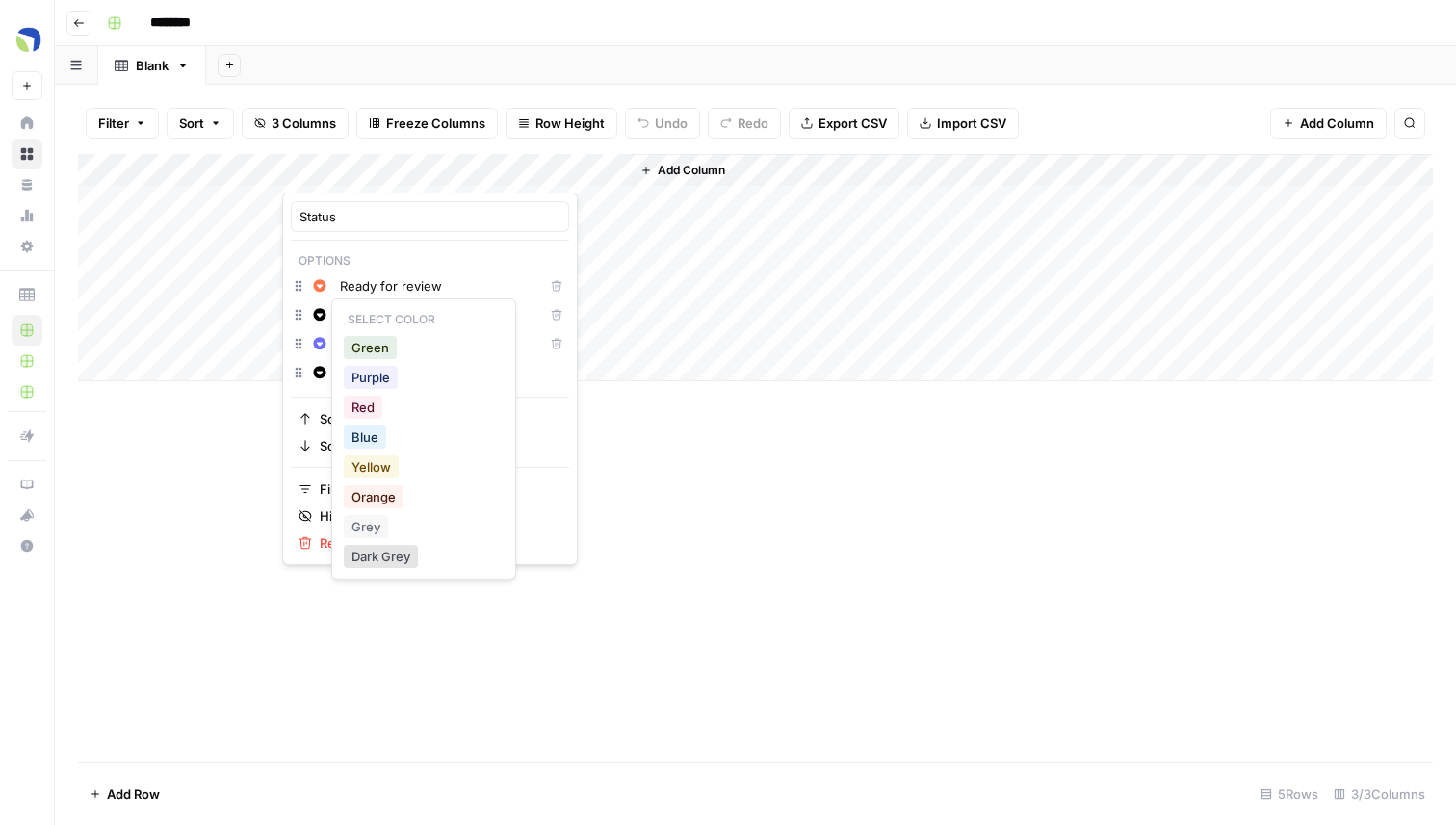 click on "Yellow" at bounding box center [371, 467] 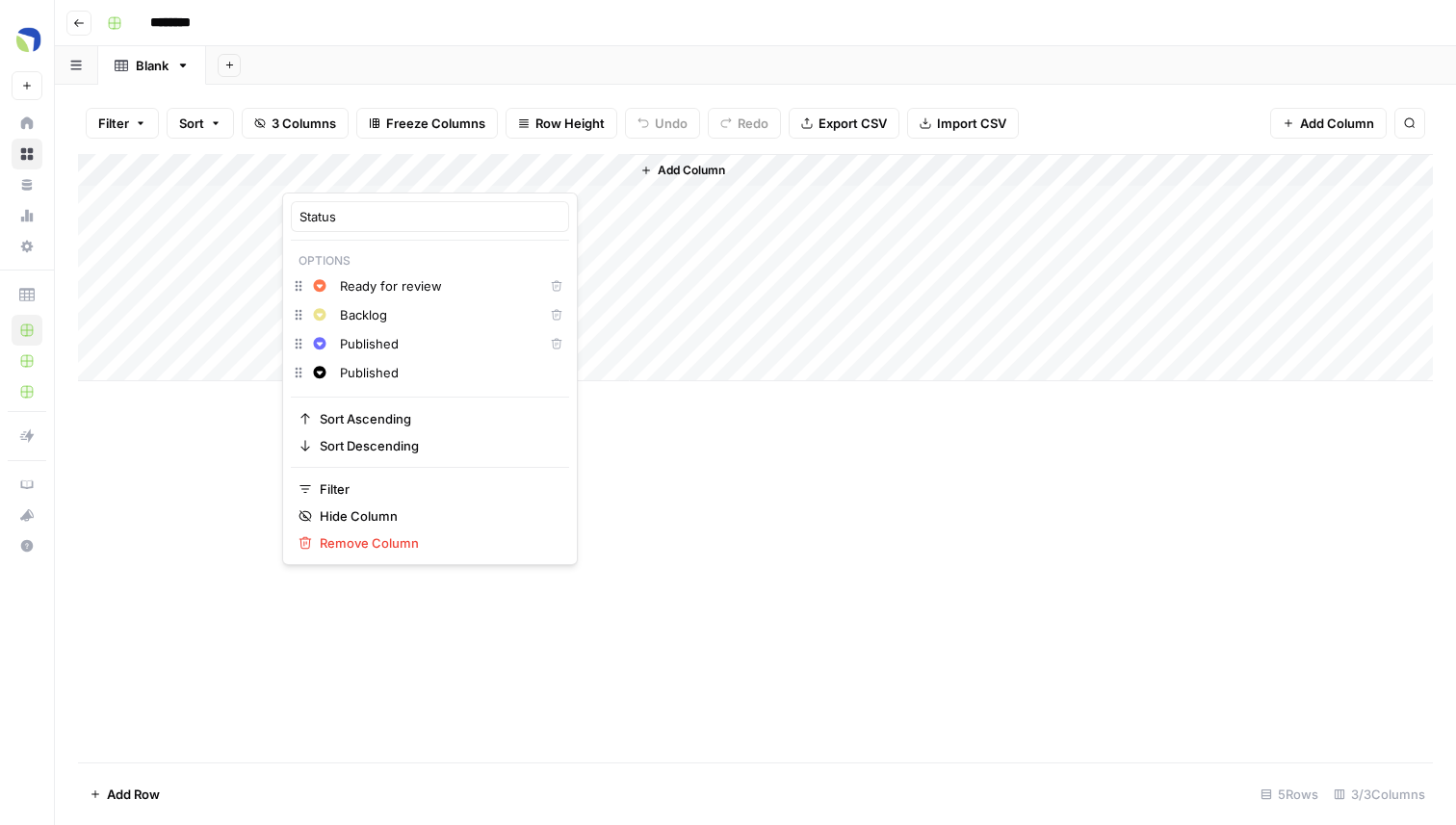 click on "Add Column" at bounding box center [755, 268] 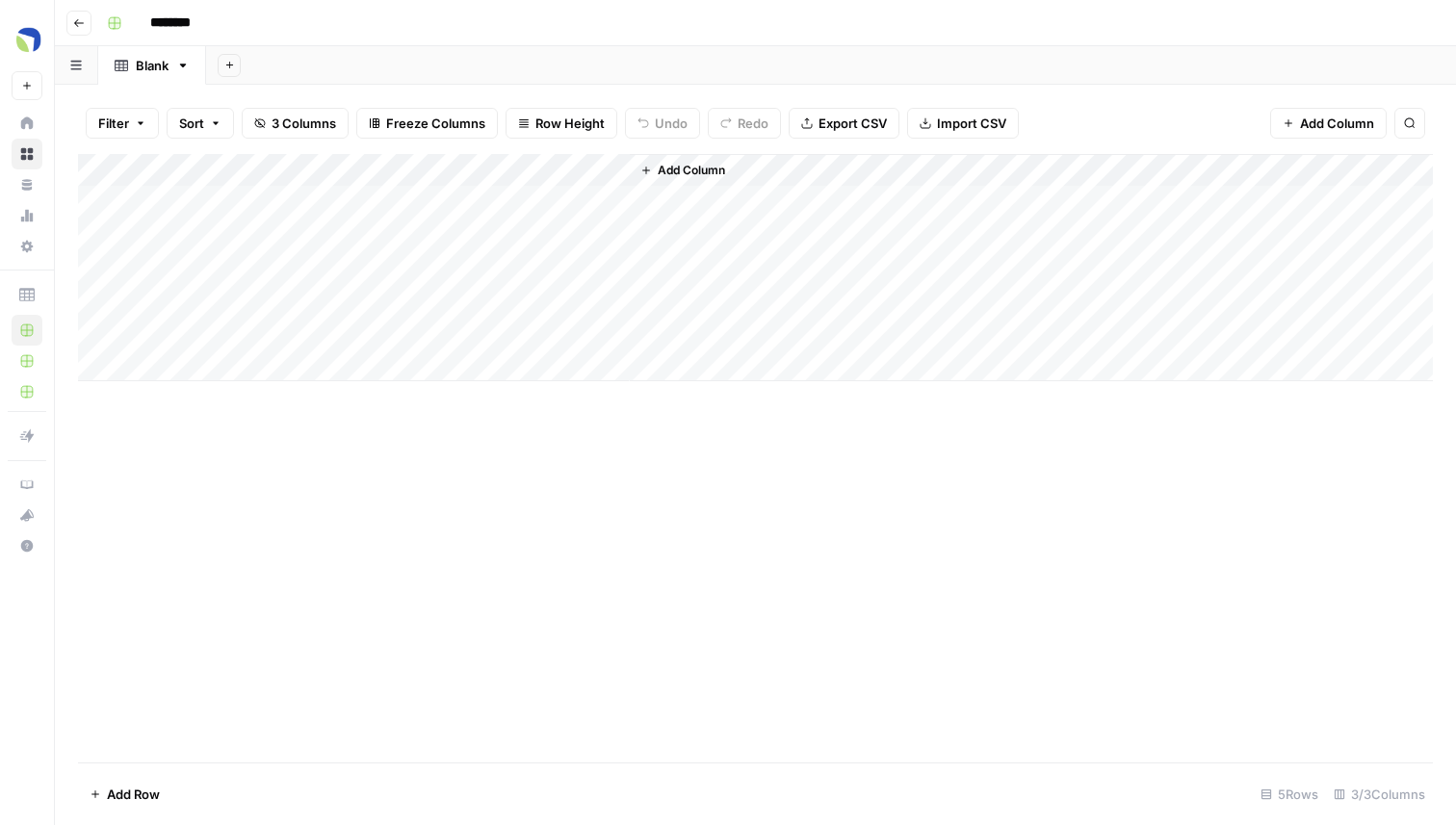 click on "Add Column" at bounding box center [755, 268] 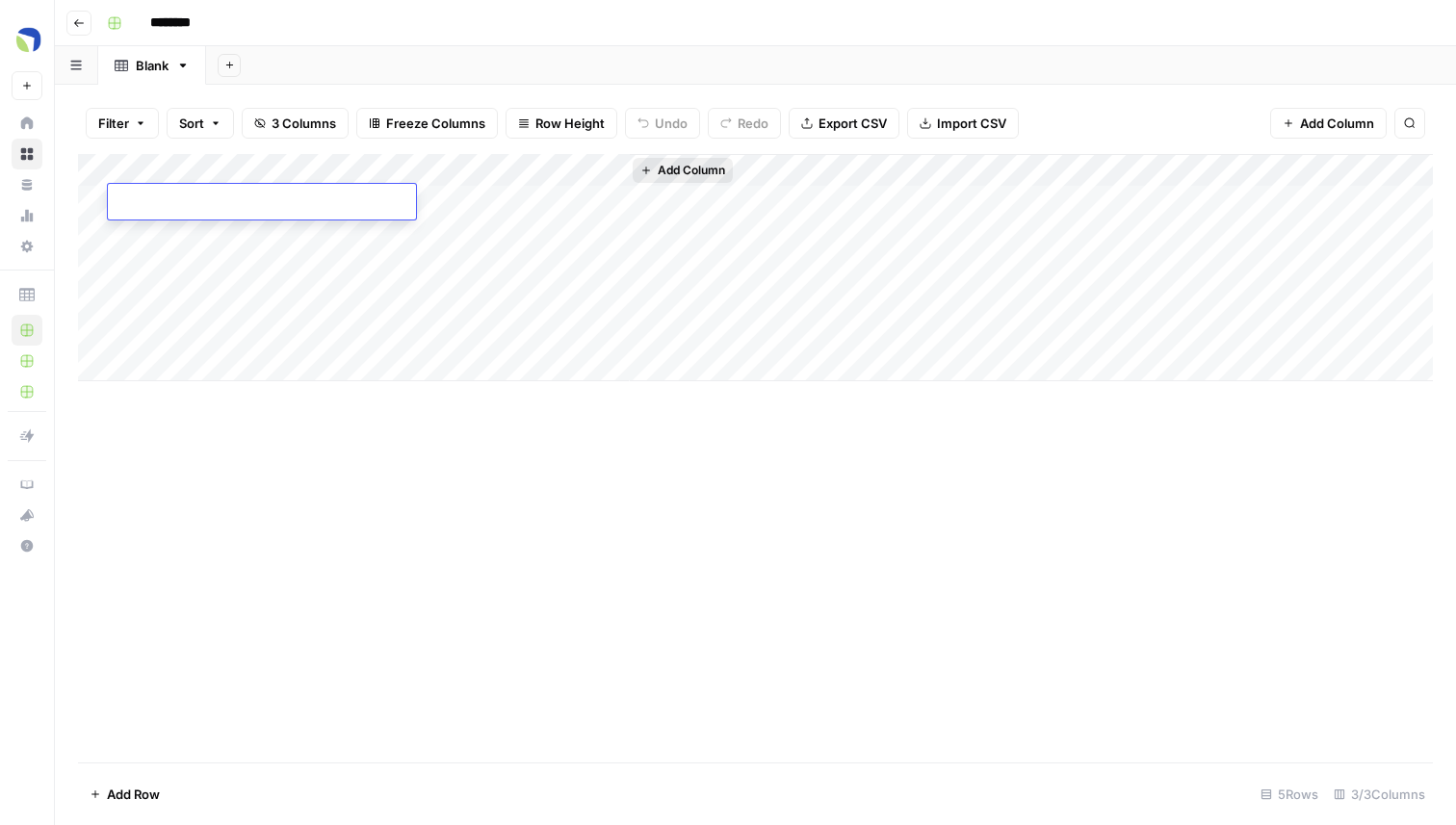 click on "Add Column" at bounding box center (691, 170) 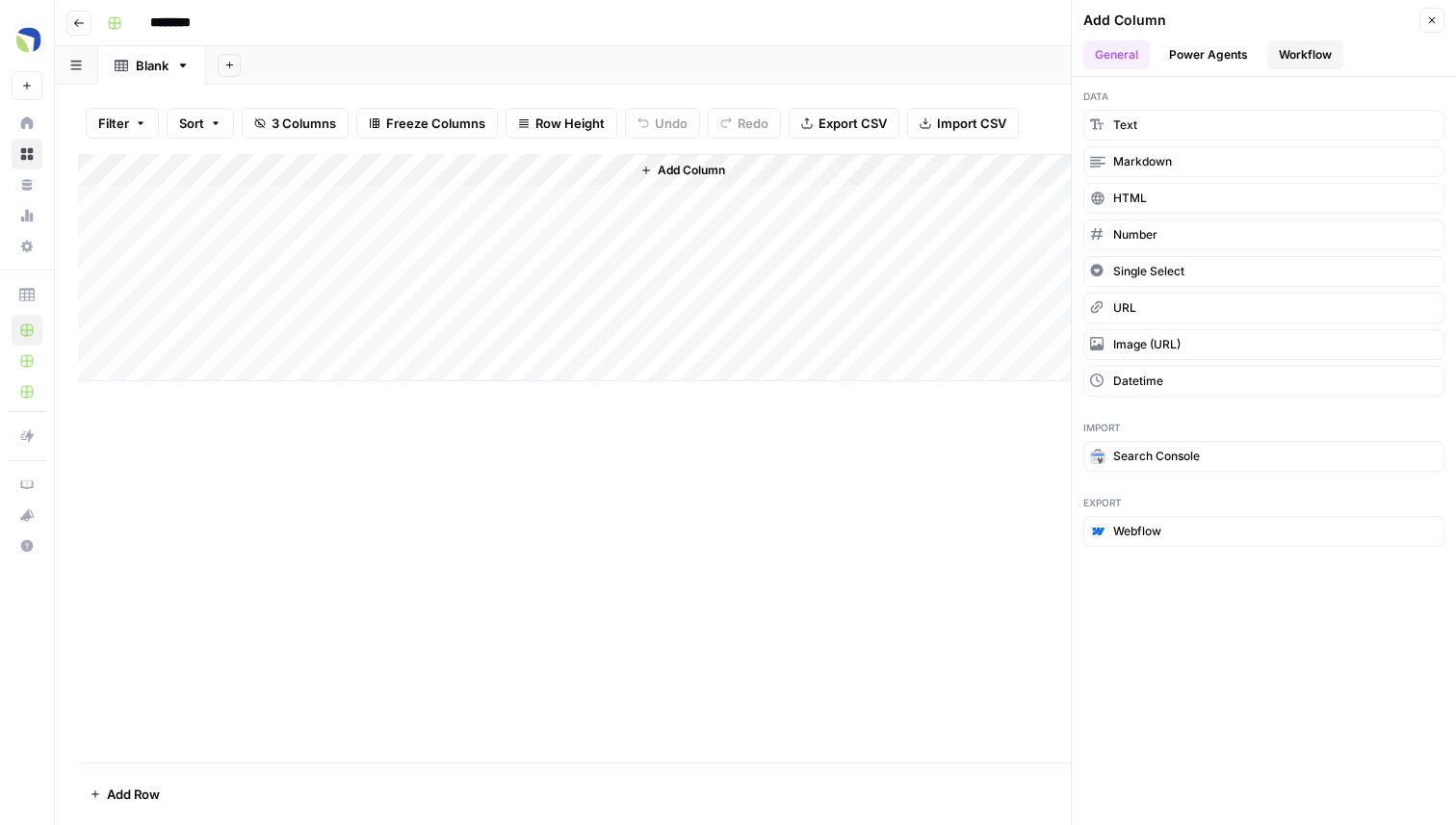click on "Workflow" at bounding box center [1305, 55] 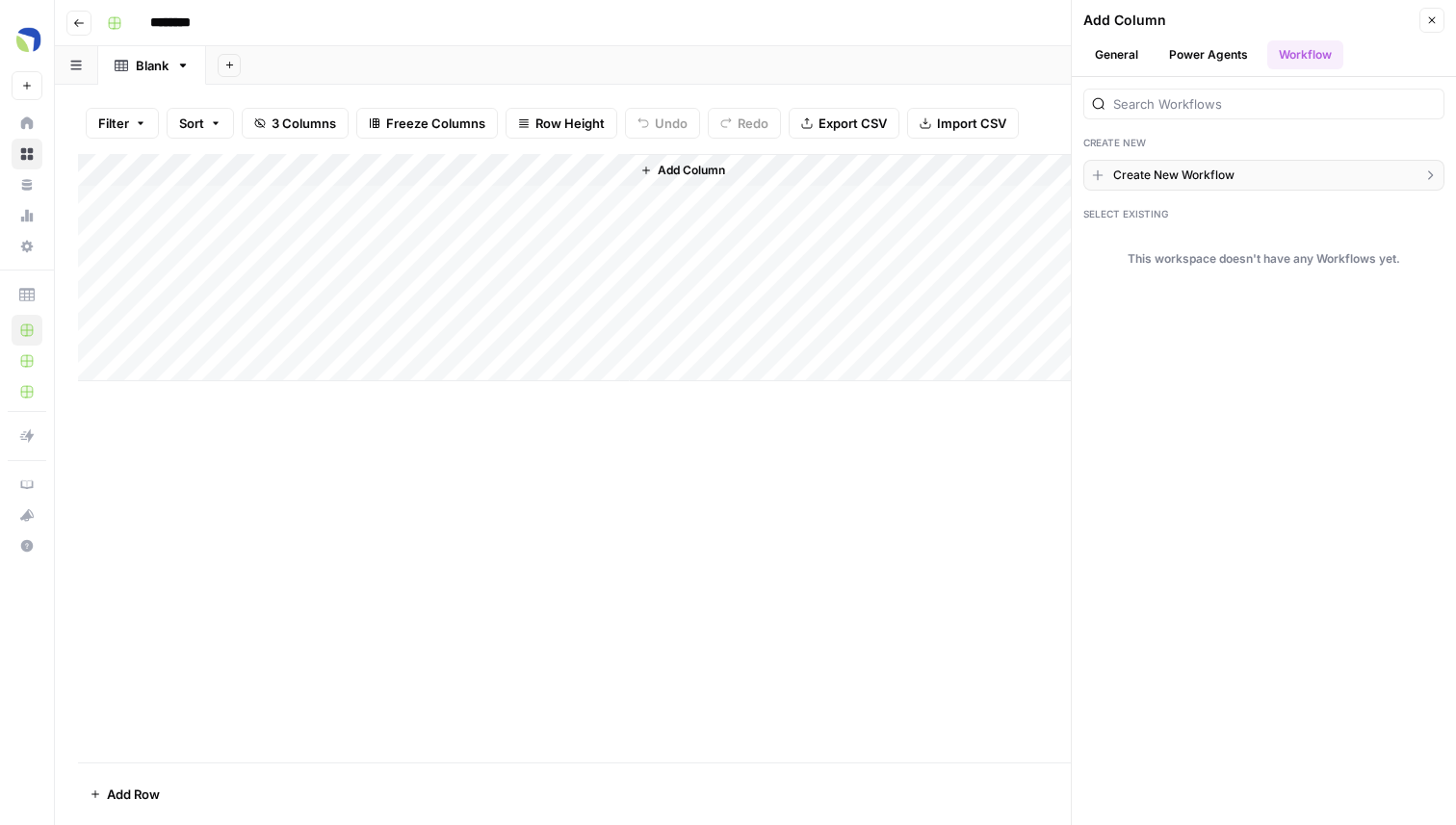 click on "Create New Workflow" at bounding box center [1174, 175] 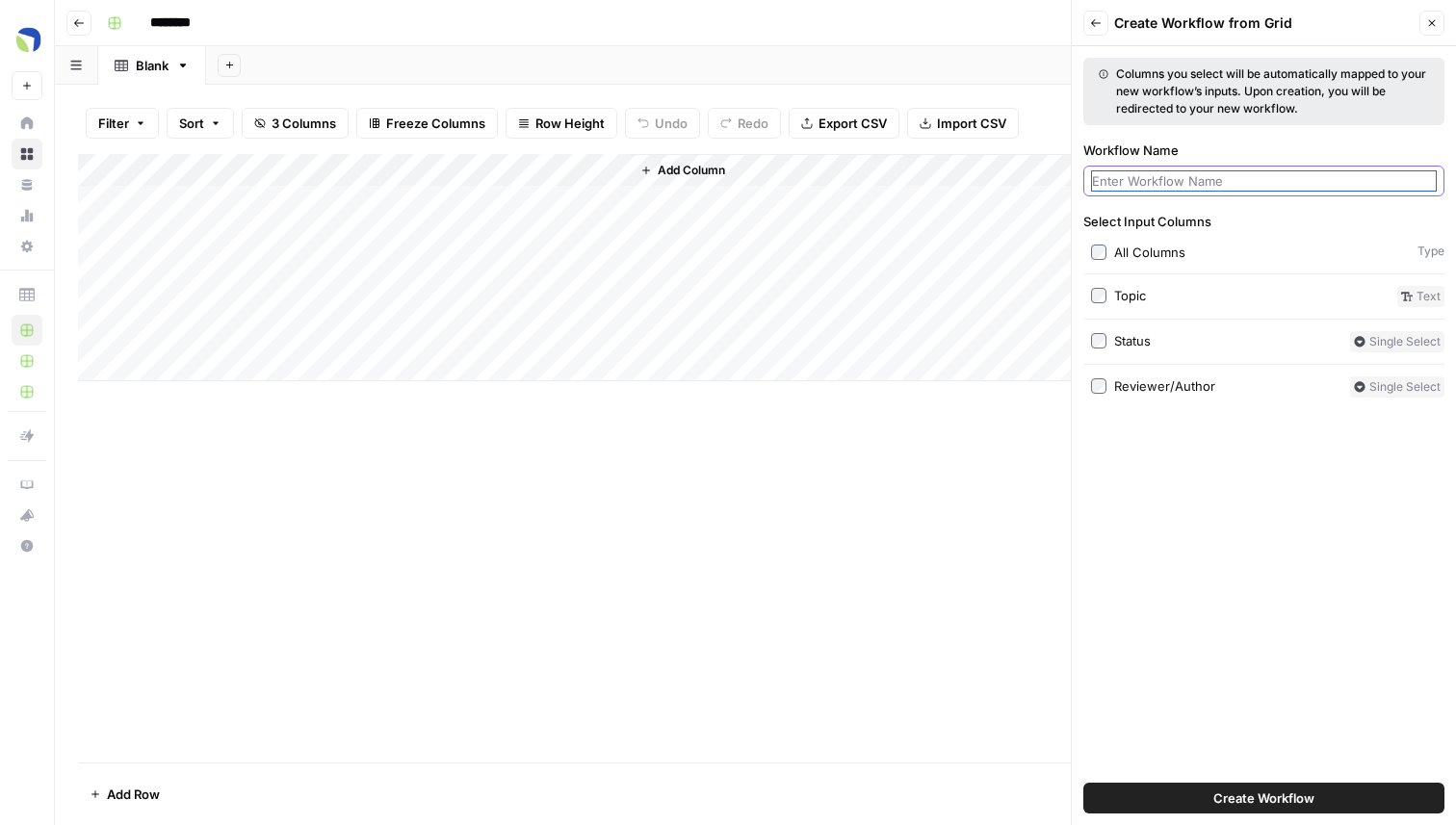 click on "Workflow Name" at bounding box center [1263, 181] 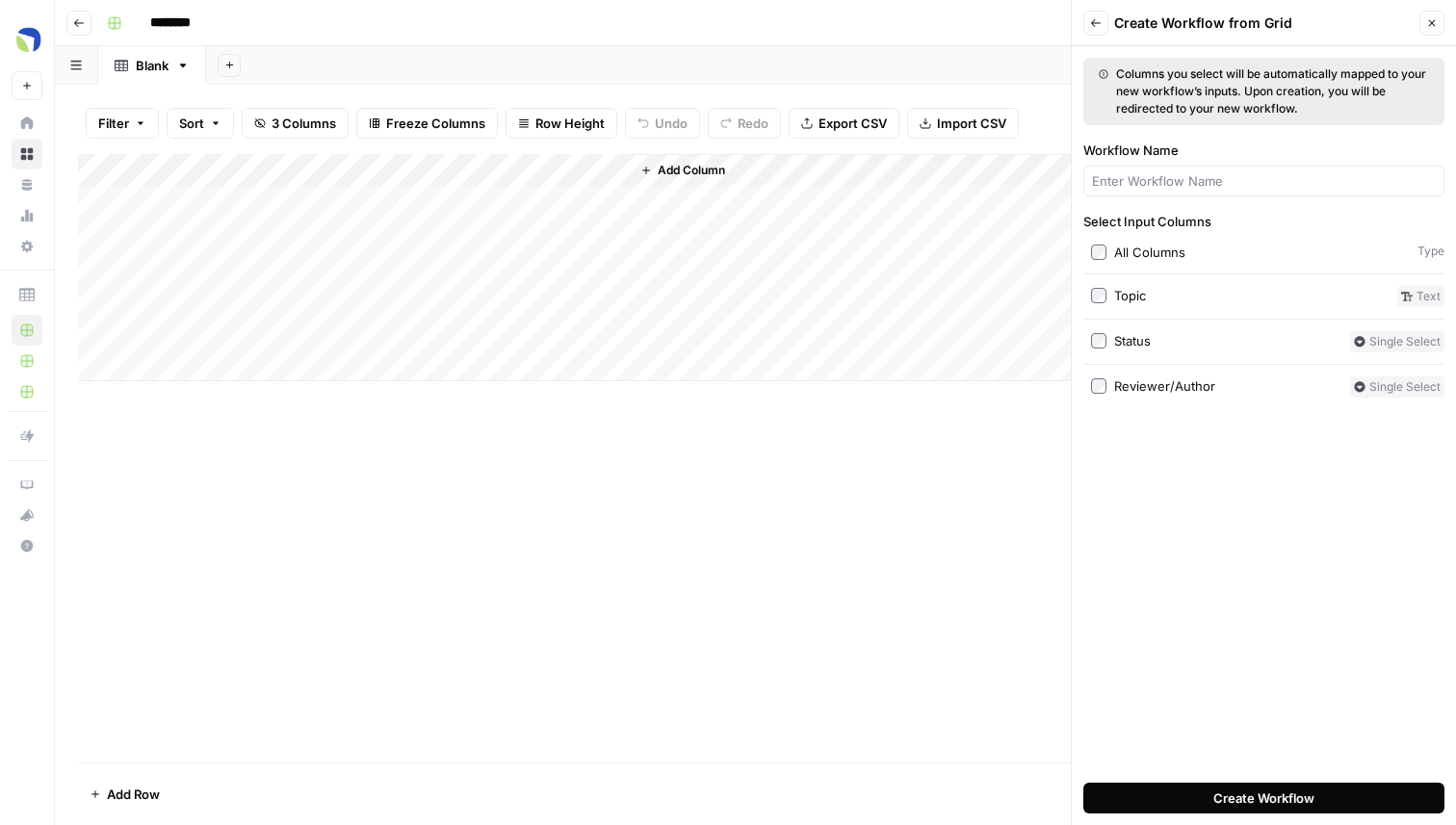click on "Create Workflow" at bounding box center (1263, 798) 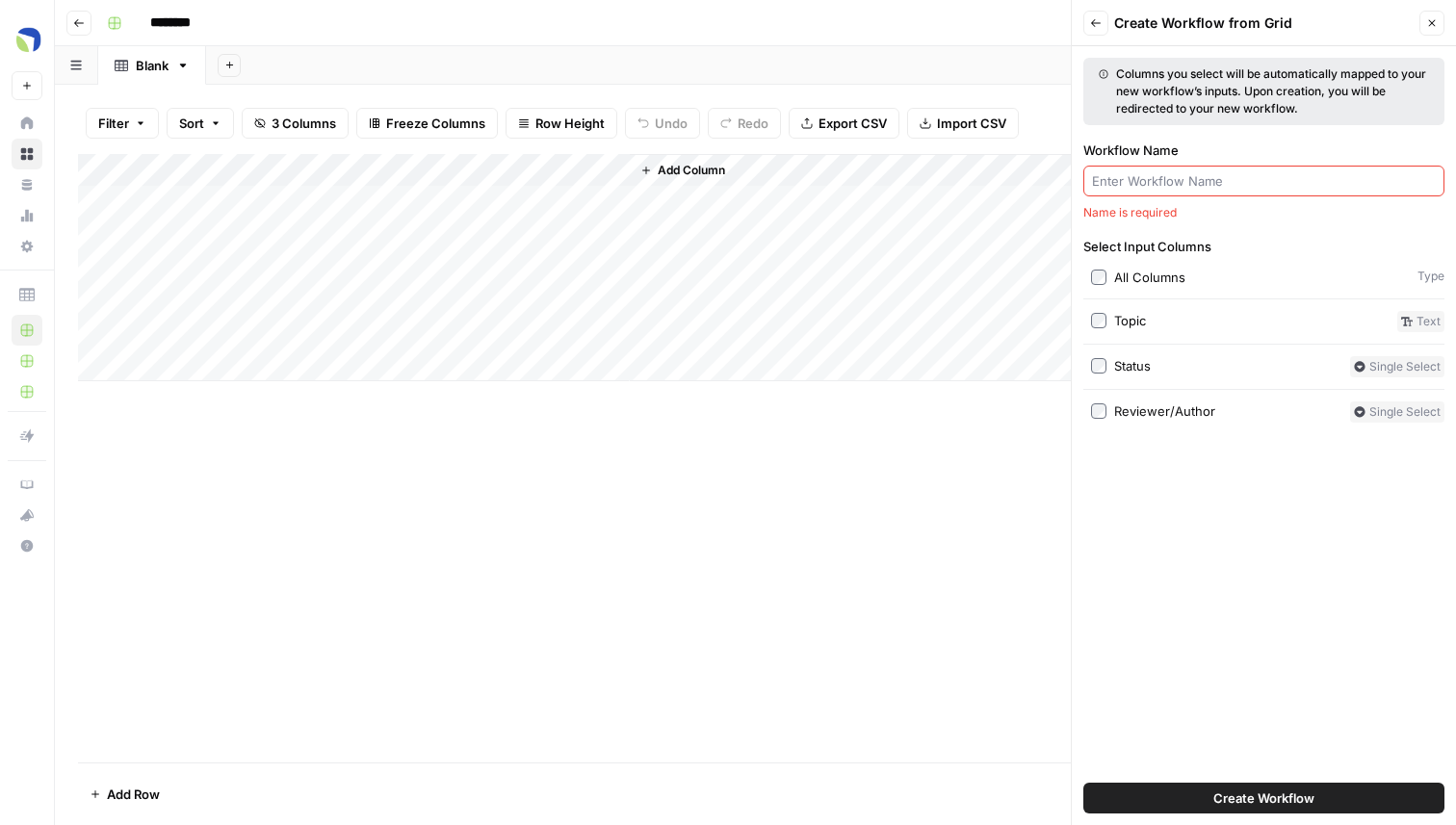 click on "Workflow Name Name is required" at bounding box center (1263, 181) 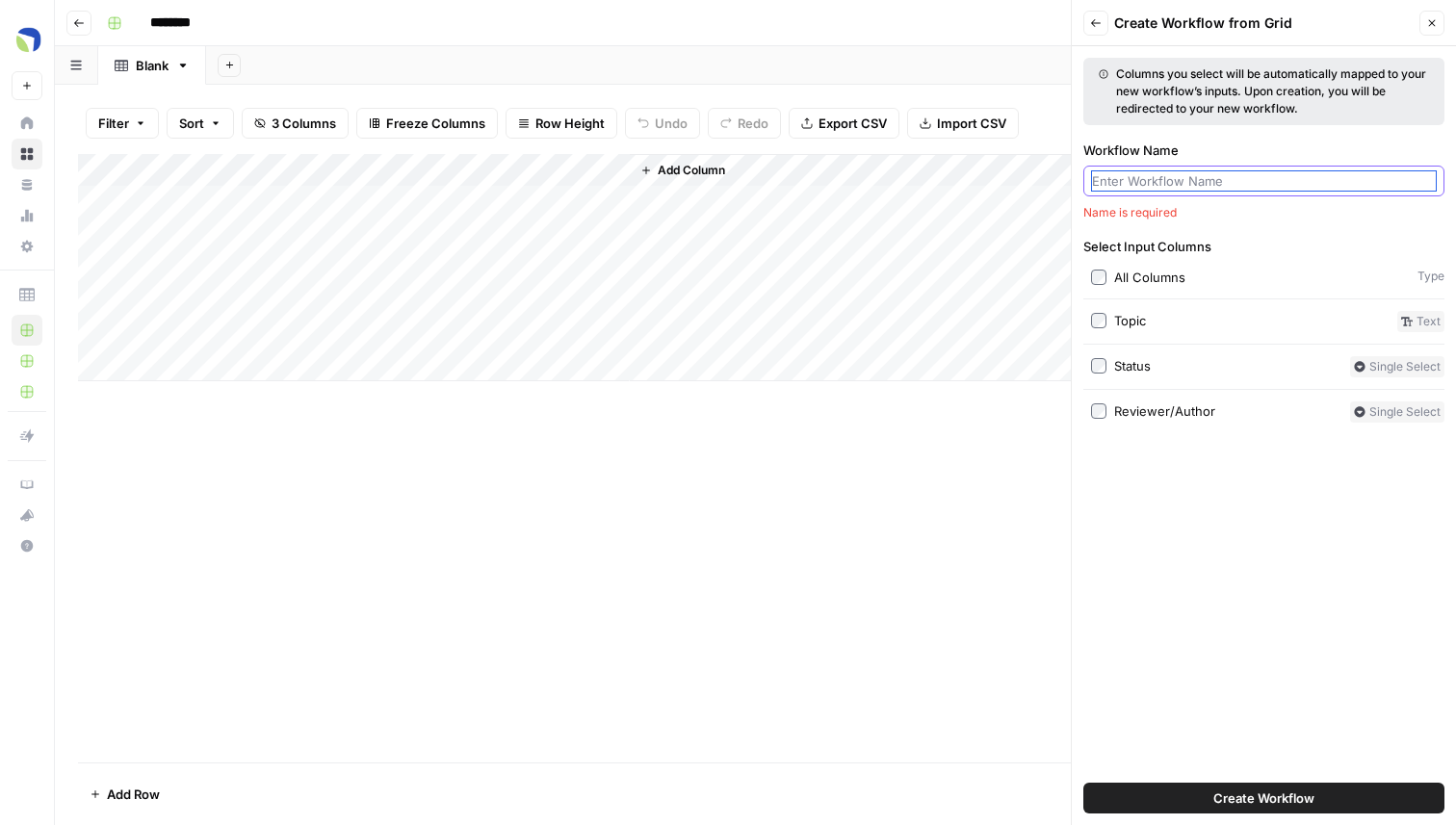 click on "Workflow Name" at bounding box center [1263, 181] 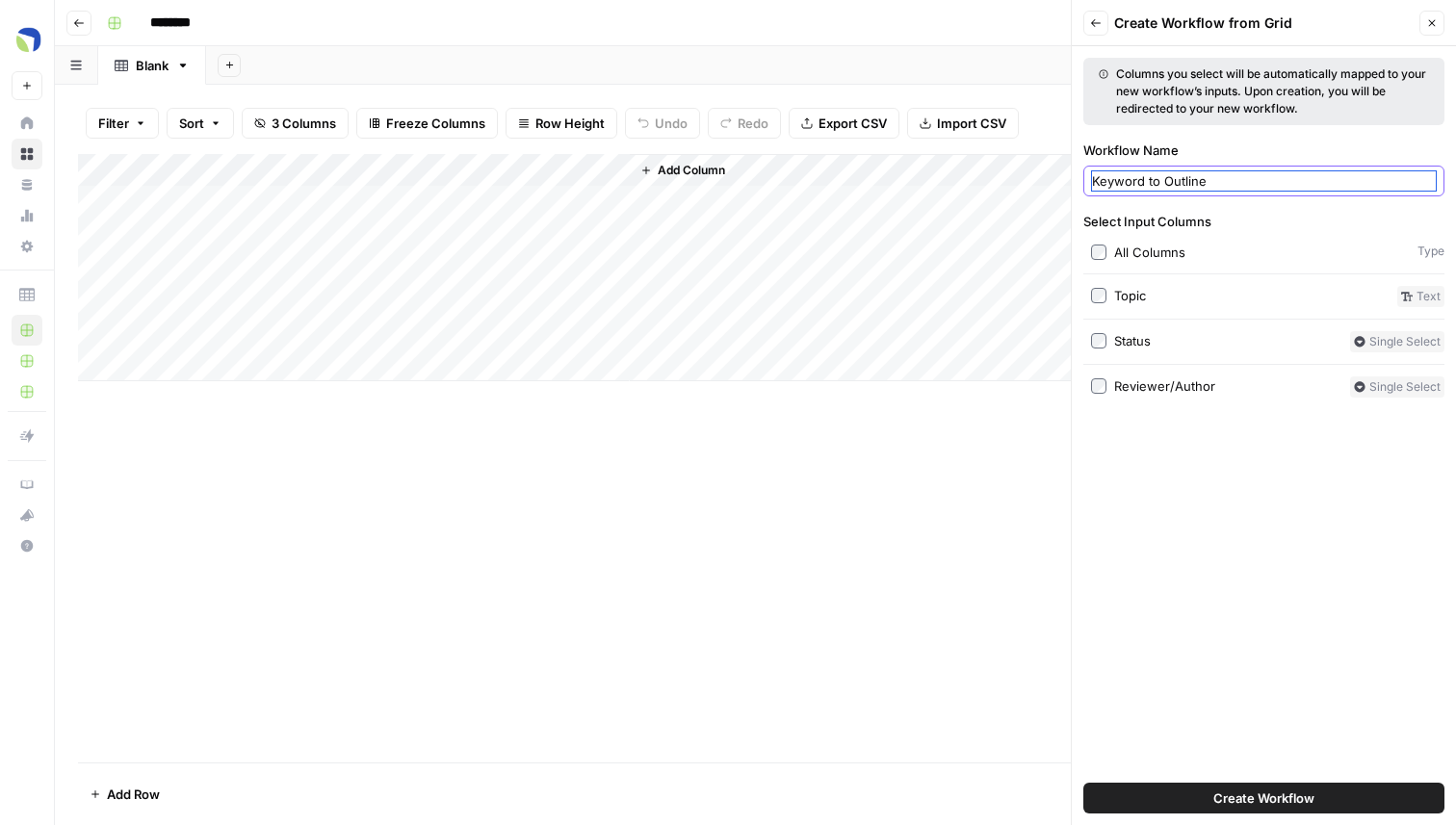 type on "Keyword to Outline" 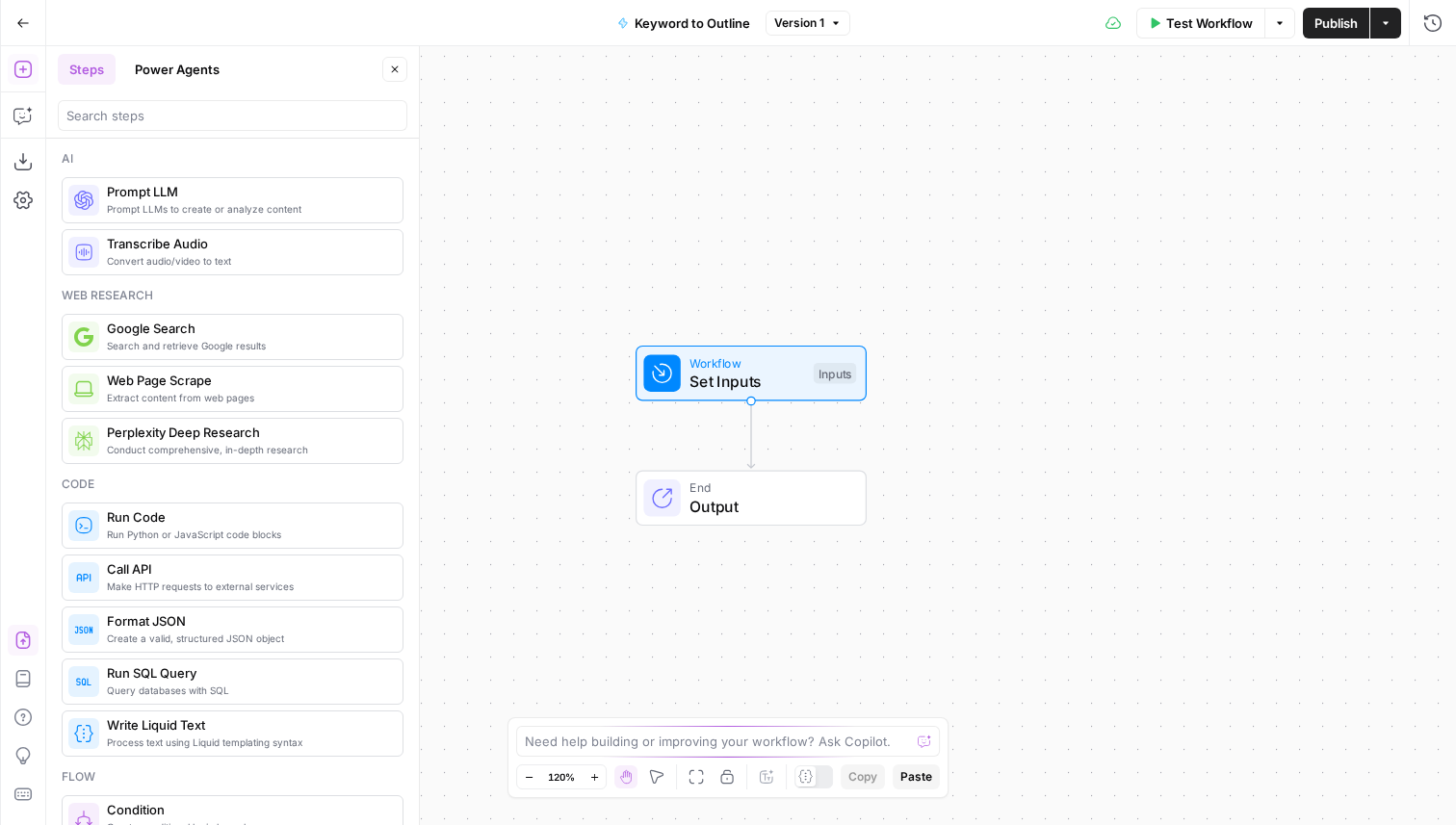 click on "Import JSON" at bounding box center (23, 640) 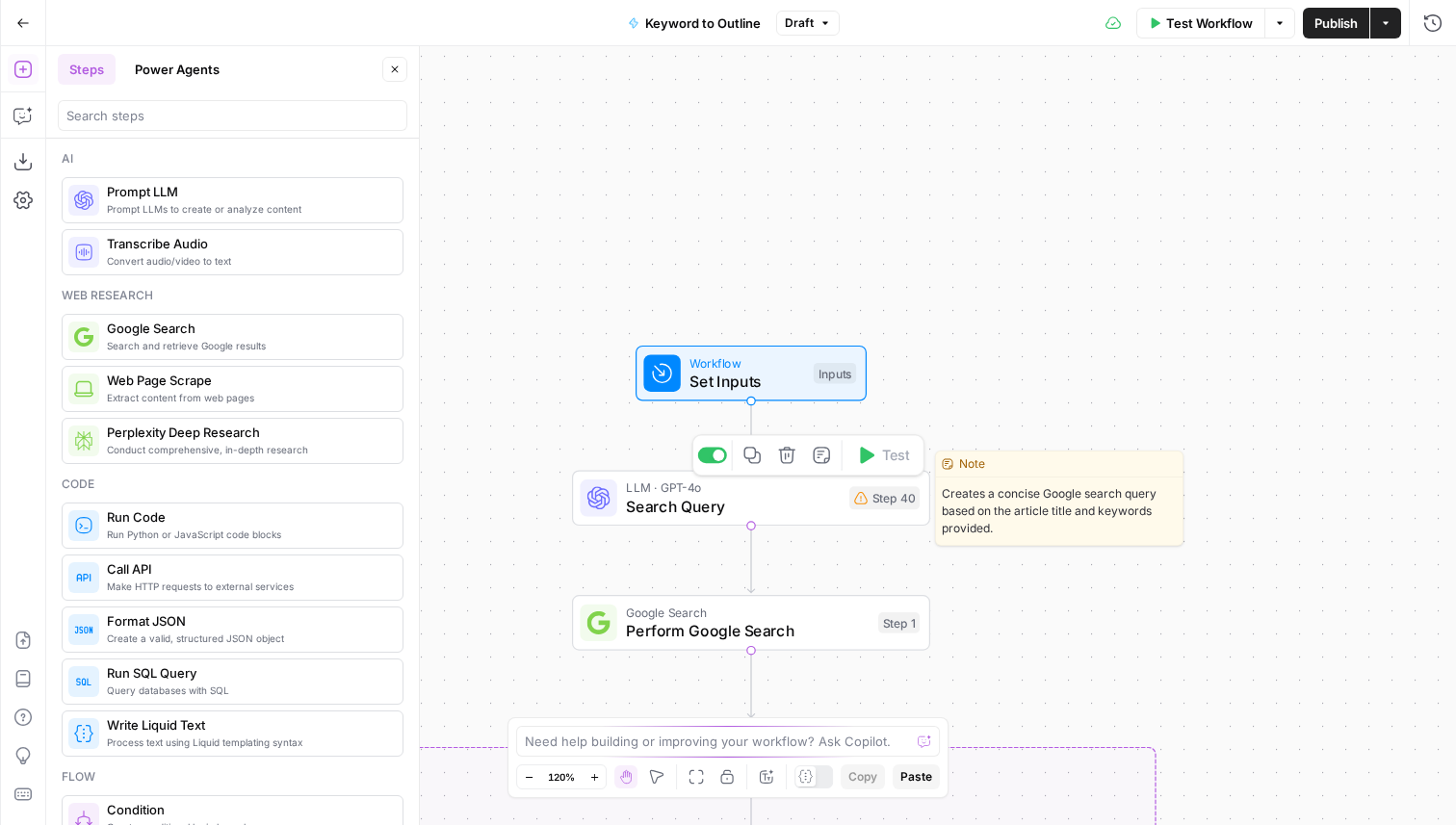 click on "LLM · GPT-4o Search Query Step 40 Copy step Delete step Edit Note Test" at bounding box center (749, 498) 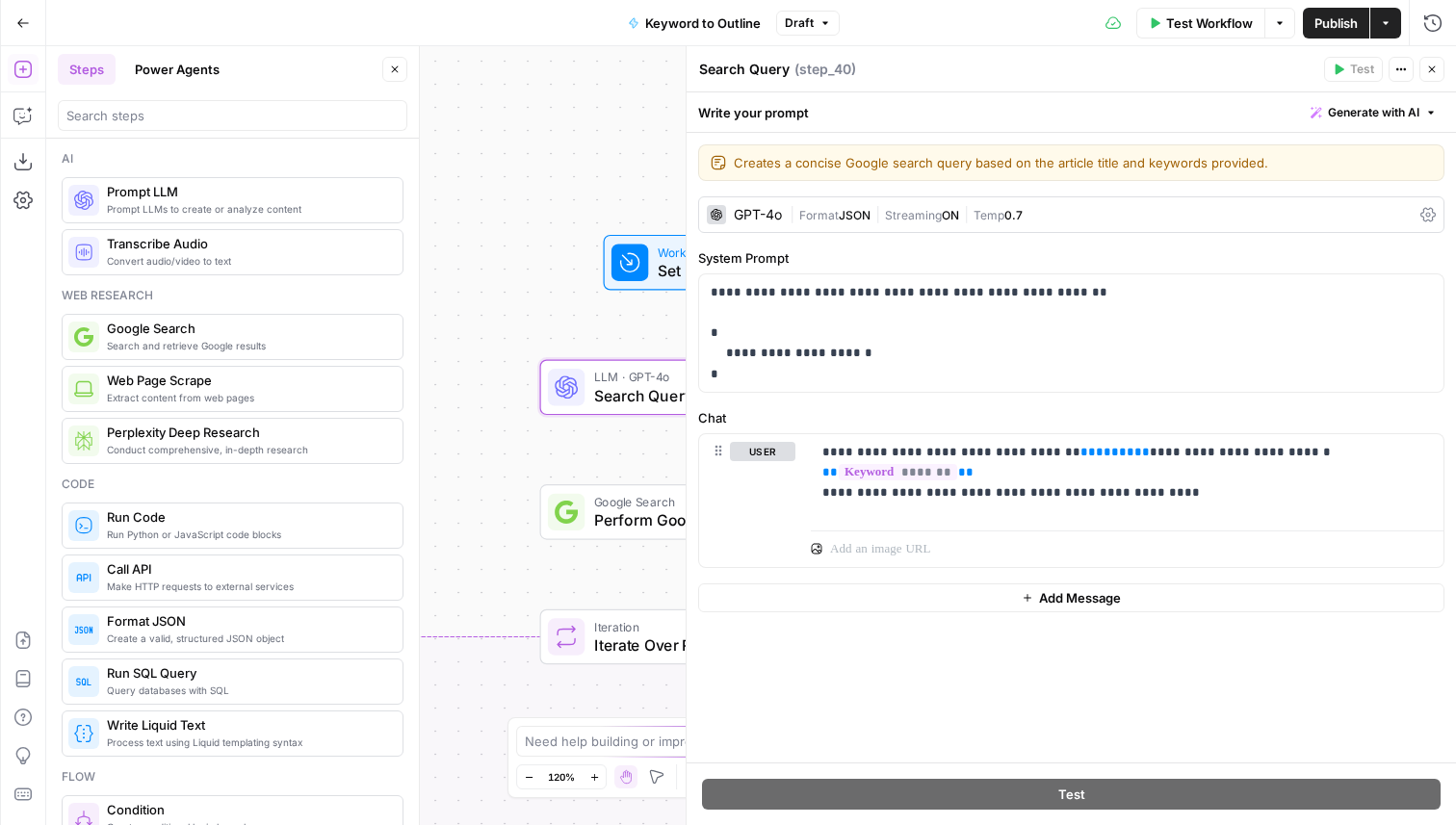 click at bounding box center (630, 263) 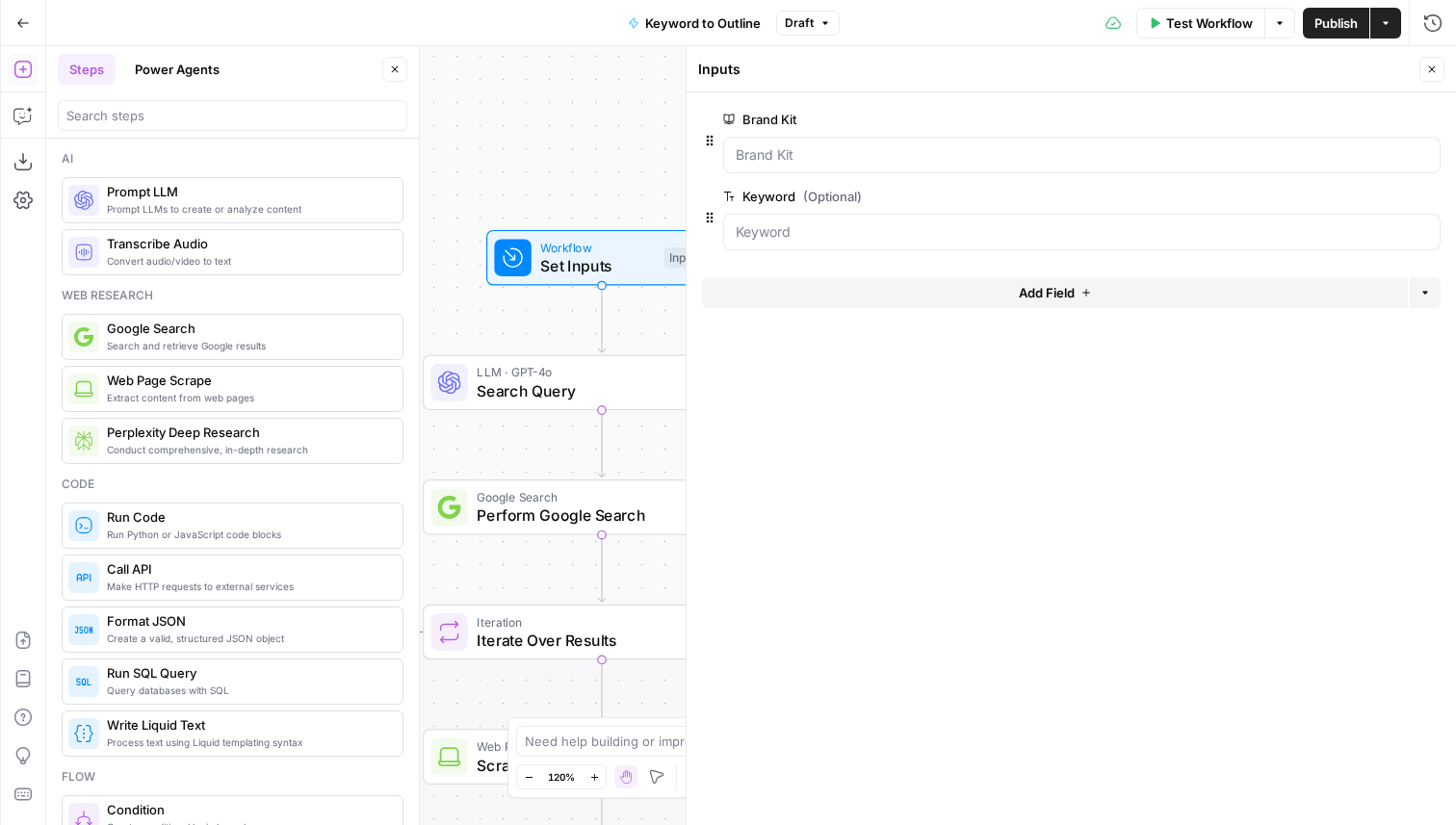 click on "Search Query" at bounding box center (584, 391) 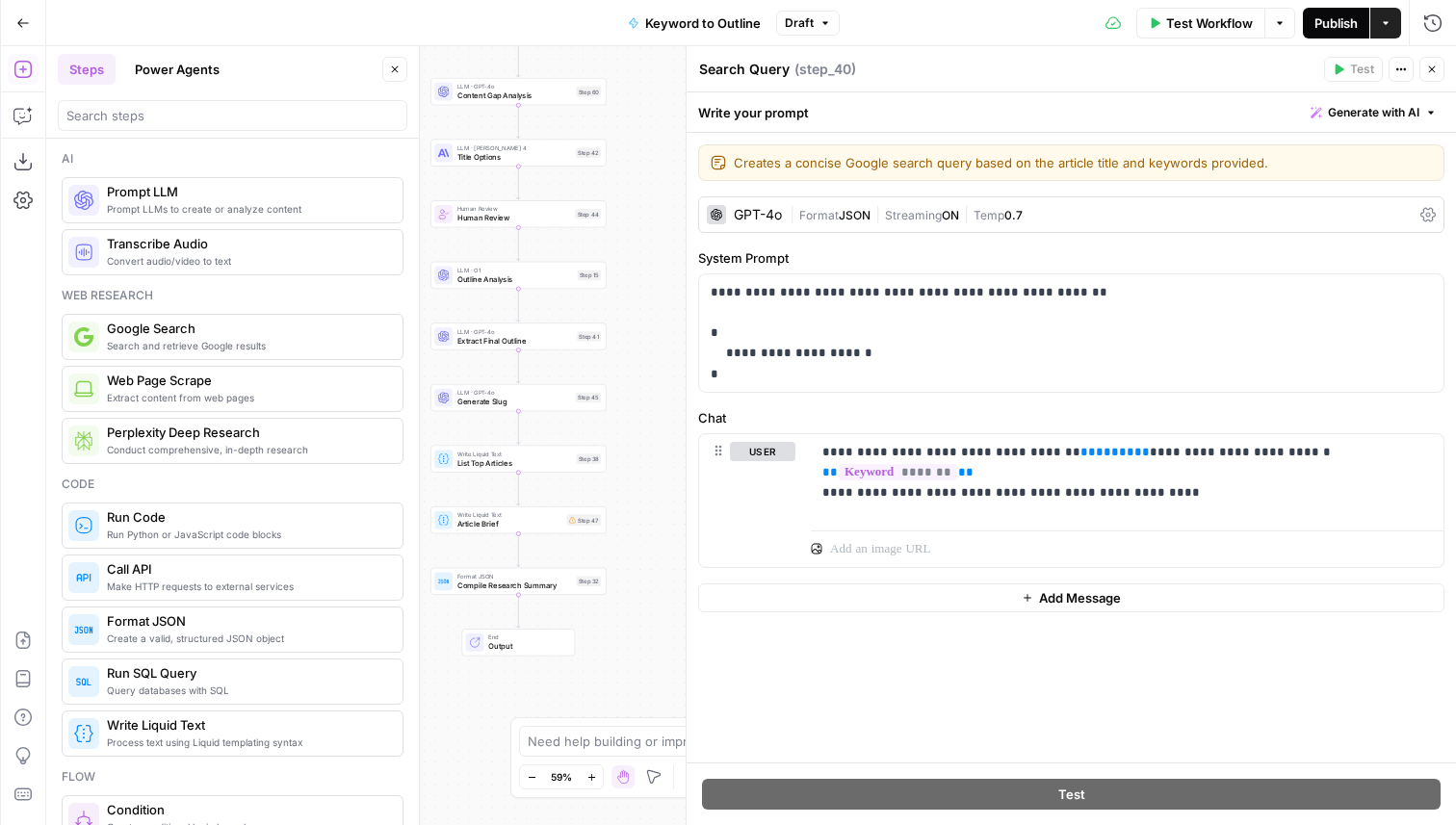 click on "Publish" at bounding box center (1336, 23) 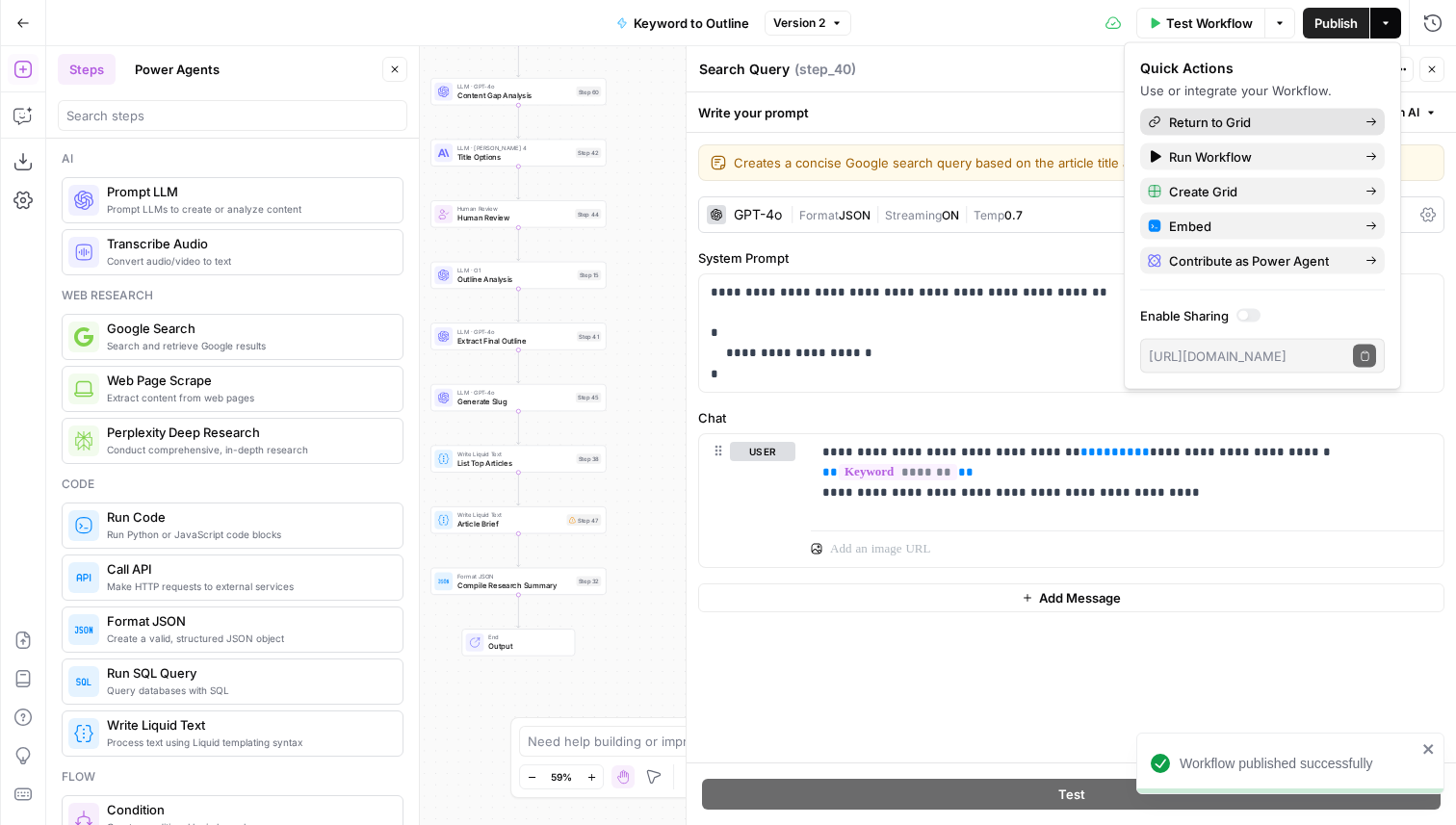 click on "Return to Grid" at bounding box center [1262, 122] 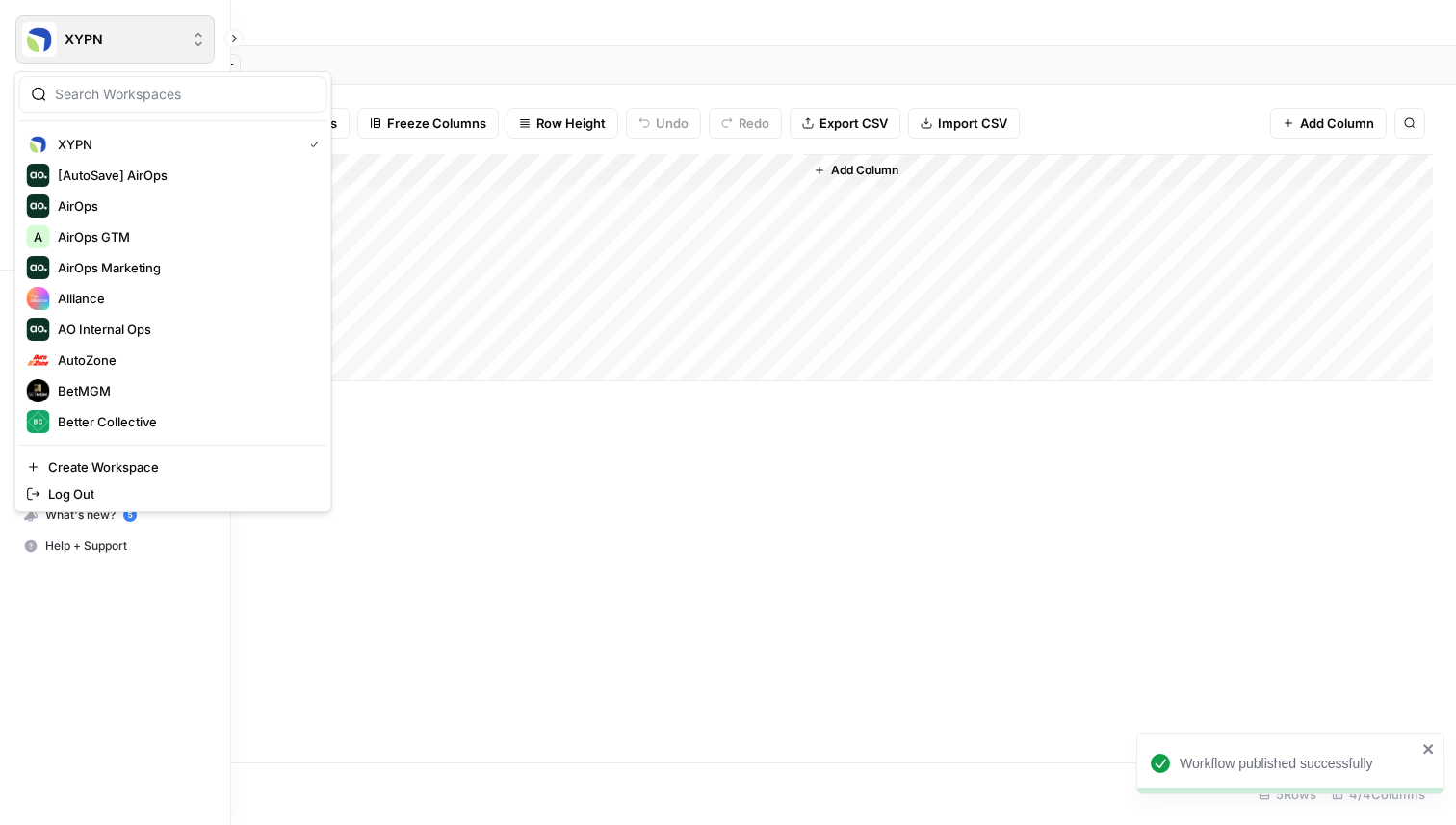 click at bounding box center [39, 39] 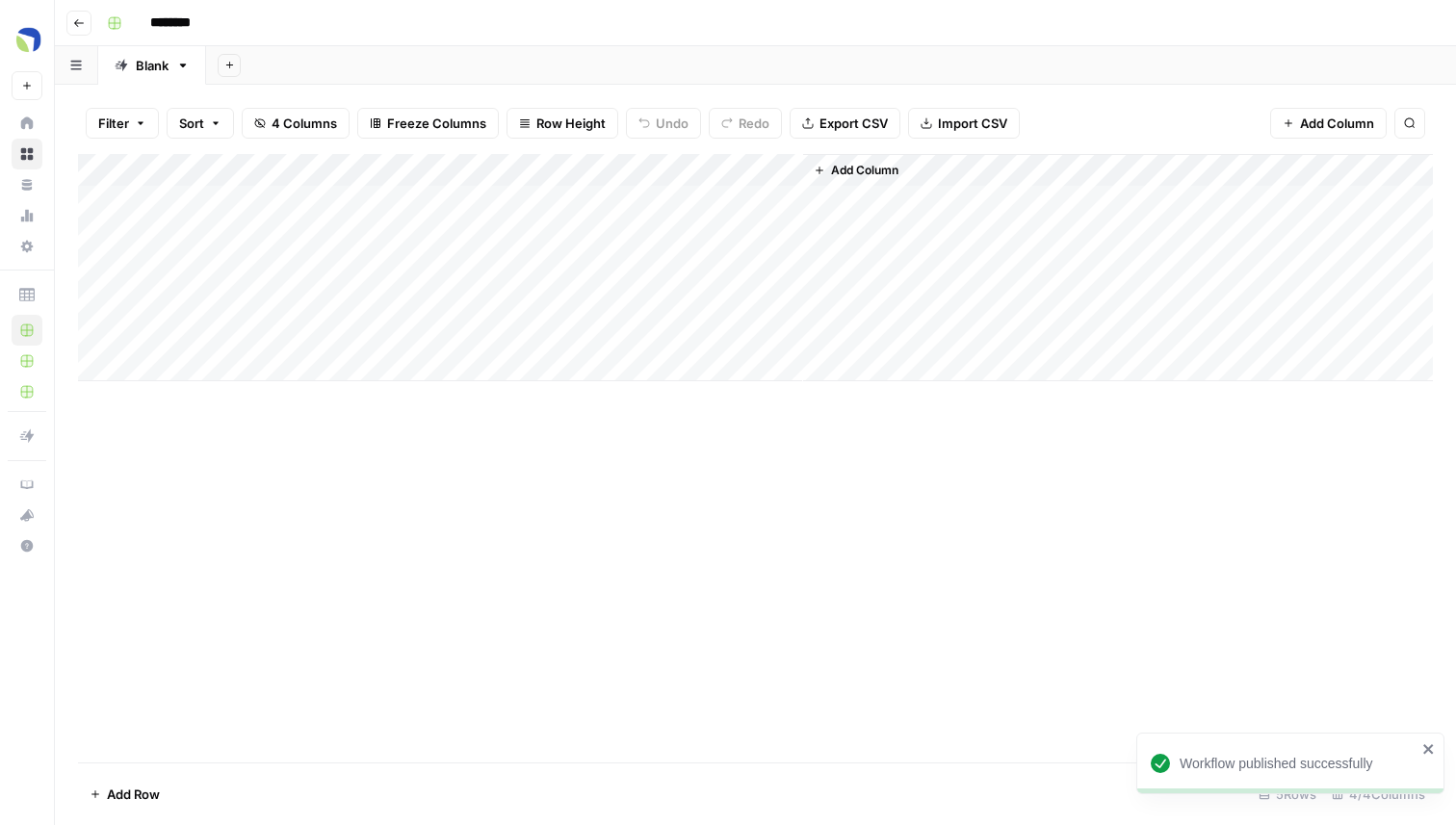 click on "Add Sheet" at bounding box center [831, 65] 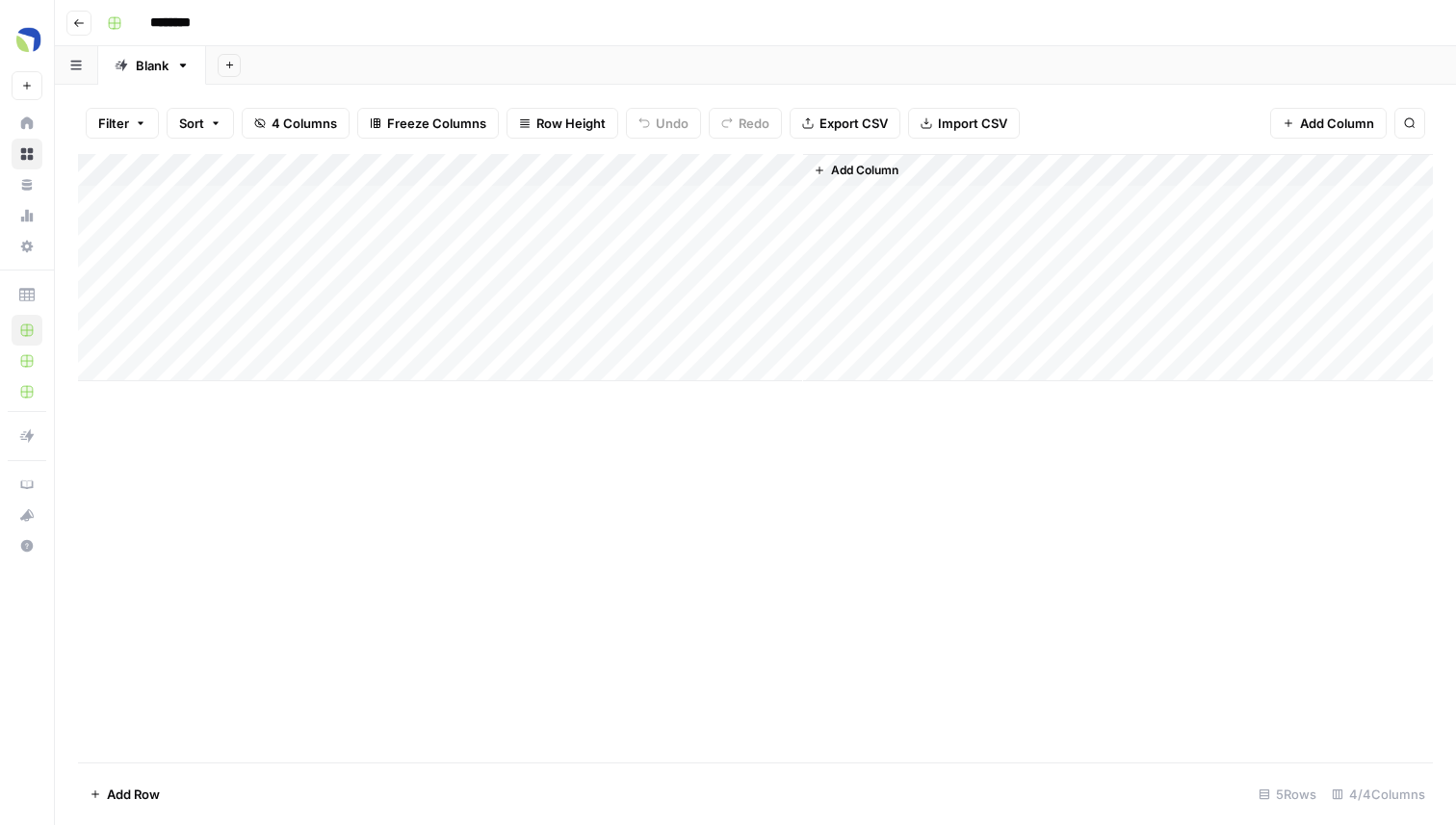 click on "Add Column" at bounding box center (755, 268) 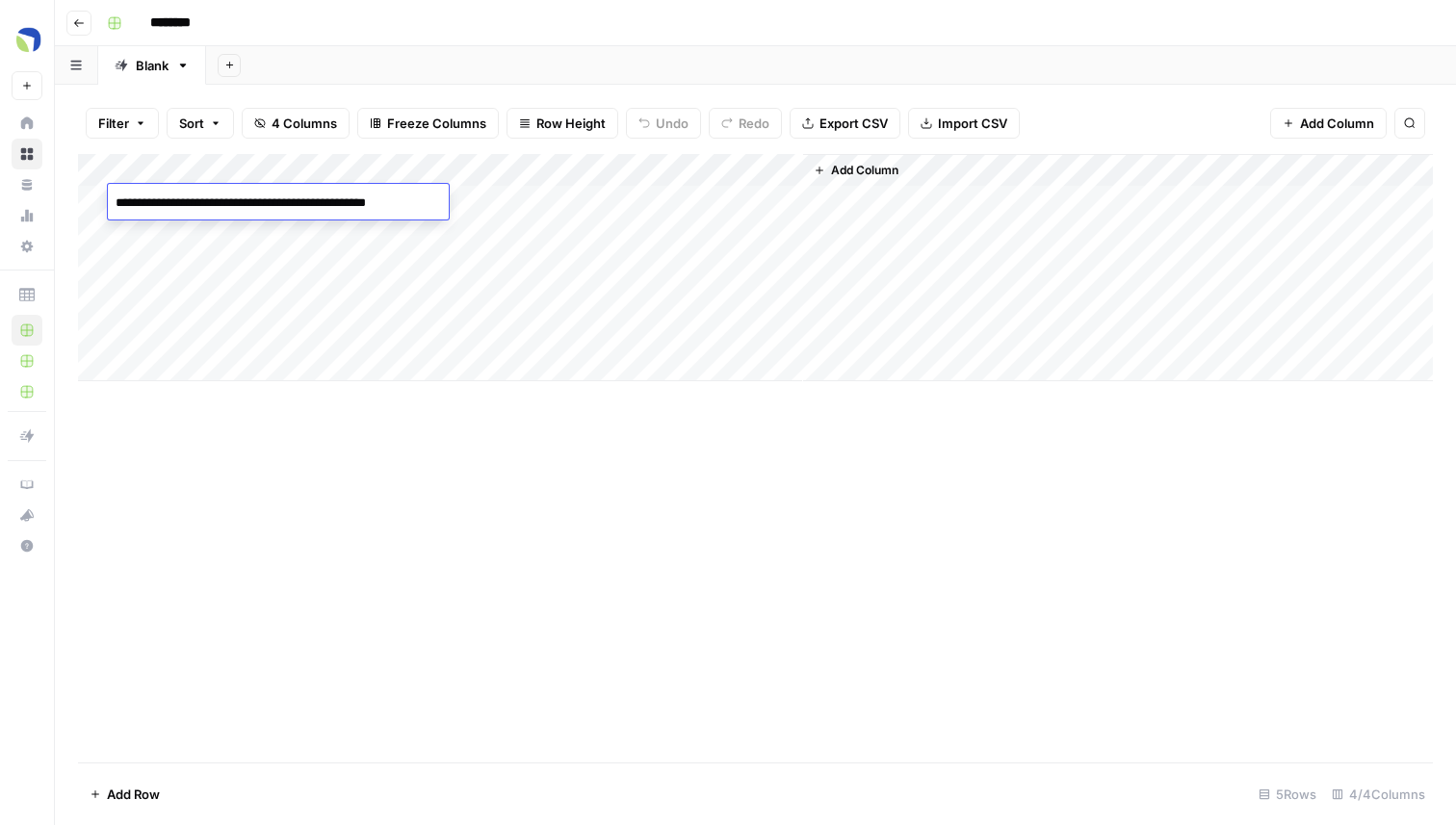 drag, startPoint x: 202, startPoint y: 244, endPoint x: 224, endPoint y: 236, distance: 23.4094 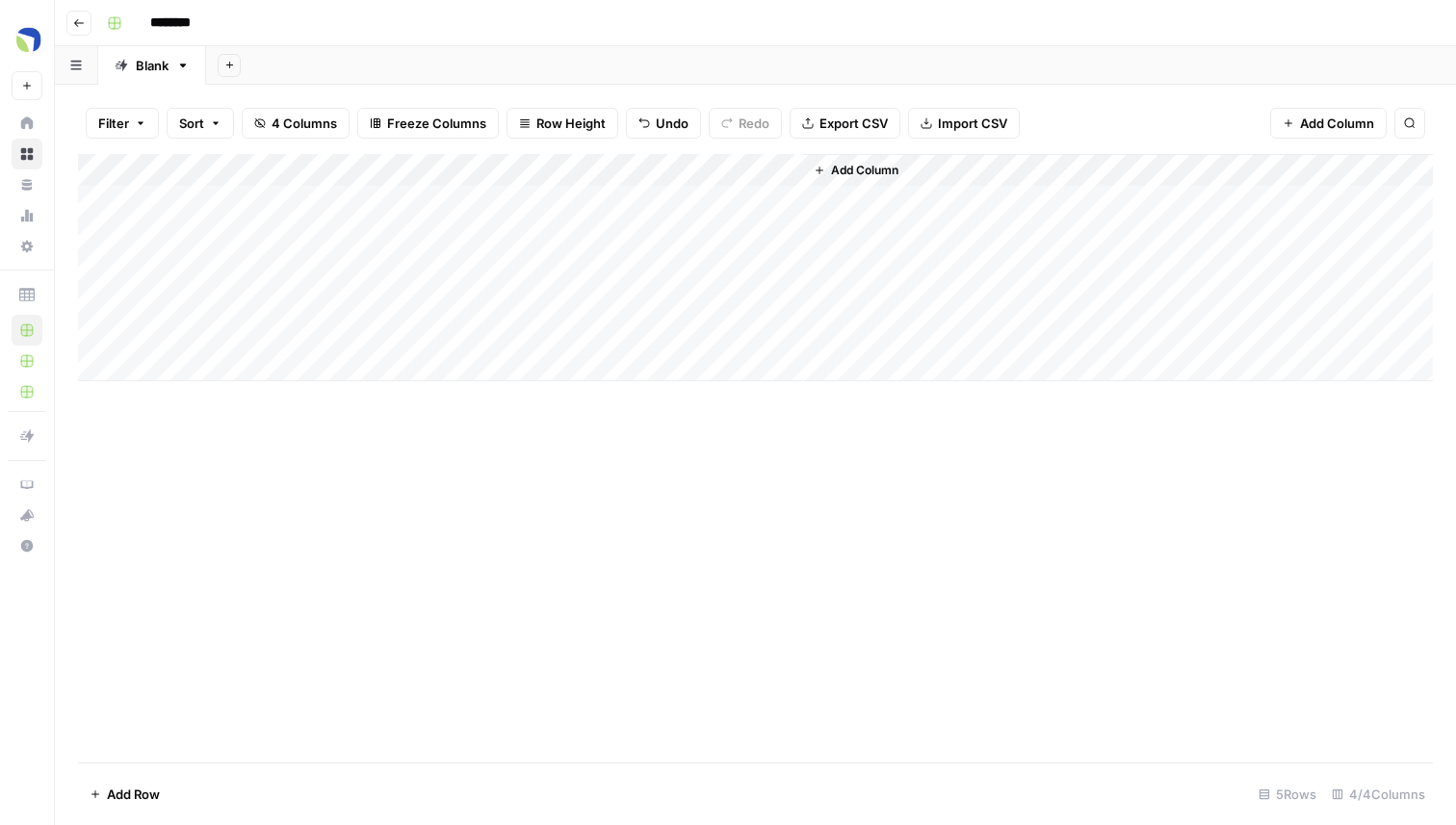 click on "Add Column" at bounding box center (755, 268) 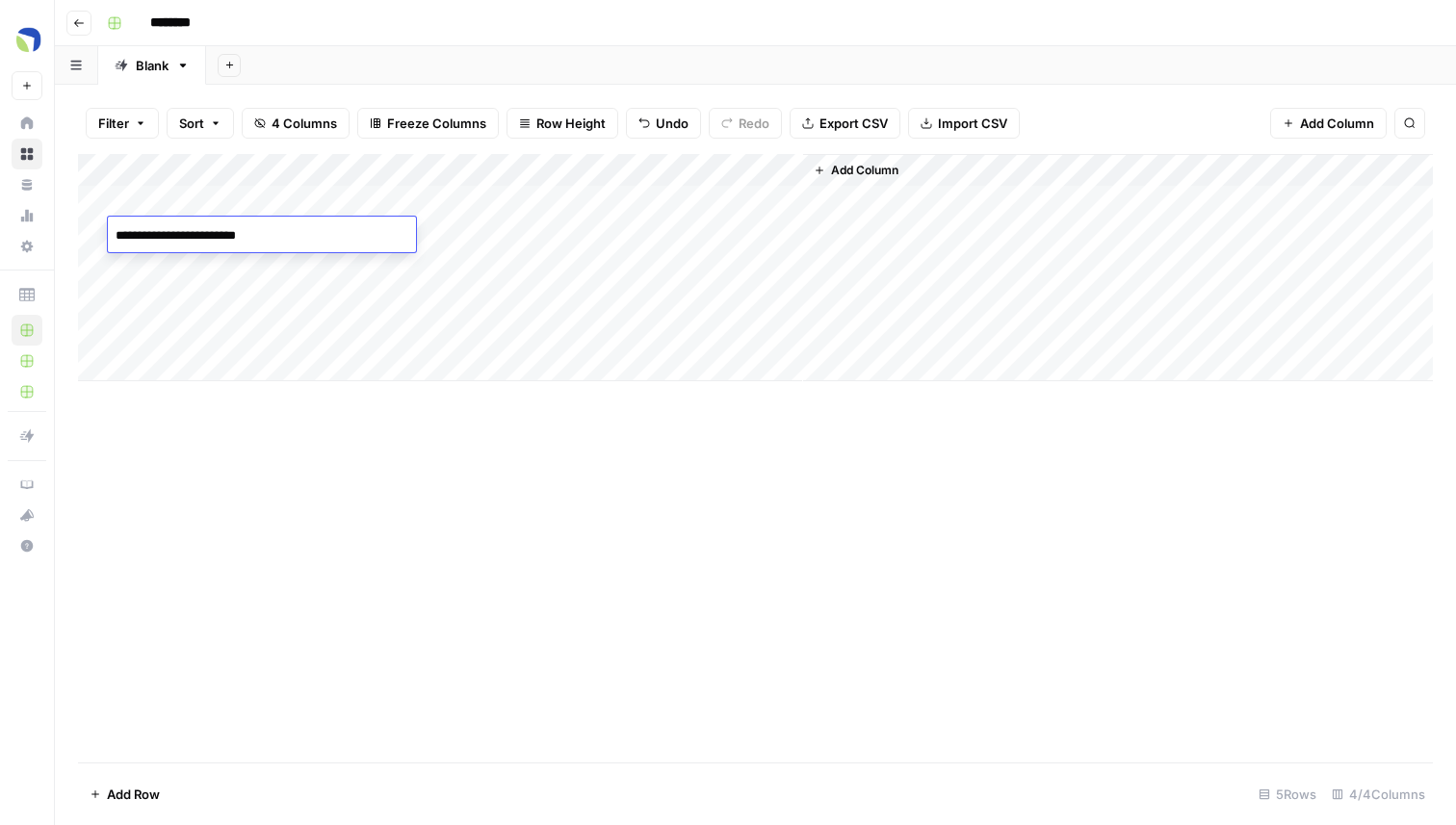 type on "**********" 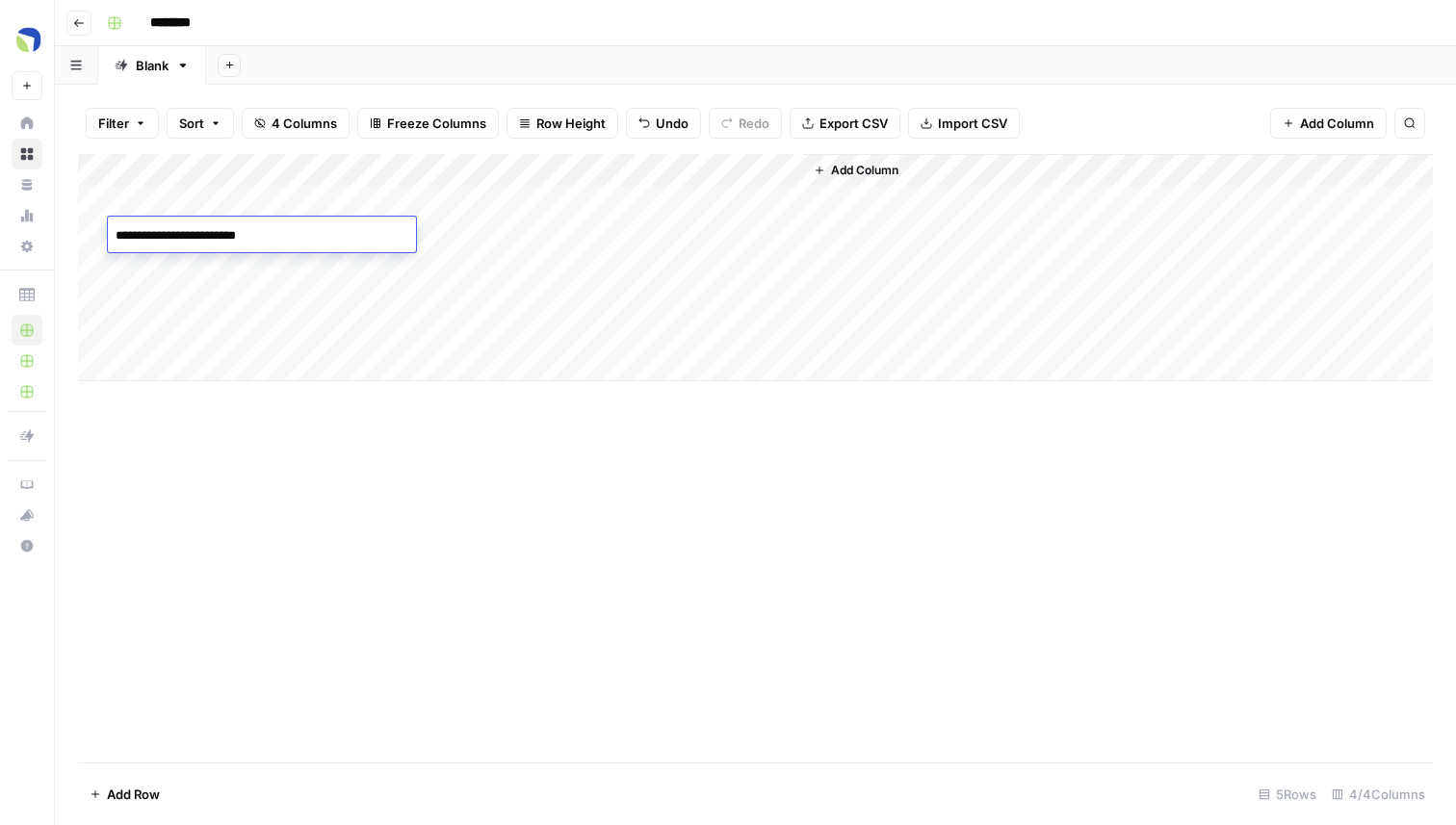 click on "Add Column" at bounding box center (755, 268) 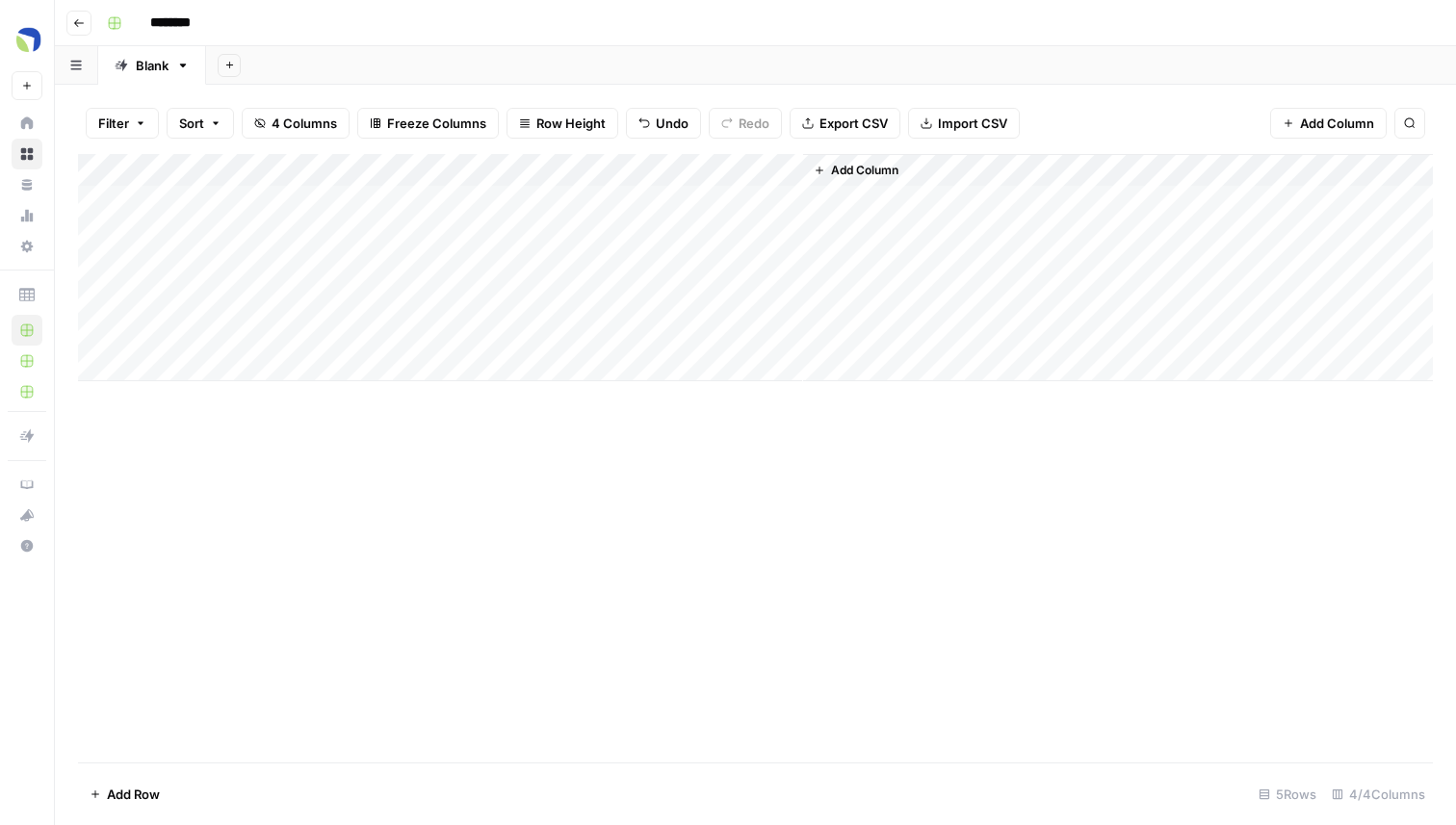 click on "Add Column" at bounding box center [755, 268] 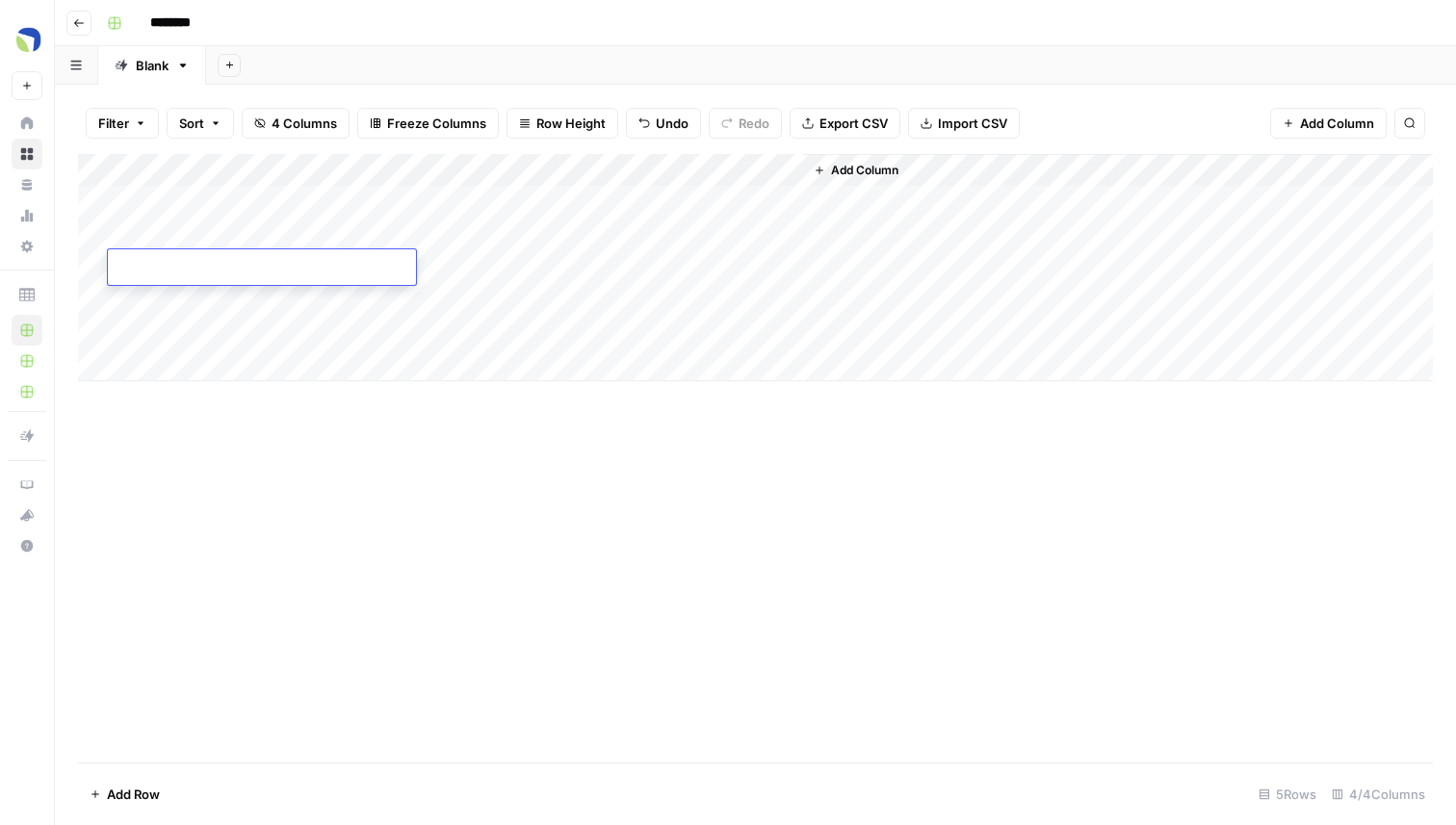 click at bounding box center [262, 269] 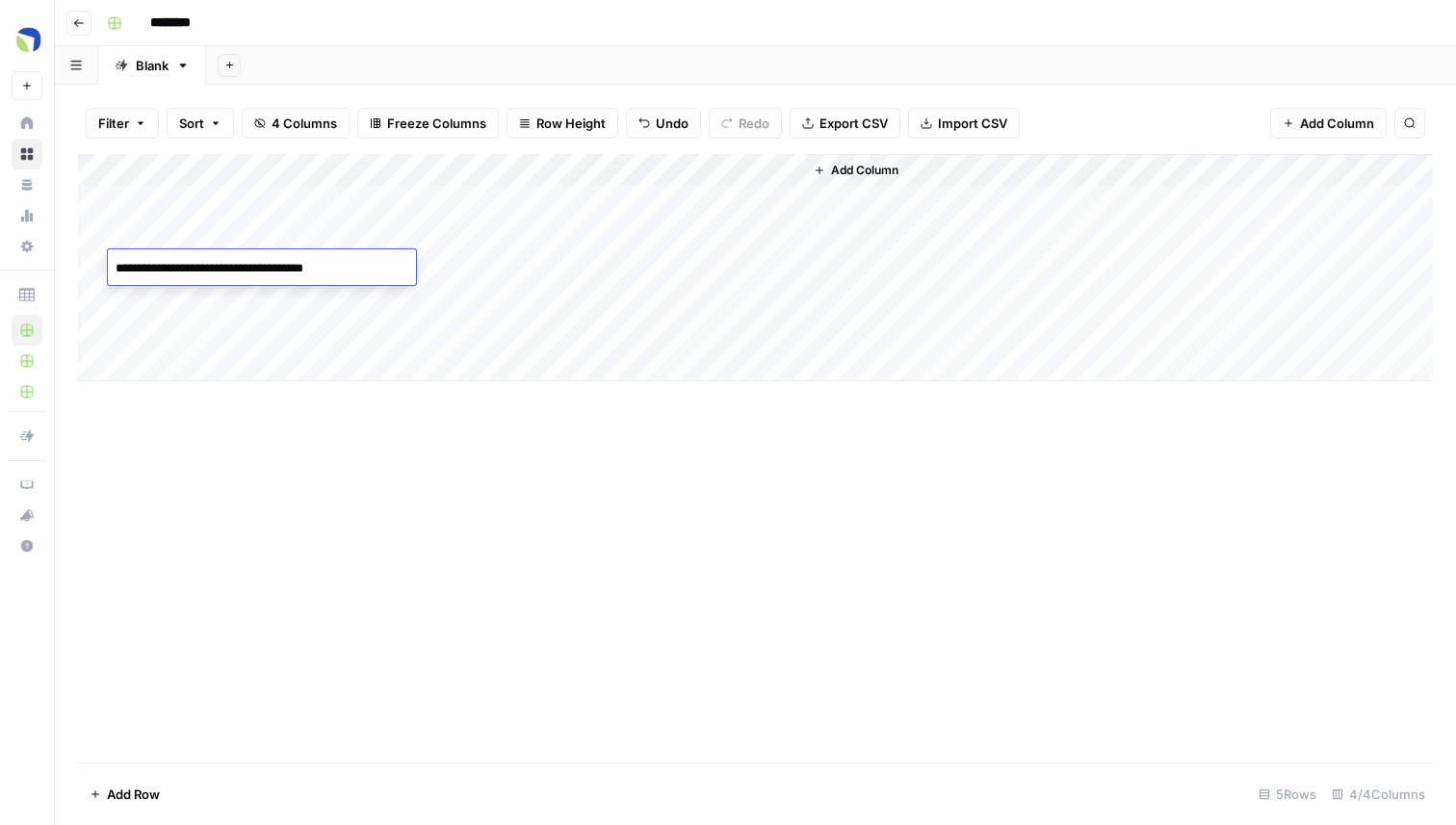 click on "Add Column" at bounding box center [755, 268] 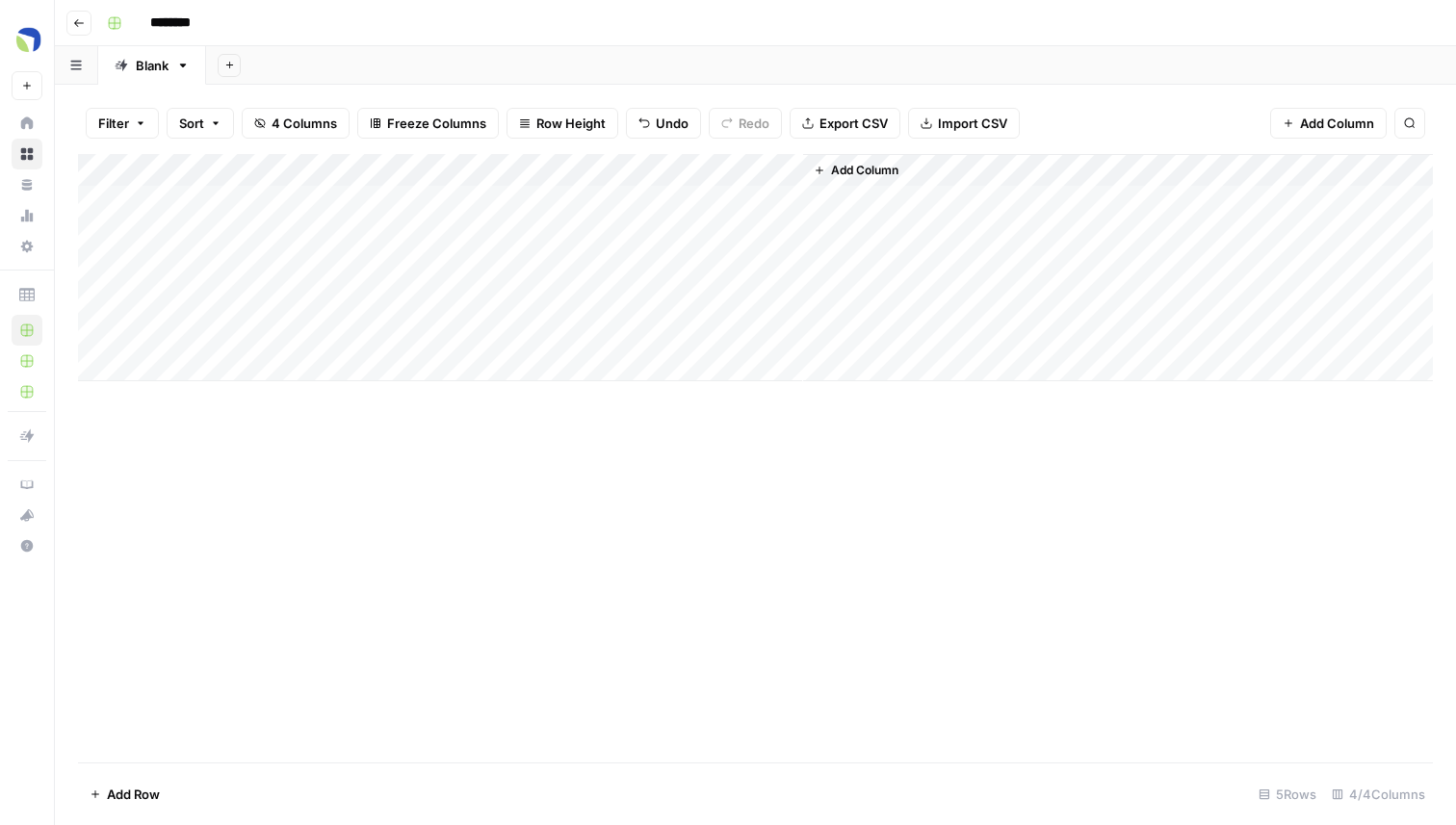 click on "Add Column" at bounding box center [755, 268] 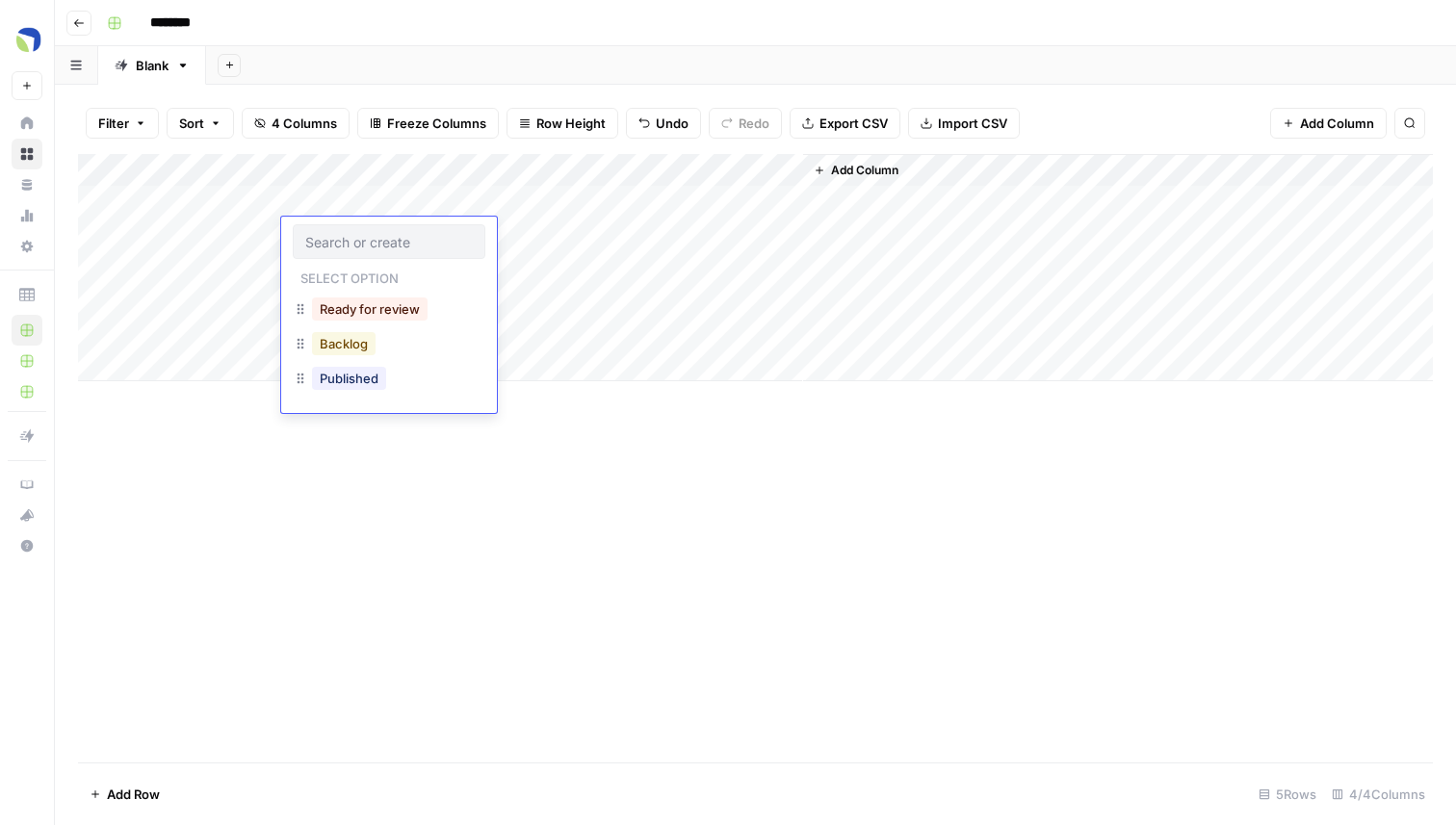 click on "Backlog" at bounding box center (344, 344) 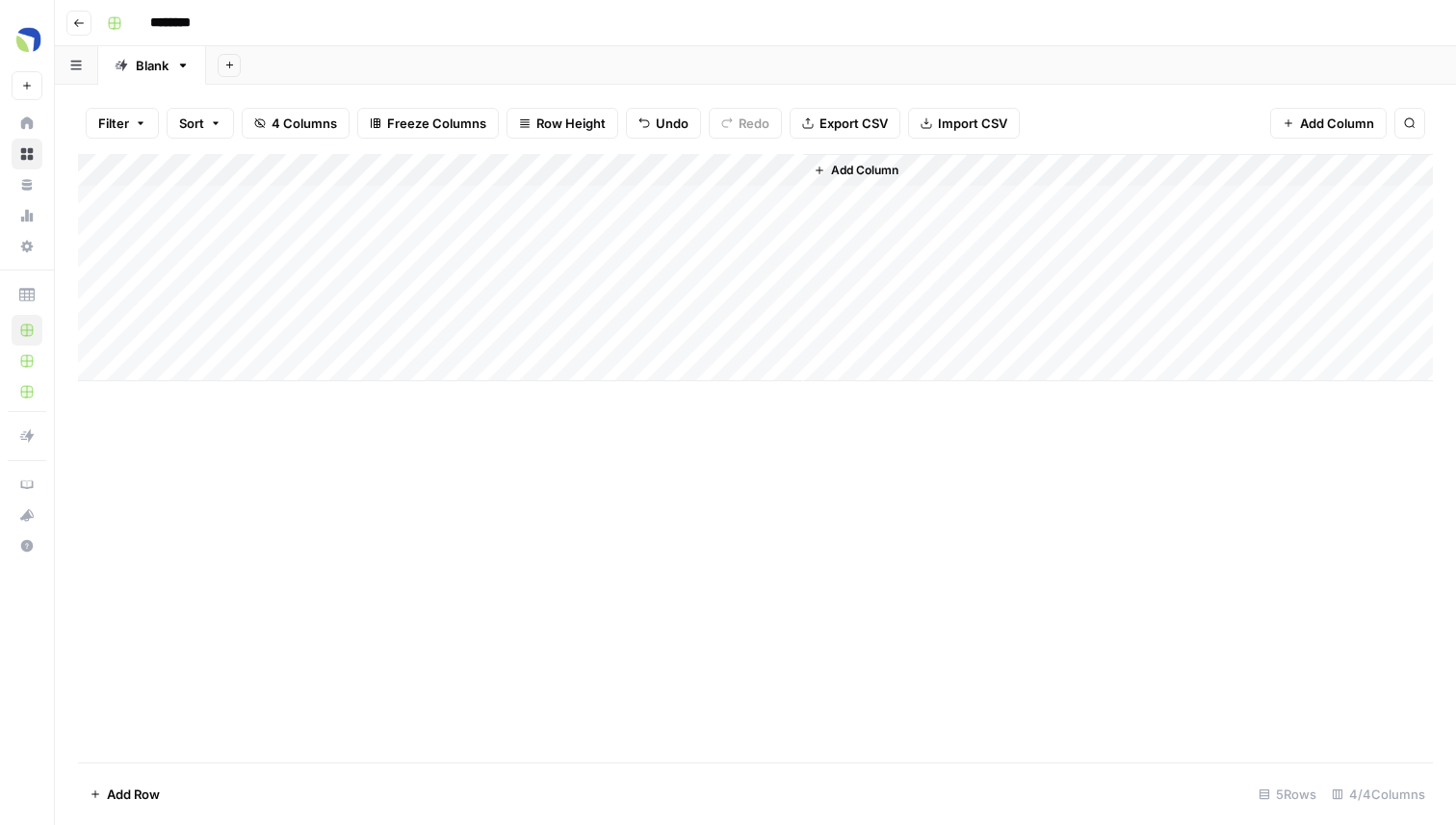 click on "Add Column" at bounding box center (755, 268) 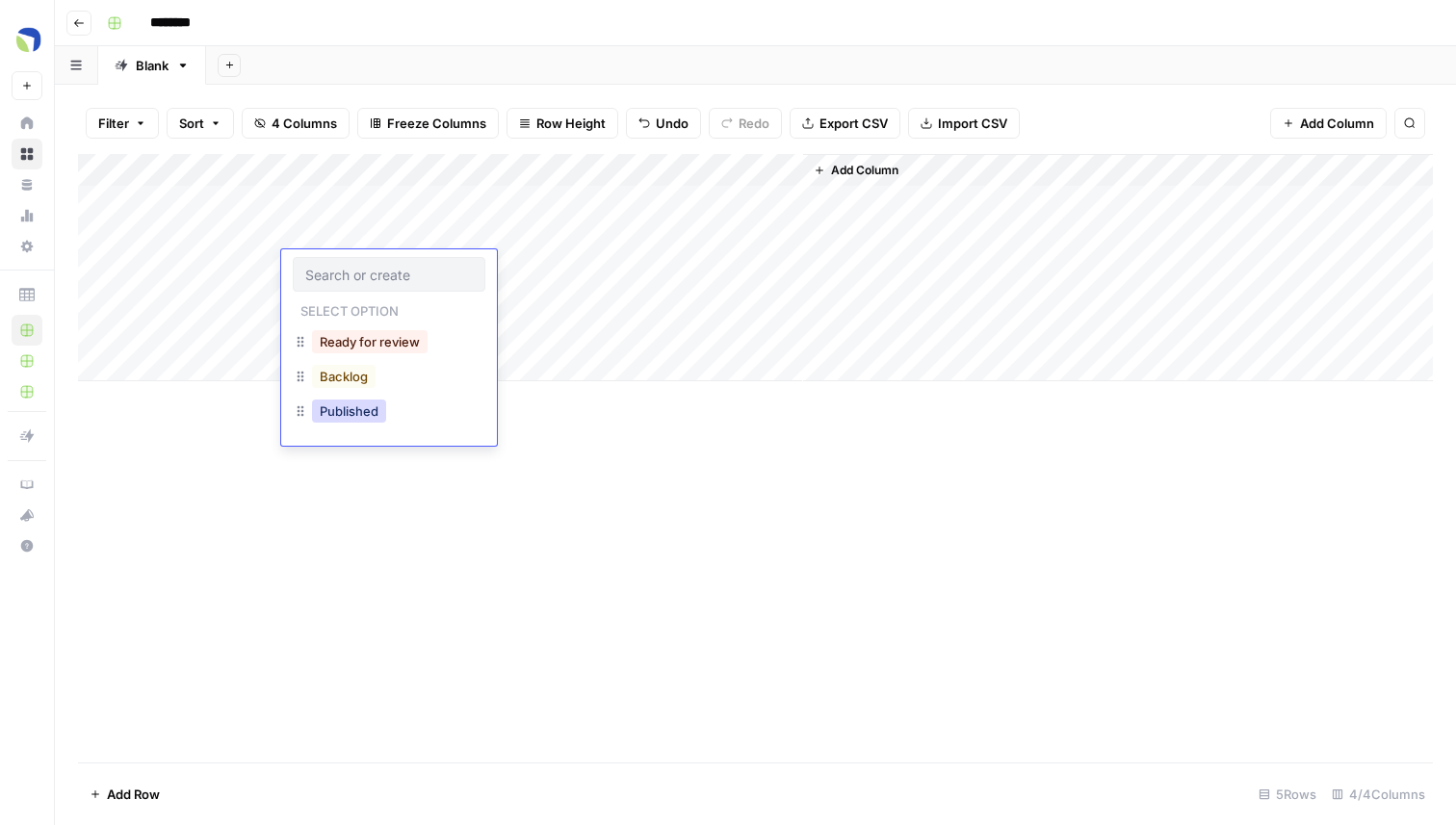 click on "Published" at bounding box center (349, 411) 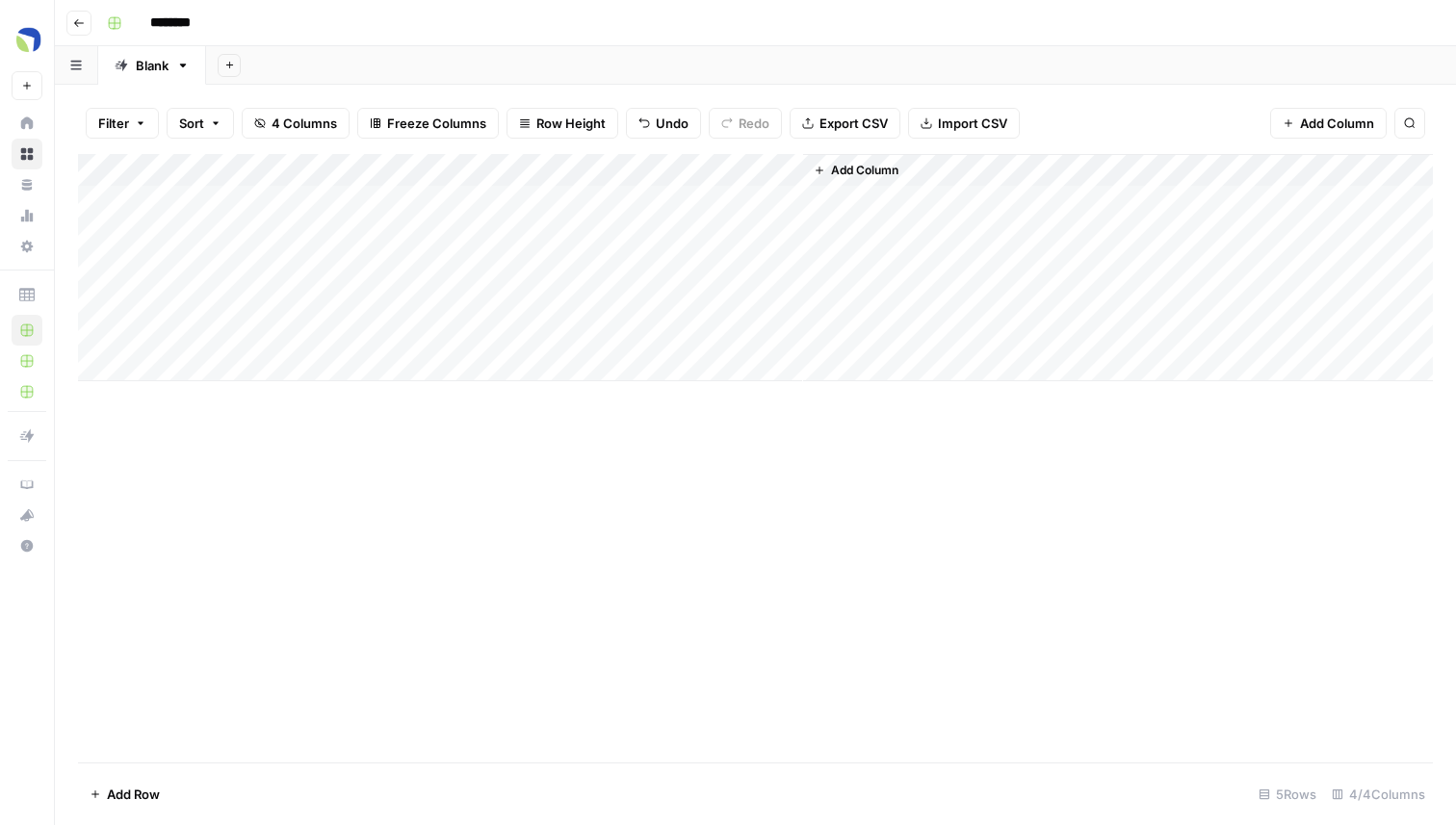 click on "Add Column" at bounding box center (755, 268) 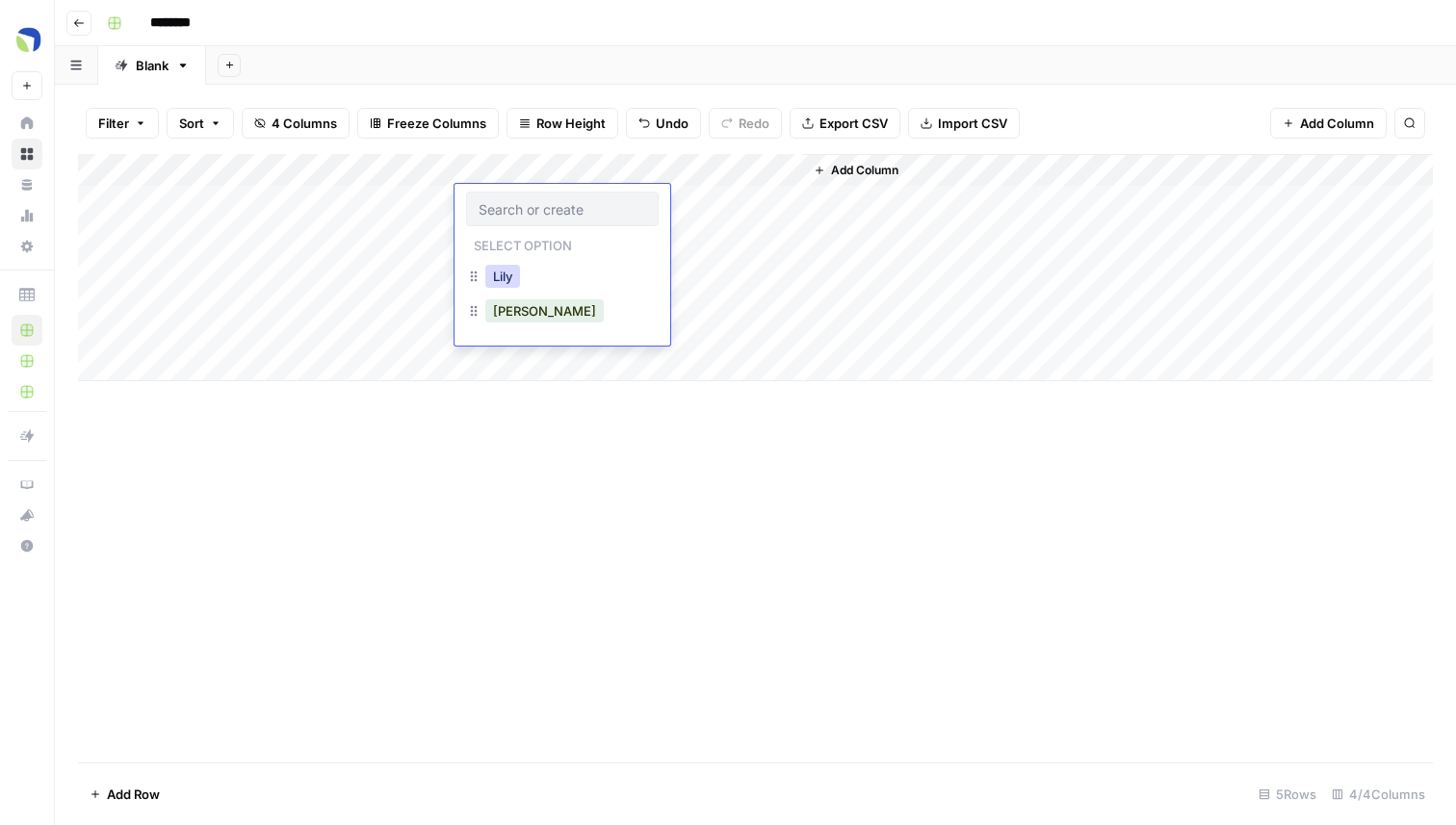 click on "Lily" at bounding box center (503, 276) 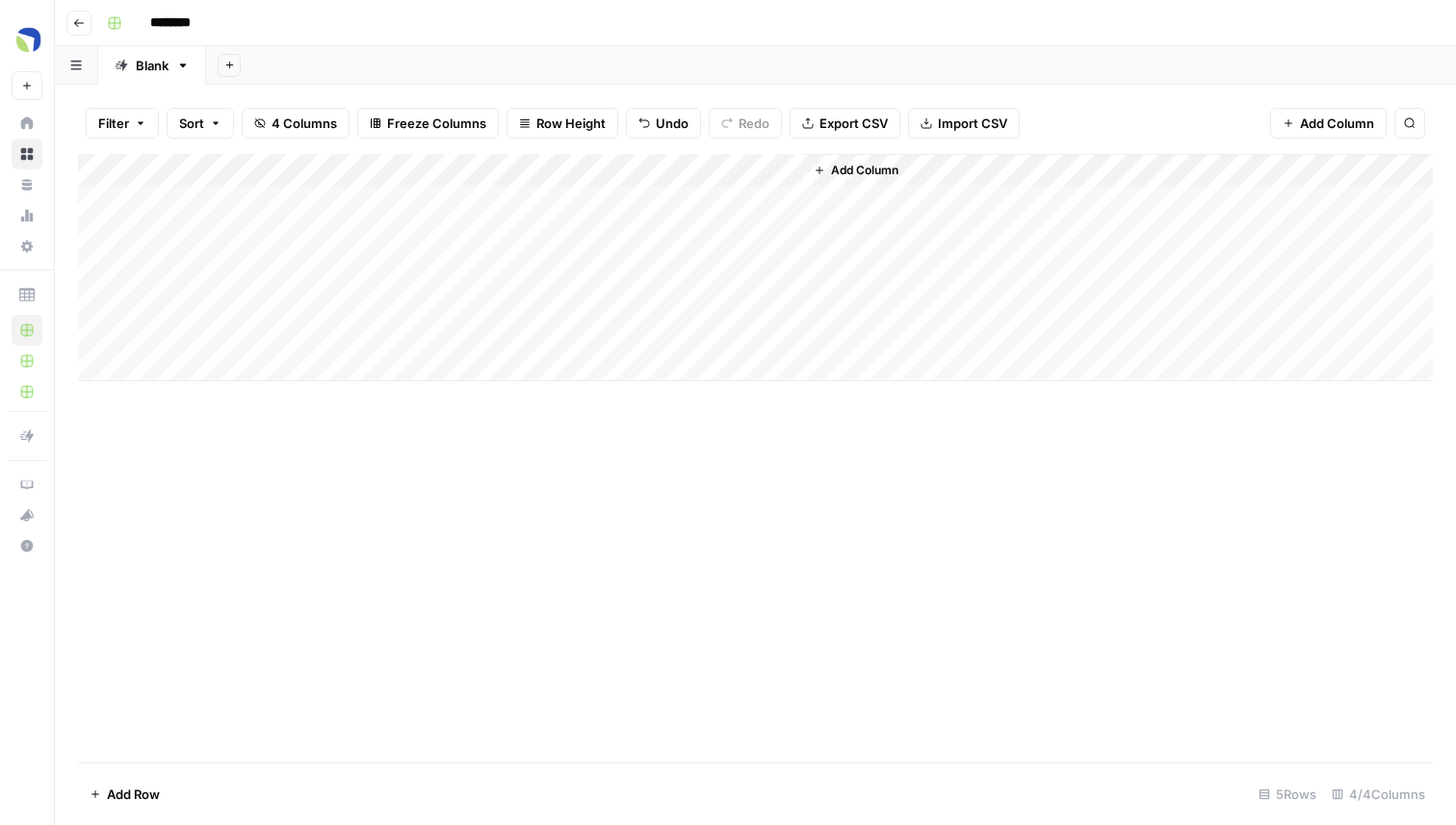 click on "Add Column" at bounding box center [755, 268] 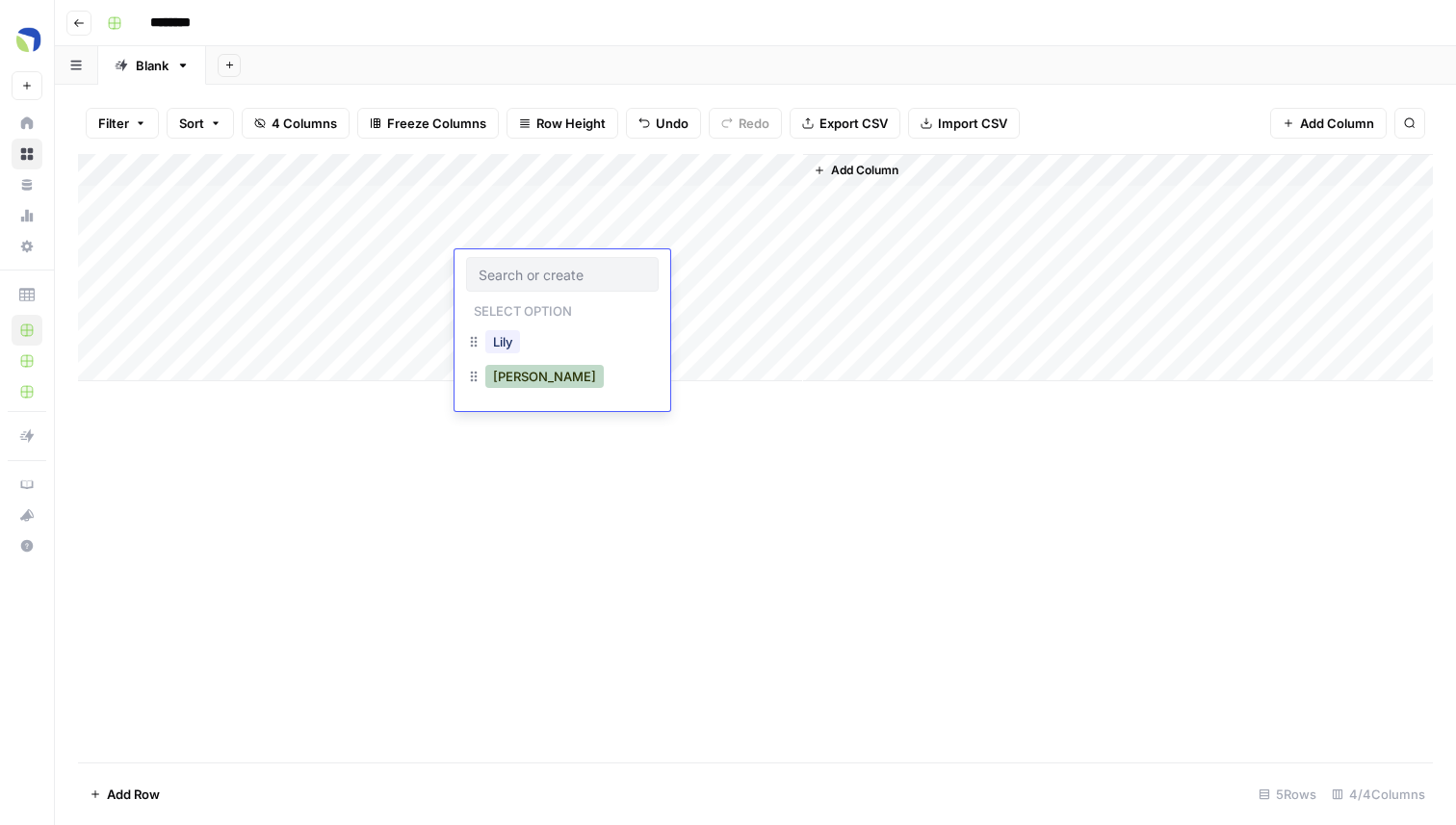 click on "Mike" at bounding box center [544, 376] 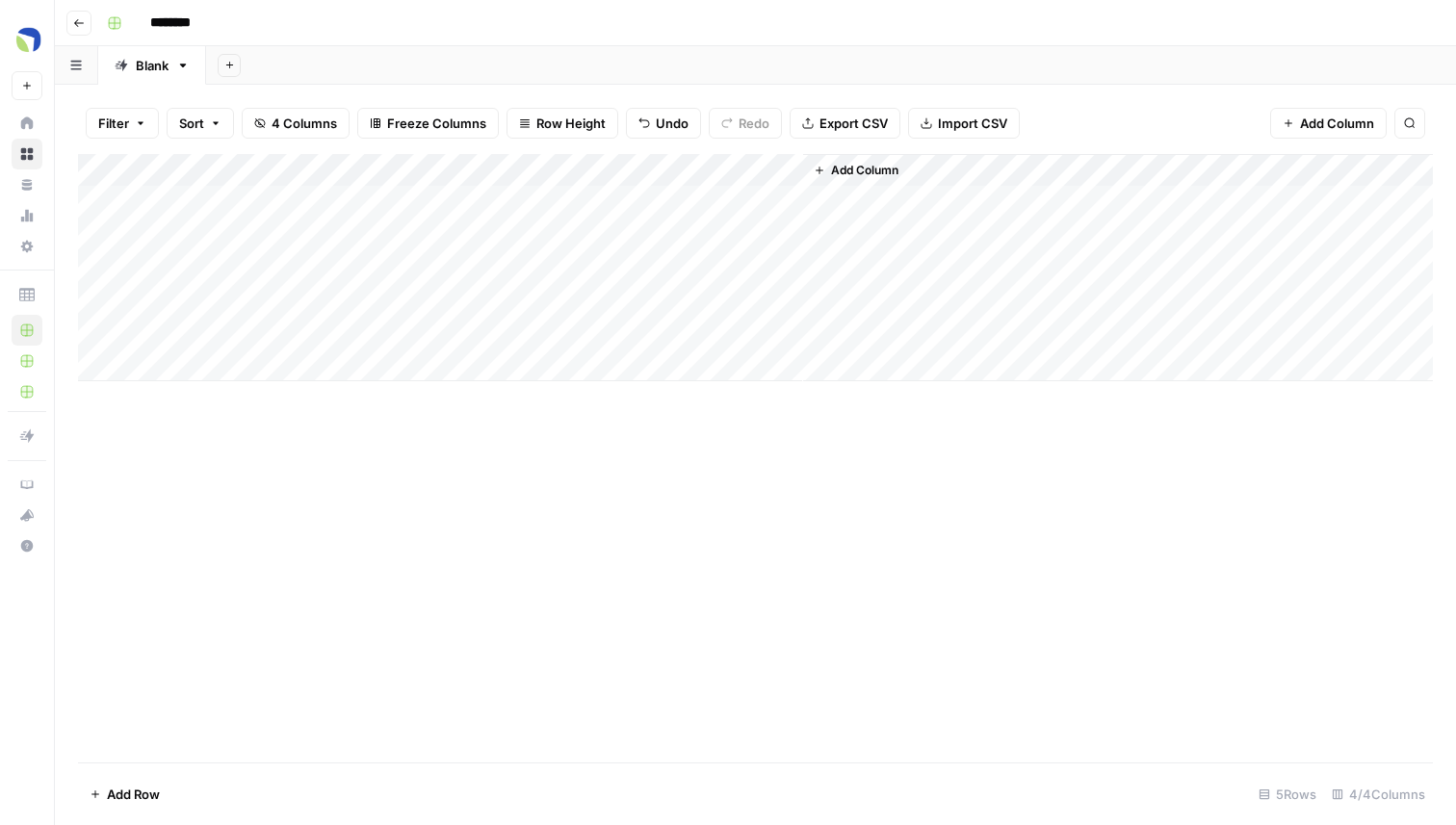 click on "Add Column" at bounding box center [755, 268] 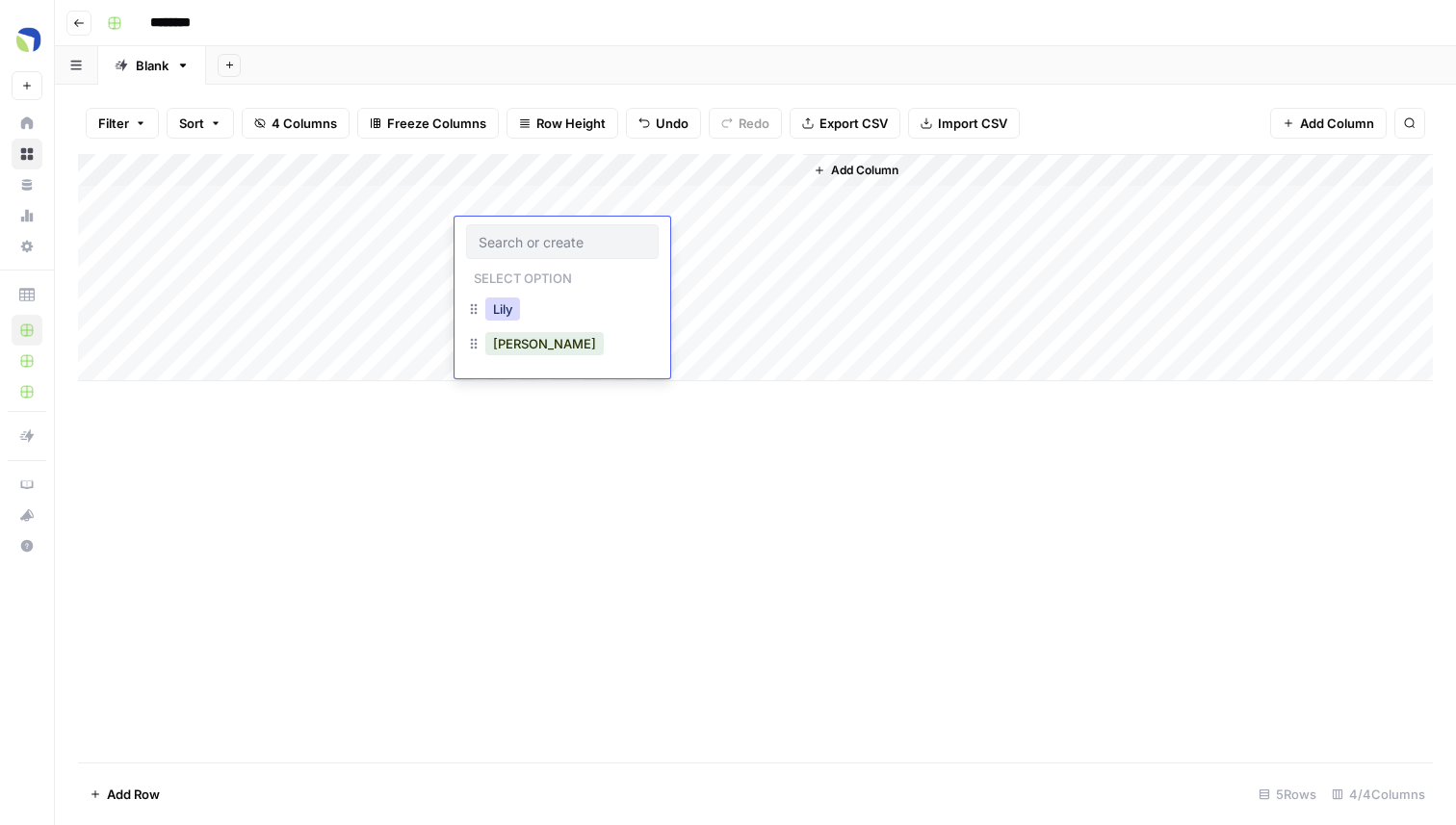 click on "Lily" at bounding box center [503, 309] 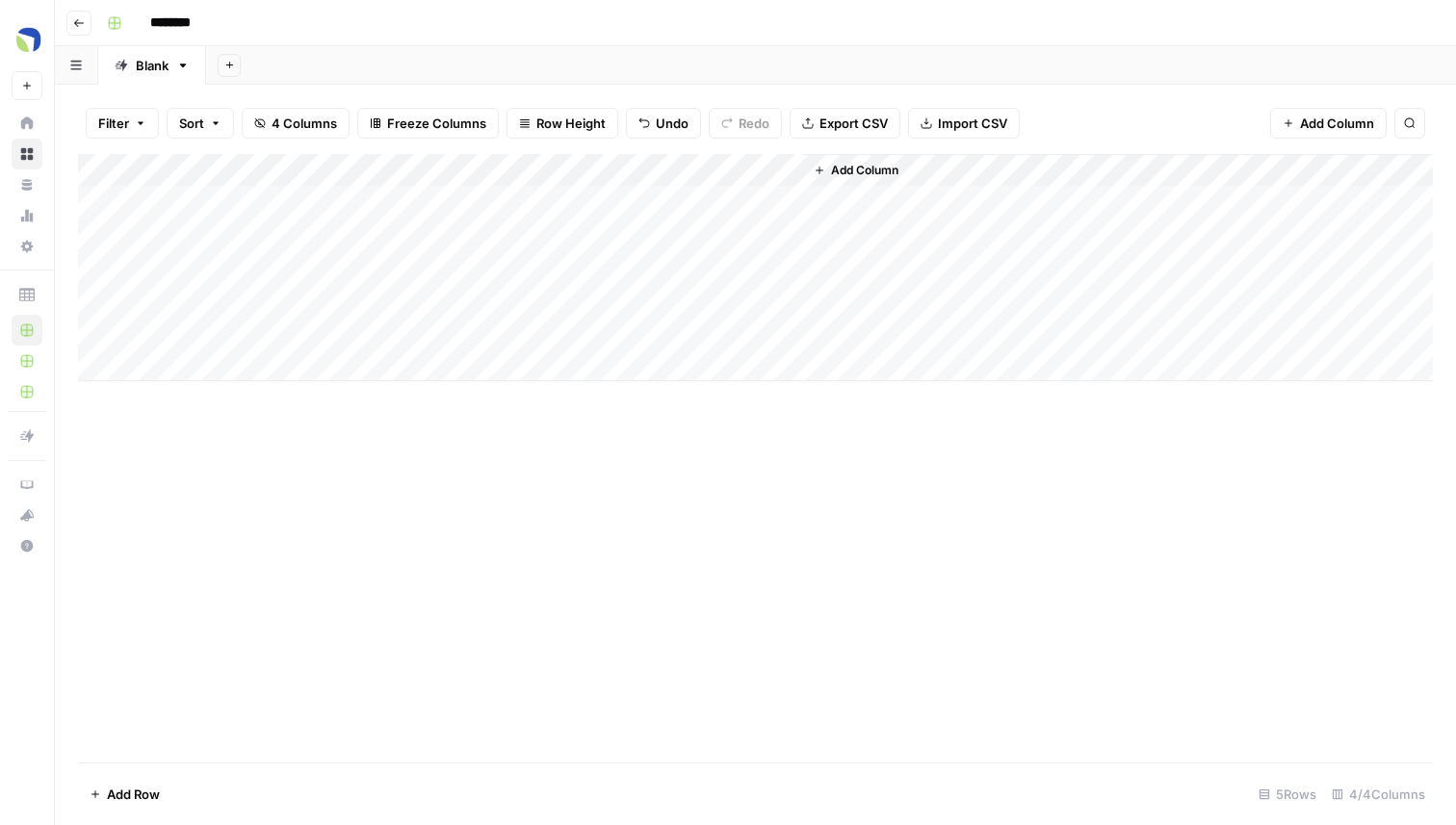 click on "Add Column" at bounding box center [755, 268] 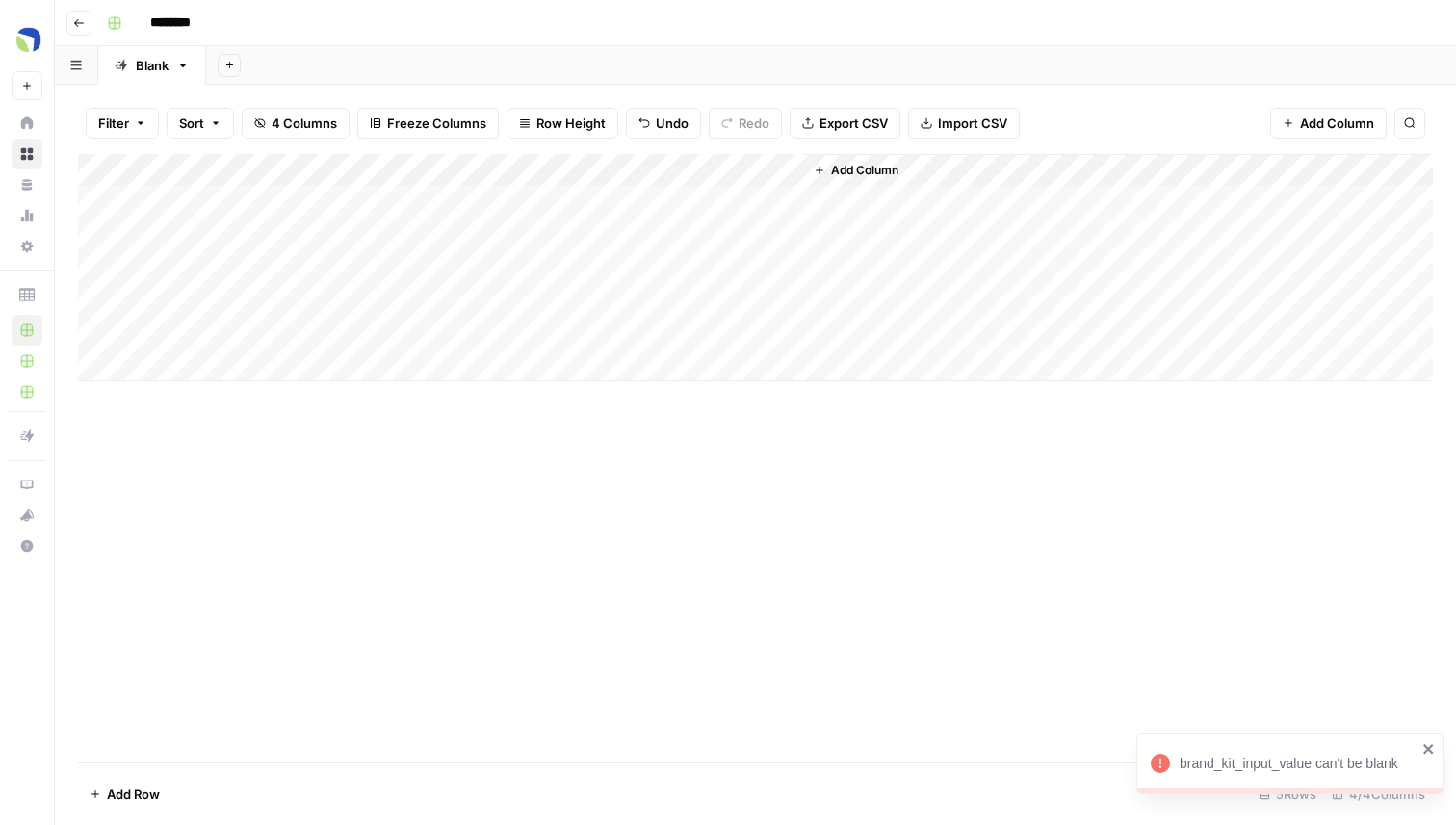 click on "Add Column" at bounding box center (755, 268) 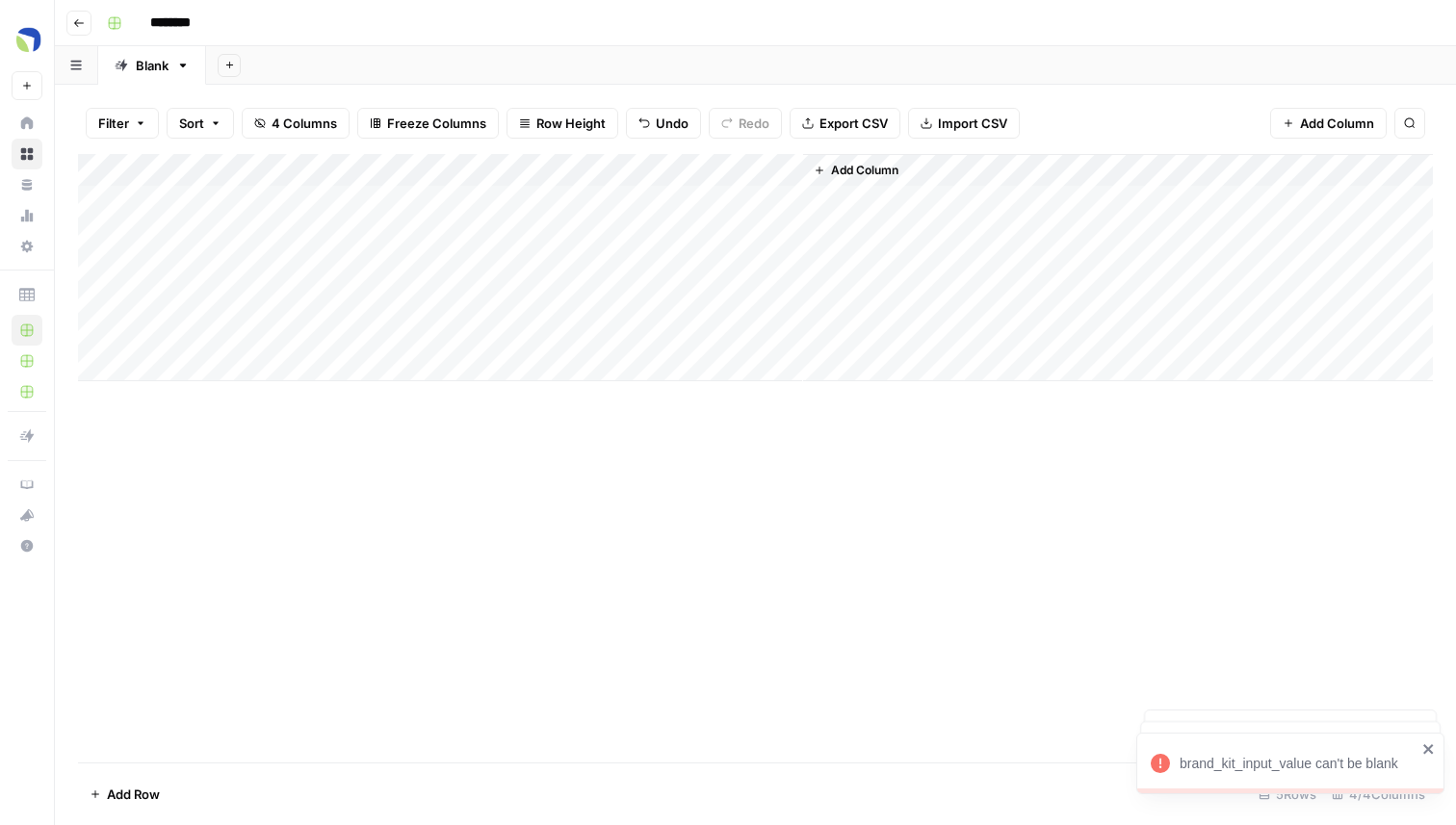 click on "Add Column" at bounding box center [755, 268] 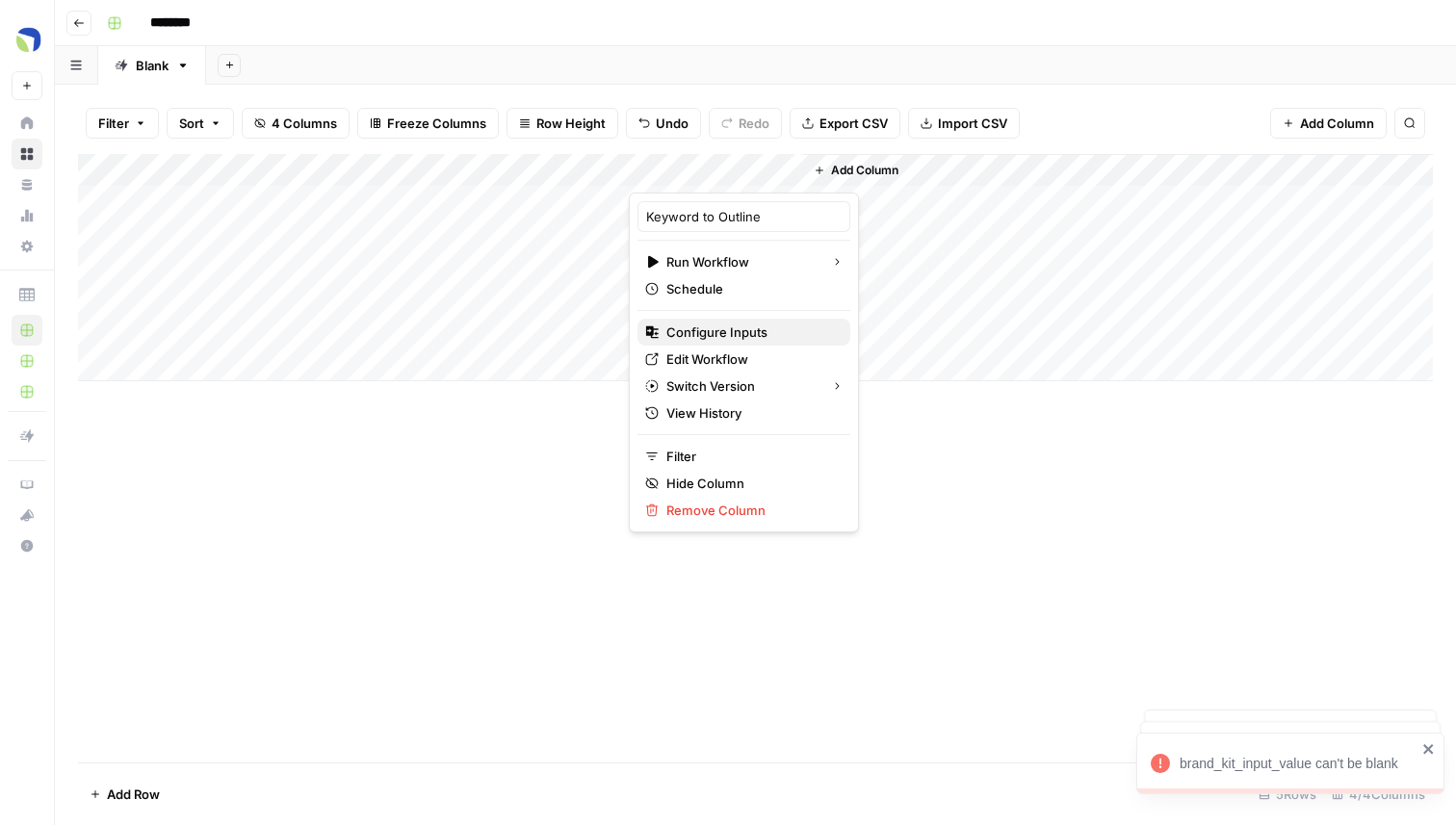 click on "Configure Inputs" at bounding box center [716, 332] 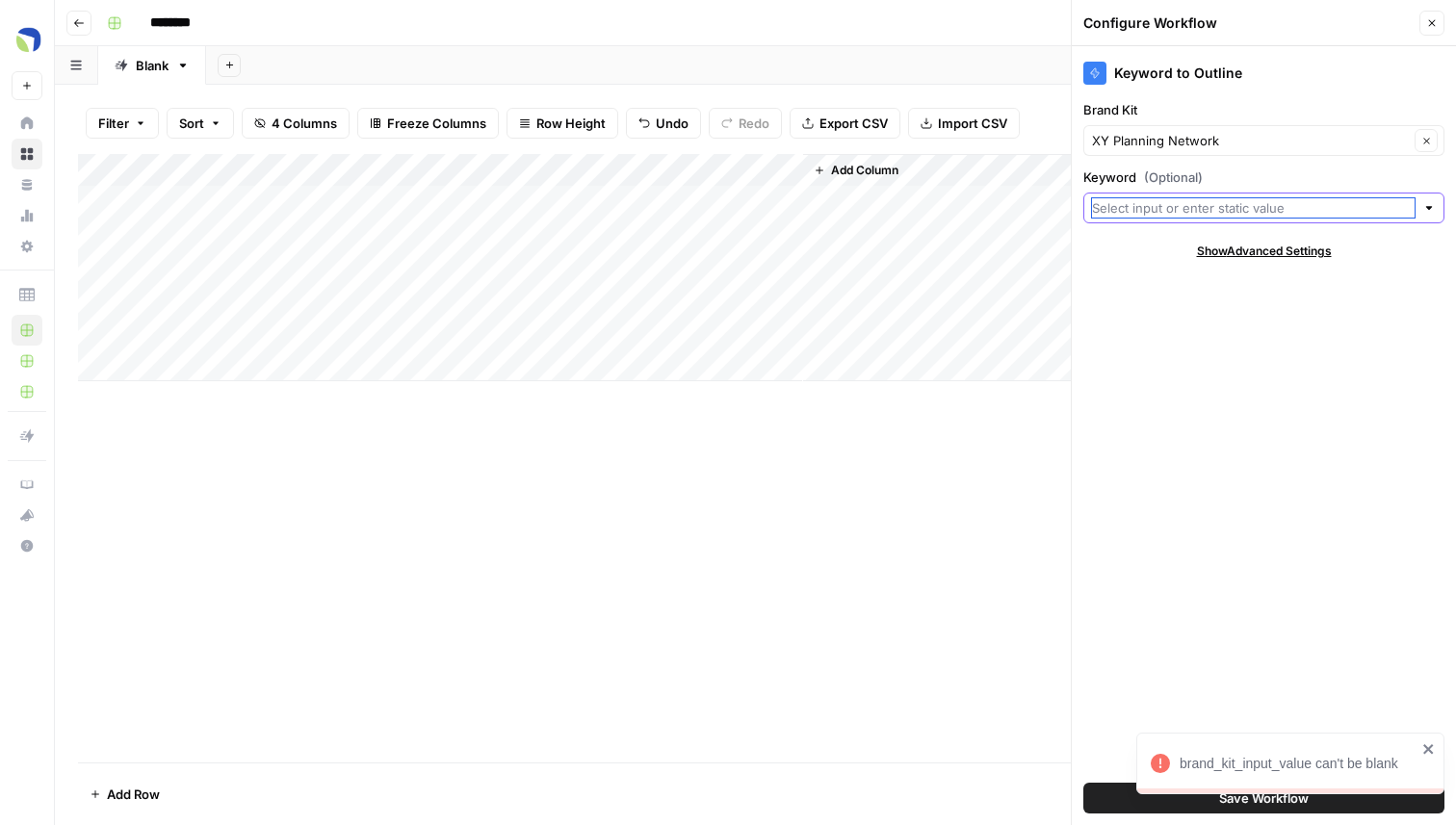 click on "Keyword   (Optional)" at bounding box center (1253, 208) 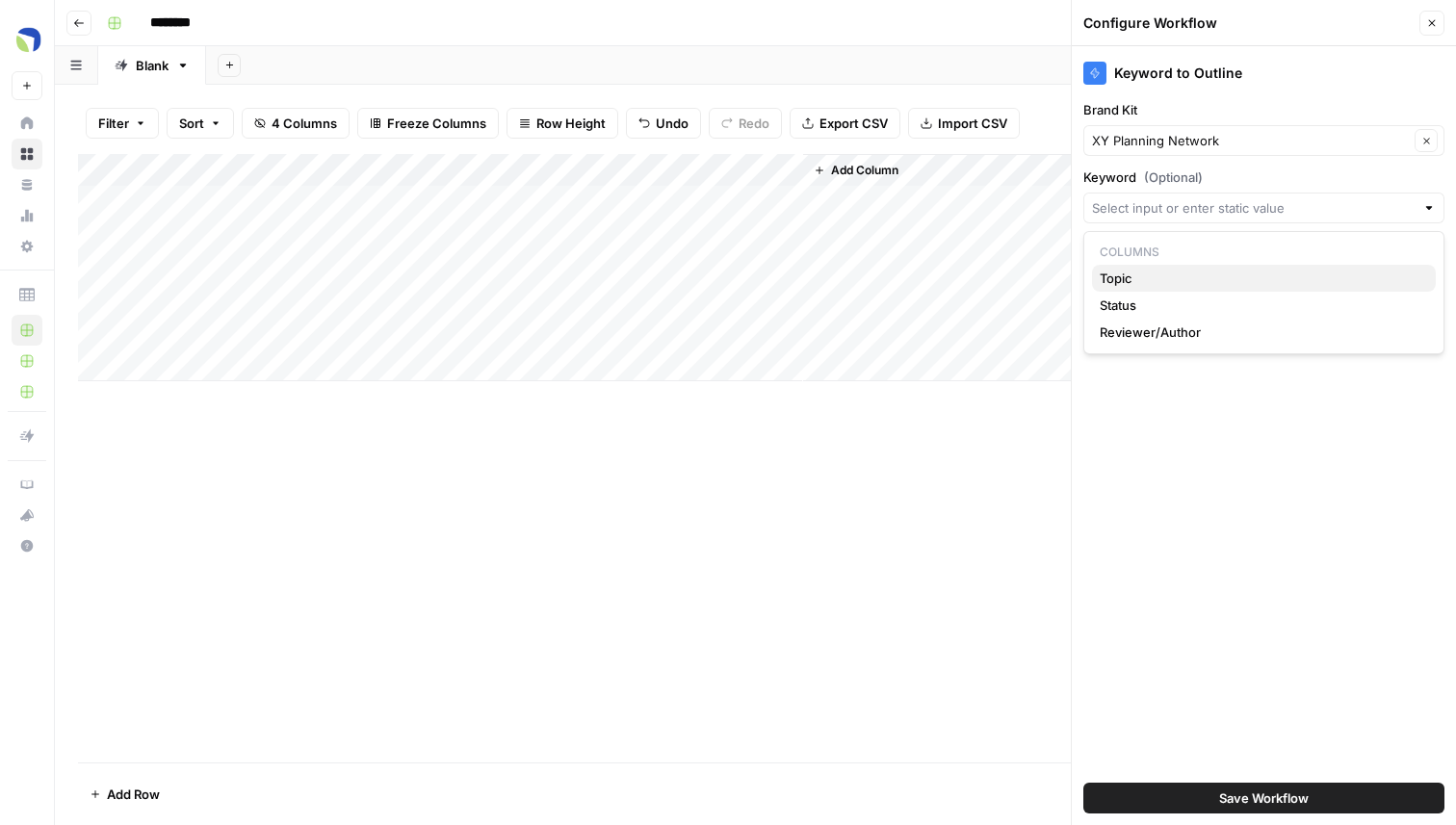 click on "Topic" at bounding box center [1263, 278] 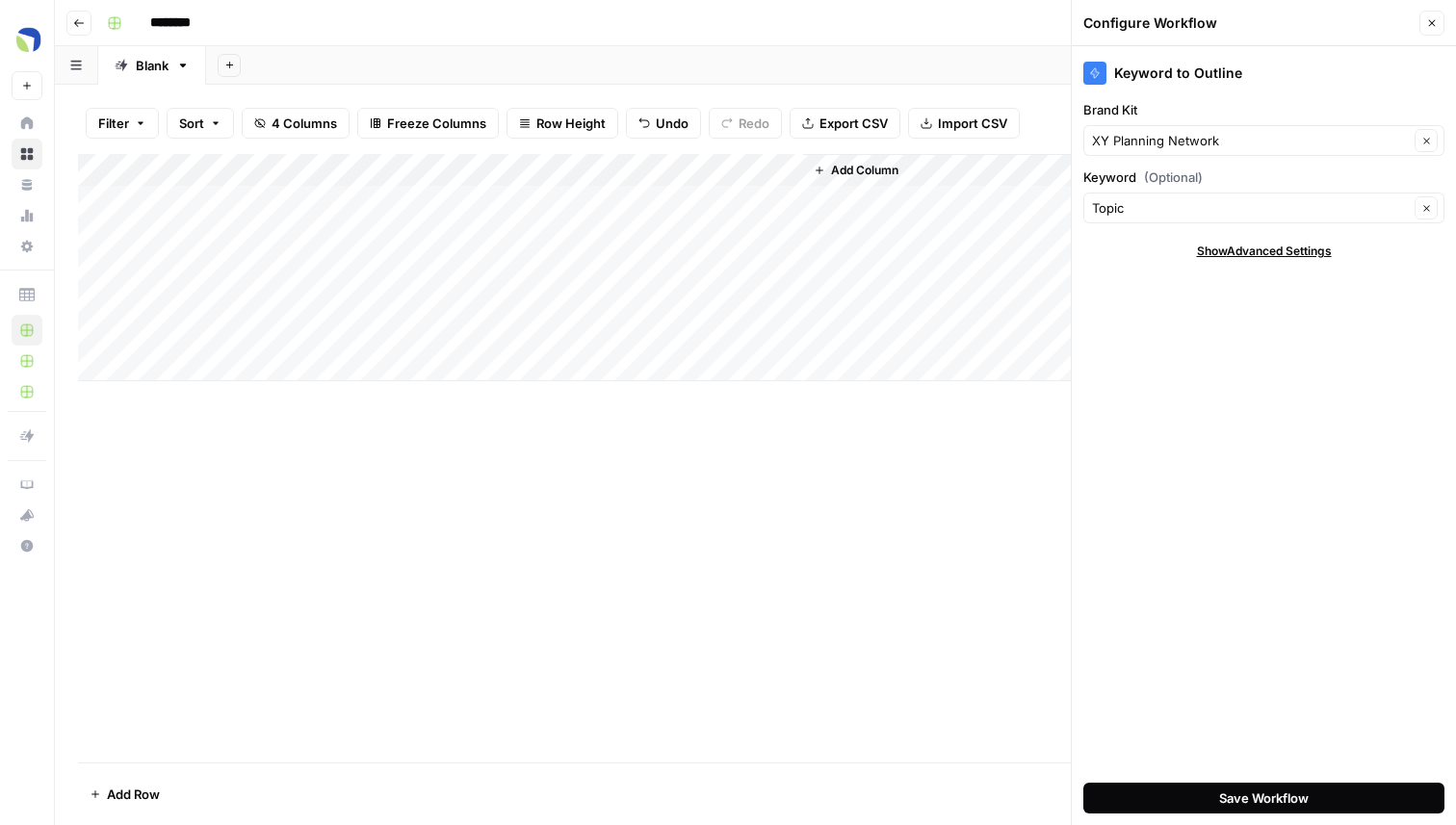 click on "Save Workflow" at bounding box center [1263, 798] 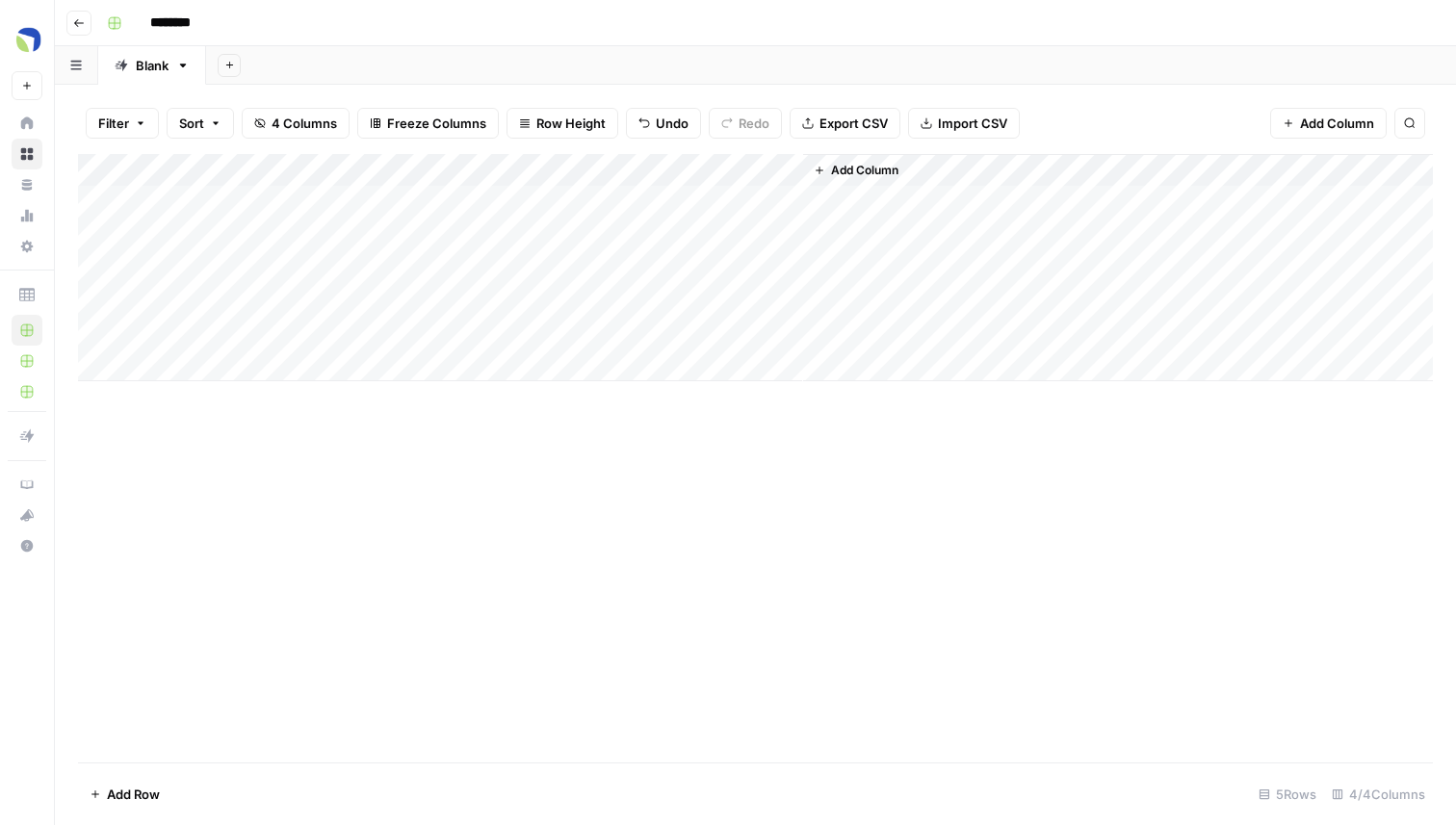 click on "Add Column" at bounding box center (755, 268) 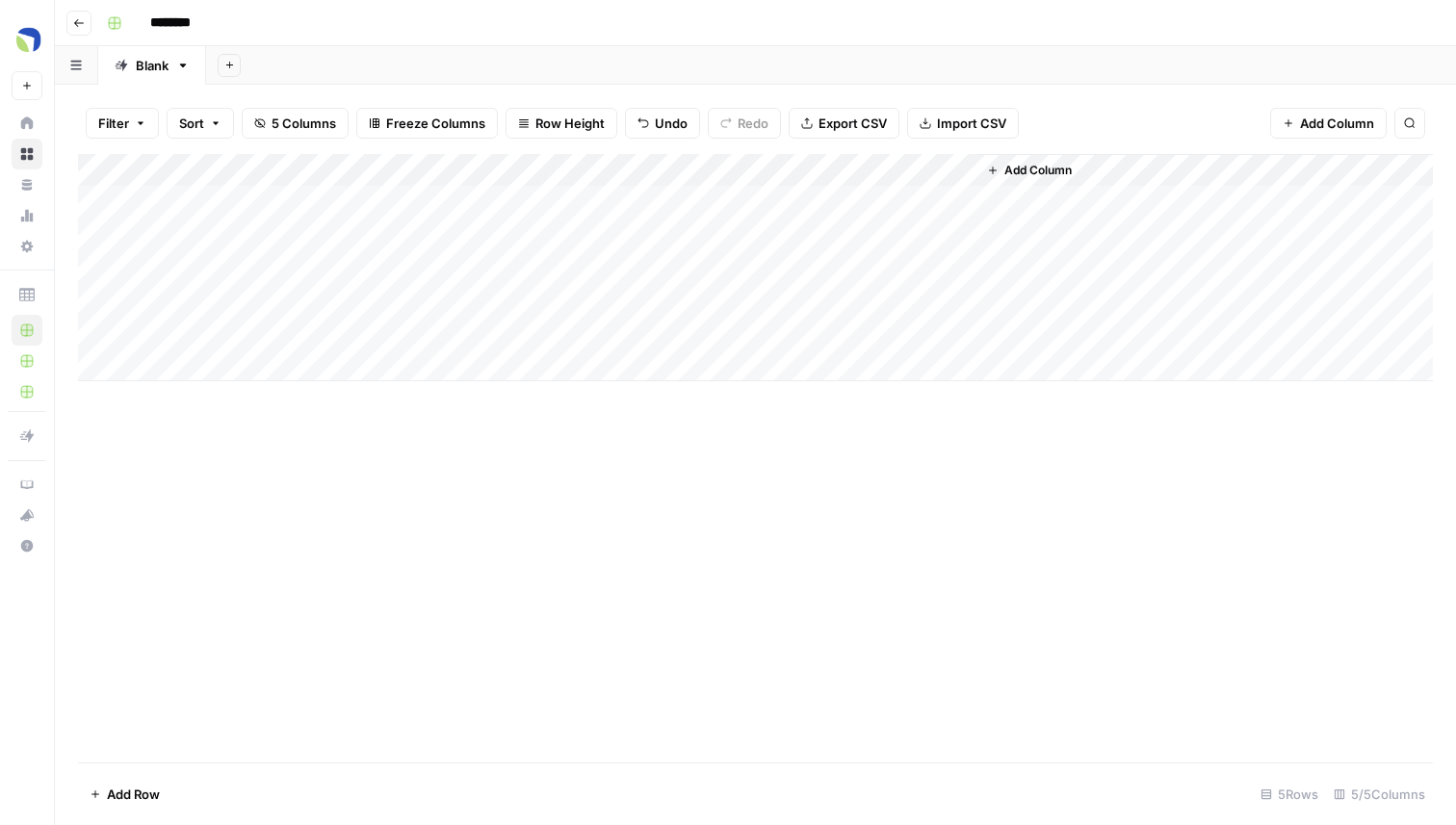 click on "Add Column" at bounding box center (755, 268) 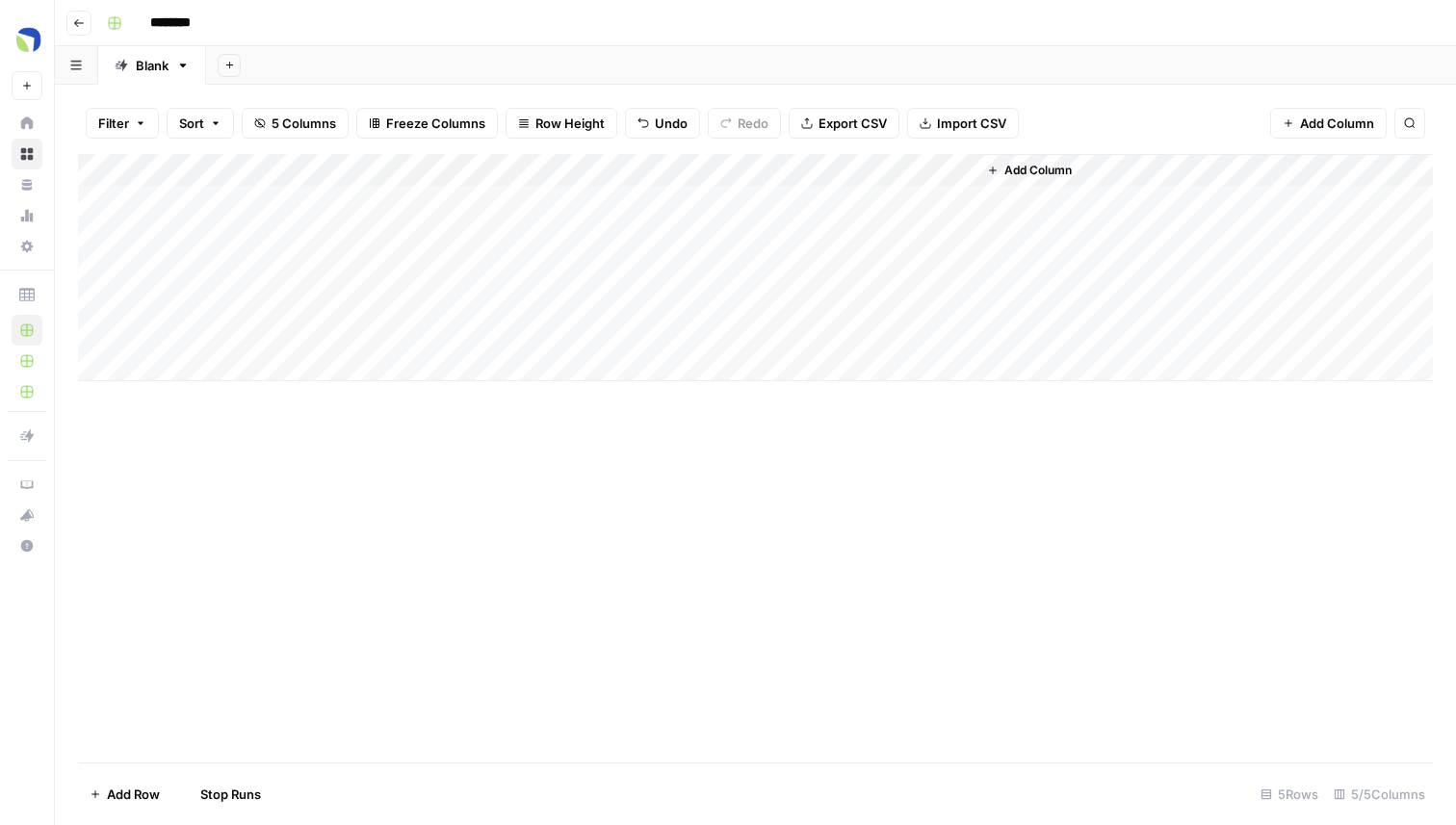 click on "Add Column" at bounding box center [755, 268] 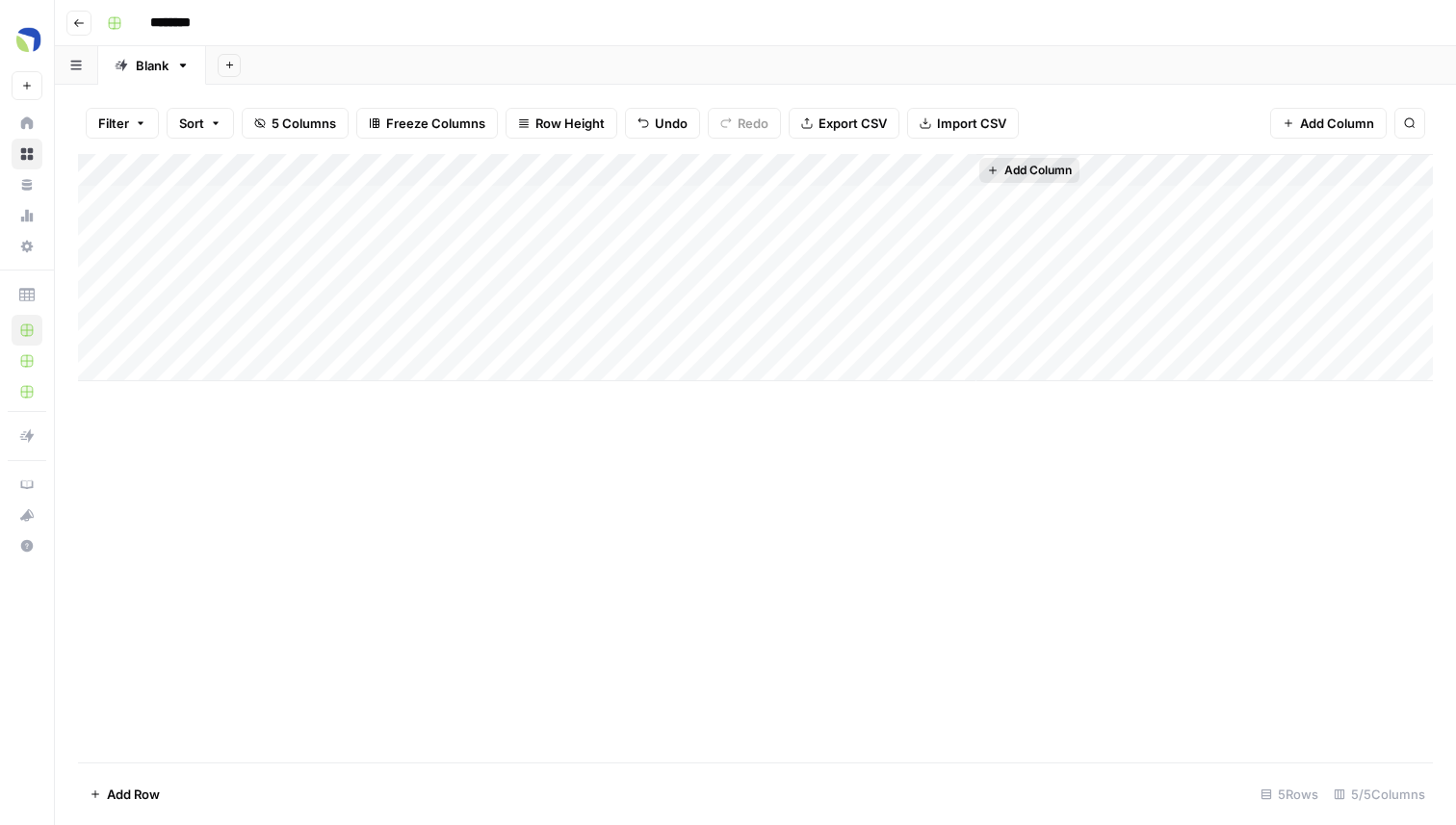 click on "Add Column" at bounding box center [1029, 170] 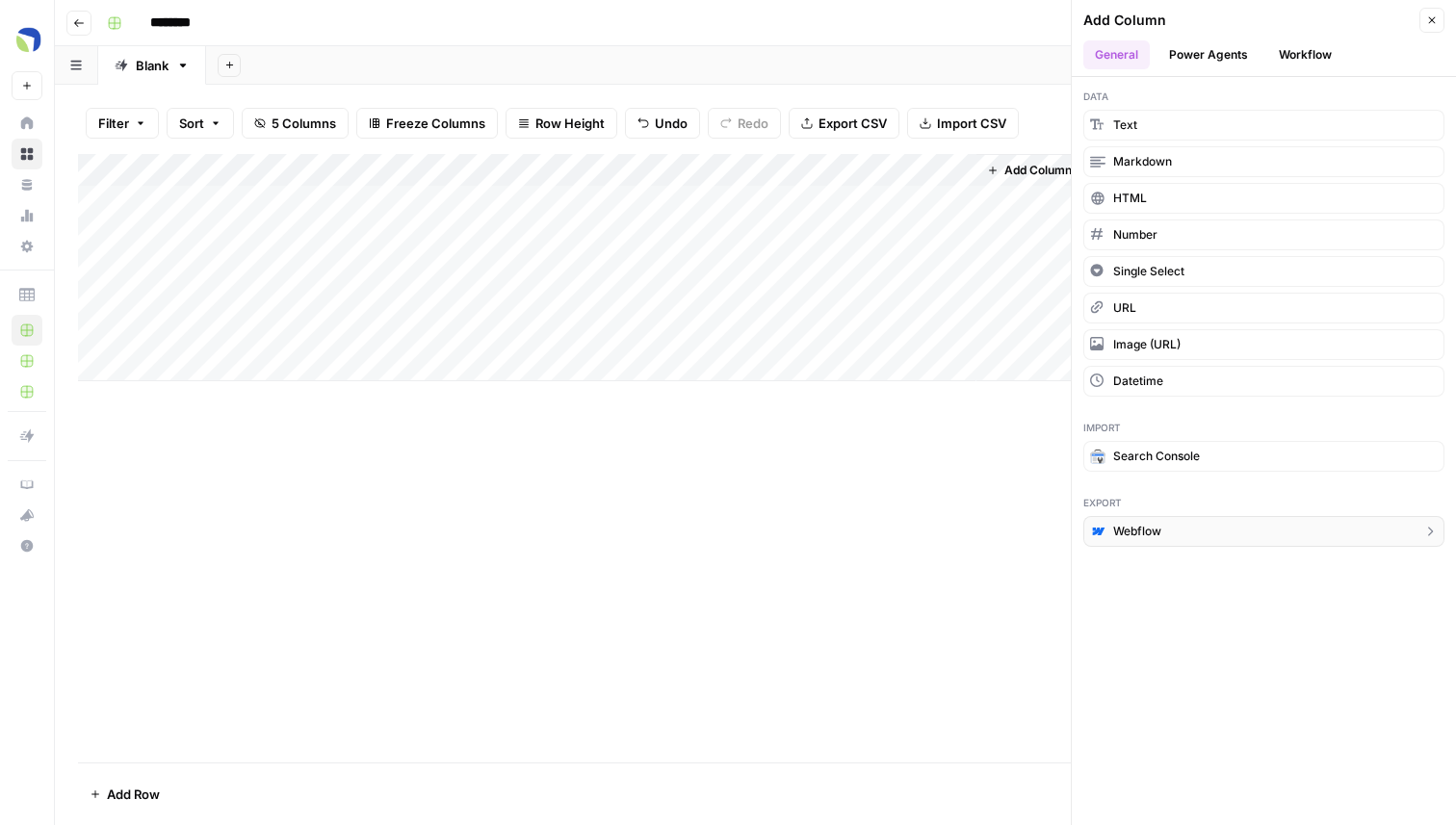 click on "Webflow" at bounding box center [1263, 531] 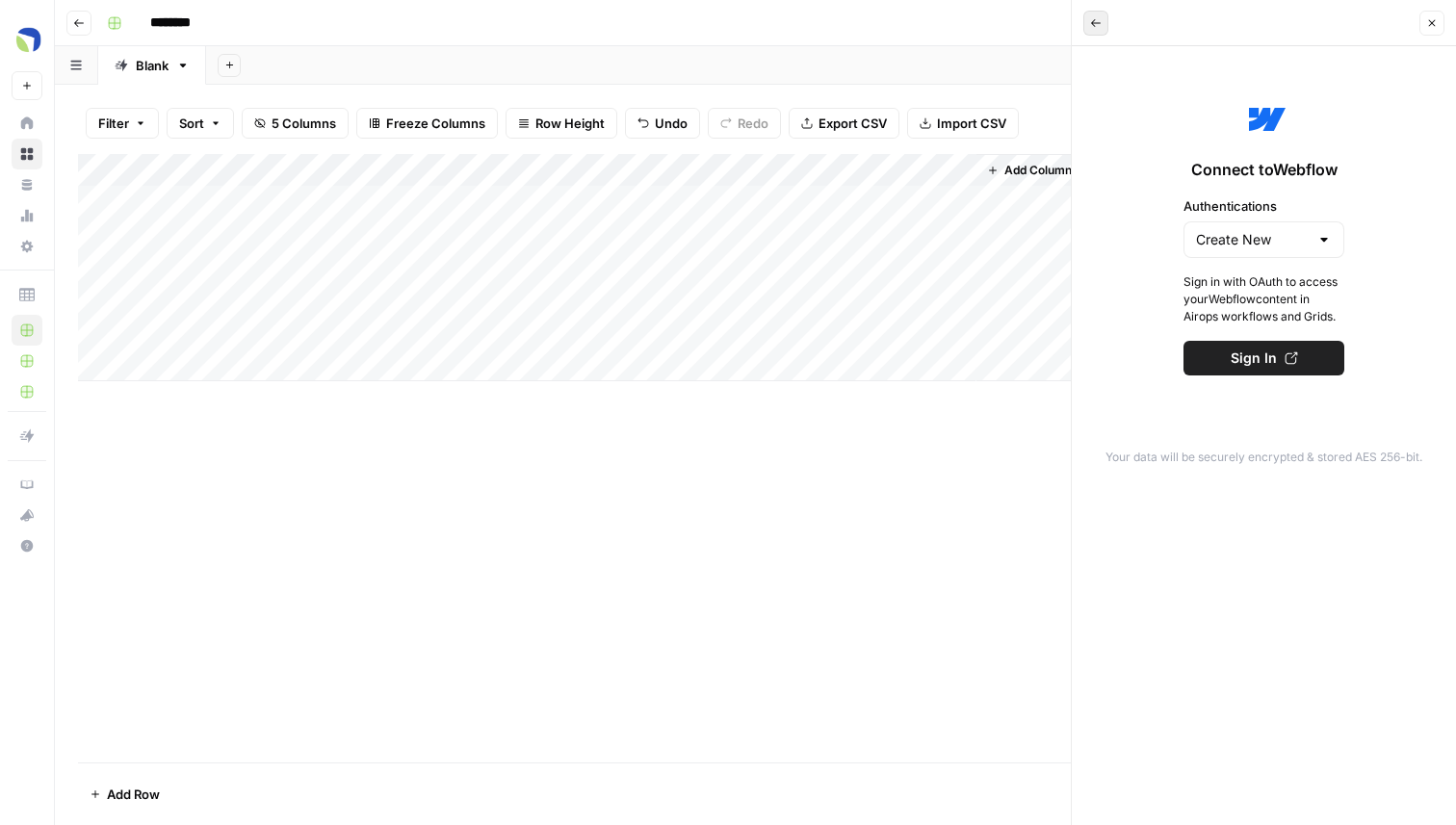 click 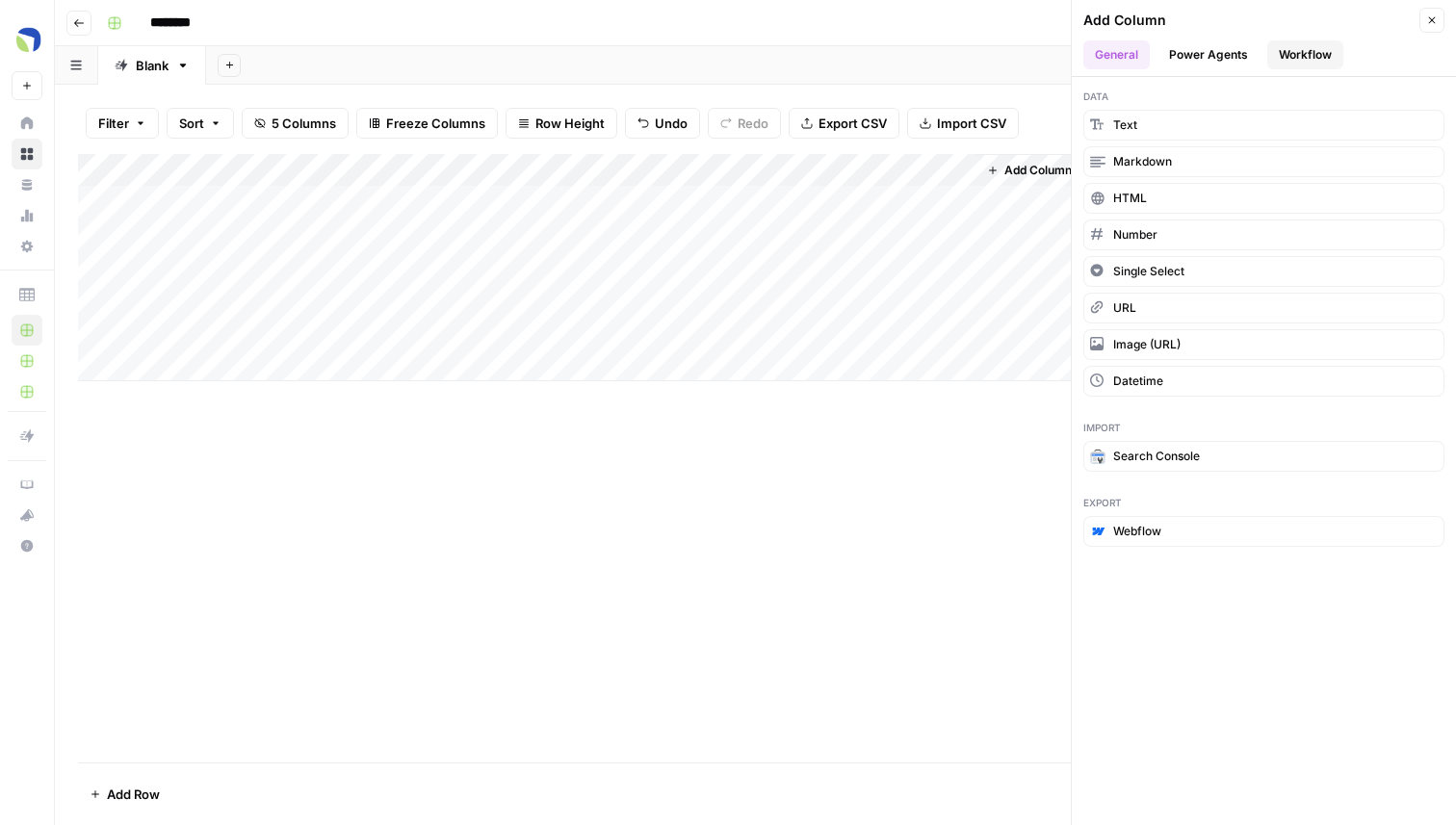click on "Workflow" at bounding box center (1305, 55) 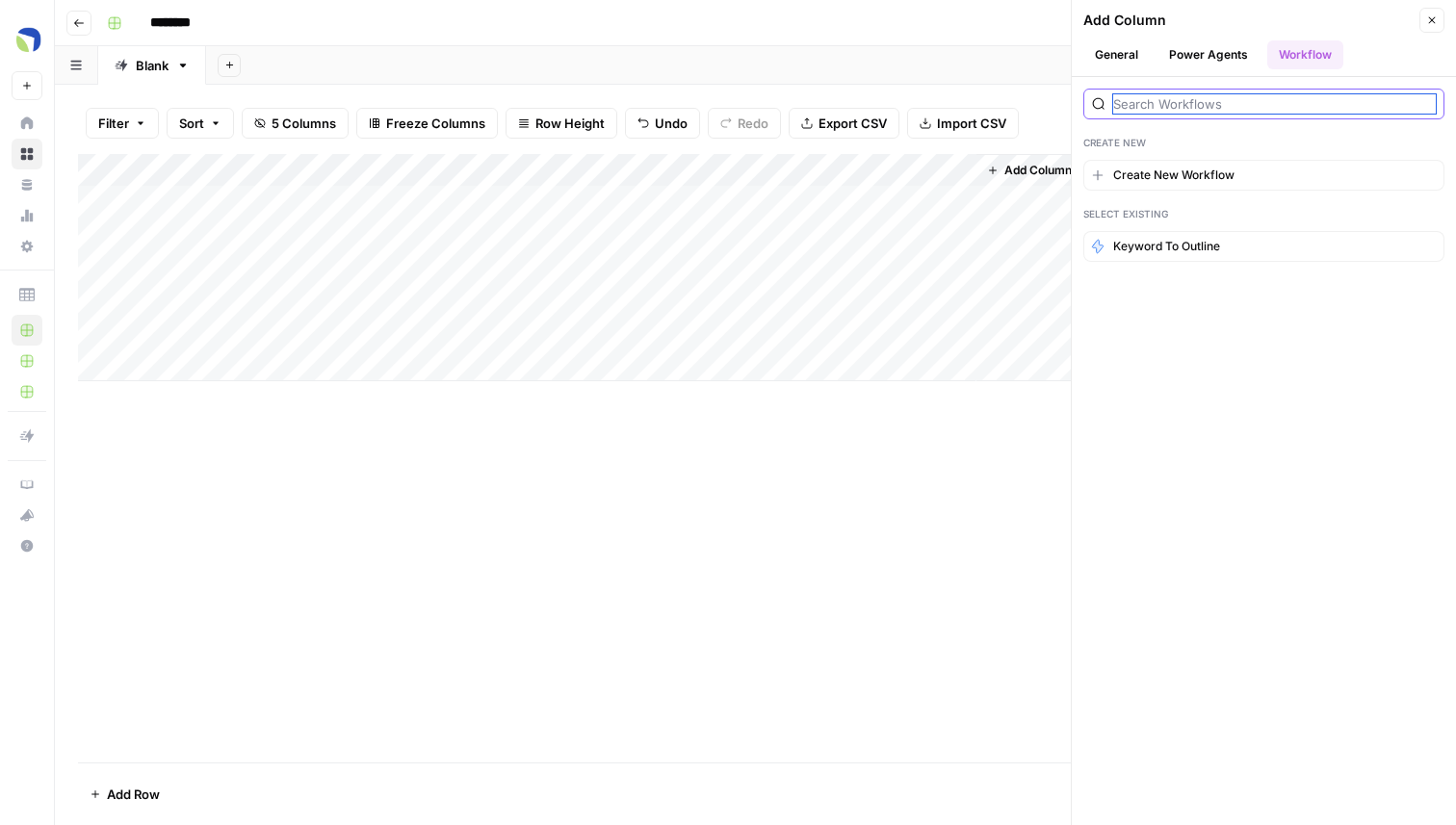 click at bounding box center [1274, 104] 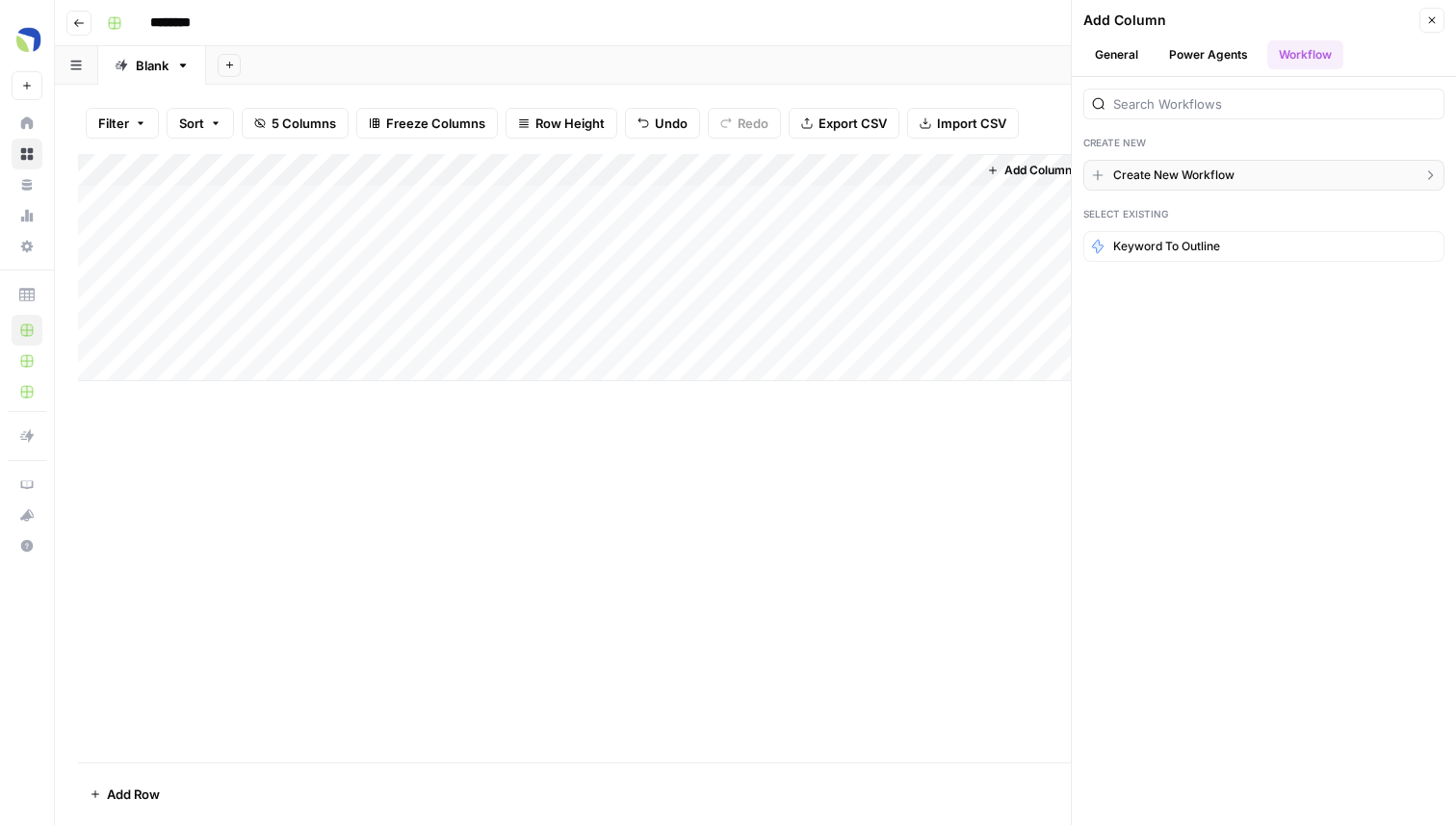 click on "Create New Workflow" at bounding box center (1263, 175) 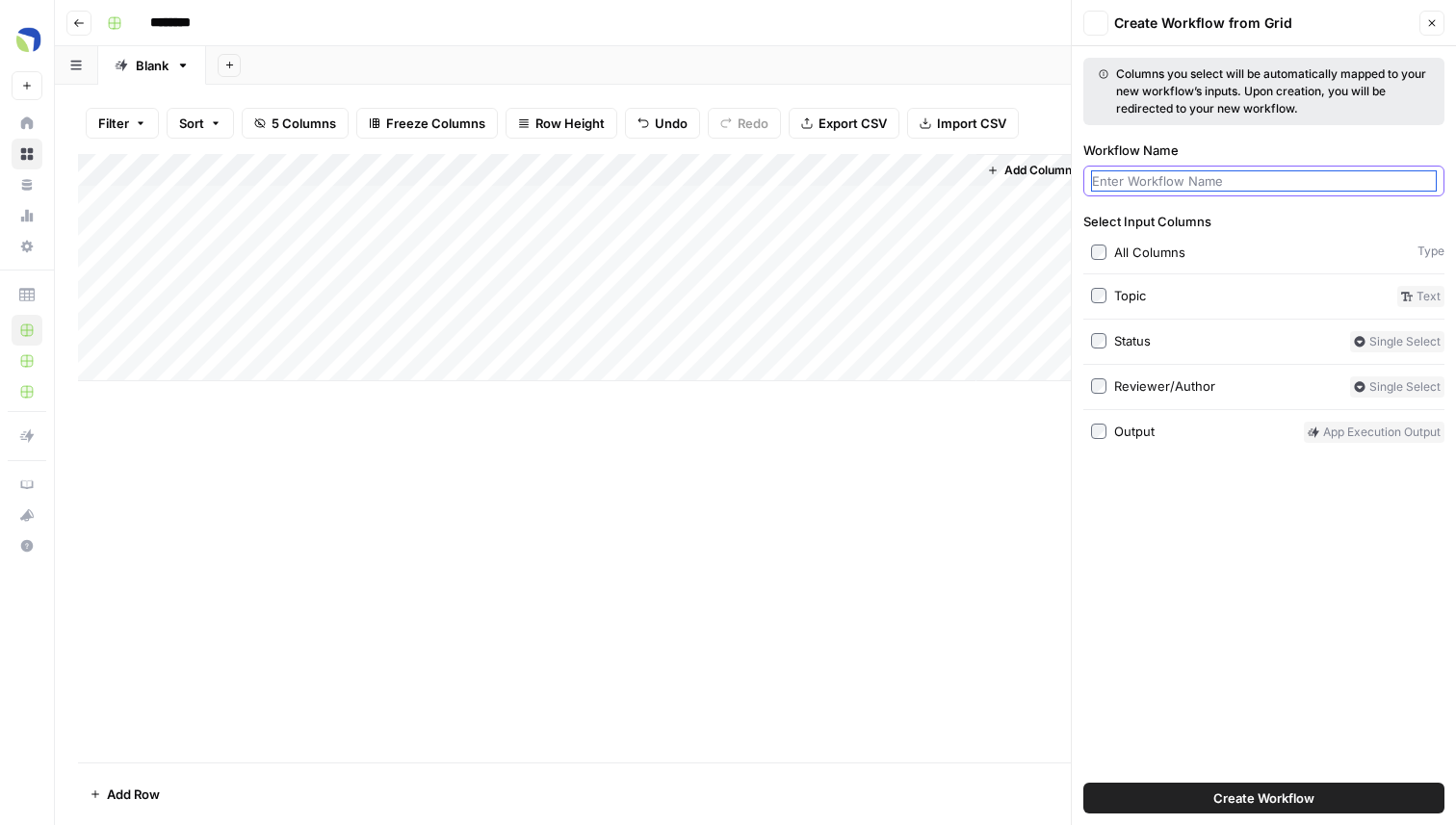 click on "Workflow Name" at bounding box center [1263, 181] 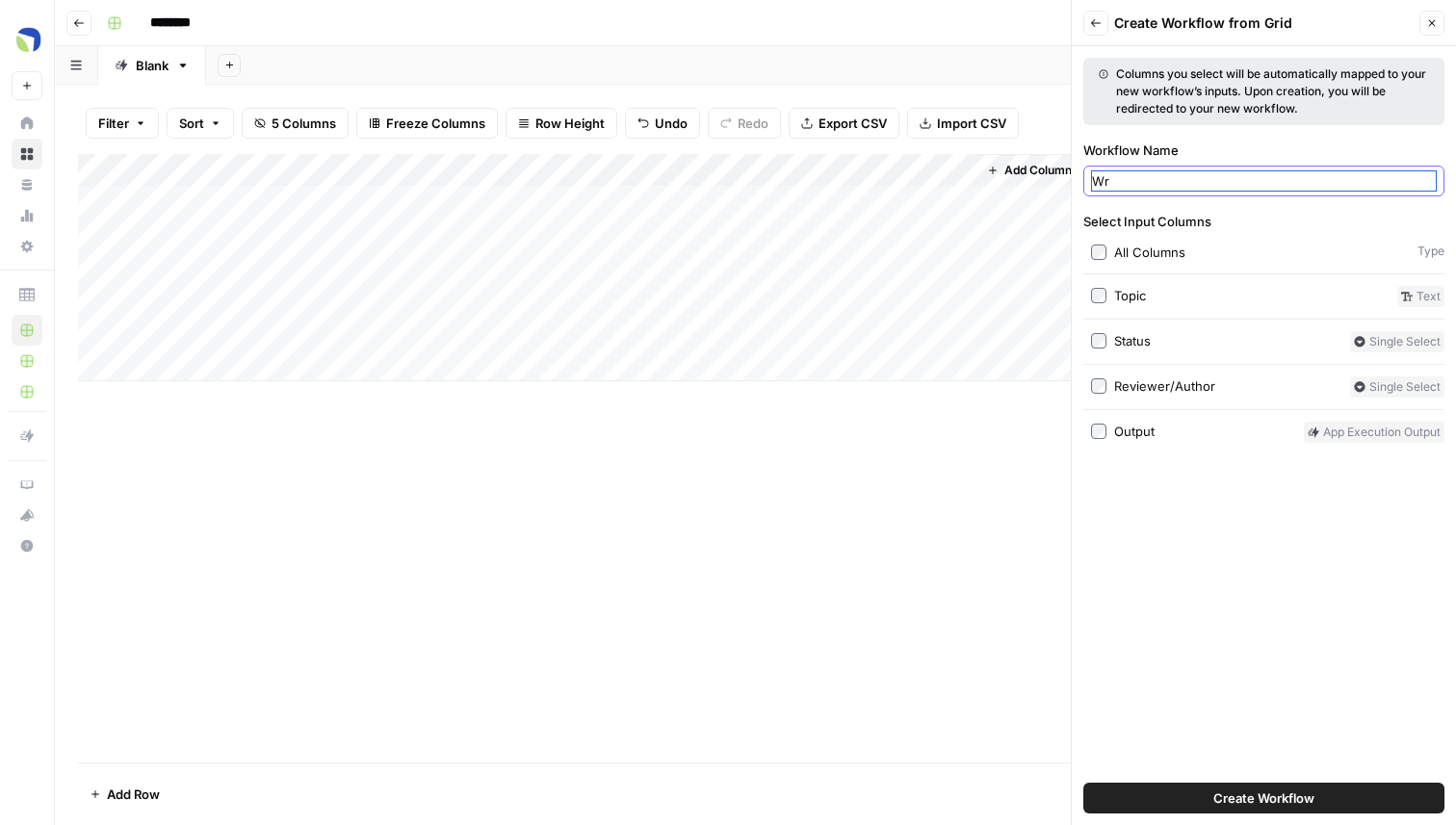 type on "W" 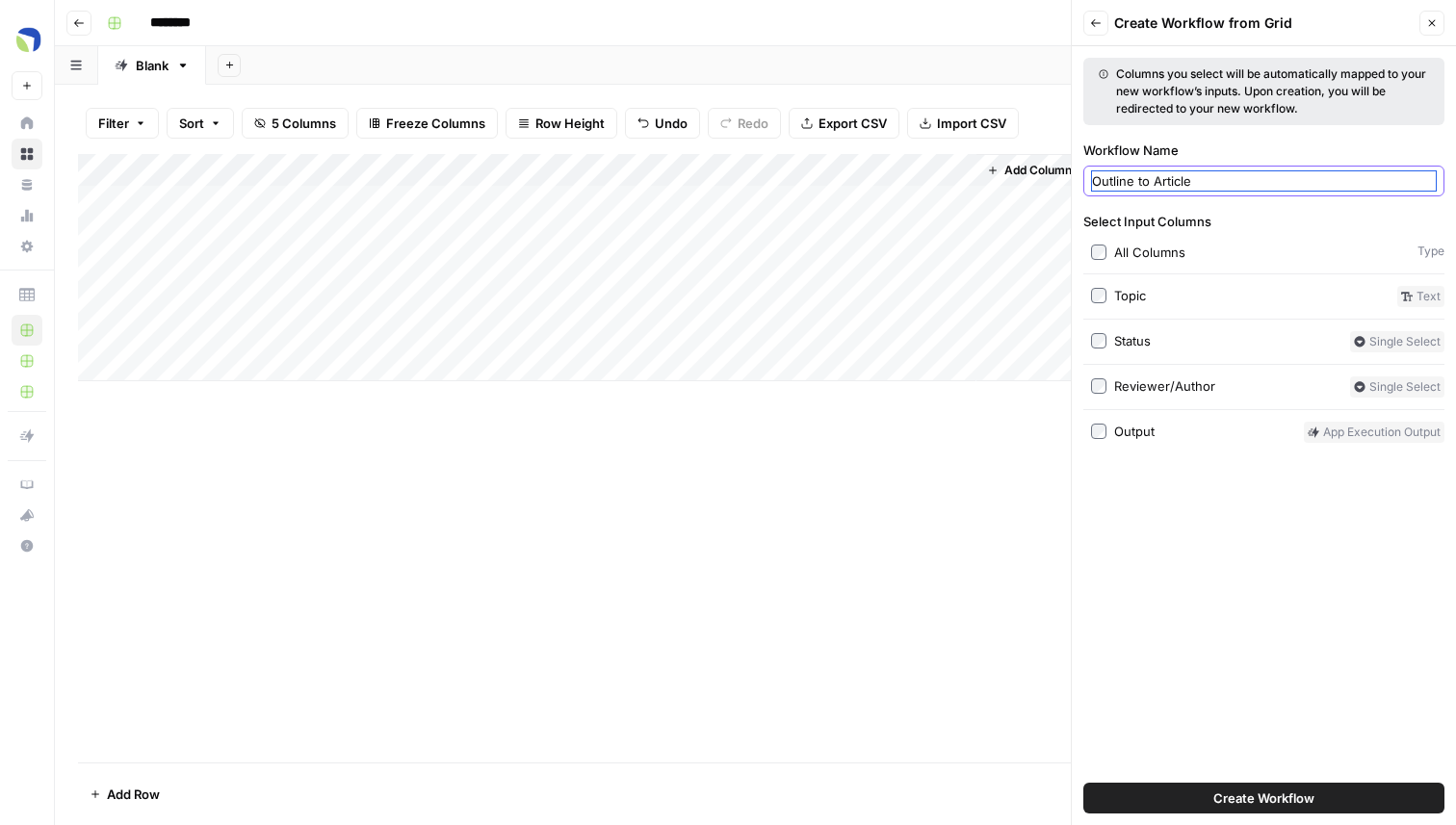 type on "Outline to Article" 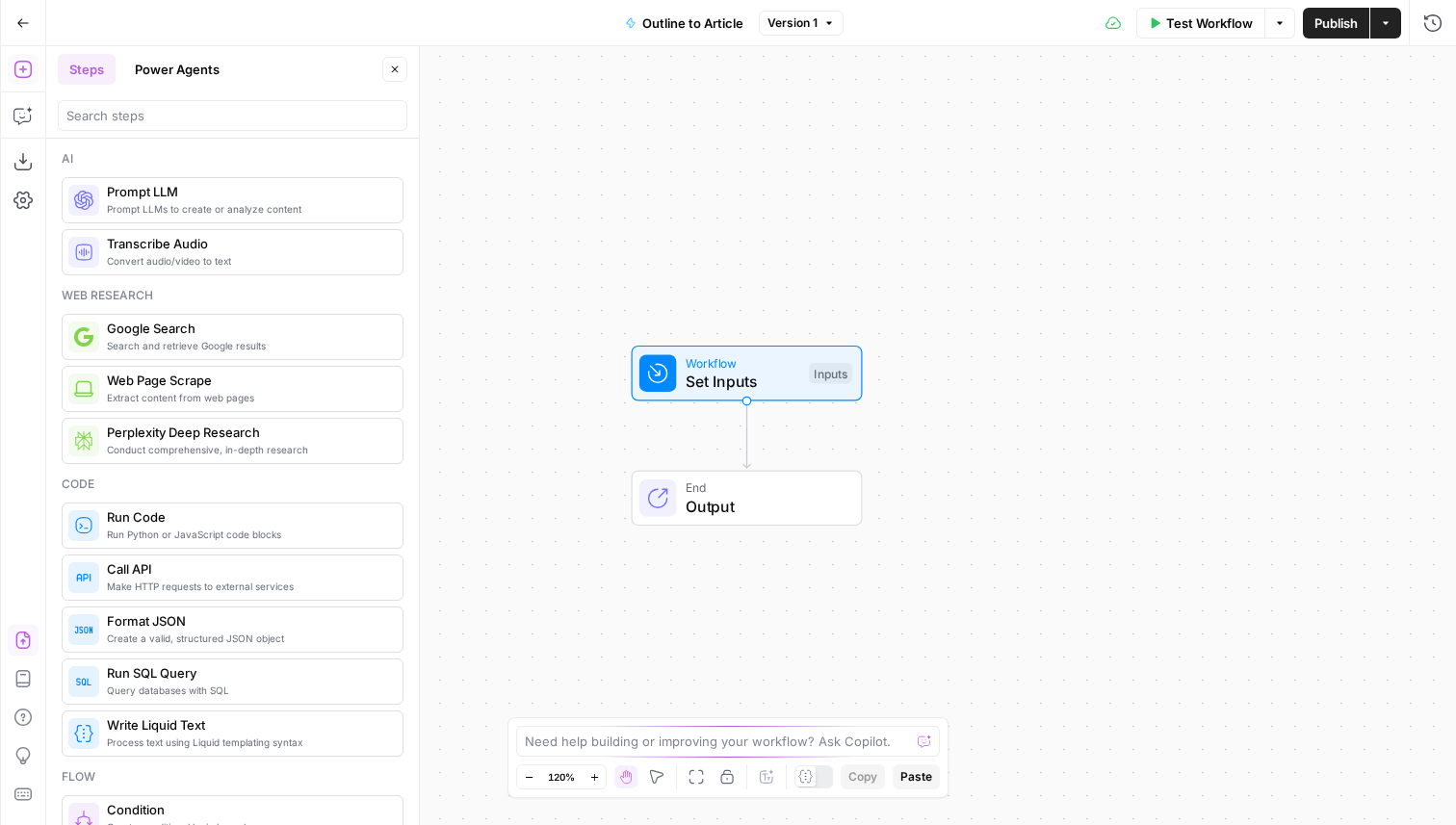 click 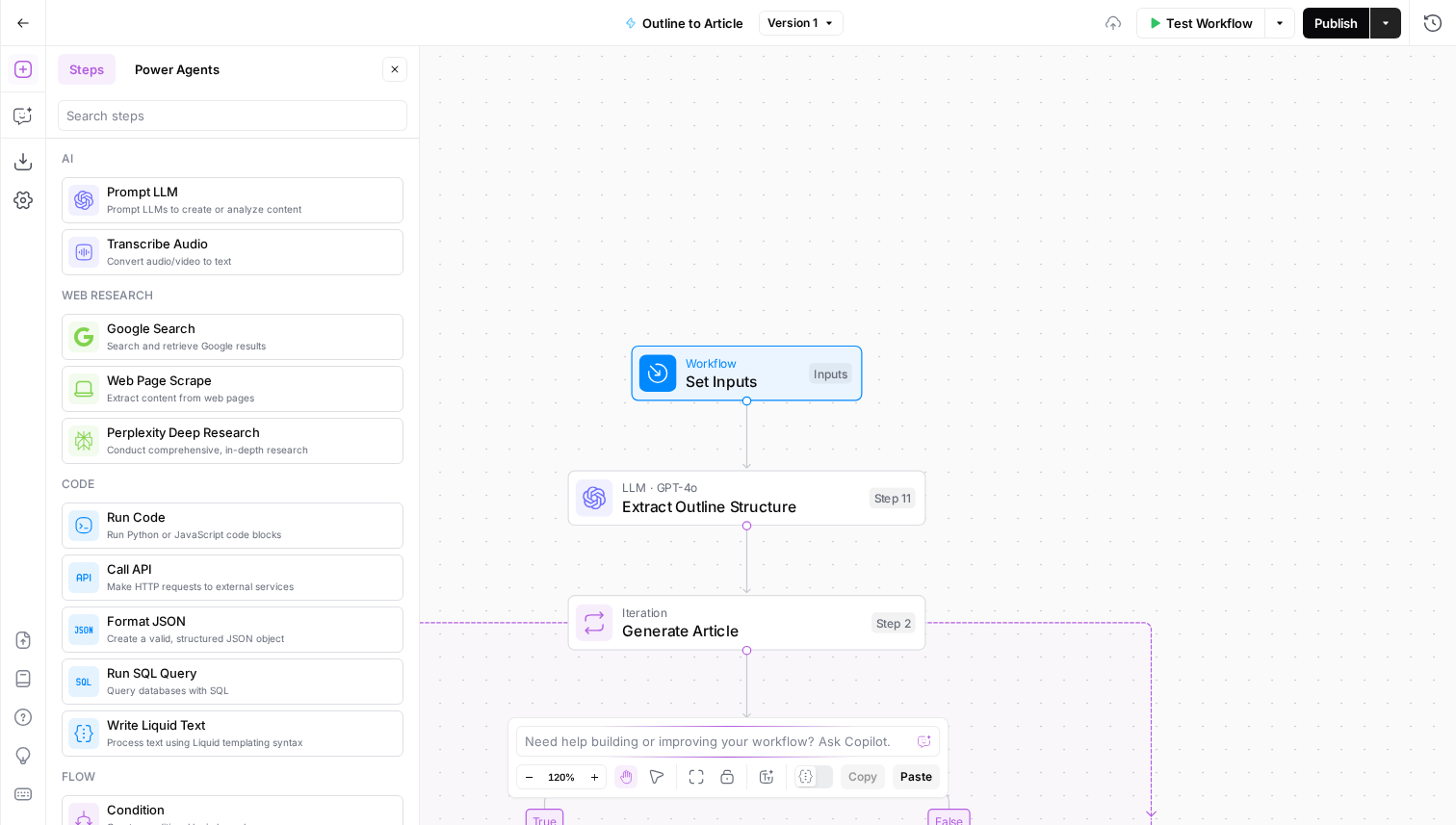 click on "Publish" at bounding box center [1336, 23] 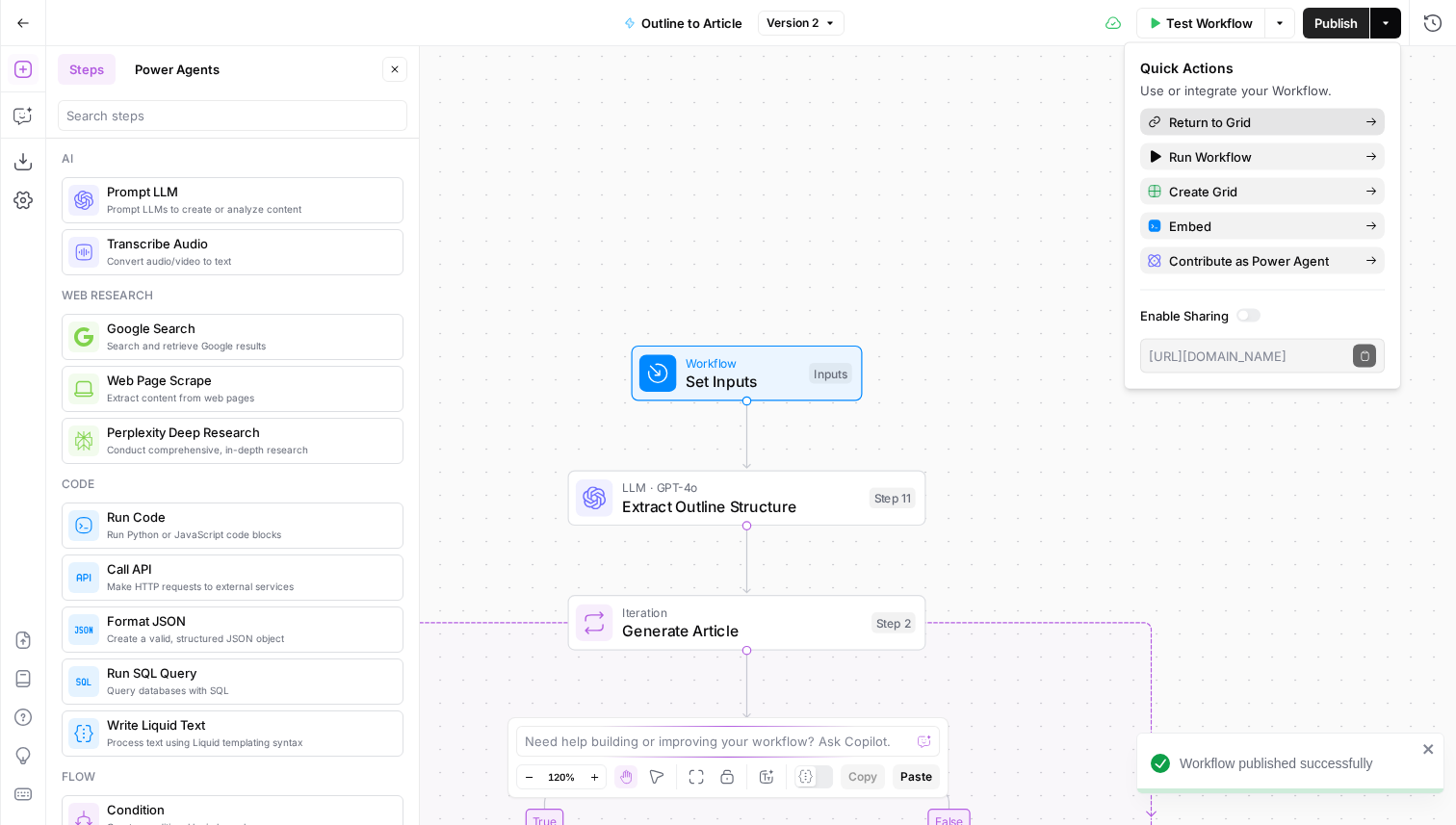 click on "Return to Grid" at bounding box center (1209, 122) 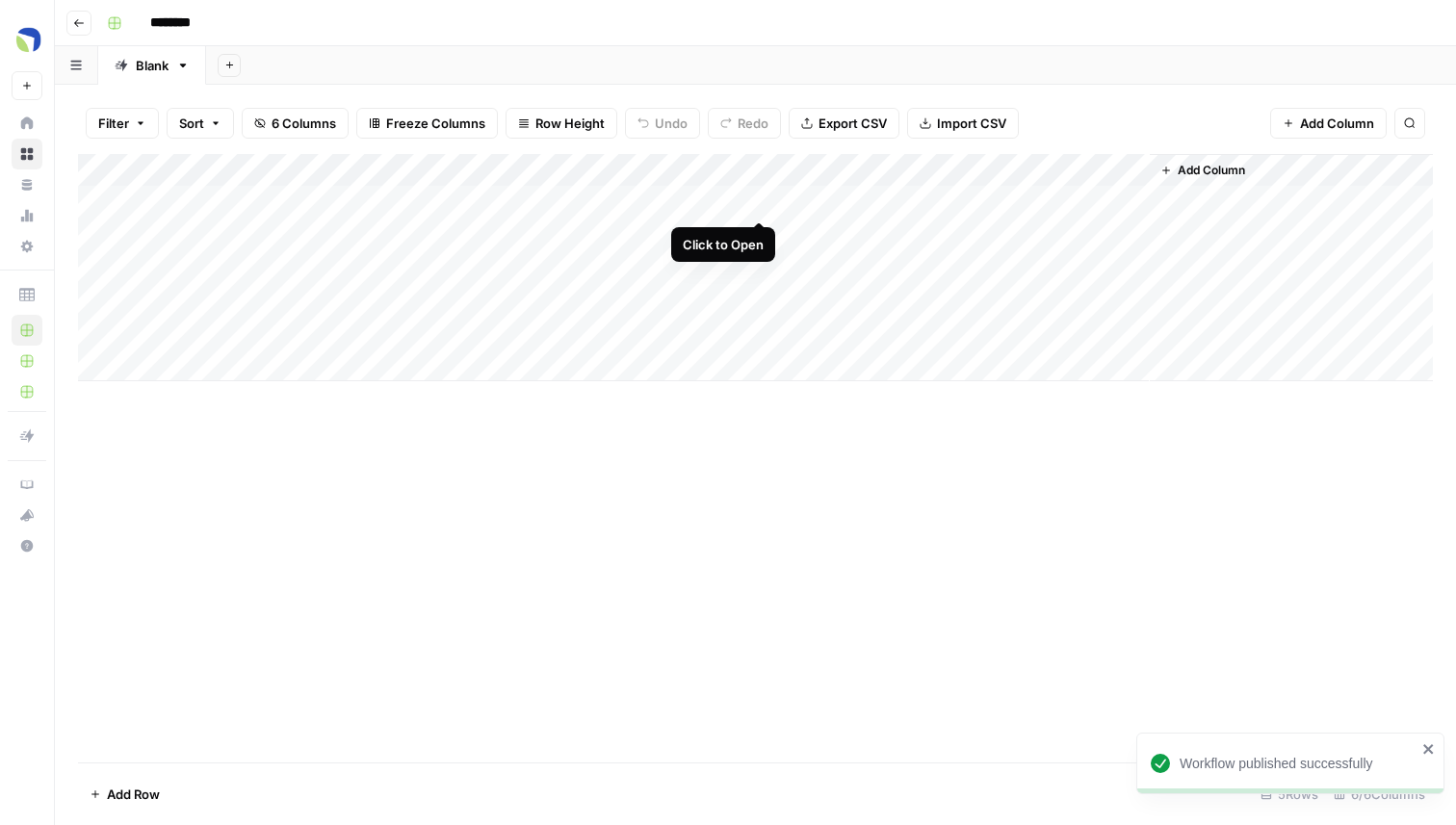 click on "Add Column" at bounding box center (755, 268) 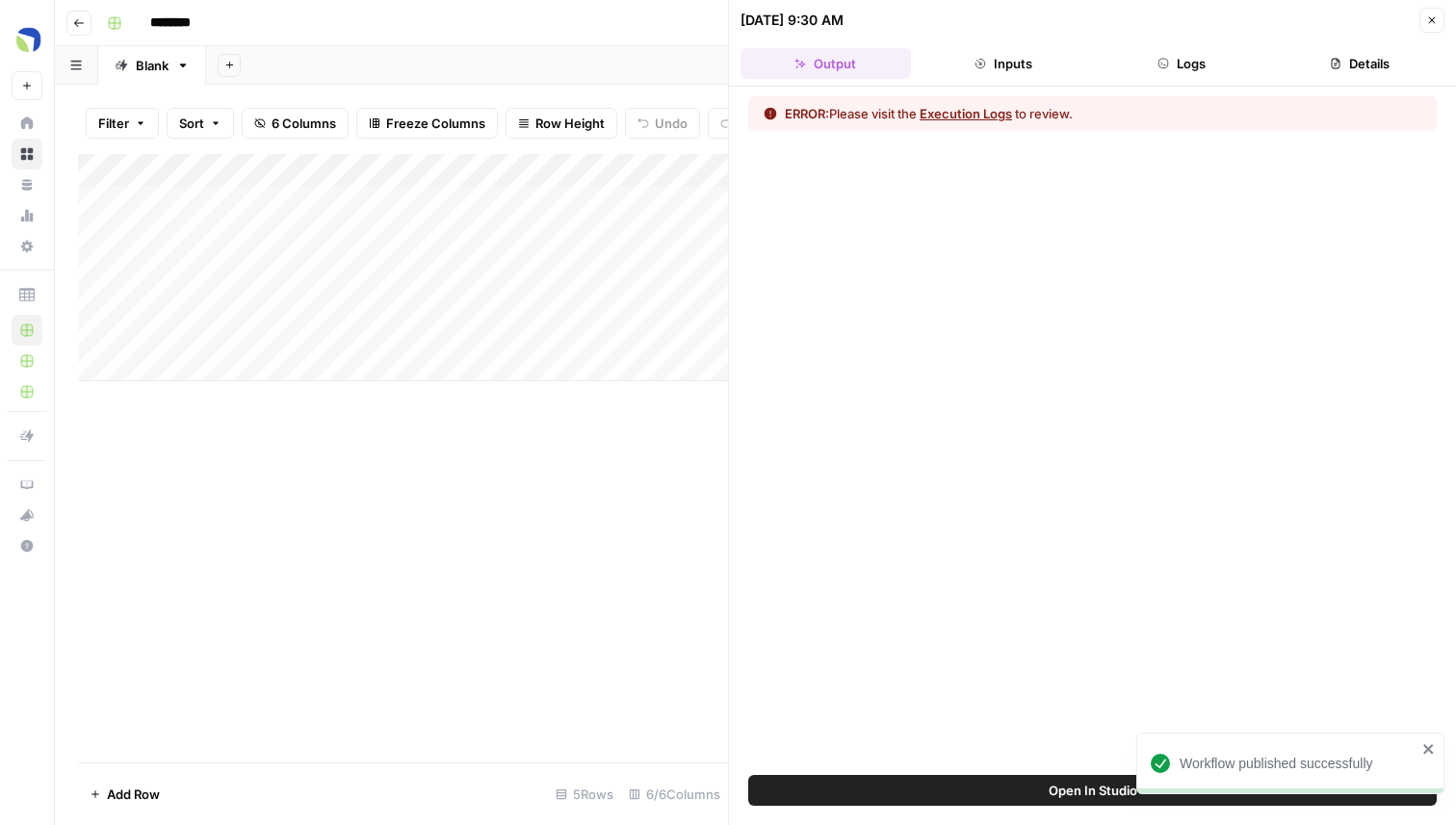 click on "Execution Logs" at bounding box center [966, 114] 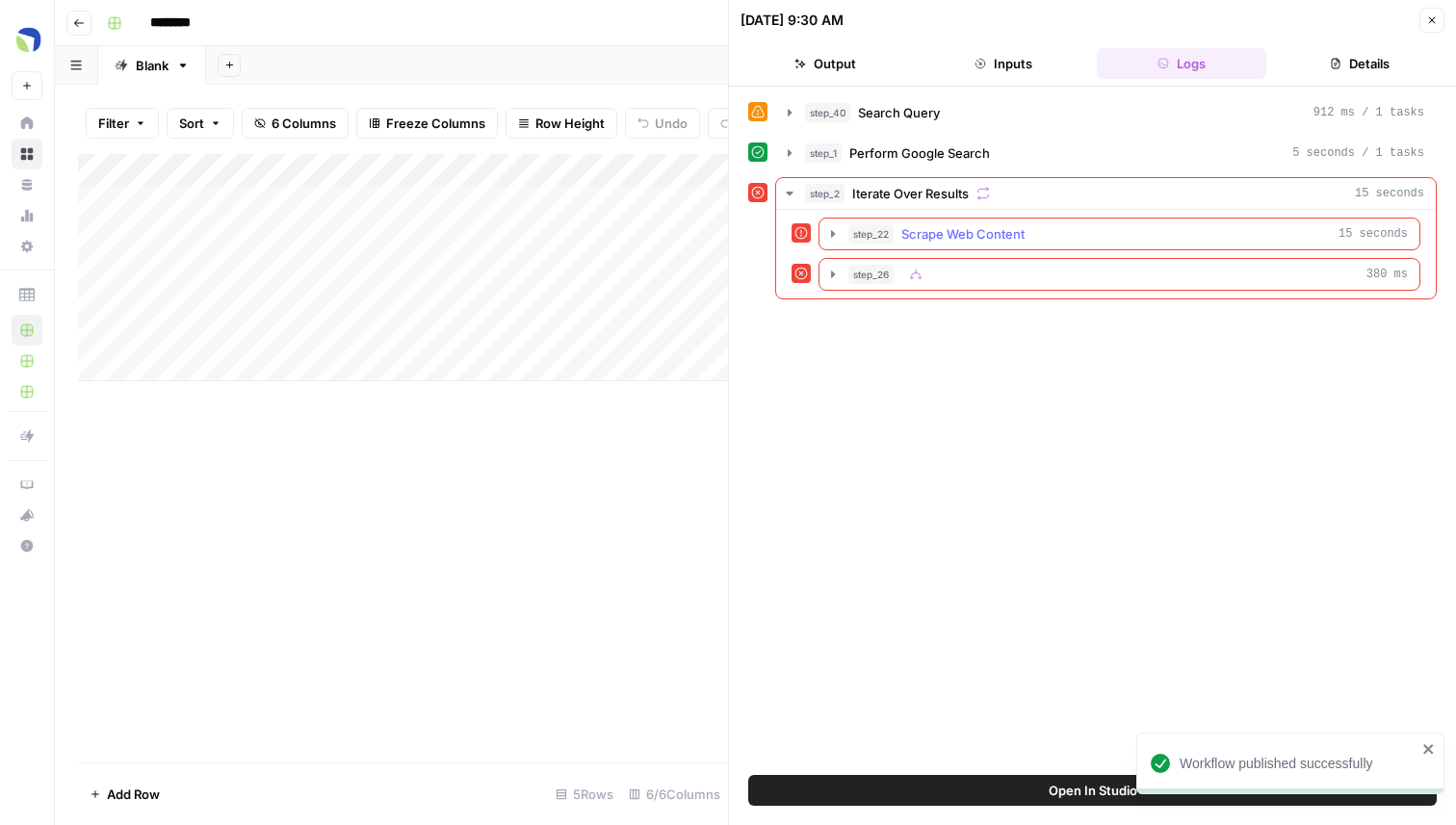 click on "Scrape Web Content" at bounding box center [963, 234] 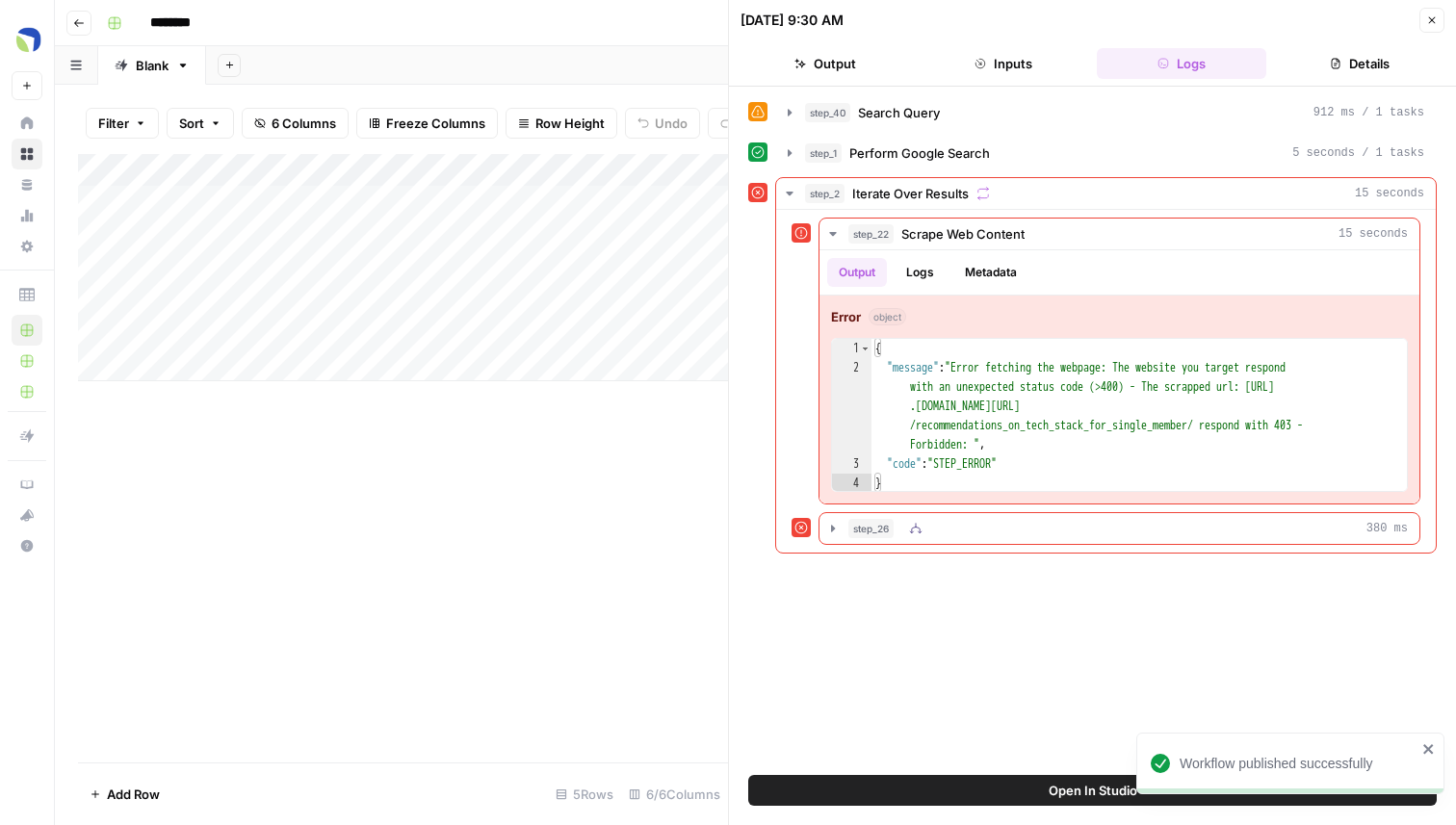 click on "step_22 Scrape Web Content 15 seconds Output Logs Metadata Error object 1 2 3 4 {    "message" :  "Error fetching the webpage: The website you target respond         with an unexpected status code (>400) - The scrapped url: https://www        .reddit.com/r/CFP/comments/zb3fsu        /recommendations_on_tech_stack_for_single_member/ respond with 403 -         Forbidden: " ,    "code" :  "STEP_ERROR" }     XXXXXXXXXXXXXXXXXXXXXXXXXXXXXXXXXXXXXXXXXXXXXXXXXXXXXXXXXXXXXXXXXXXXXXXXXXXXXXXXXXXXXXXXXXXXXXXXXXXXXXXXXXXXXXXXXXXXXXXXXXXXXXXXXXXXXXXXXXXXXXXXXXXXXXXXXXXXXXXXXXXXXXXXXXXXXXXXXXXXXXXXXXXXXXXXXXXXXXXXXXXXXXXXXXXXXXXXXXXXXXXXXXXXXXXXXXXXXXXXXXXXXXXXXXXXXXXXXXXXXXXXXXXXXXXXXXXXXXXXXXXXXXXXXXXXXXXXXXXXXXXXXXXXXXXXXXXXXXXXXXXXXXXXXXXXXXXXXXXXXXXXXXXXXXXXXXXXXXXXXXXXXXXXXXXXXXXXXXXXXXXXXXXXXXXXXXXXXXXXXXXXXXXXXXXXXXXXXXXXXXXXXXXXXXXXXXXXXXXXXXXXXXXXXXXXXXXXXXXXXXXXXXXXXXXXXXXXXXXXXXXXXXXXXXXXXXXXXXXXXXXXXXXXXXXX step_26 380 ms" at bounding box center (1105, 381) 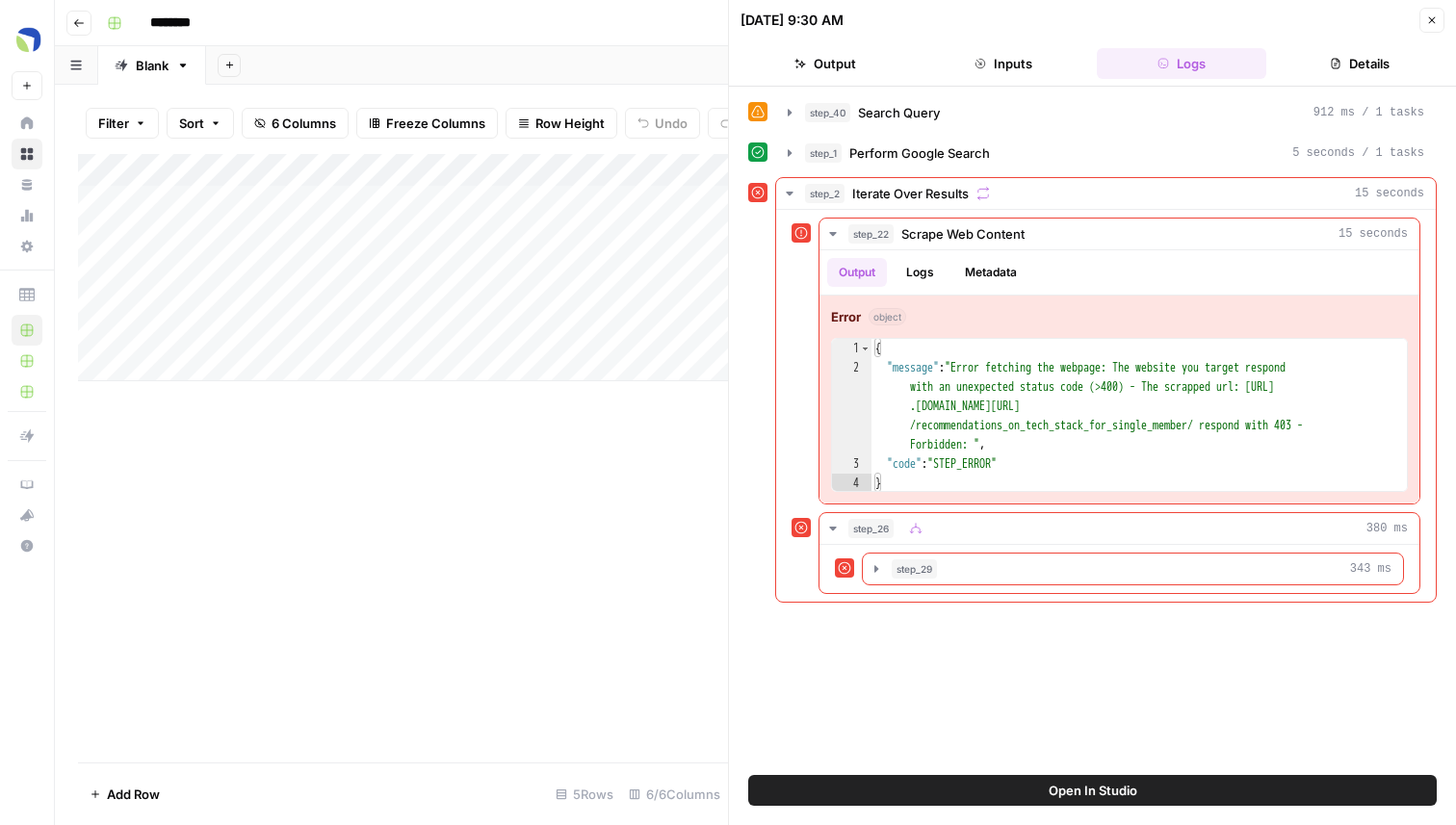 click on "step_29 343 ms" at bounding box center (1132, 569) 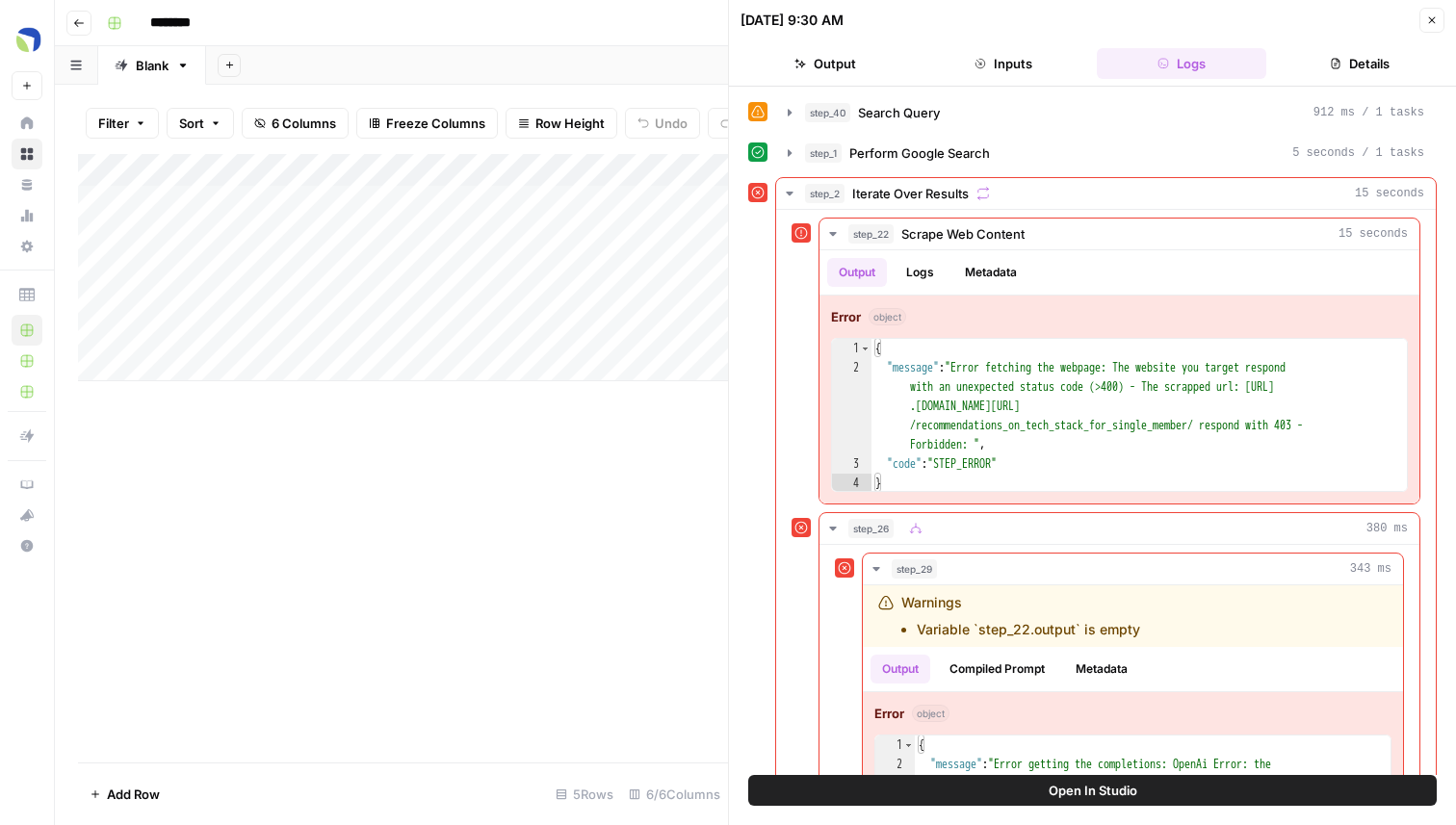 scroll, scrollTop: 172, scrollLeft: 0, axis: vertical 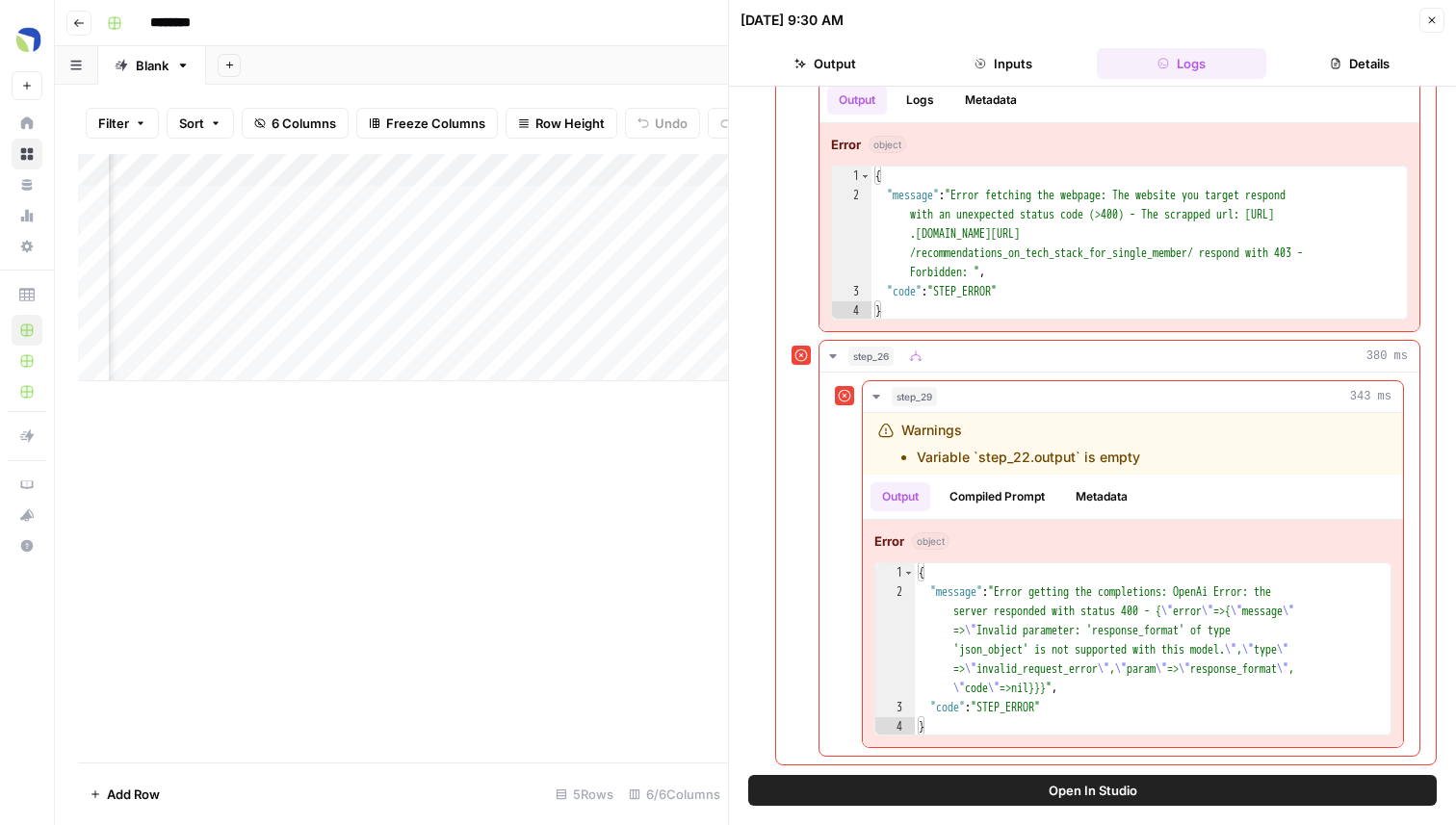 click on "Add Column" at bounding box center (403, 268) 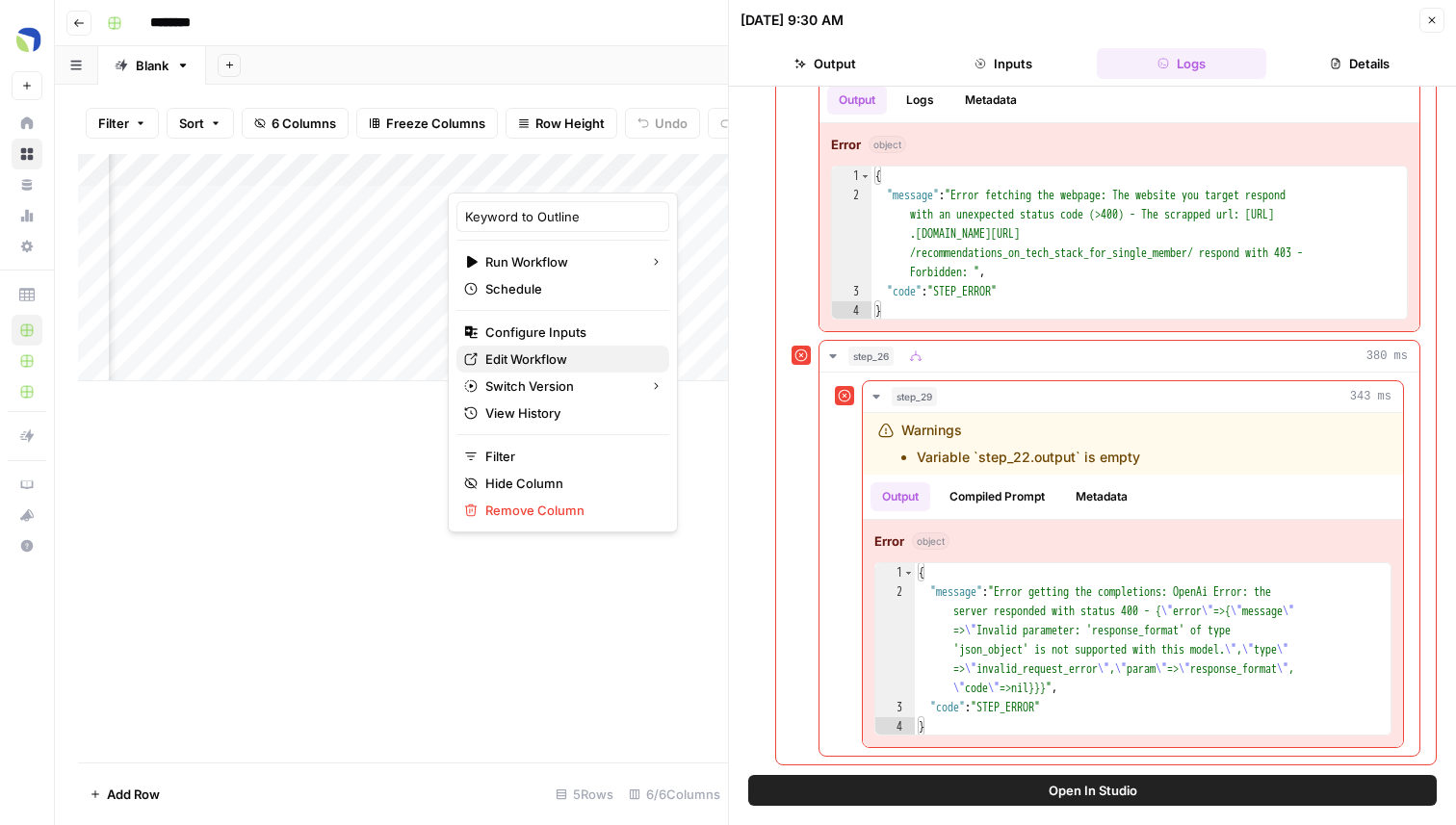 click on "Edit Workflow" at bounding box center (526, 359) 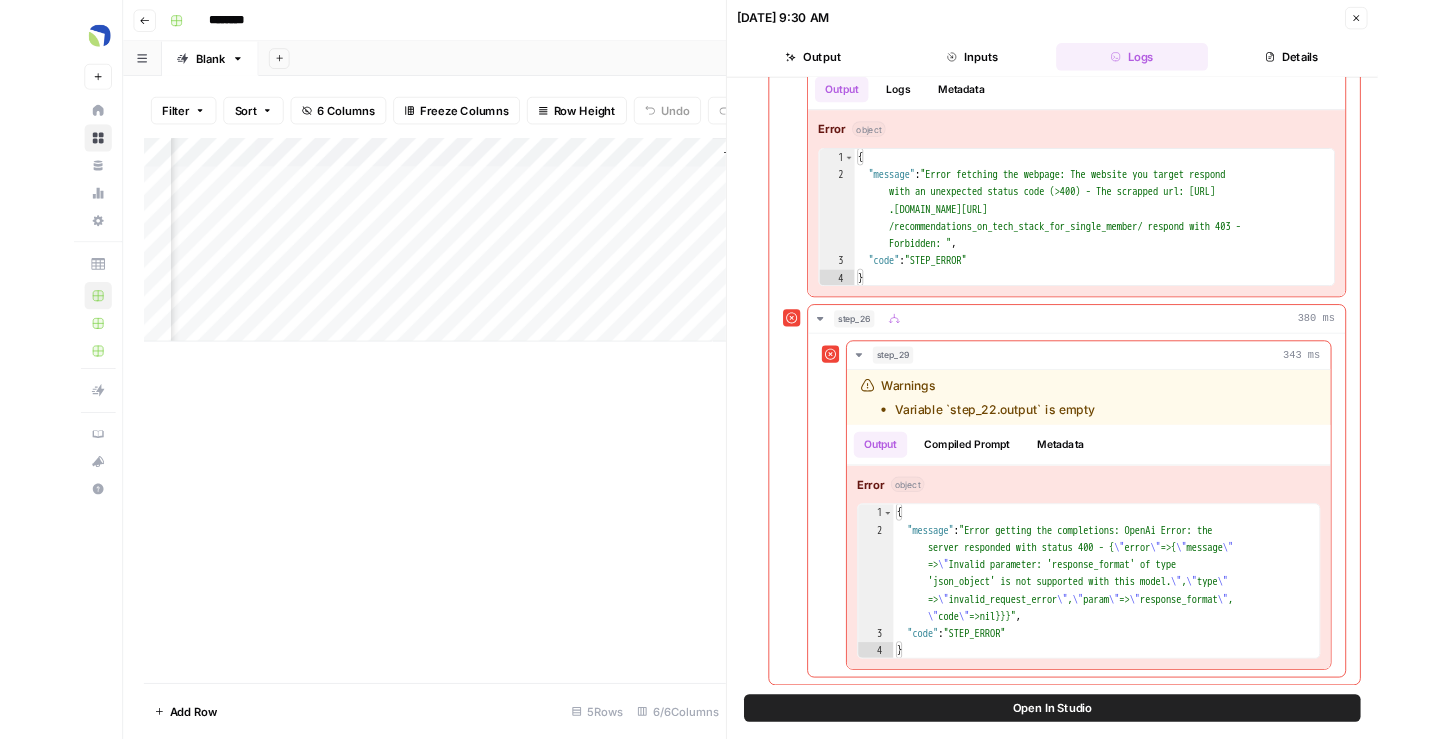 scroll, scrollTop: 0, scrollLeft: 304, axis: horizontal 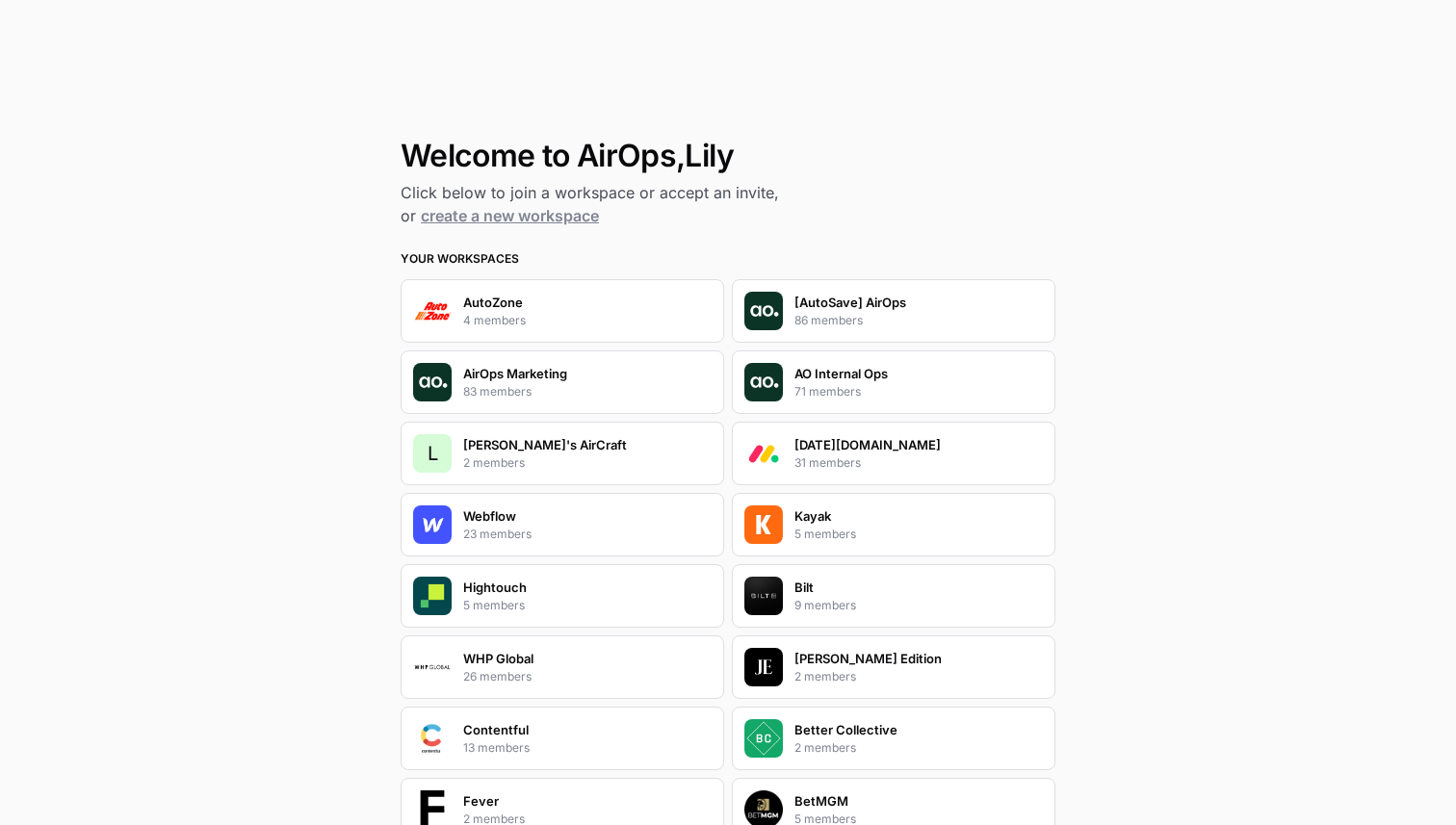 click on "23 members" at bounding box center (497, 534) 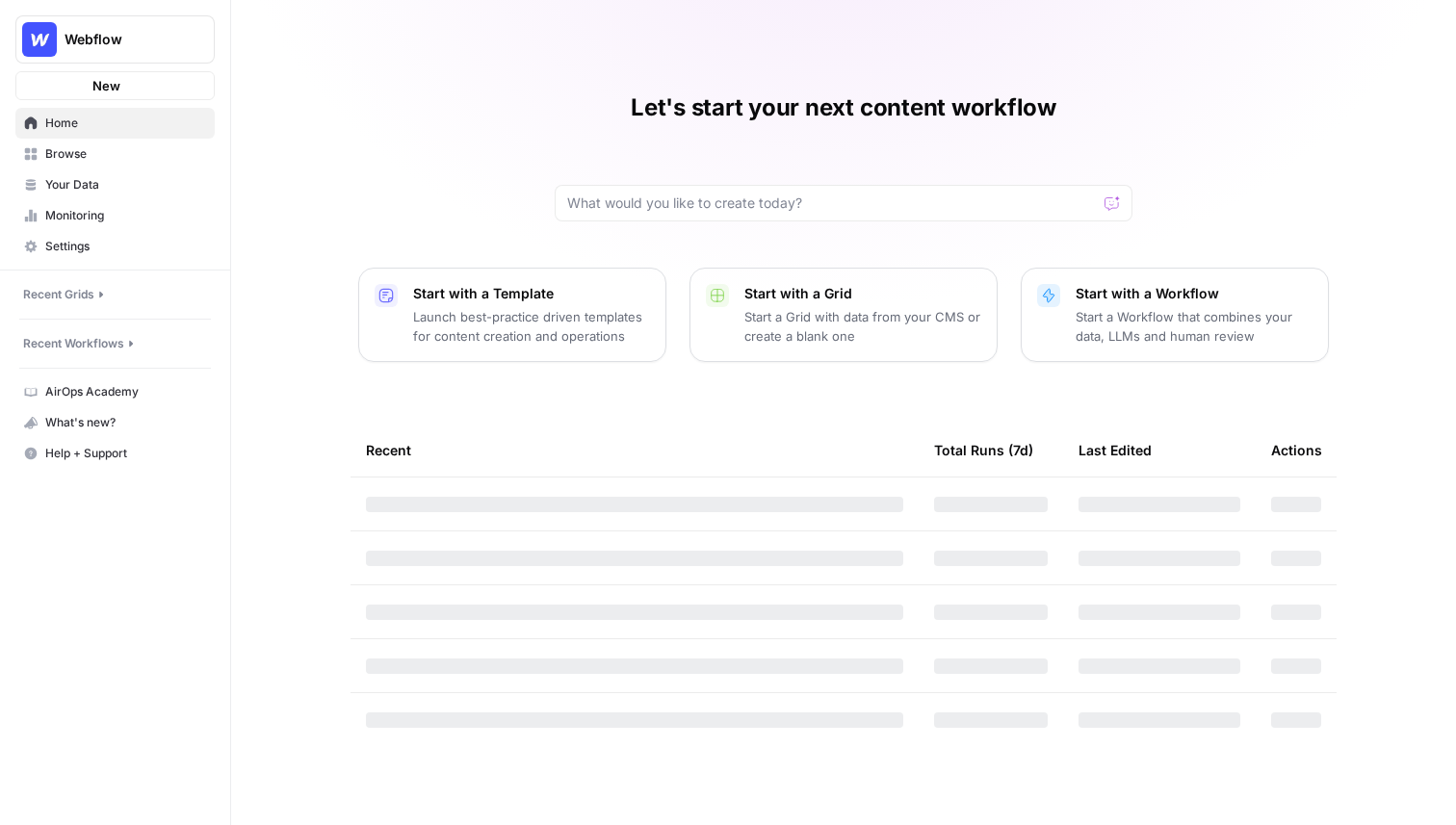 scroll, scrollTop: 0, scrollLeft: 0, axis: both 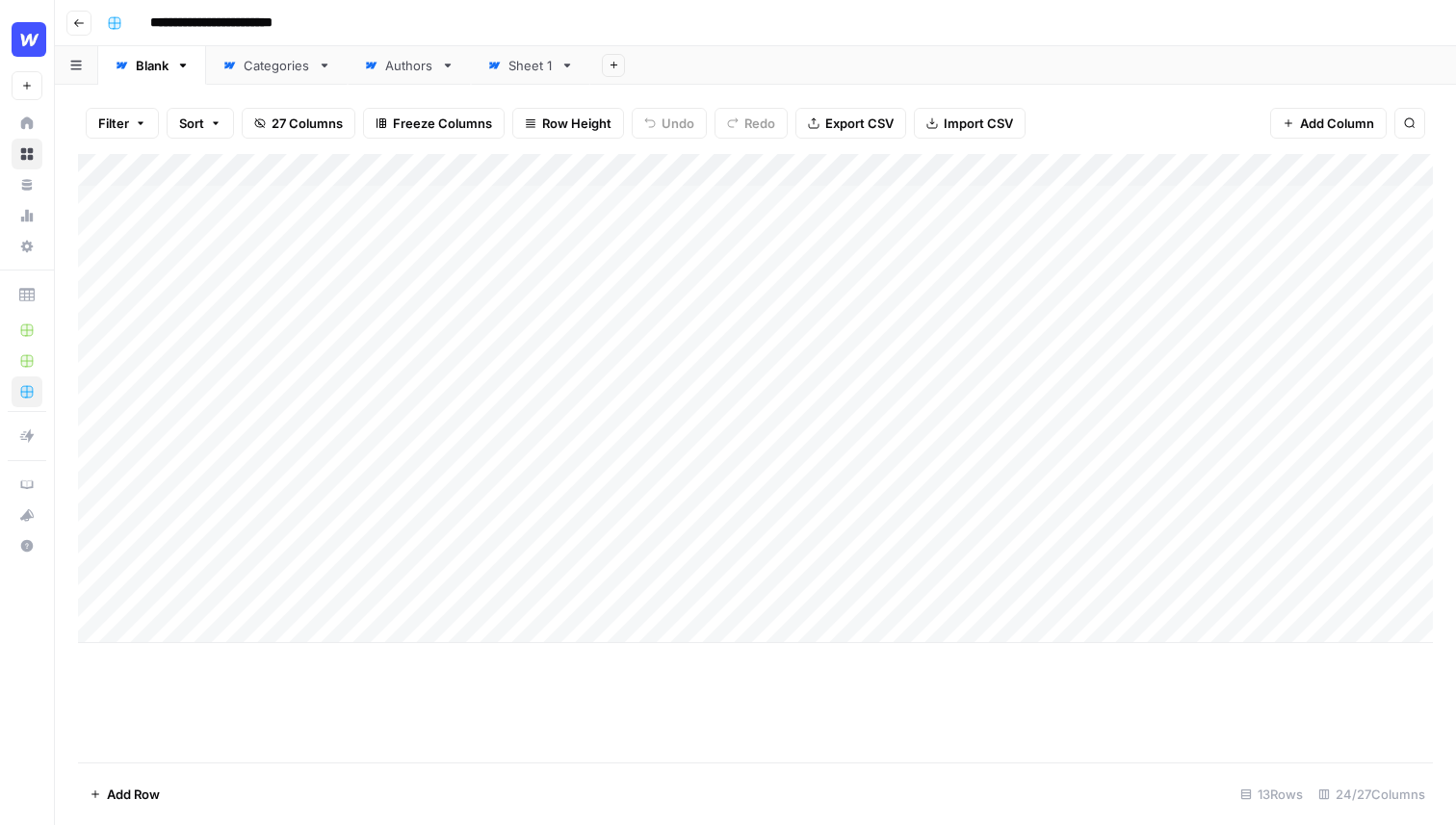 click on "Add Column" at bounding box center [755, 399] 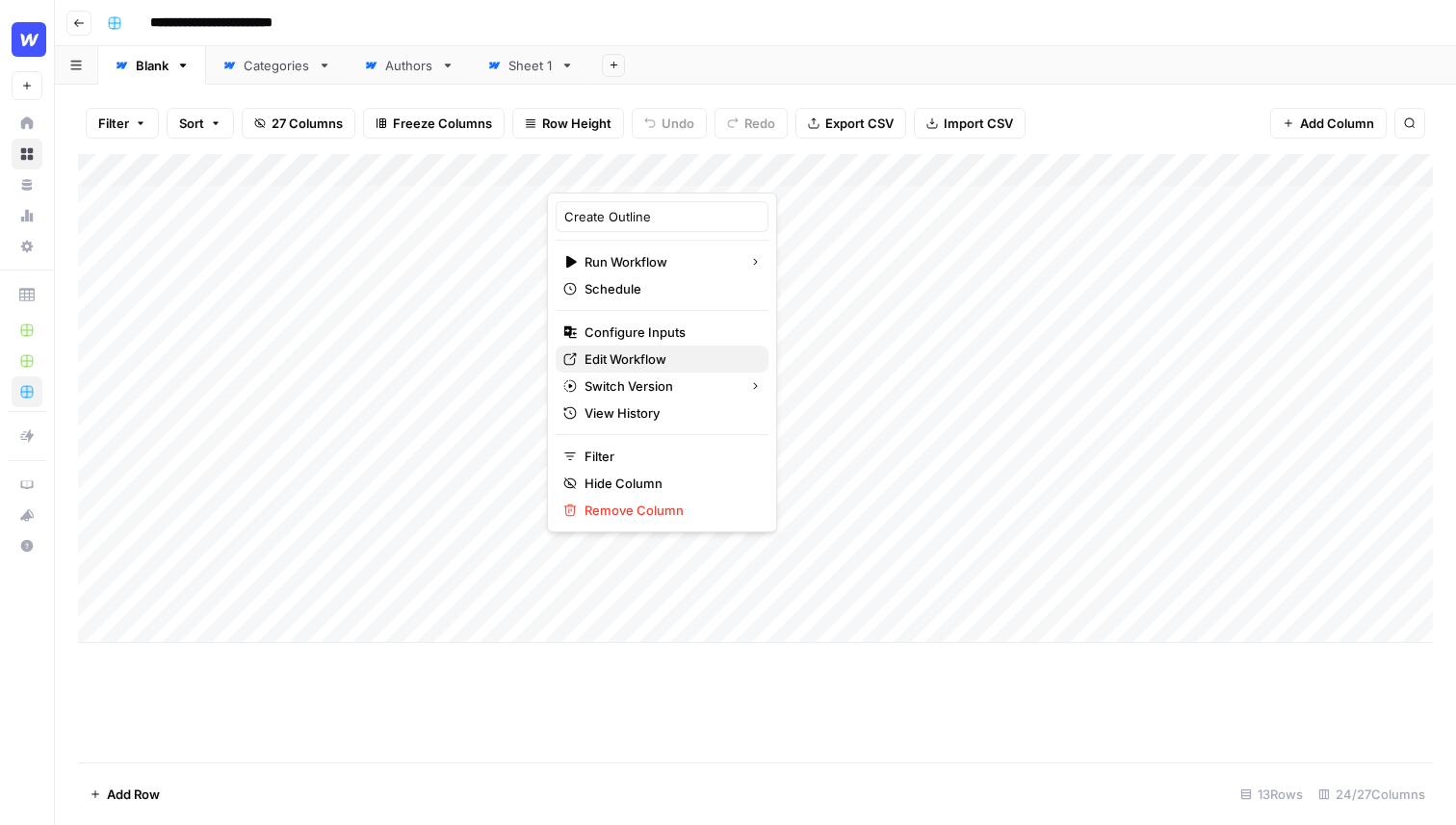 click on "Edit Workflow" at bounding box center (625, 359) 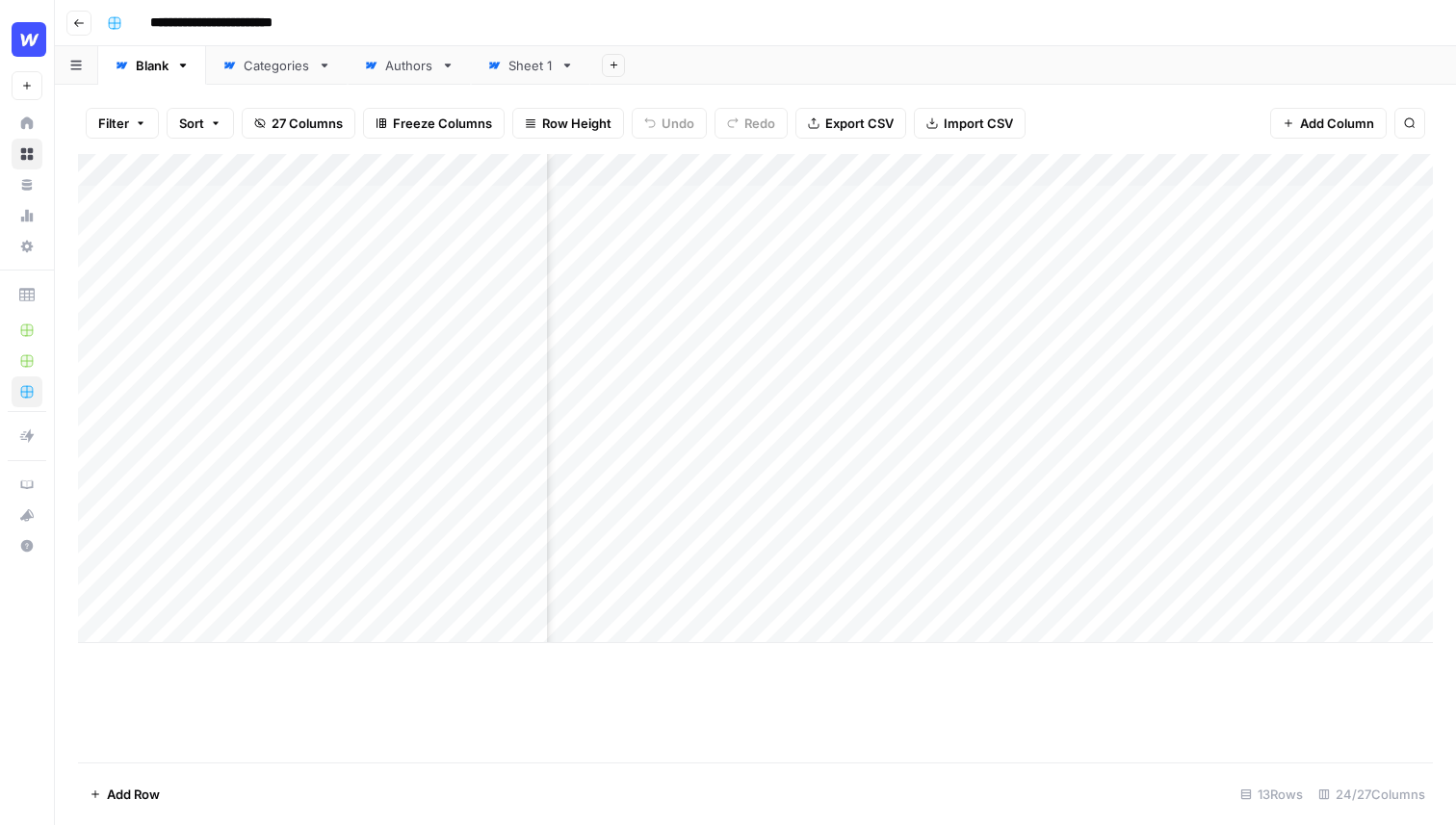 scroll, scrollTop: 0, scrollLeft: 260, axis: horizontal 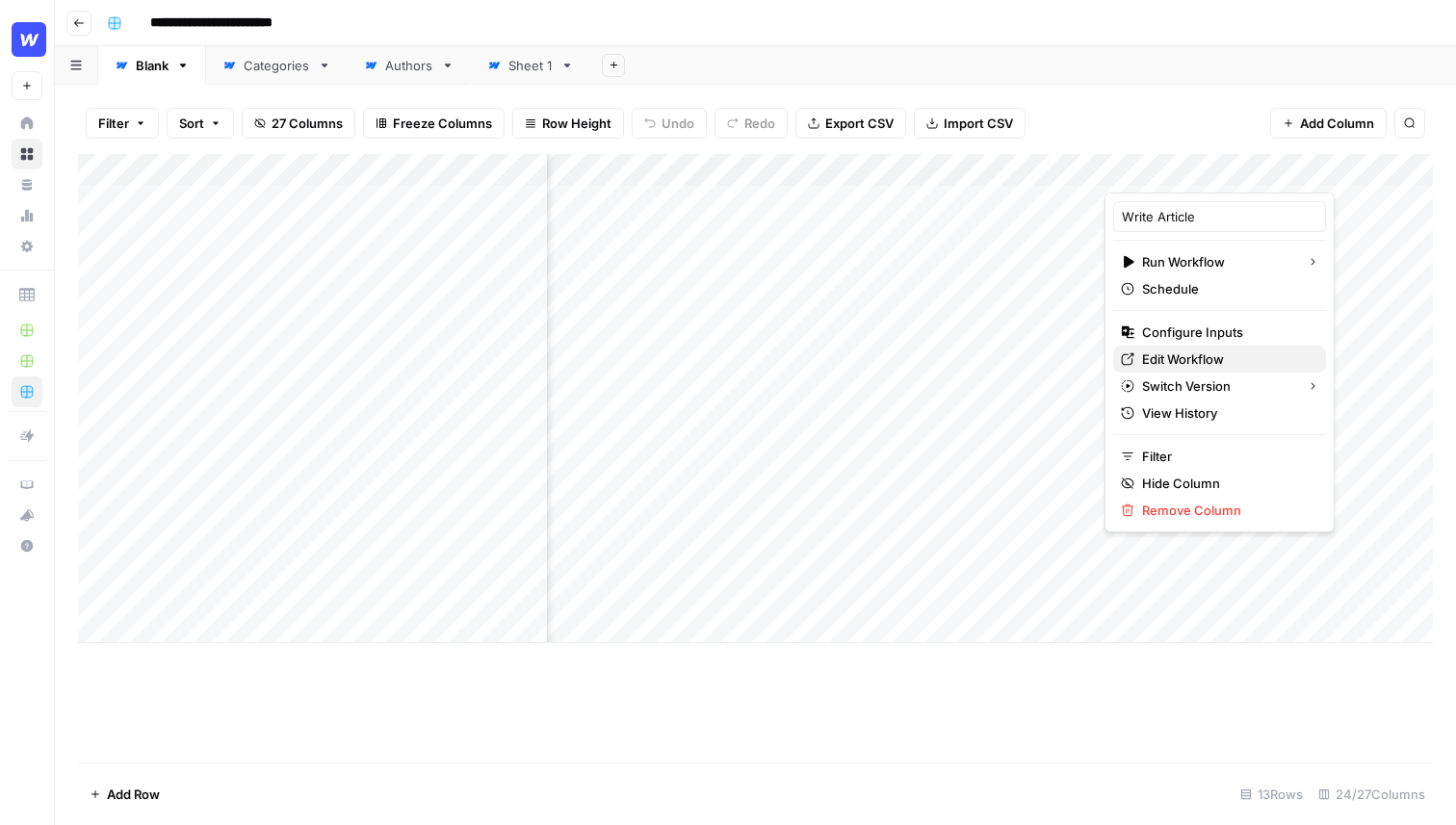 click on "Edit Workflow" at bounding box center [1183, 359] 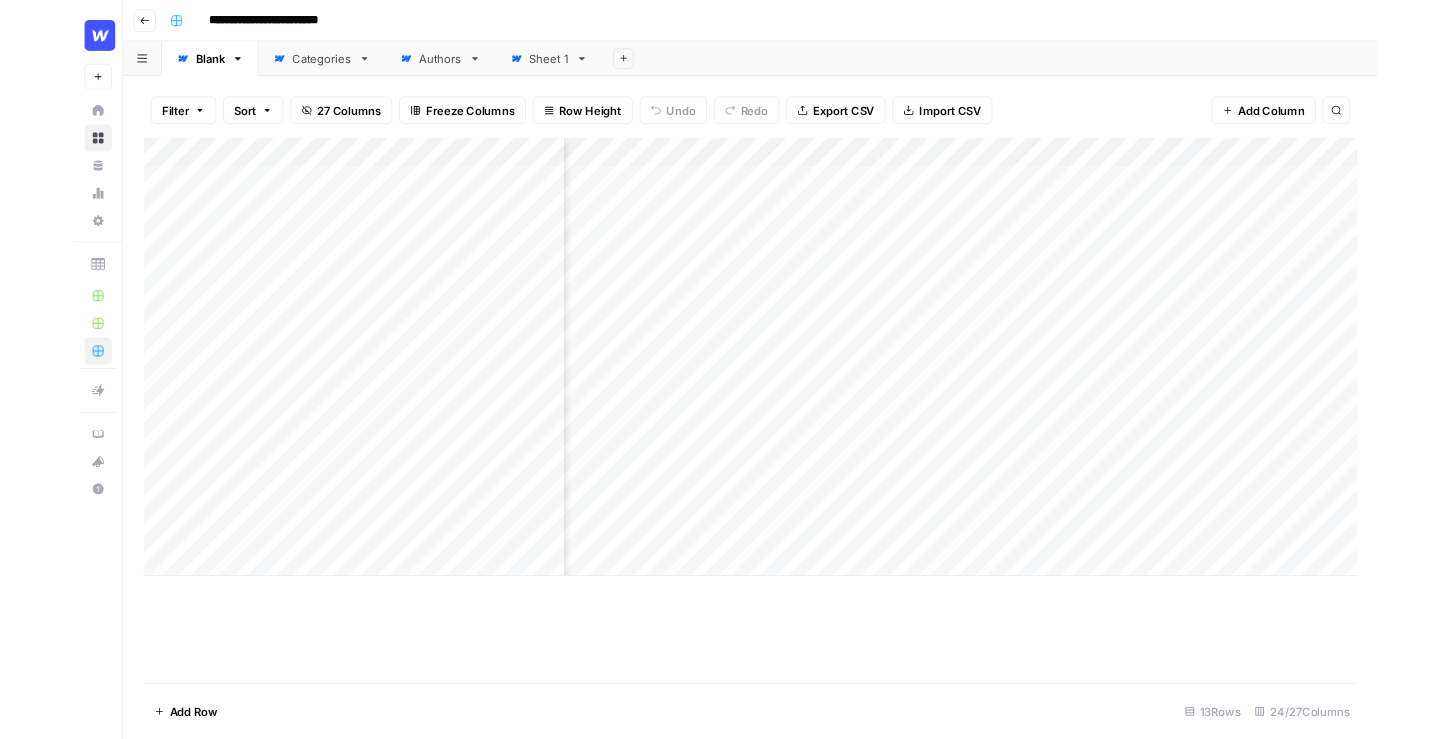 scroll, scrollTop: 0, scrollLeft: 1420, axis: horizontal 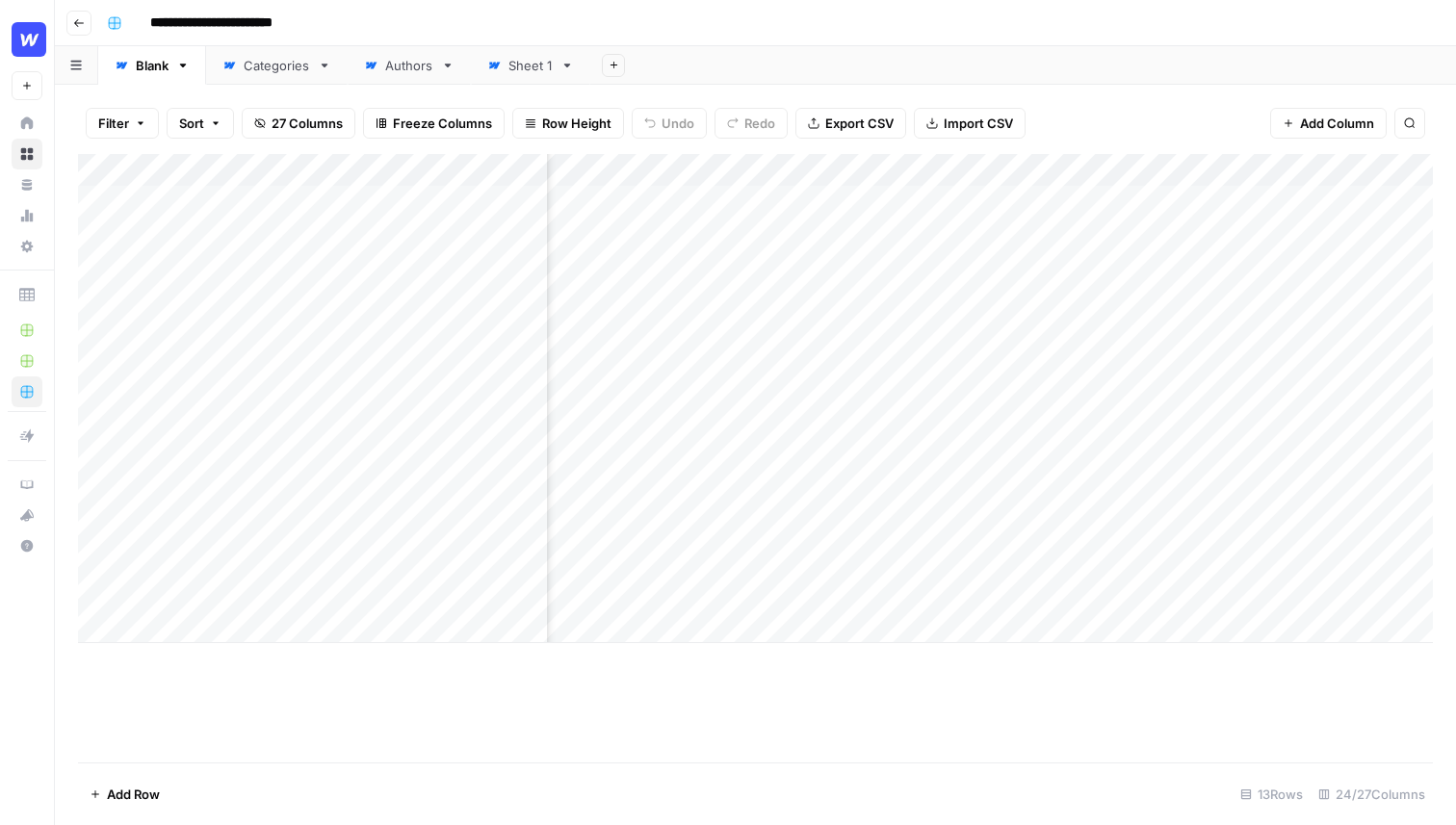 click on "Add Column" at bounding box center (755, 399) 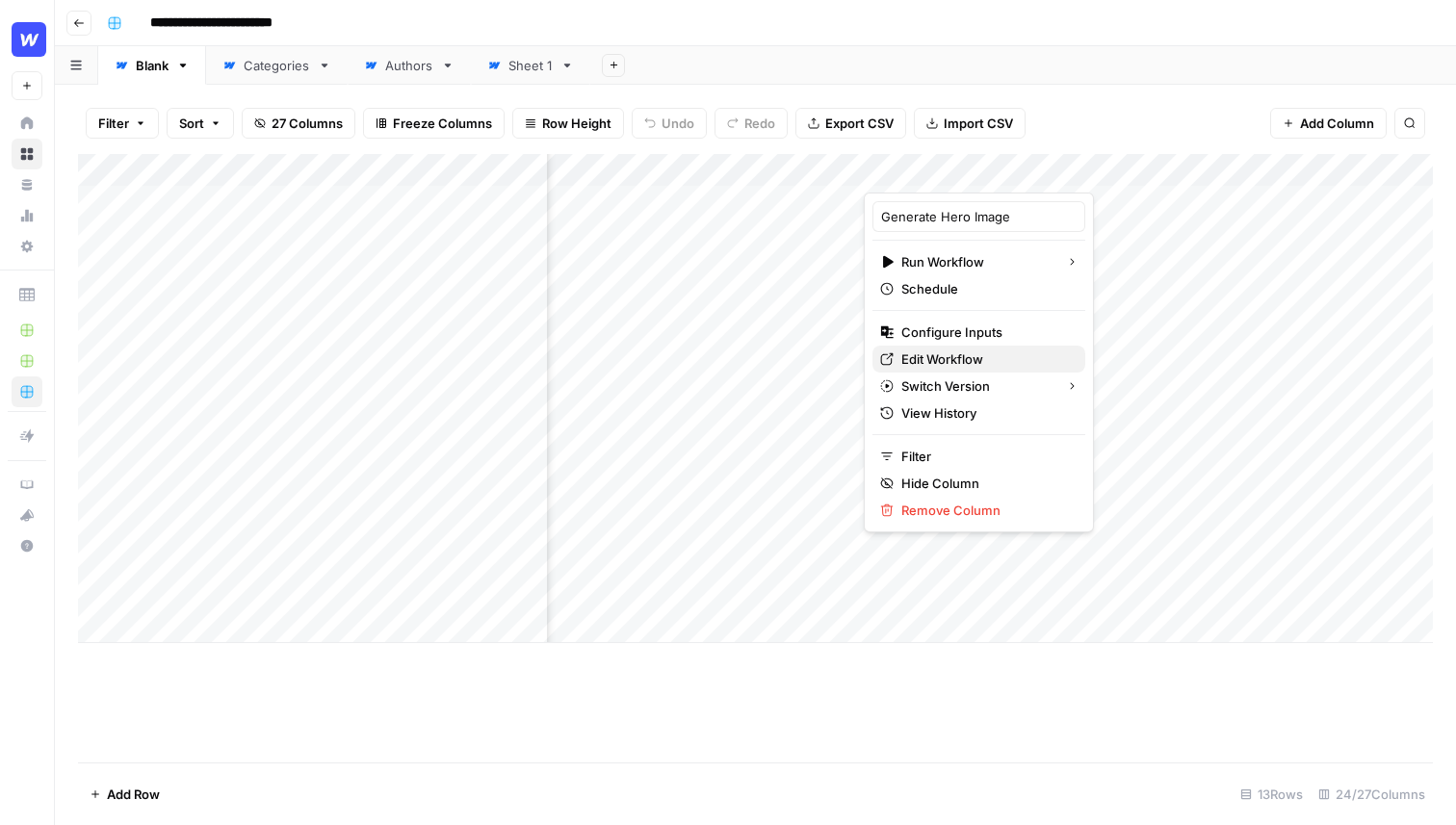 click on "Edit Workflow" at bounding box center [942, 359] 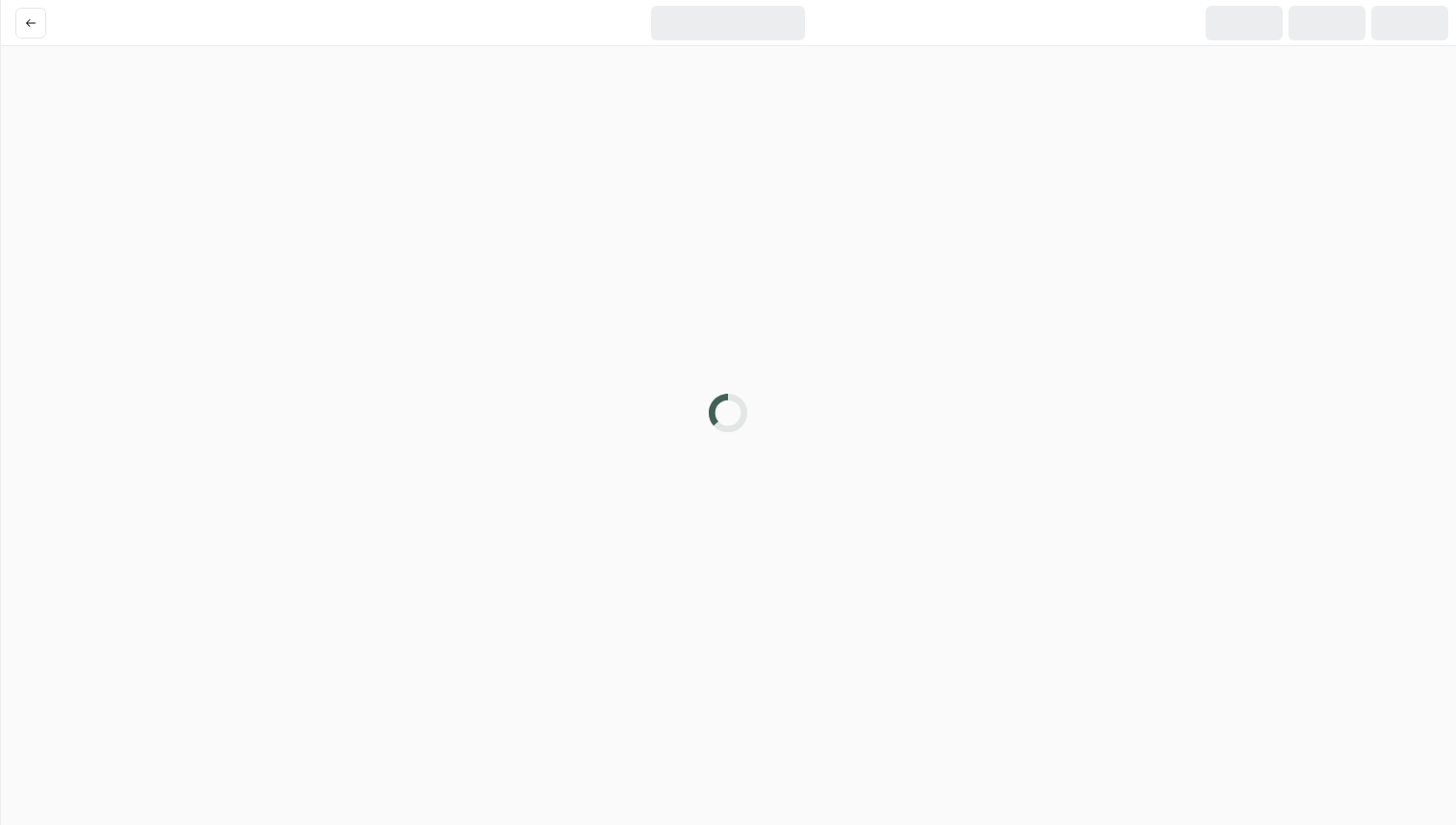 scroll, scrollTop: 0, scrollLeft: 0, axis: both 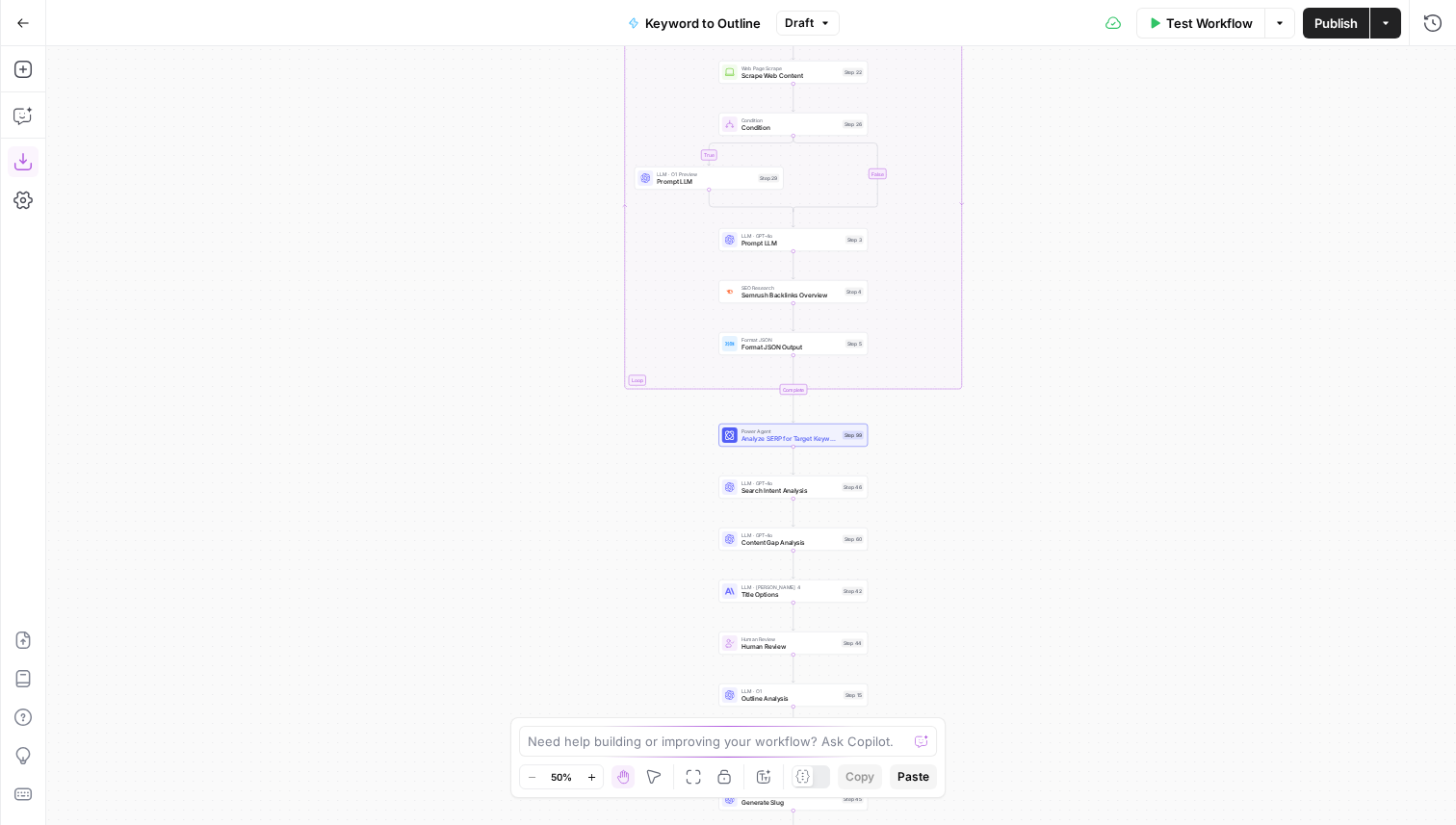 click 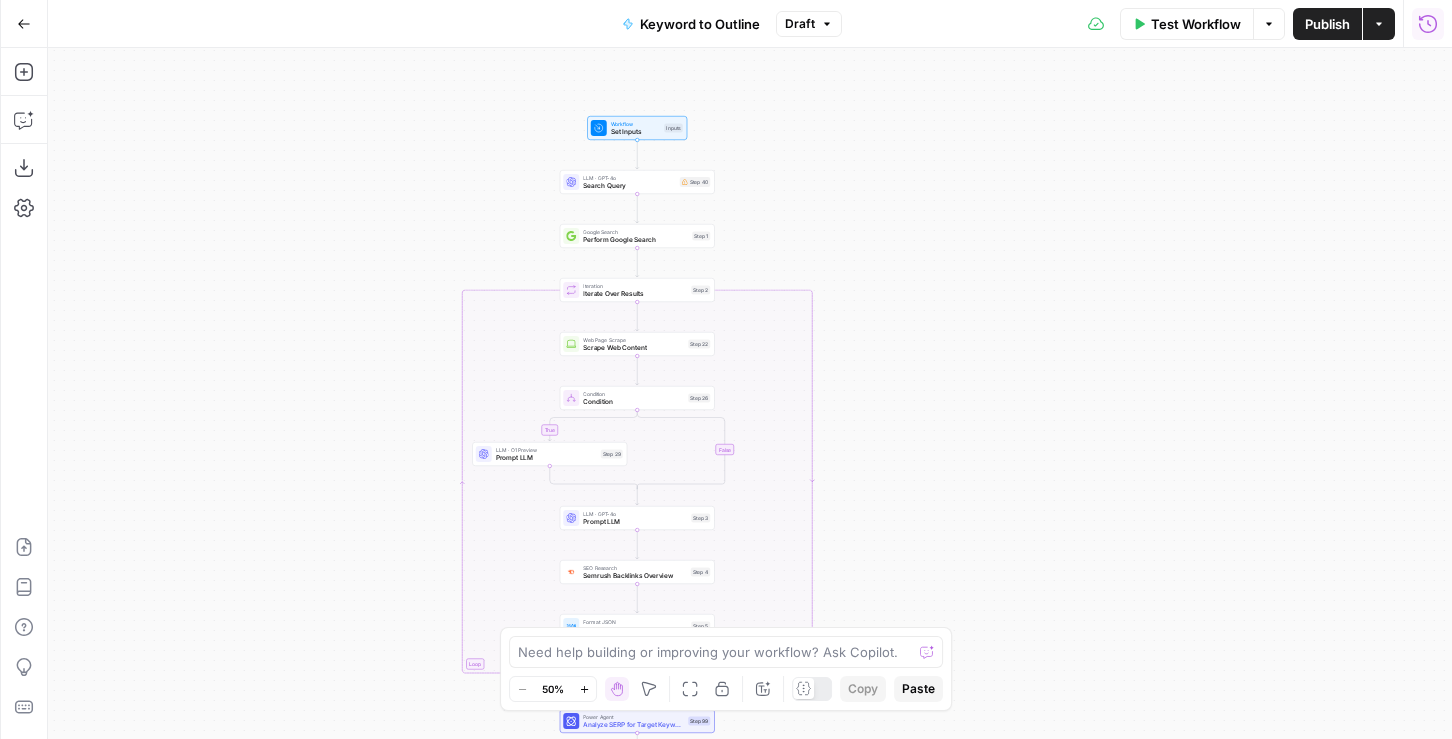 click 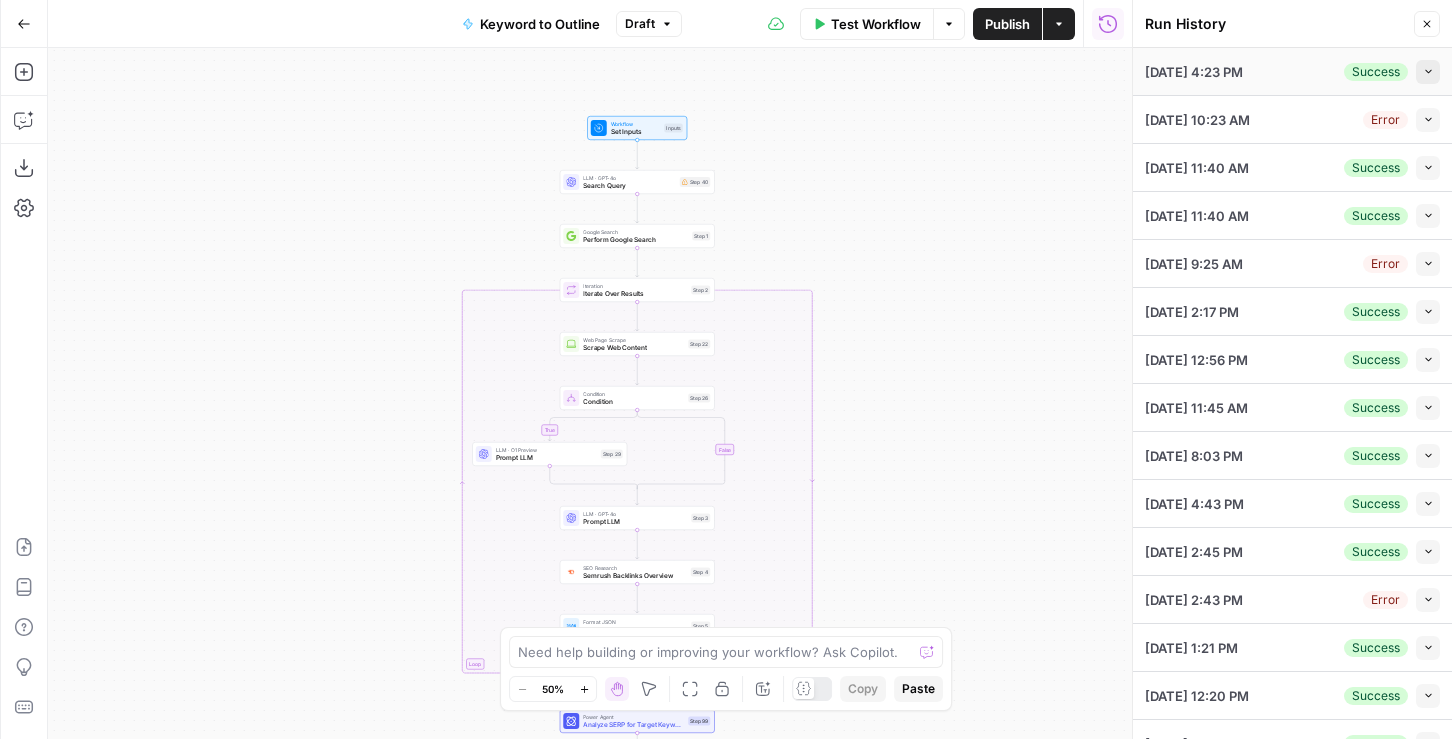 click on "Collapse" at bounding box center [1428, 72] 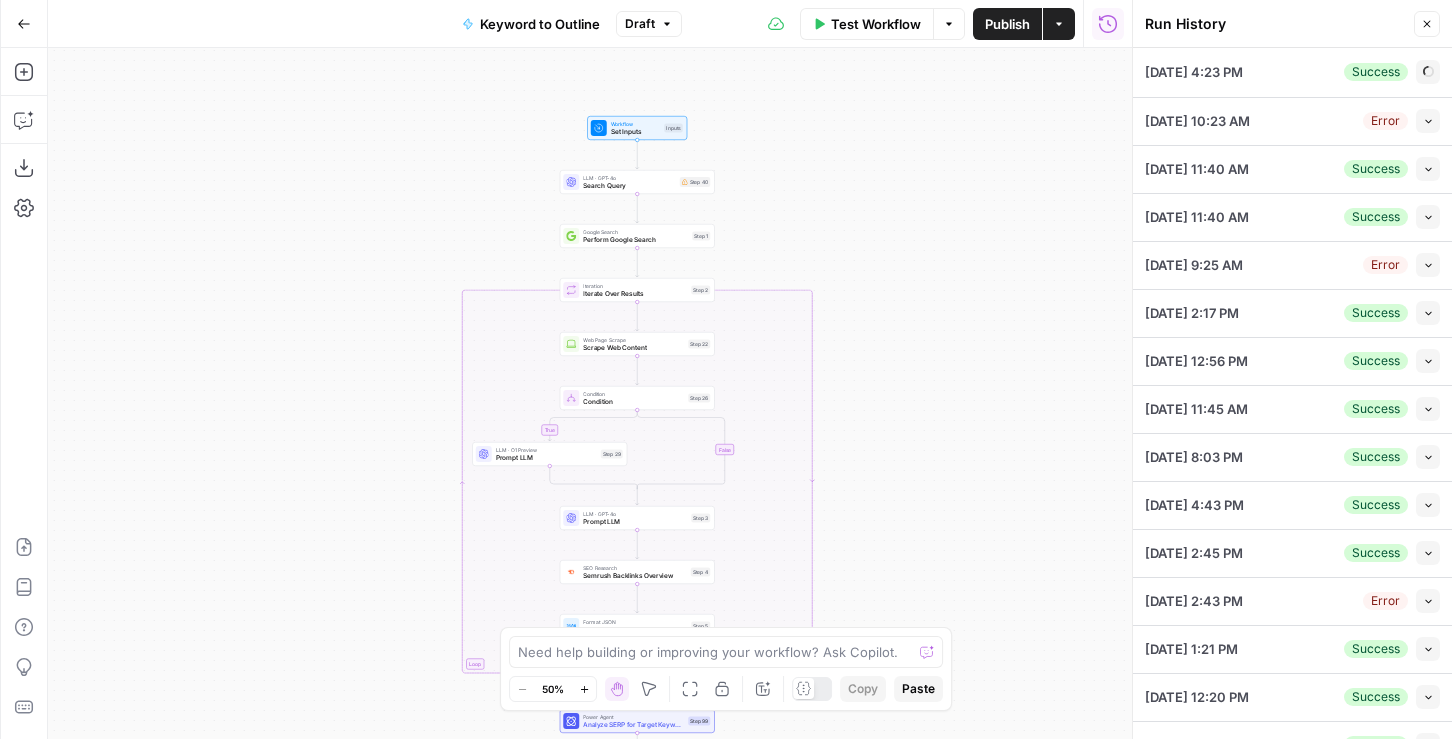 type on "Webflow" 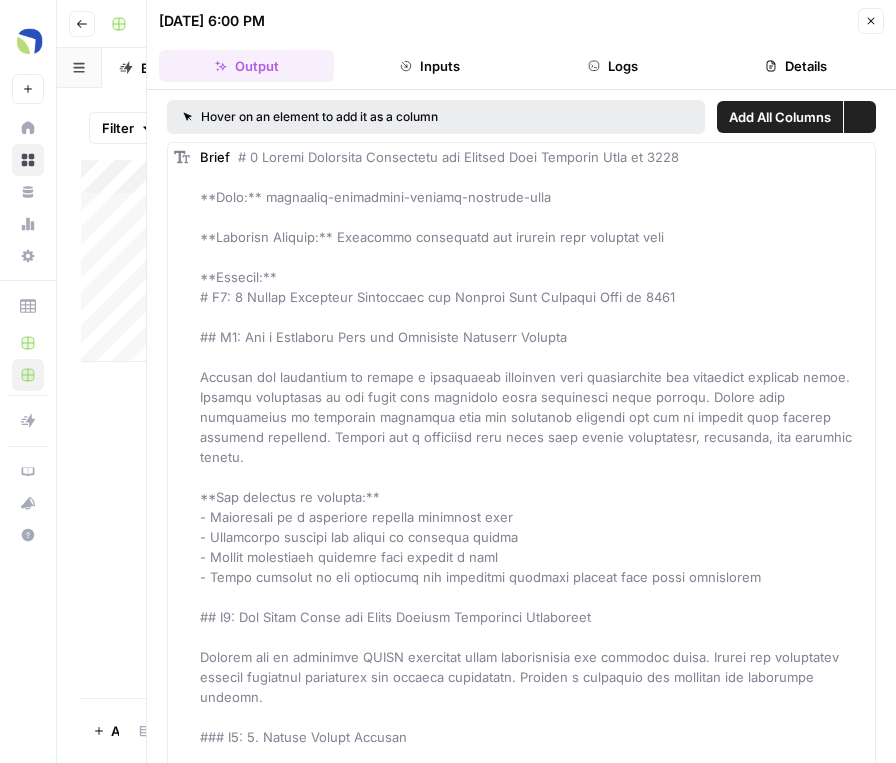 scroll, scrollTop: 0, scrollLeft: 0, axis: both 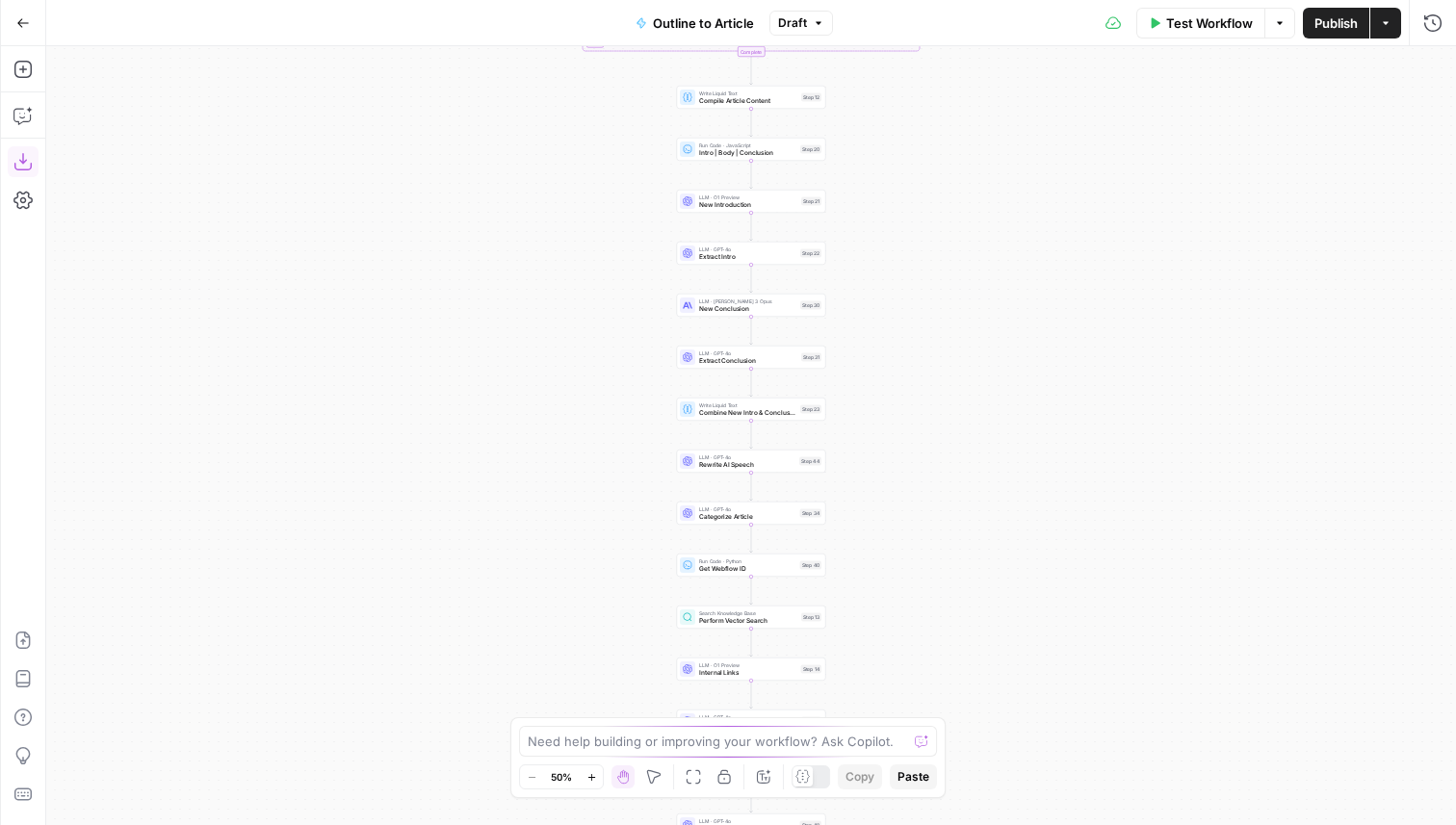 click 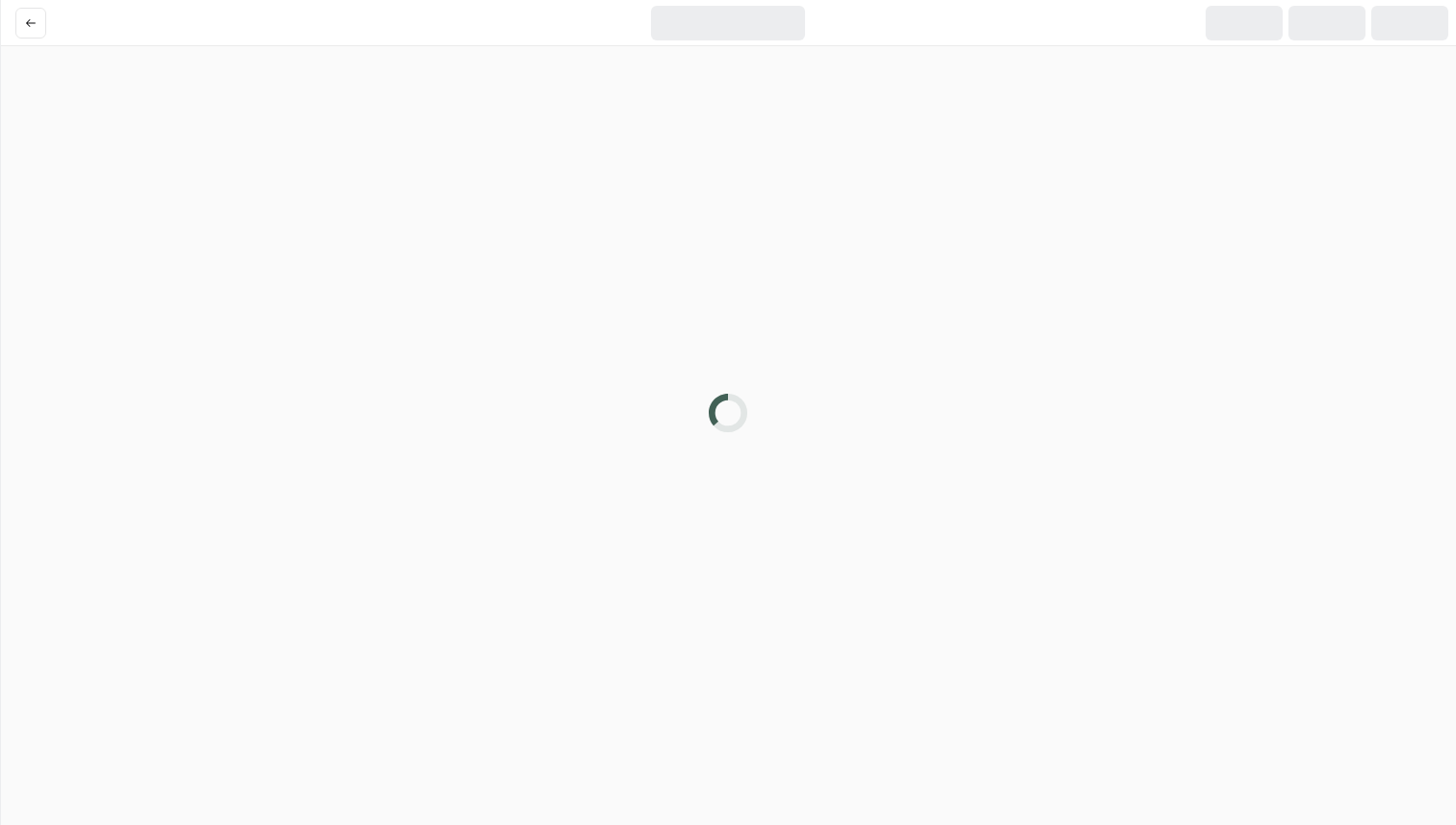 scroll, scrollTop: 0, scrollLeft: 0, axis: both 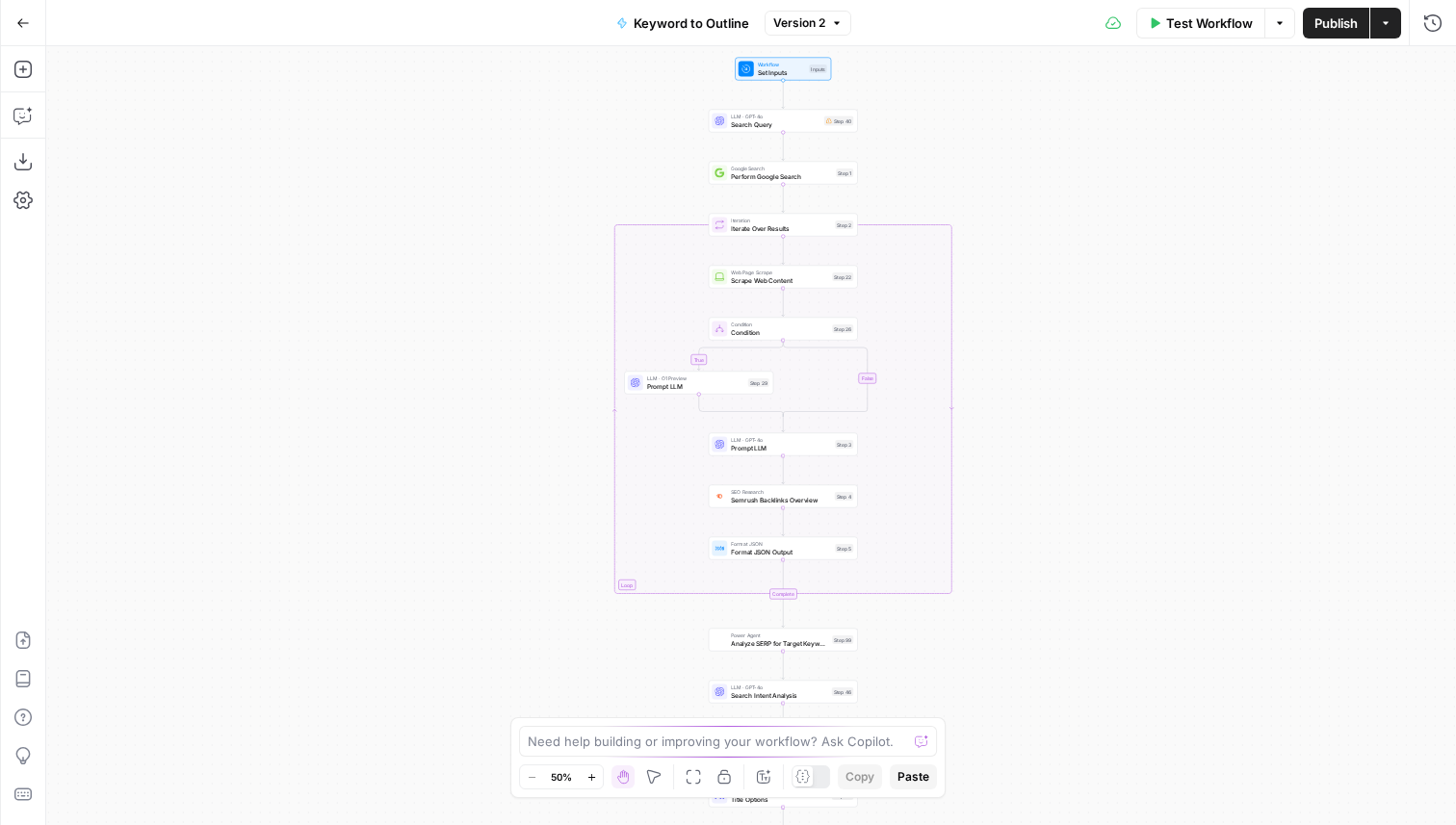 click on "Scrape Web Content" at bounding box center (779, 280) 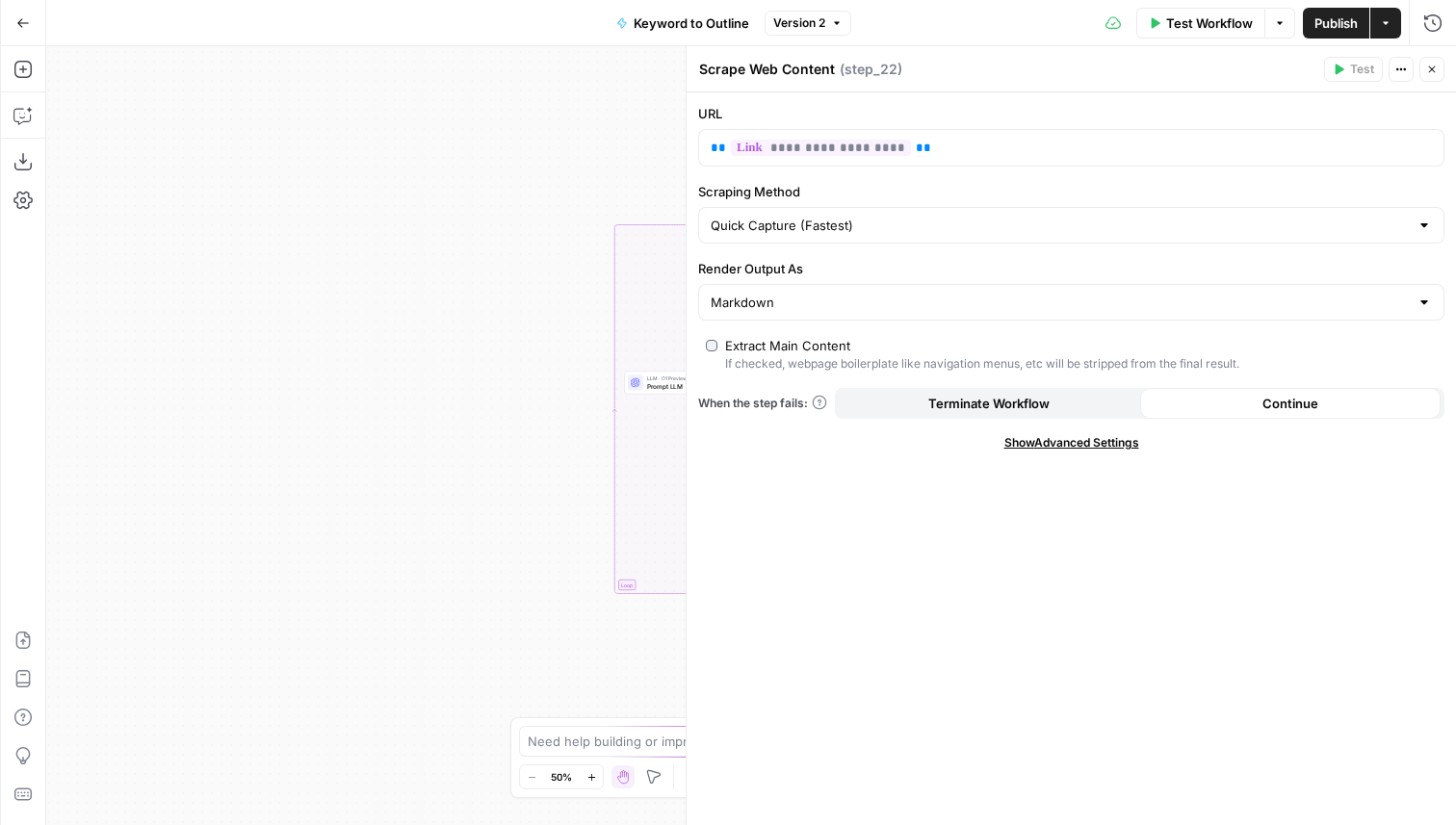 click on "Show  Advanced Settings" at bounding box center (1072, 443) 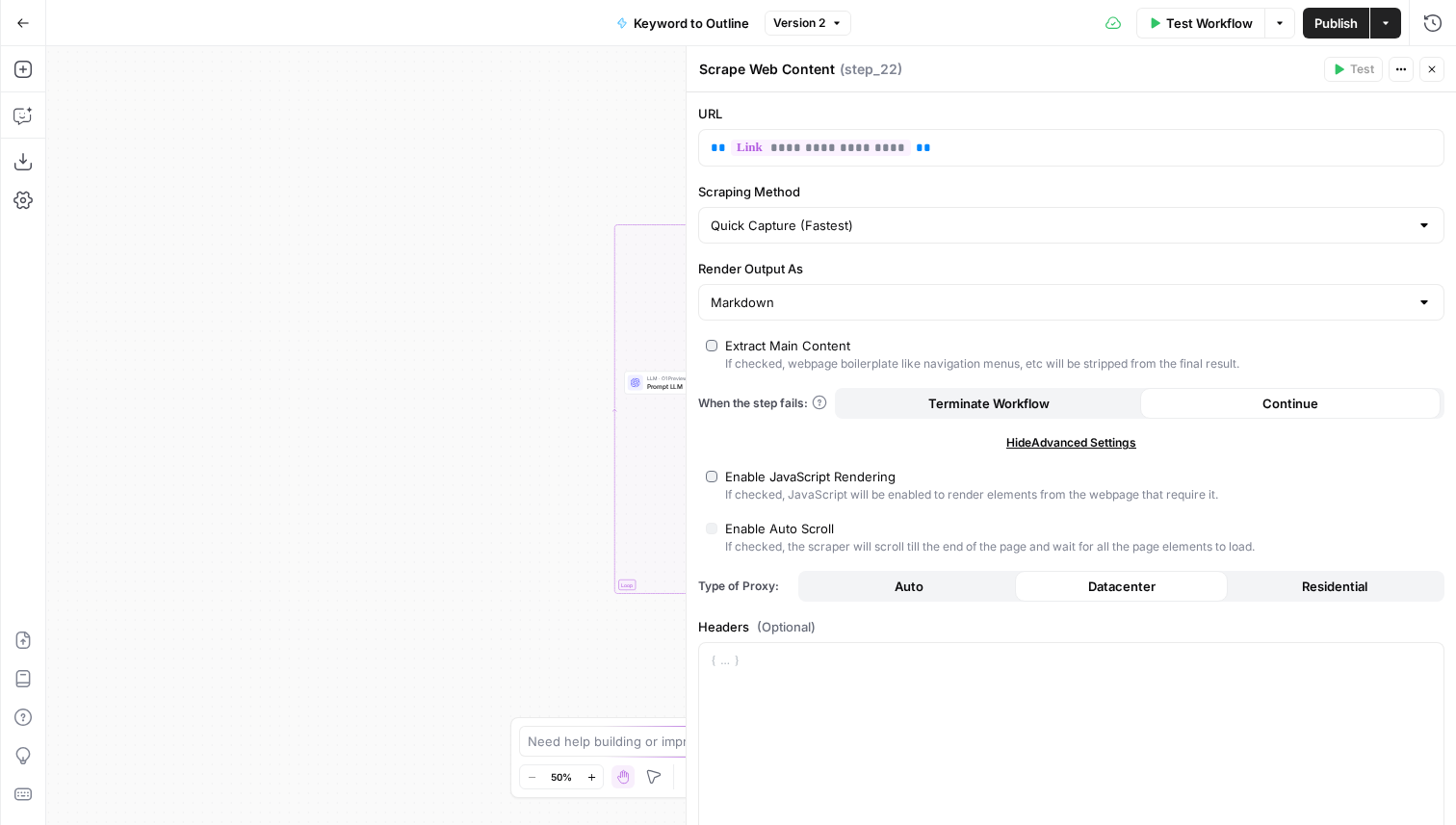 click on "If checked, JavaScript will be enabled to render elements from the webpage that require it." at bounding box center (972, 495) 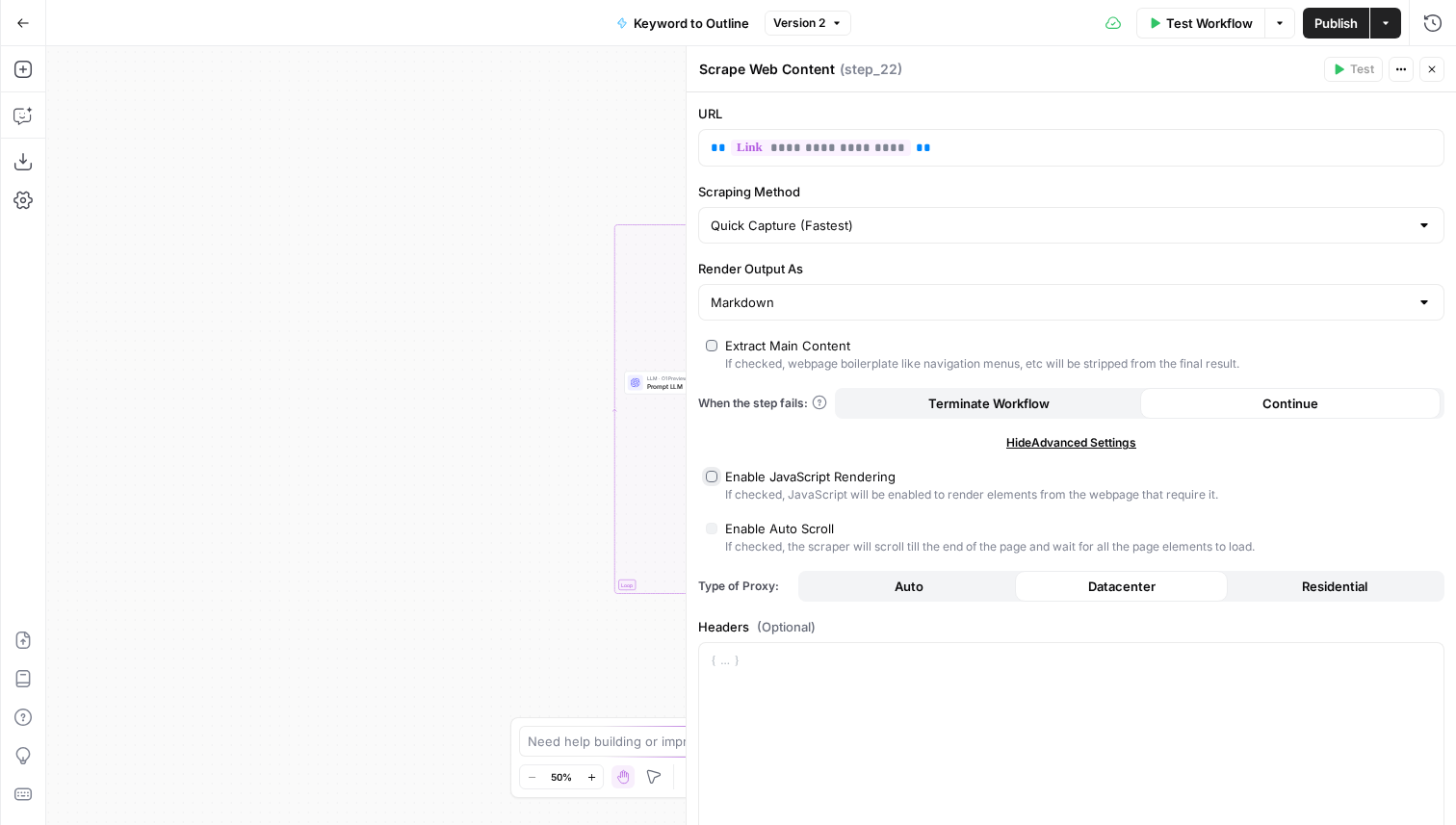 type on "Custom" 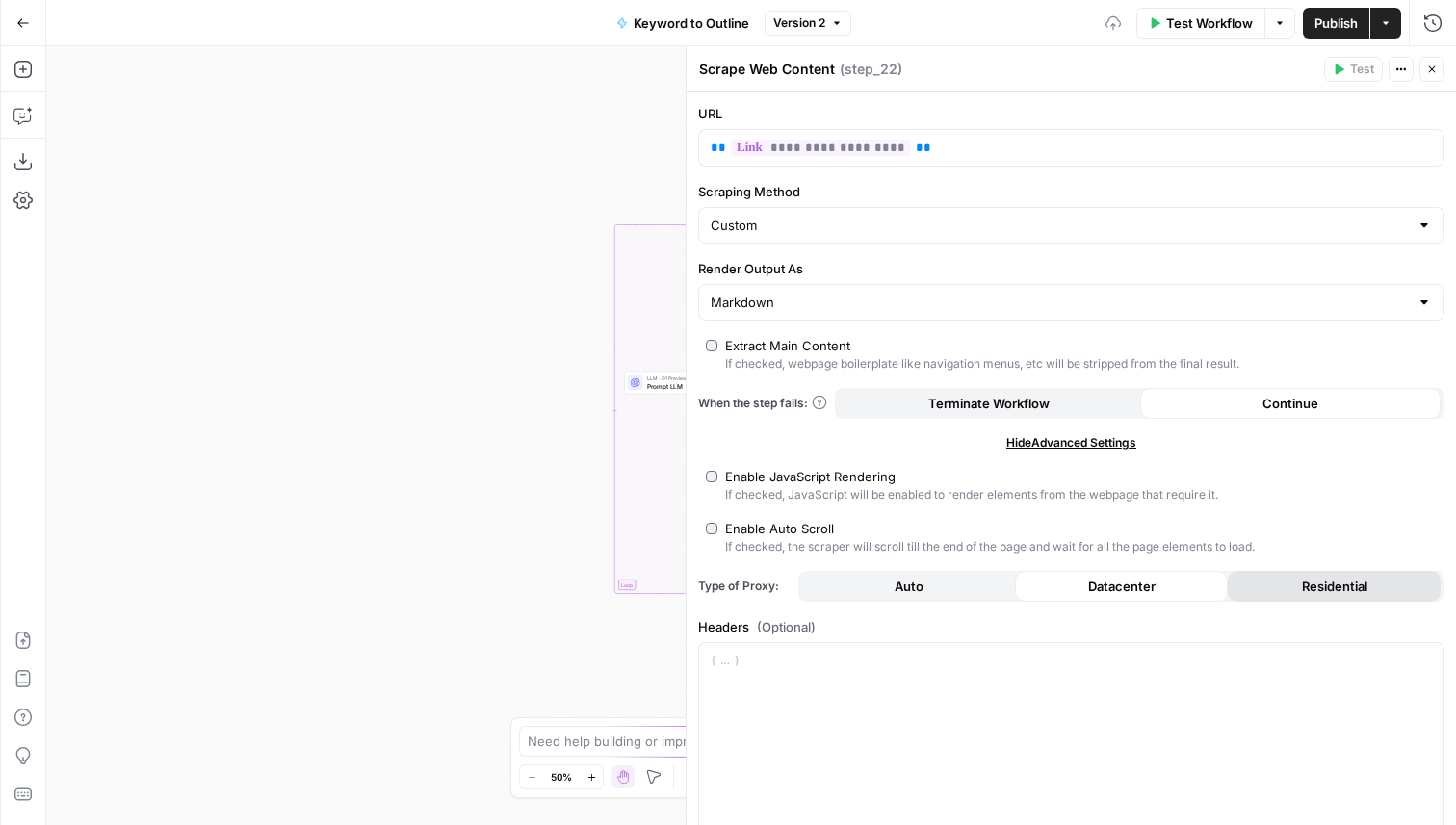 click on "Residential" at bounding box center [1335, 586] 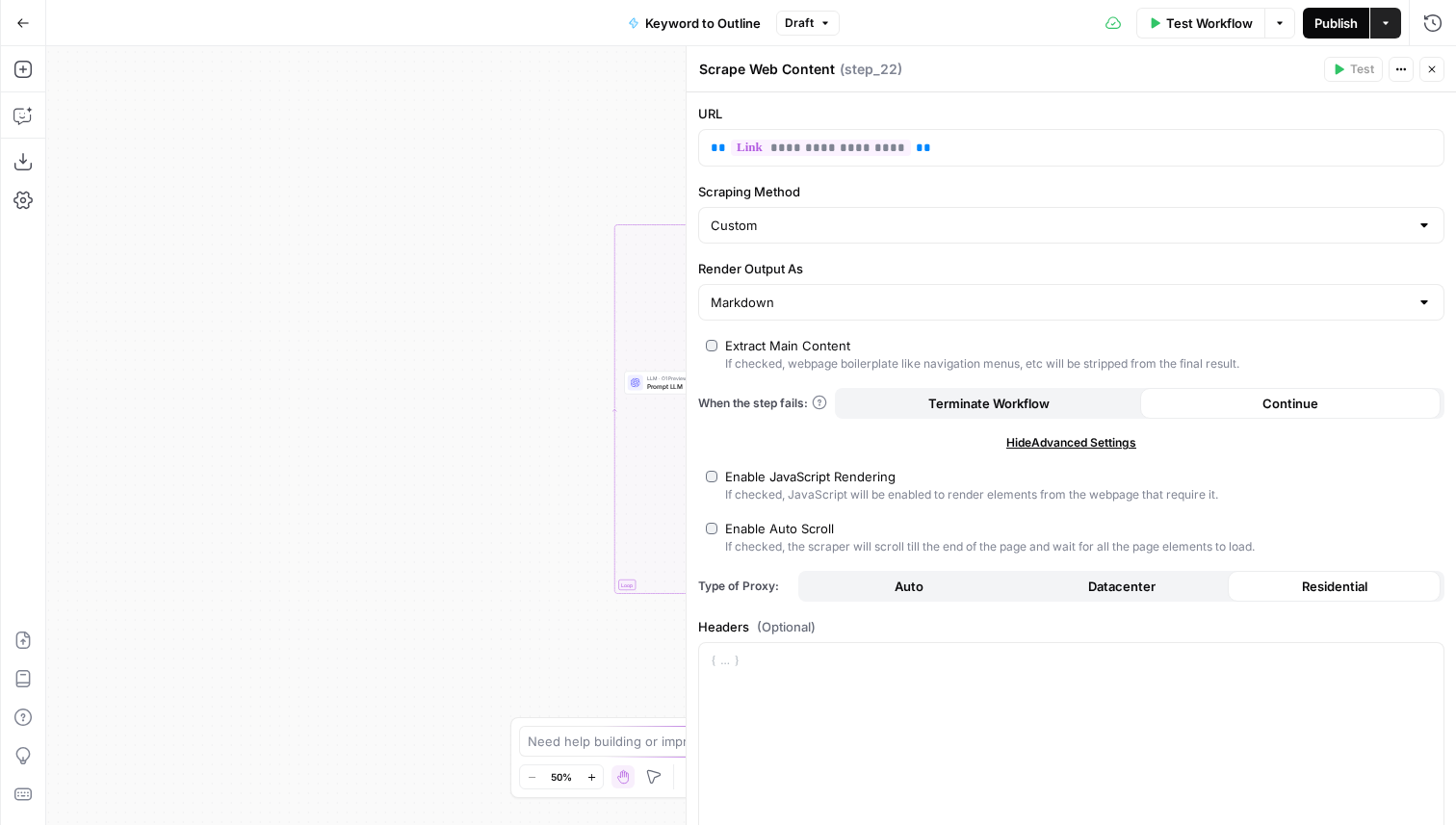 click on "Publish" at bounding box center (1336, 23) 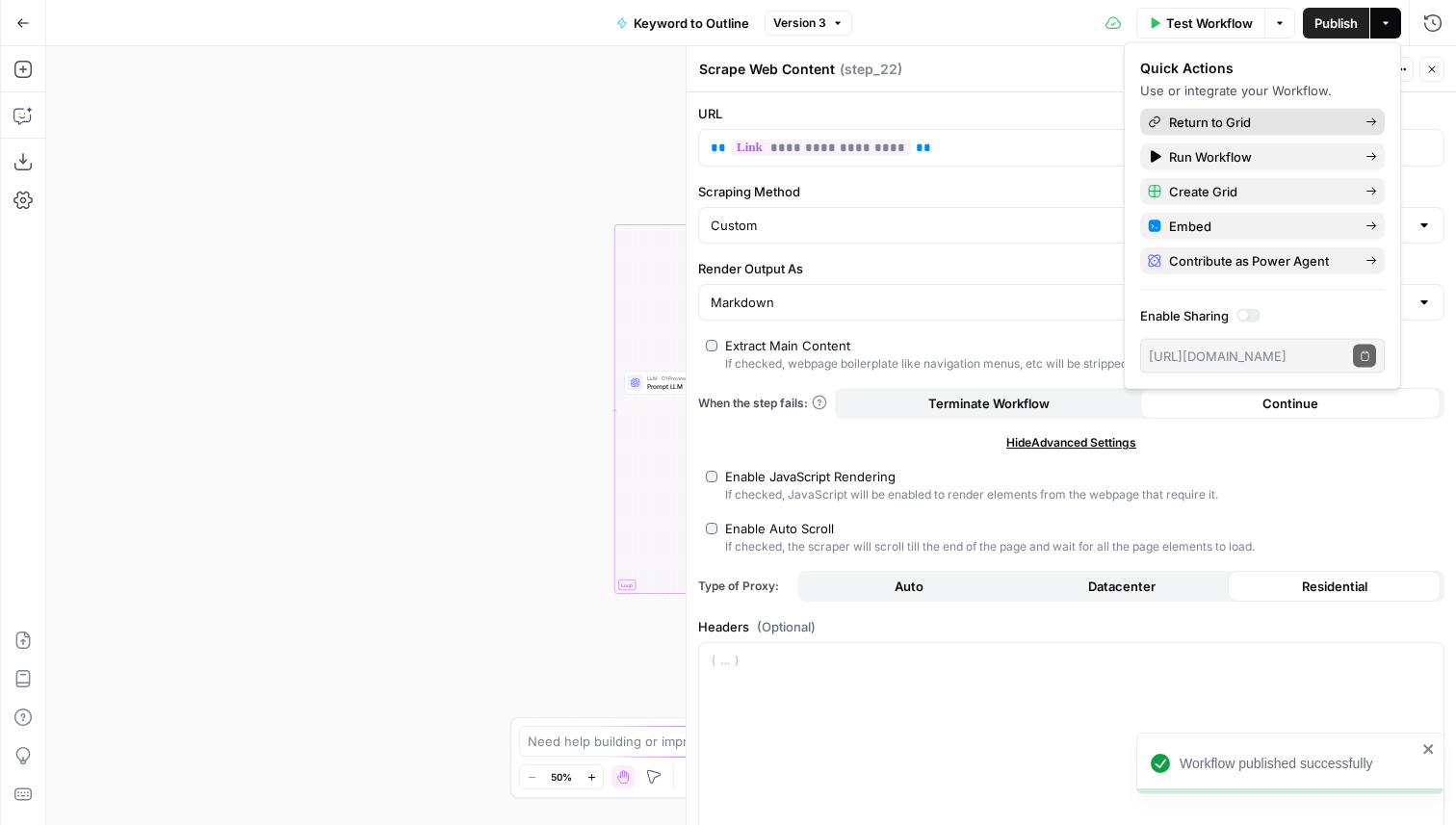 click on "Return to Grid" at bounding box center (1262, 122) 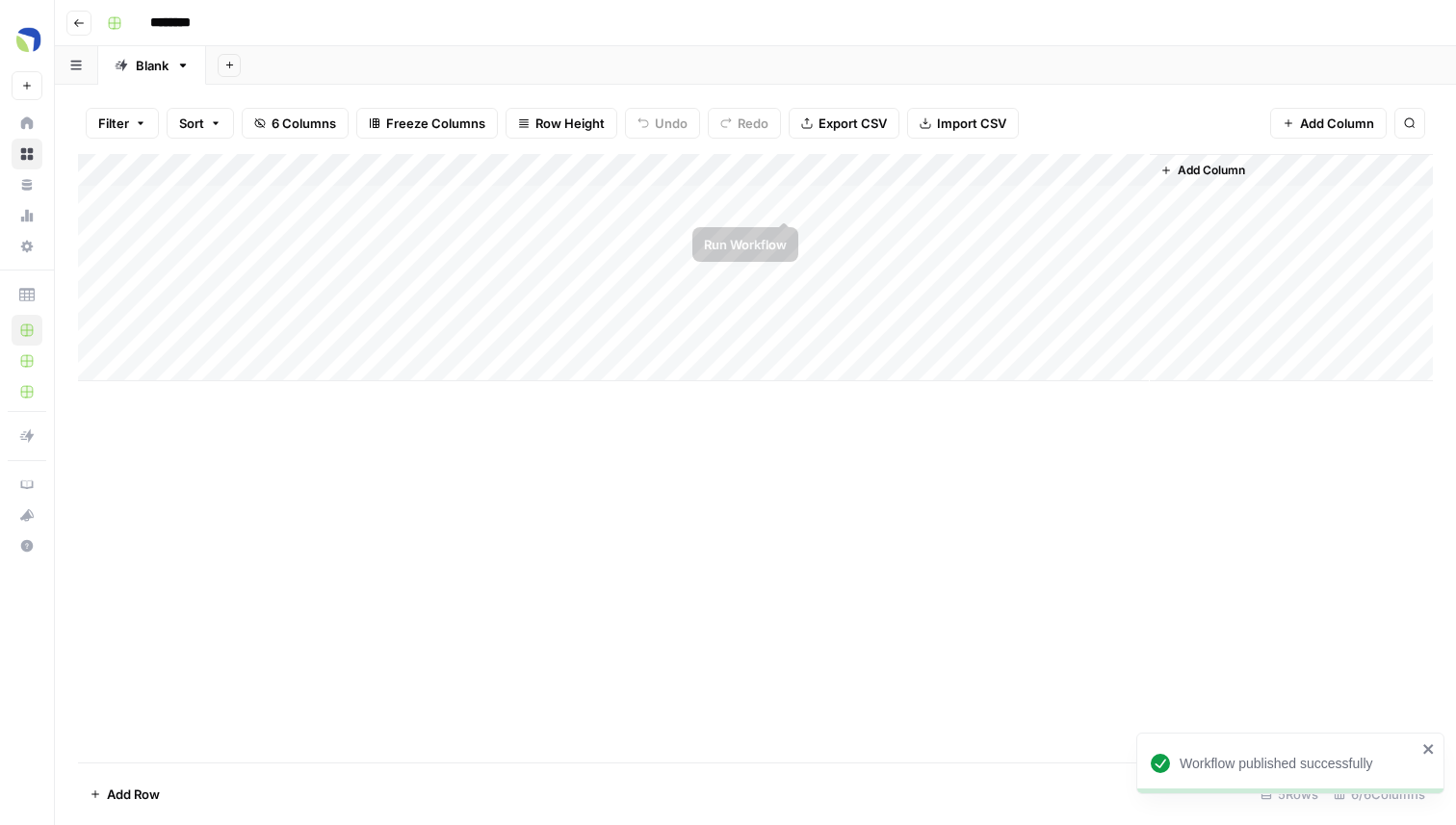 click on "Add Column" at bounding box center [755, 268] 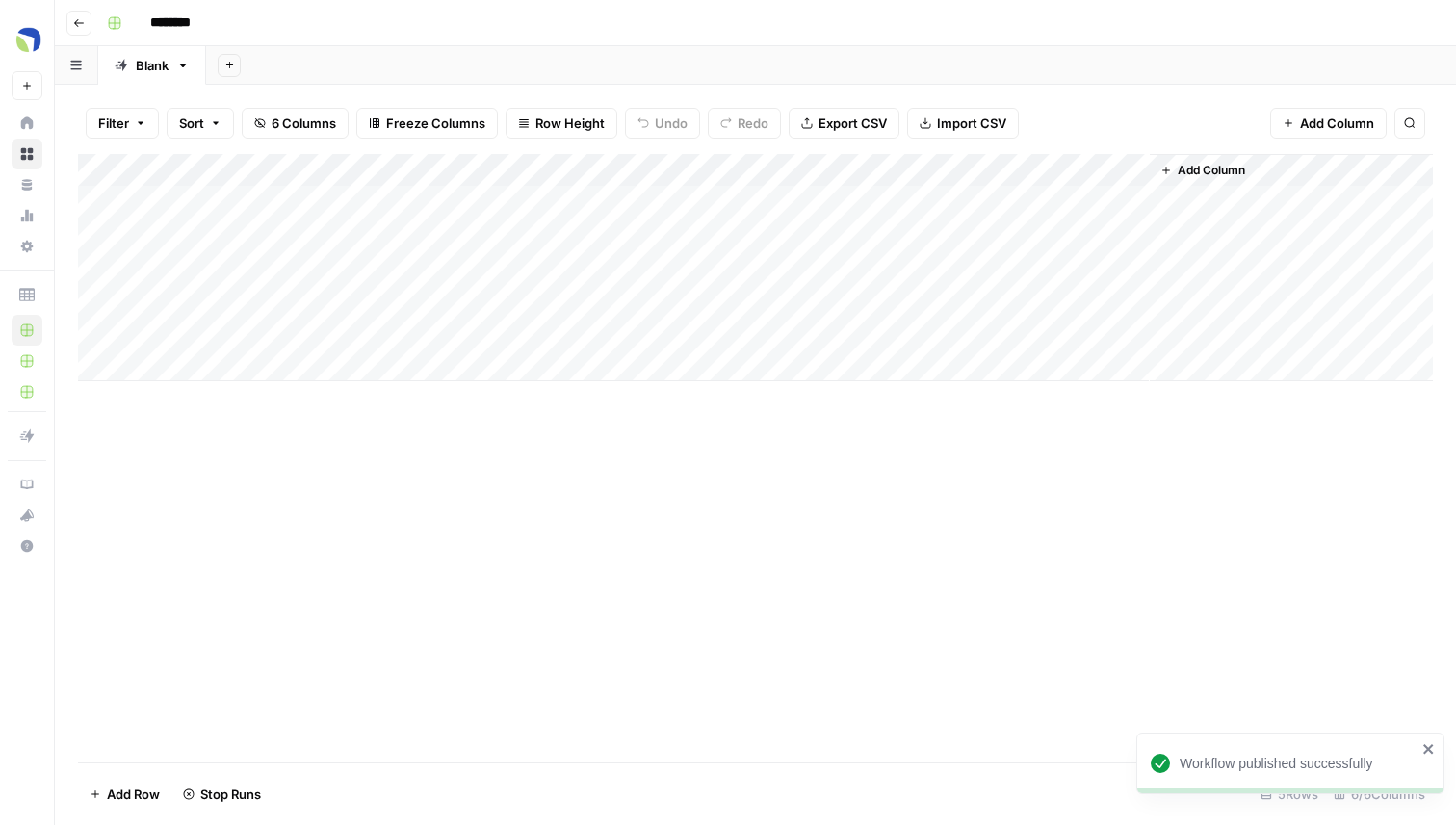 click on "Add Column" at bounding box center [755, 268] 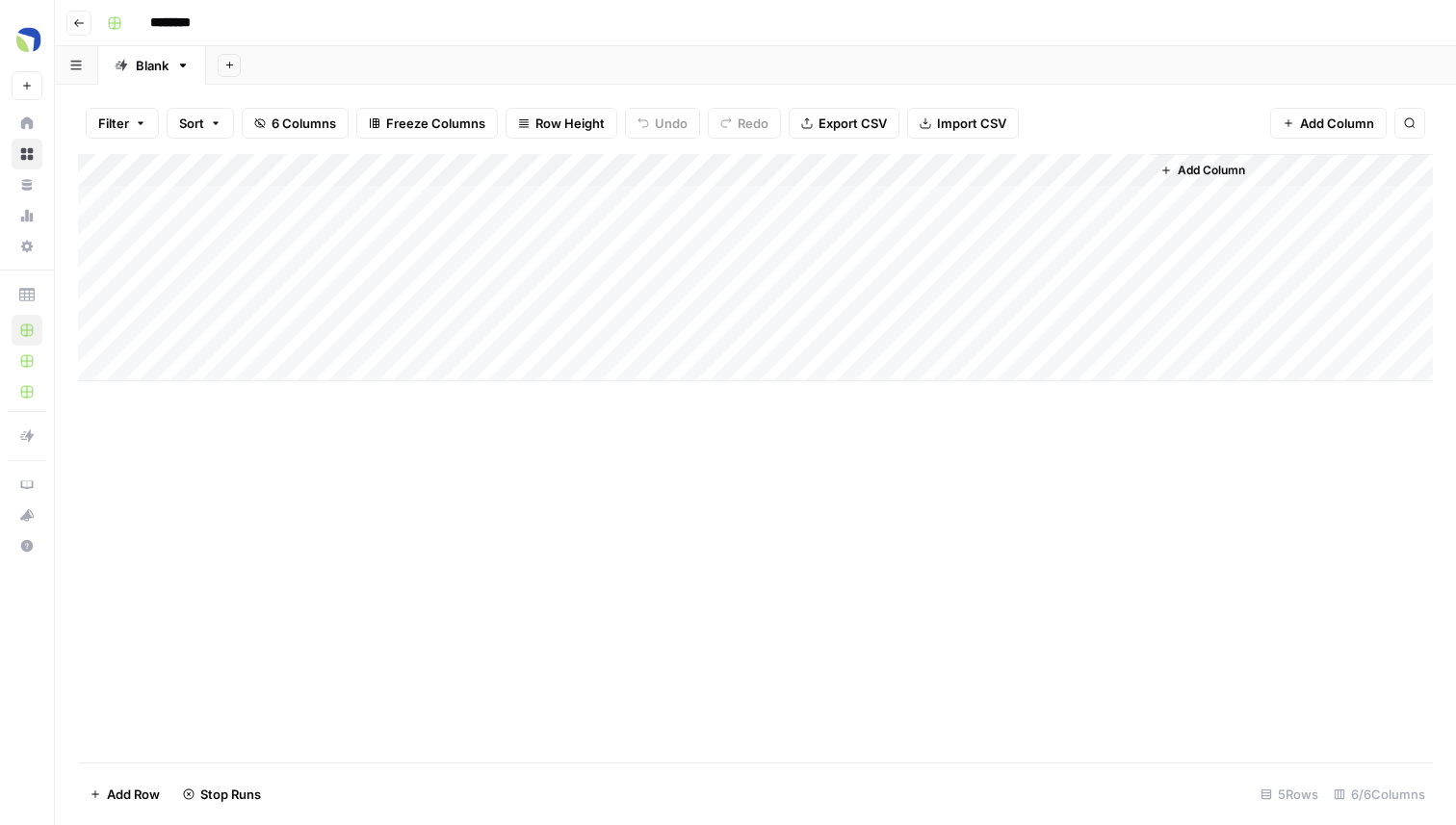 click on "Add Column" at bounding box center [755, 268] 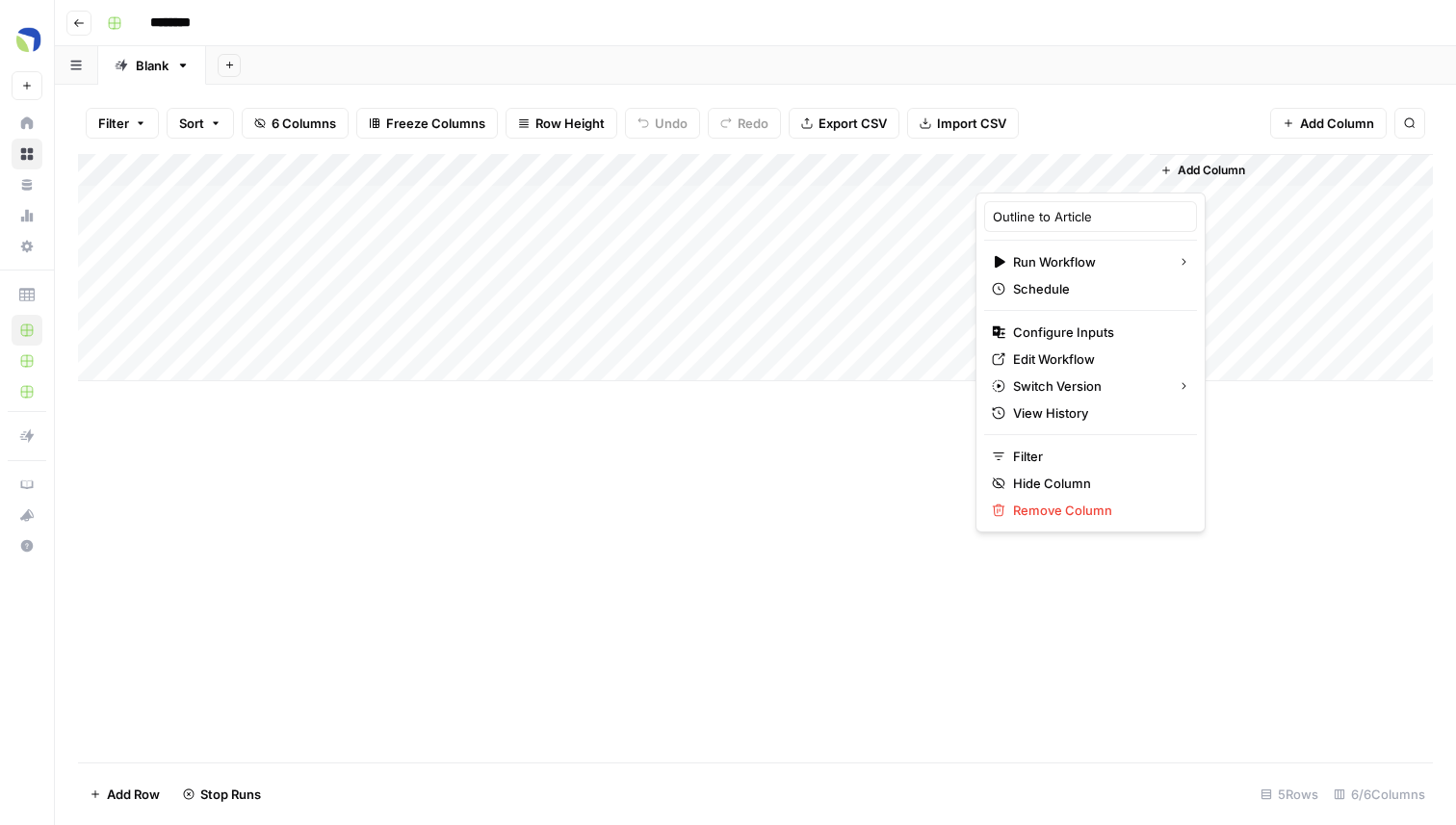 click on "Filter Sort 6 Columns Freeze Columns Row Height Undo Redo Export CSV Import CSV Add Column Search" at bounding box center (755, 123) 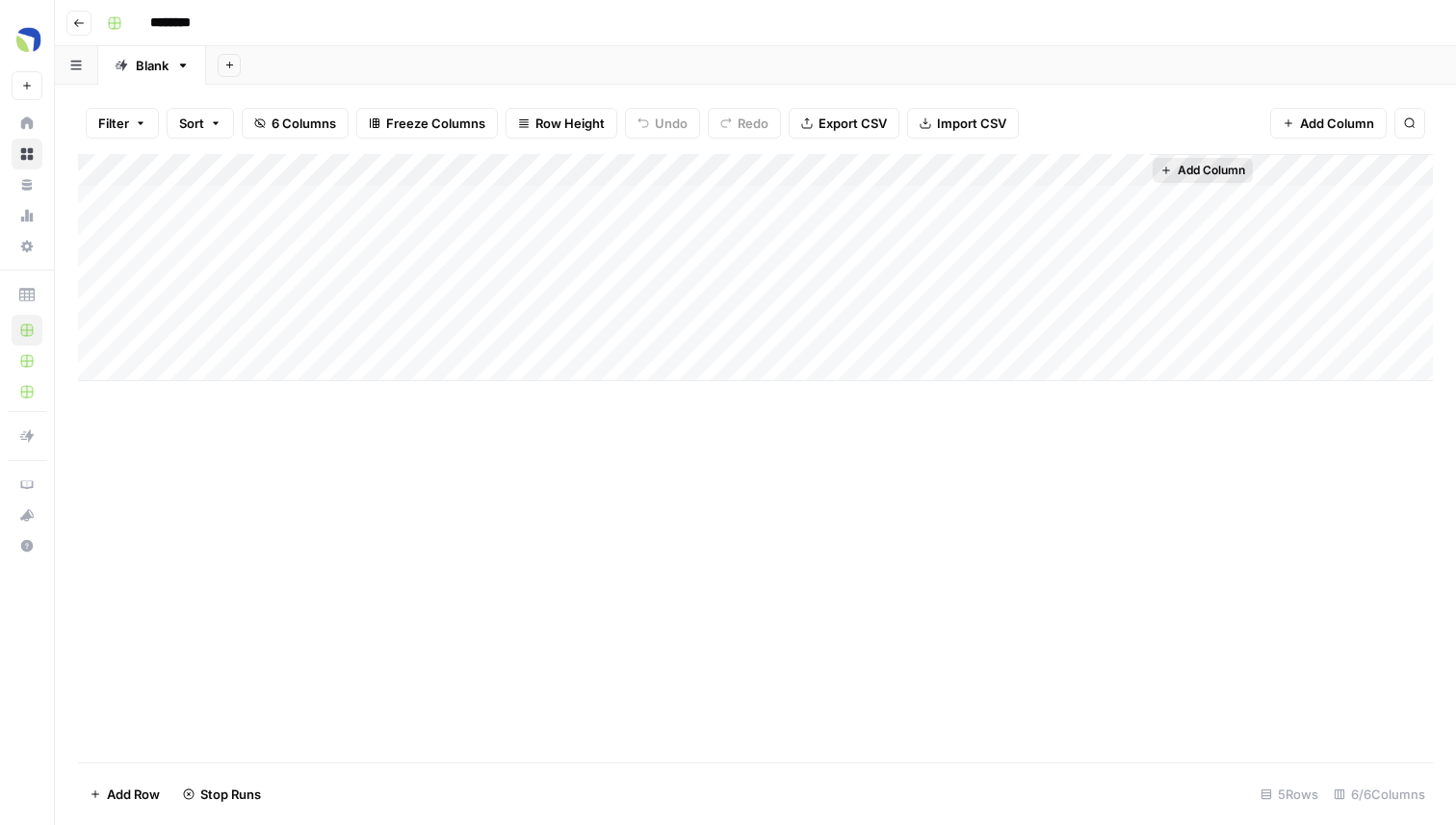 click on "Add Column" at bounding box center [1211, 170] 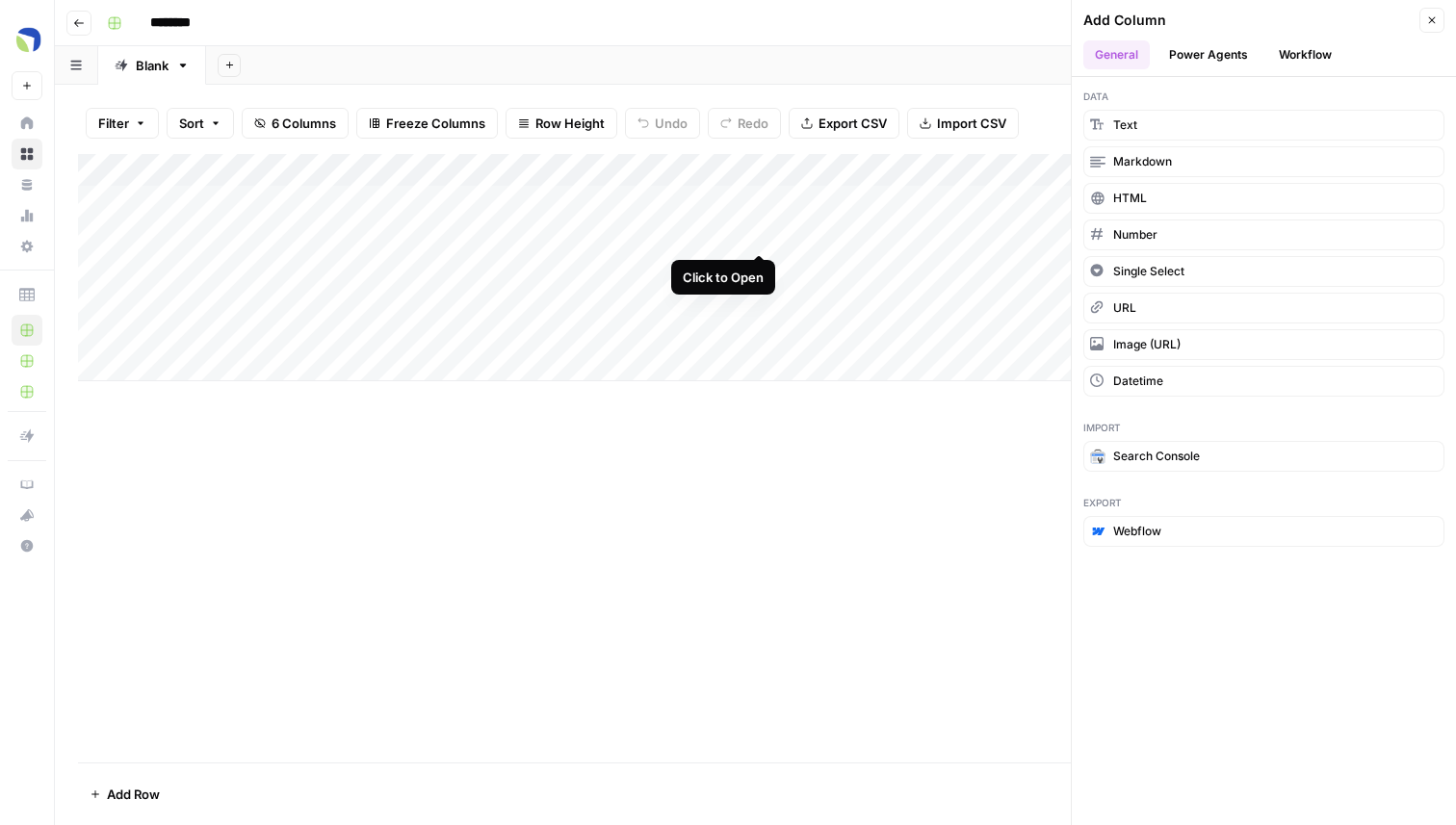 click on "Add Column" at bounding box center [755, 268] 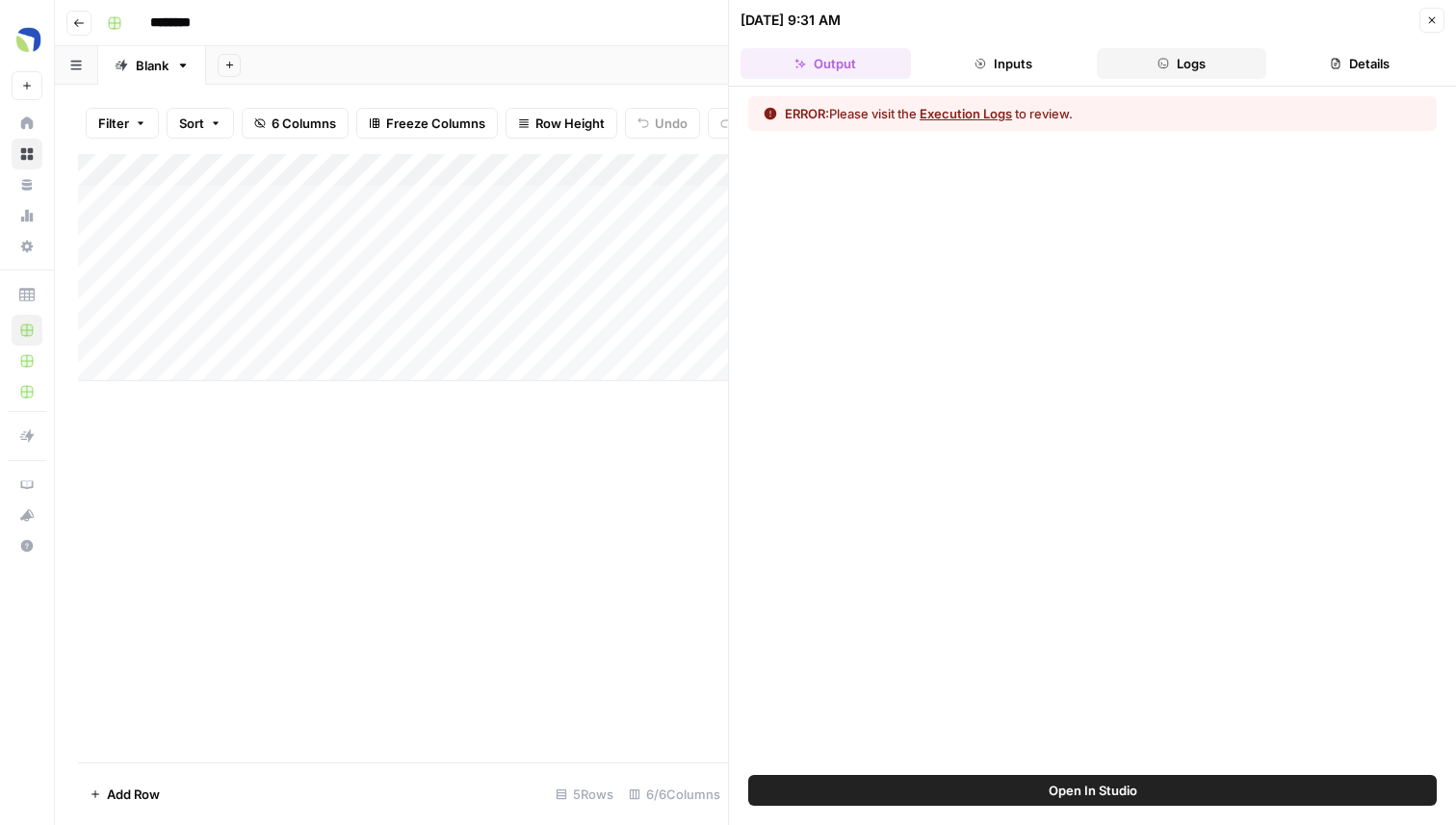 click on "Logs" at bounding box center [1182, 64] 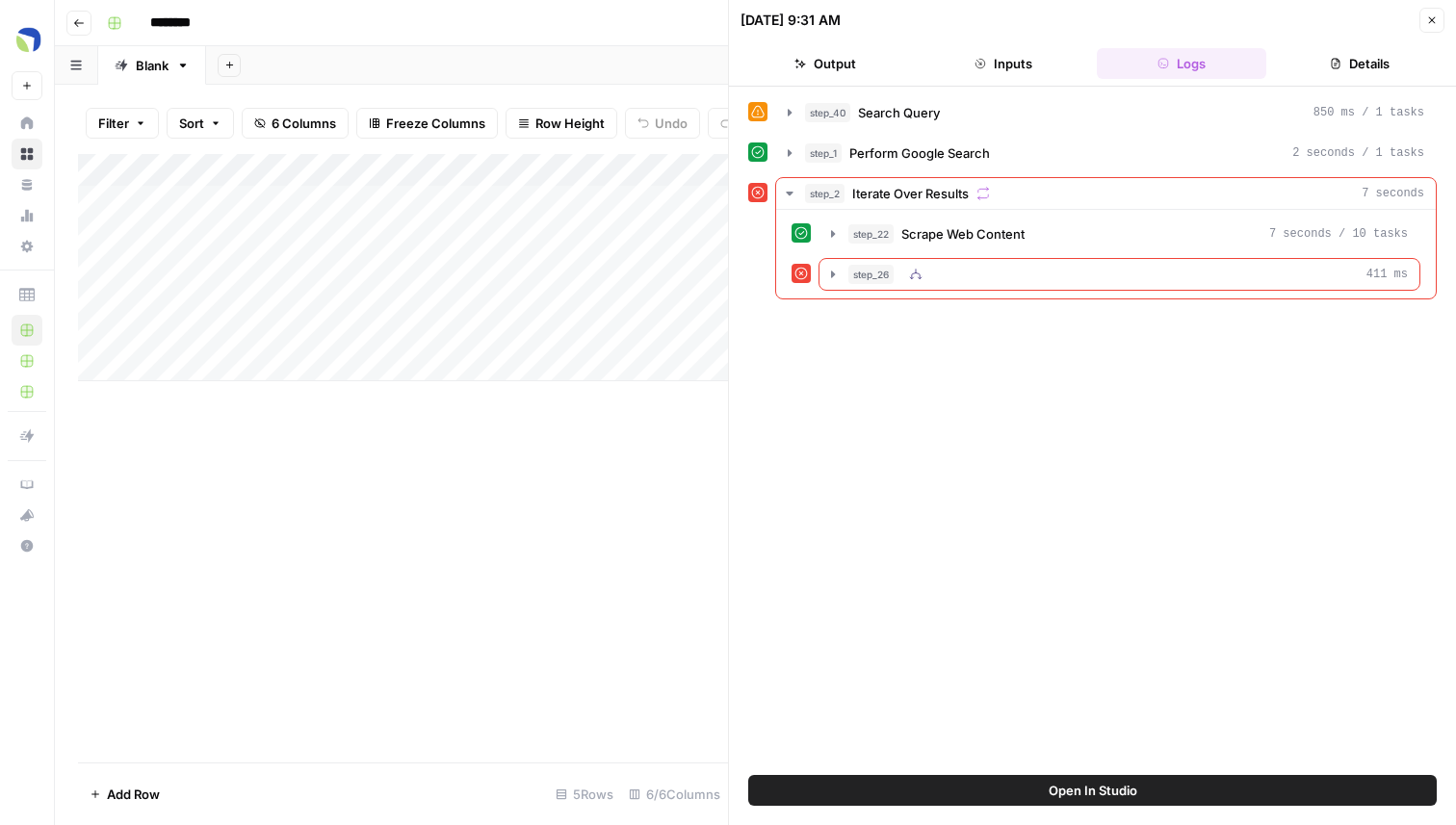 click on "step_26 411 ms" at bounding box center [1119, 274] 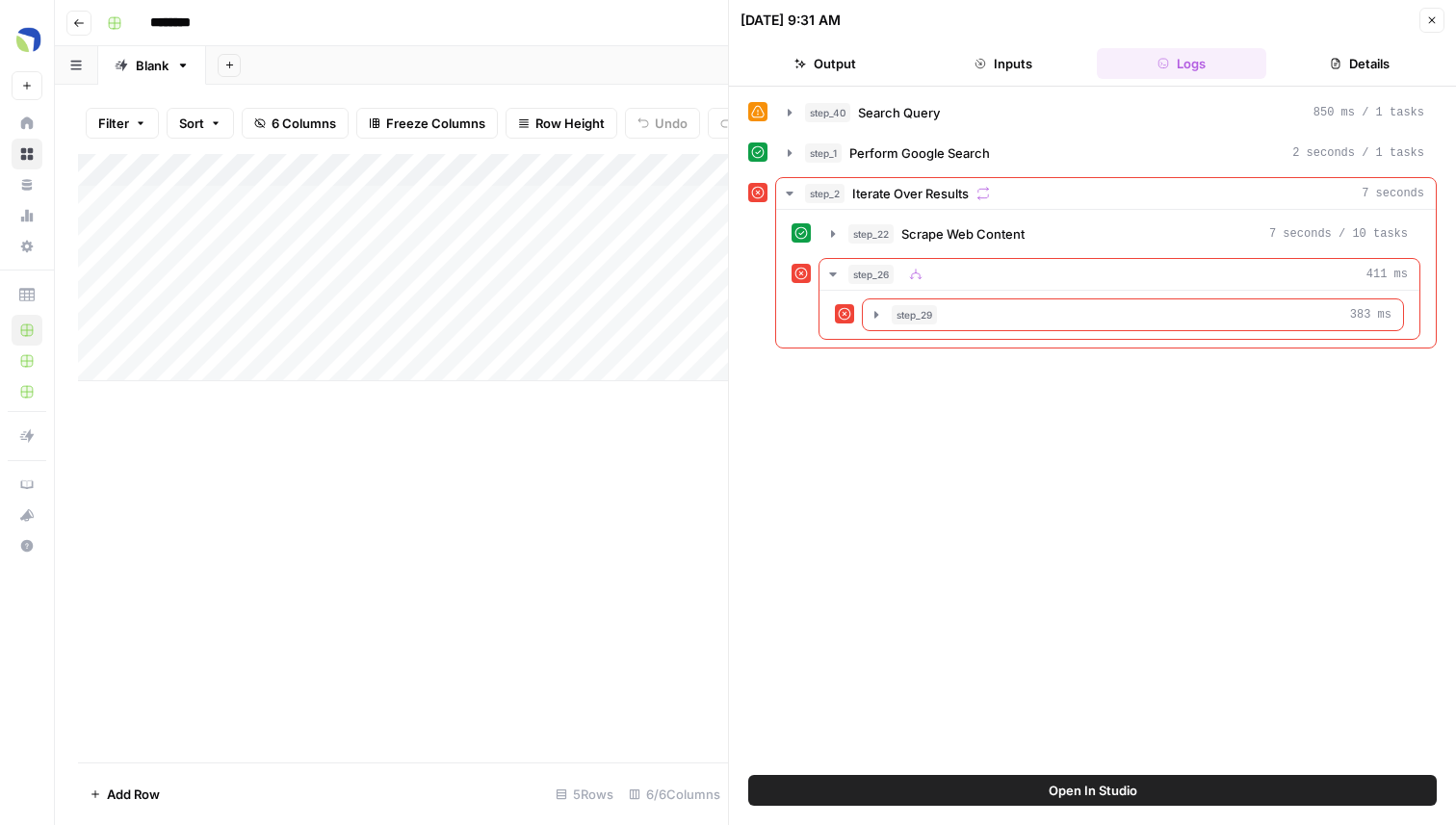 click on "step_29 383 ms" at bounding box center (1141, 315) 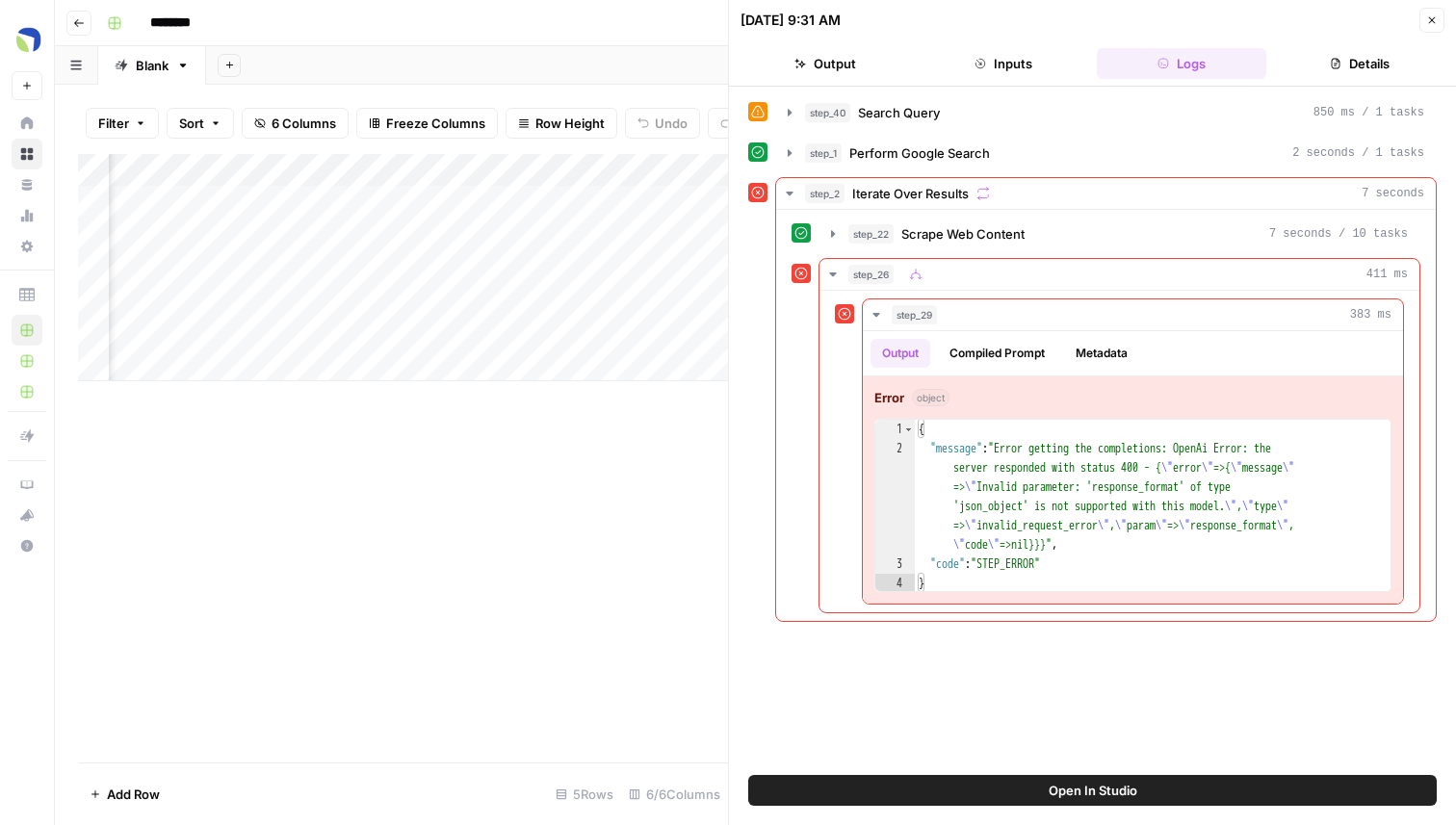 scroll, scrollTop: 0, scrollLeft: 337, axis: horizontal 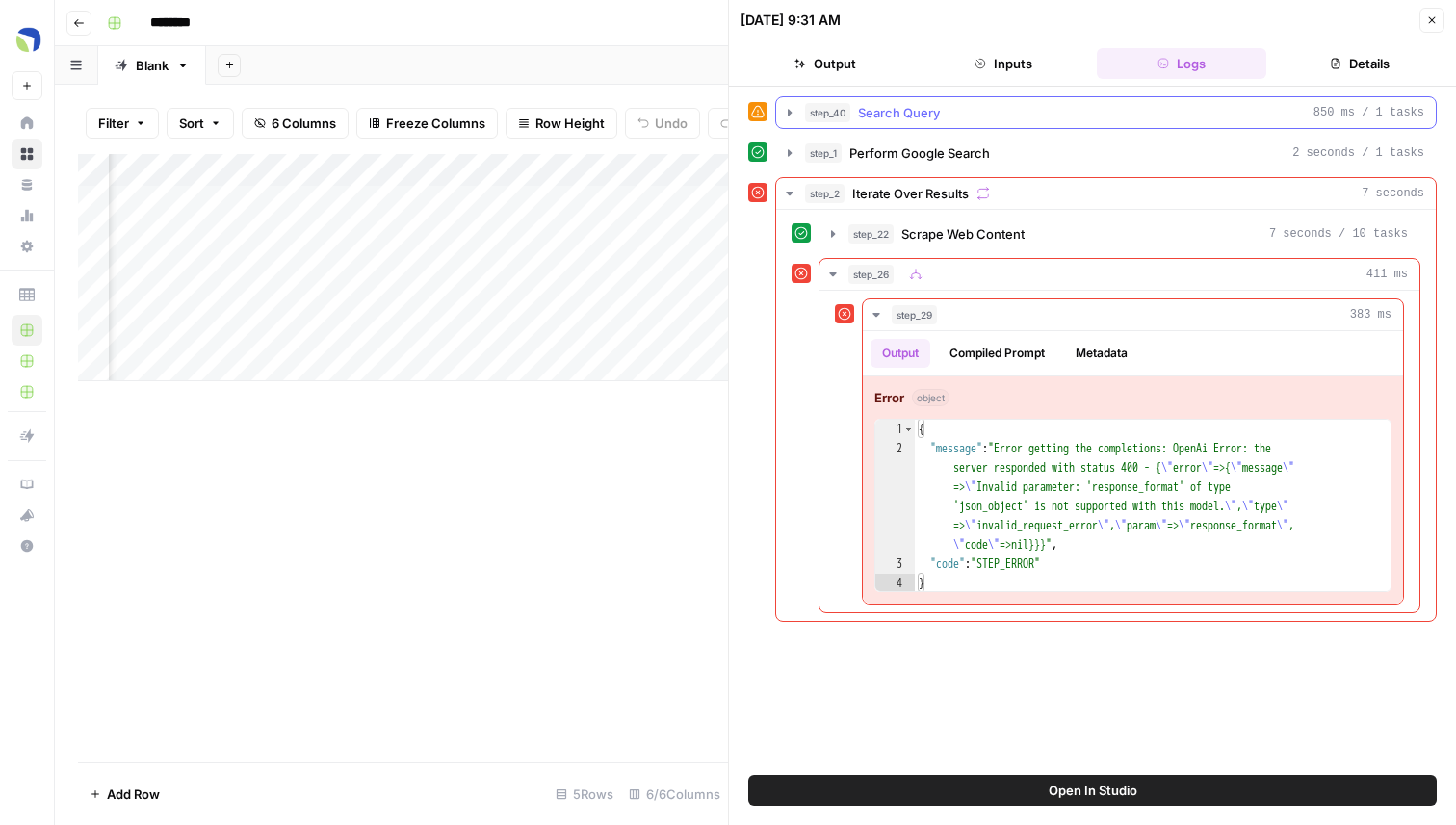 click on "Search Query" at bounding box center (898, 113) 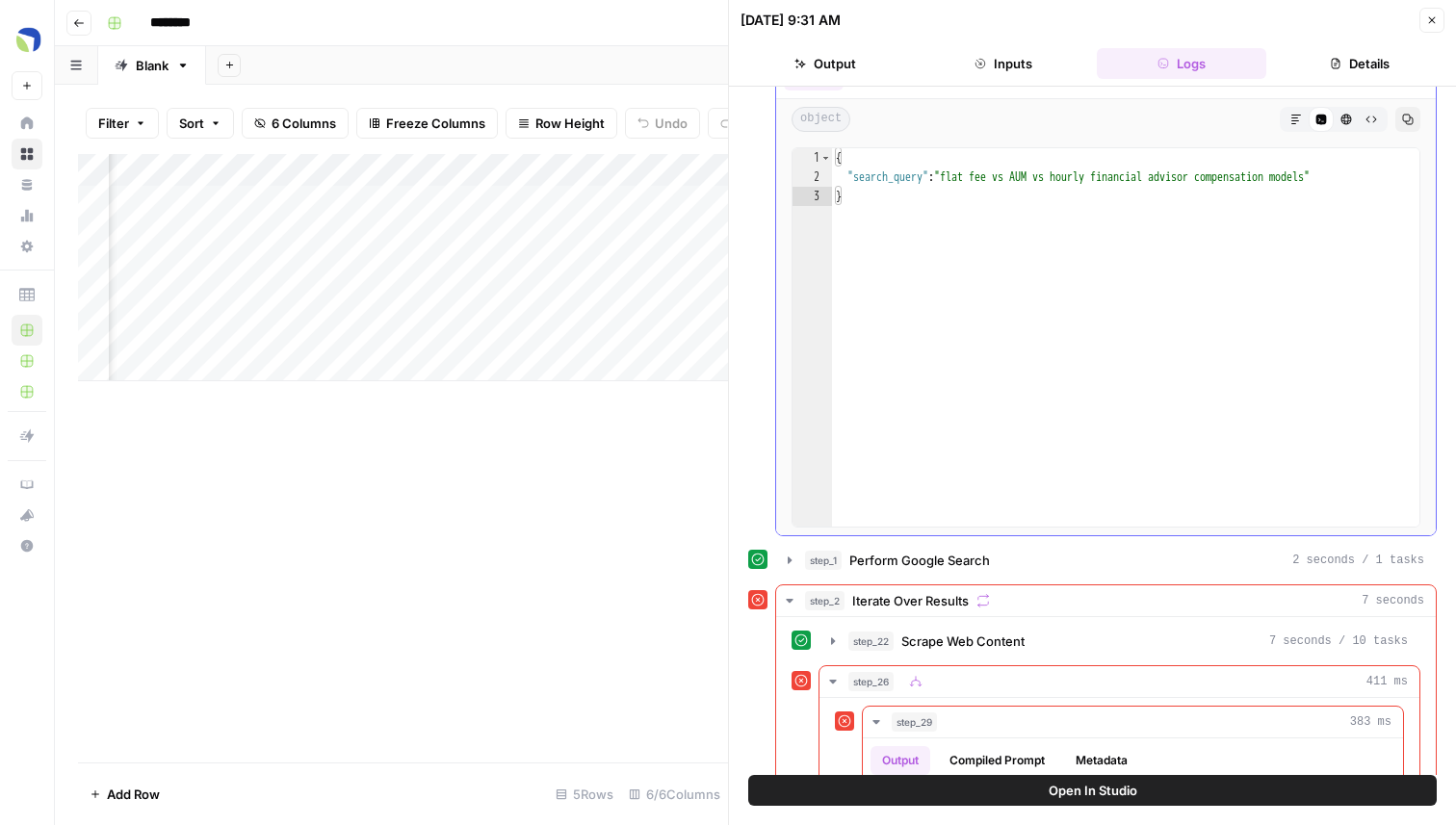 scroll, scrollTop: 143, scrollLeft: 0, axis: vertical 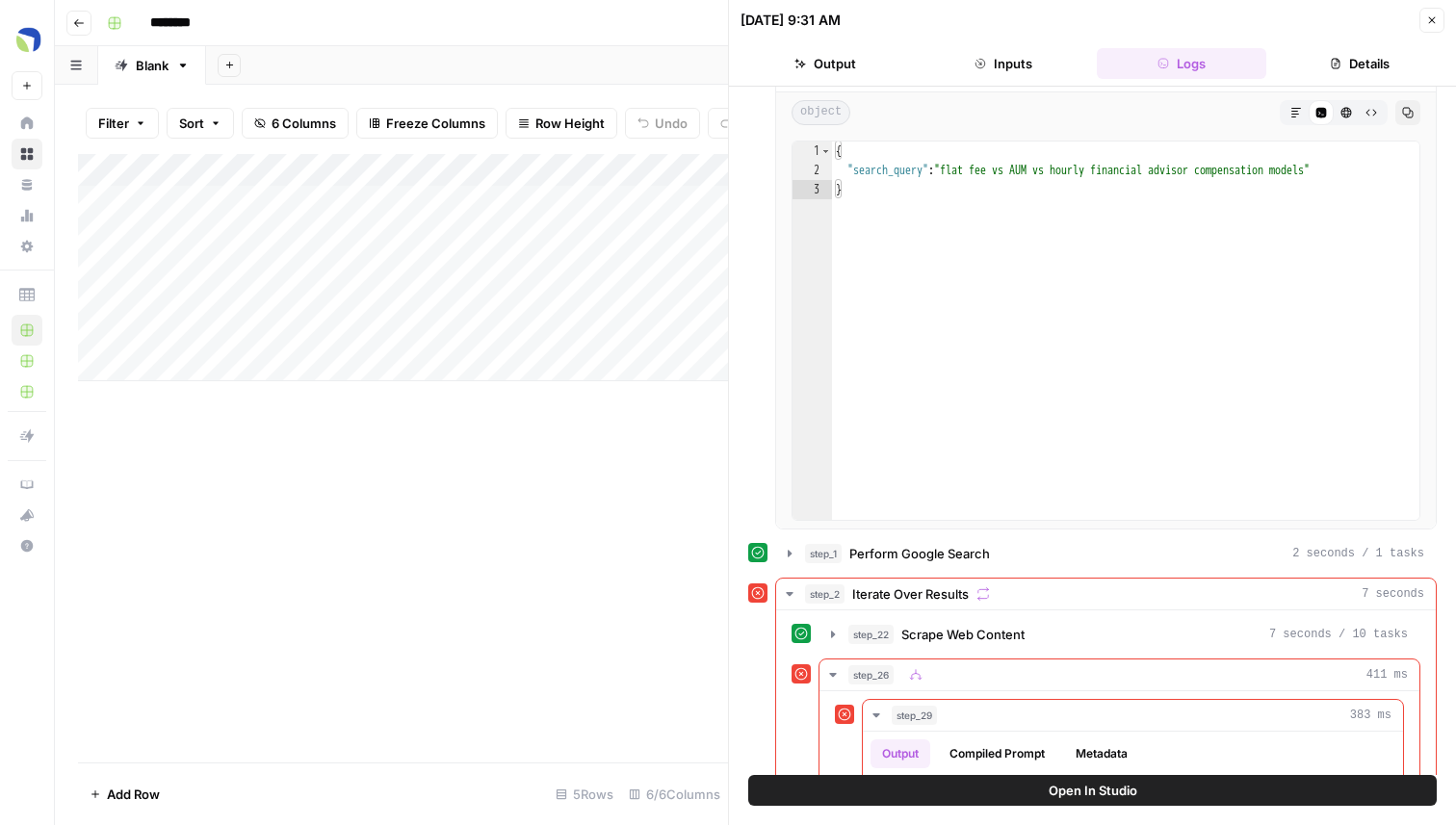 click on "Add Column" at bounding box center (403, 268) 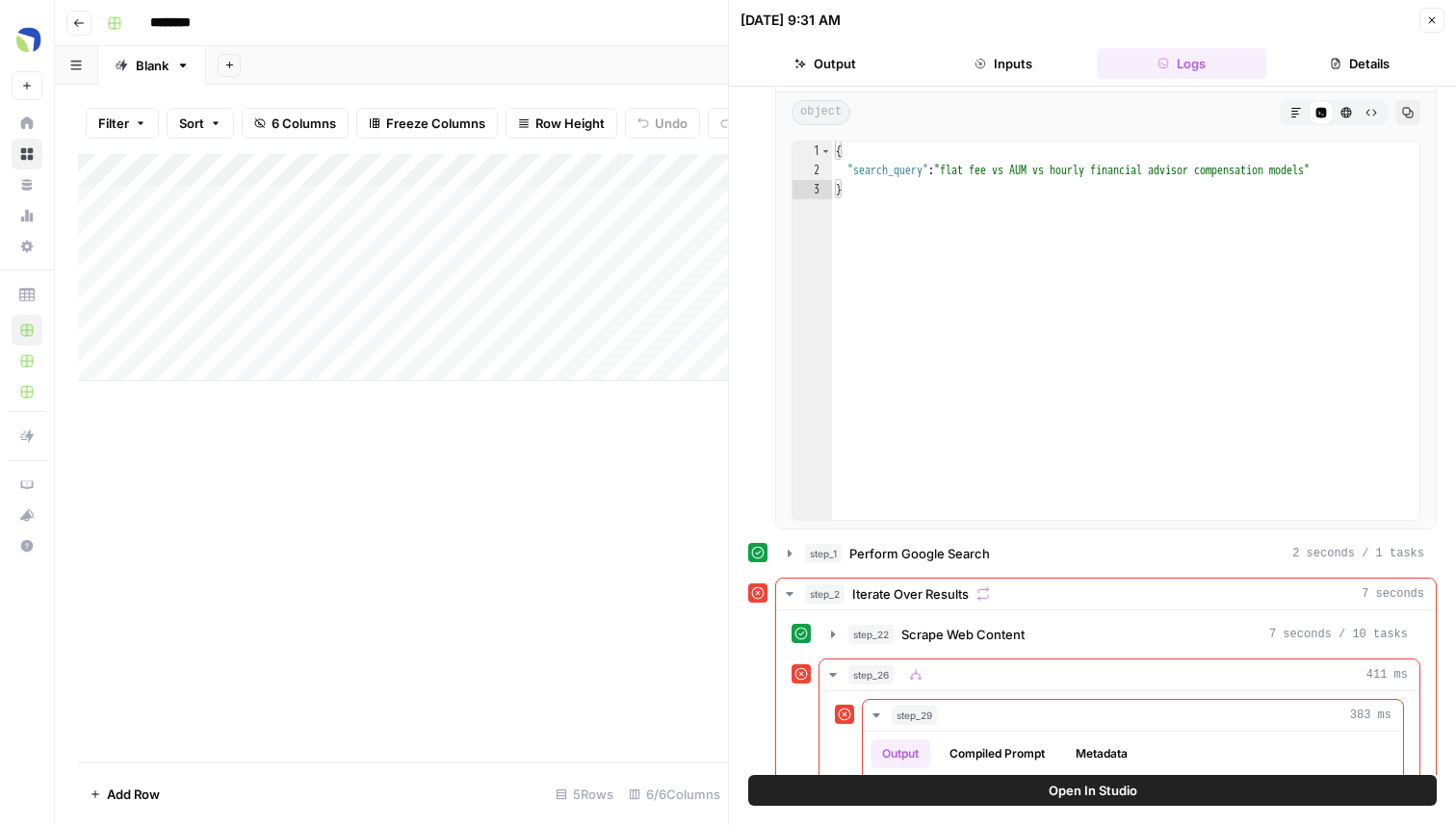 click on "Add Column" at bounding box center [403, 268] 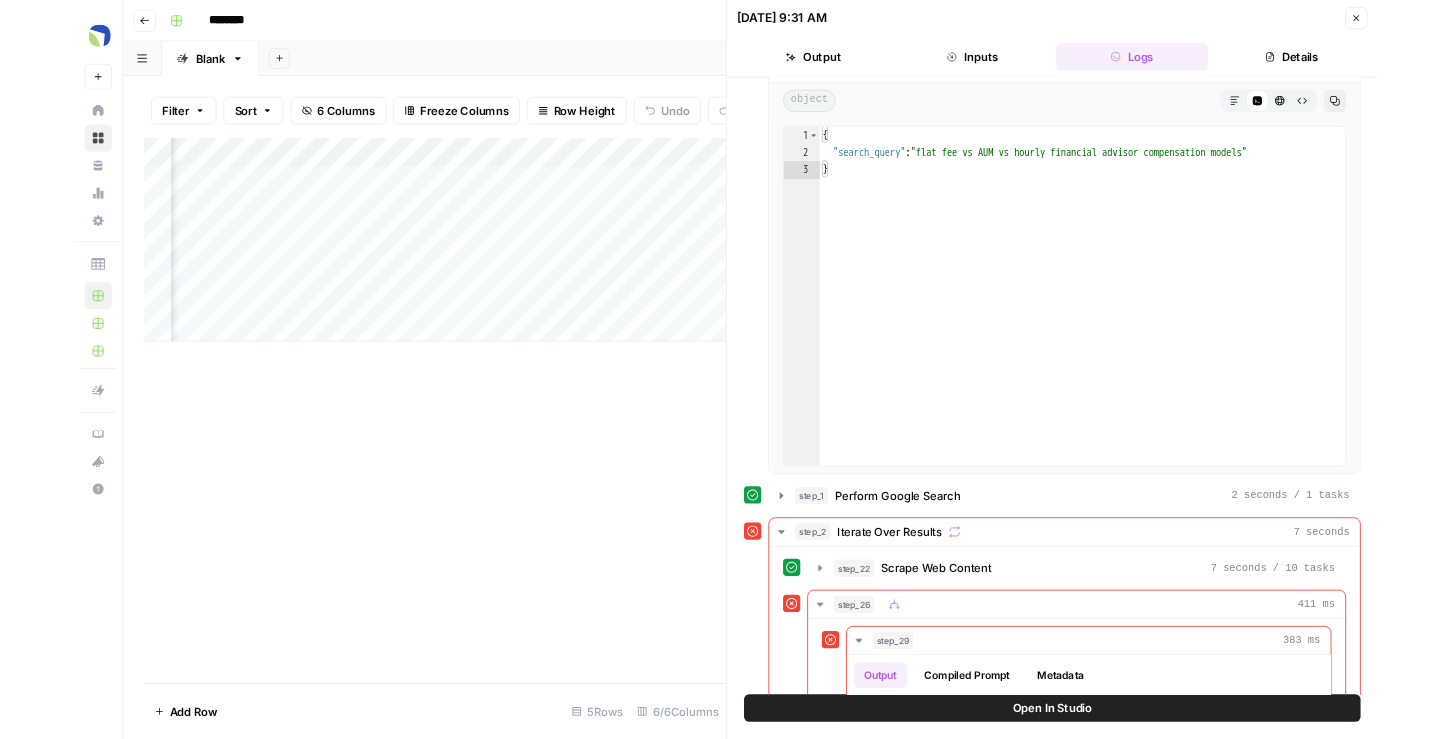scroll, scrollTop: 0, scrollLeft: 147, axis: horizontal 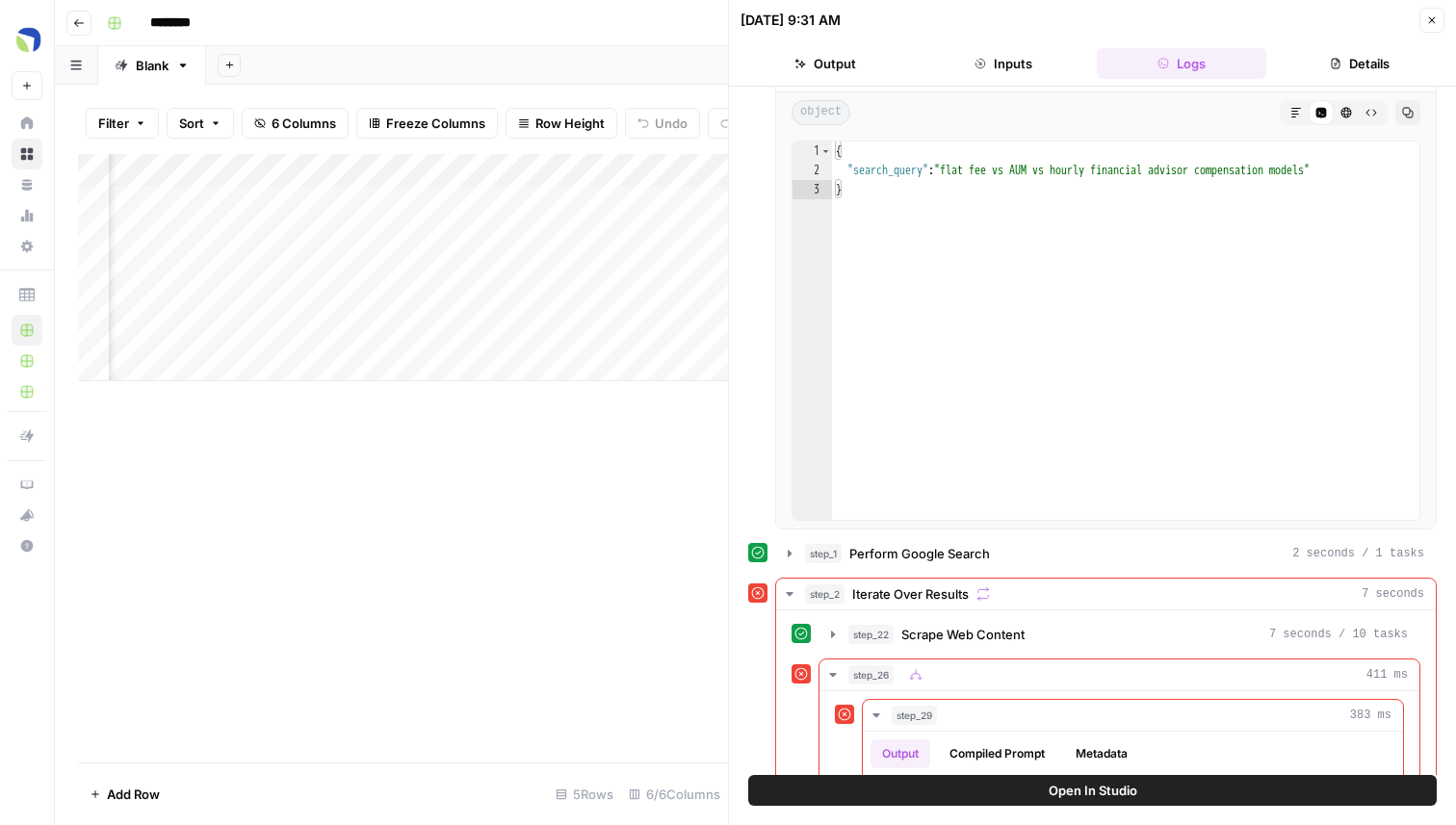 click on "Open In Studio" at bounding box center (1092, 800) 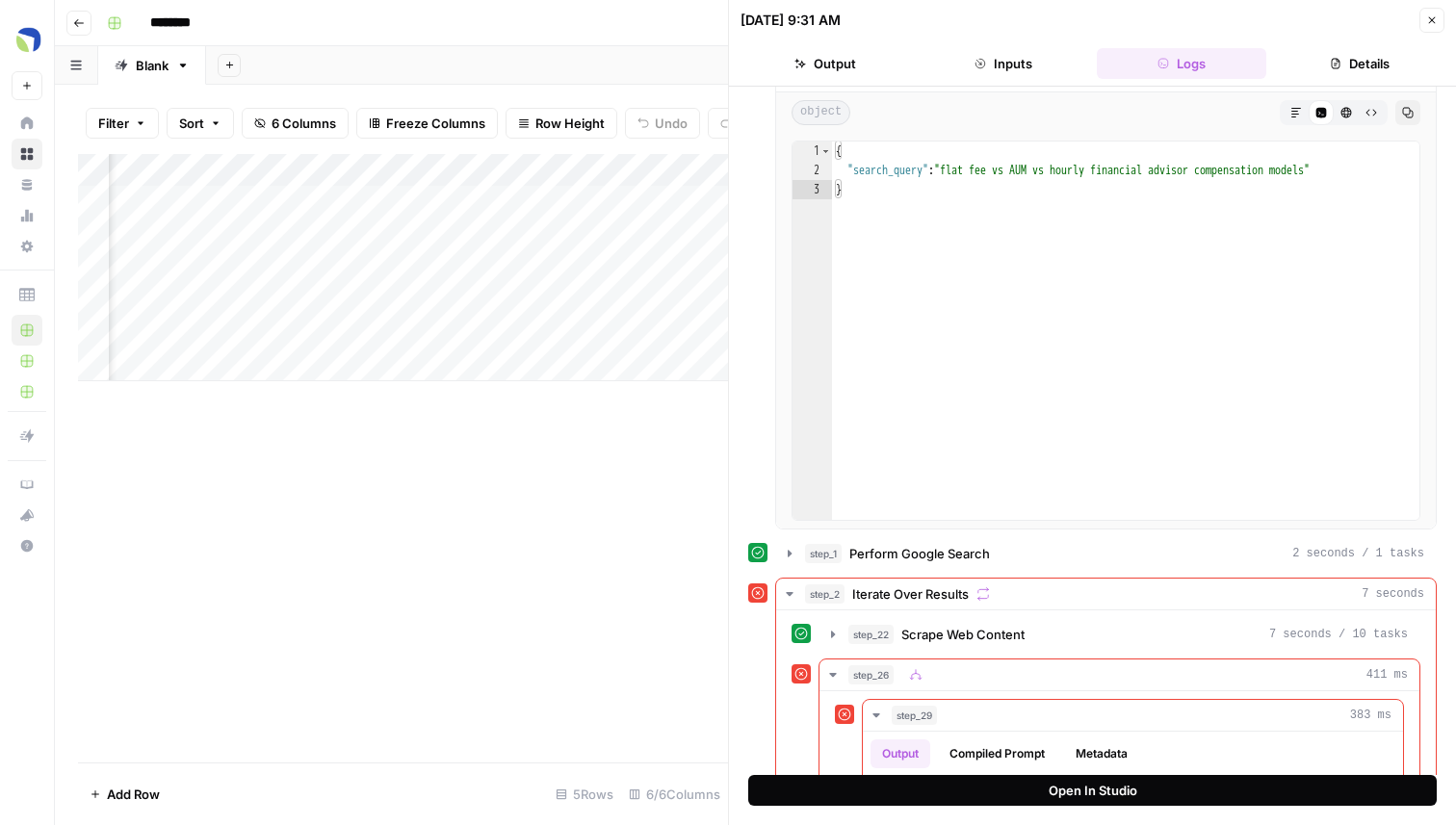 click on "Open In Studio" at bounding box center (1093, 790) 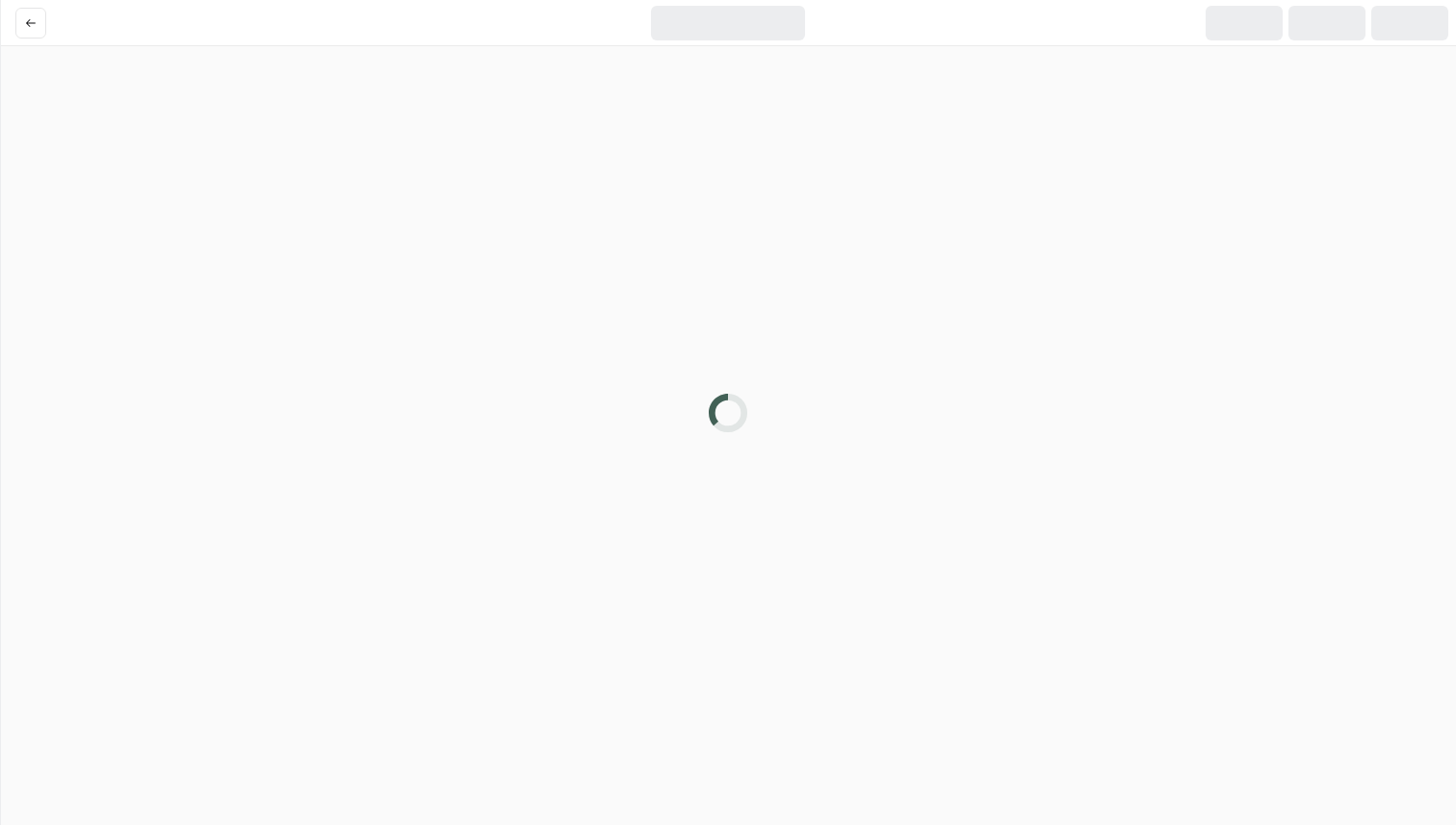 scroll, scrollTop: 0, scrollLeft: 0, axis: both 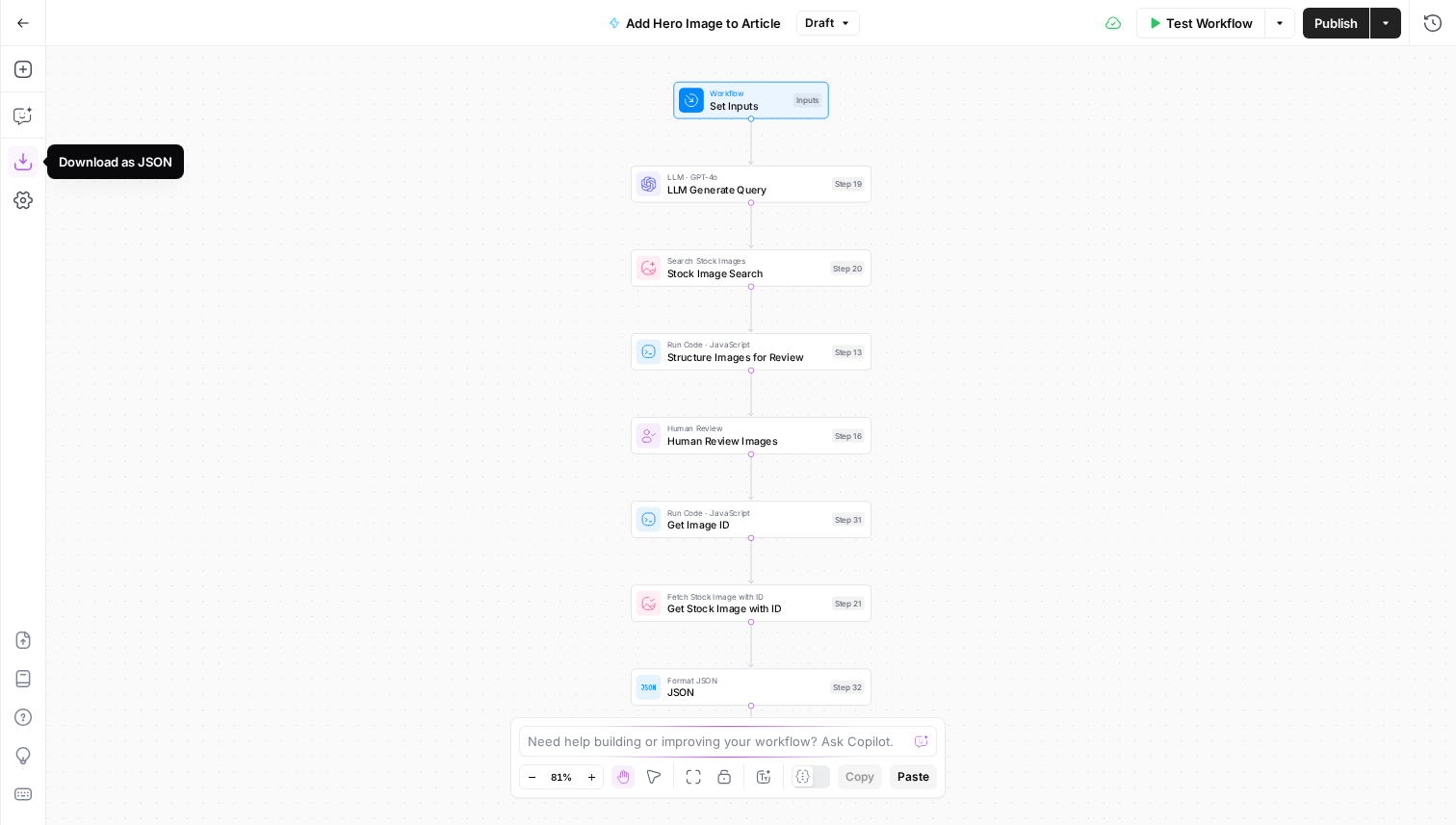 click 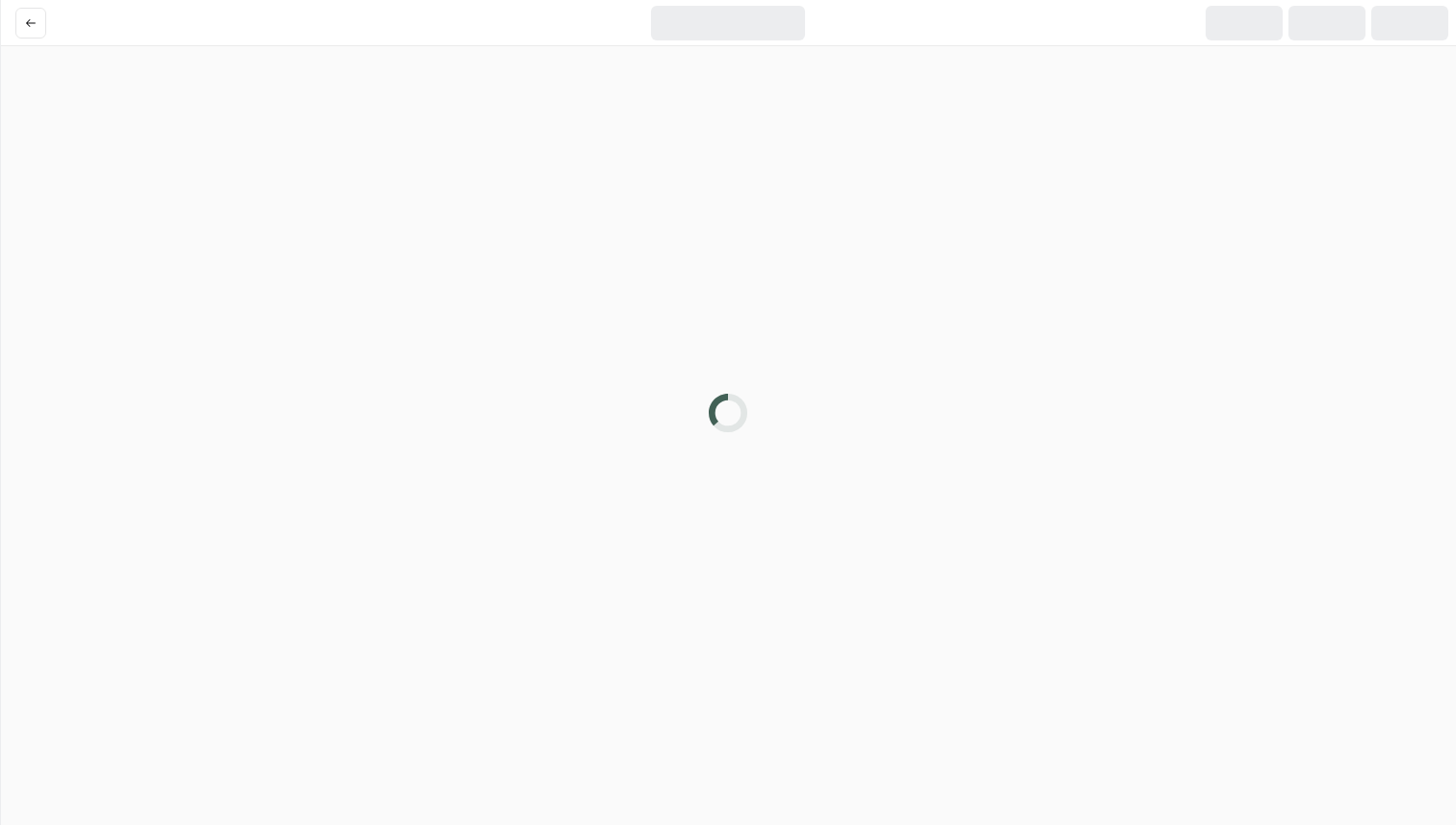 scroll, scrollTop: 0, scrollLeft: 0, axis: both 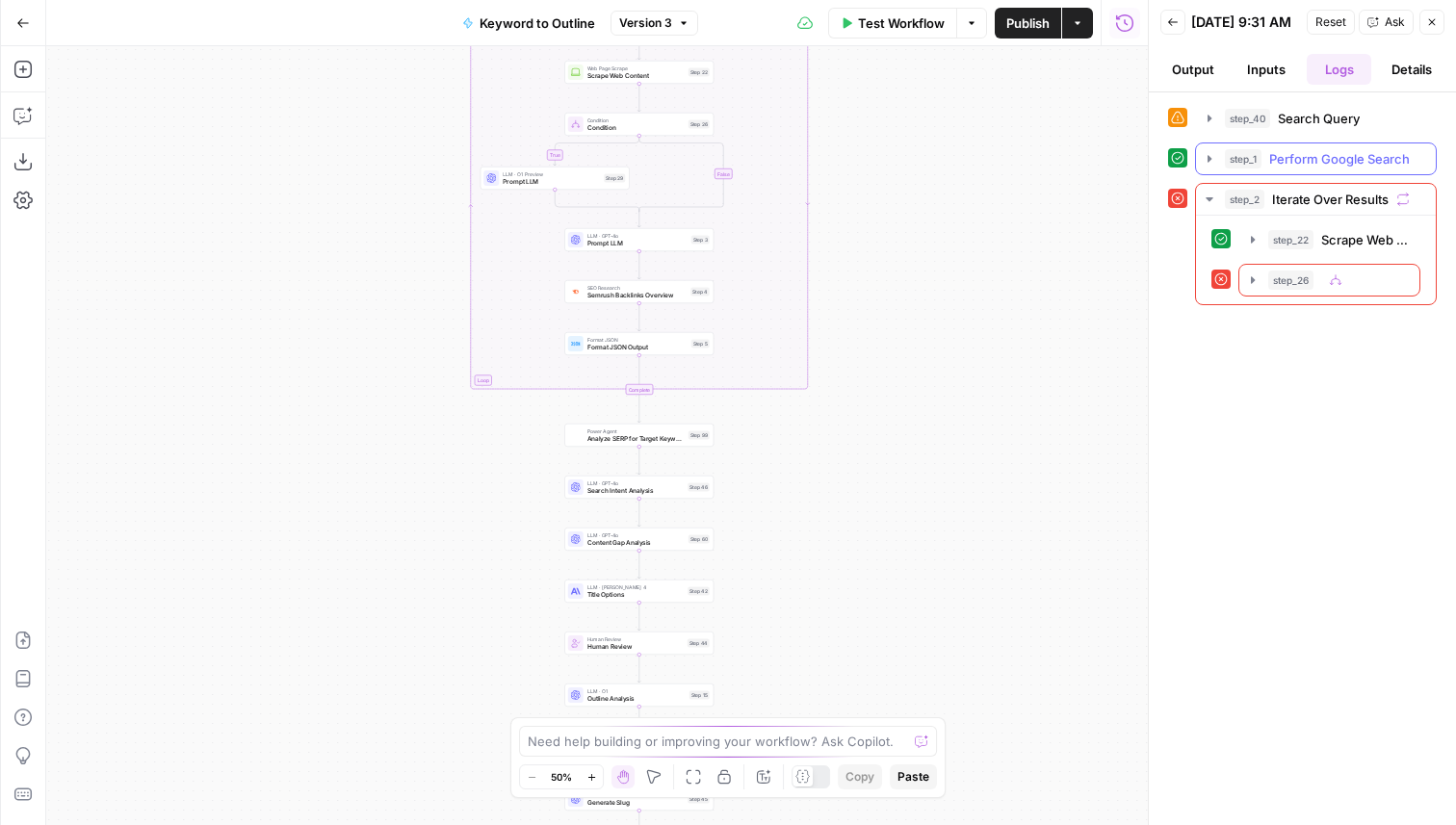 click on "Perform Google Search" at bounding box center (1339, 159) 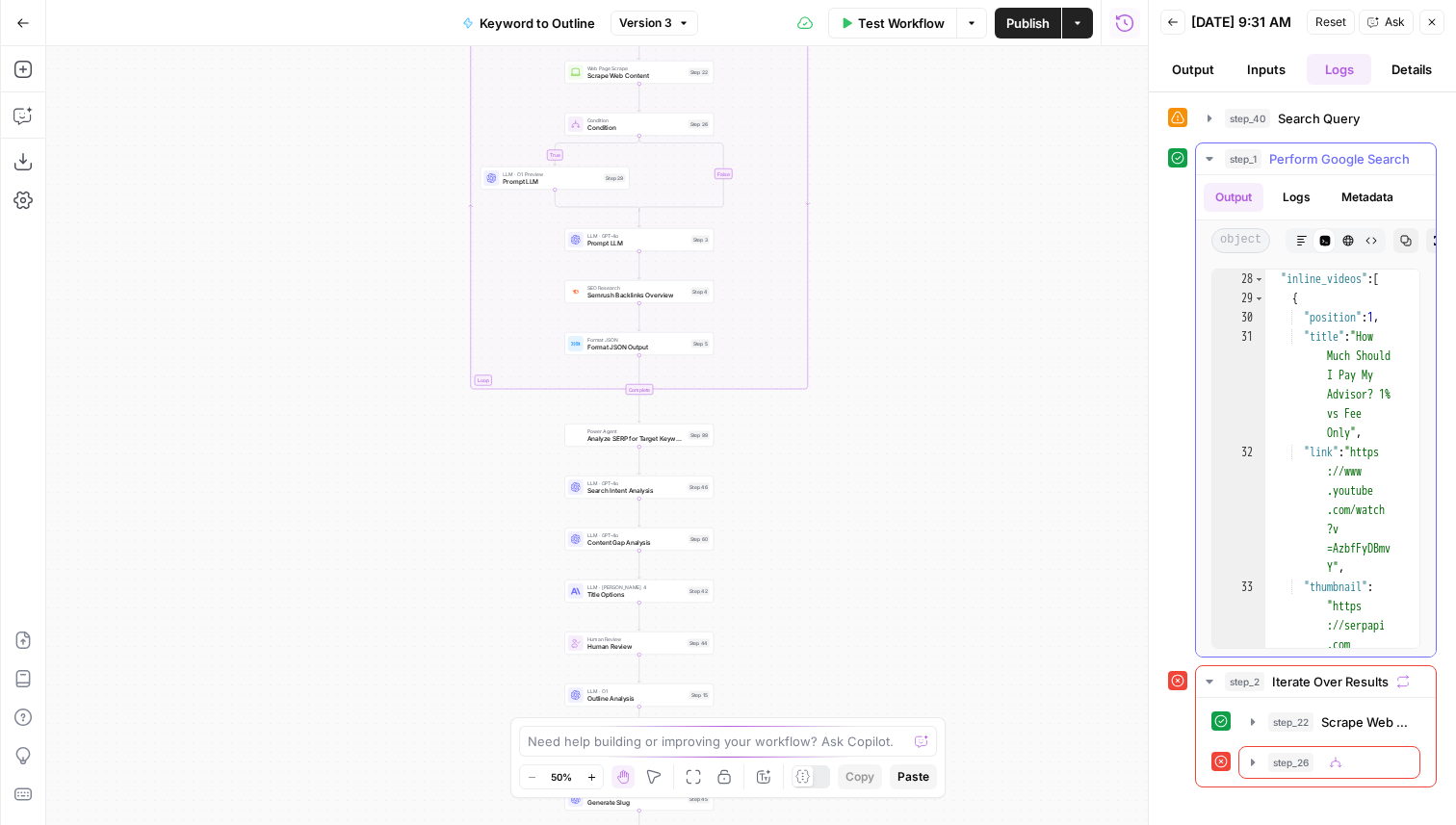 scroll, scrollTop: 871, scrollLeft: 0, axis: vertical 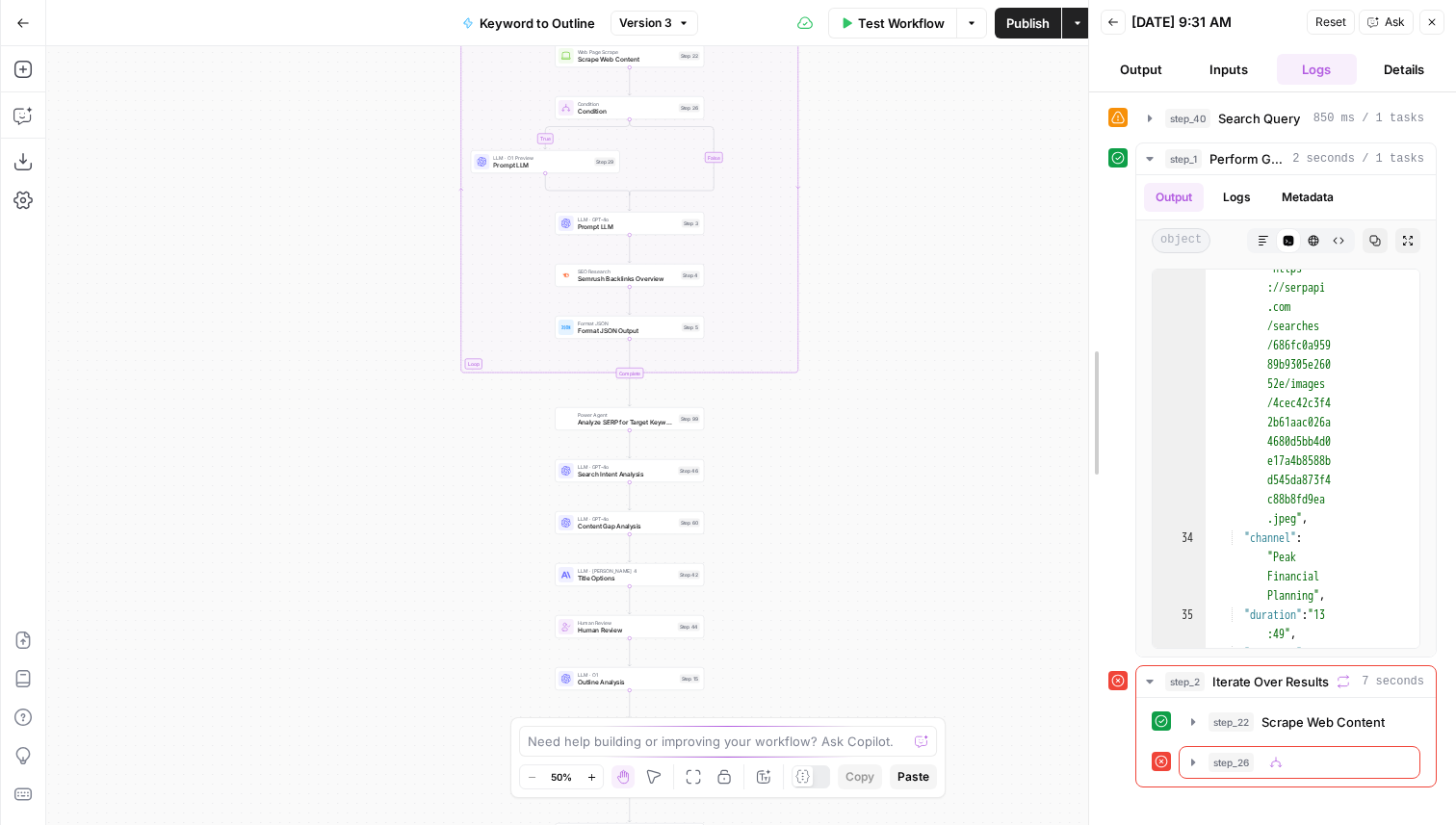 drag, startPoint x: 1155, startPoint y: 498, endPoint x: 827, endPoint y: 498, distance: 328 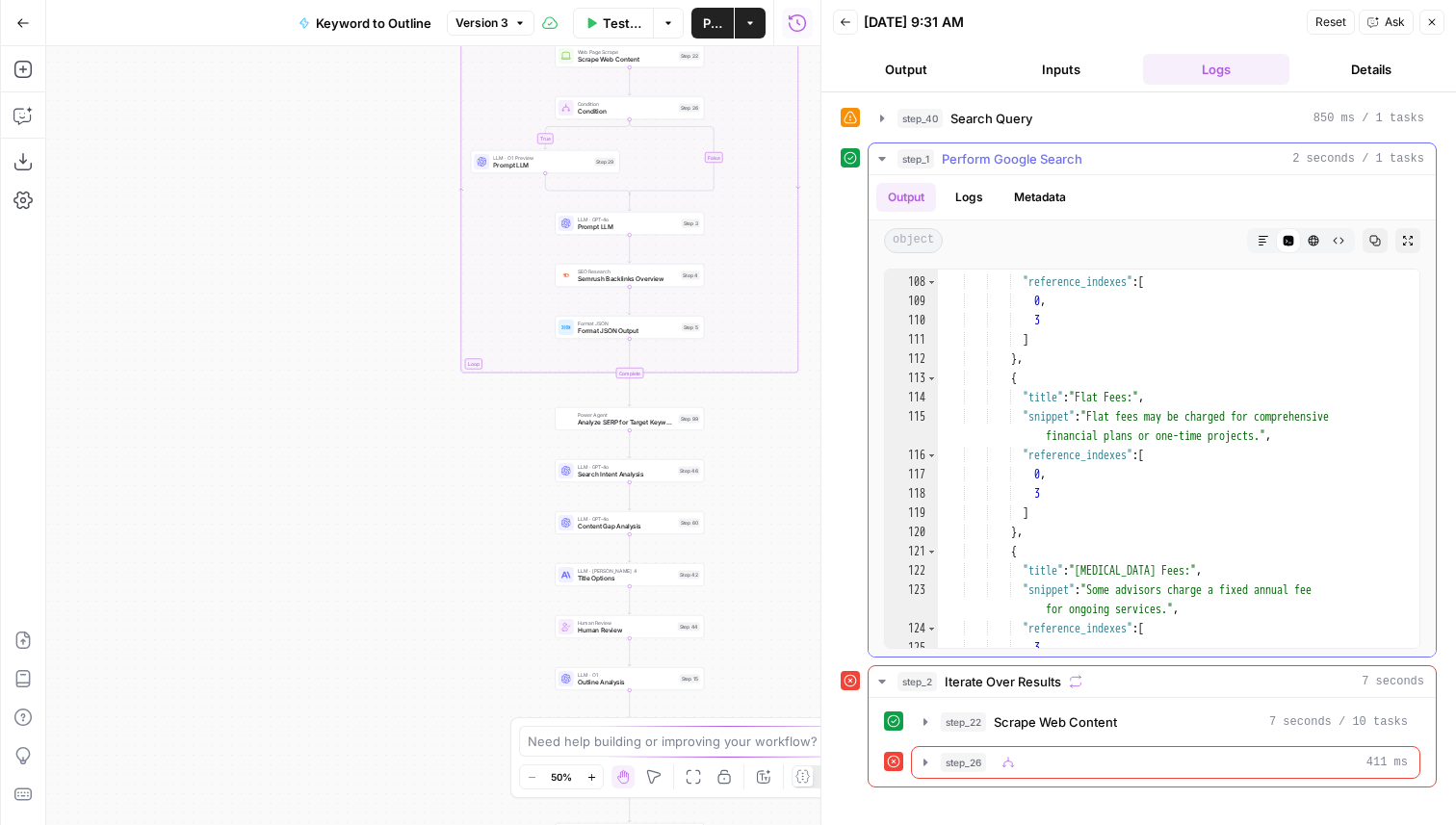 scroll, scrollTop: 4020, scrollLeft: 0, axis: vertical 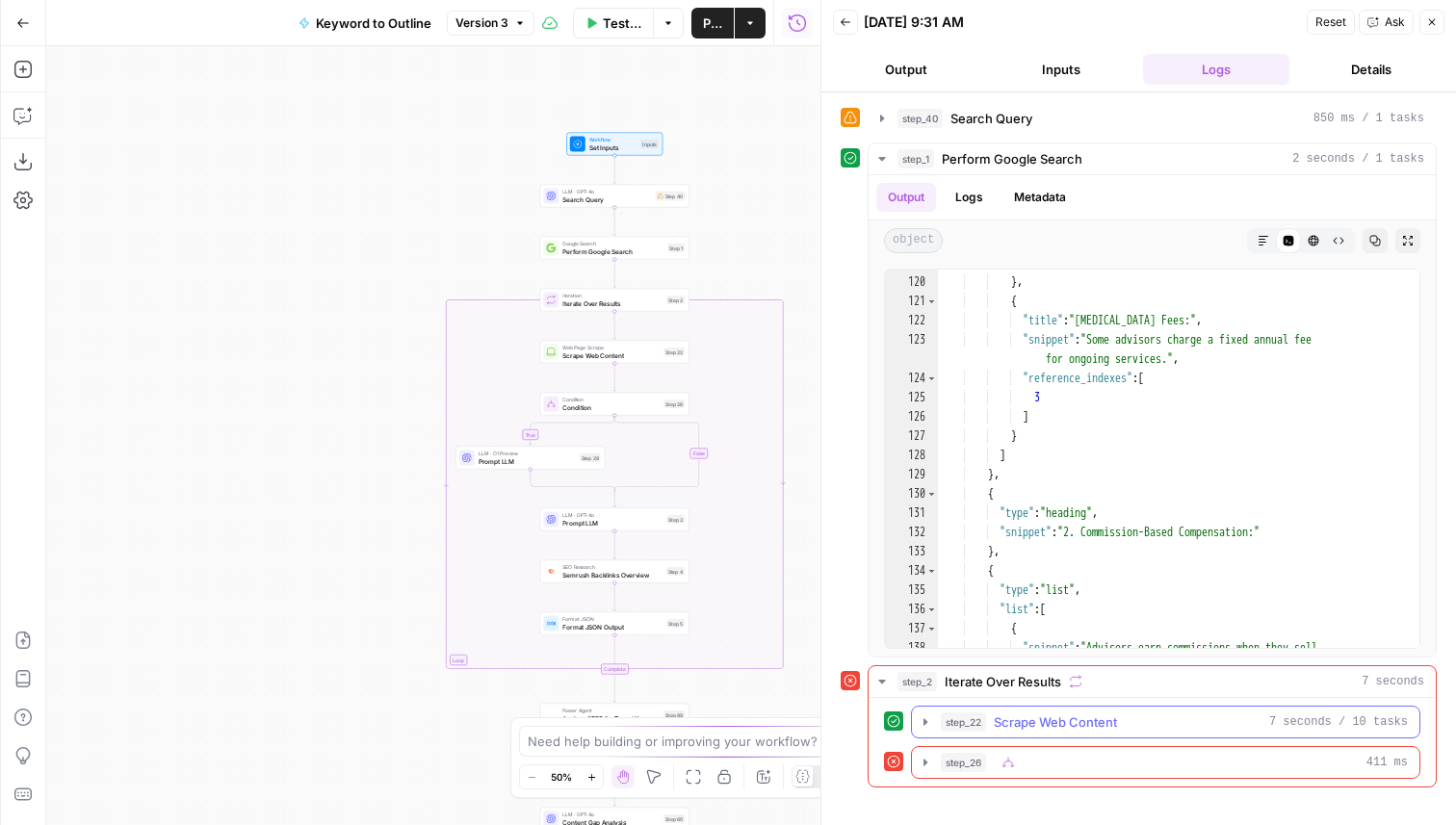 click on "Scrape Web Content" at bounding box center [1055, 722] 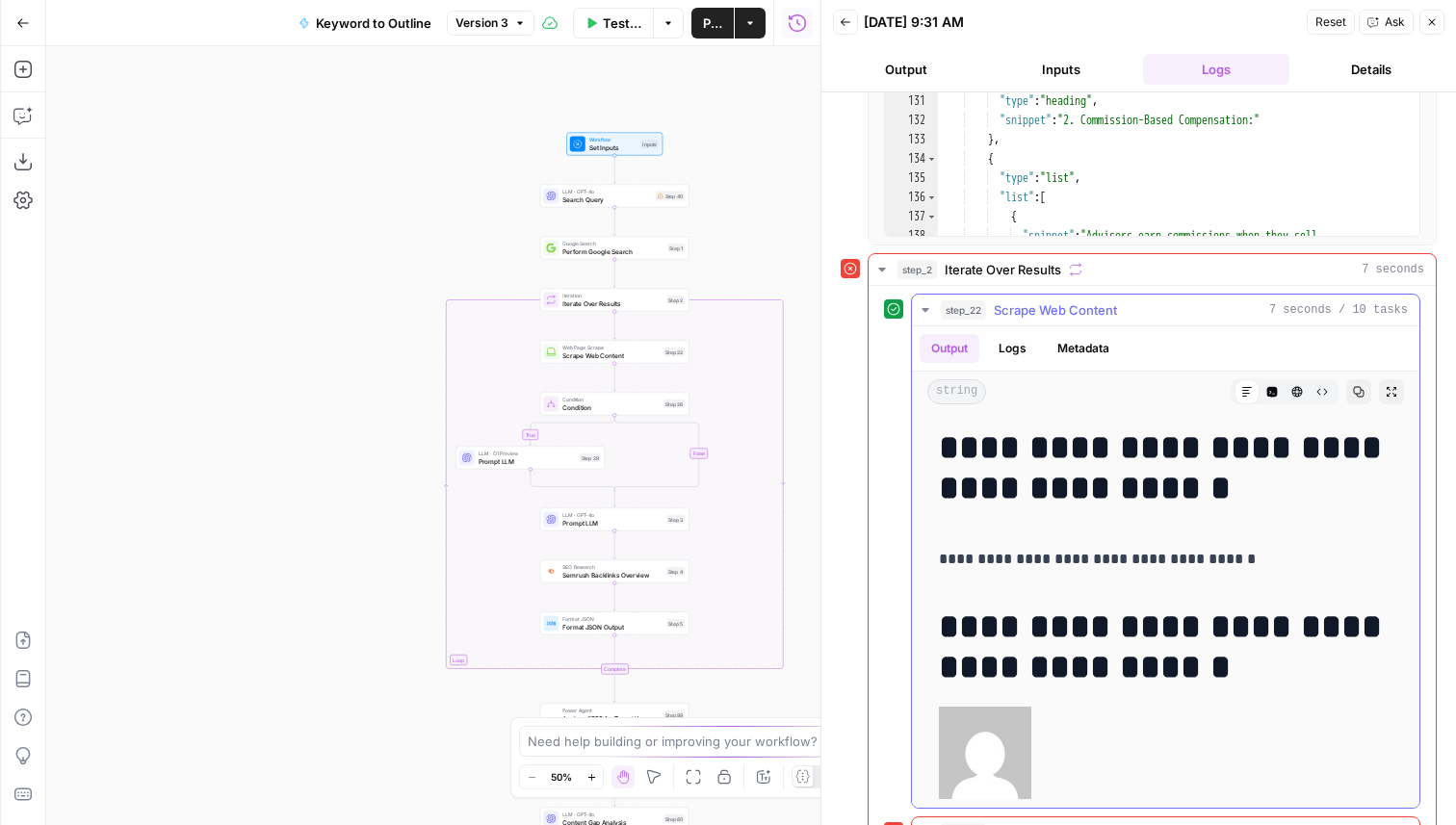 scroll, scrollTop: 421, scrollLeft: 0, axis: vertical 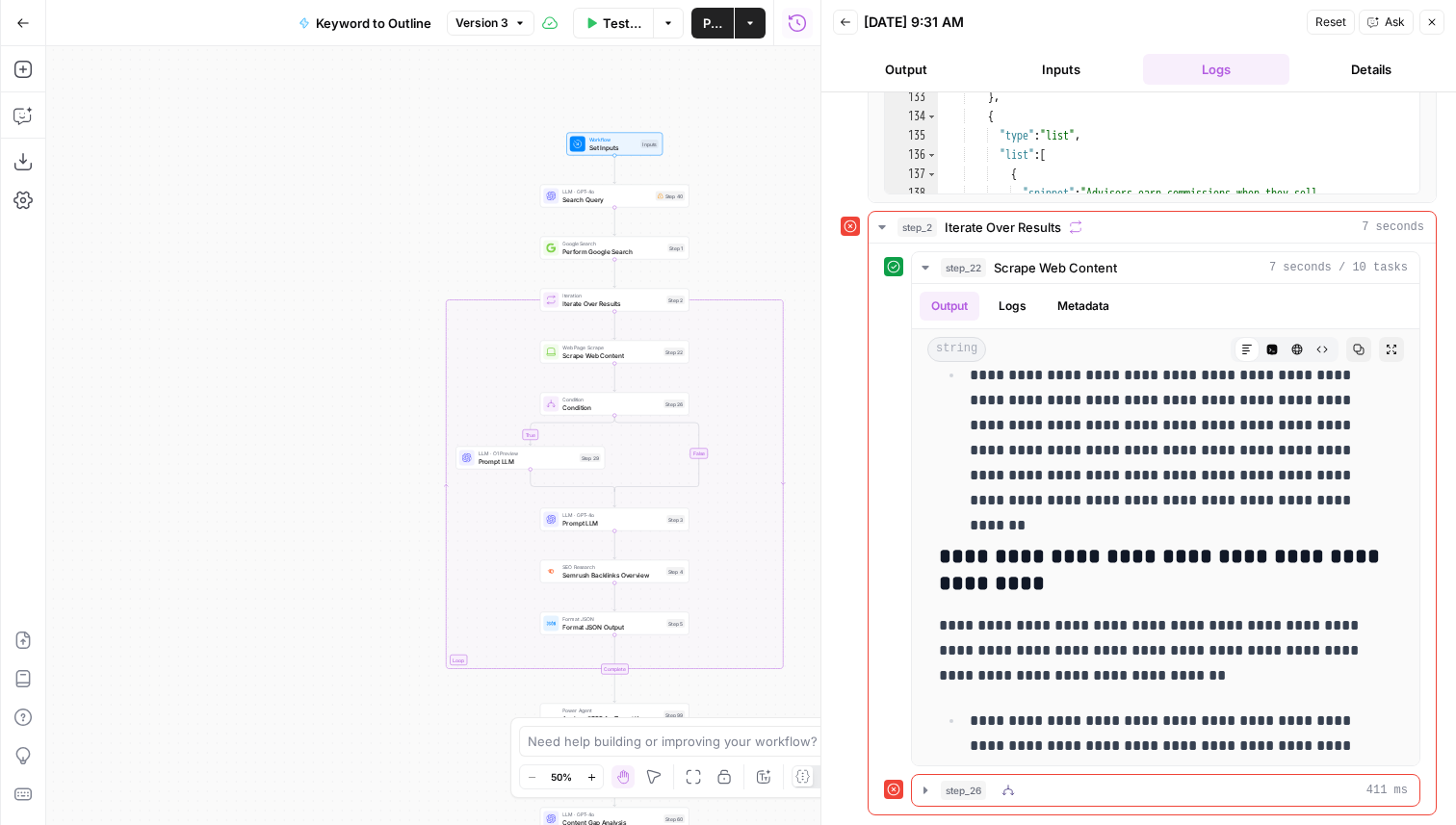 click on "step_26 411 ms" at bounding box center [1174, 790] 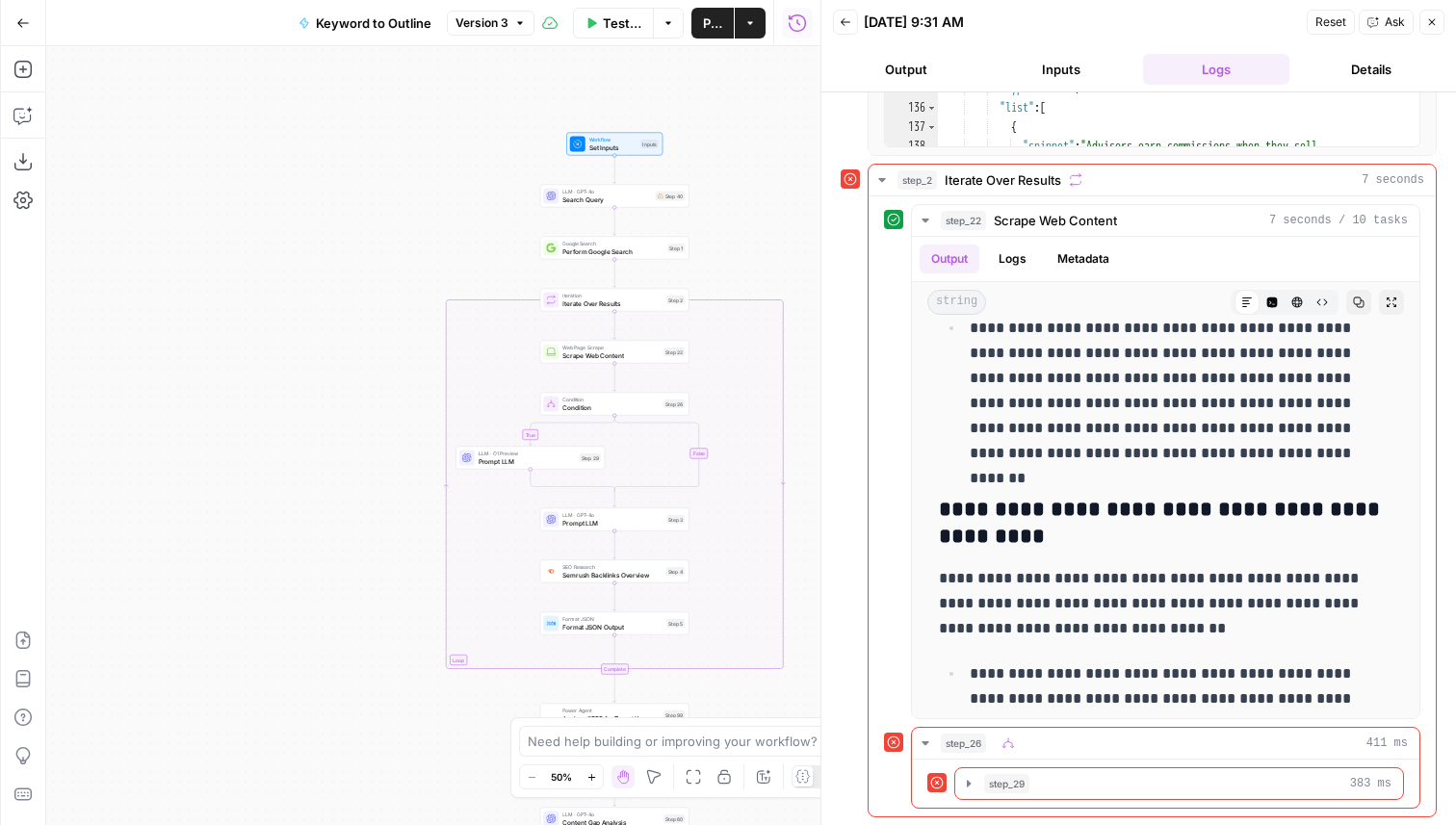 click on "step_29 383 ms" at bounding box center [1179, 784] 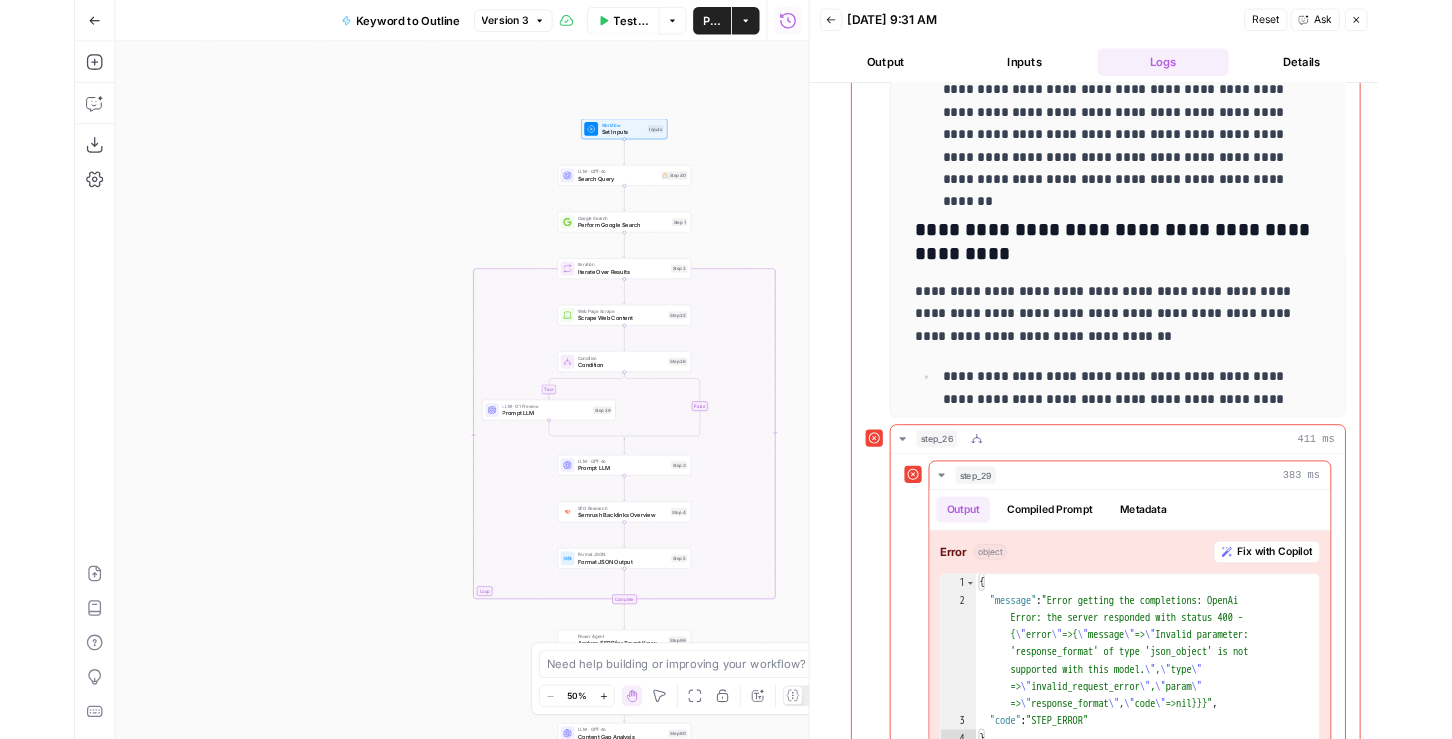 scroll, scrollTop: 833, scrollLeft: 0, axis: vertical 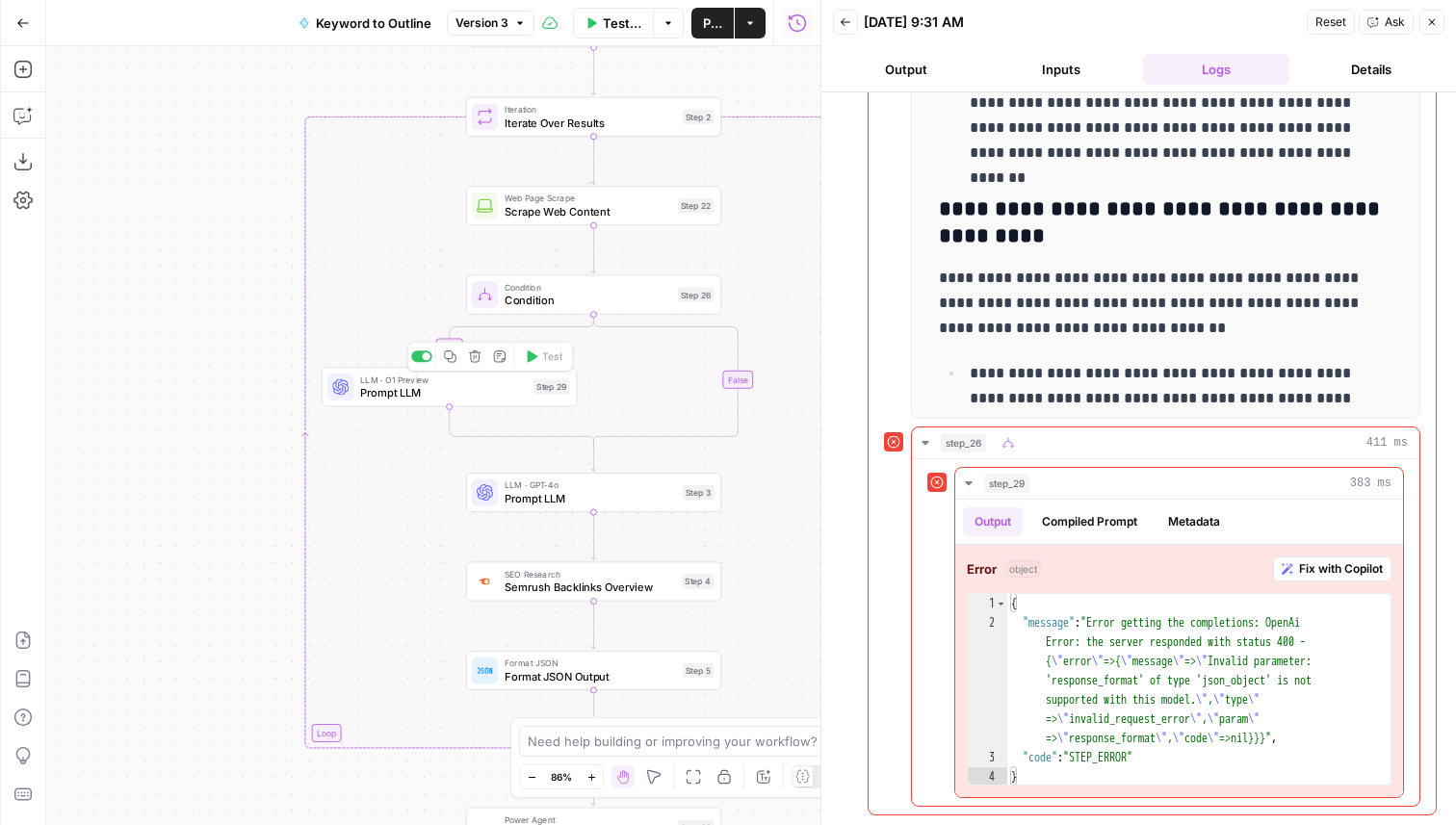 click on "Prompt LLM" at bounding box center (443, 392) 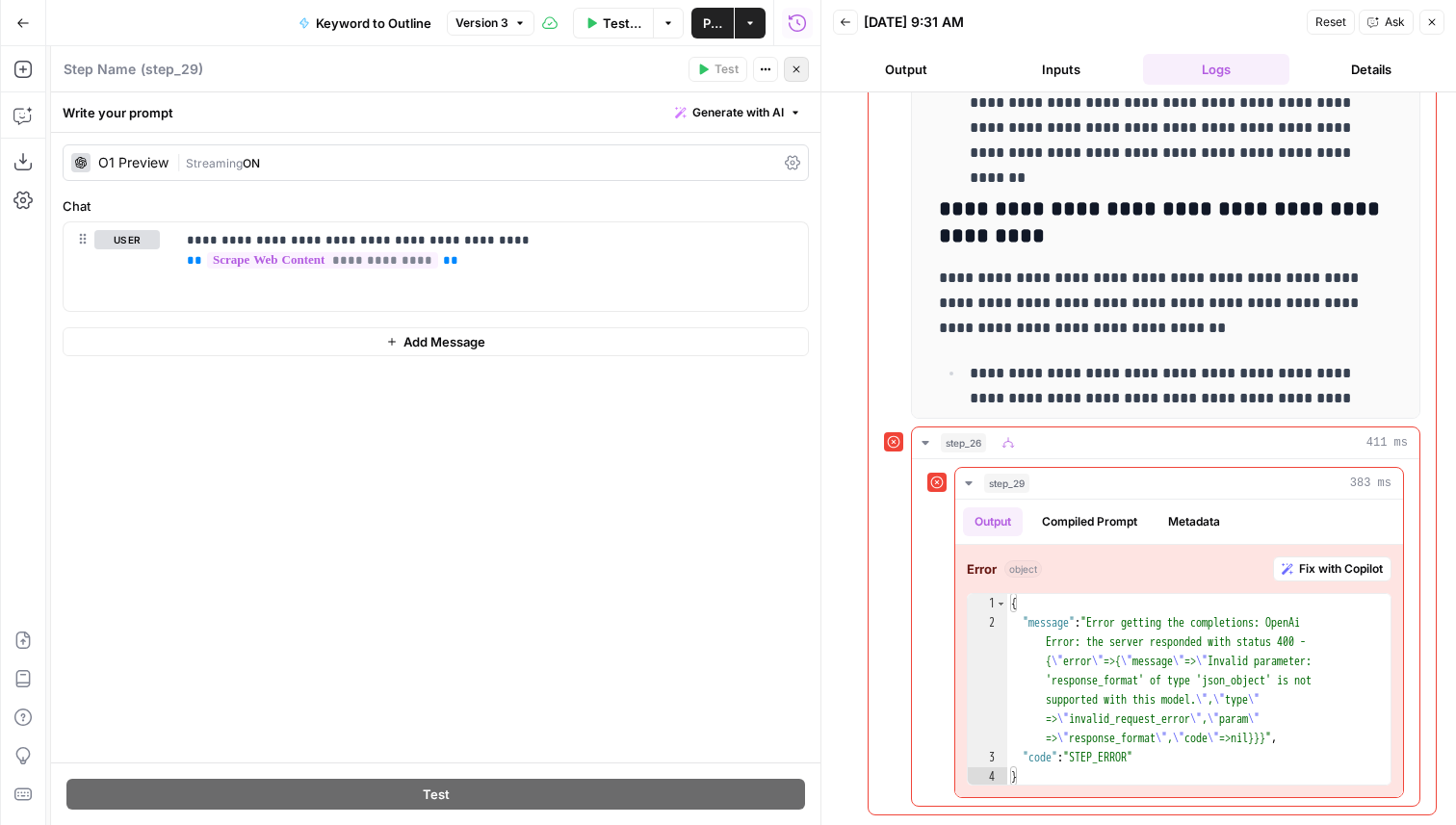 click on "Close" at bounding box center (796, 69) 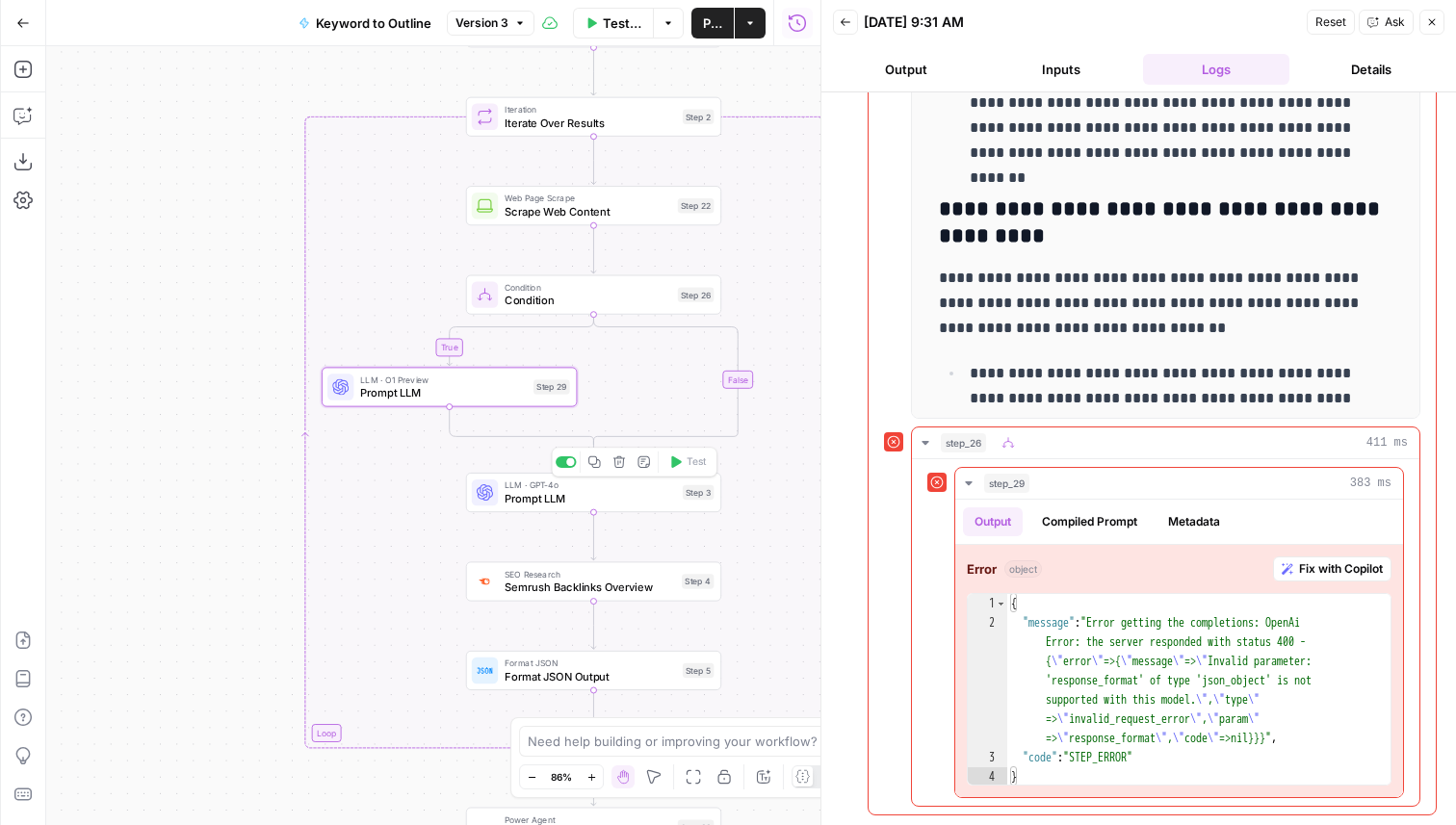 click on "LLM · GPT-4o Prompt LLM Step 3 Copy step Delete step Add Note Test" at bounding box center [593, 492] 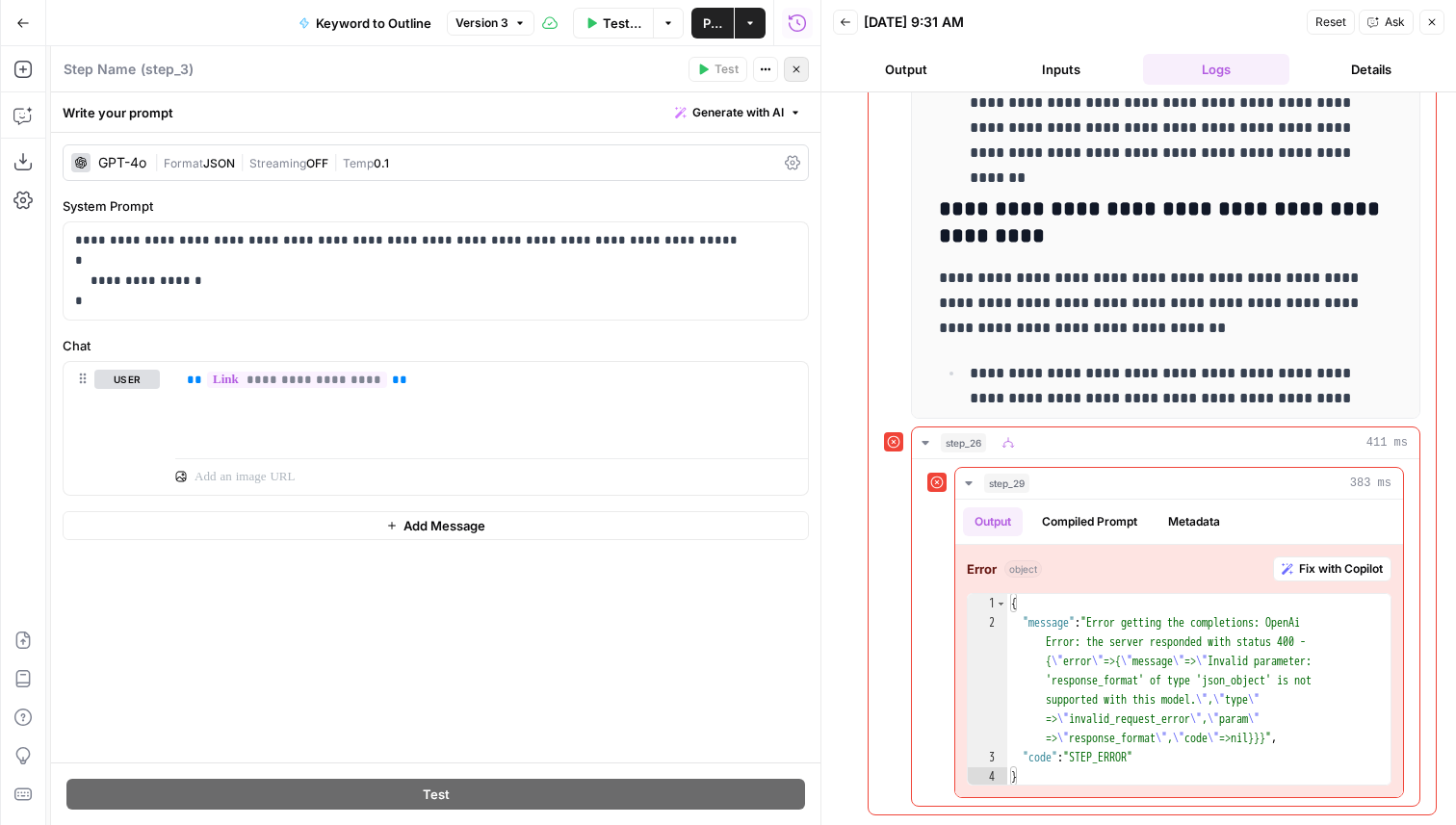 click 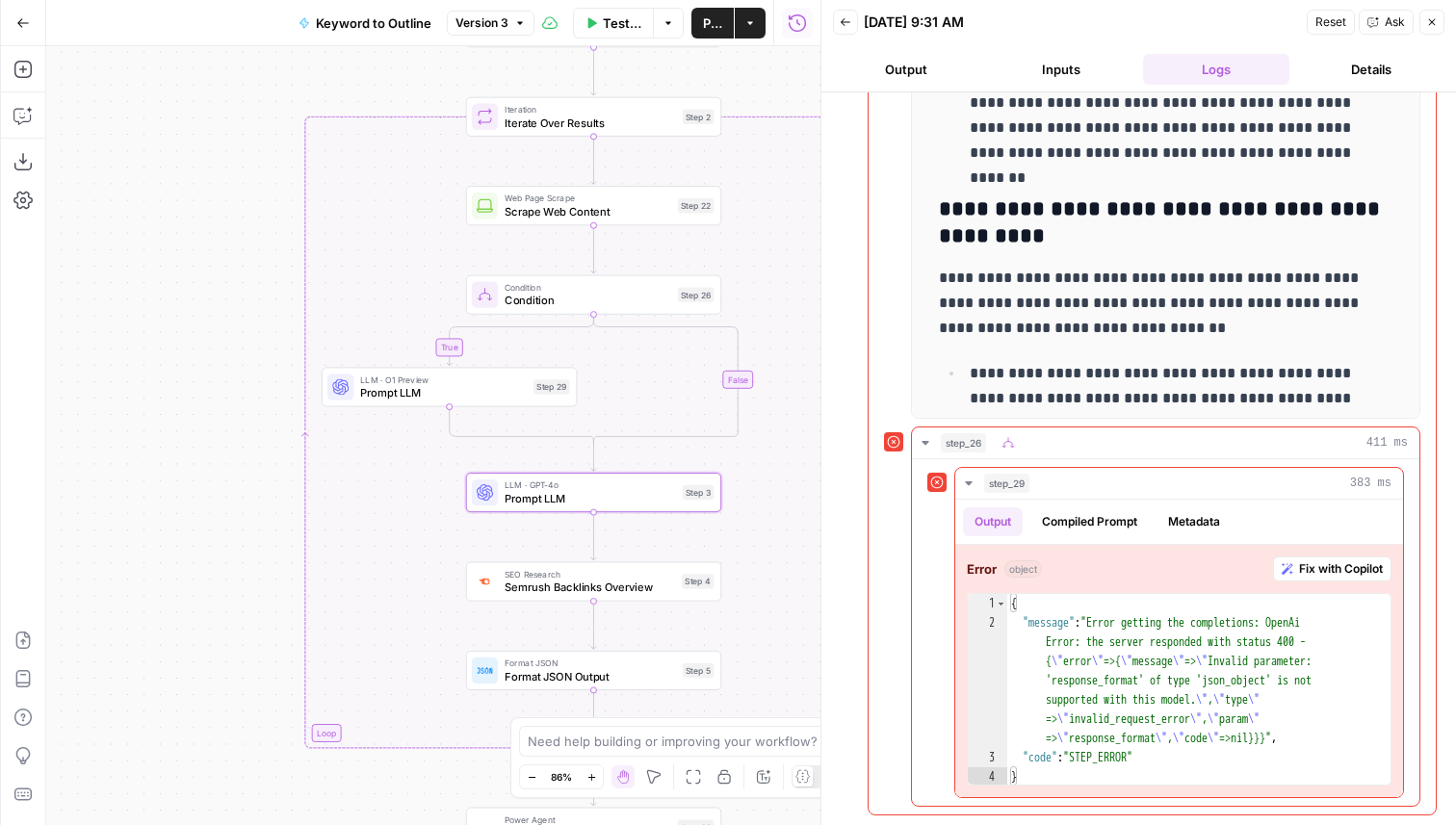 click on "Condition" at bounding box center [587, 300] 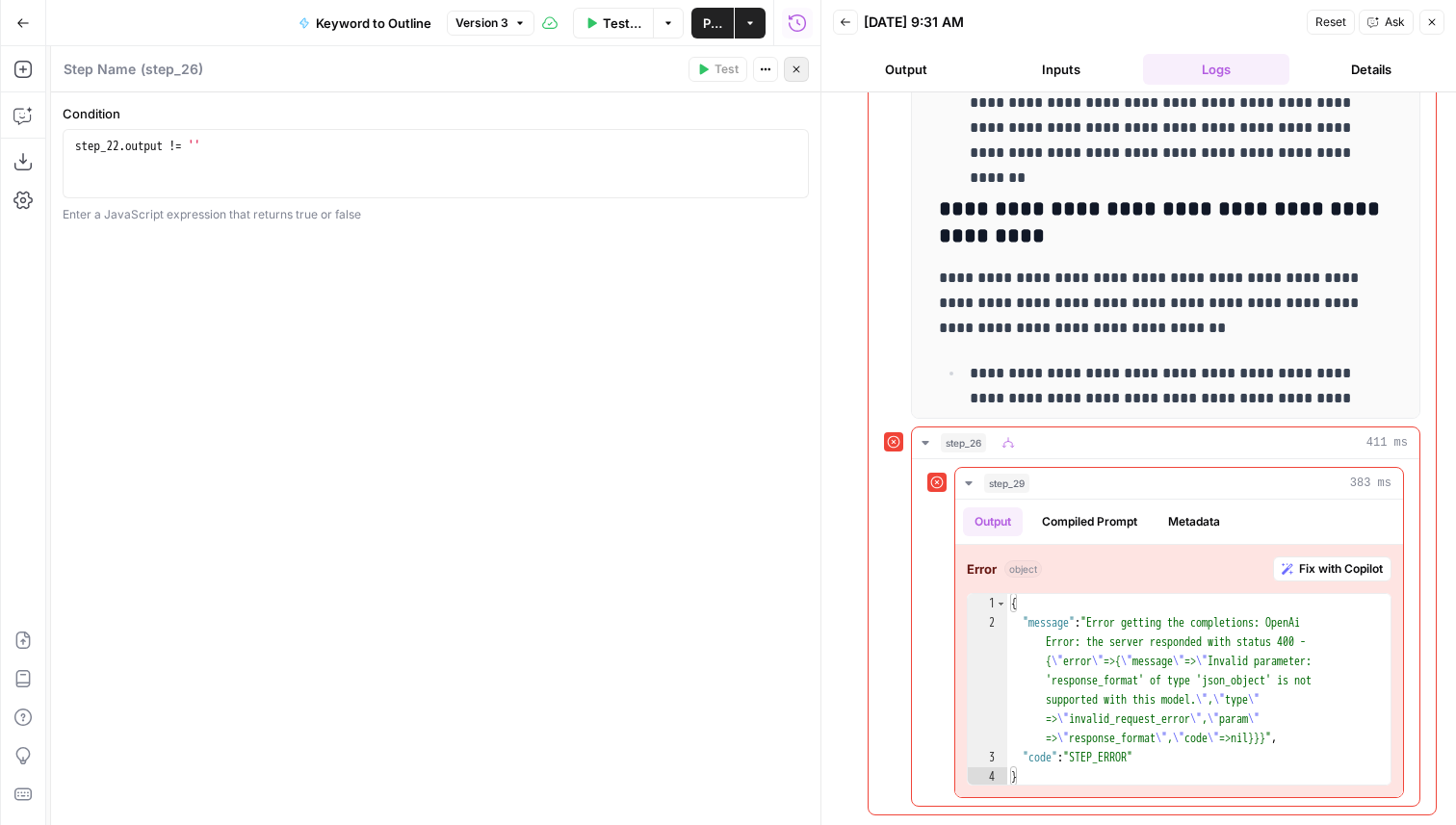 click on "Close" at bounding box center (796, 69) 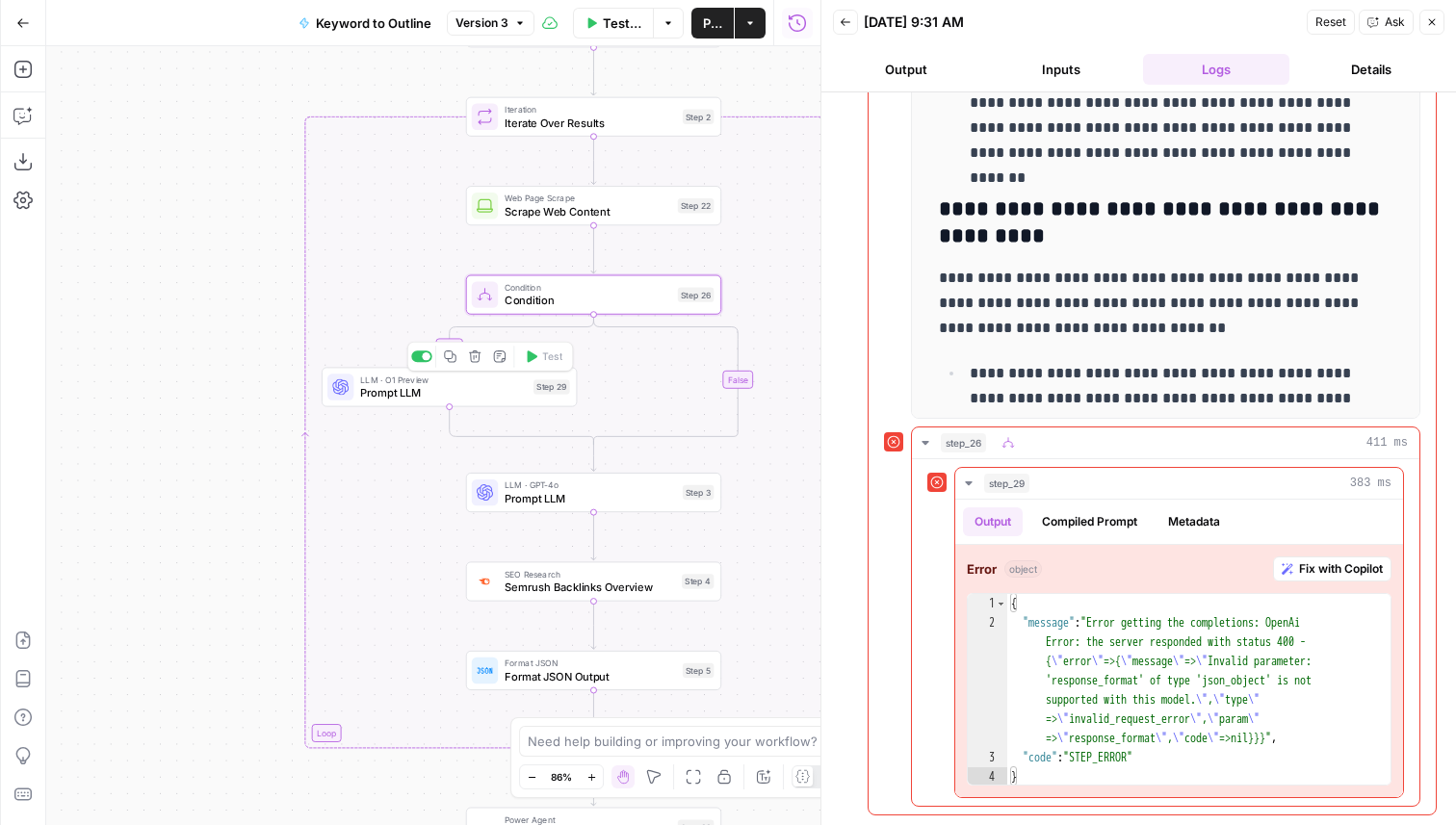 click on "LLM · O1 Preview Prompt LLM Step 29 Copy step Delete step Add Note Test" at bounding box center (449, 386) 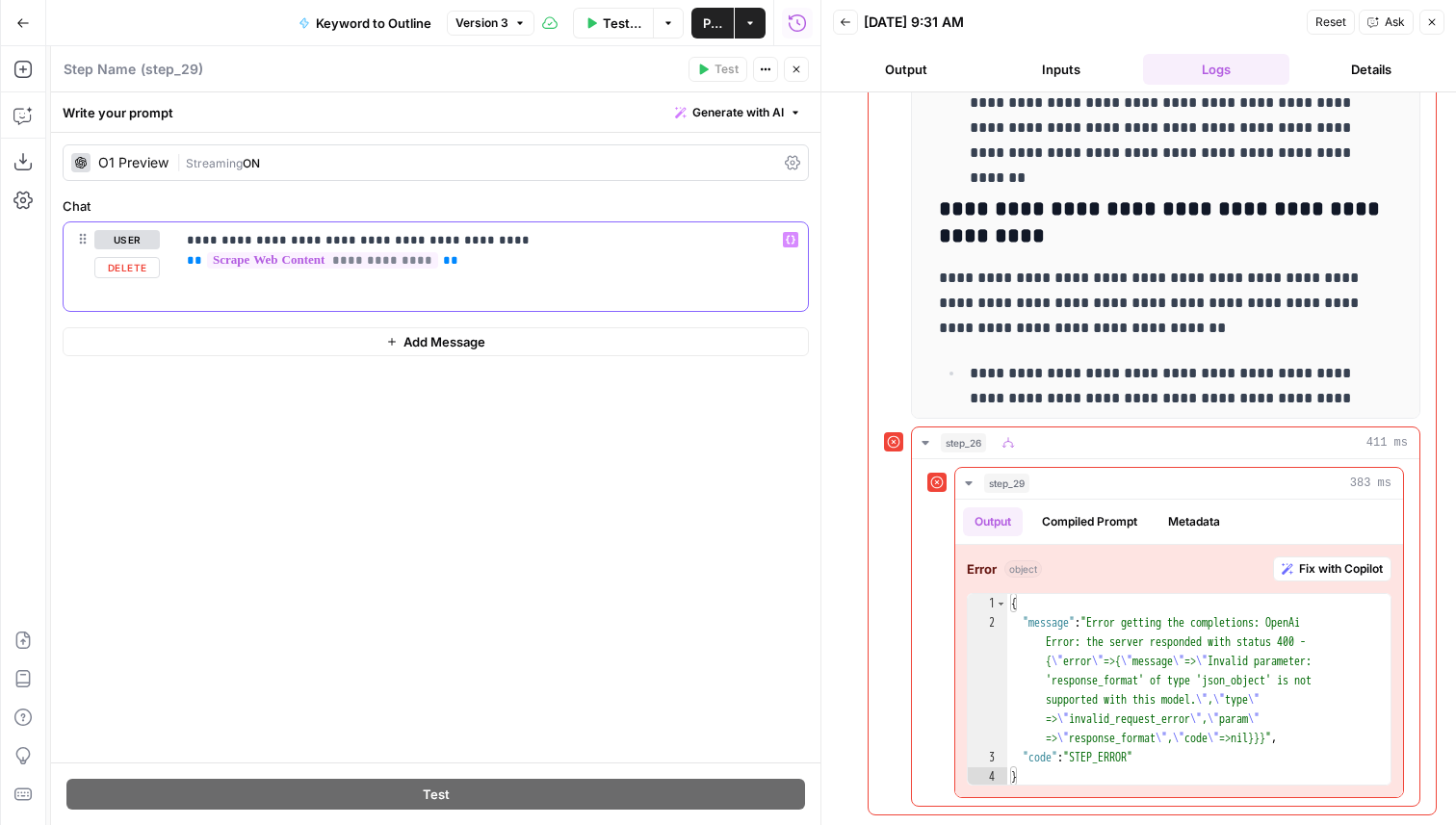click on "**********" at bounding box center (491, 250) 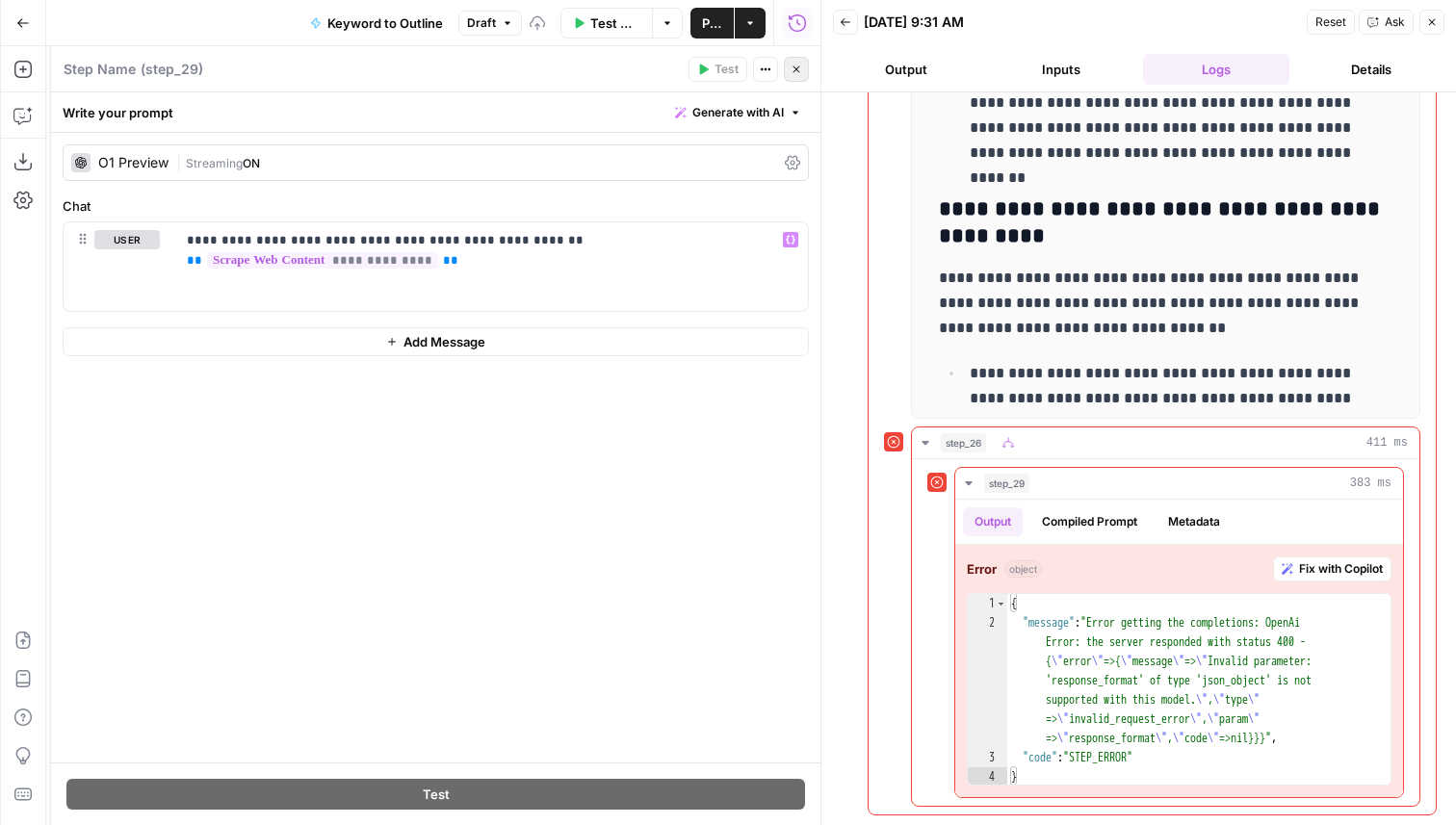 click on "Close" at bounding box center (796, 69) 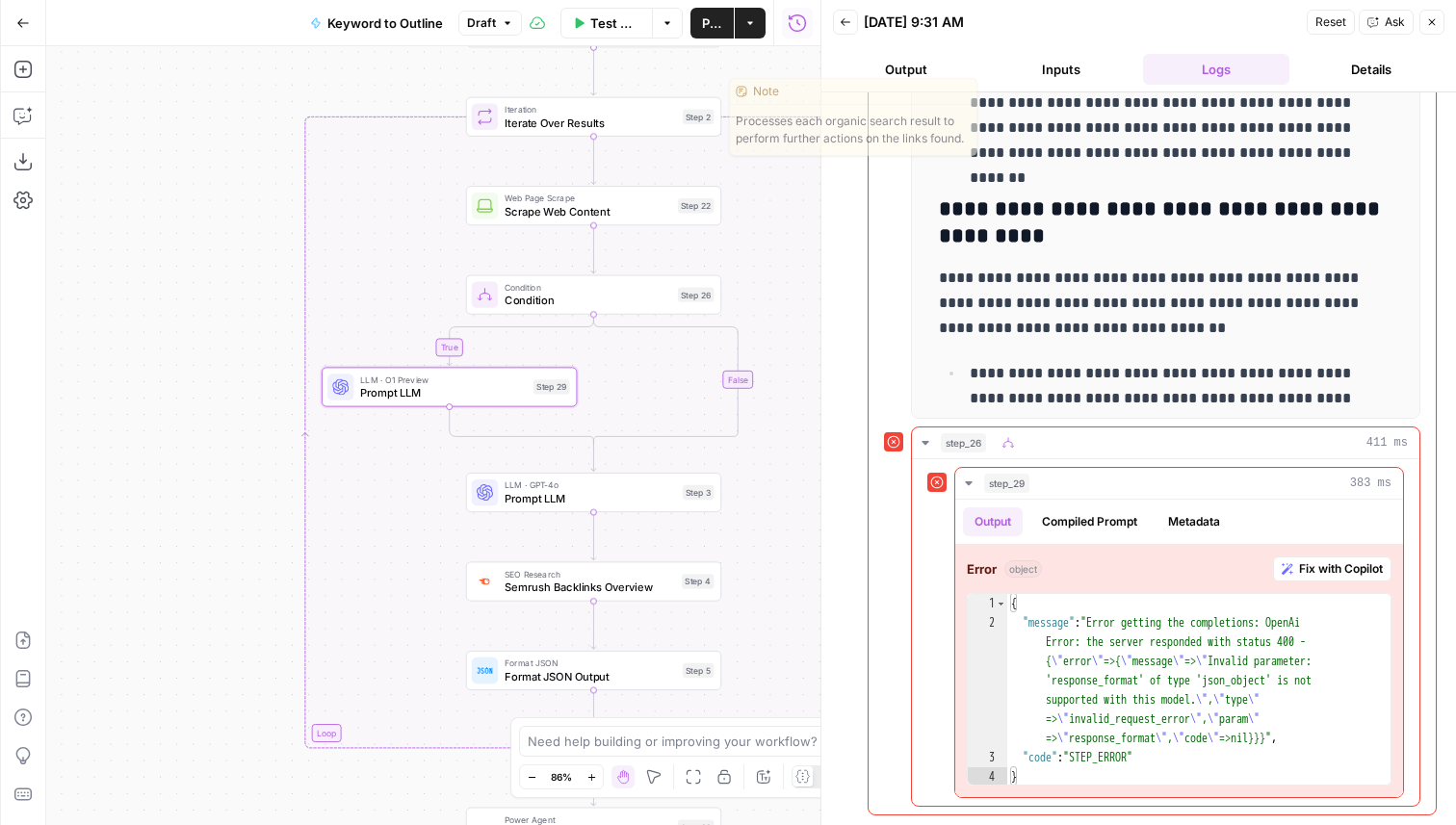 click on "Test" at bounding box center [696, 86] 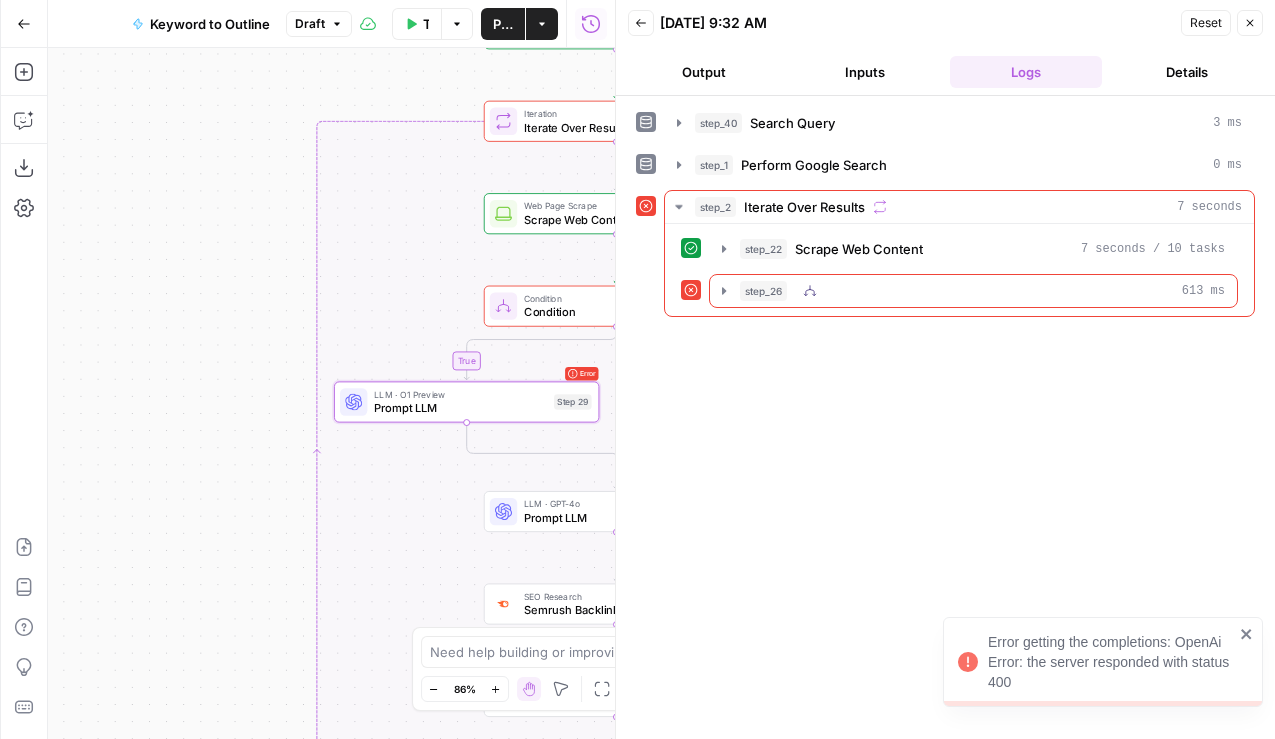 click on "step_26" at bounding box center (763, 291) 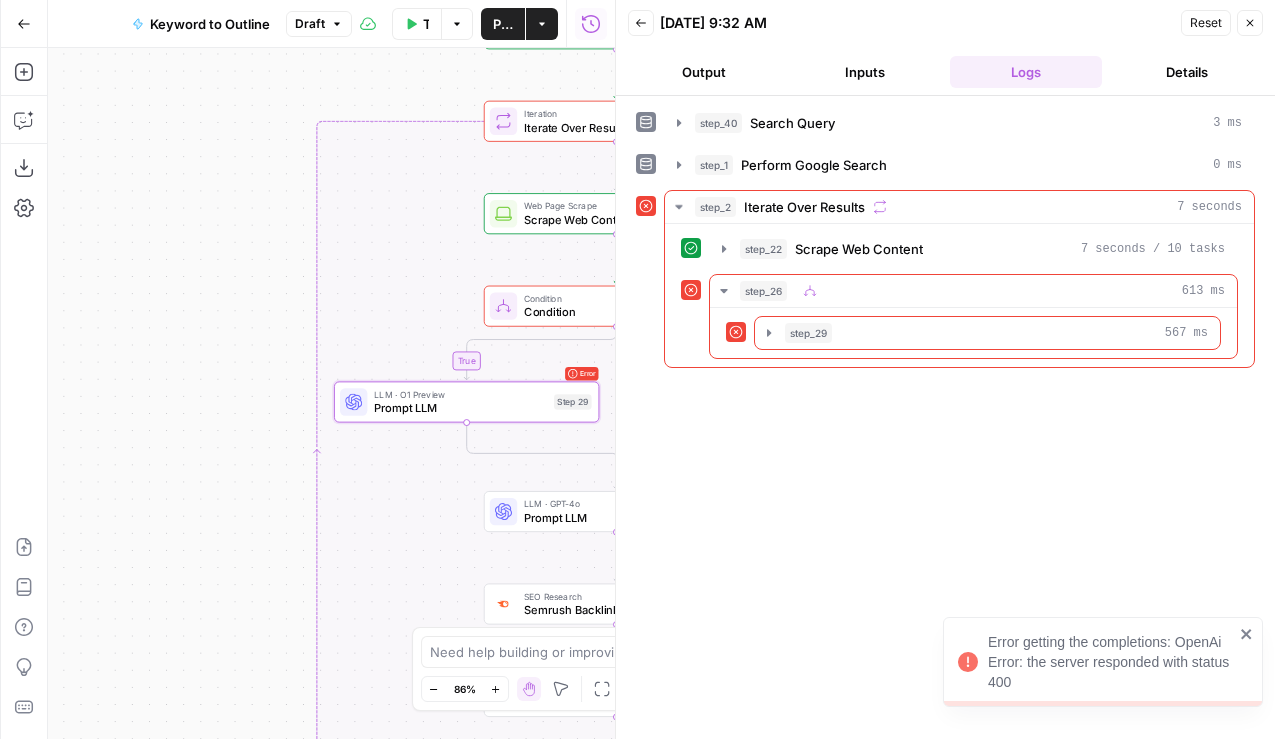 click on "step_29 567 ms" at bounding box center [996, 333] 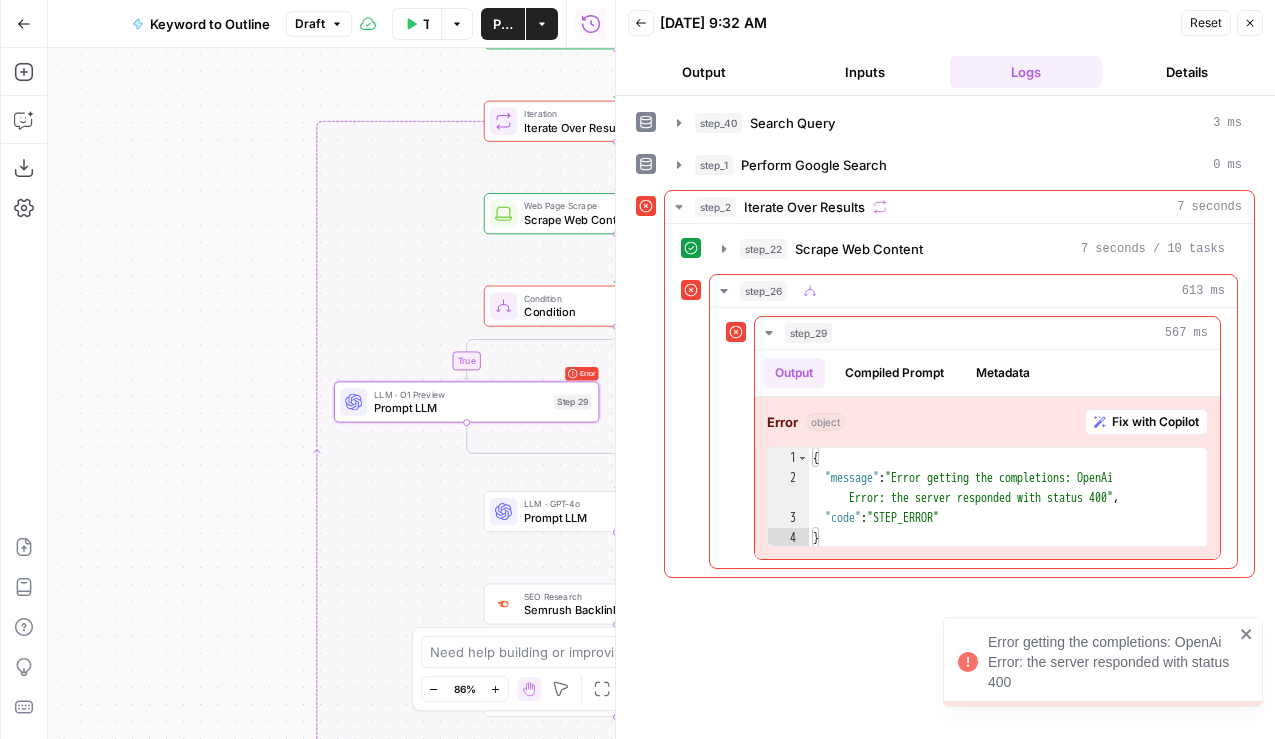 click on "Prompt LLM" at bounding box center [460, 407] 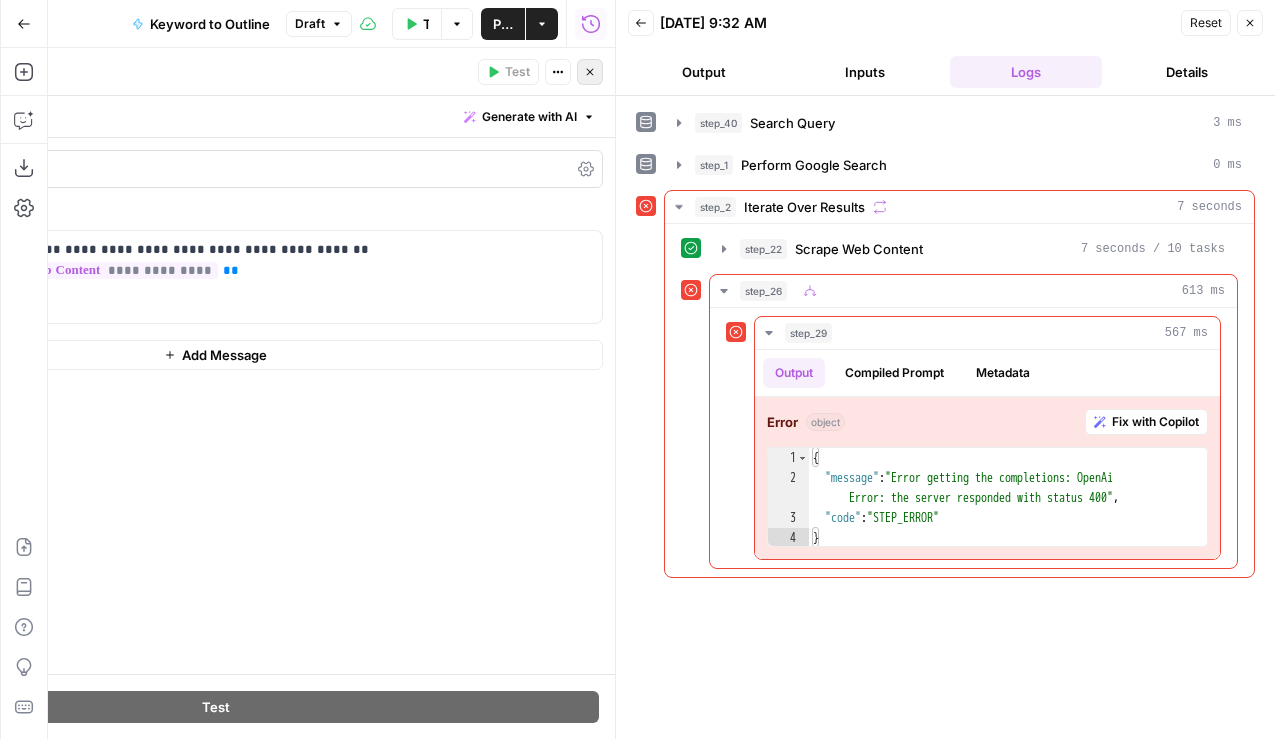 click on "Close" at bounding box center (590, 72) 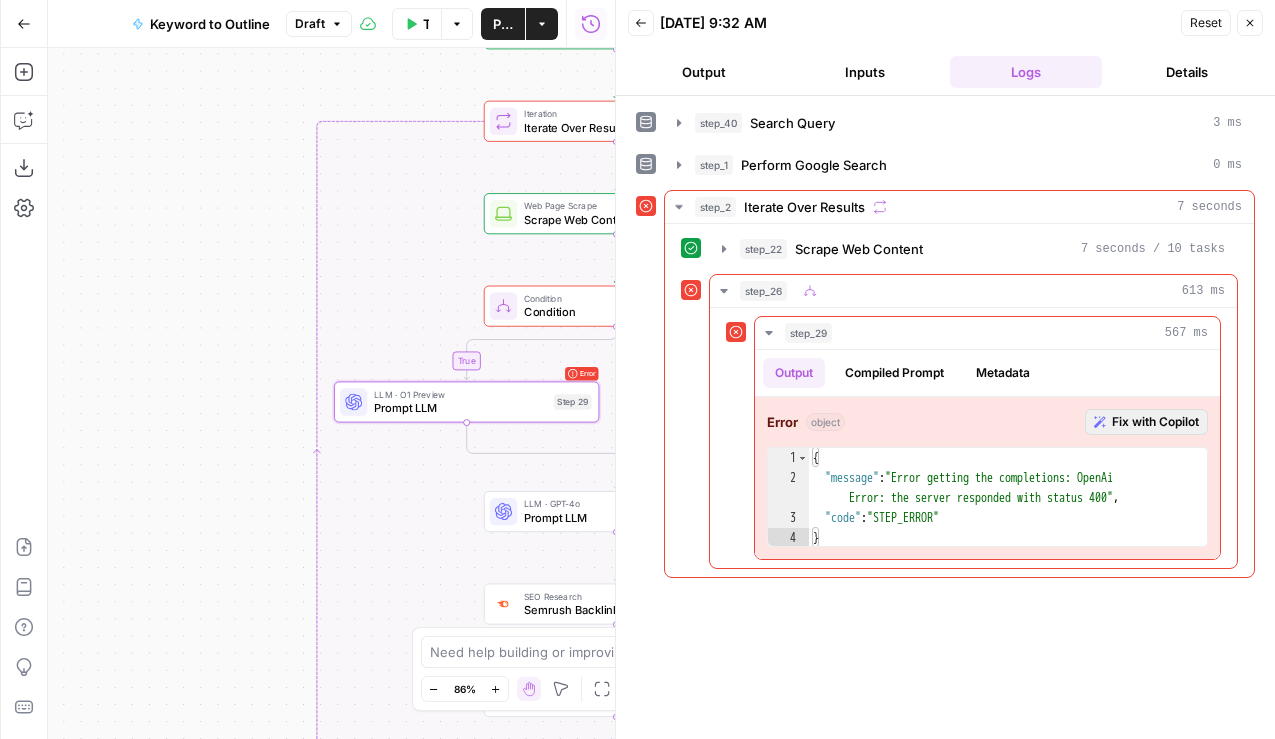 click on "Fix with Copilot" at bounding box center (1155, 422) 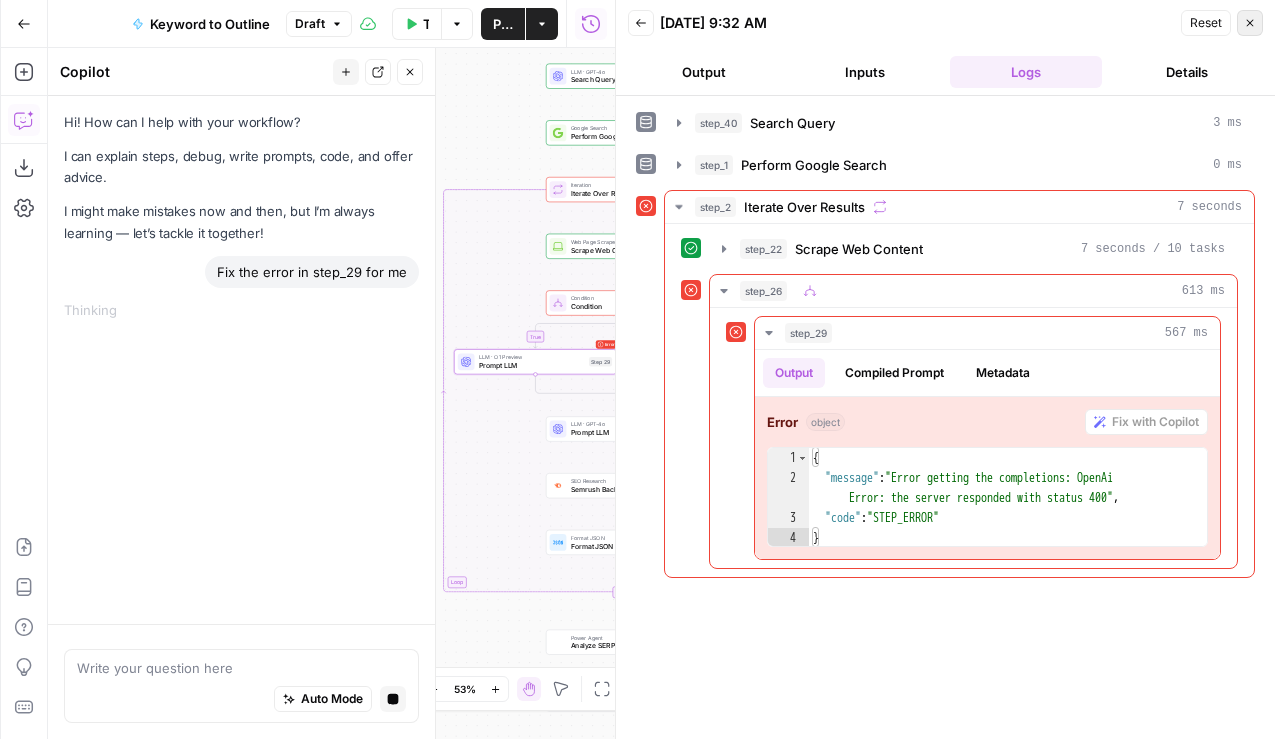 click on "Close" at bounding box center [1250, 23] 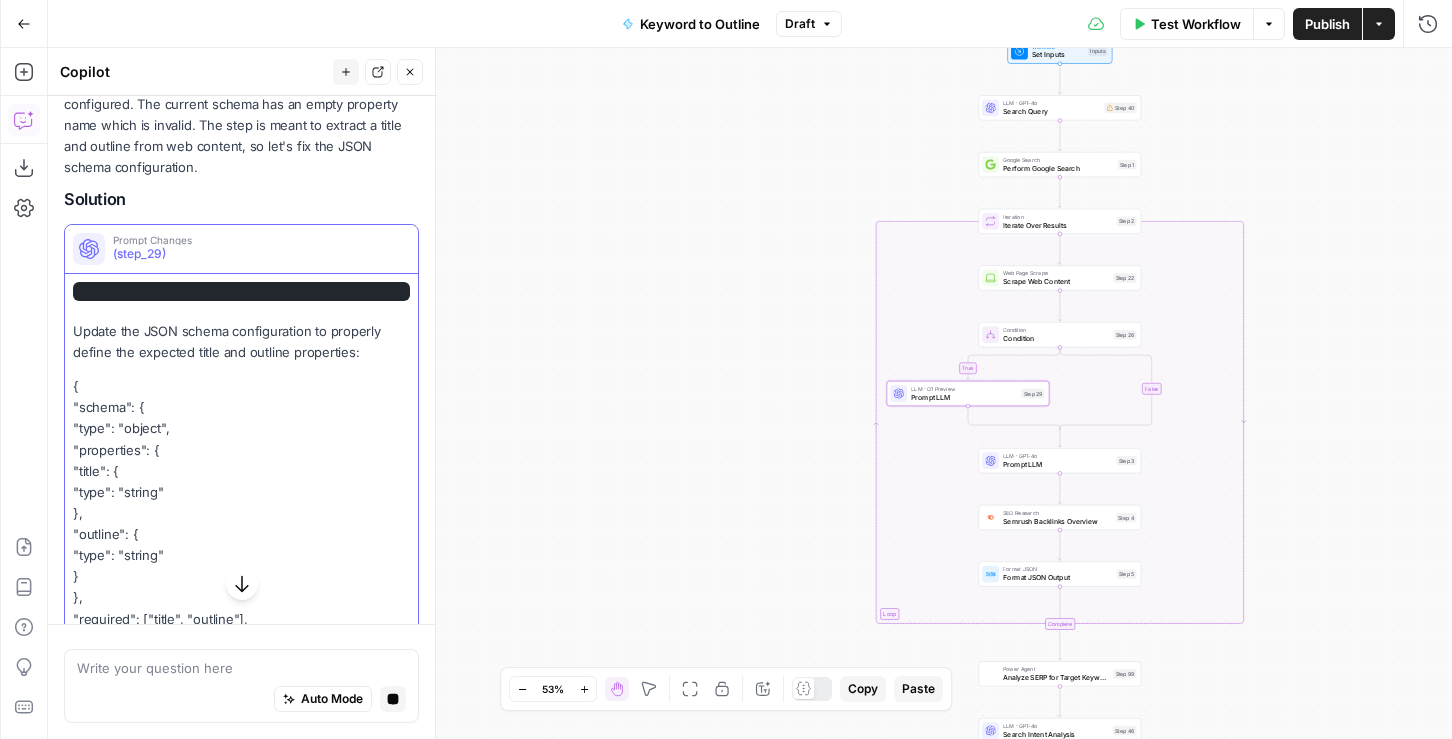 scroll, scrollTop: 0, scrollLeft: 0, axis: both 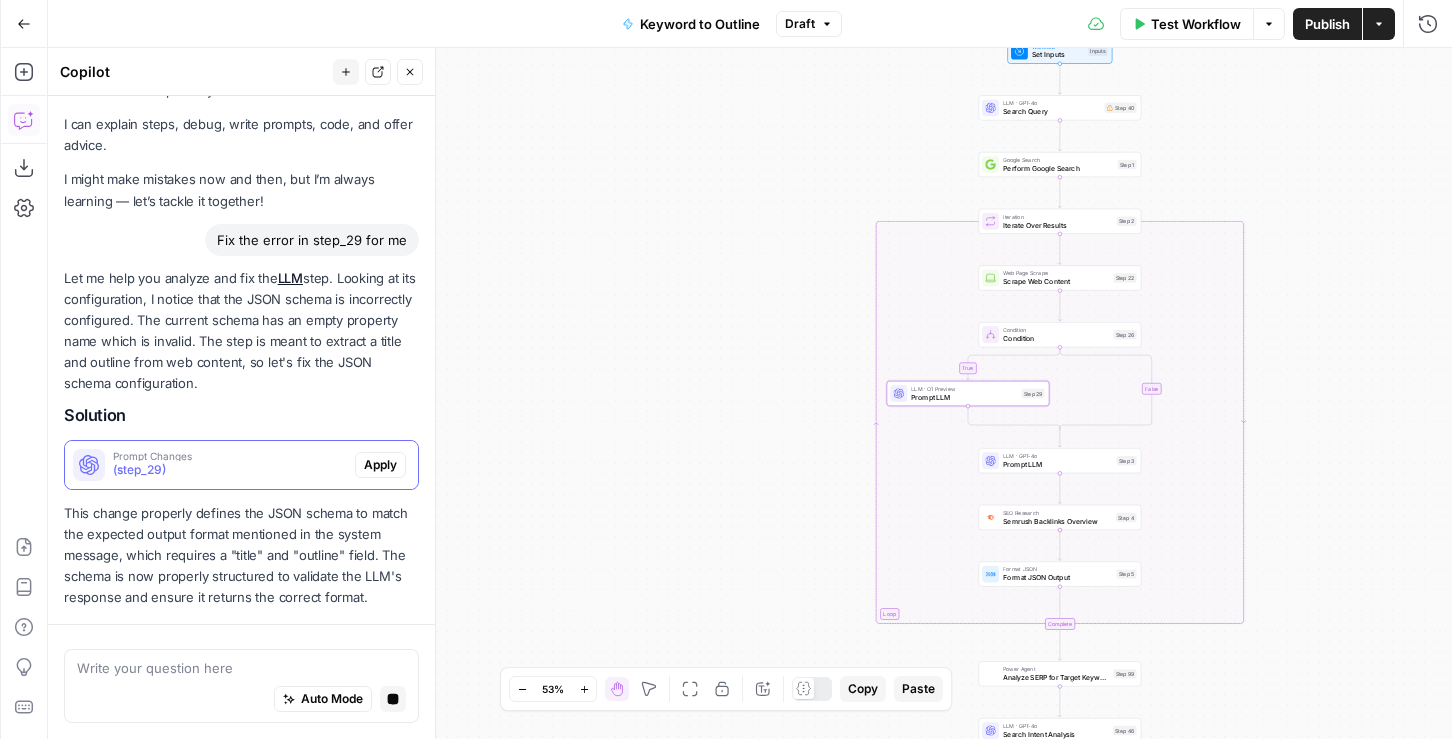 click on "Prompt Changes  (step_29)" at bounding box center (210, 465) 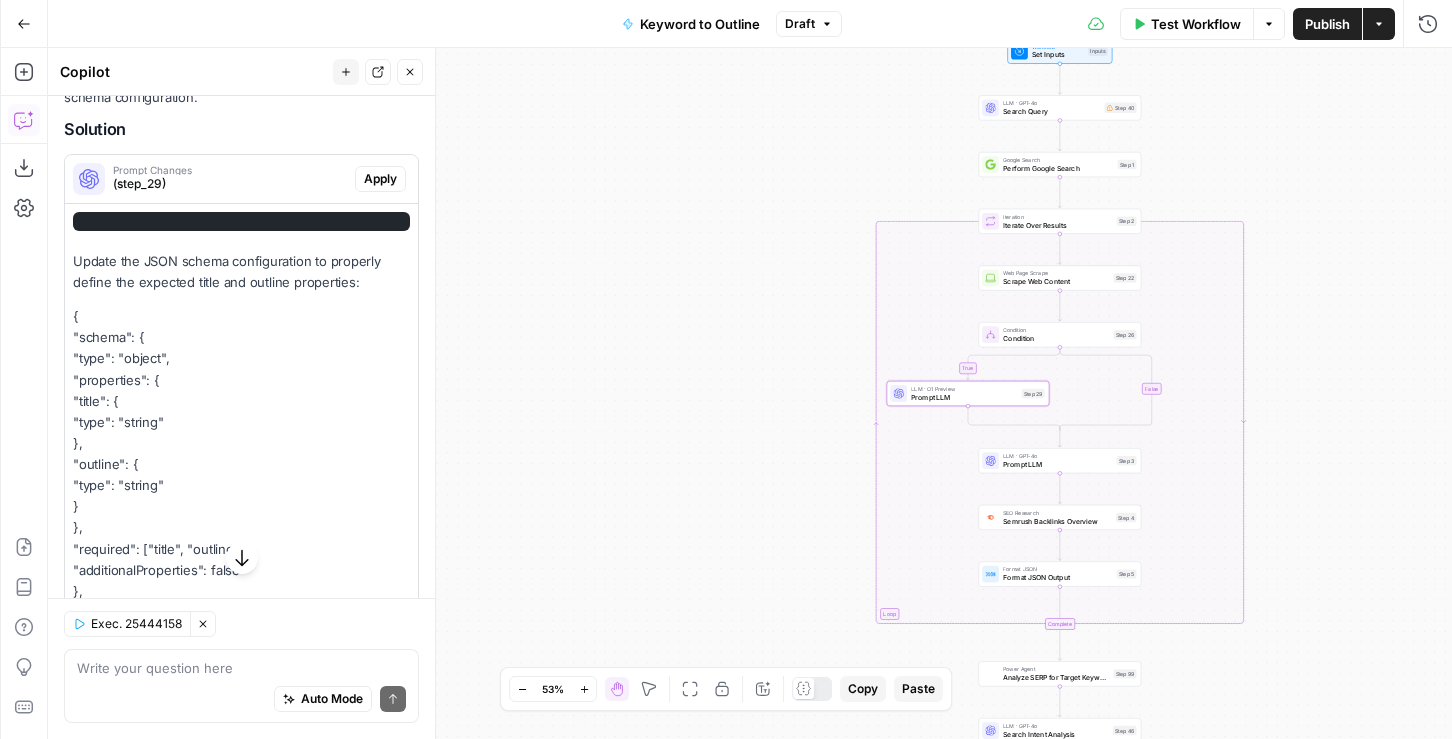 scroll, scrollTop: 312, scrollLeft: 0, axis: vertical 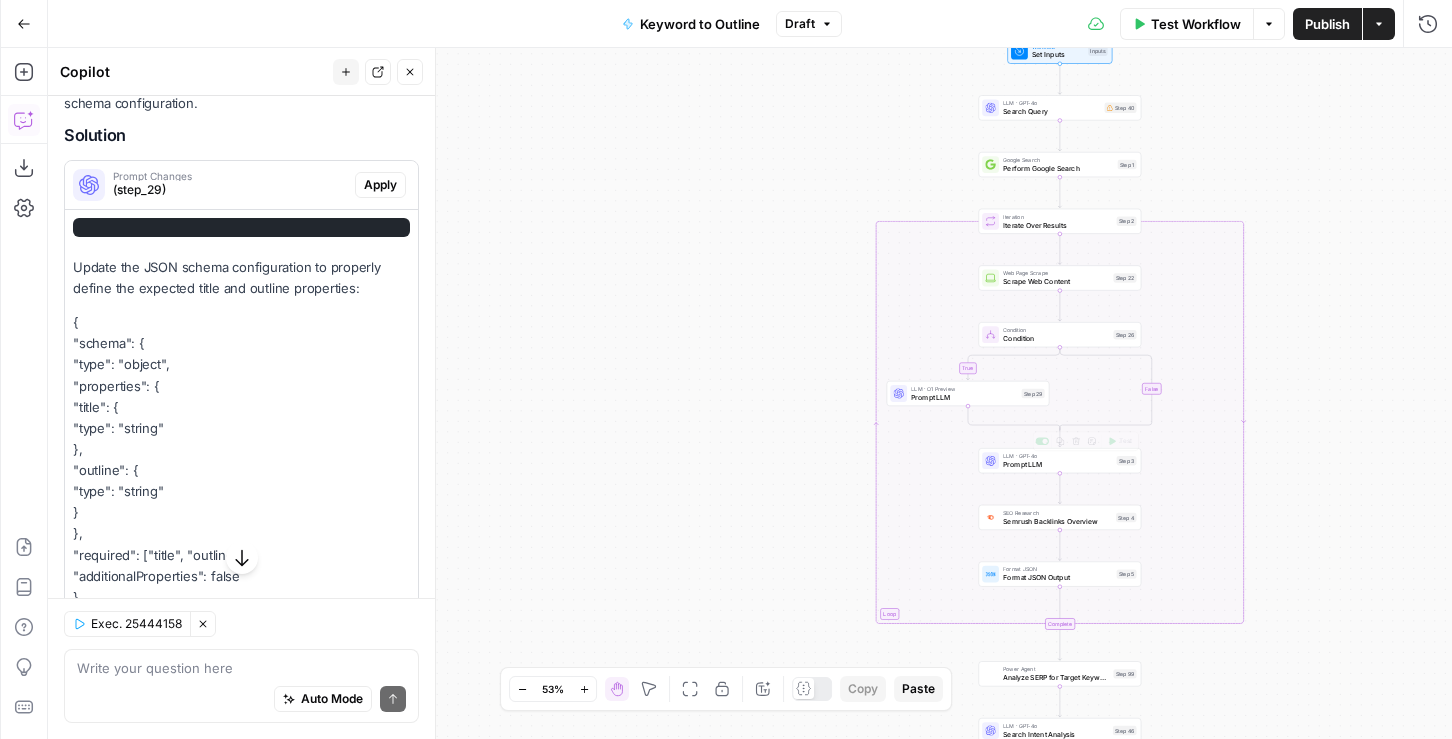 click on "Prompt LLM" at bounding box center (964, 397) 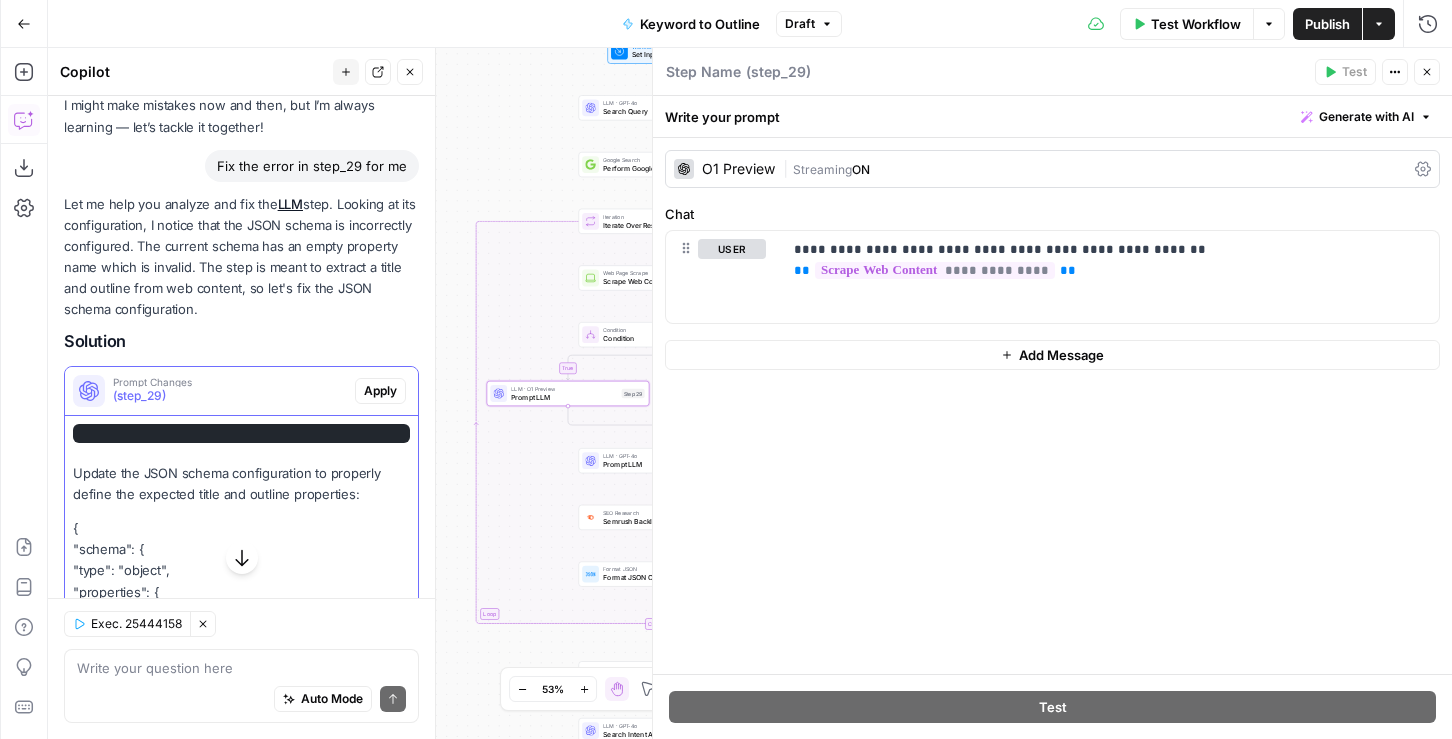 scroll, scrollTop: 98, scrollLeft: 0, axis: vertical 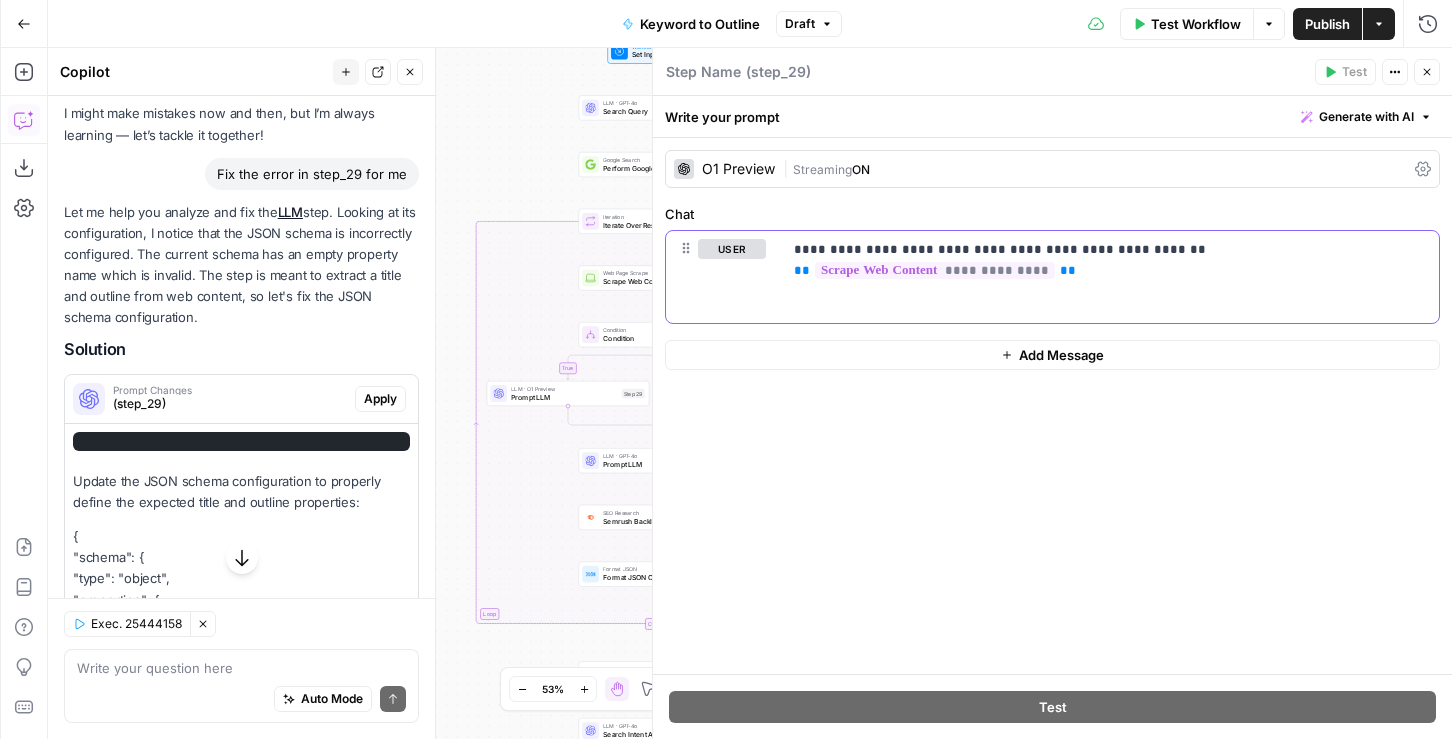 click on "**********" at bounding box center [1110, 260] 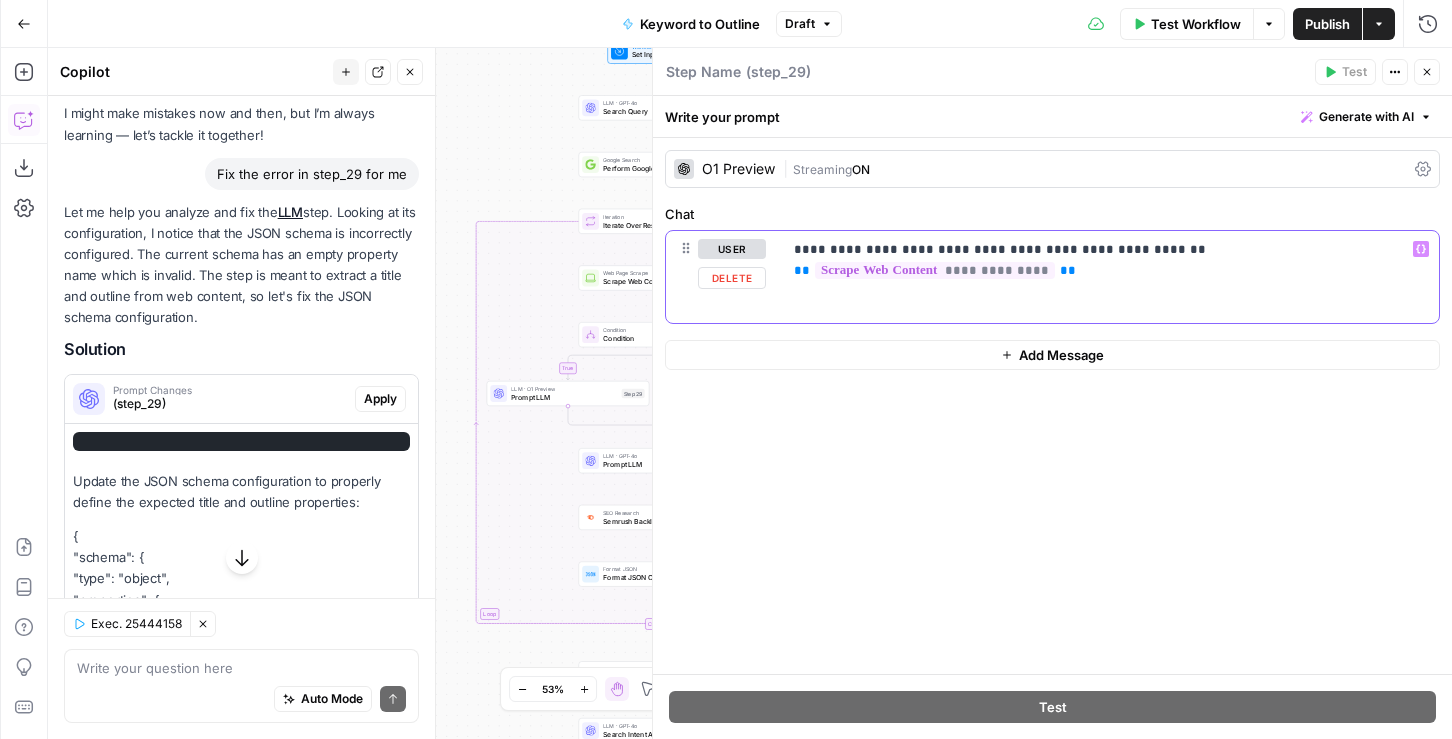 click on "**********" at bounding box center (1110, 260) 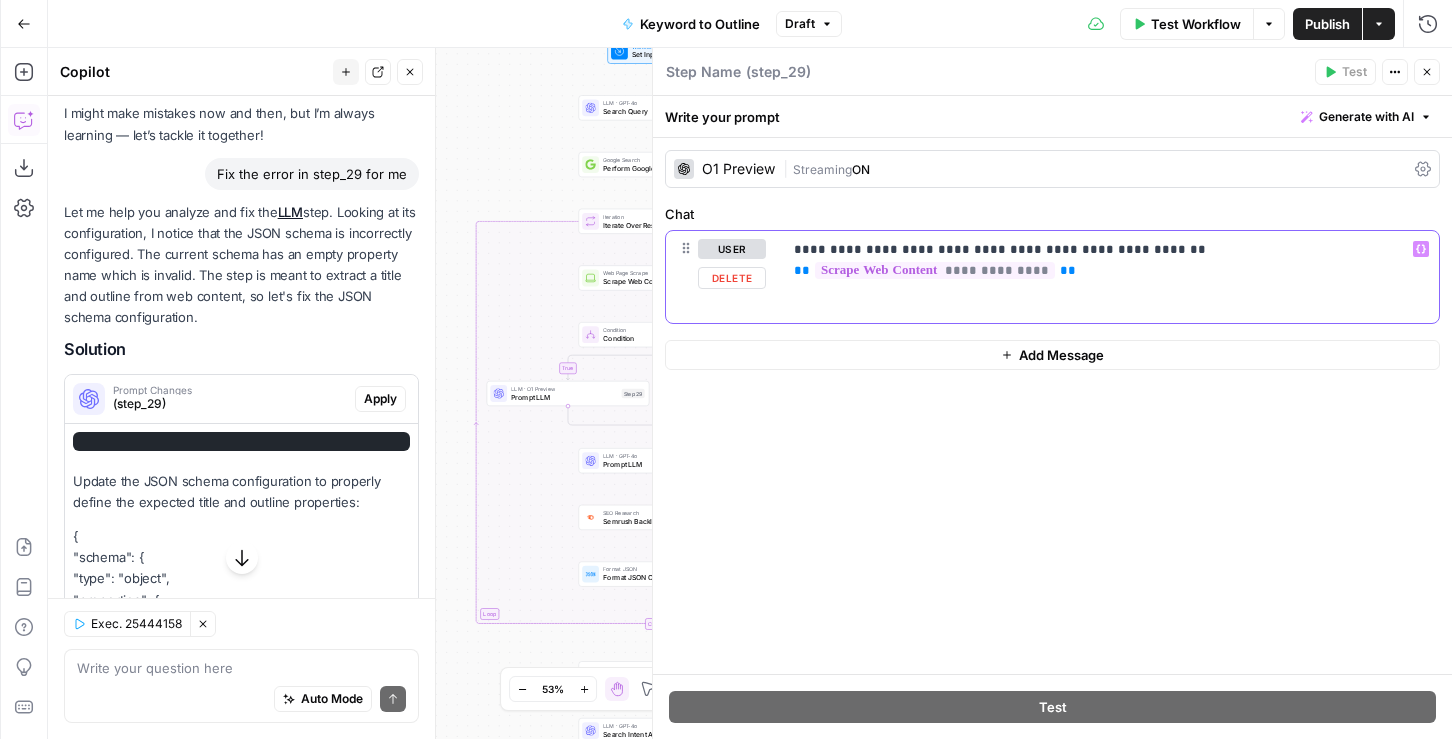 click on "**********" at bounding box center [1110, 277] 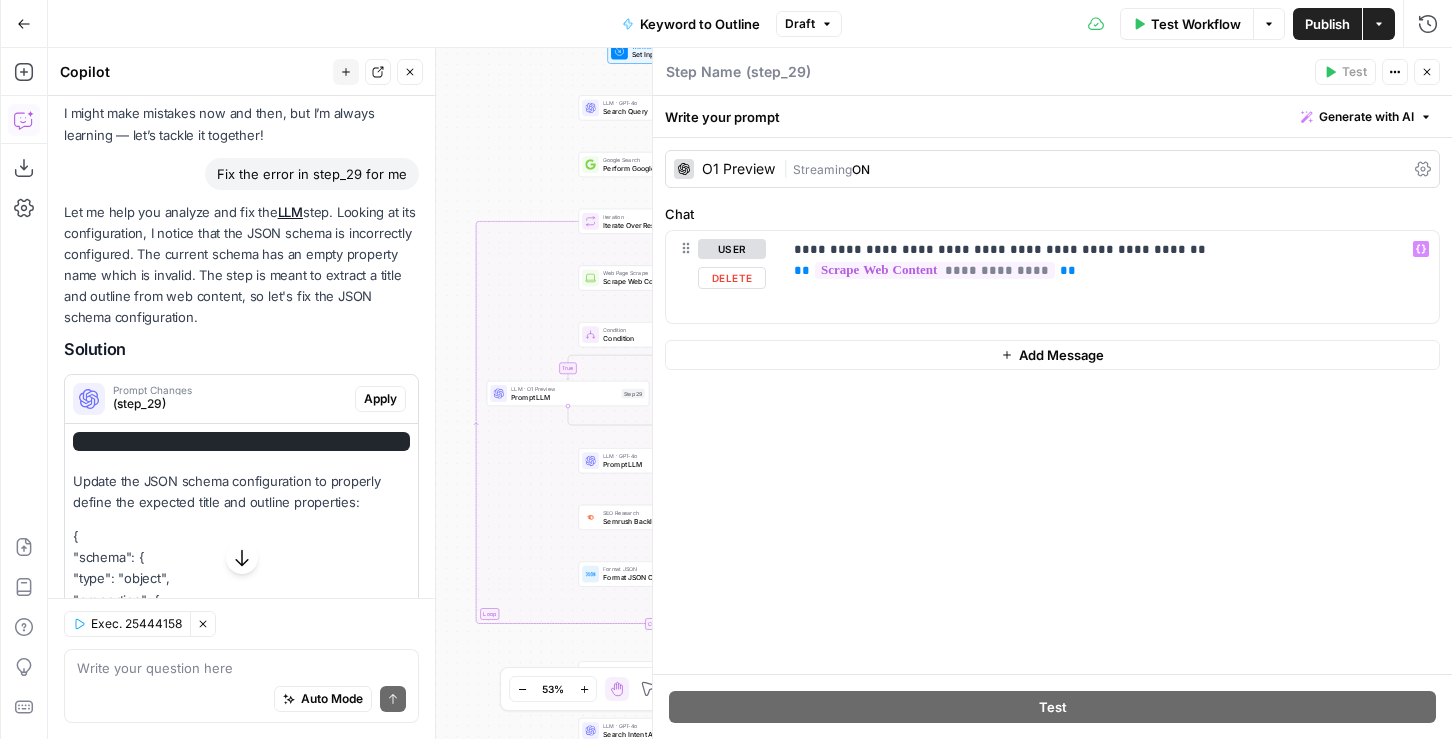 click on "O1 Preview" at bounding box center (724, 169) 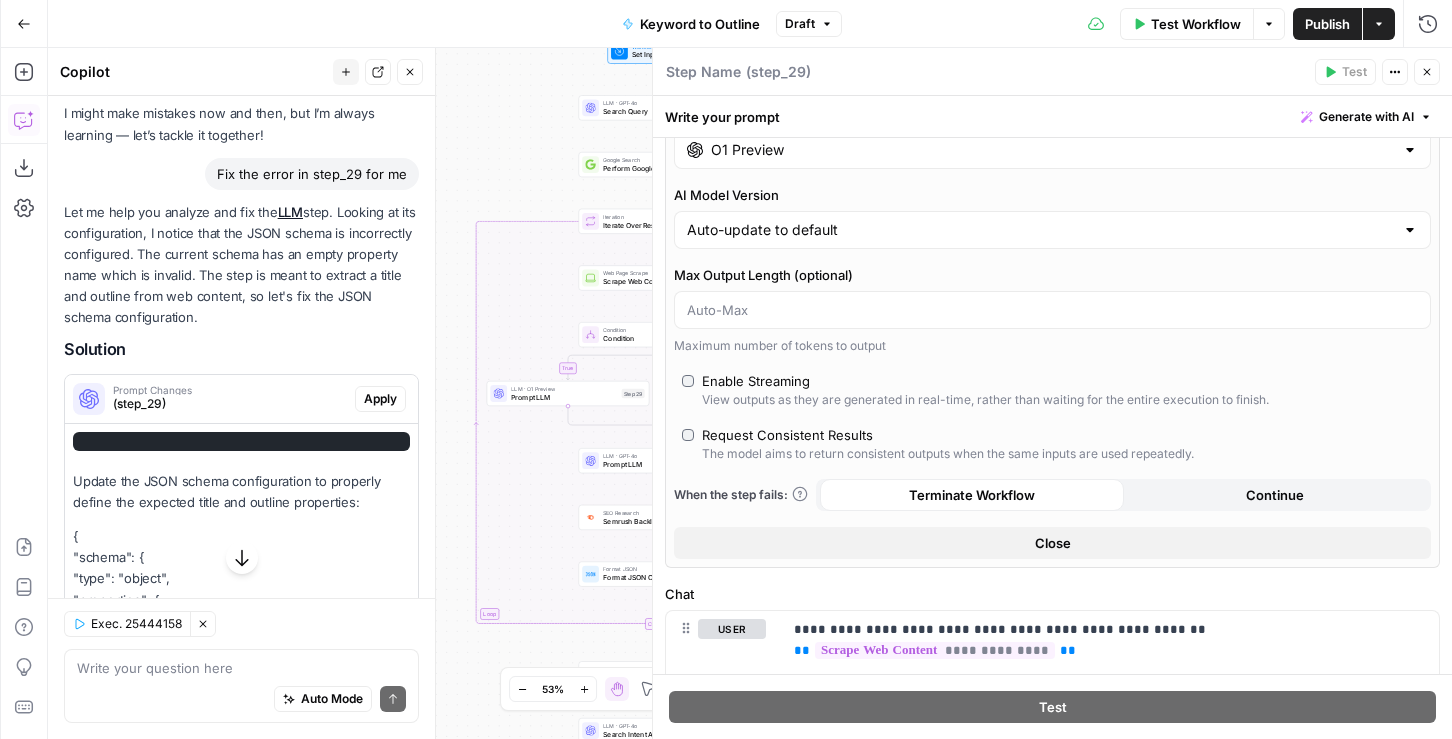 scroll, scrollTop: 0, scrollLeft: 0, axis: both 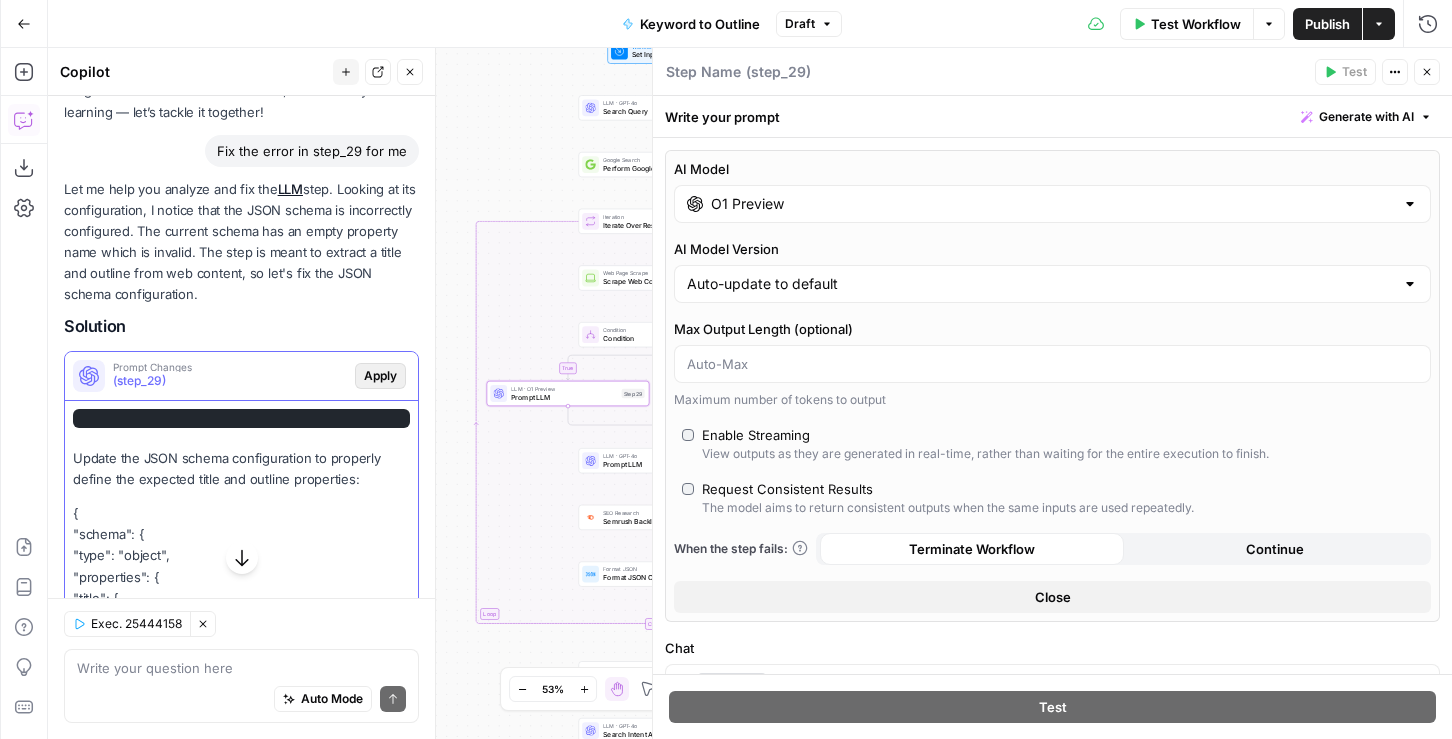 click on "Apply" at bounding box center (380, 376) 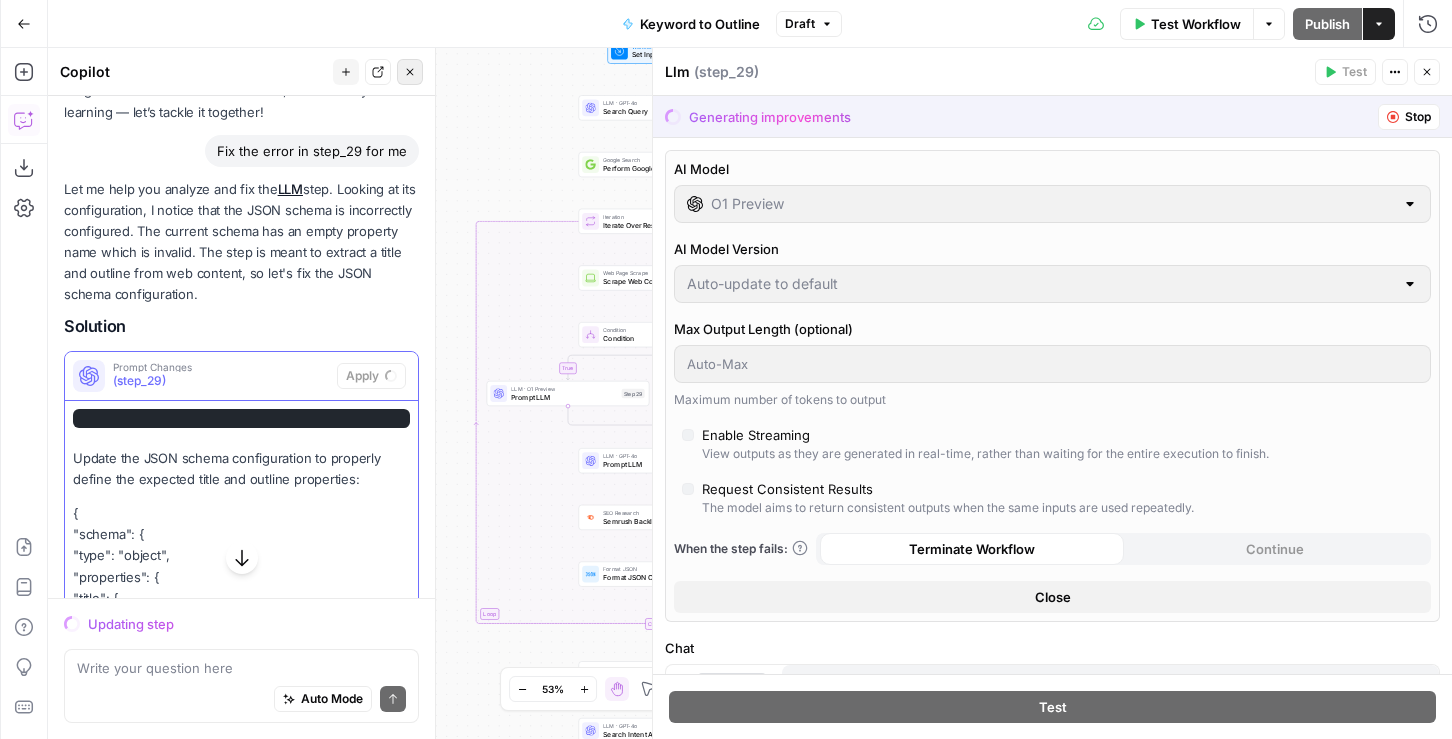 click 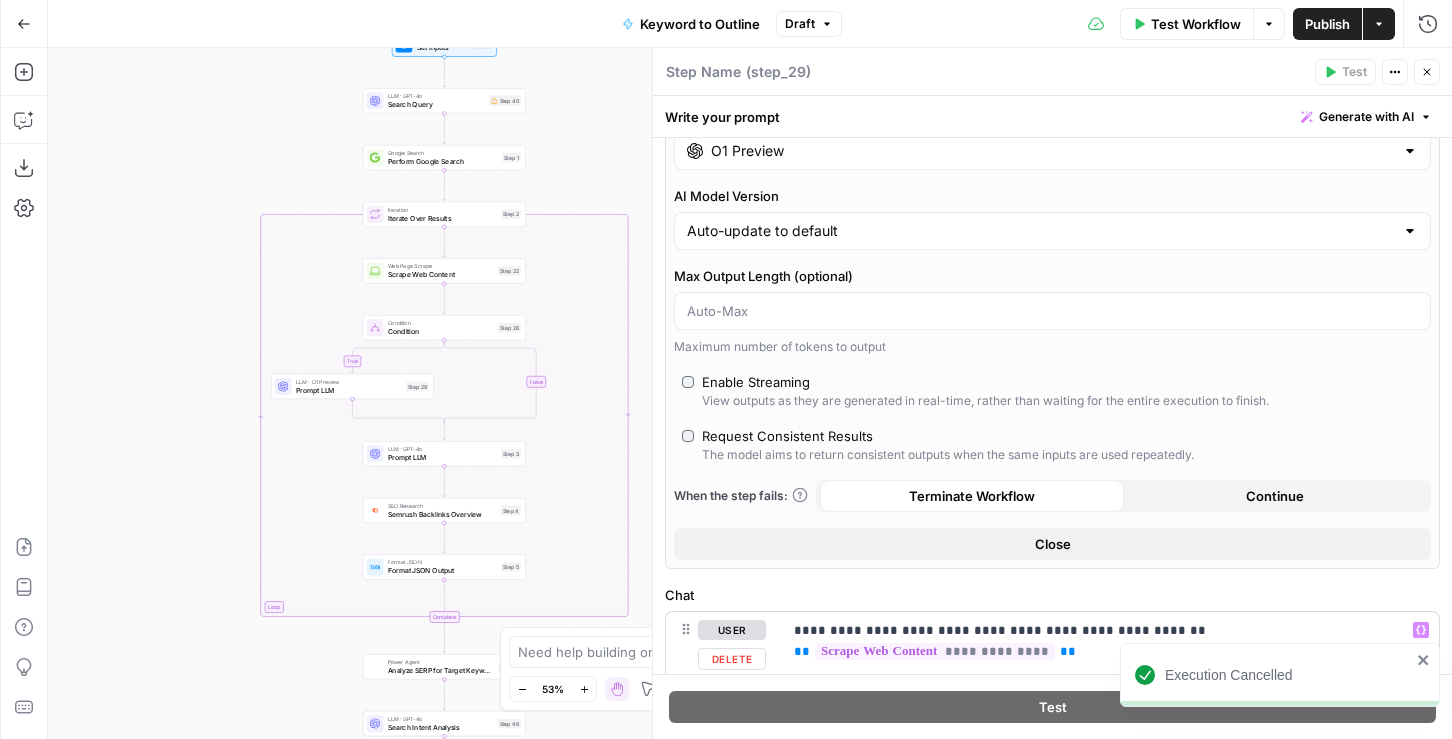 scroll, scrollTop: 0, scrollLeft: 0, axis: both 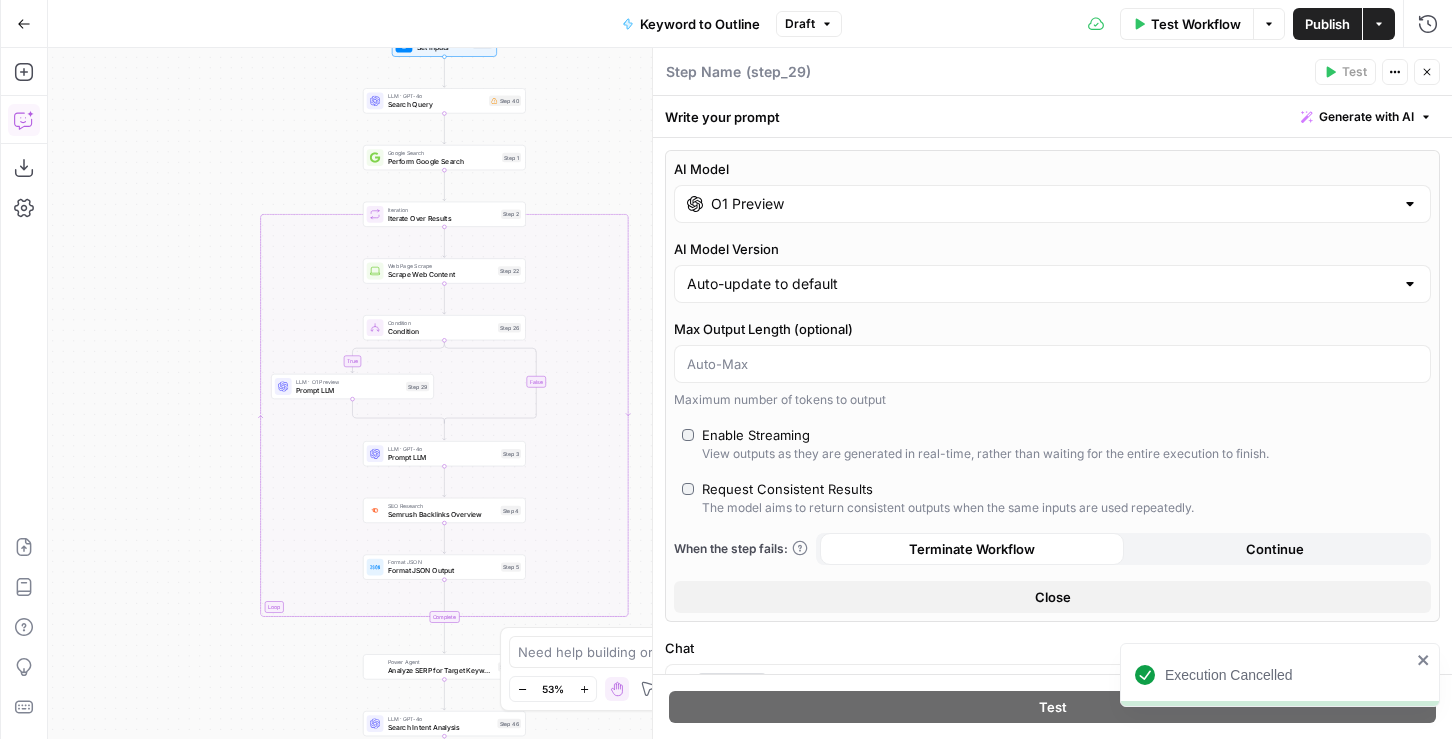 click 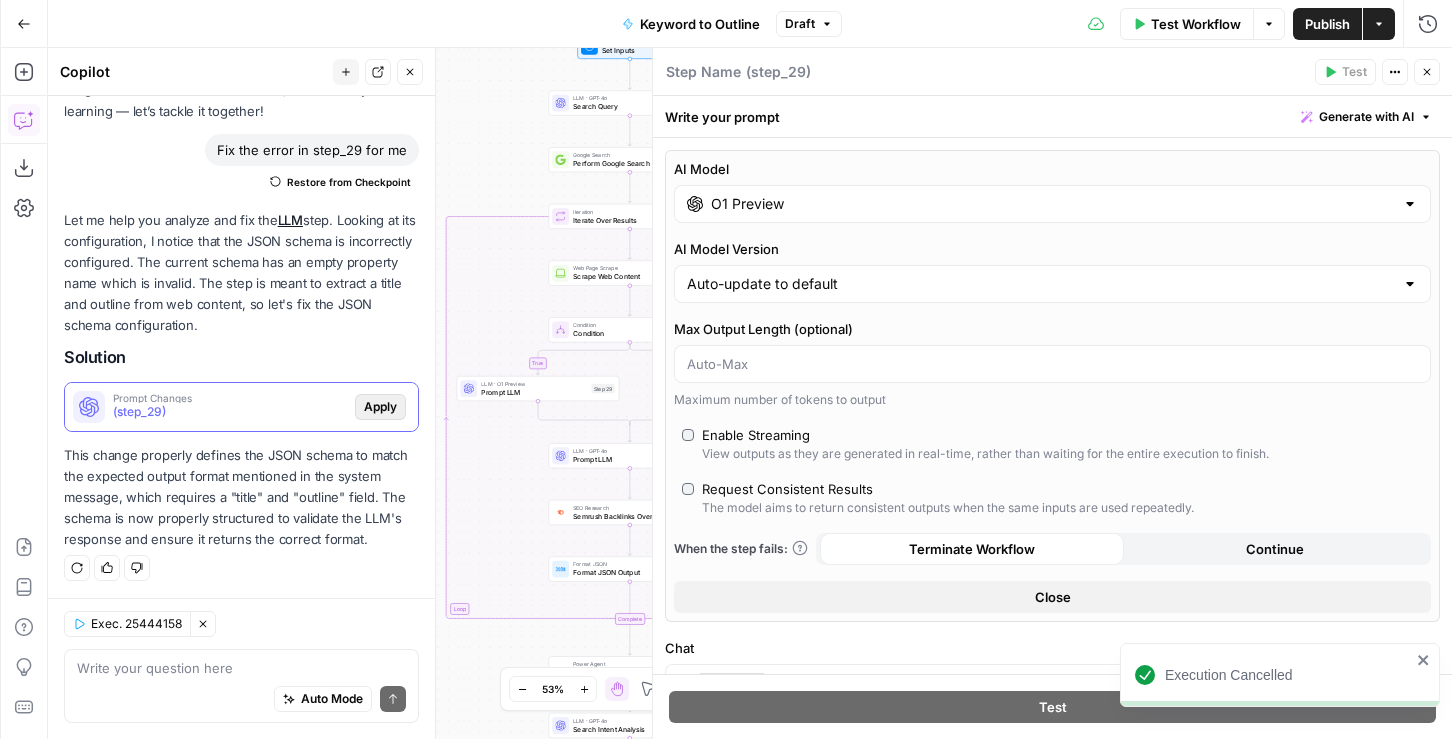 click on "Apply" at bounding box center (380, 407) 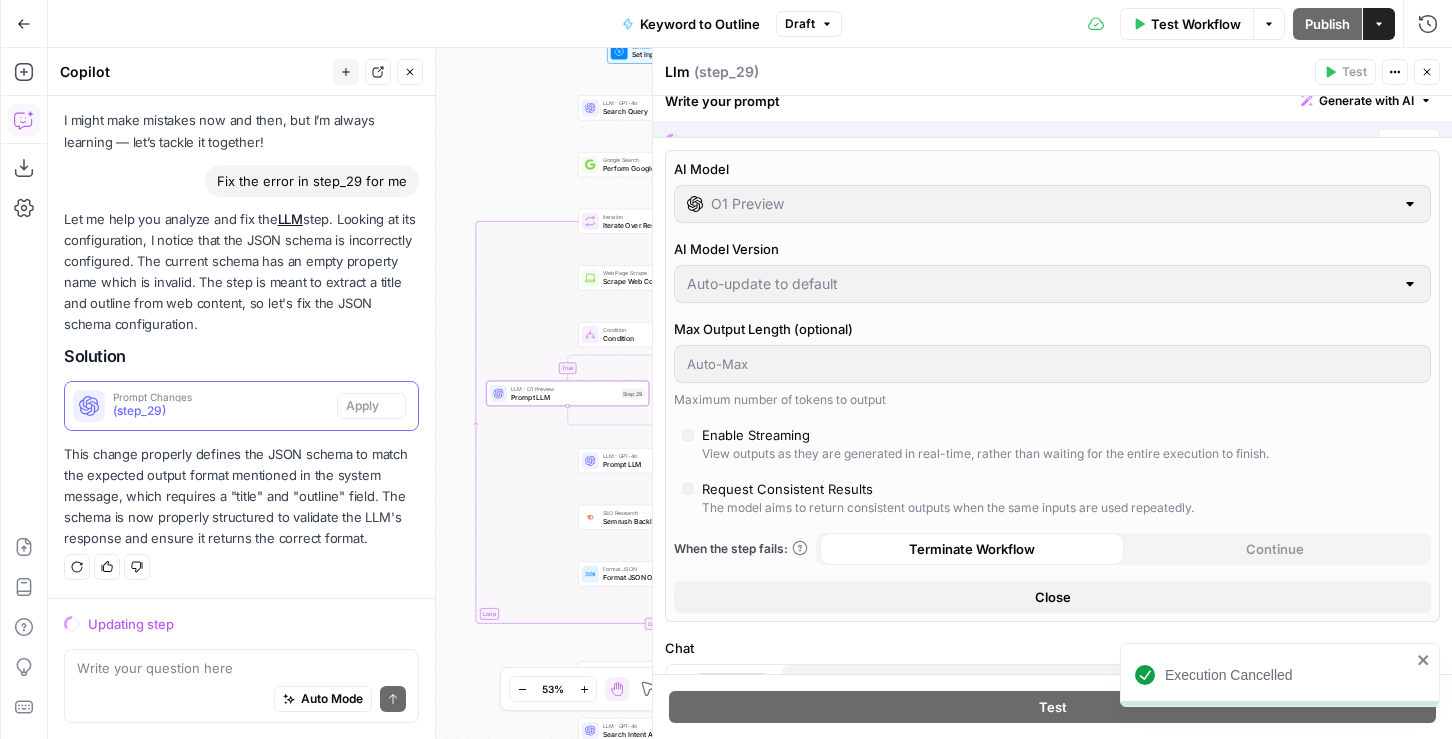 scroll, scrollTop: 90, scrollLeft: 0, axis: vertical 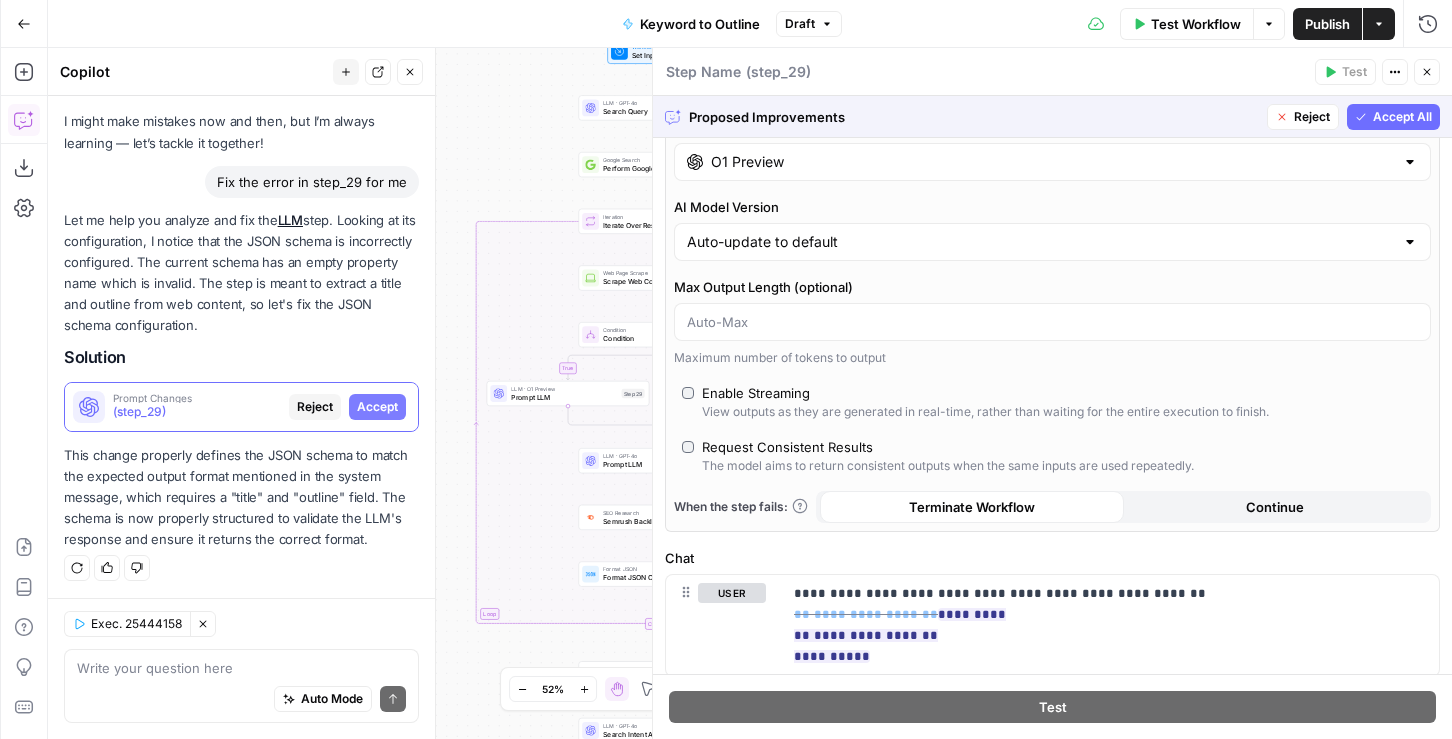 click on "Accept All" at bounding box center [1402, 117] 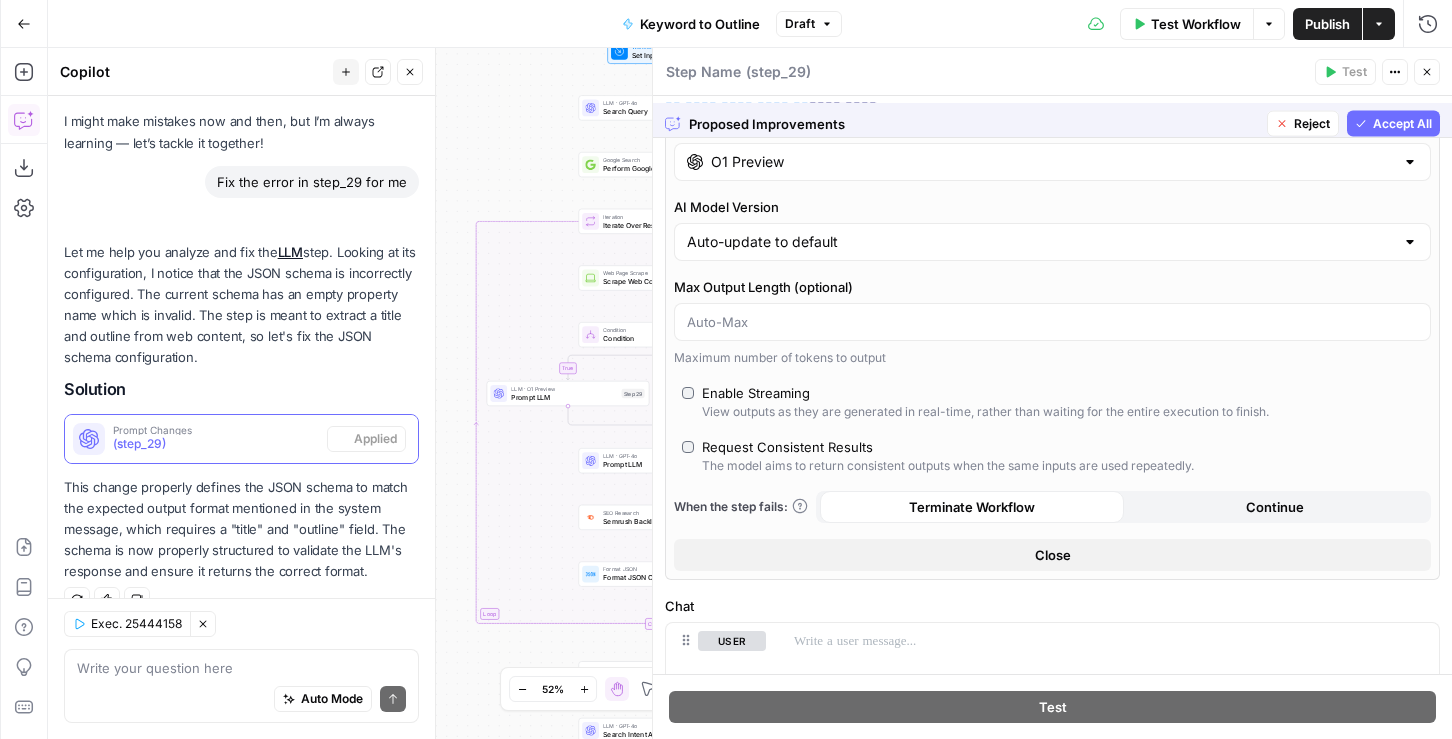 scroll, scrollTop: 122, scrollLeft: 0, axis: vertical 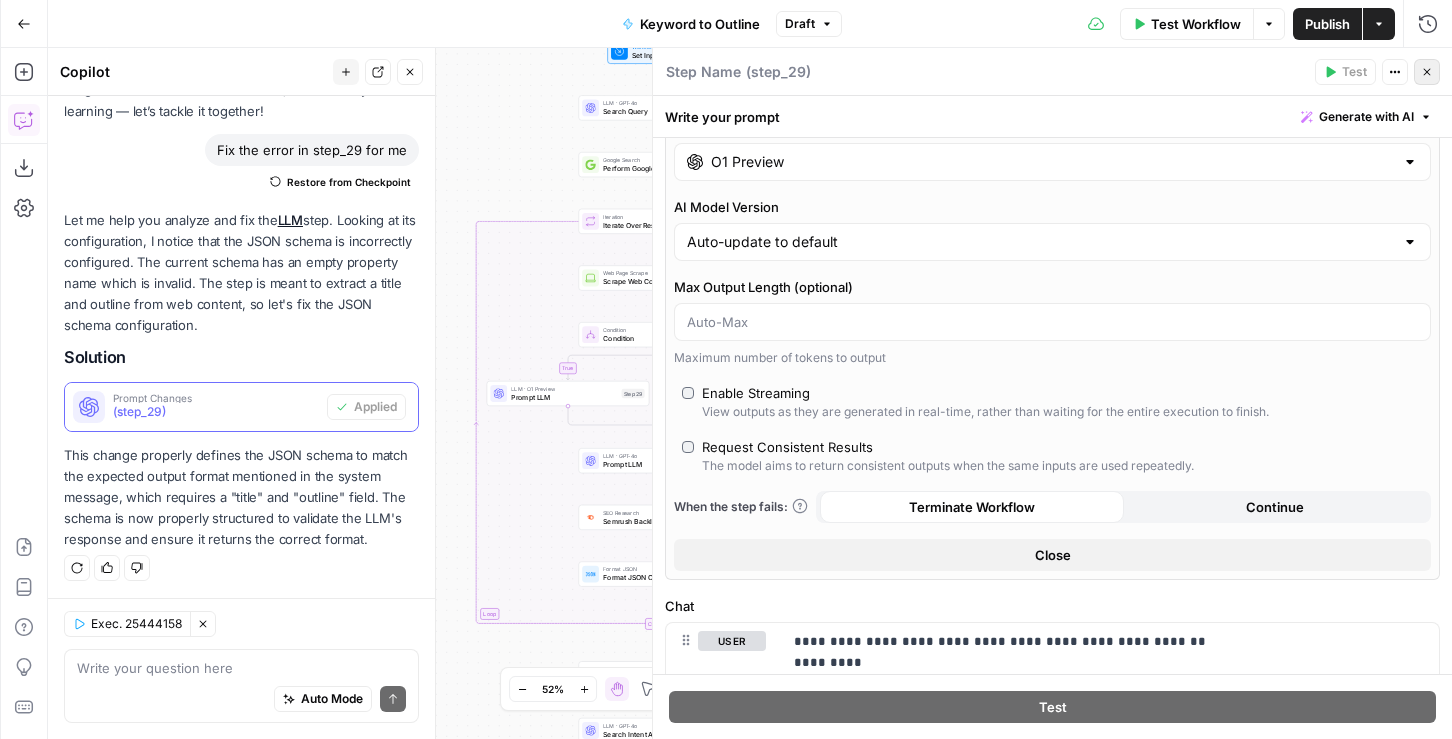 click 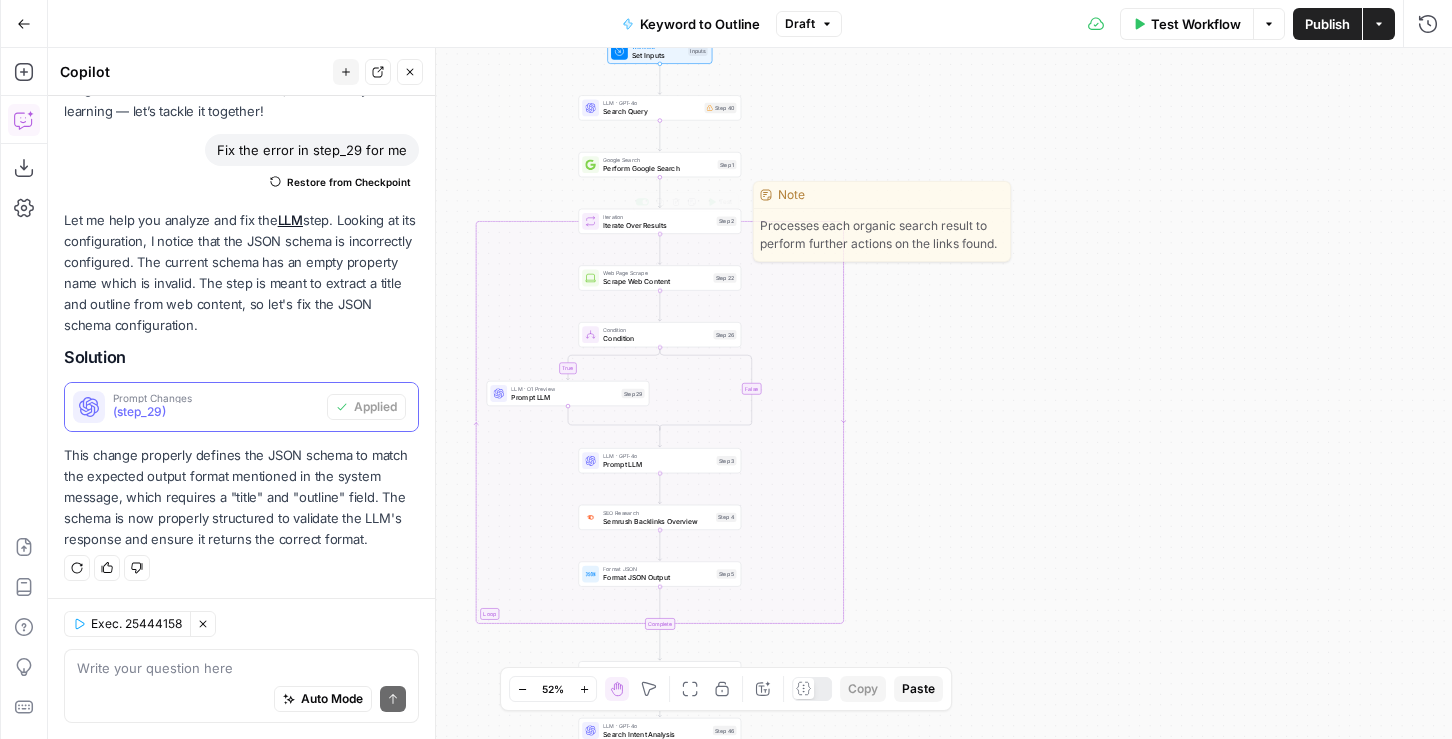 click on "Test" at bounding box center (725, 201) 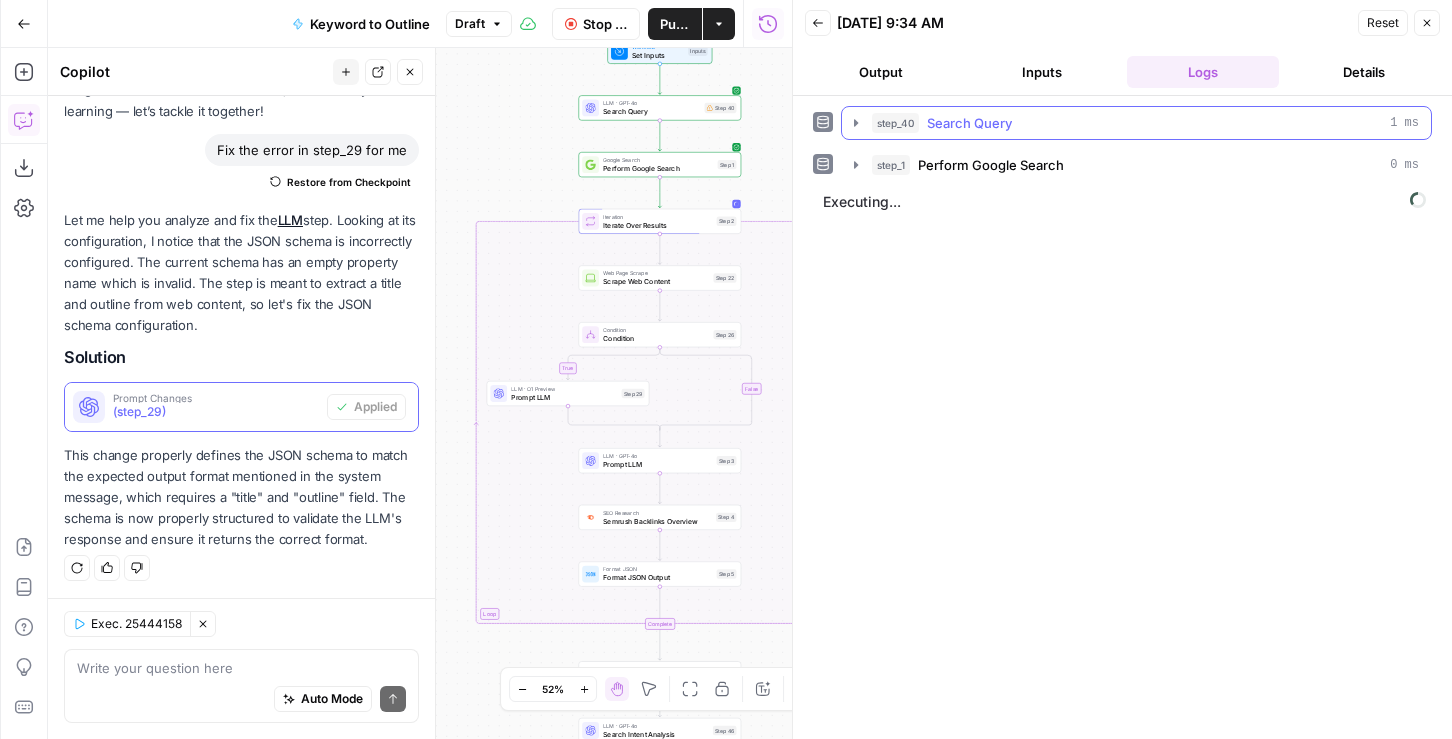 click on "step_40 Search Query 1 ms" at bounding box center [1145, 123] 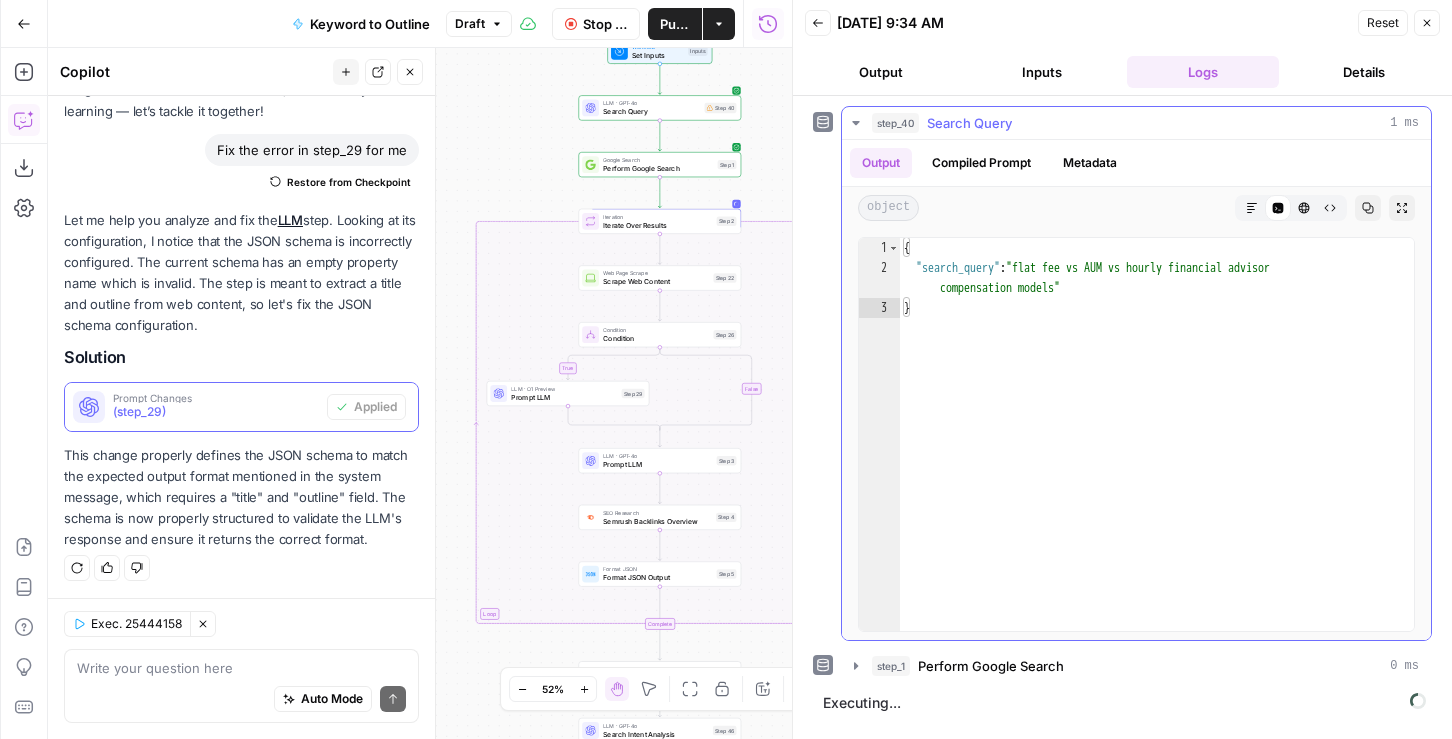 click on "step_40 Search Query 1 ms" at bounding box center (1145, 123) 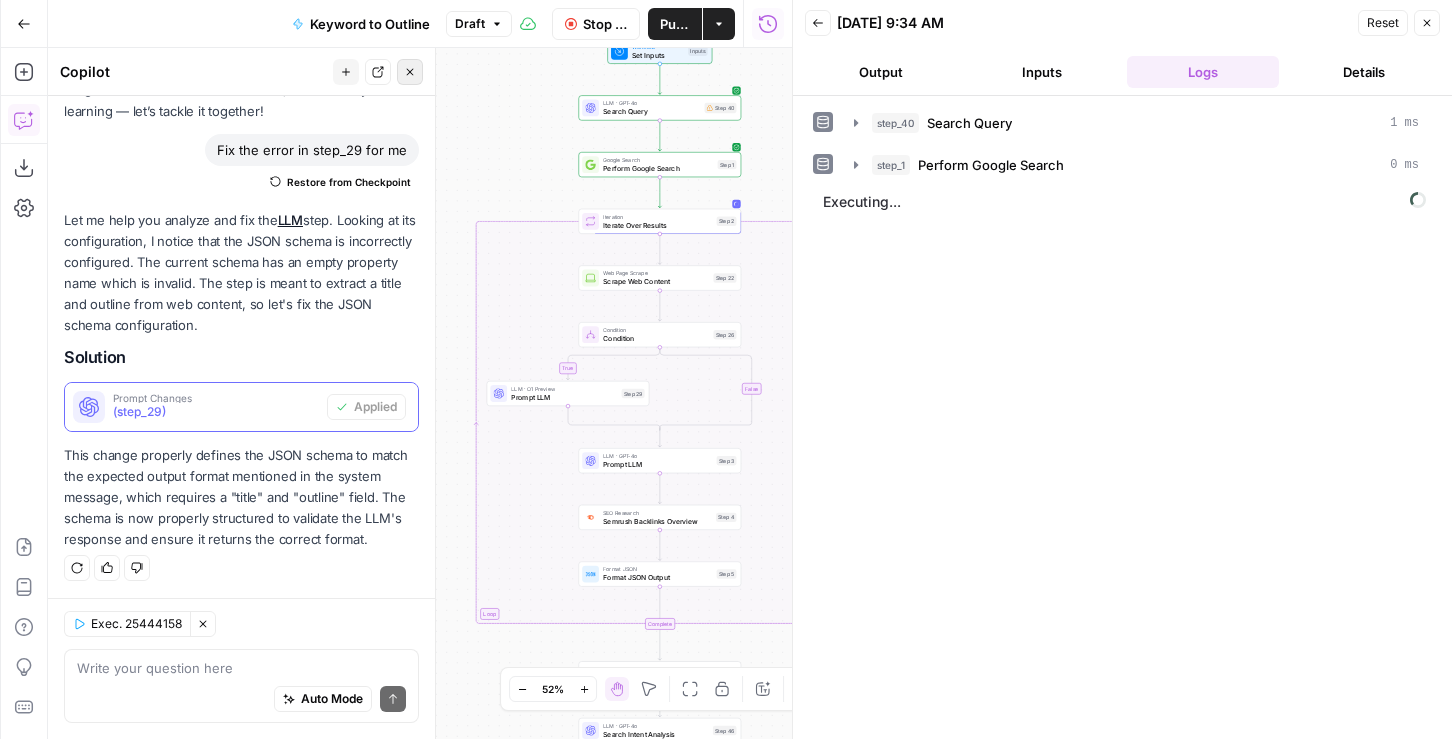 click 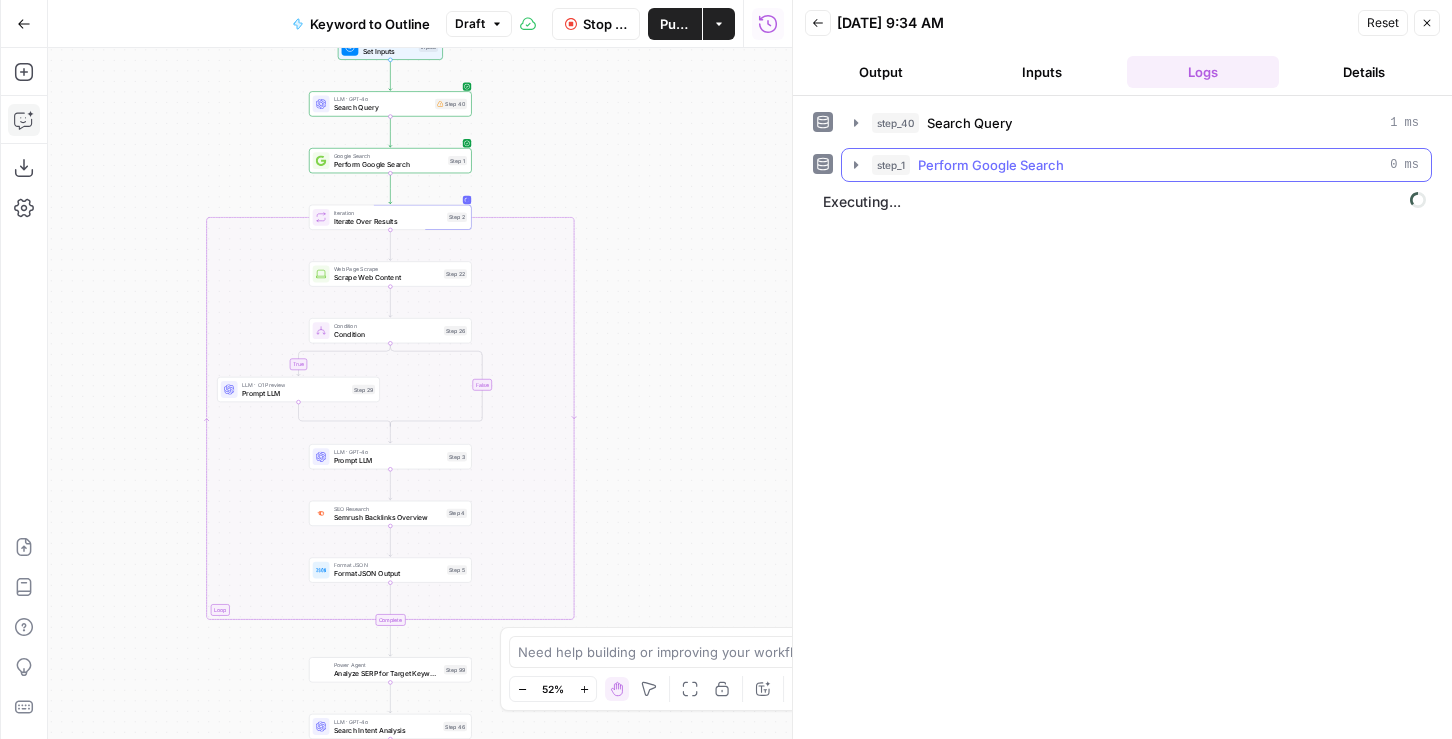 click on "step_1 Perform Google Search 0 ms" at bounding box center [1145, 165] 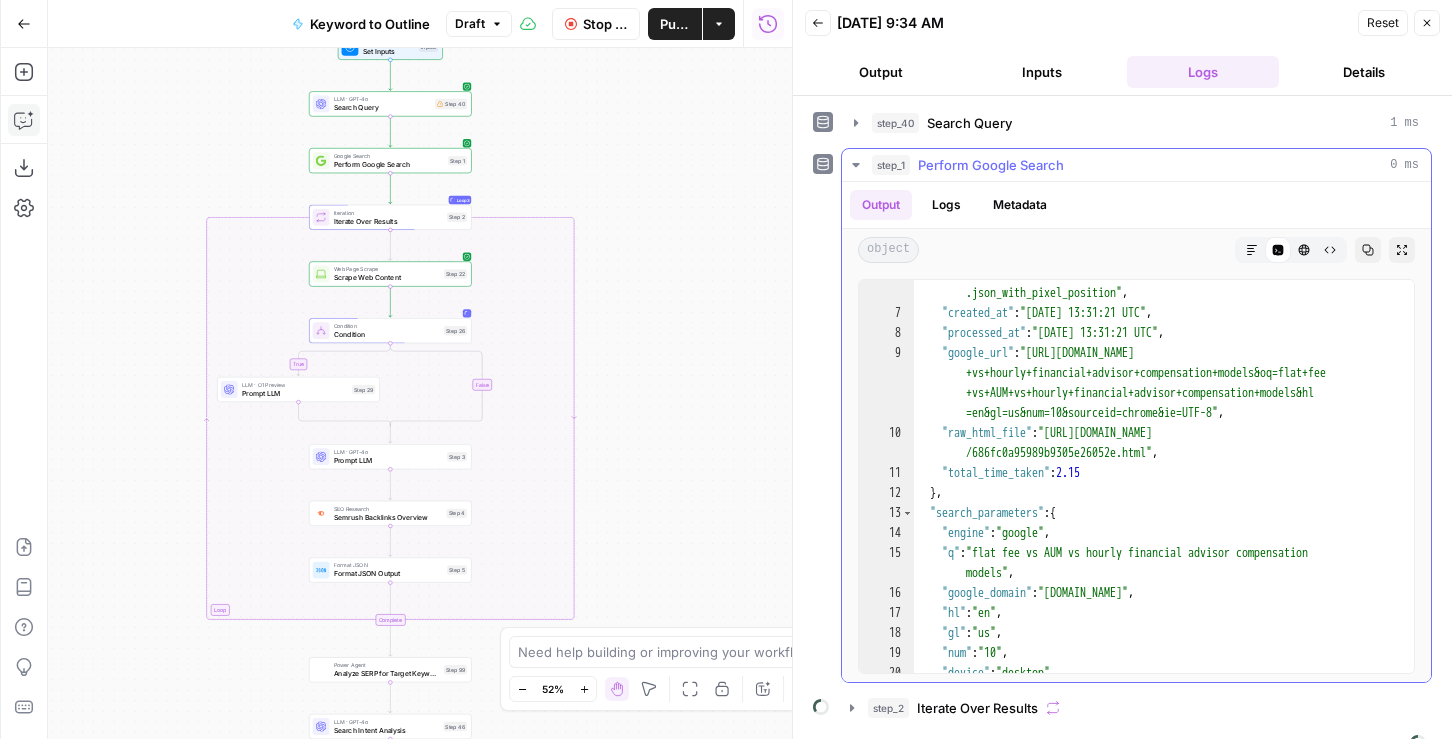 scroll, scrollTop: 157, scrollLeft: 0, axis: vertical 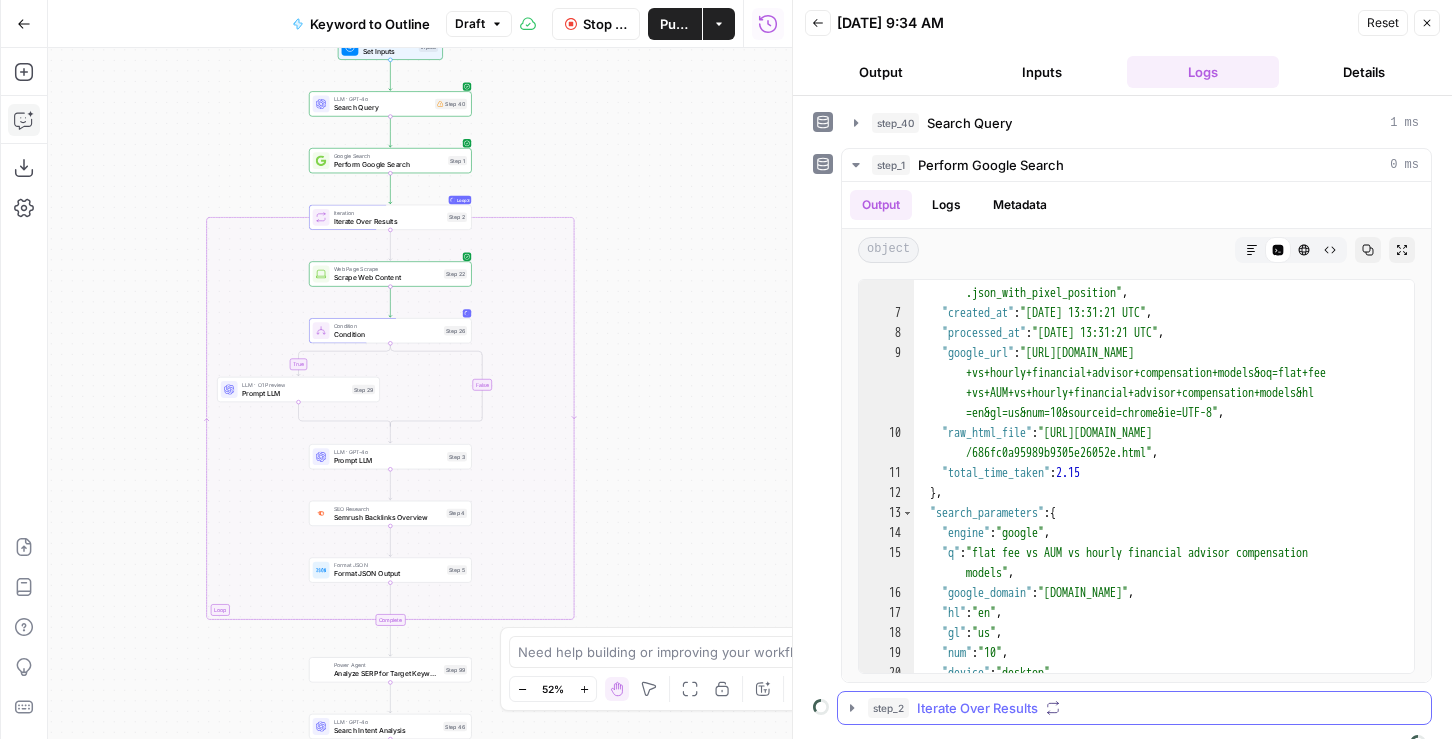 click on "step_2 Iterate Over Results" at bounding box center (1143, 708) 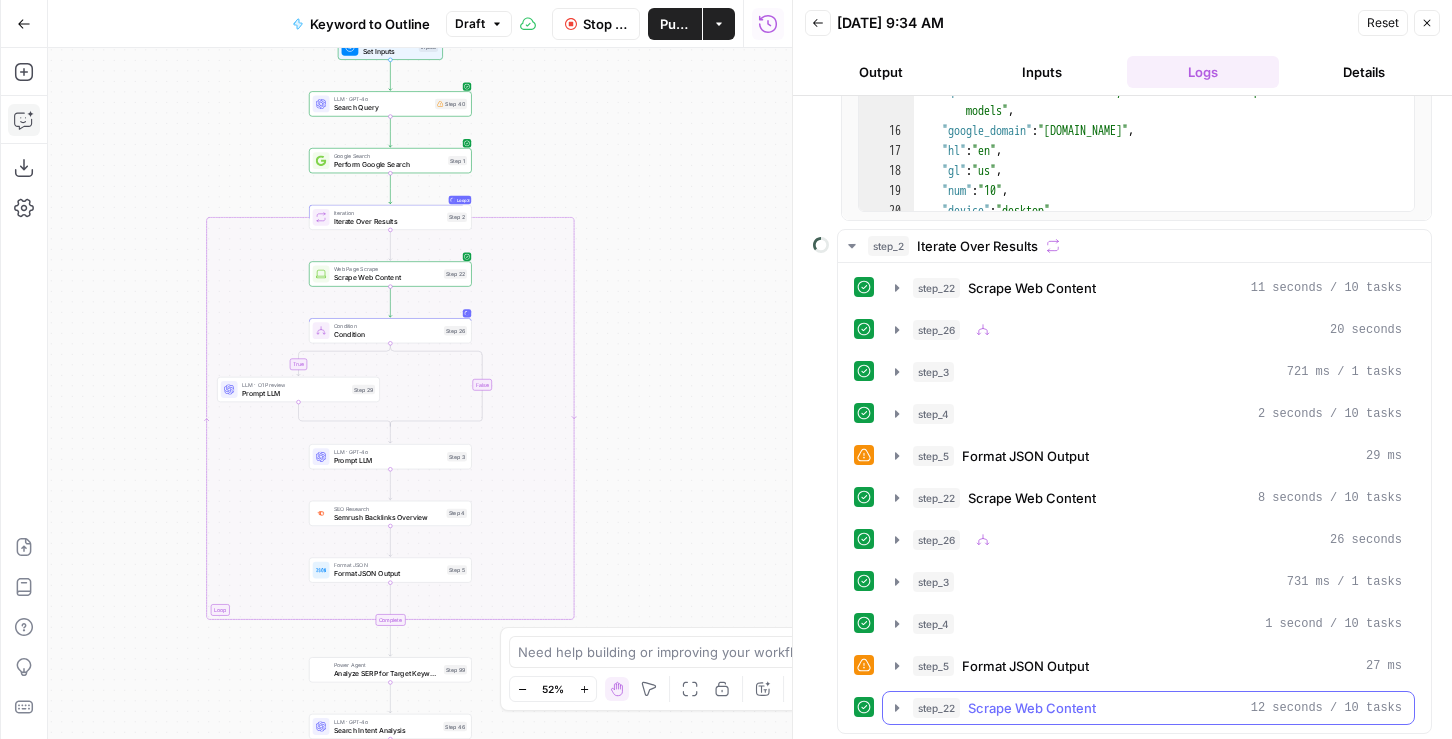 scroll, scrollTop: 503, scrollLeft: 0, axis: vertical 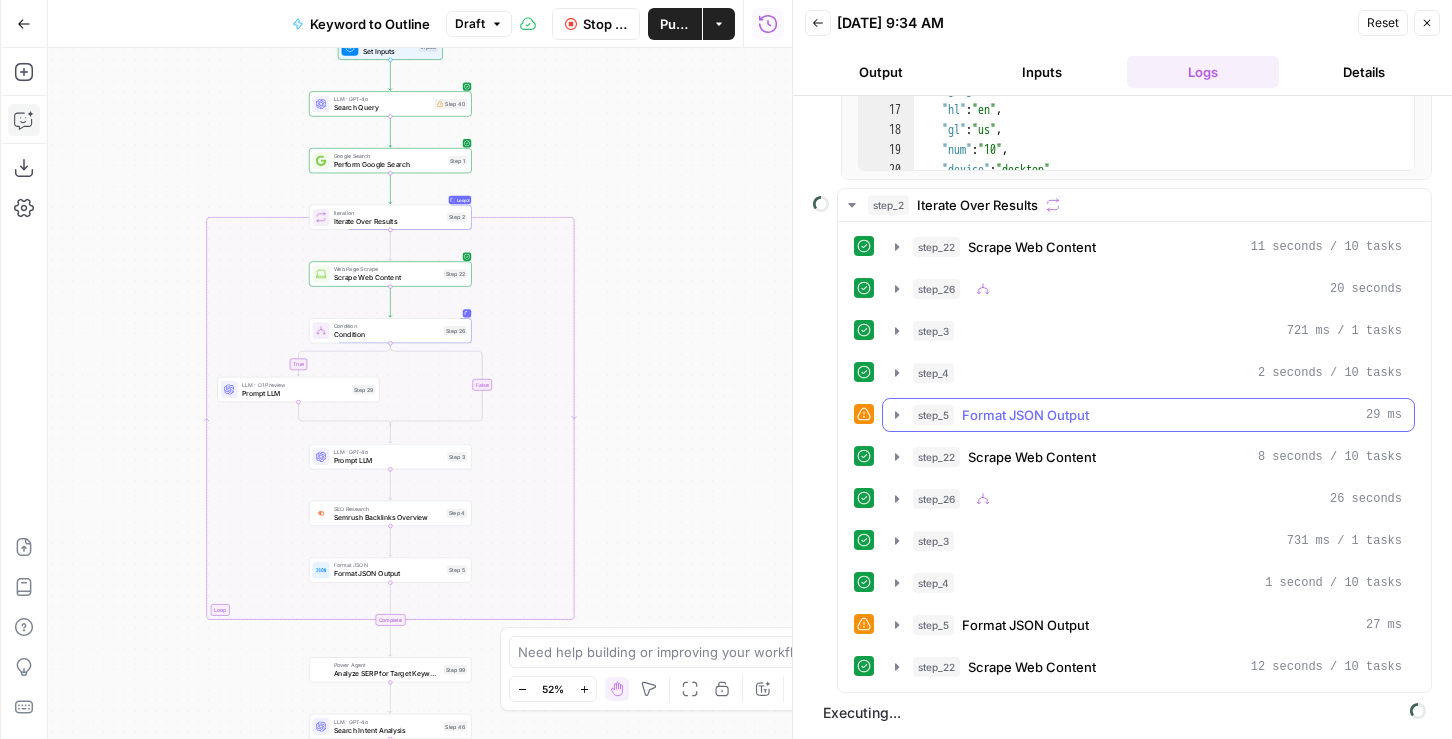 click on "Format JSON Output" at bounding box center [1025, 415] 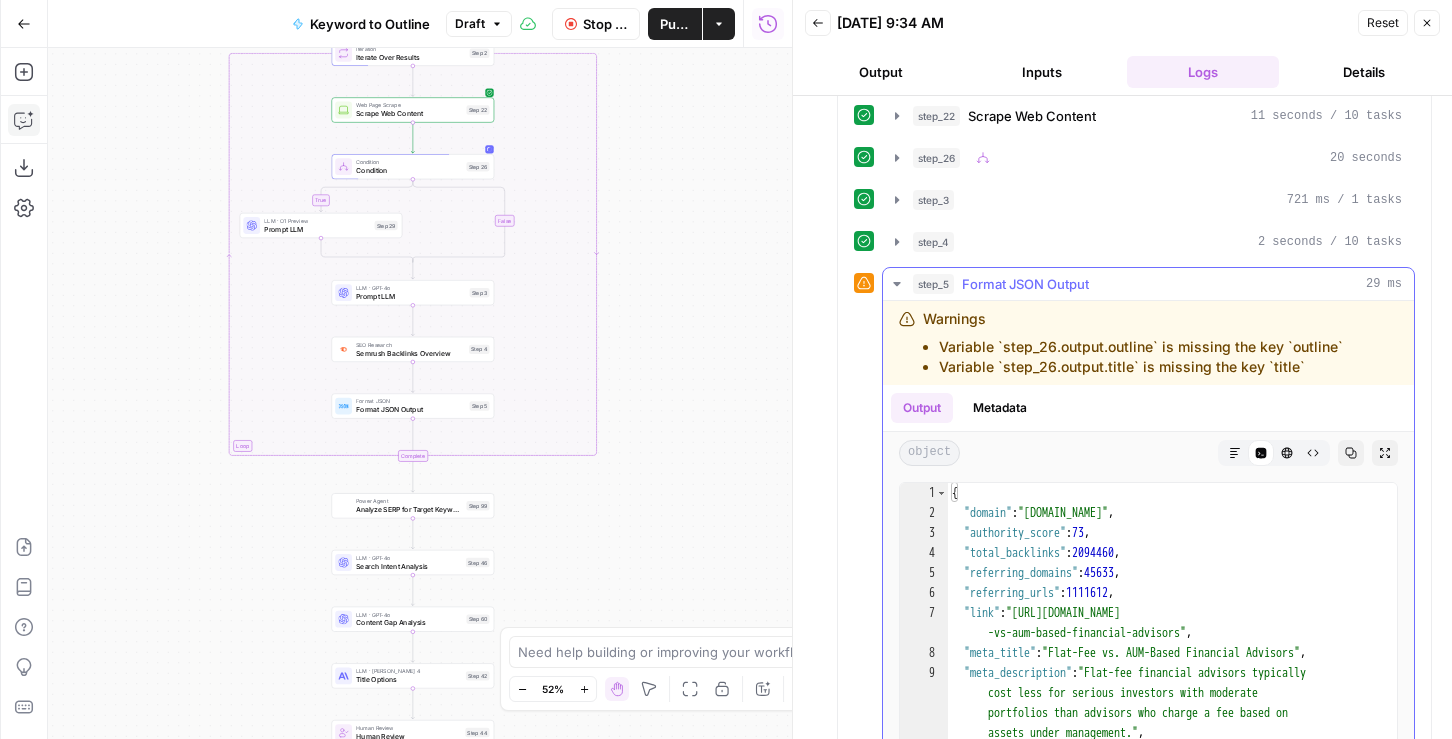 scroll, scrollTop: 657, scrollLeft: 0, axis: vertical 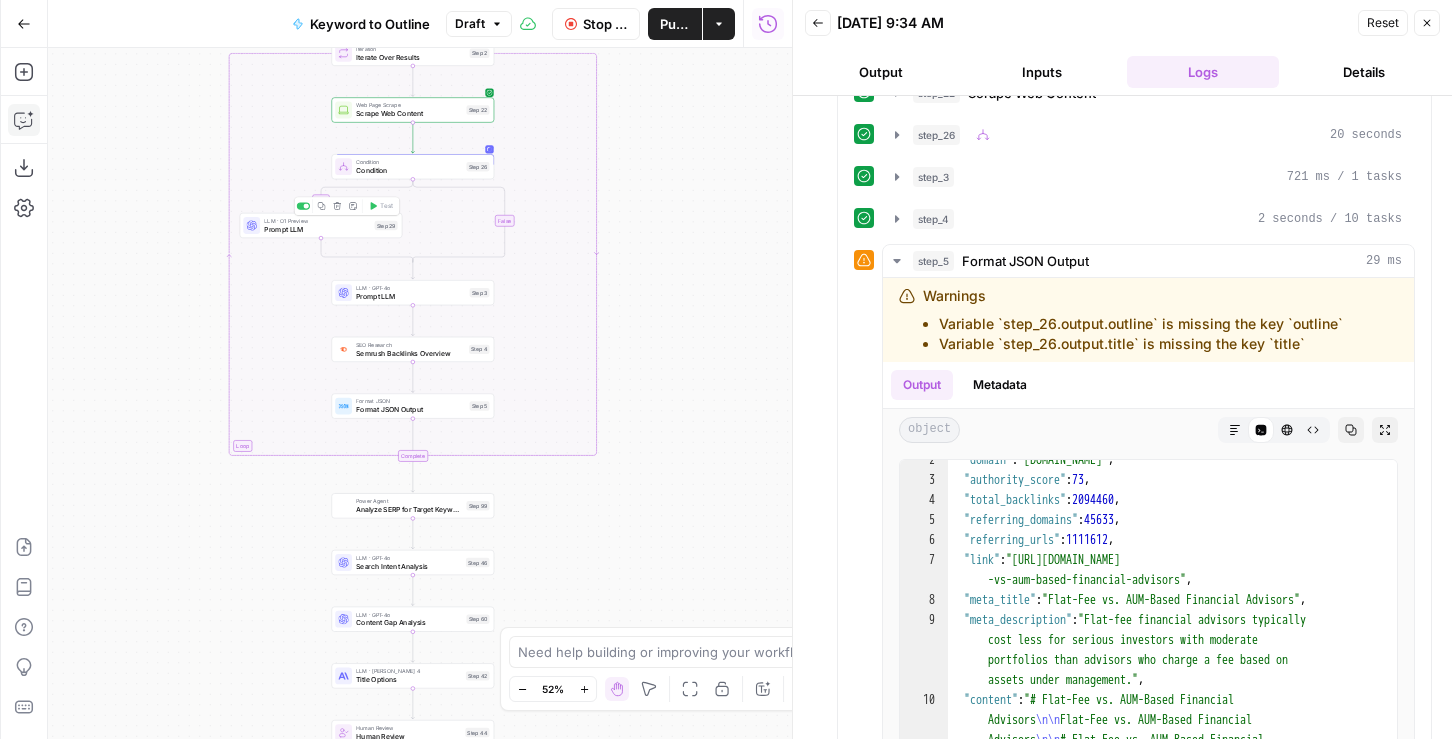 click on "LLM · O1 Preview" at bounding box center [317, 221] 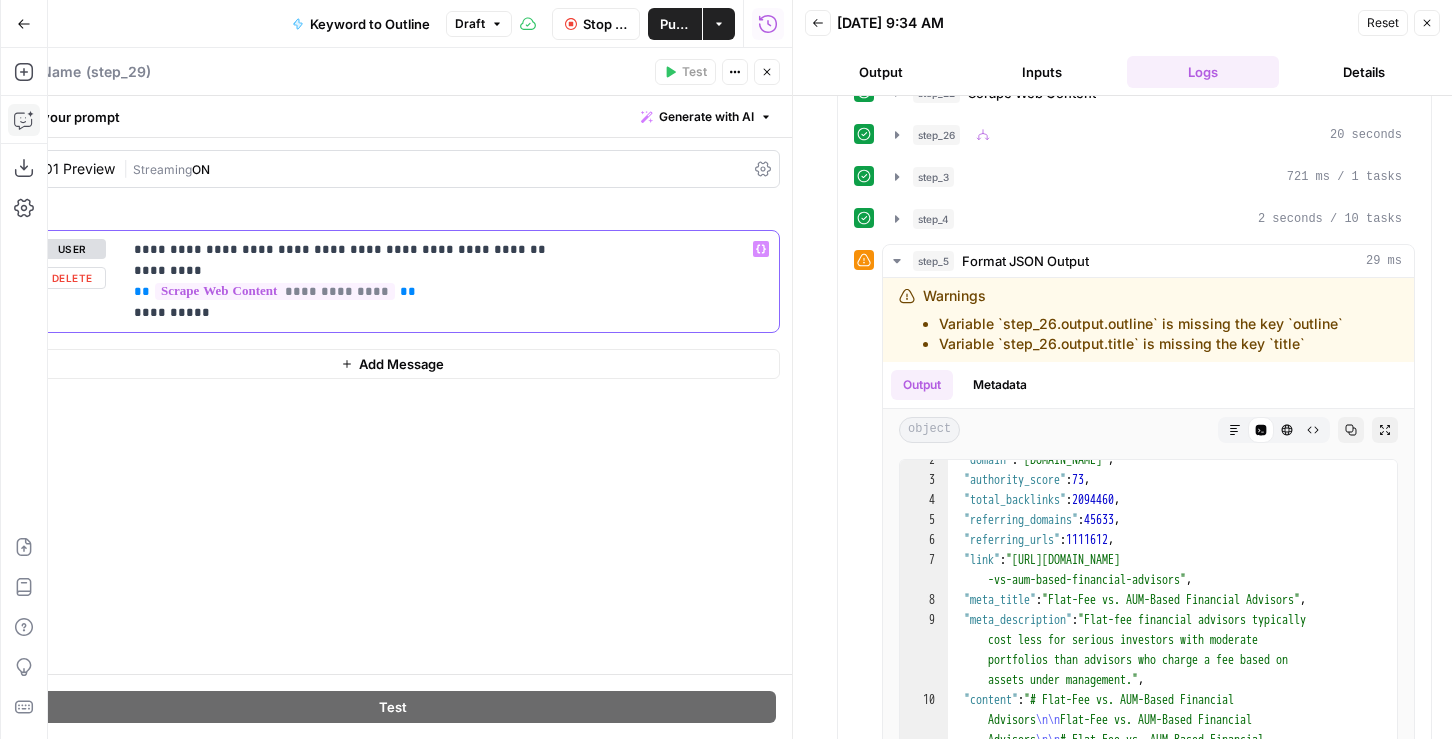 click on "**********" at bounding box center [450, 281] 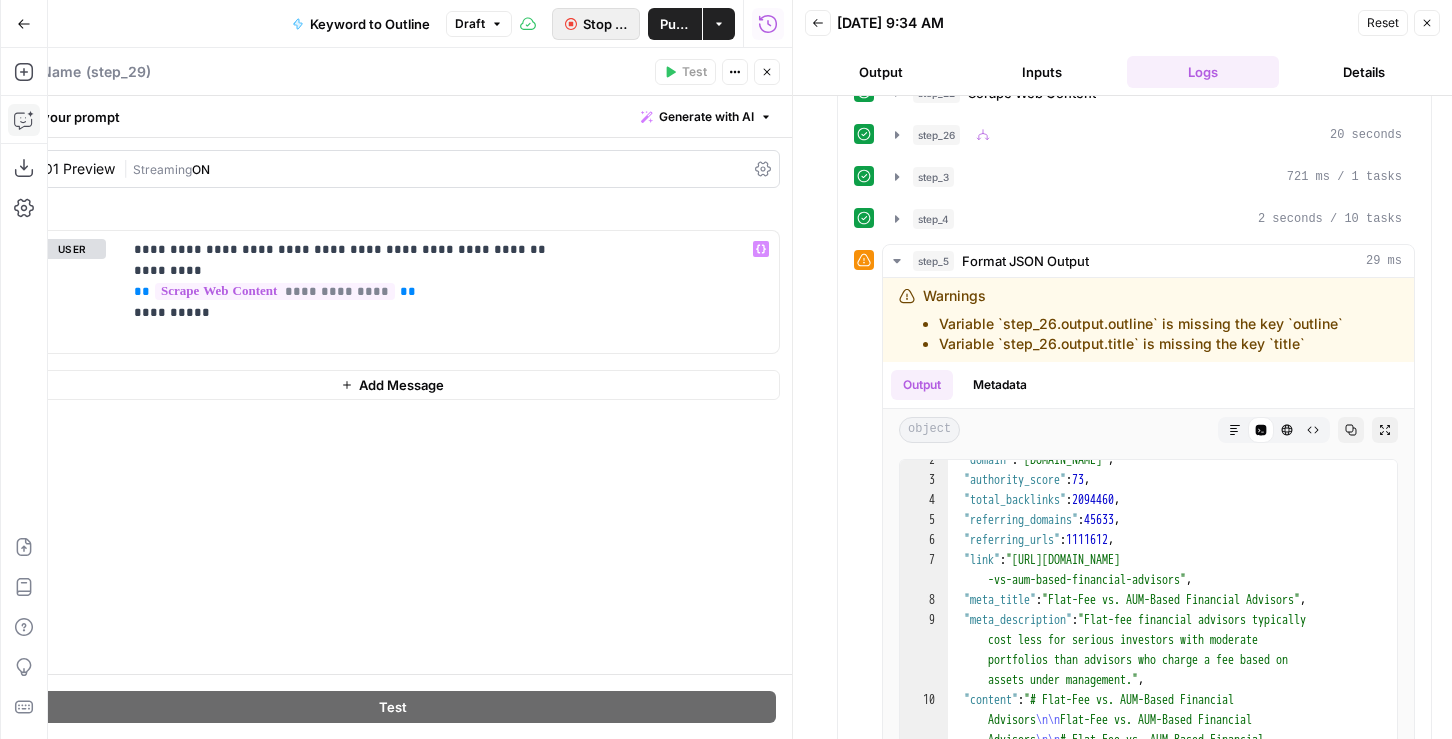 click on "Stop Run" at bounding box center (596, 24) 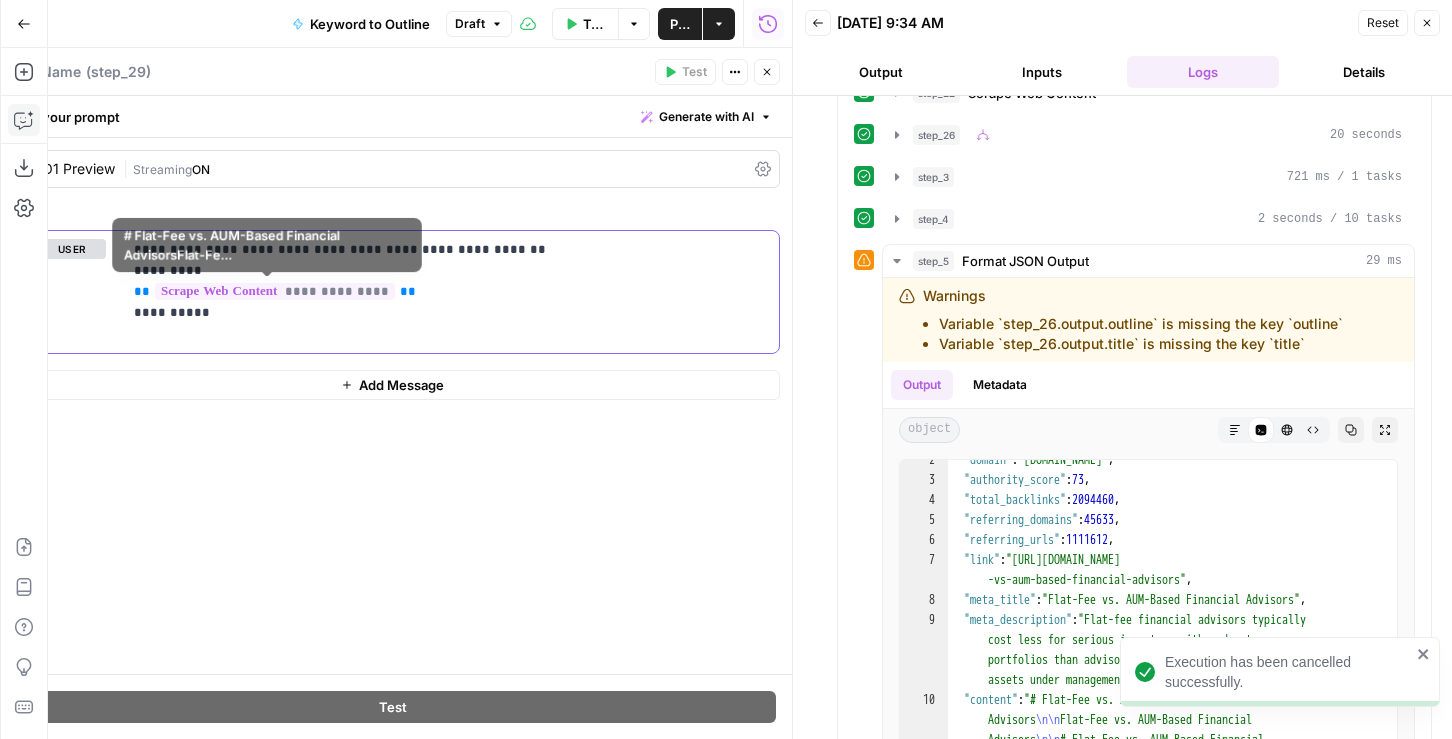 click on "**********" at bounding box center (450, 292) 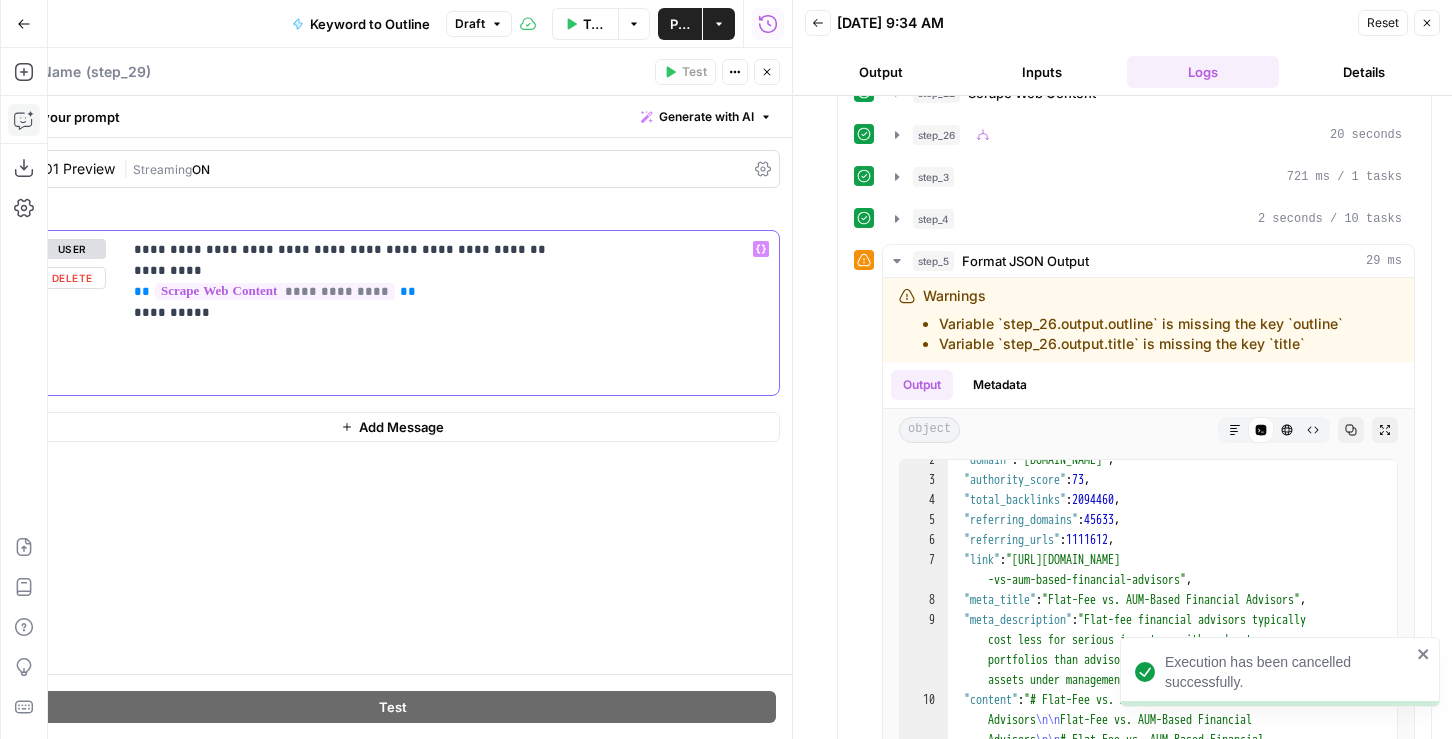 type 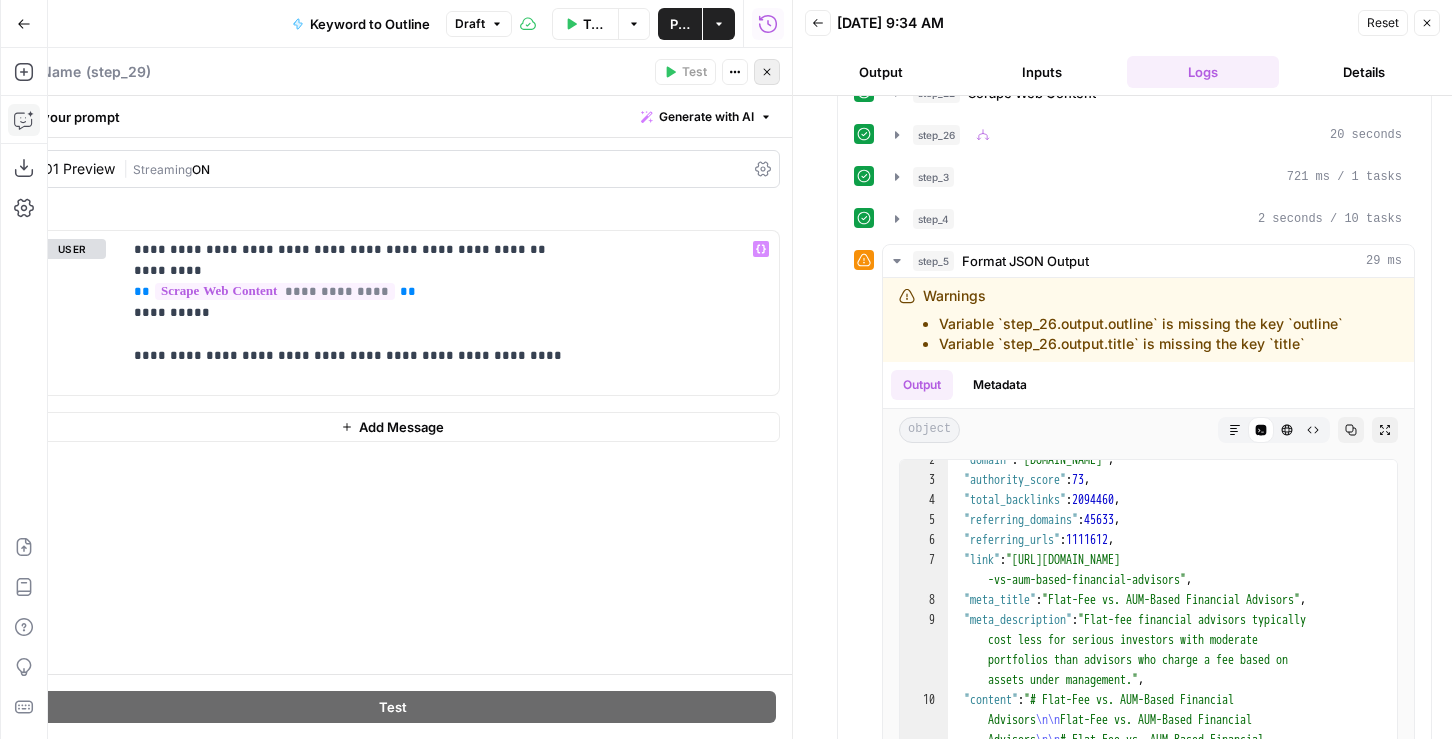 click 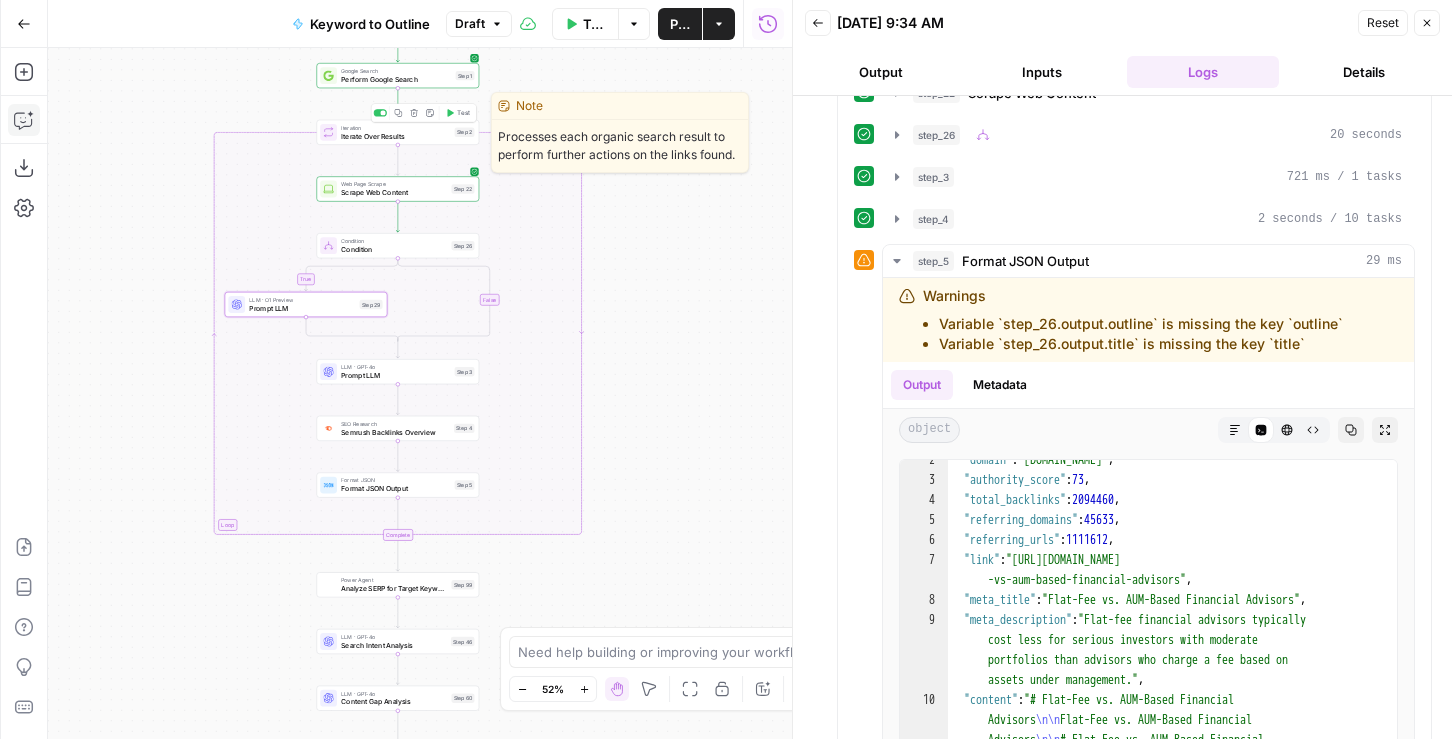 click on "Copy step Delete step Edit Note Test" at bounding box center (424, 112) 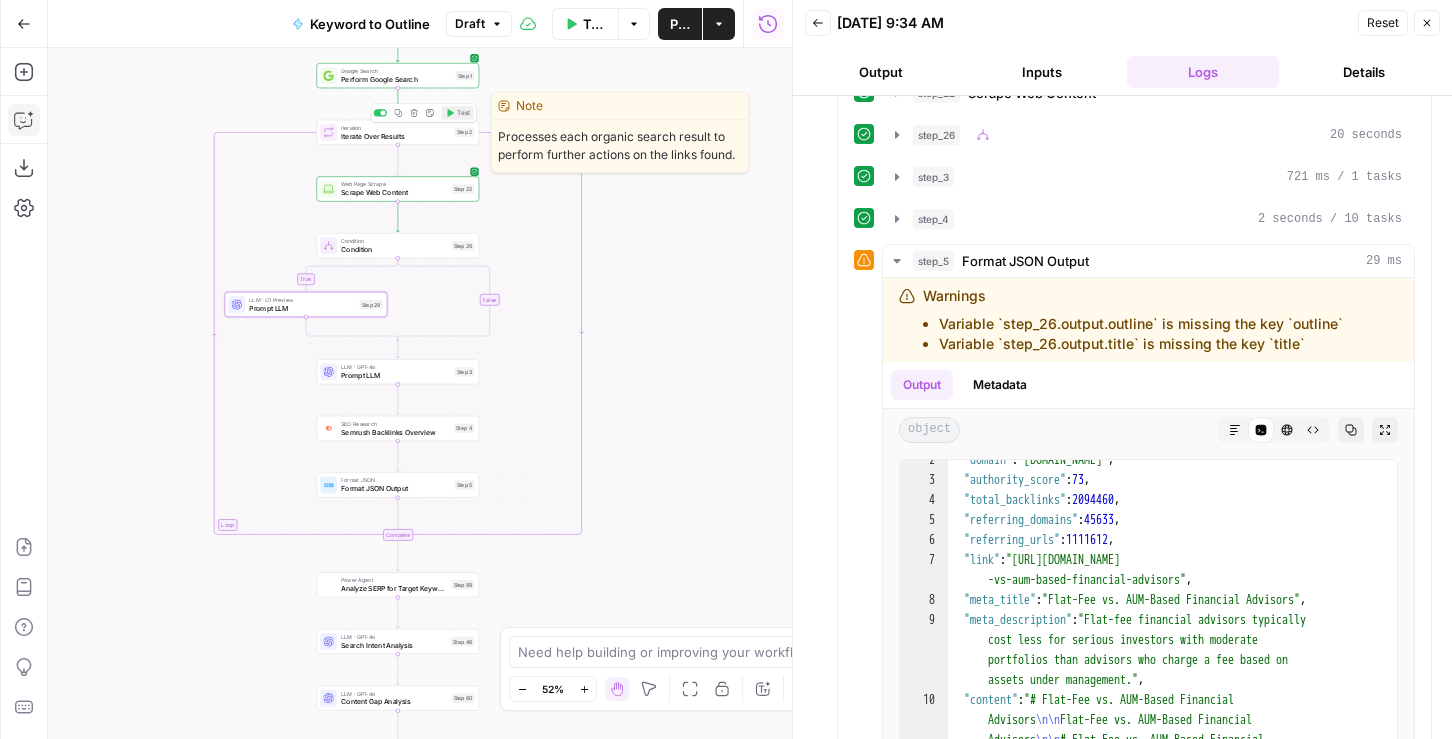 click on "Test" at bounding box center [463, 112] 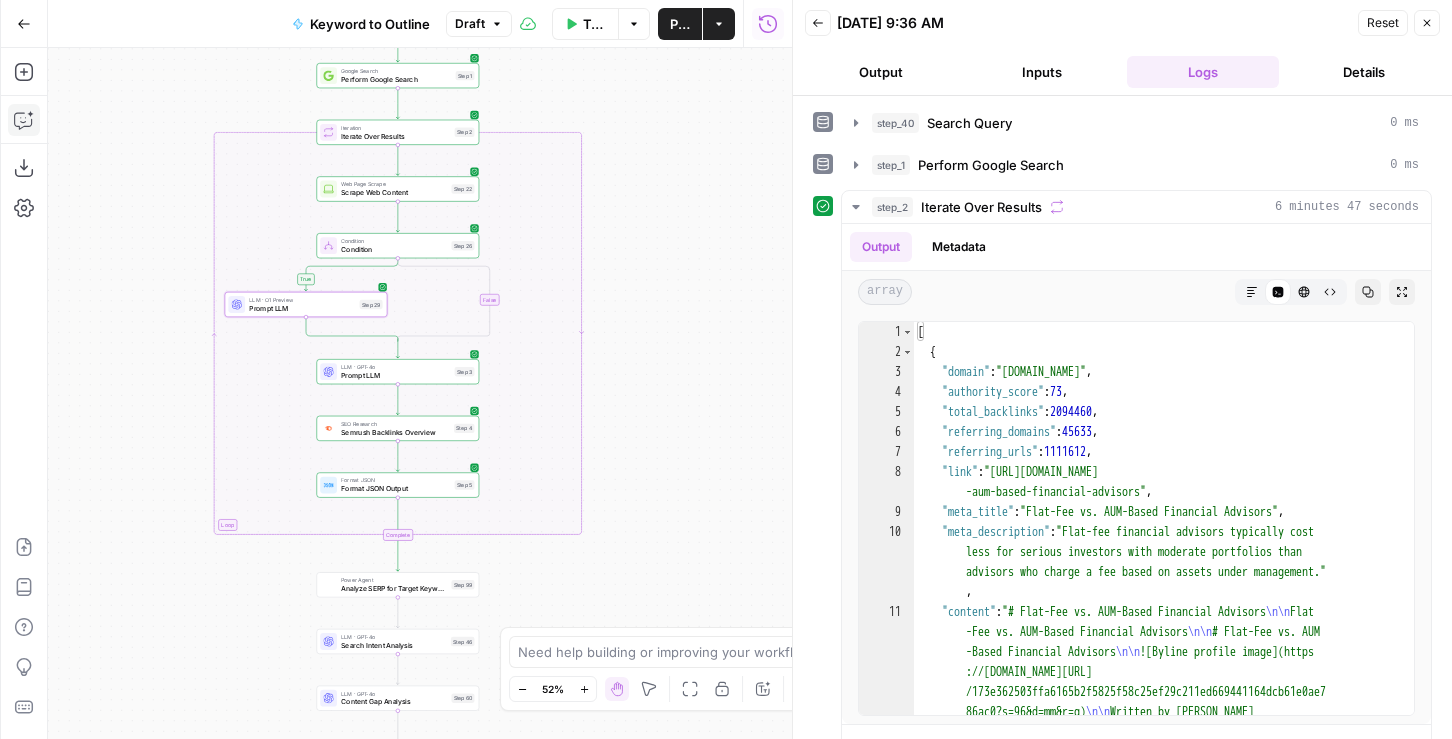 click on "Test Workflow Options Publish Actions Run History" at bounding box center (652, 23) 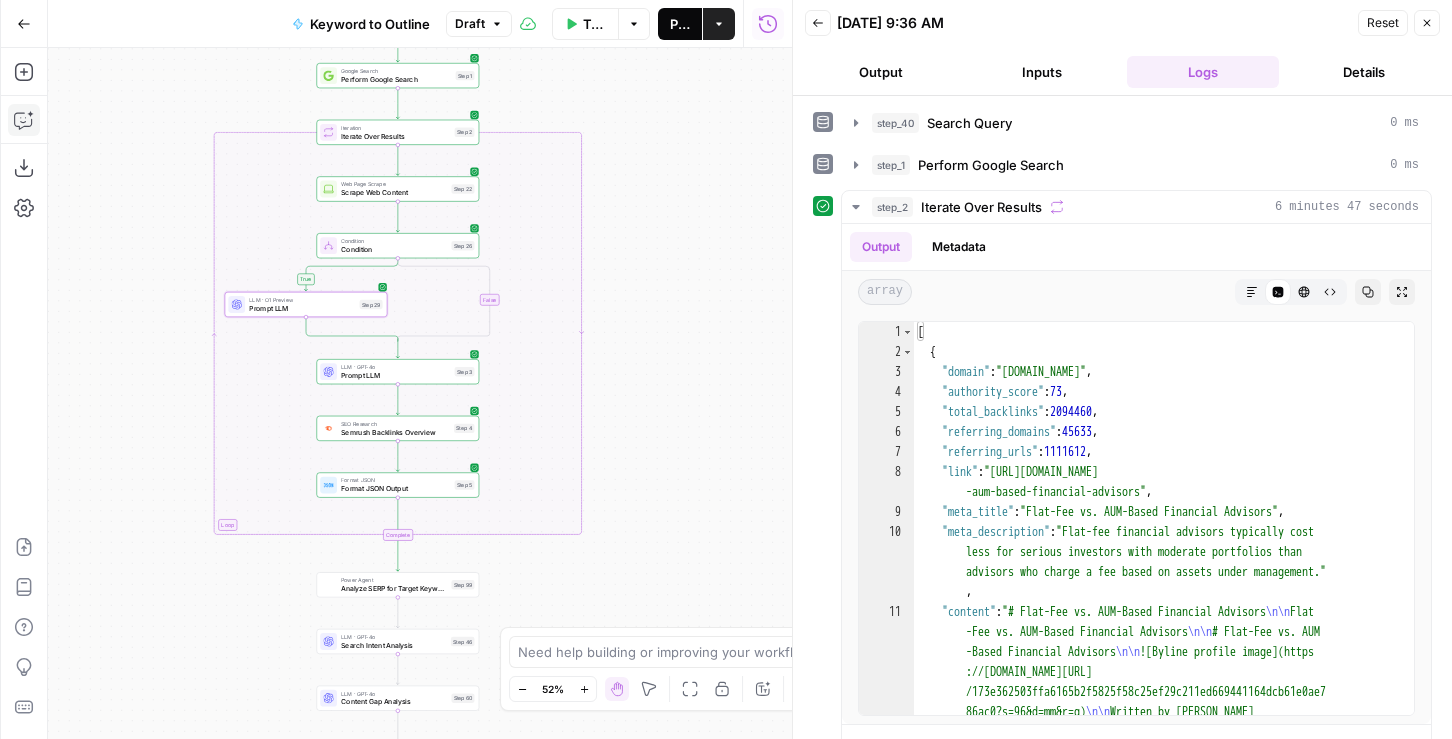 click on "Publish" at bounding box center [680, 24] 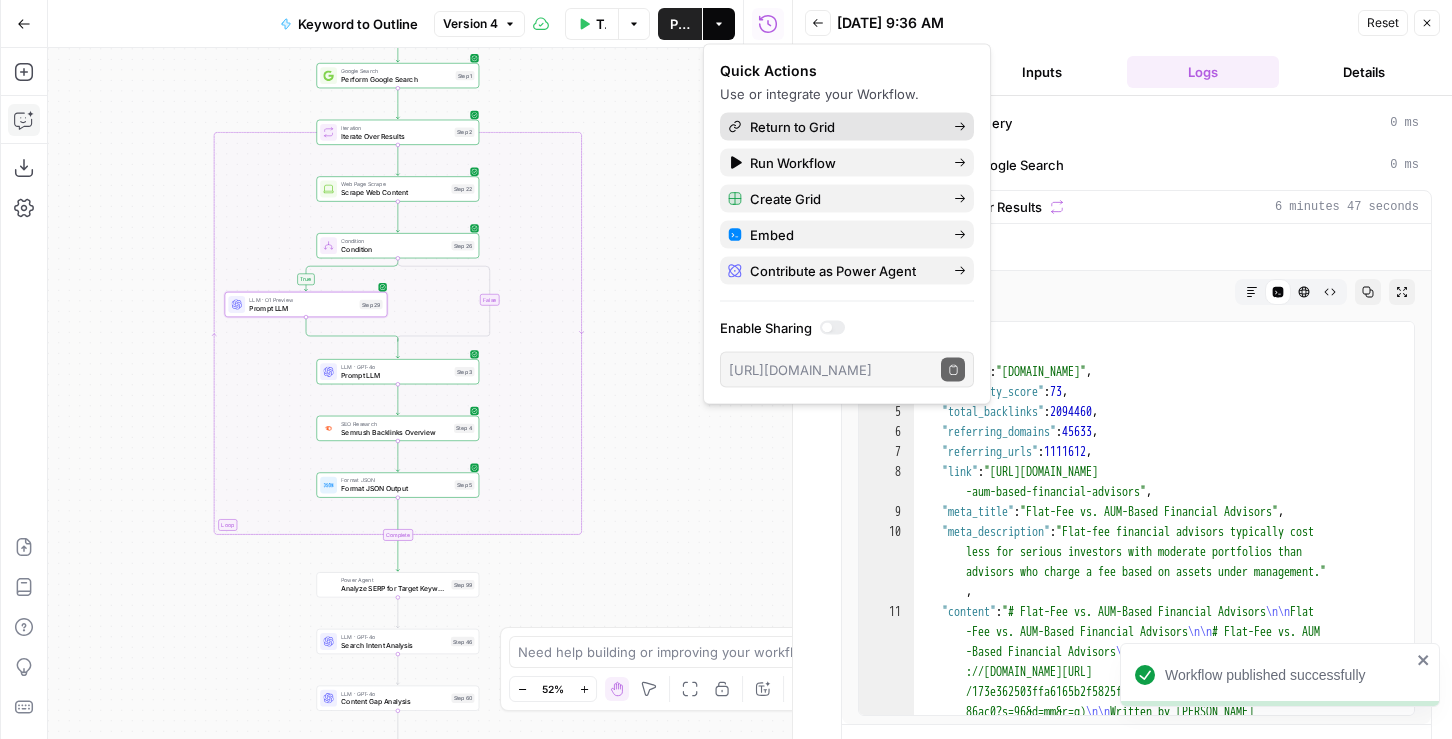 click on "Return to Grid" at bounding box center (792, 127) 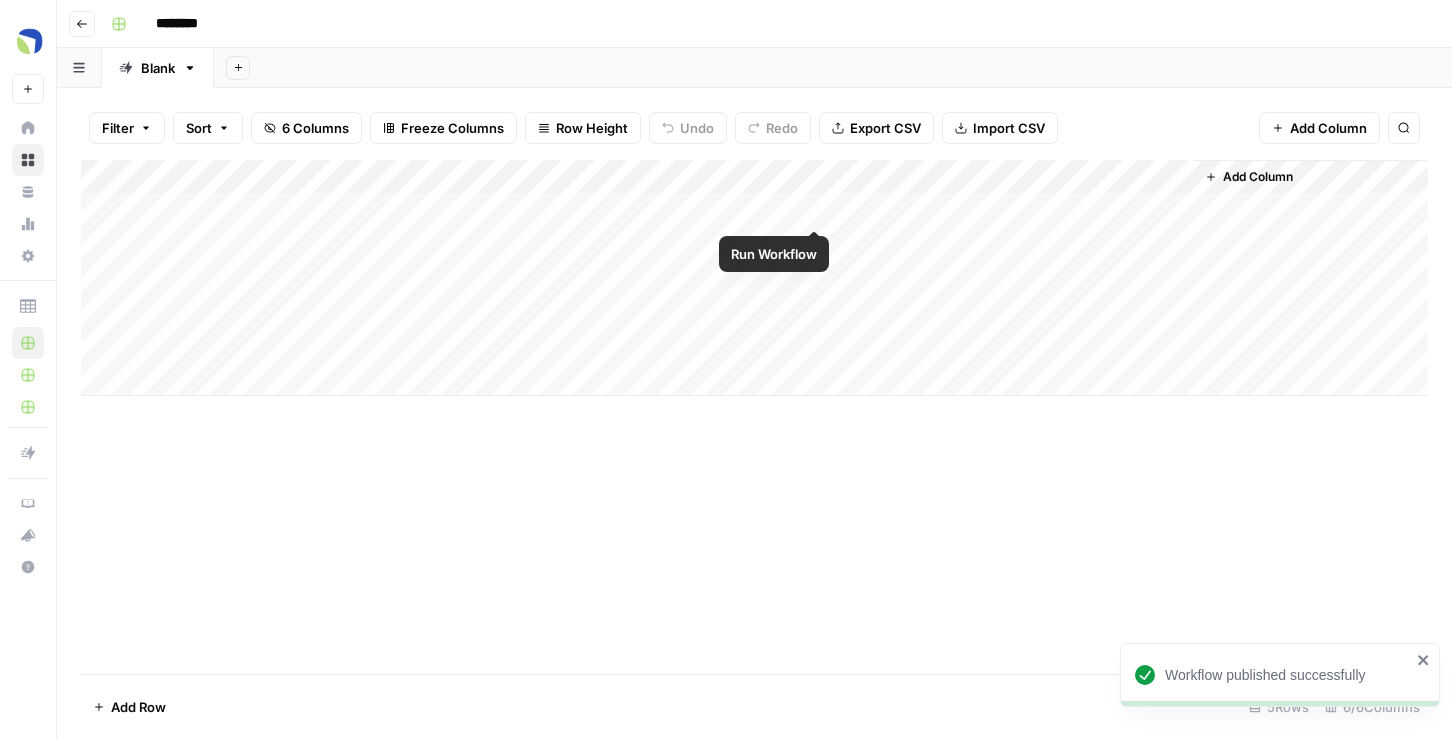 click on "Add Column" at bounding box center (754, 278) 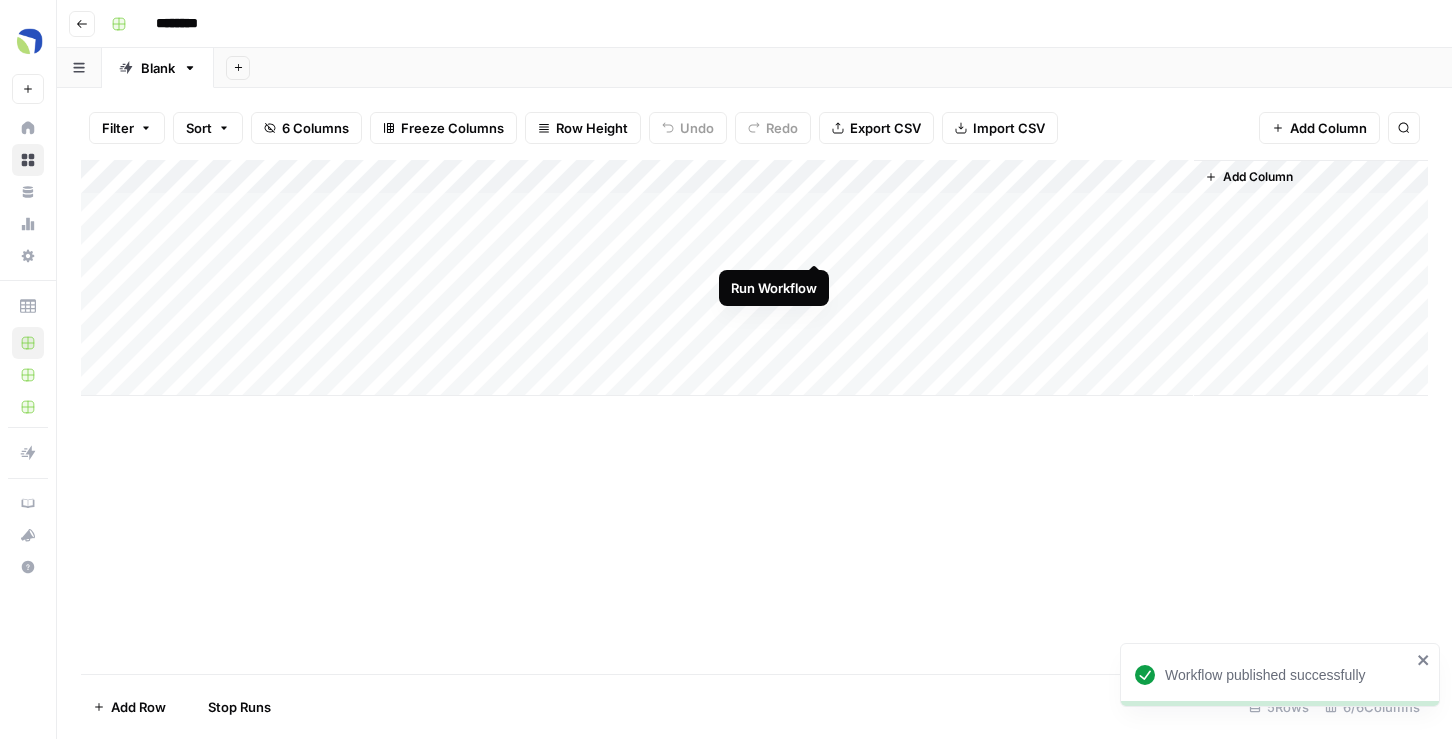 click on "Add Column" at bounding box center (754, 278) 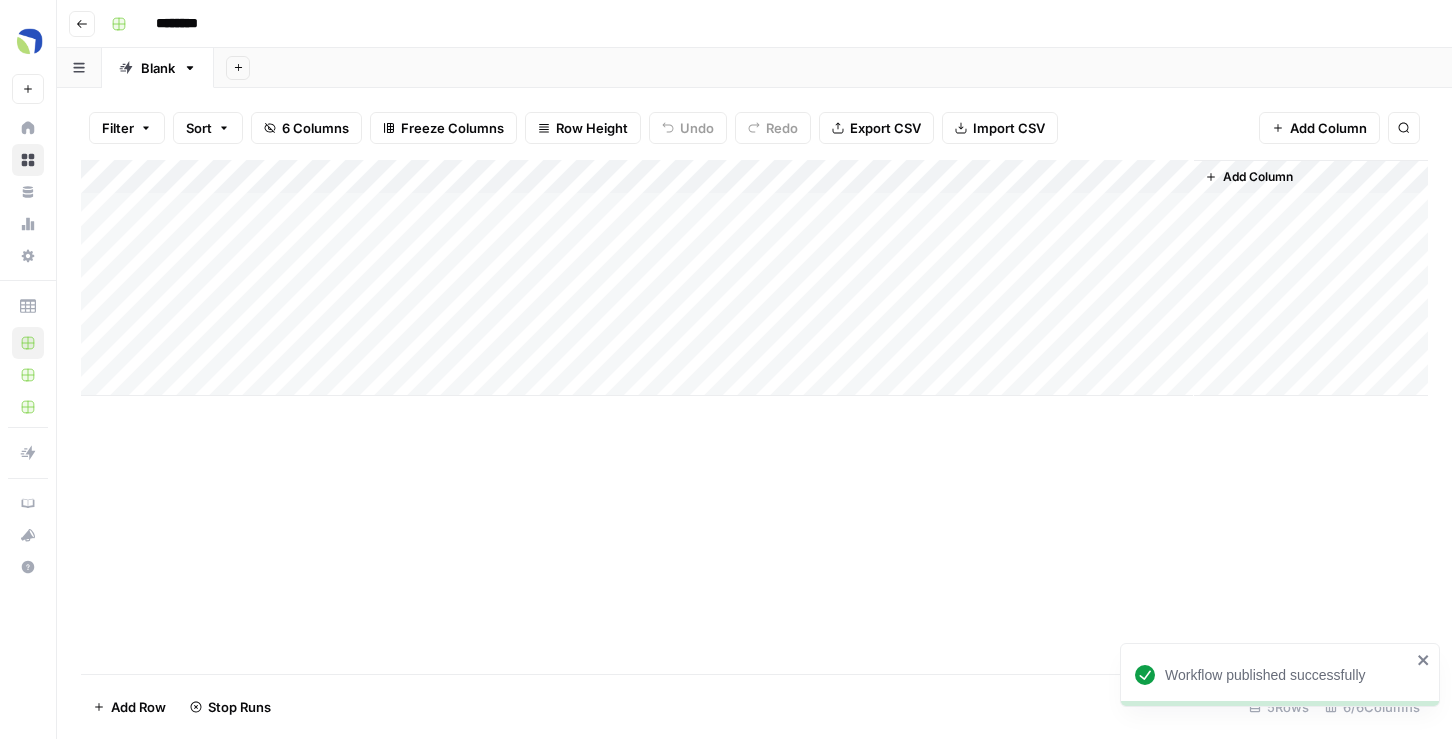click on "Add Column" at bounding box center [754, 278] 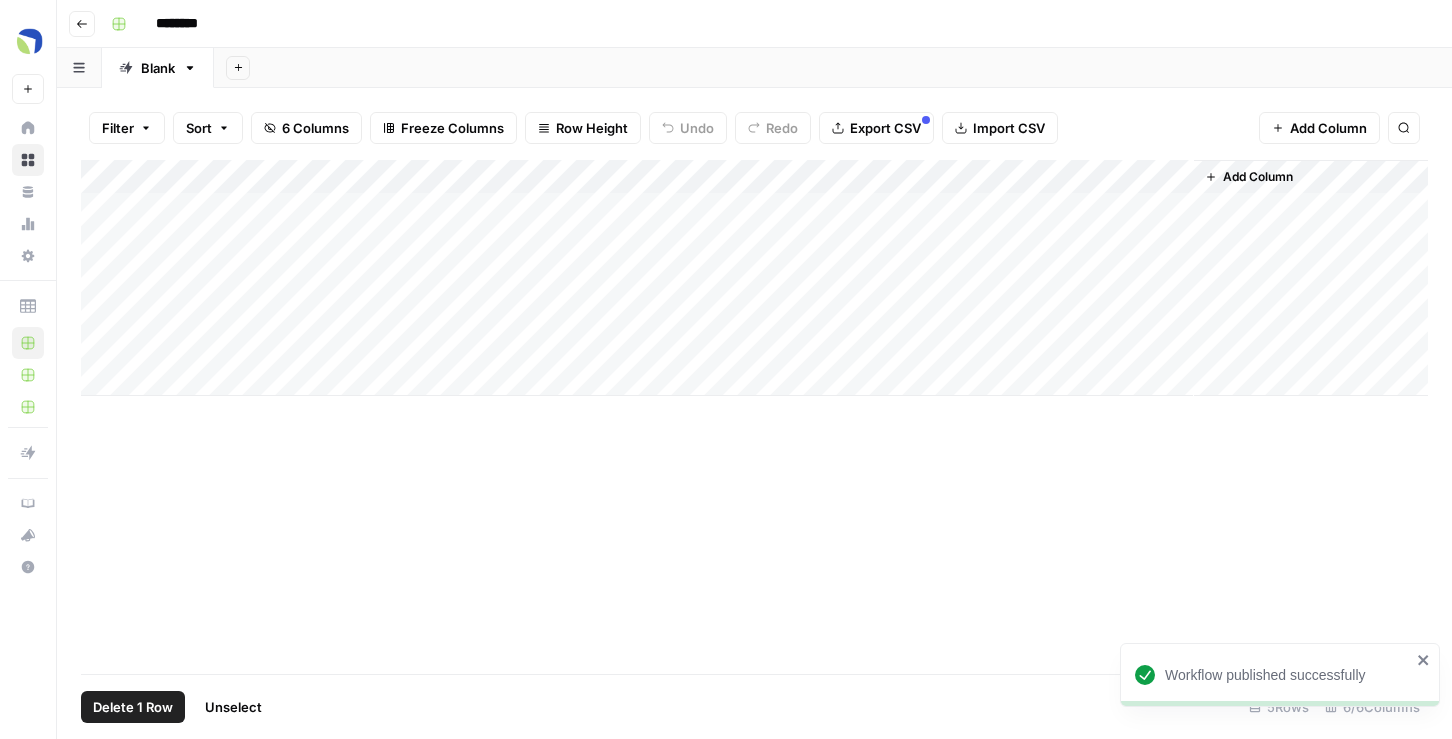 click on "Add Column" at bounding box center (754, 278) 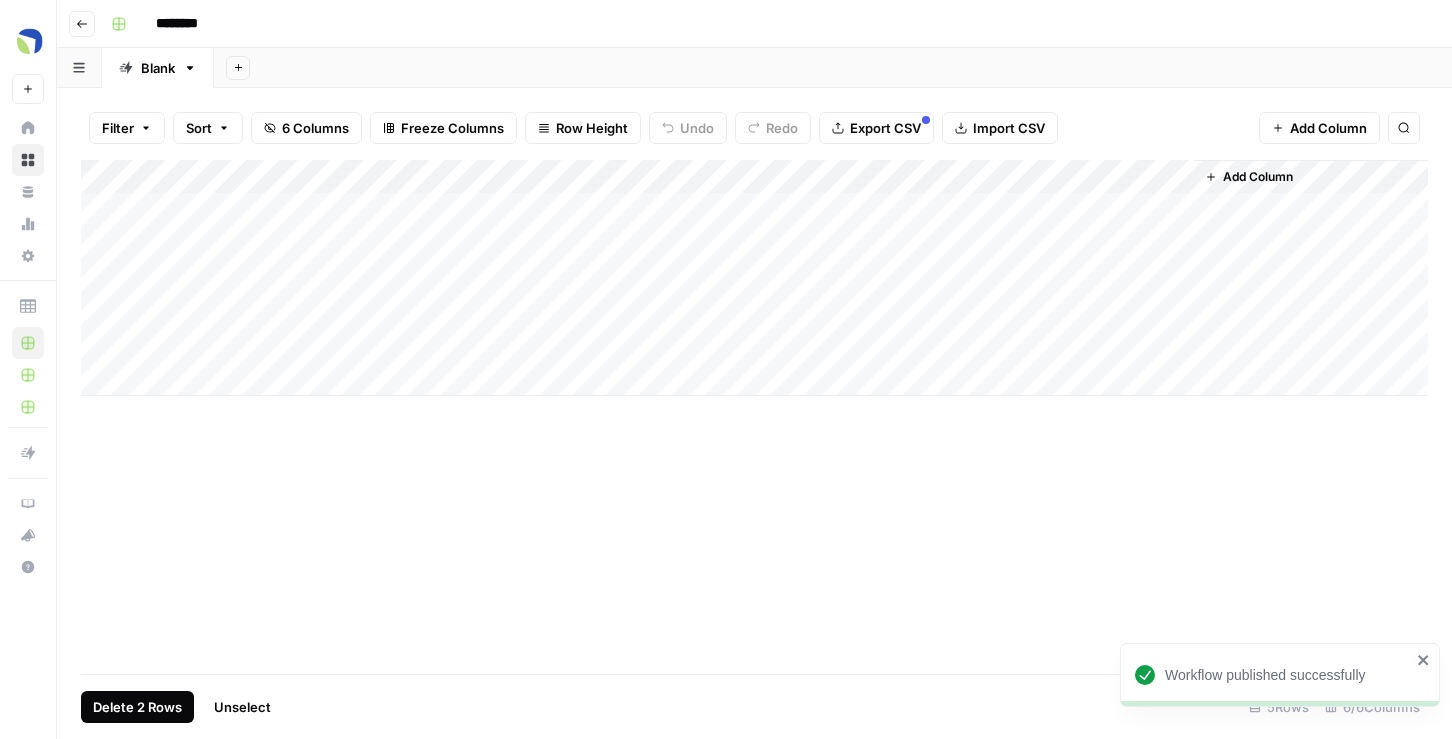click on "Delete 2 Rows" at bounding box center [137, 707] 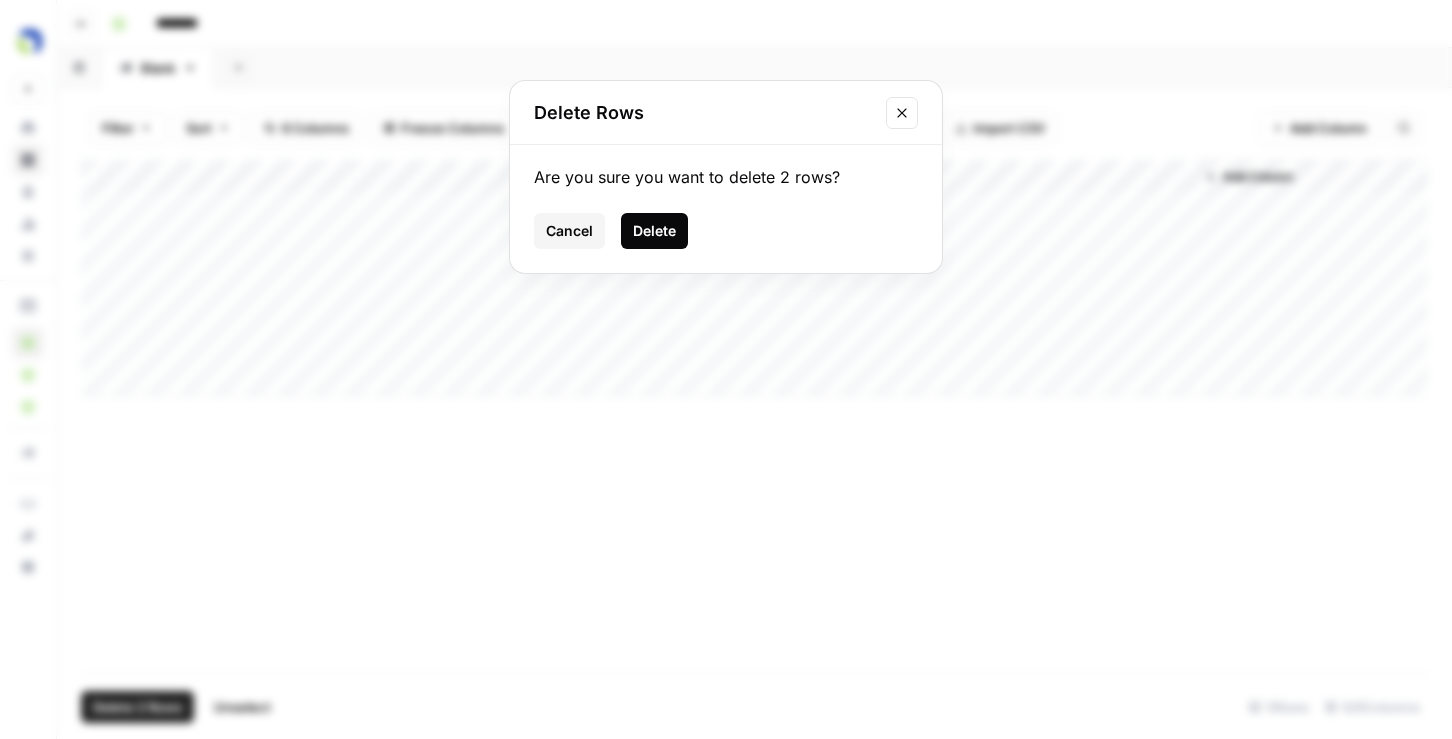 click on "Delete" at bounding box center (654, 231) 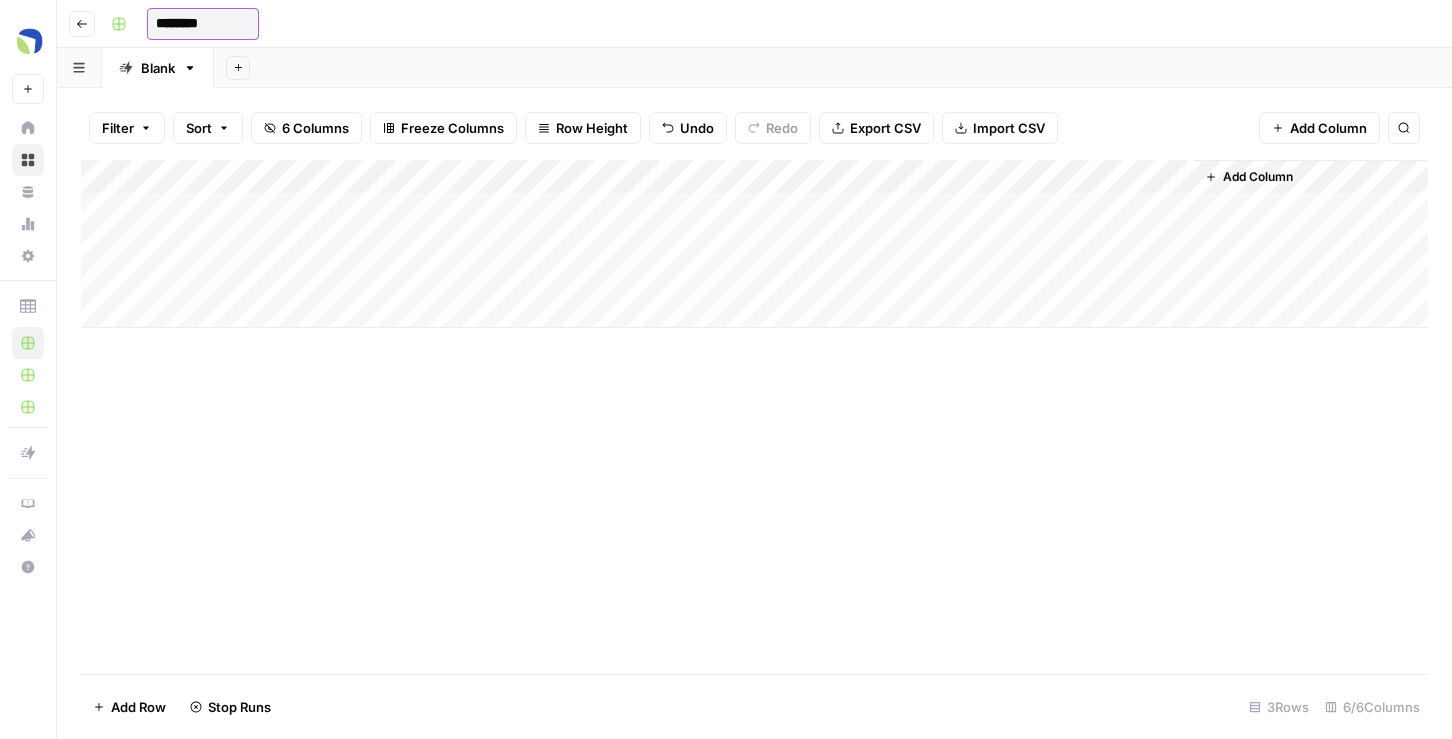 click on "********" at bounding box center (203, 24) 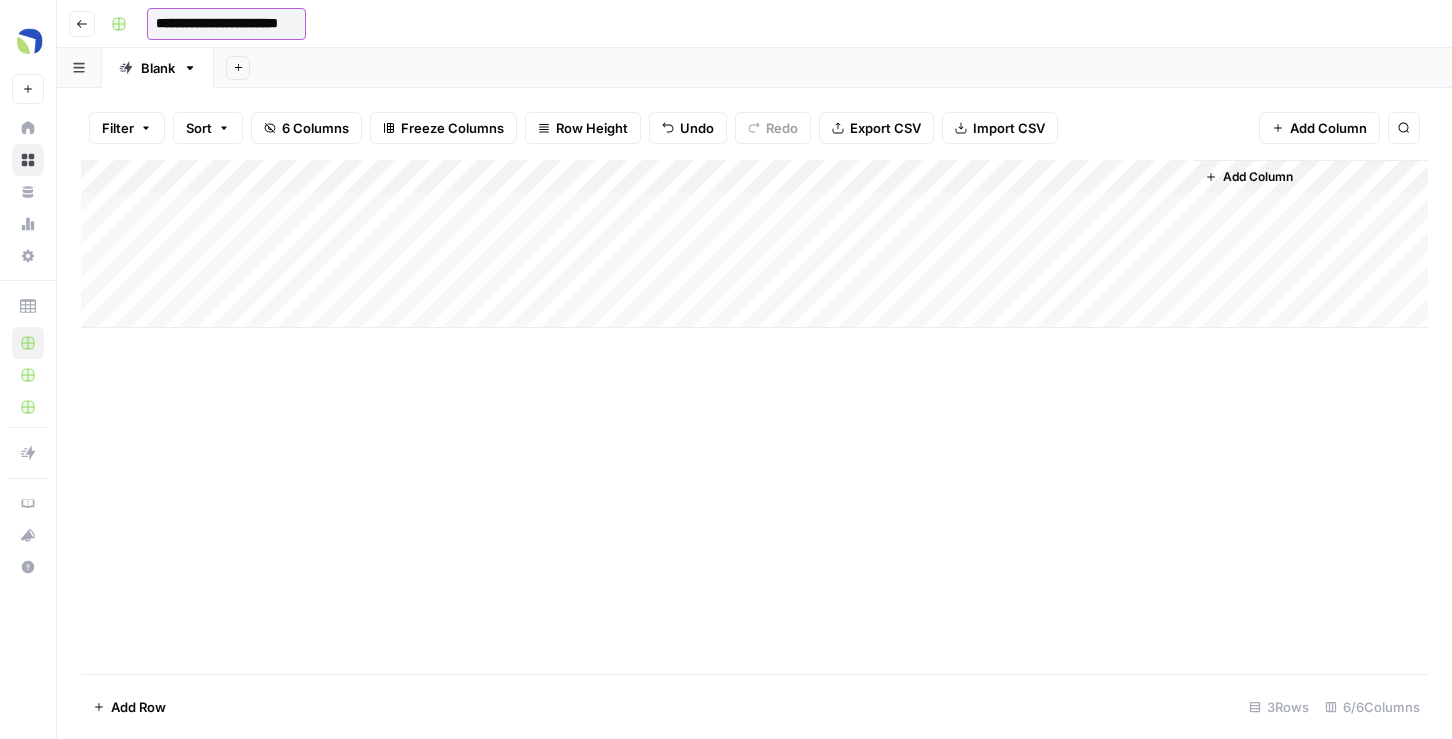 type on "**********" 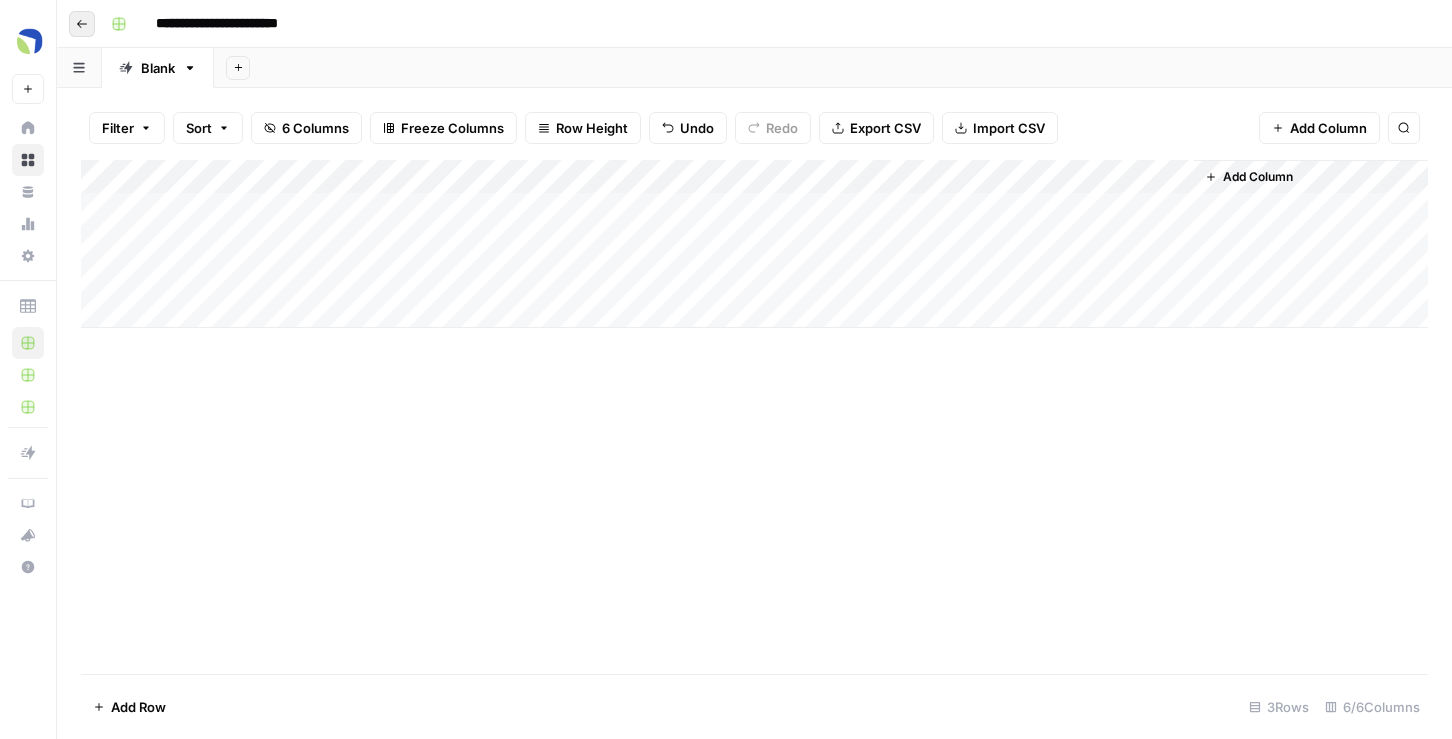 click on "Go back" at bounding box center [82, 24] 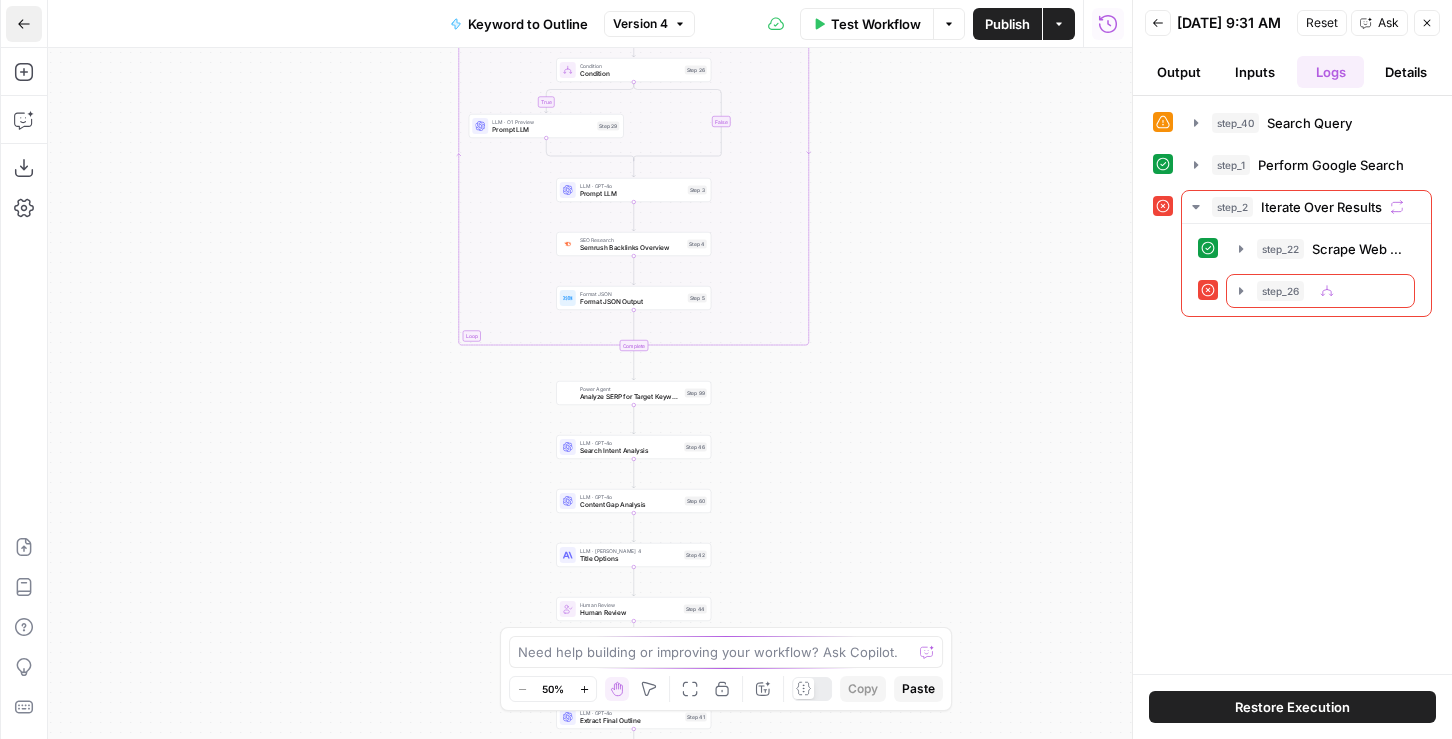 click 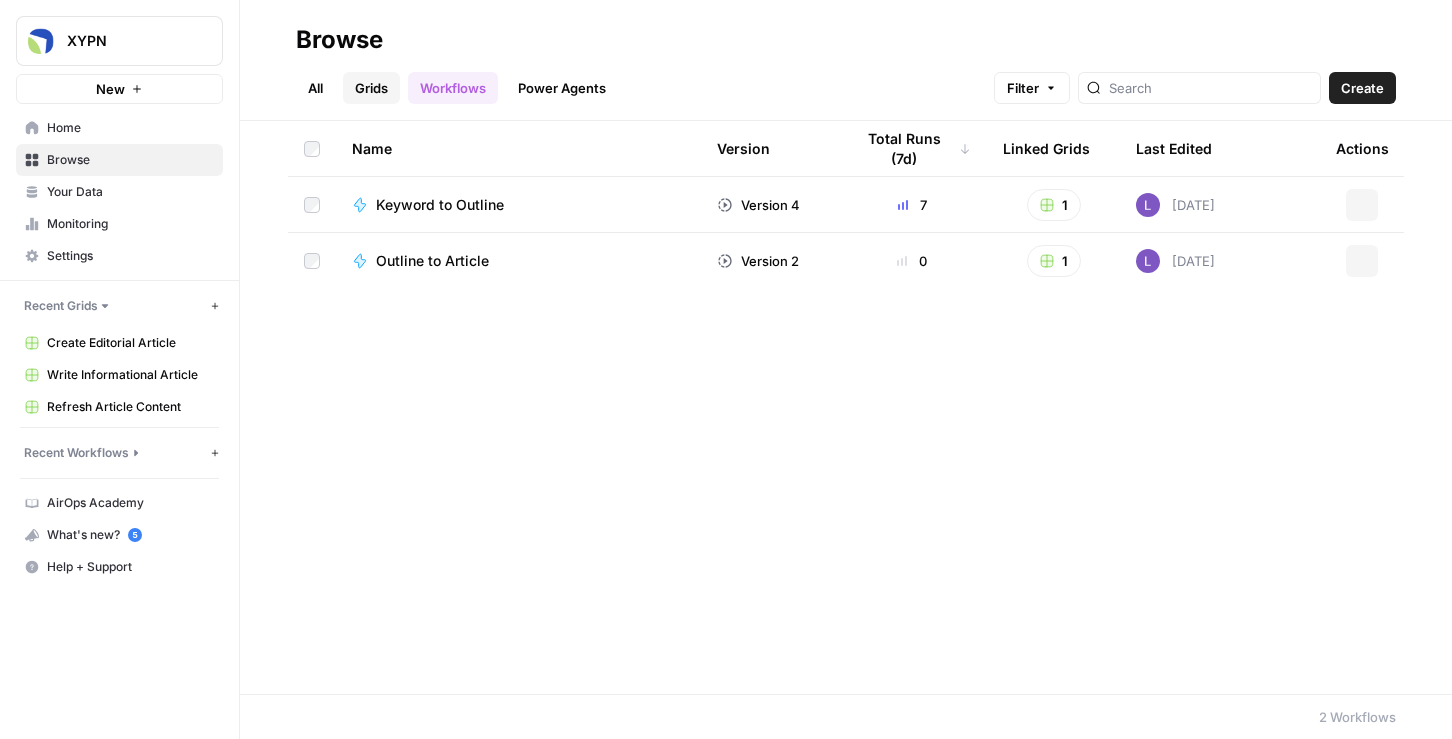 click on "Grids" at bounding box center (371, 88) 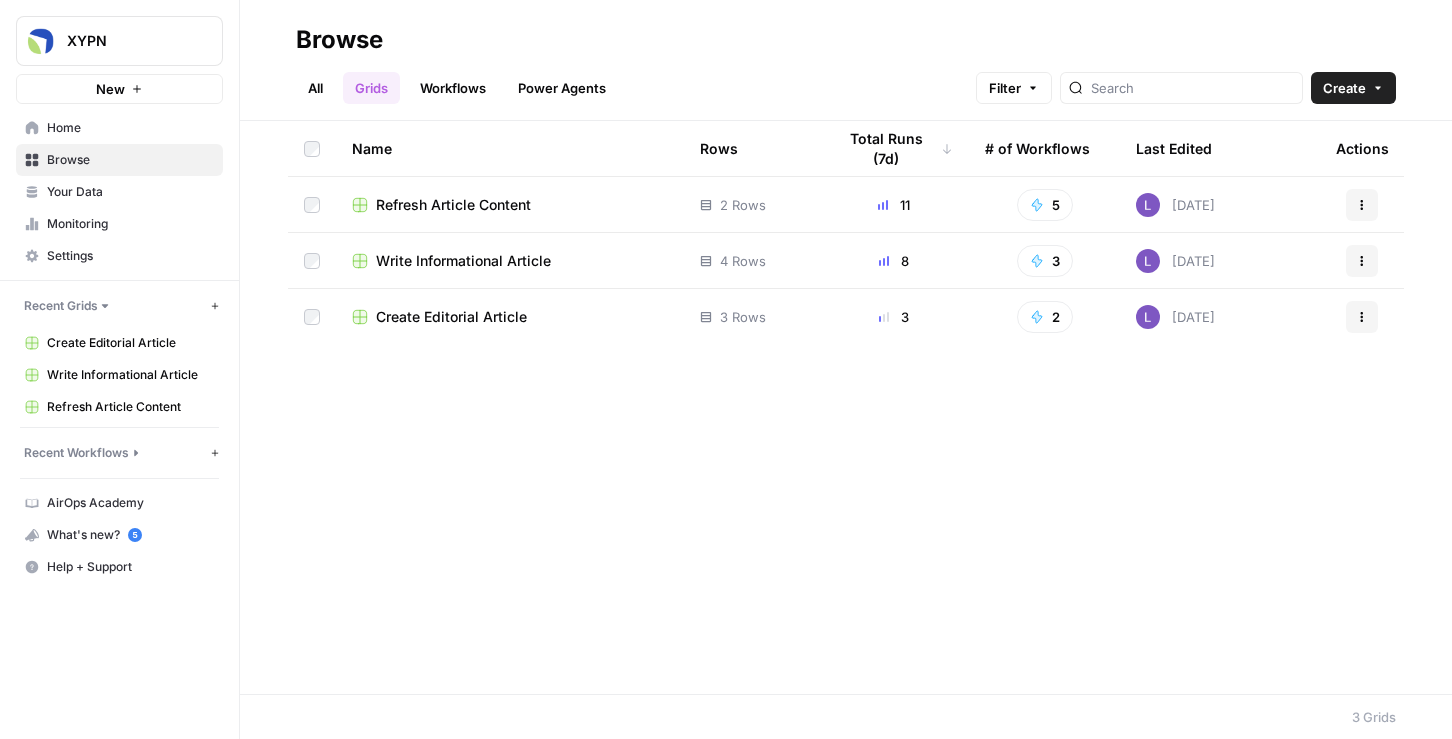 click on "Create Editorial Article" at bounding box center (451, 317) 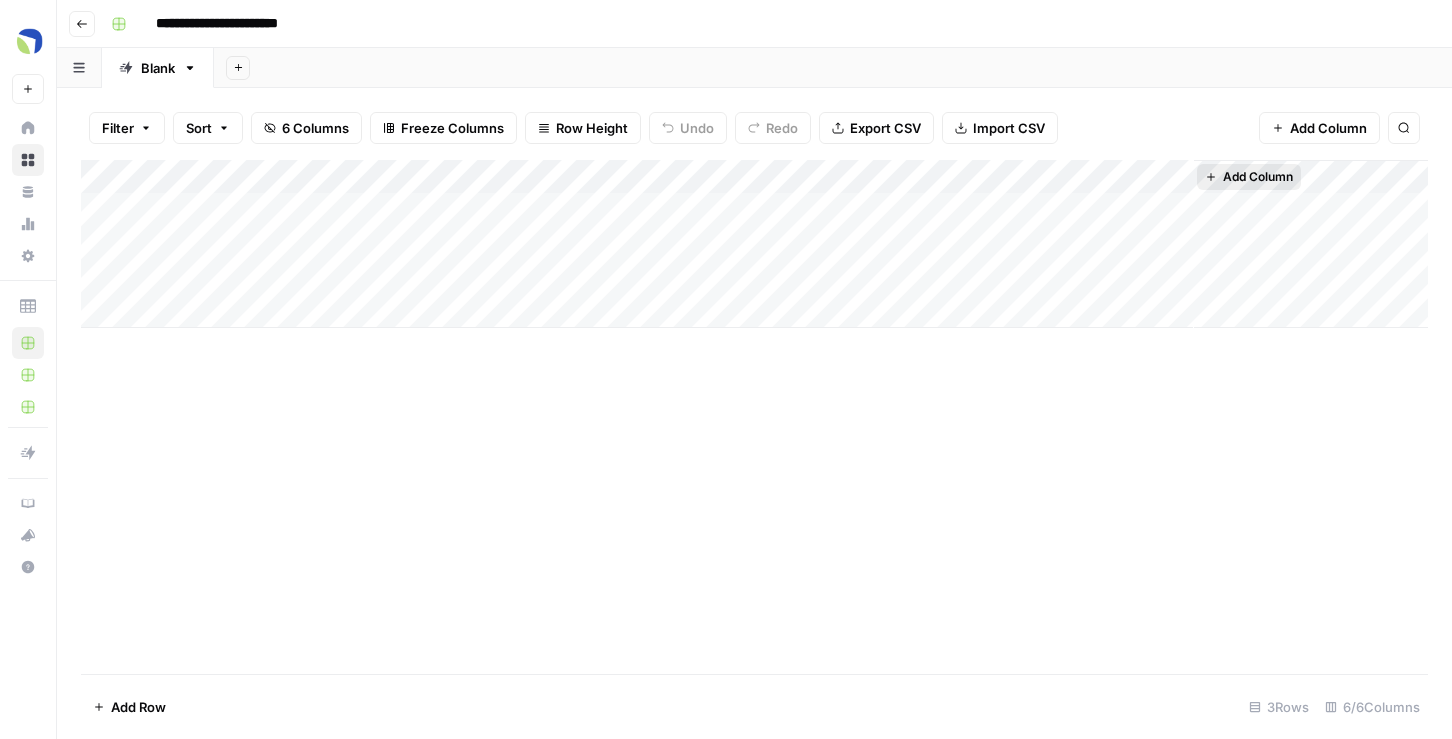 click on "Add Column" at bounding box center (1258, 177) 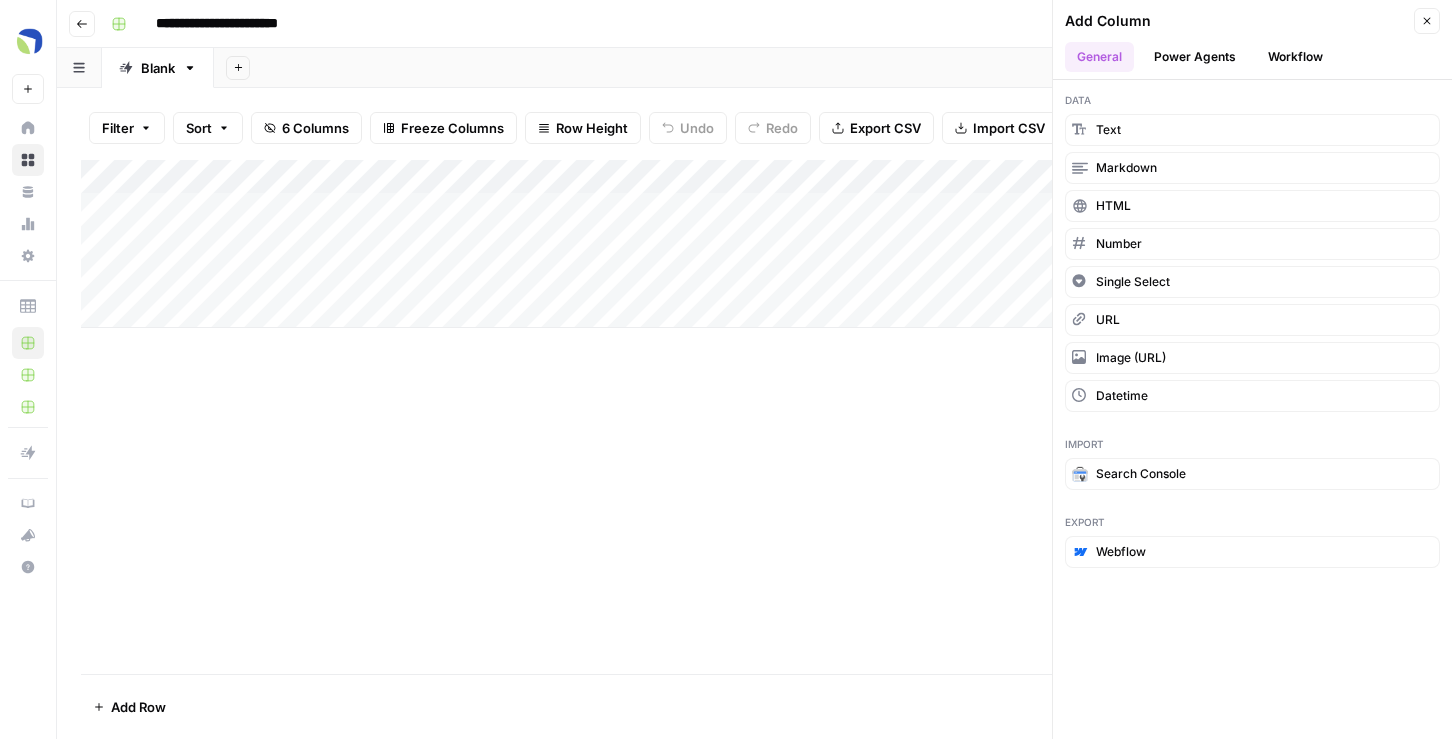 click on "Add Column Close General Power Agents Workflow" at bounding box center (1252, 40) 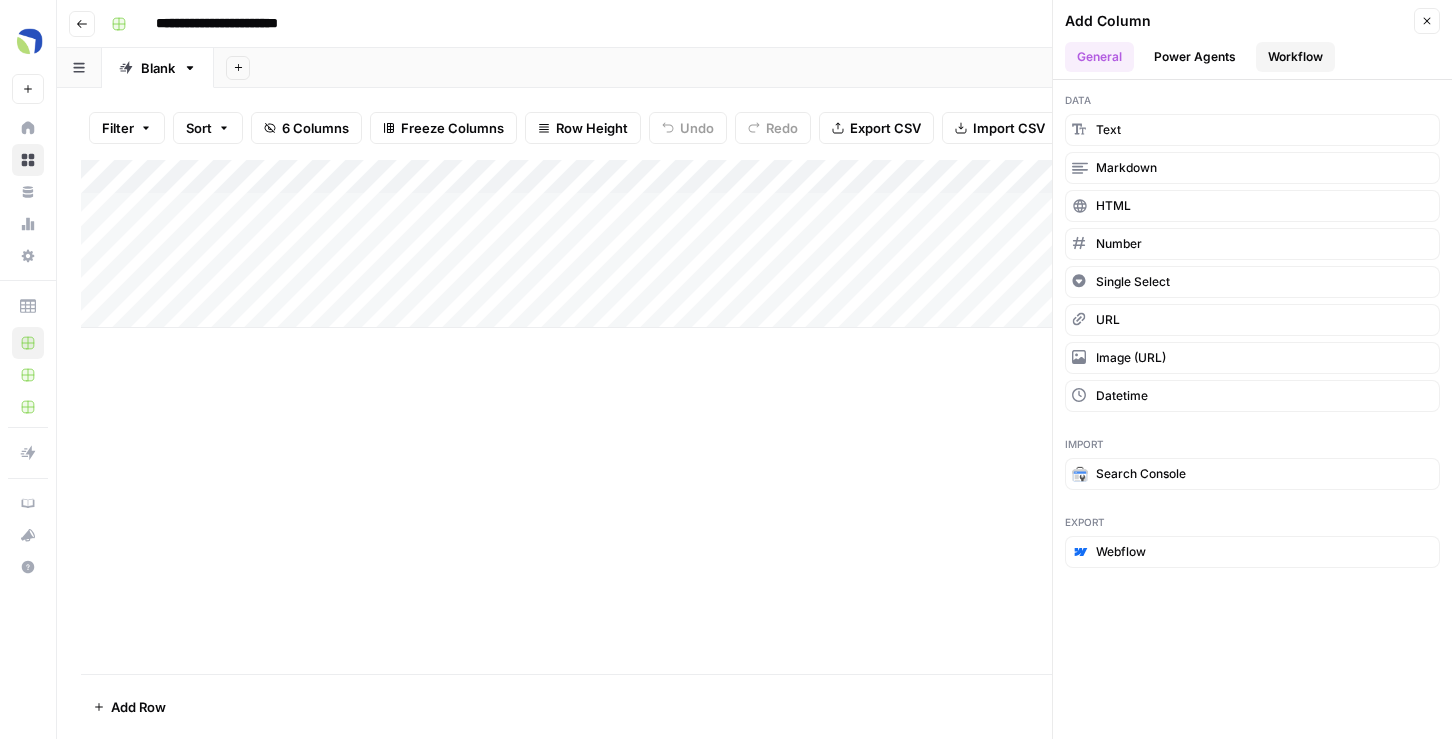 click on "Workflow" at bounding box center [1295, 57] 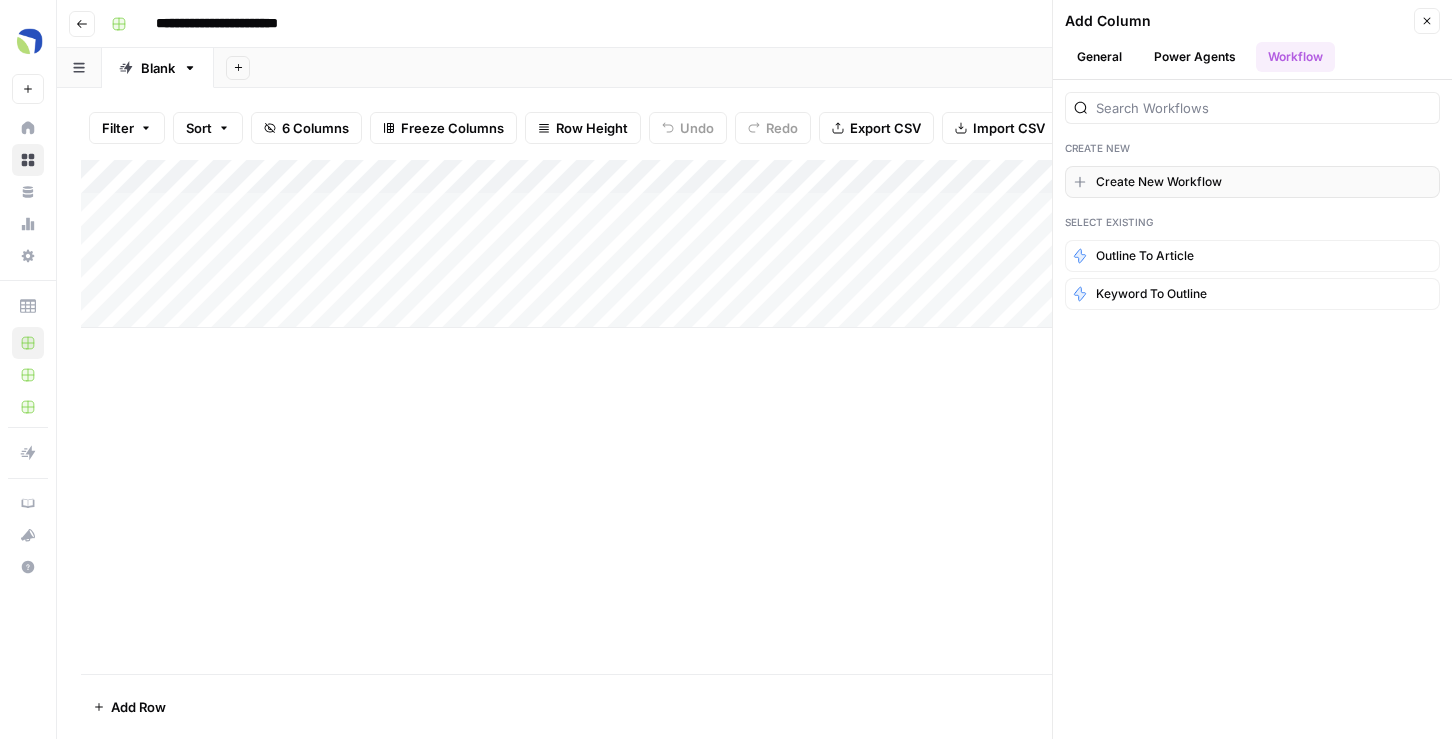 click on "Create New Workflow" at bounding box center [1252, 182] 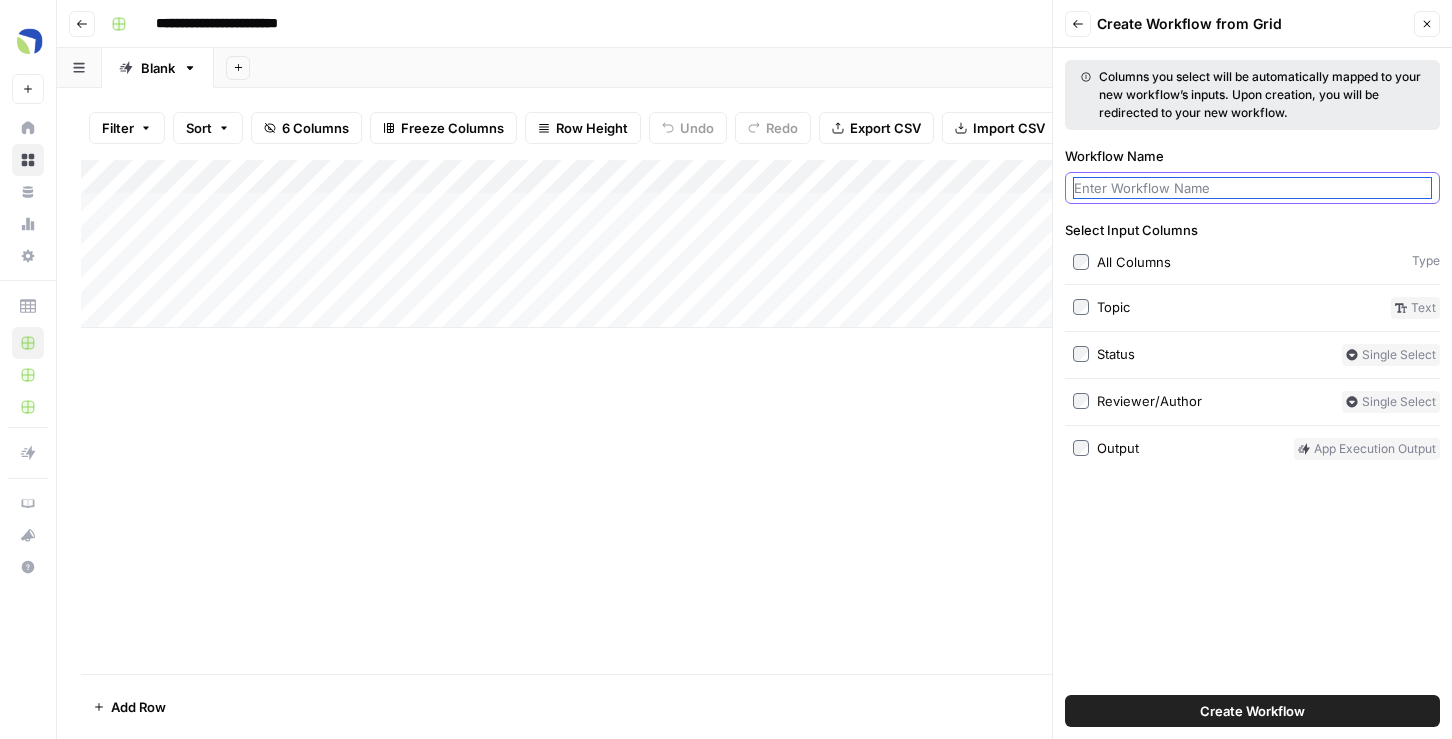 click on "Workflow Name" at bounding box center [1252, 188] 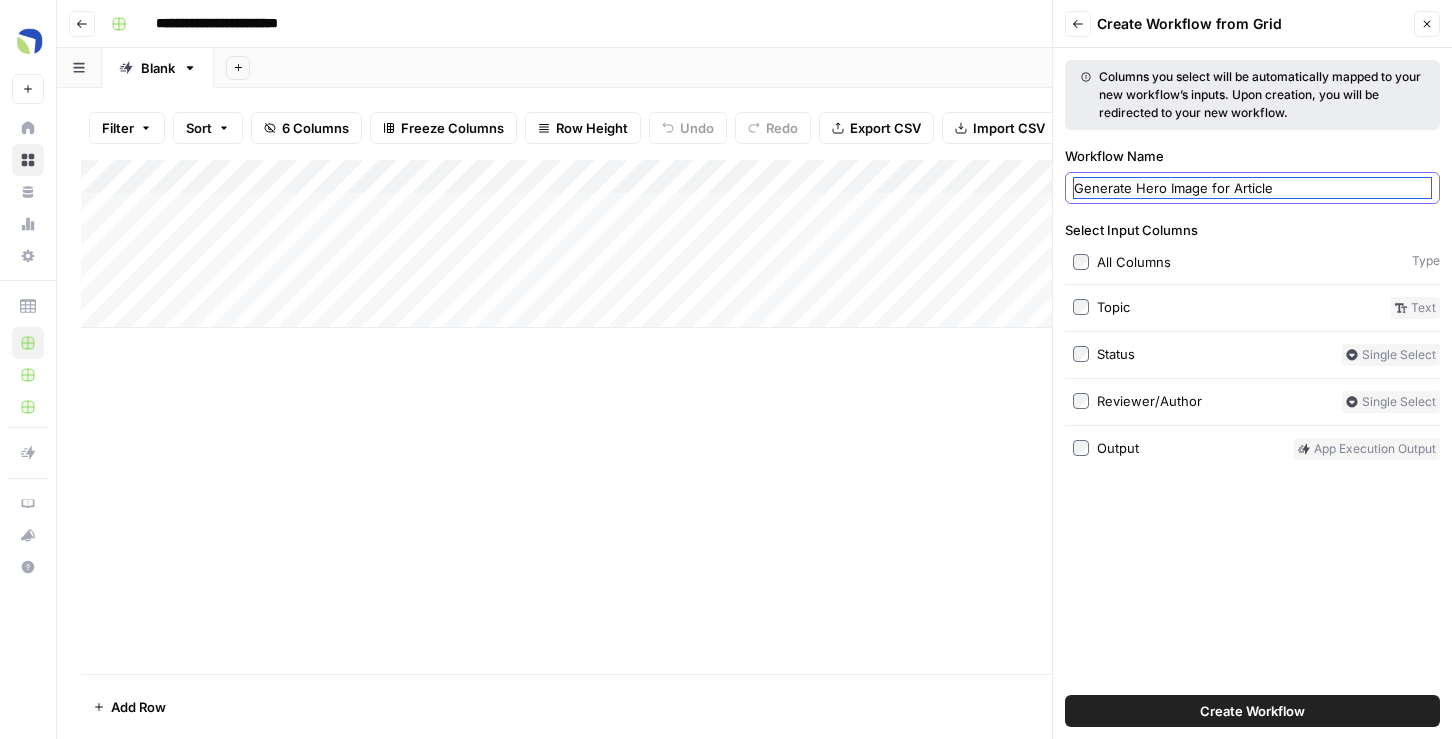 type on "Generate Hero Image for Article" 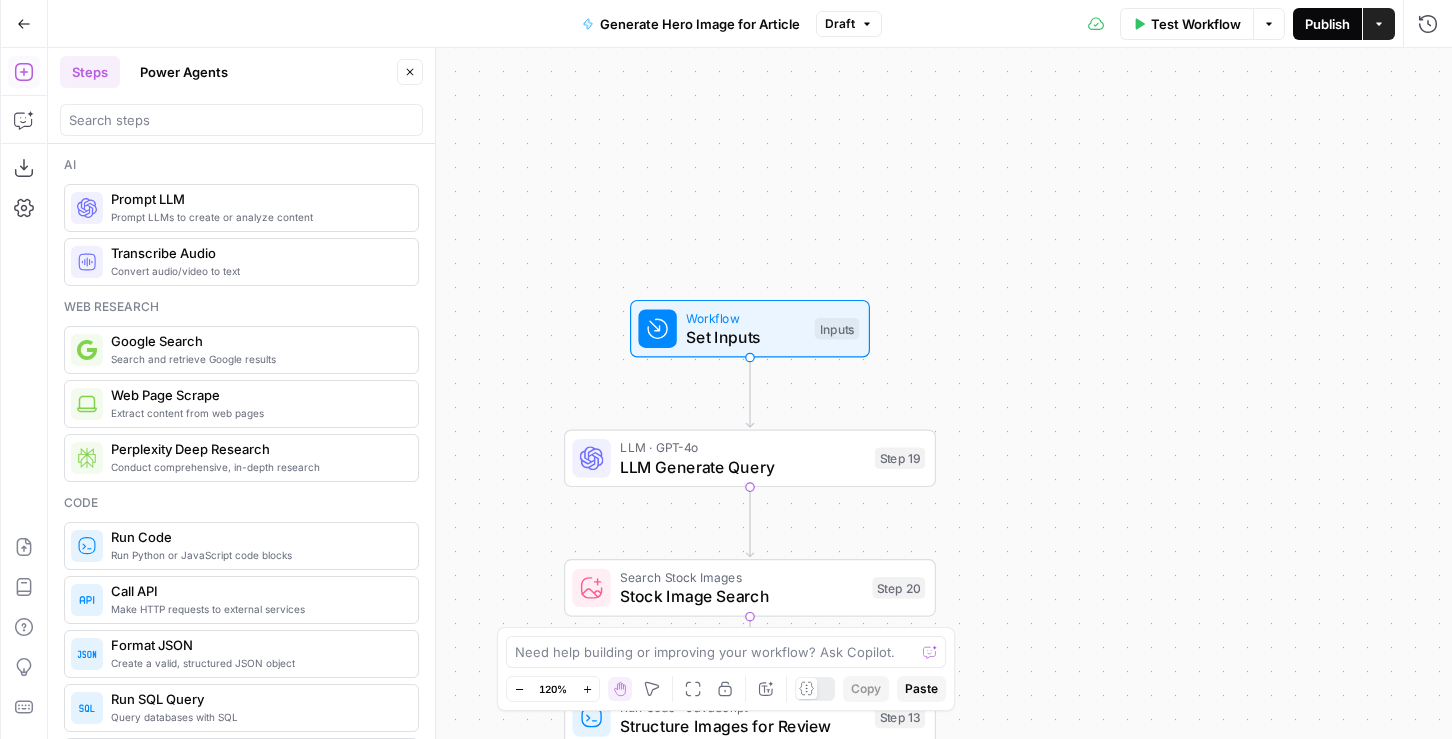 click on "Publish" at bounding box center (1327, 24) 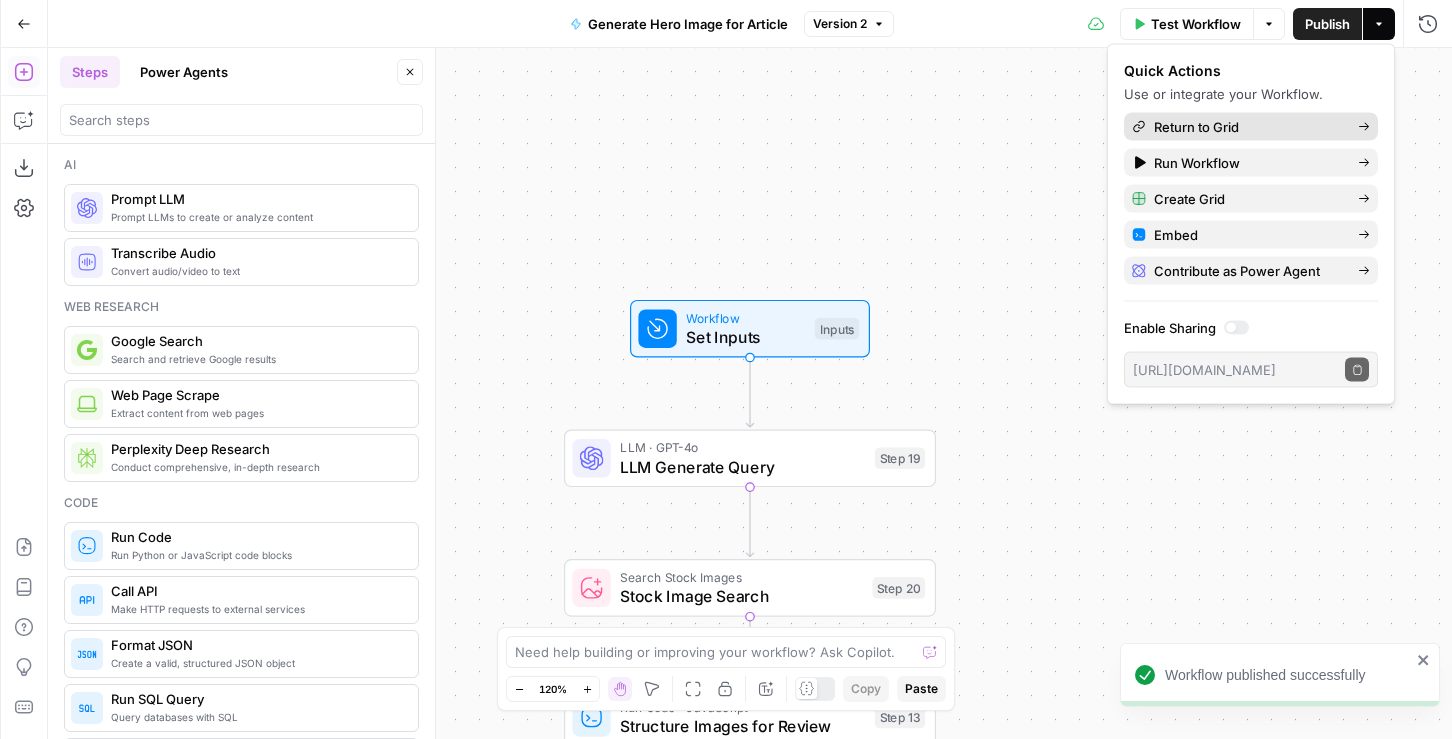 click on "Return to Grid" at bounding box center [1251, 127] 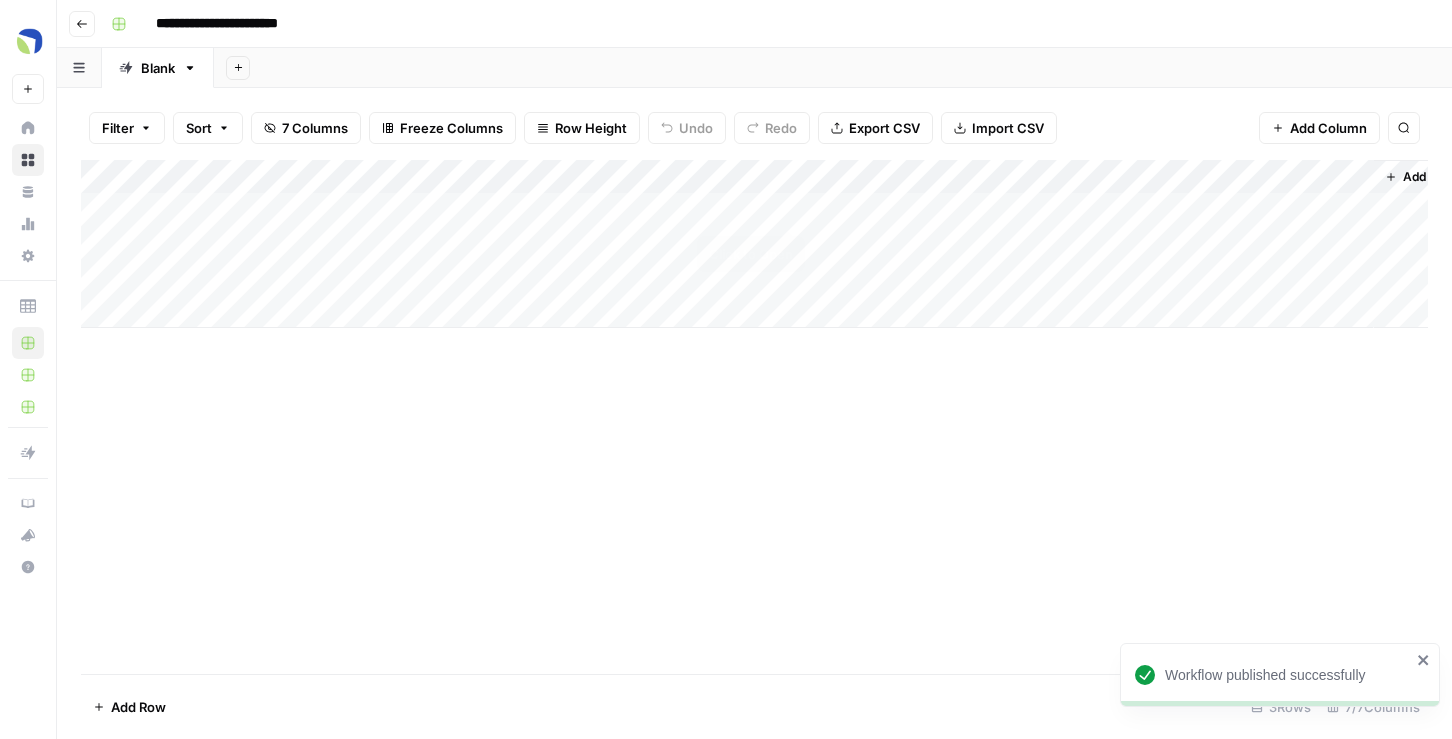click on "Add Column" at bounding box center [754, 244] 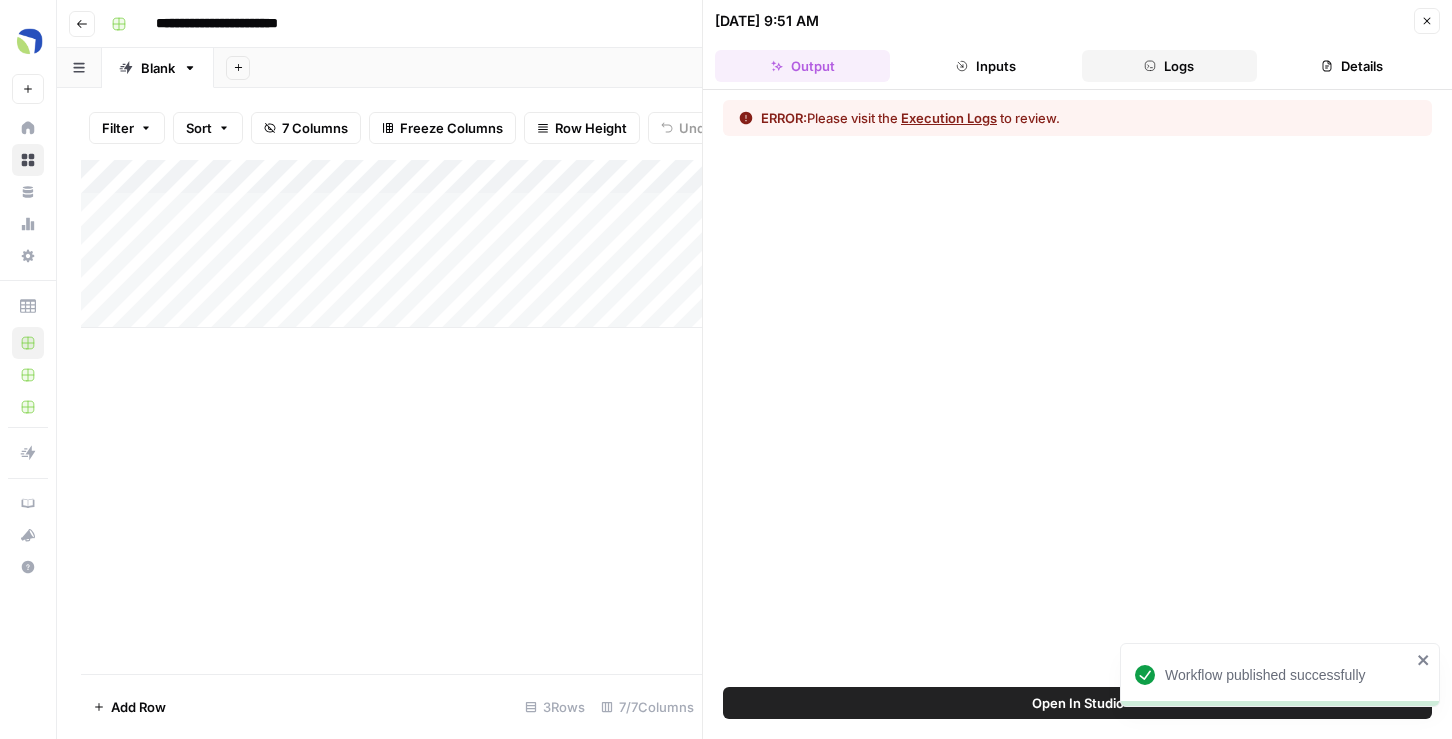 click on "Logs" at bounding box center (1169, 66) 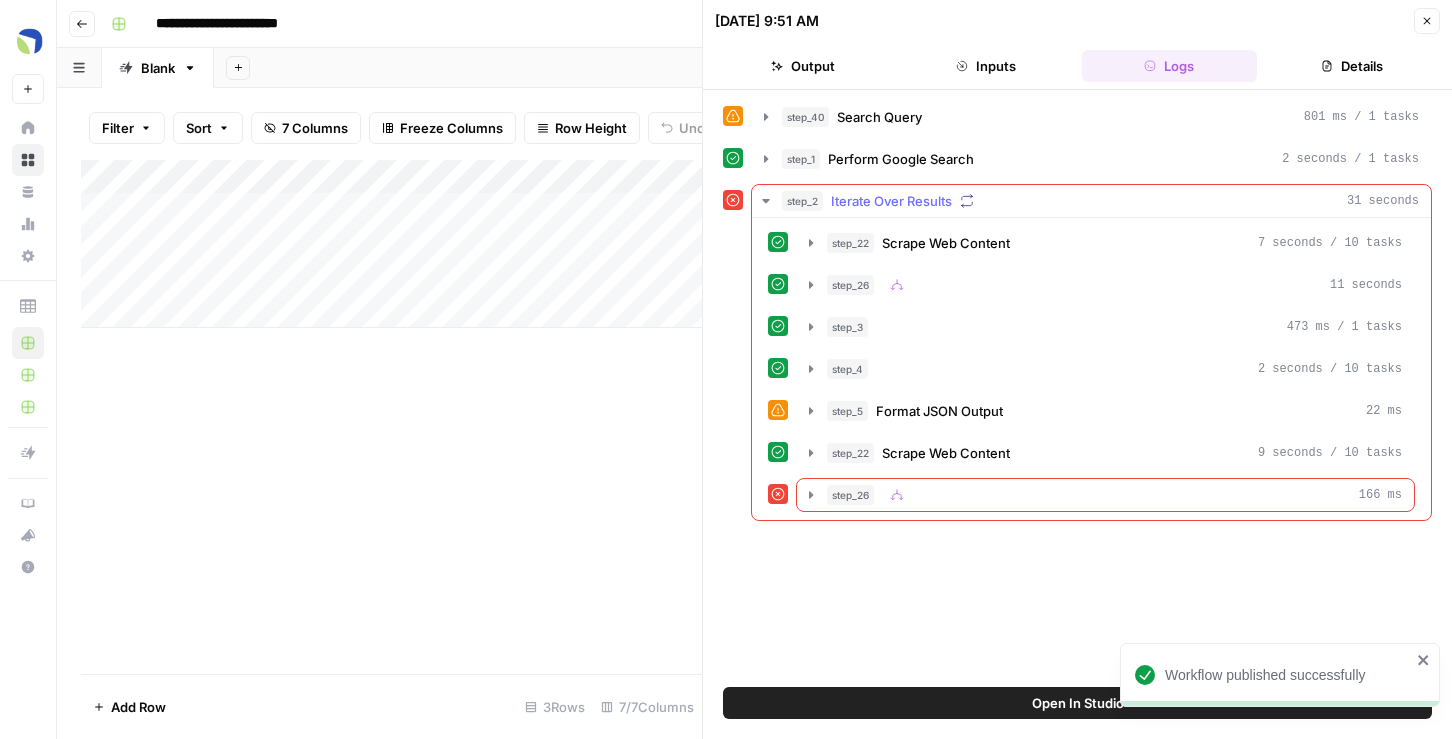 click on "step_26 166 ms" at bounding box center [1114, 495] 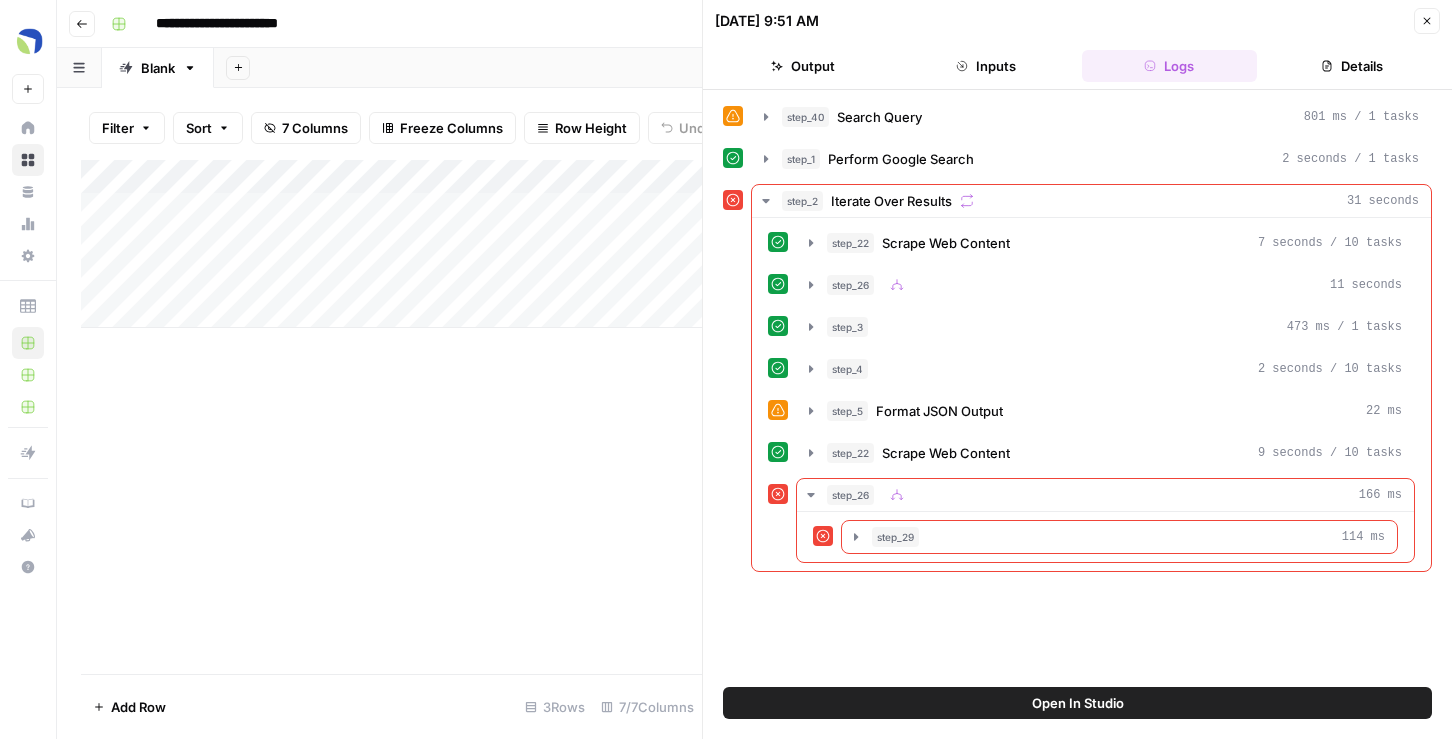 click on "step_29 114 ms" at bounding box center [1128, 537] 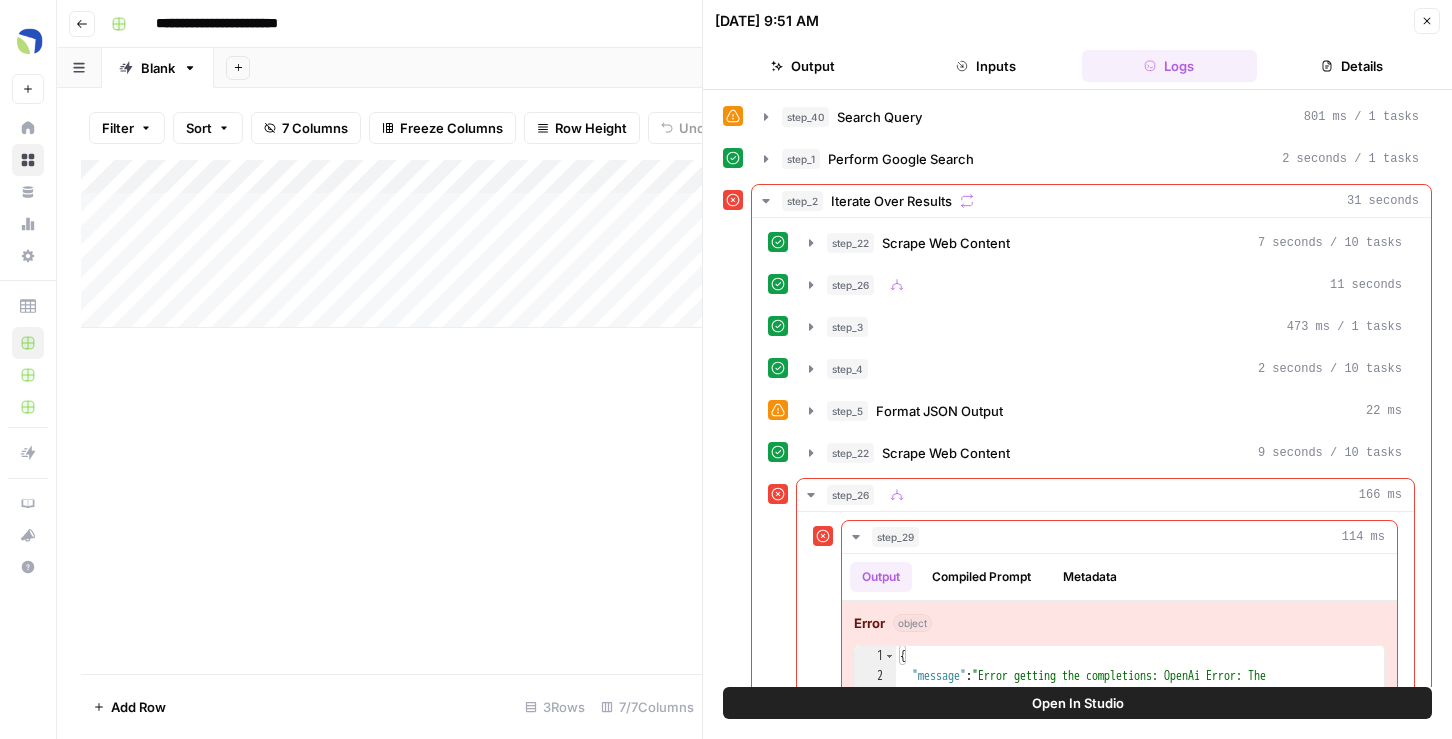 scroll, scrollTop: 119, scrollLeft: 0, axis: vertical 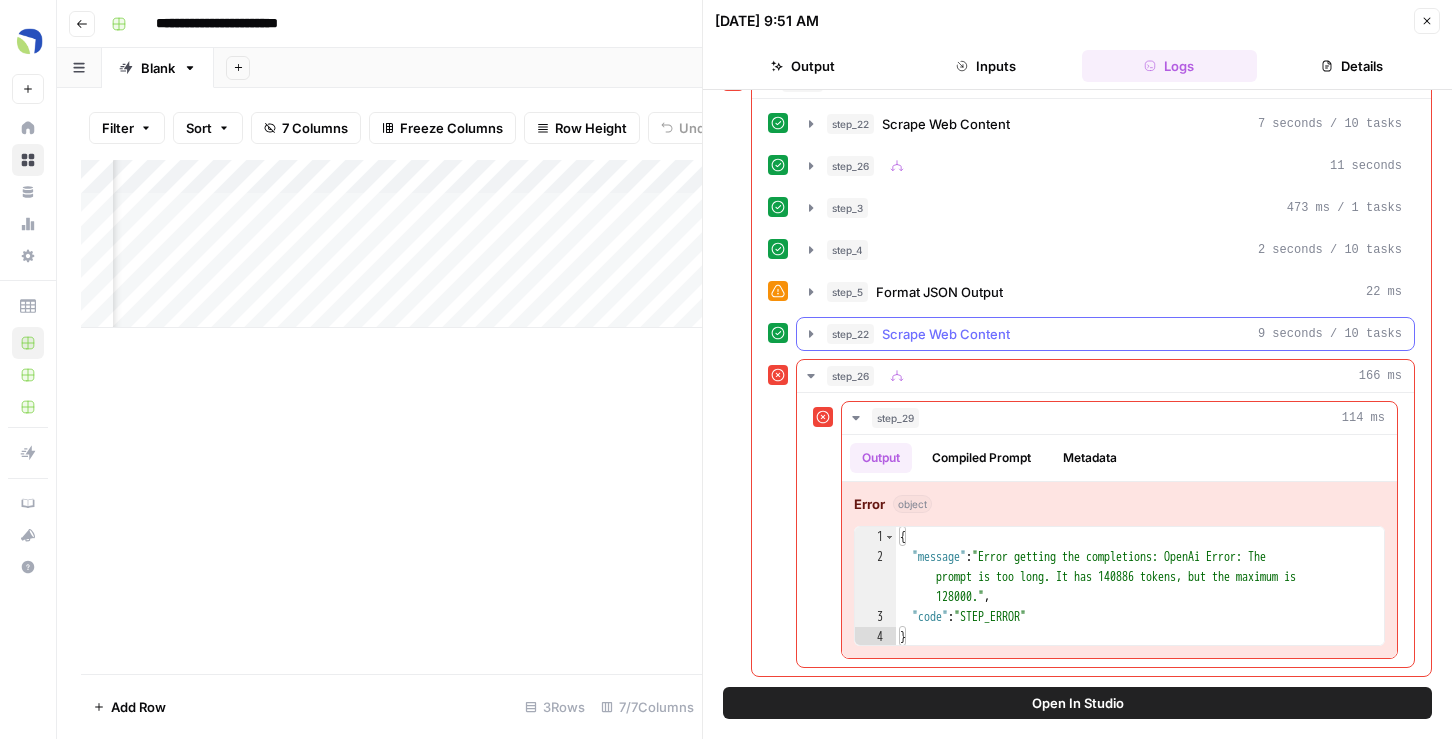 click on "step_22 Scrape Web Content 9 seconds / 10 tasks" at bounding box center (1105, 334) 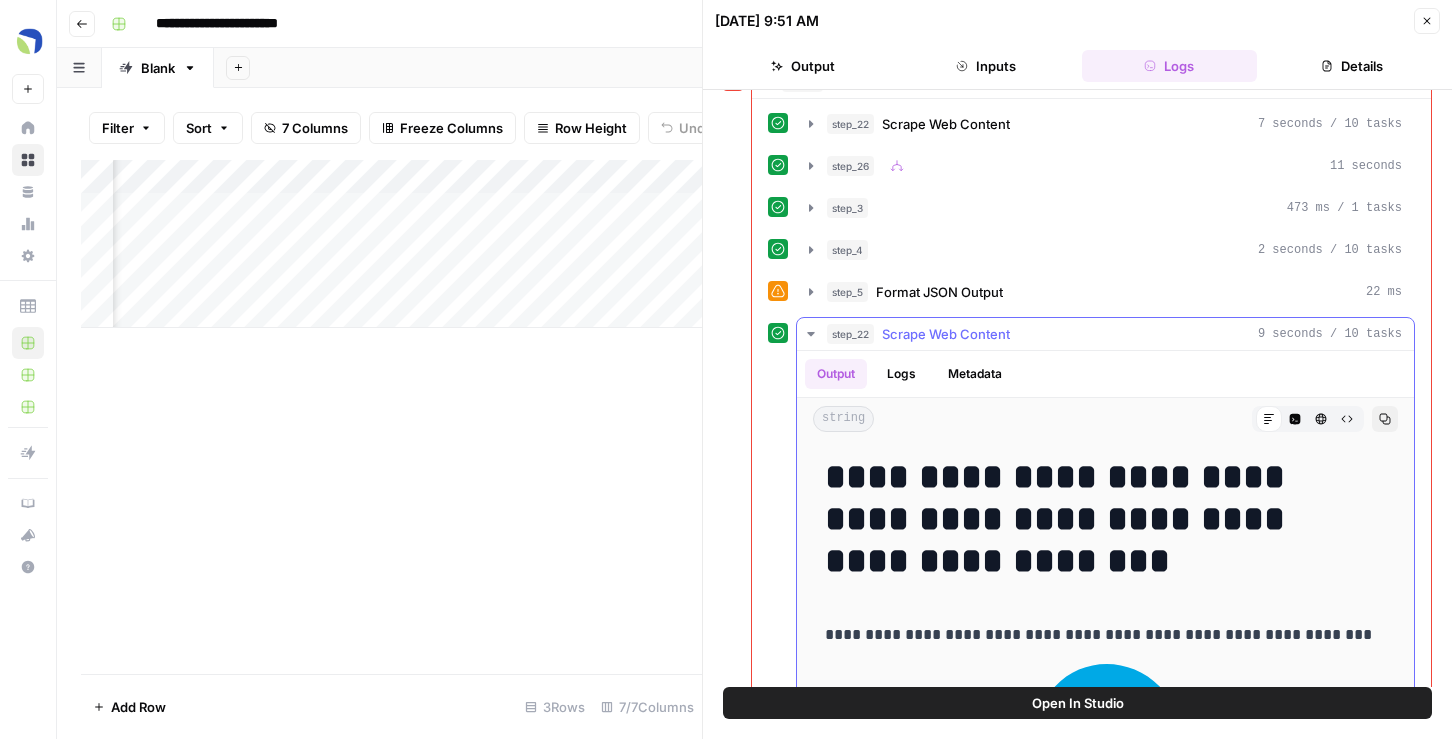 click on "Scrape Web Content" at bounding box center [946, 334] 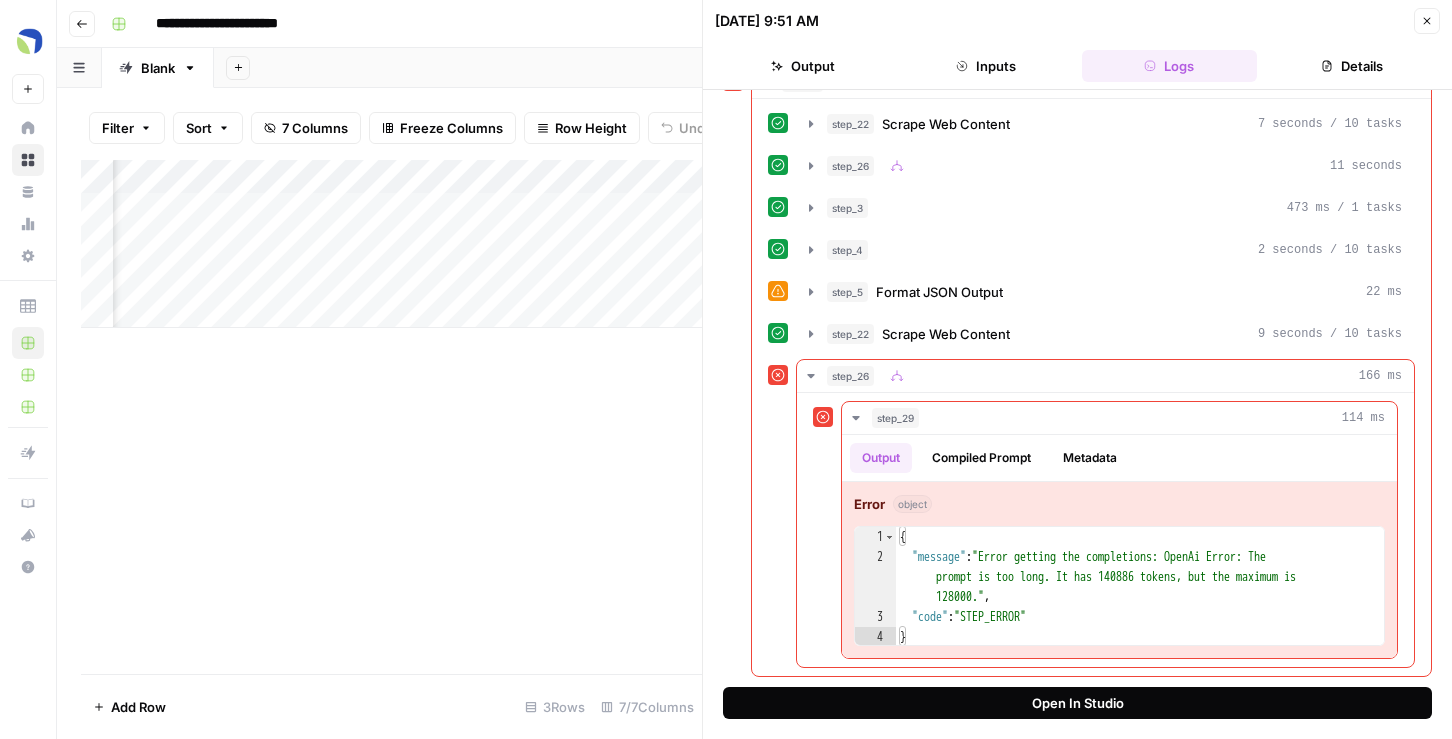 click on "Open In Studio" at bounding box center (1077, 703) 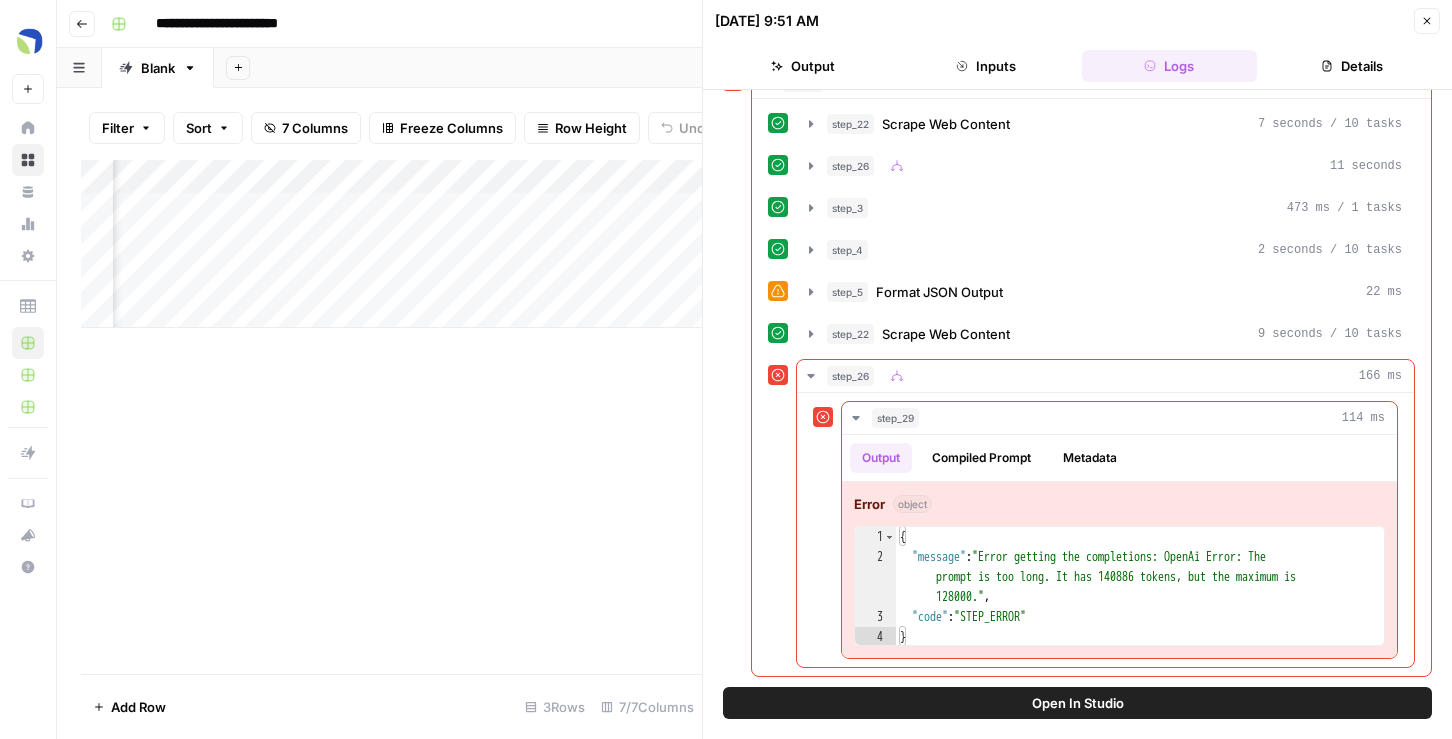 click on "Add Column" at bounding box center [391, 244] 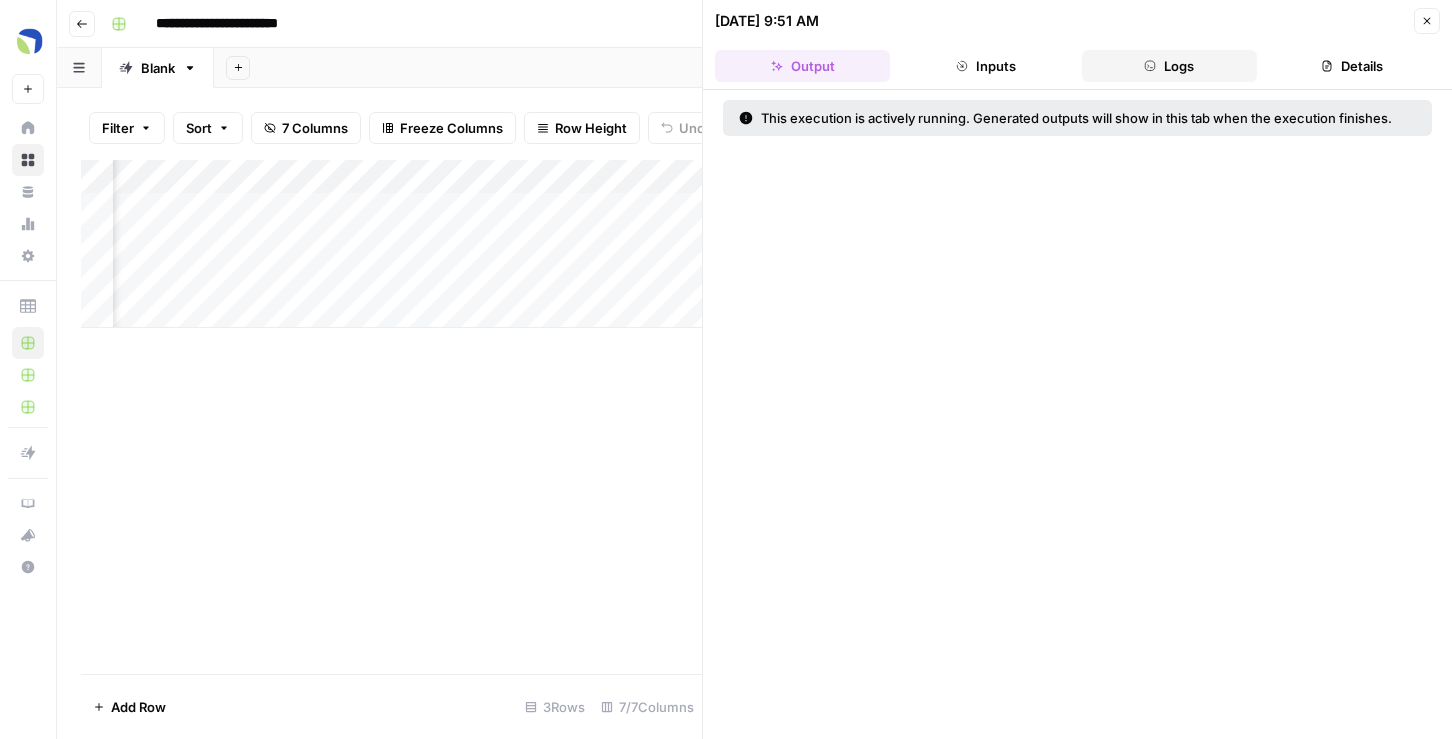 click on "Logs" at bounding box center (1169, 66) 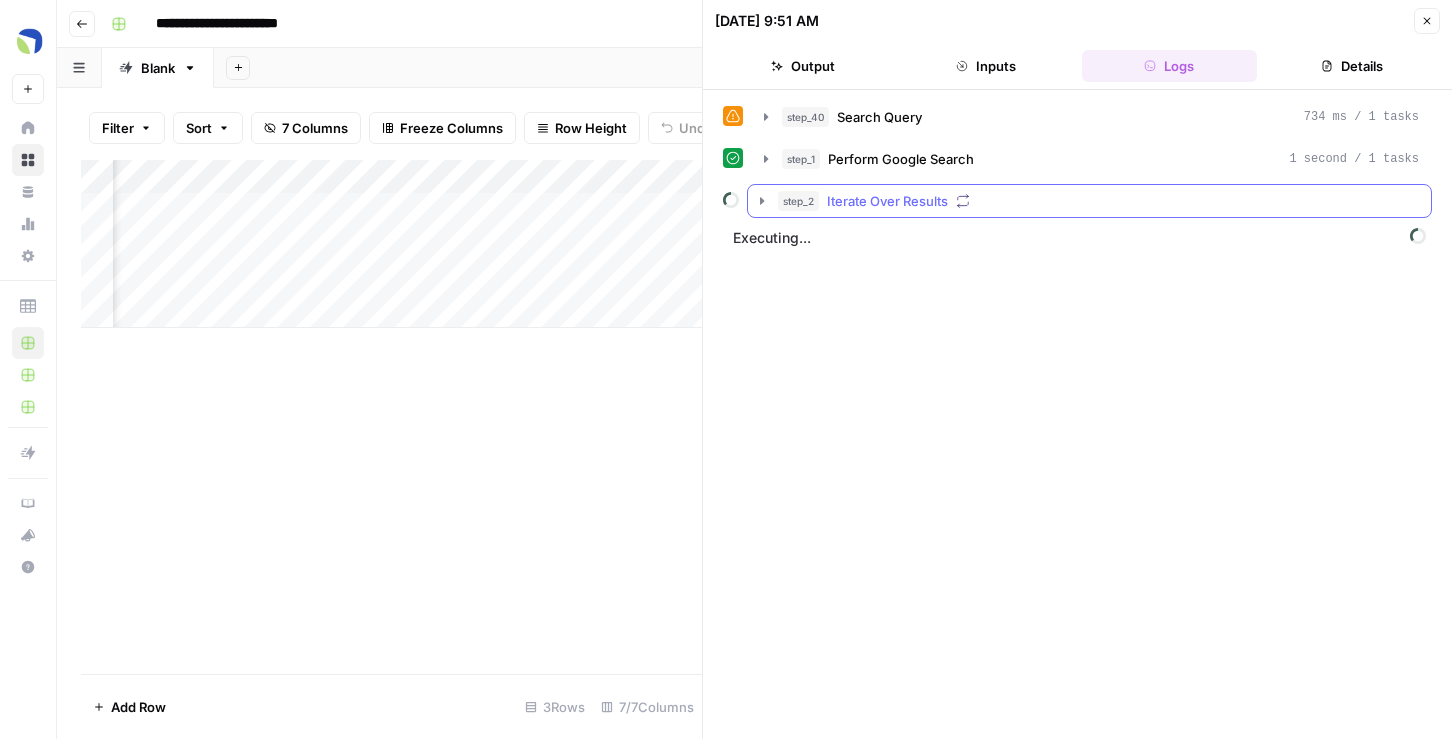 click on "step_2 Iterate Over Results" at bounding box center (1098, 201) 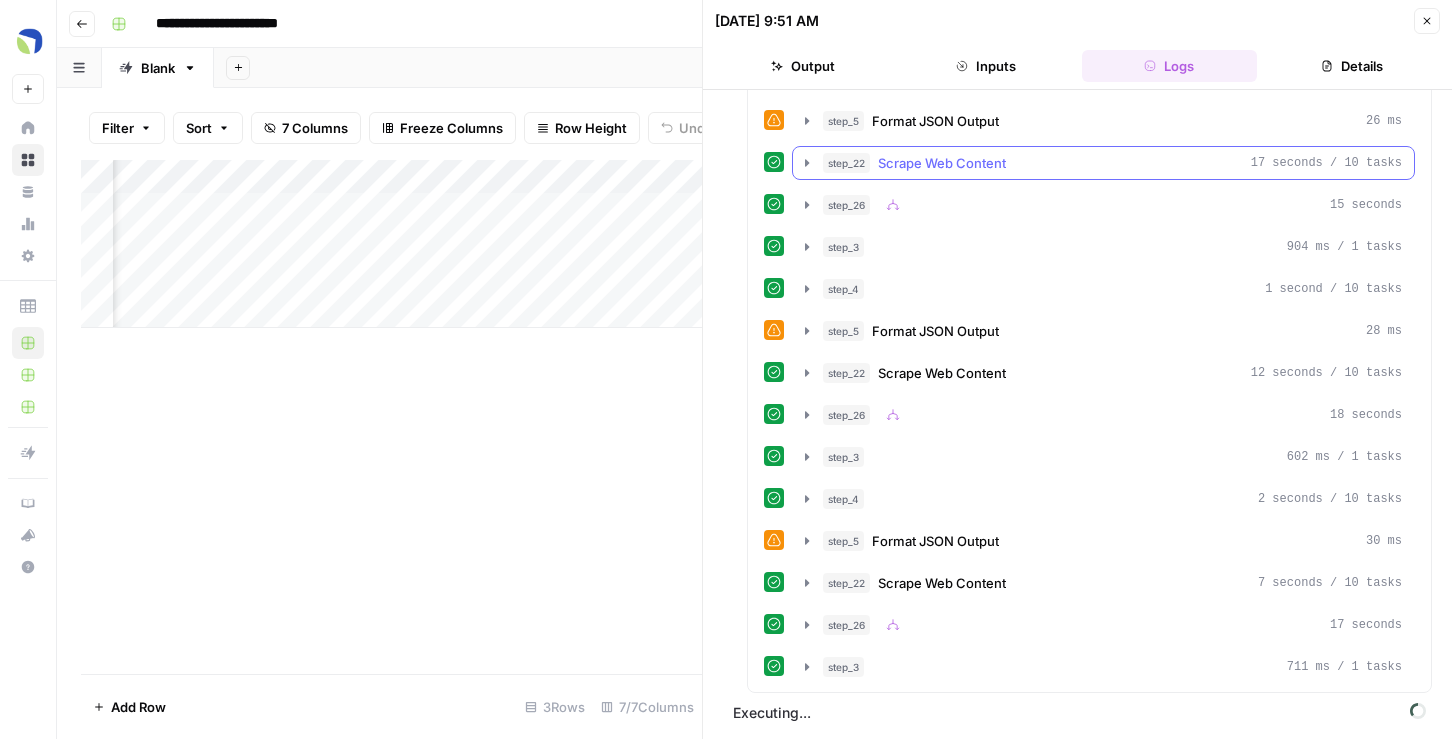 scroll, scrollTop: 584, scrollLeft: 0, axis: vertical 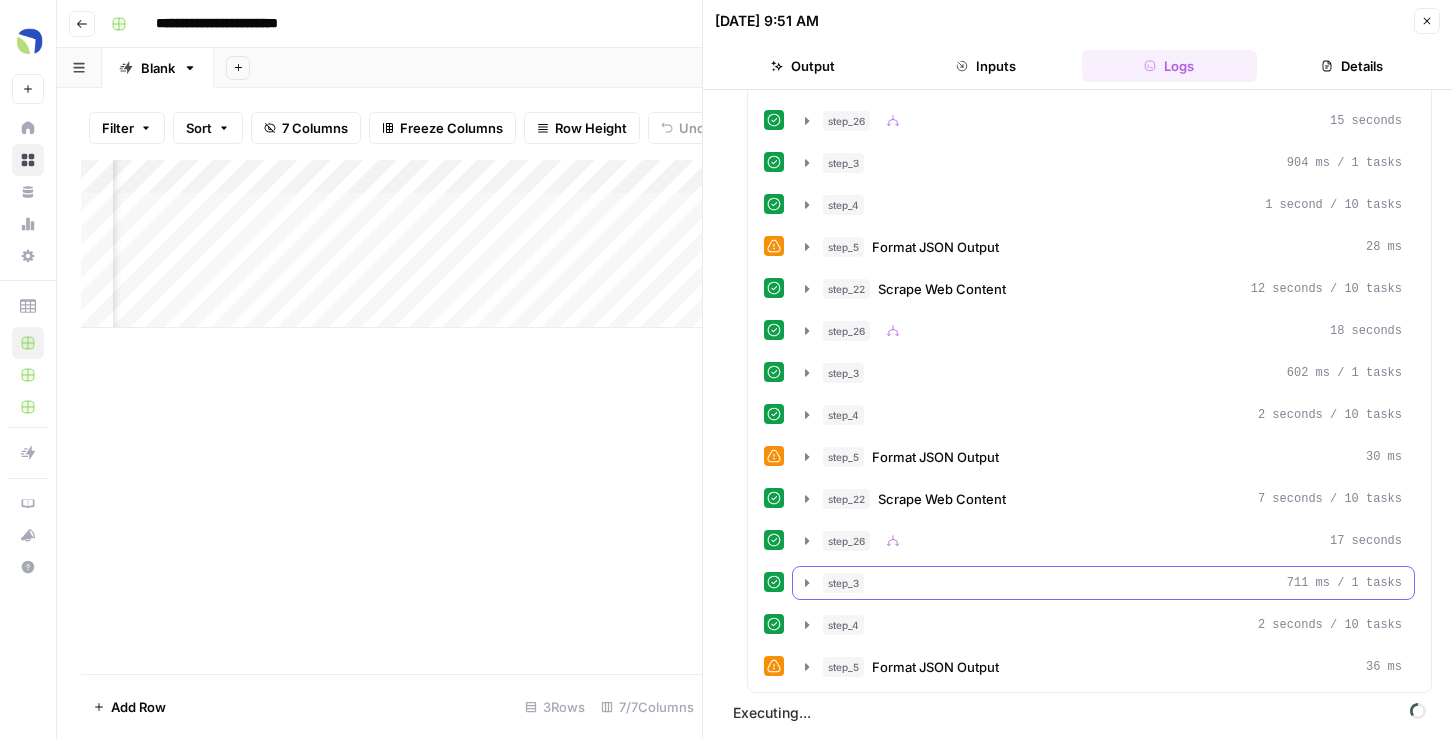 click on "step_3 711 ms / 1 tasks" at bounding box center [1112, 583] 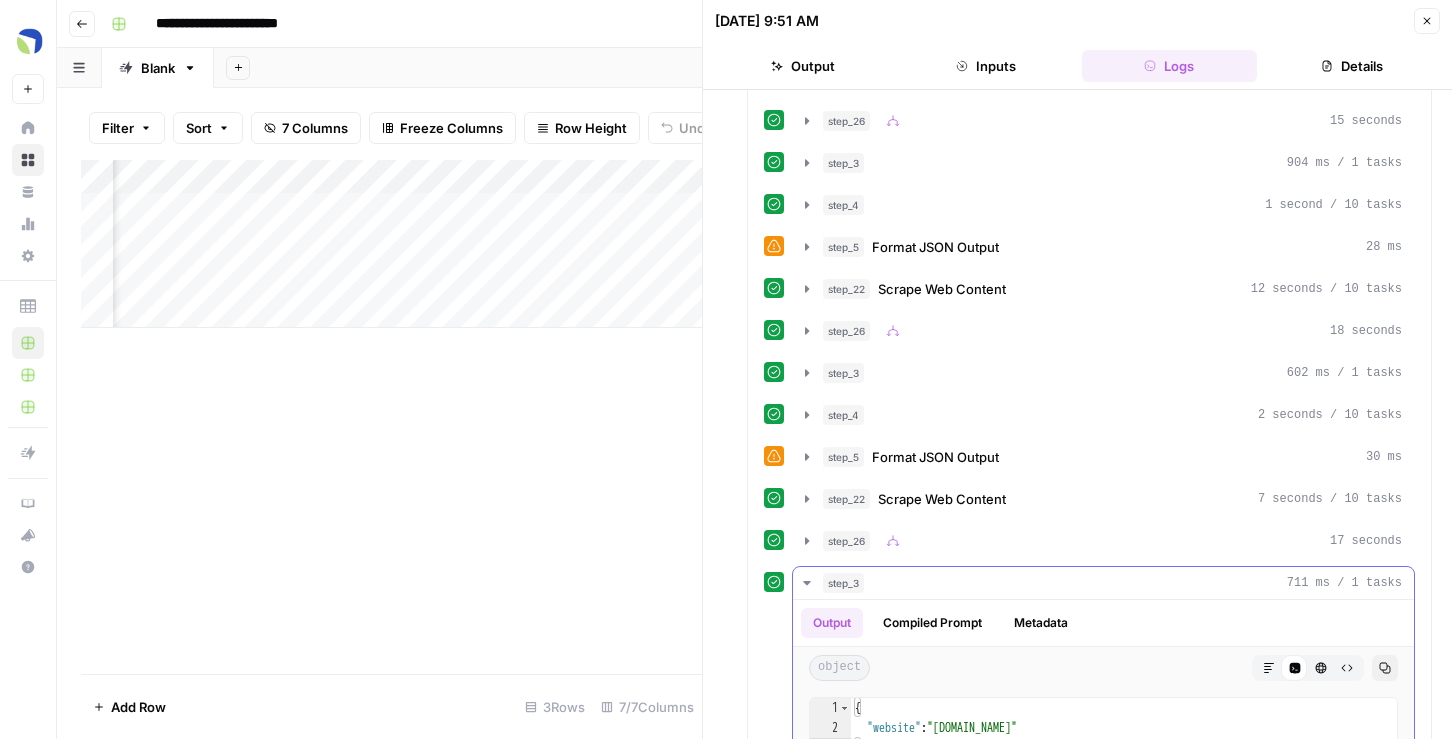click on "step_3 711 ms / 1 tasks" at bounding box center (1112, 583) 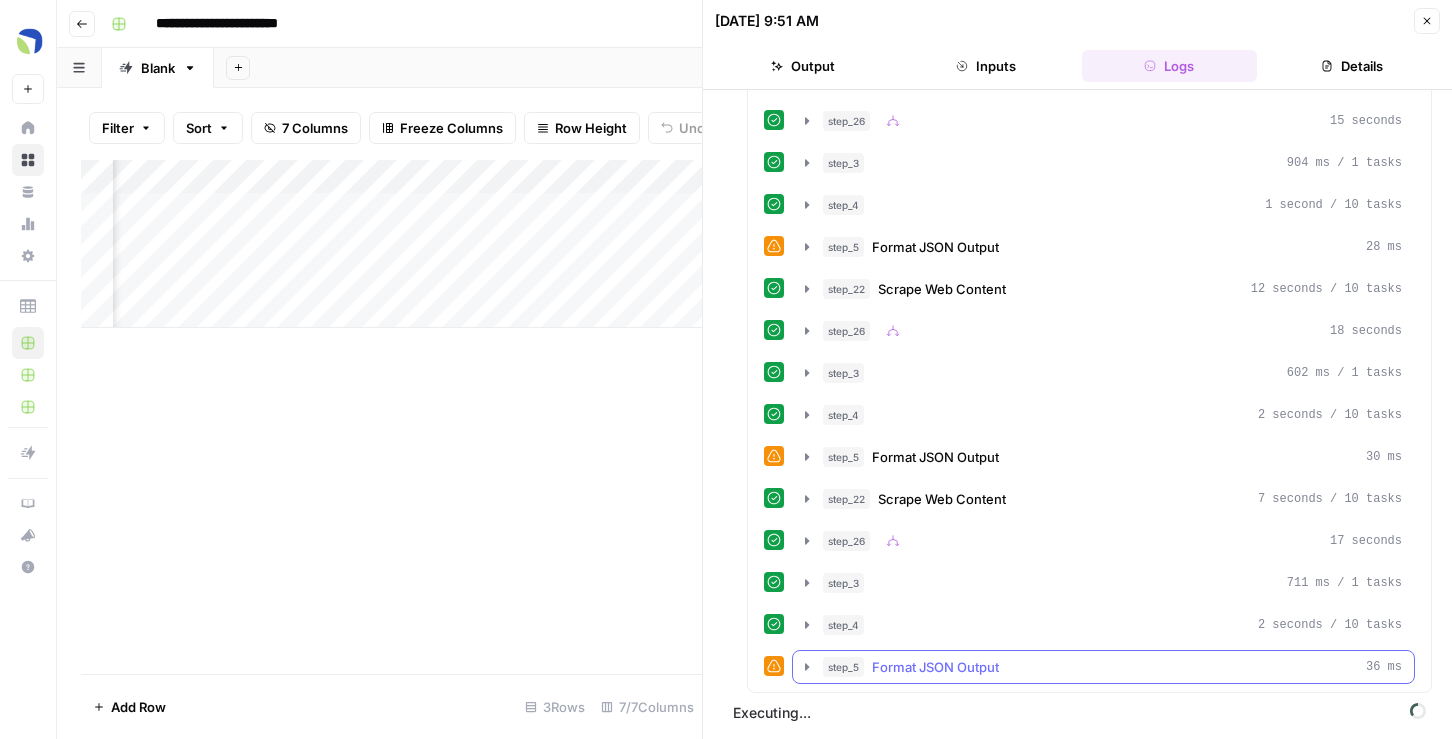 click on "step_5 Format JSON Output 36 ms" at bounding box center [1103, 667] 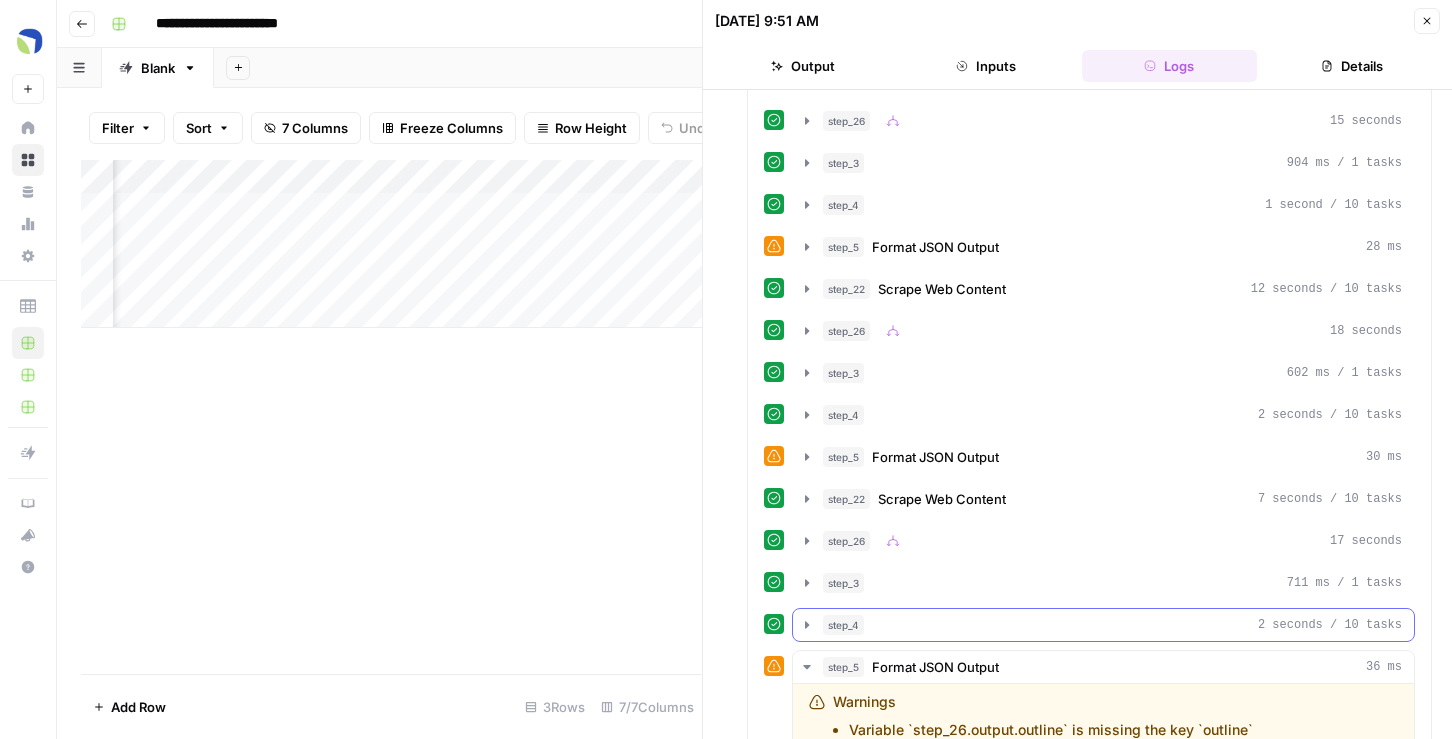click on "step_4 2 seconds / 10 tasks" at bounding box center [1112, 625] 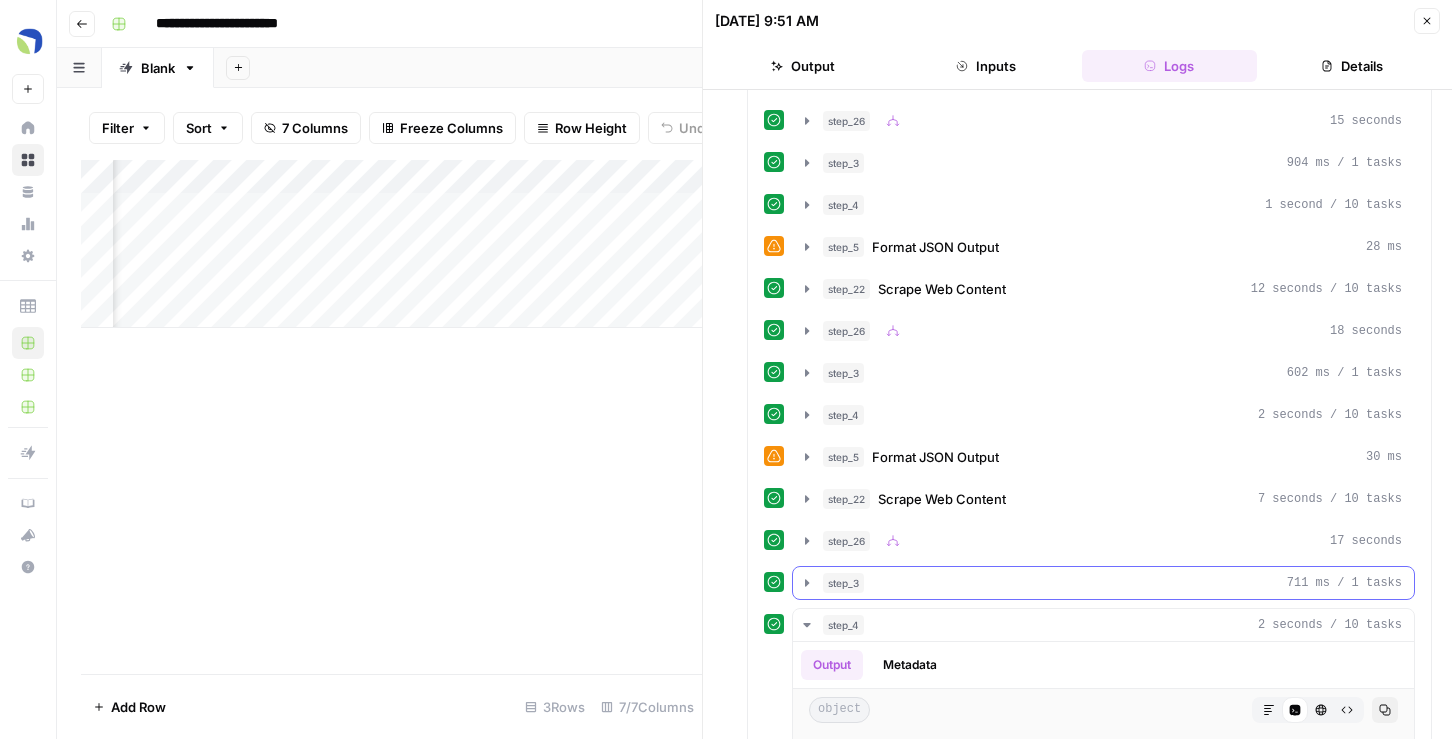 click on "step_3 711 ms / 1 tasks" at bounding box center (1103, 583) 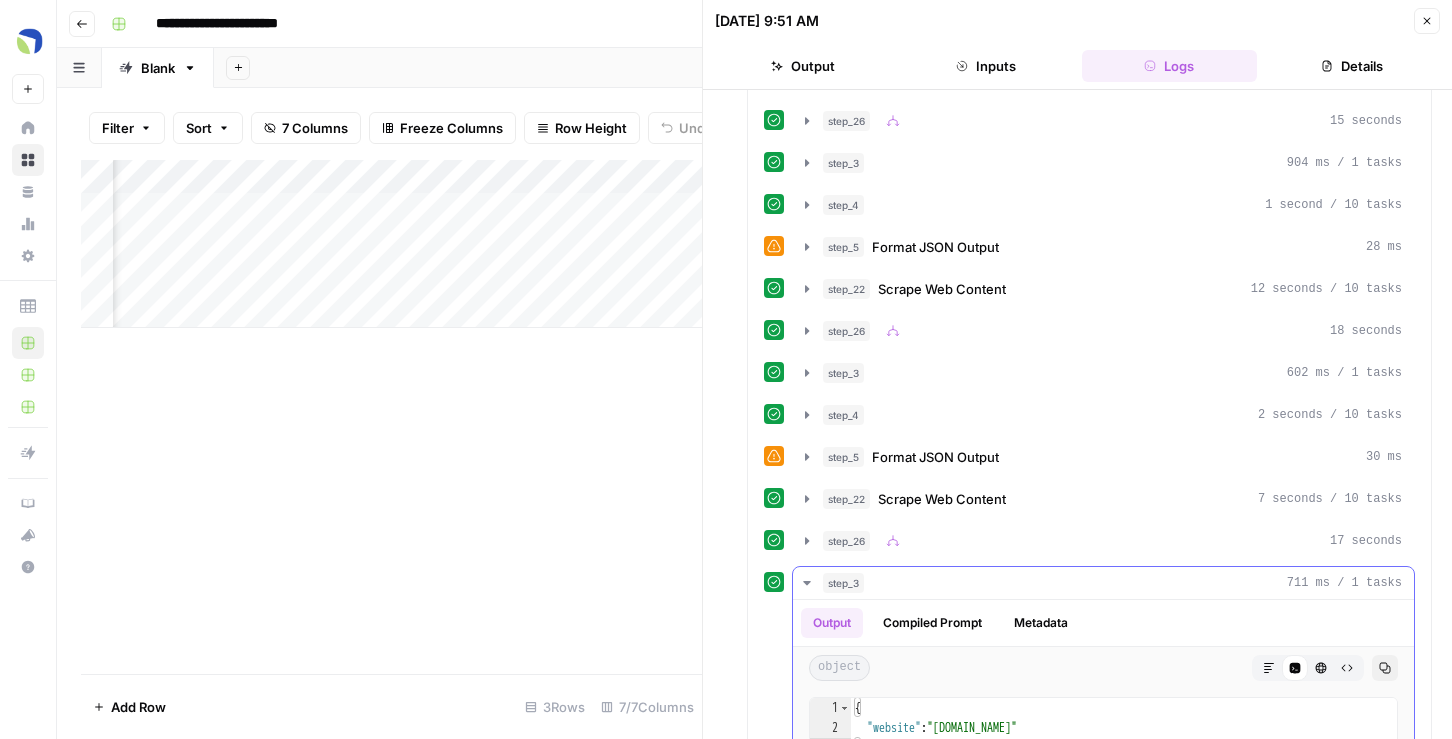 click on "step_3 711 ms / 1 tasks Output Compiled Prompt Metadata object Markdown Code Editor HTML Viewer Raw Output Copy 1 2 3 {    "website" :  "forwardthinkingwm.com" }     XXXXXXXXXXXXXXXXXXXXXXXXXXXXXXXXXXXXXXXXXXXXXXXXXXXXXXXXXXXXXXXXXXXXXXXXXXXXXXXXXXXXXXXXXXXXXXXXXXXXXXXXXXXXXXXXXXXXXXXXXXXXXXXXXXXXXXXXXXXXXXXXXXXXXXXXXXXXXXXXXXXXXXXXXXXXXXXXXXXXXXXXXXXXXXXXXXXXXXXXXXXXXXXXXXXXXXXXXXXXXXXXXXXXXXXXXXXXXXXXXXXXXXXXXXXXXXXXXXXXXXXXXXXXXXXXXXXXXXXXXXXXXXXXXXXXXXXXXXXXXXXXXXXXXXXXXXXXXXXXXXXXXXXXXXXXXXXXXXXXXXXXXXXXXXXXXXXXXXXXXXXXXXXXXXXXXXXXXXXXXXXXXXXXXXXXXXXXXXXXXXXXXXXXXXXXXXXXXXXXXXXXXXXXXXXXXXXXXXXXXXXXXXXXXXXXXXXXXXXXXXXXXXXXXXXXXXXXXXXXXXXXXXXXXXXXXXXXXXXXXXXXXXXXXXXX" at bounding box center (1103, 833) 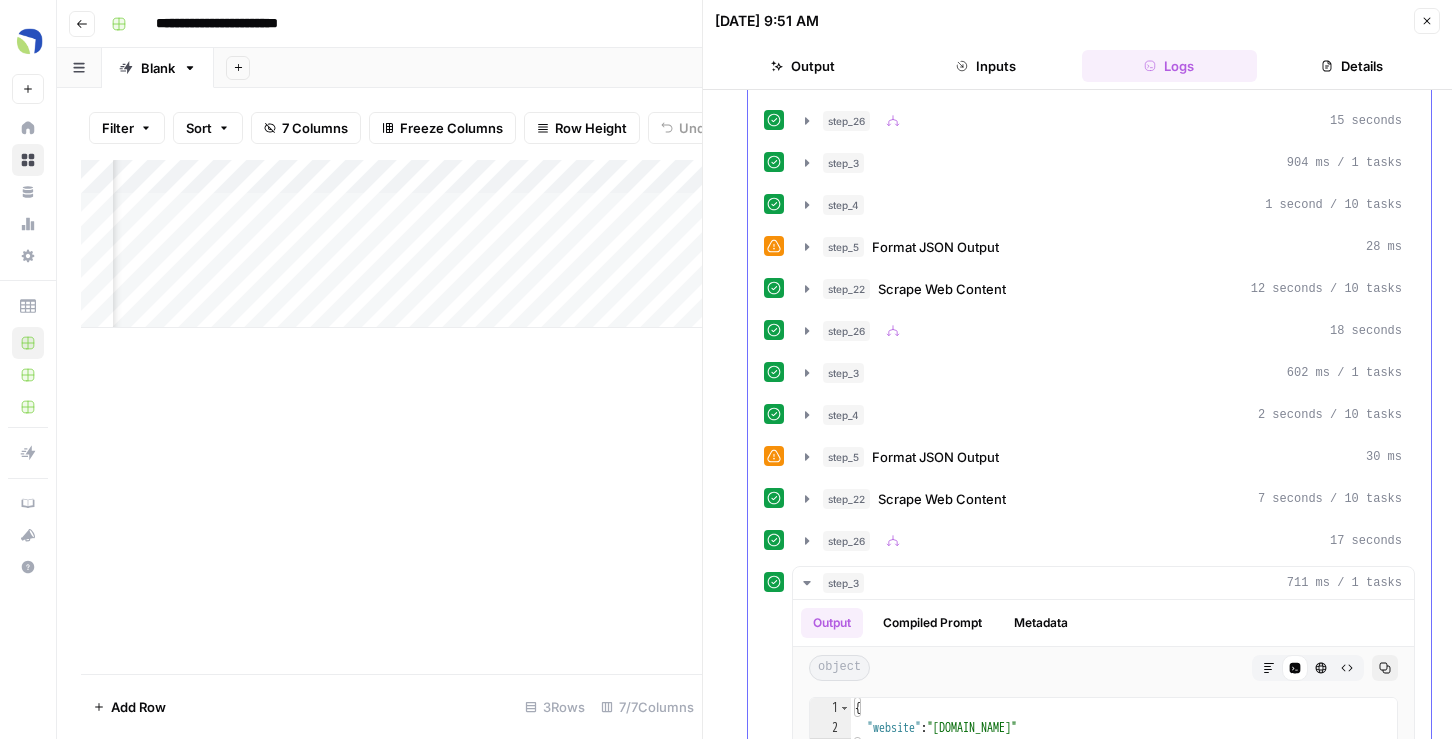 click on "step_26 17 seconds" at bounding box center (1112, 541) 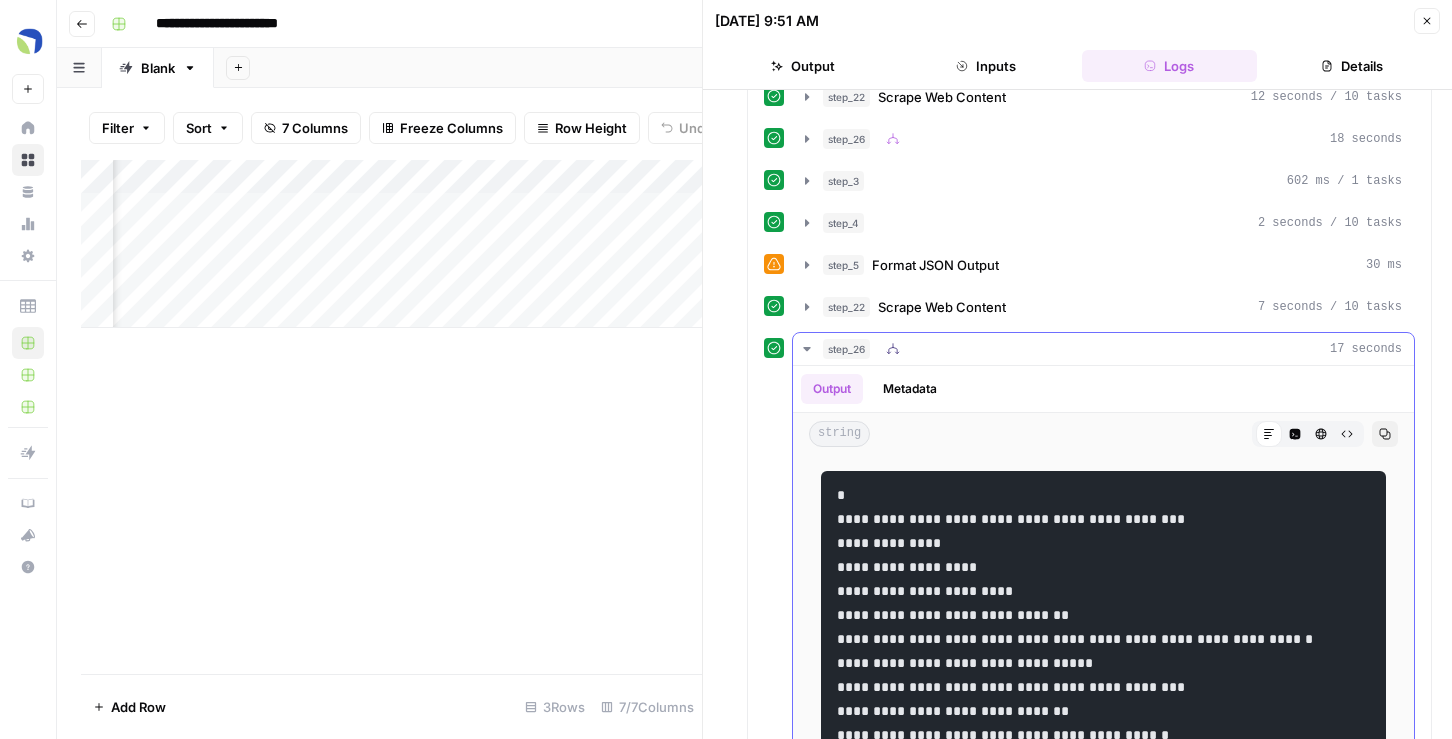 scroll, scrollTop: 777, scrollLeft: 0, axis: vertical 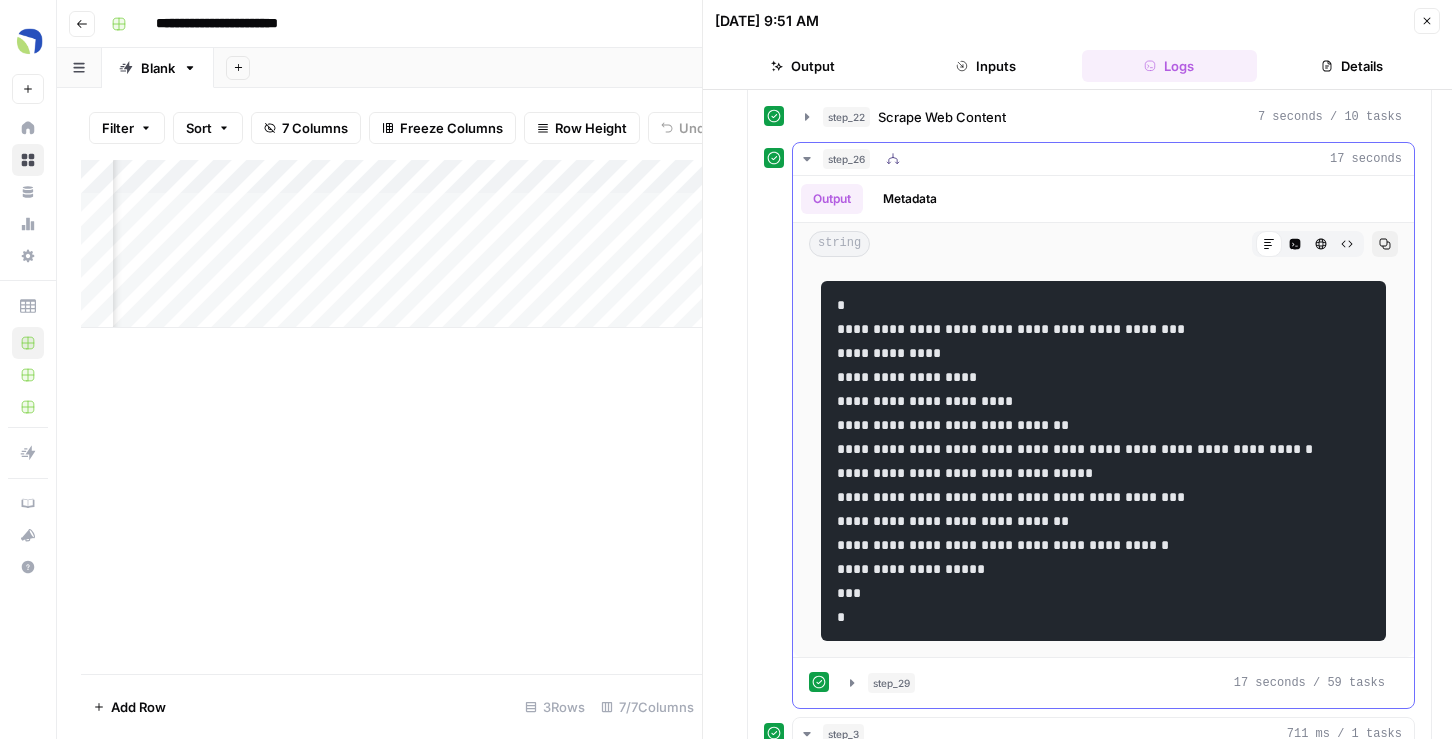 click on "step_26 17 seconds" at bounding box center [1112, 159] 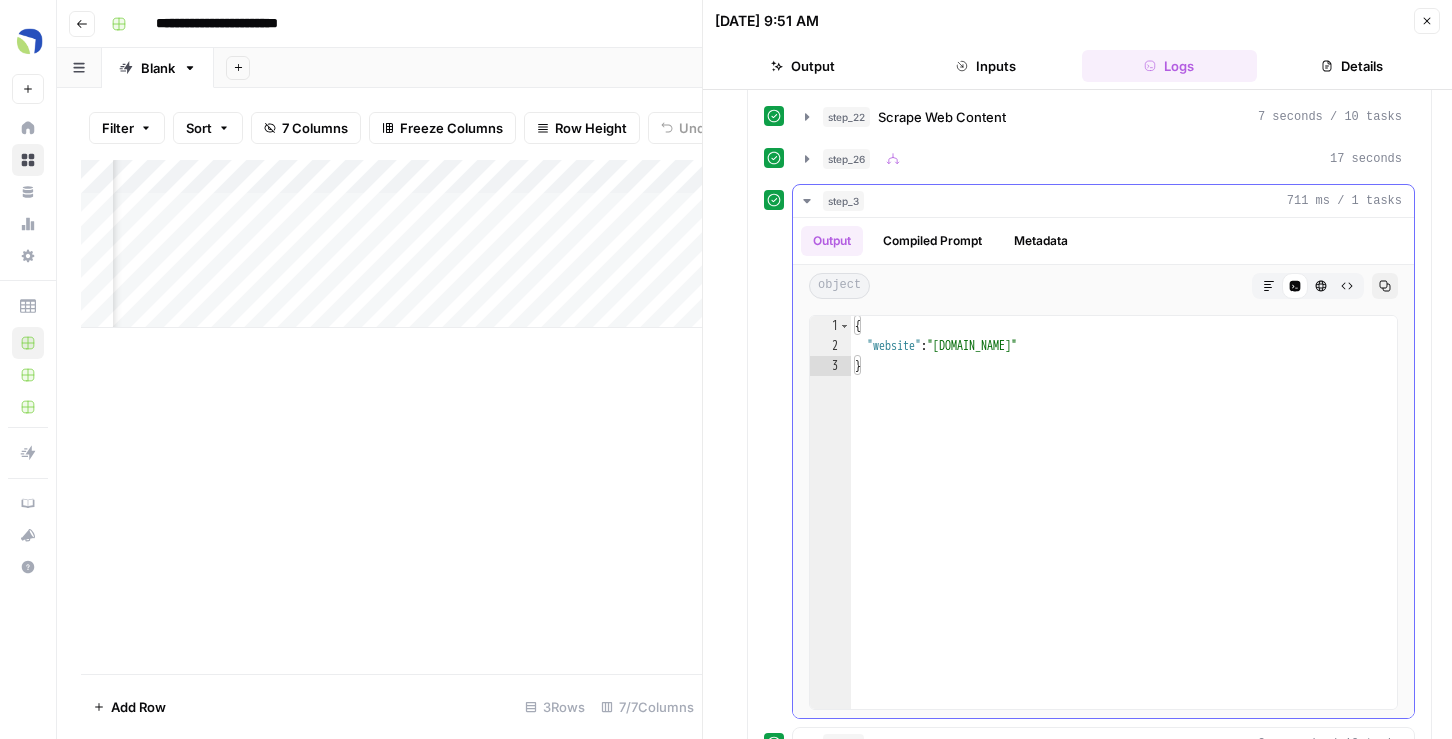 click on "Output Compiled Prompt Metadata" at bounding box center (1103, 241) 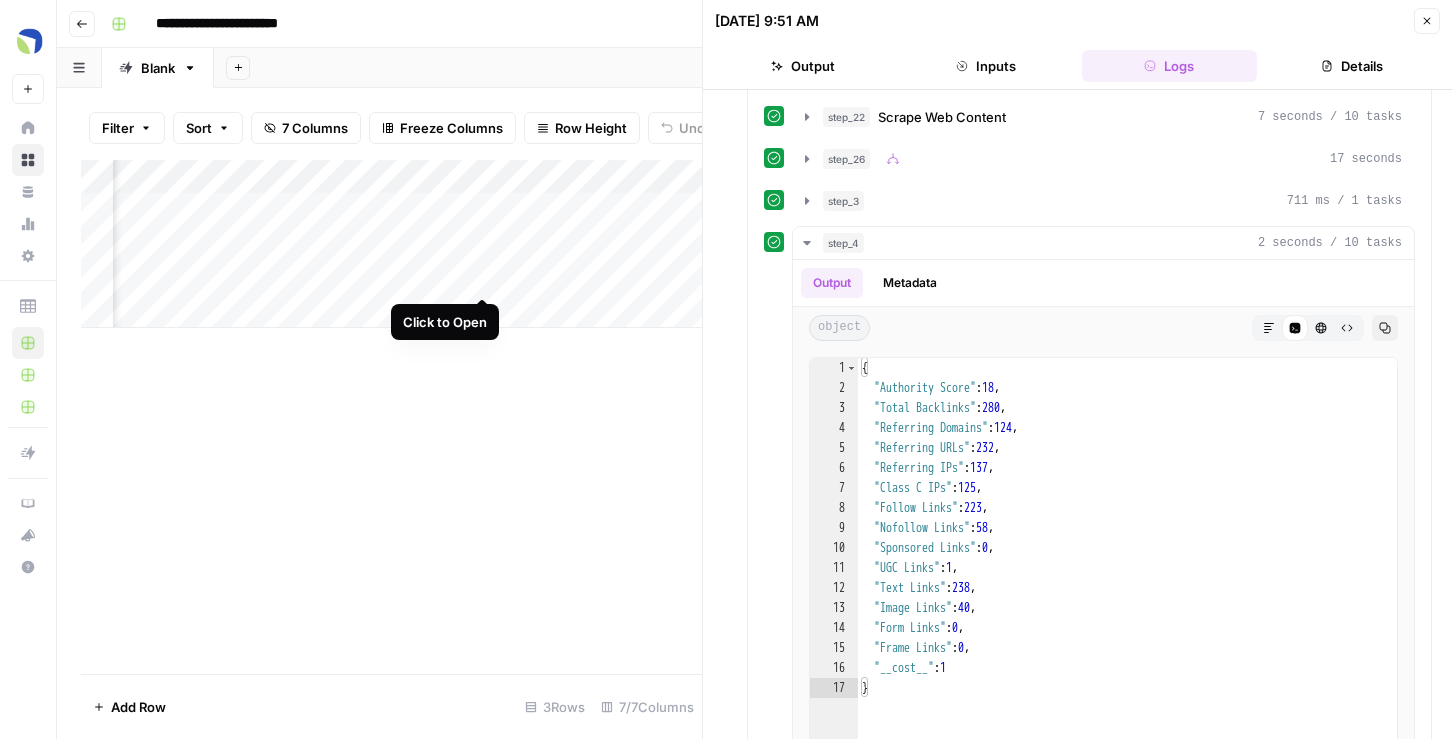 click on "Add Column" at bounding box center (391, 244) 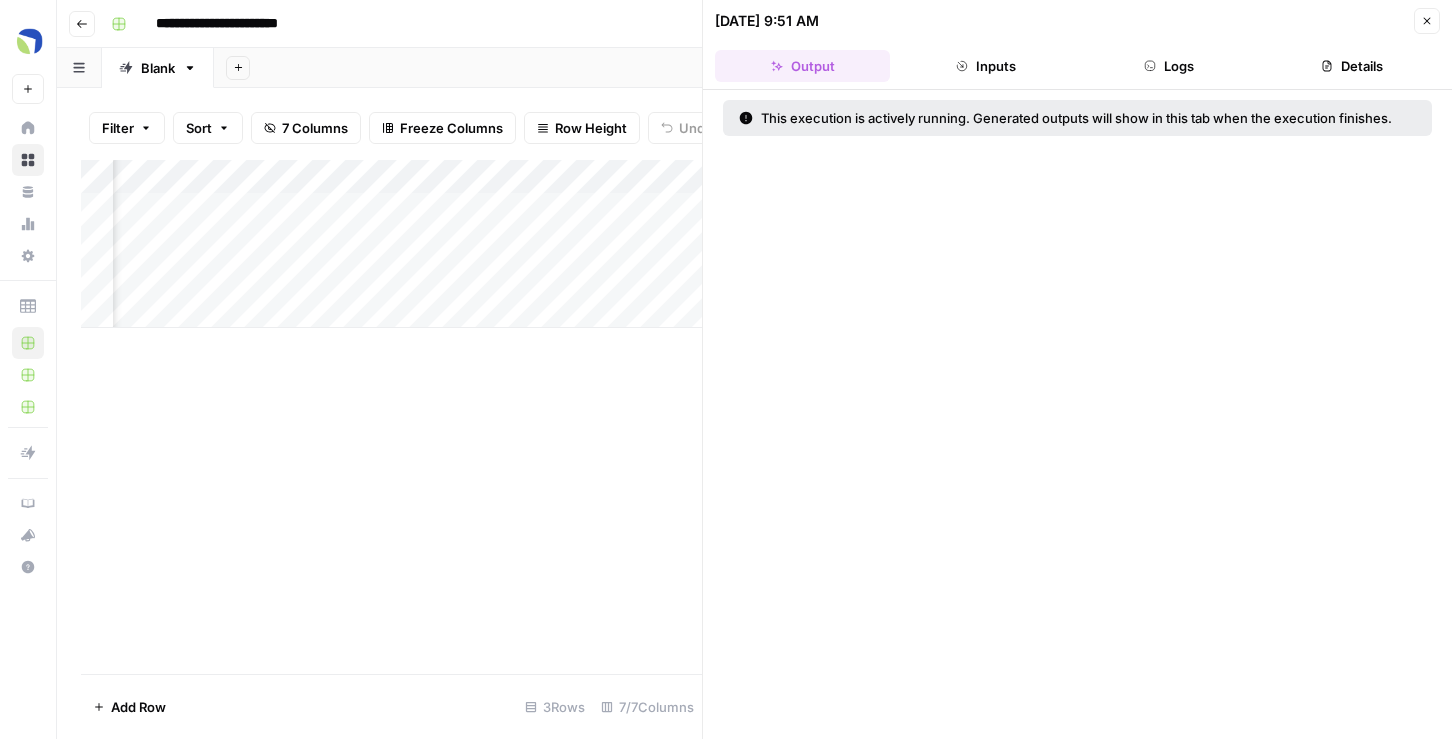 click on "07/10/25 at 9:51 AM Close Output Inputs Logs Details" at bounding box center [1077, 45] 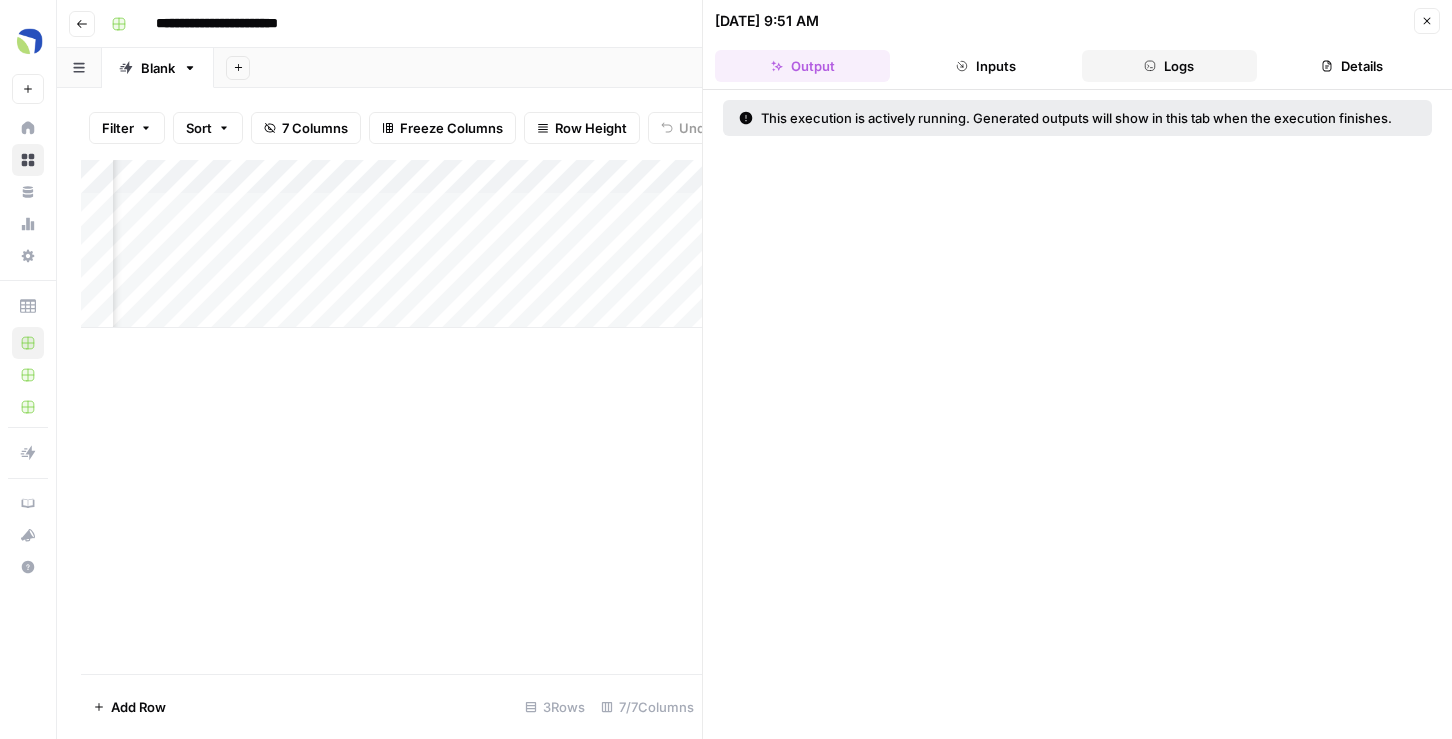 click on "Logs" at bounding box center (1169, 66) 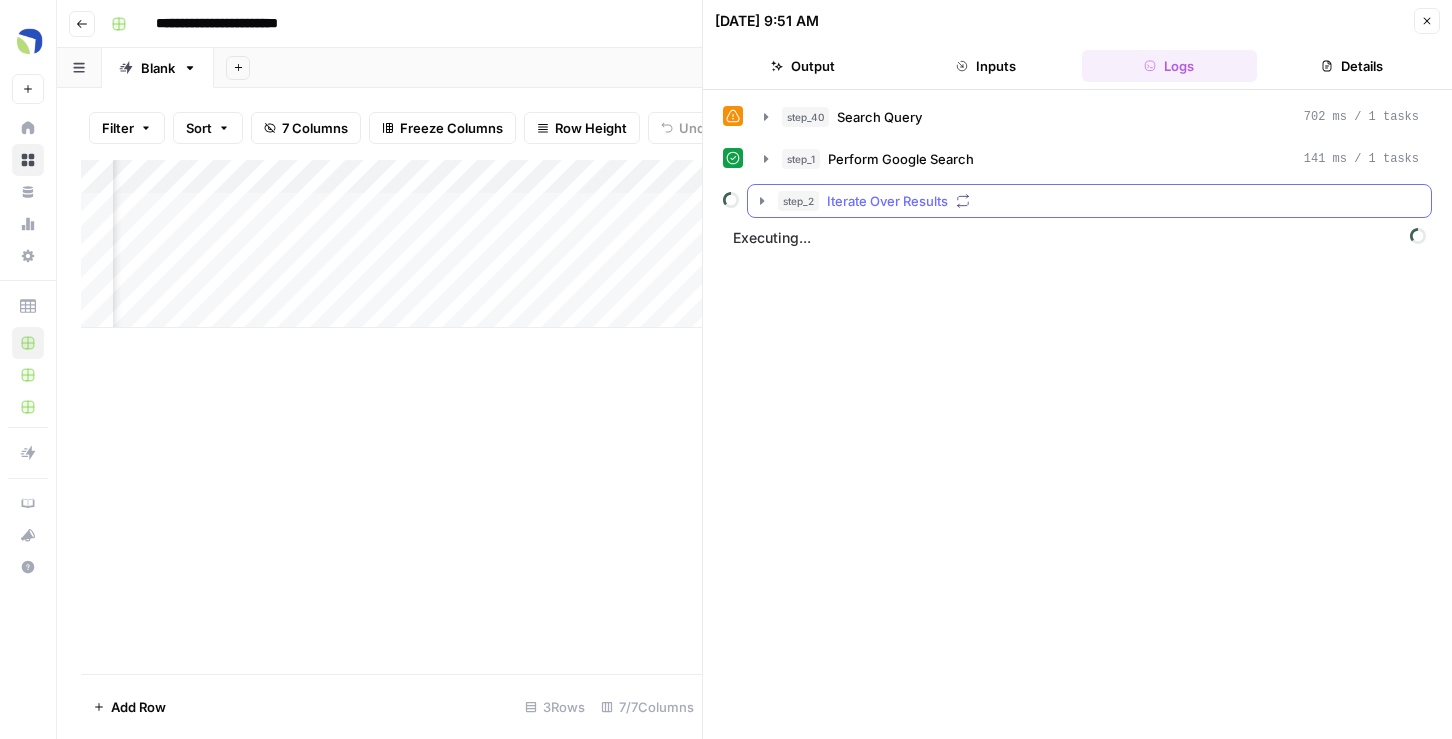click on "step_2 Iterate Over Results" at bounding box center [1098, 201] 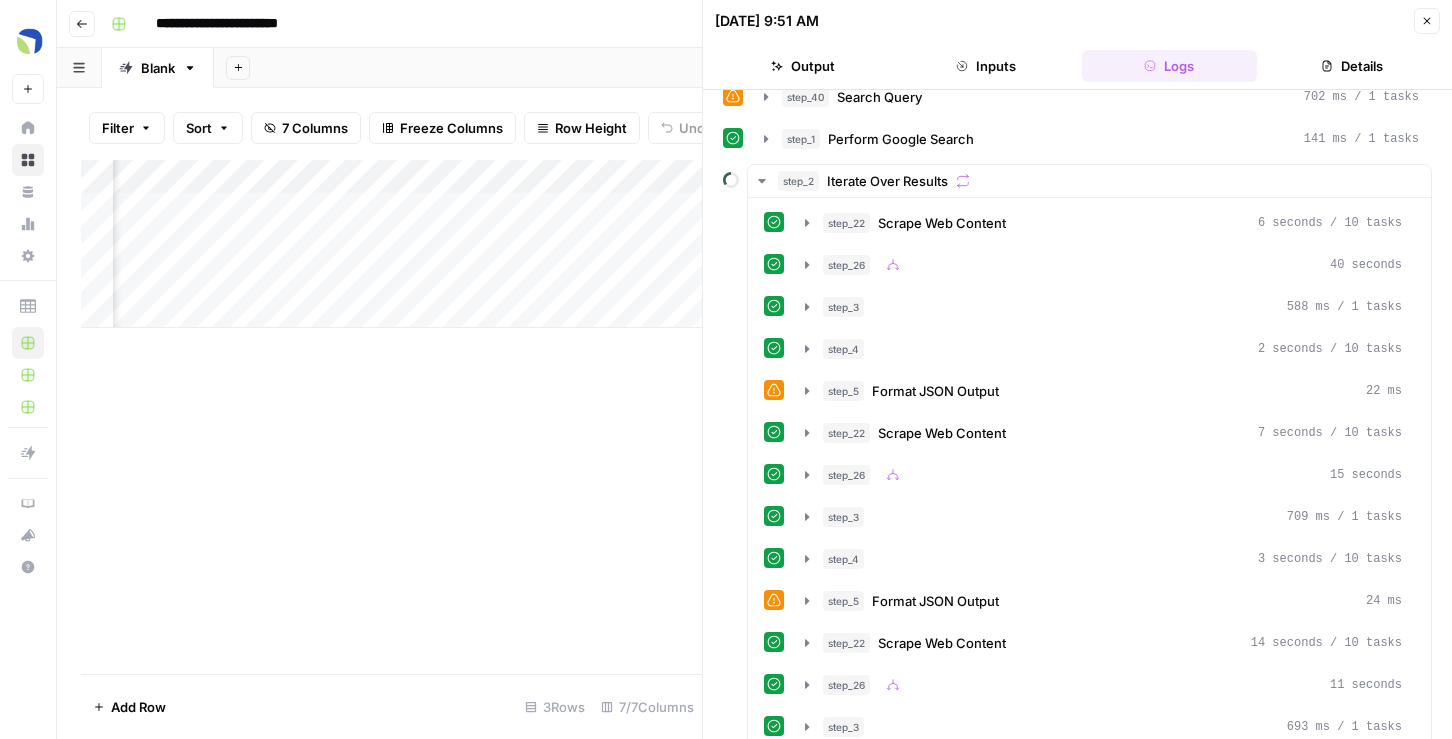 scroll, scrollTop: 0, scrollLeft: 0, axis: both 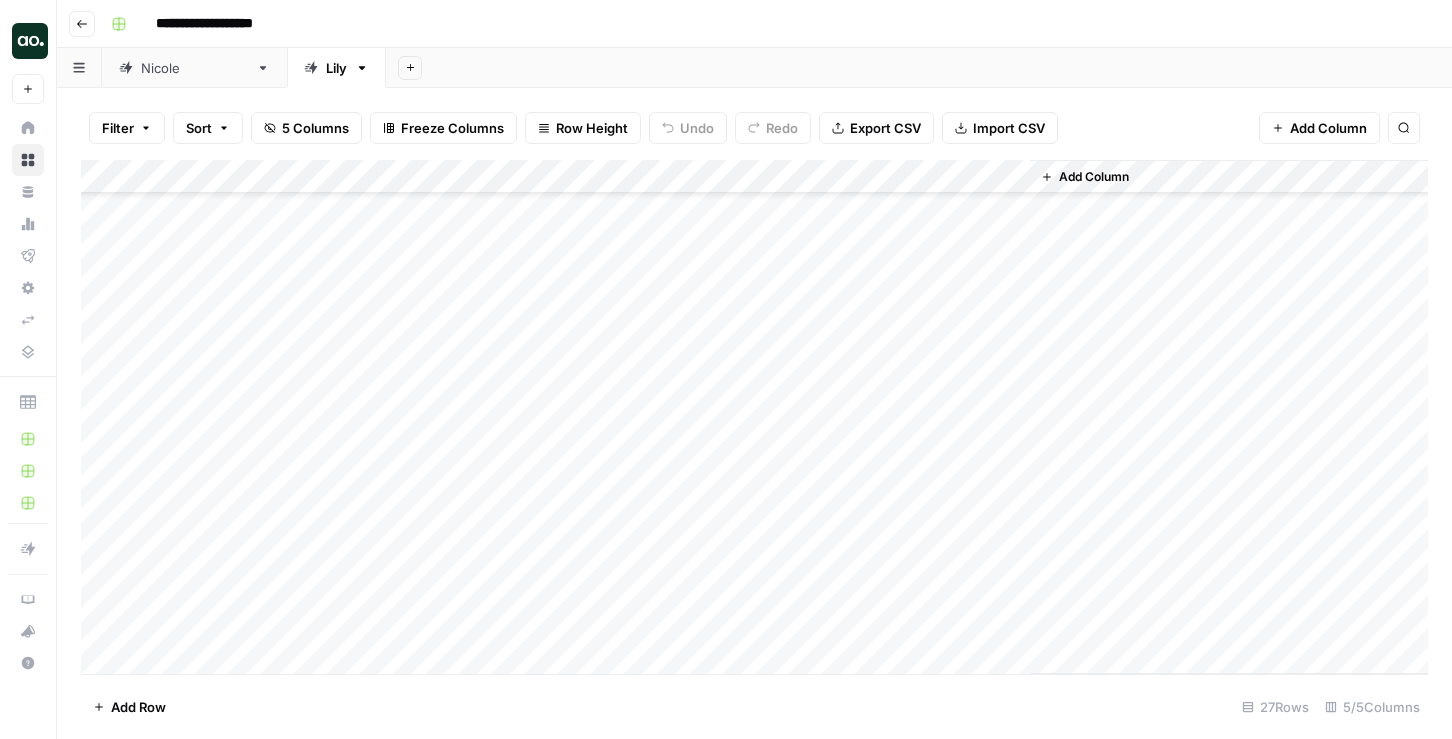 click on "Add Column" at bounding box center [754, 417] 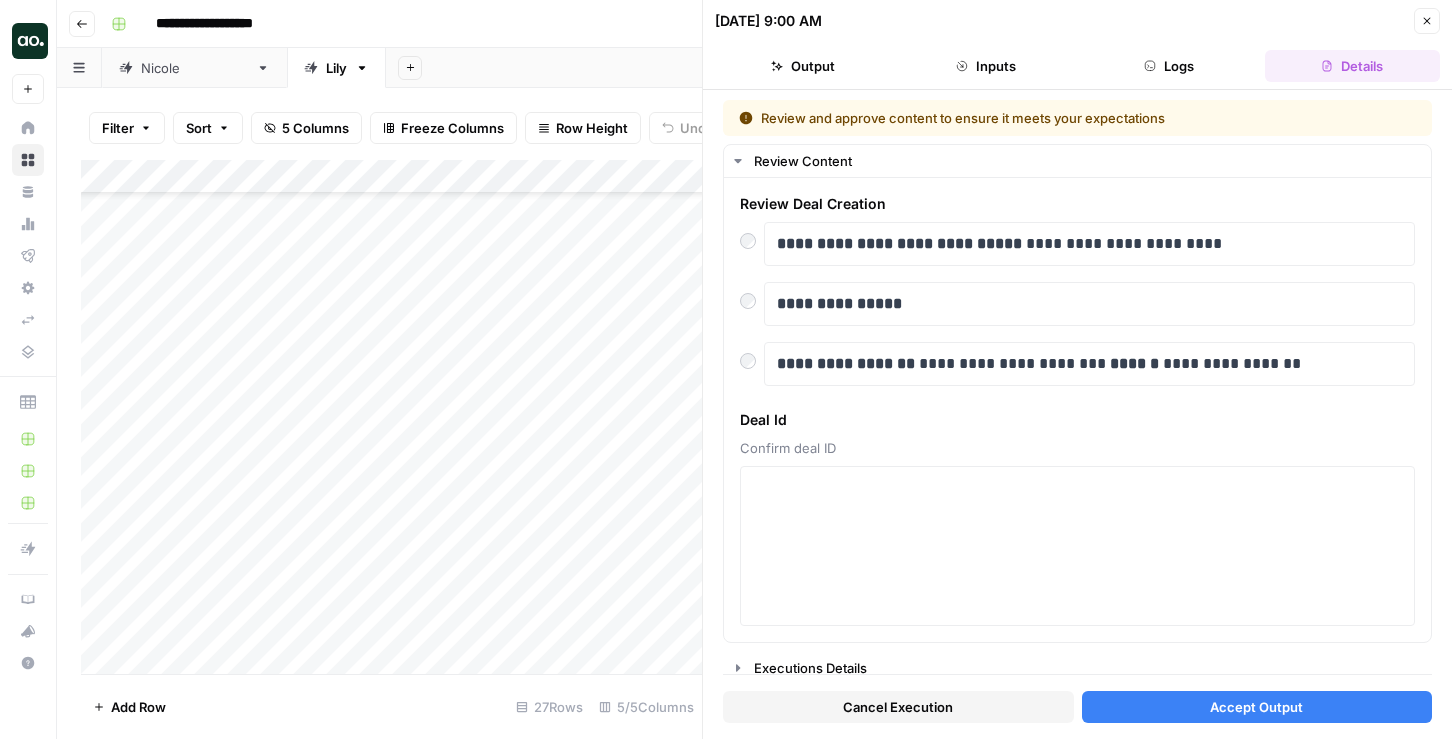 click on "Accept Output" at bounding box center (1256, 707) 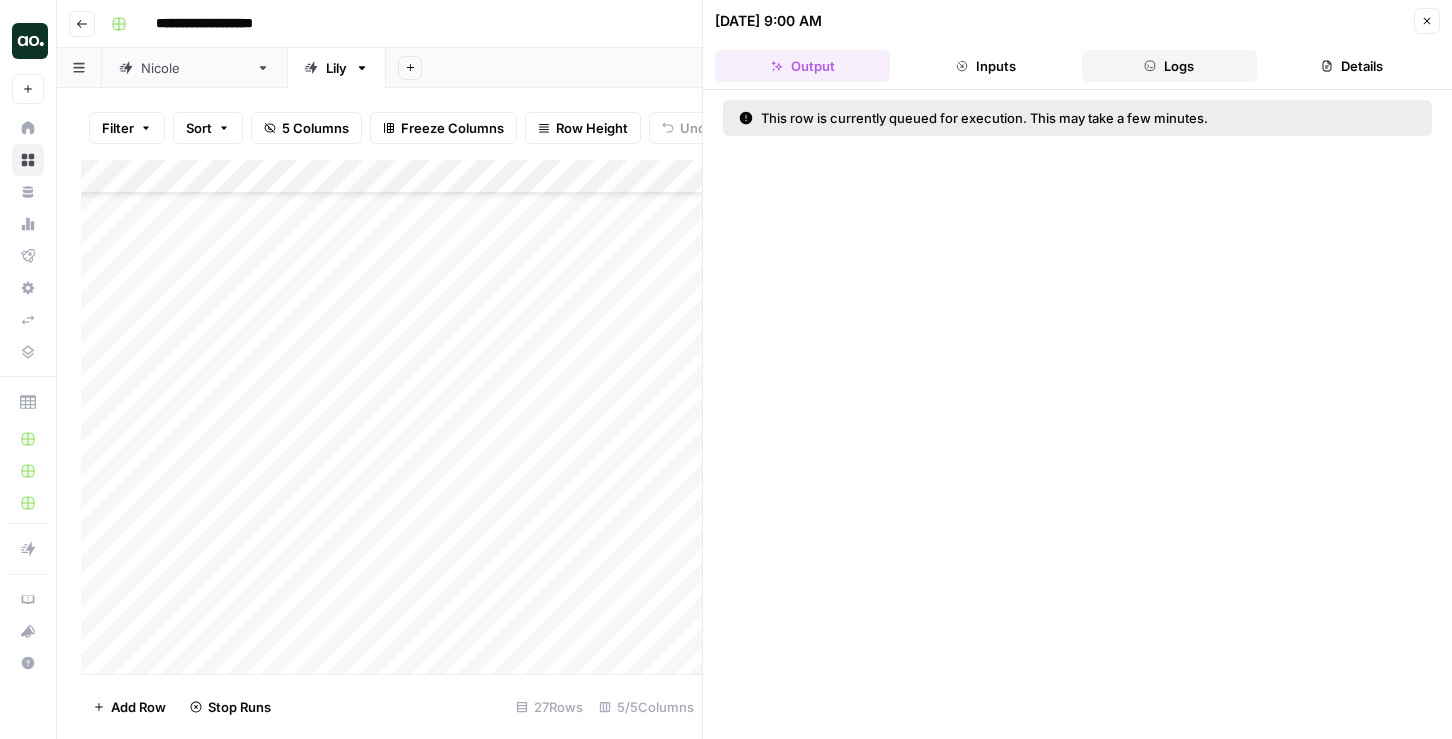 click on "Logs" at bounding box center (1169, 66) 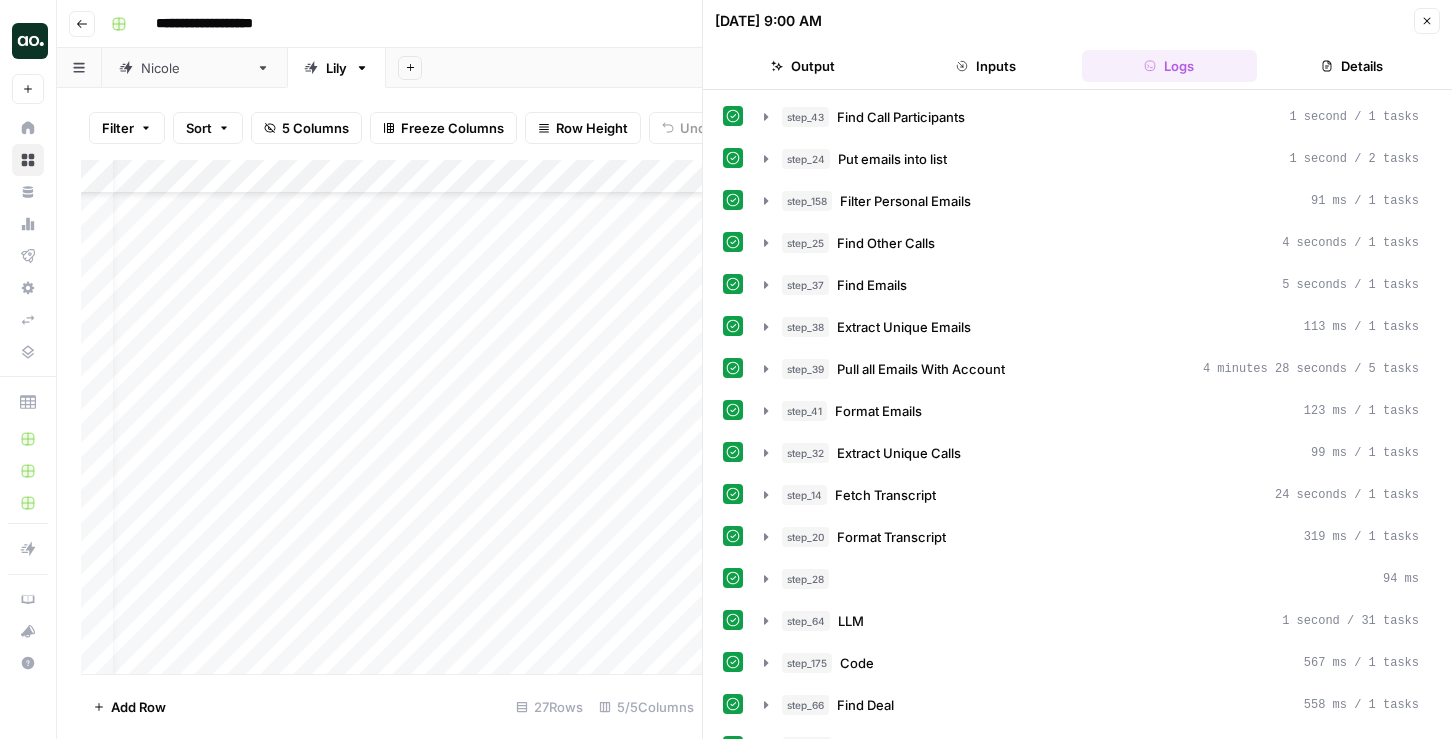 scroll, scrollTop: 93, scrollLeft: 88, axis: both 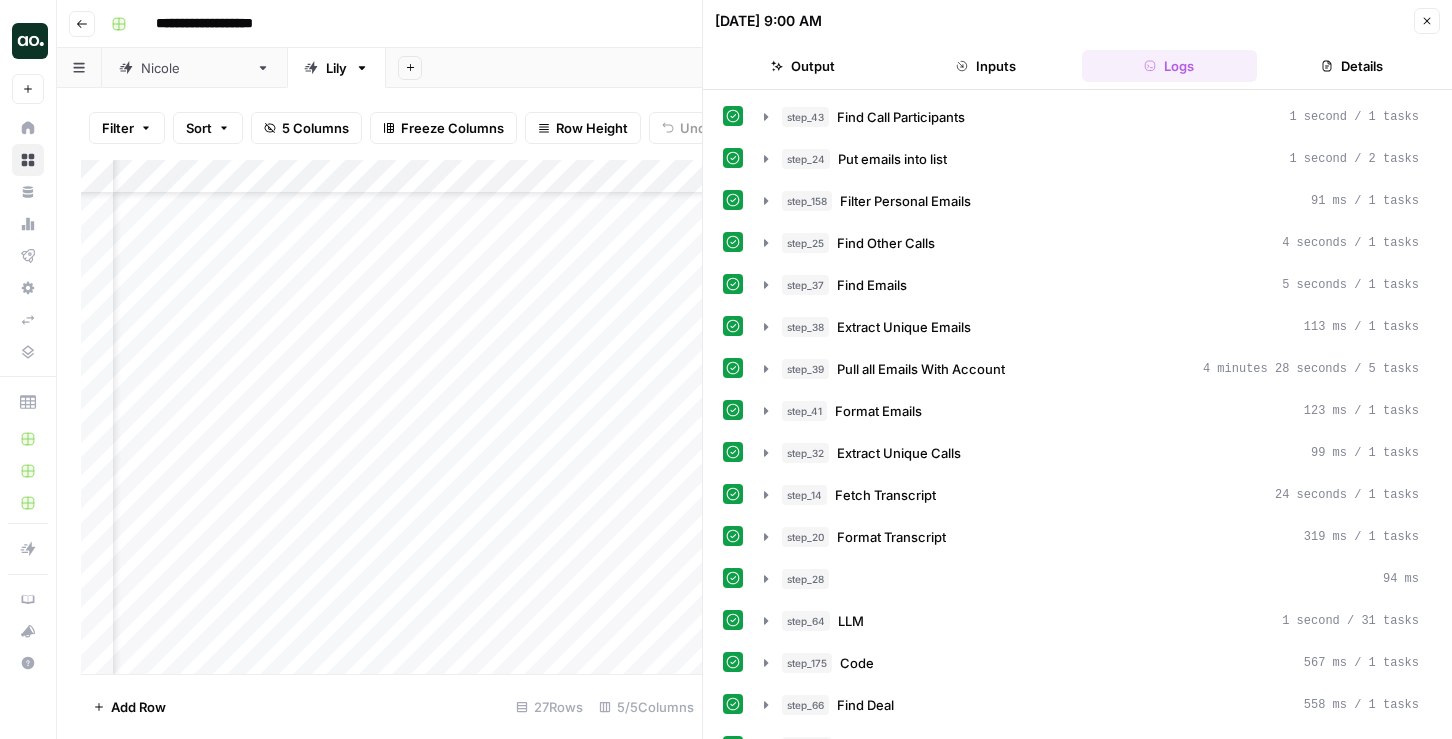 click on "Add Column" at bounding box center [391, 417] 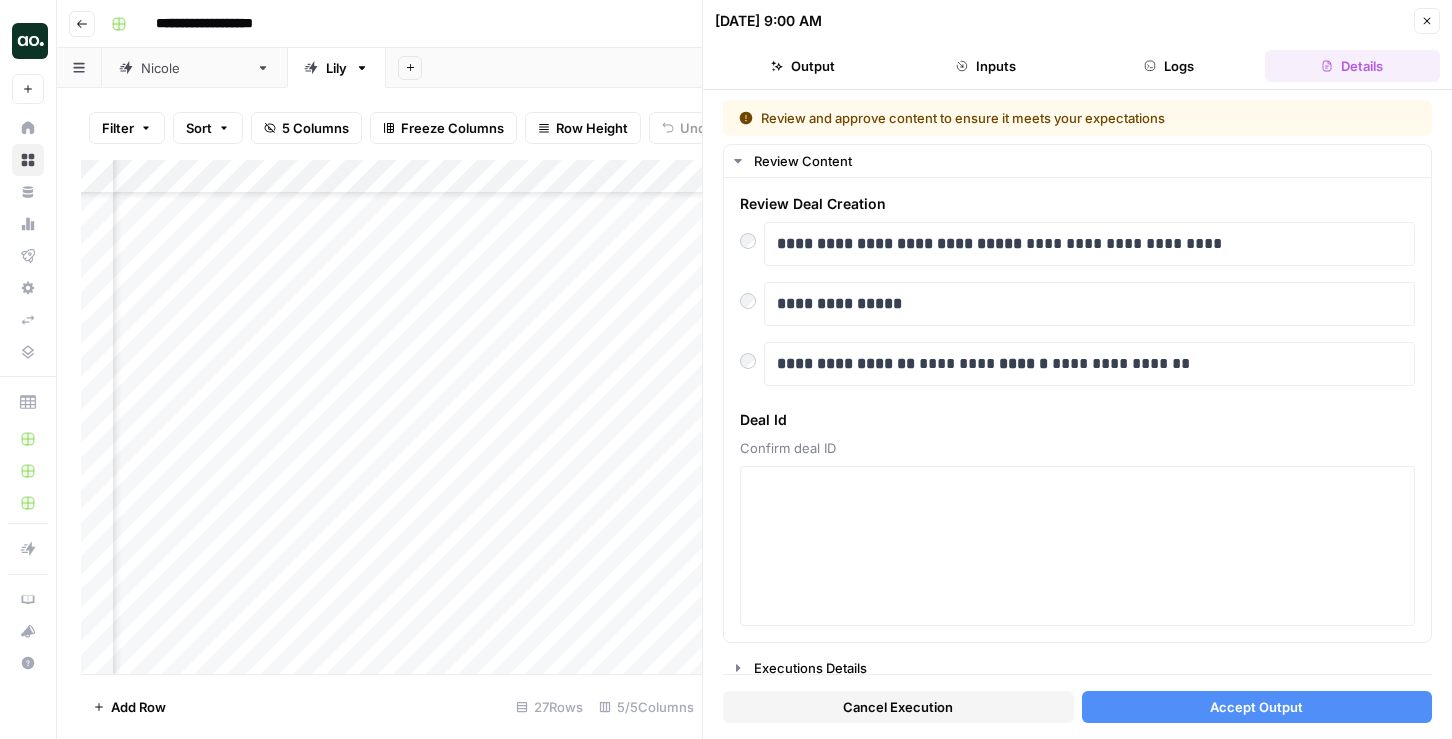 scroll, scrollTop: 93, scrollLeft: 293, axis: both 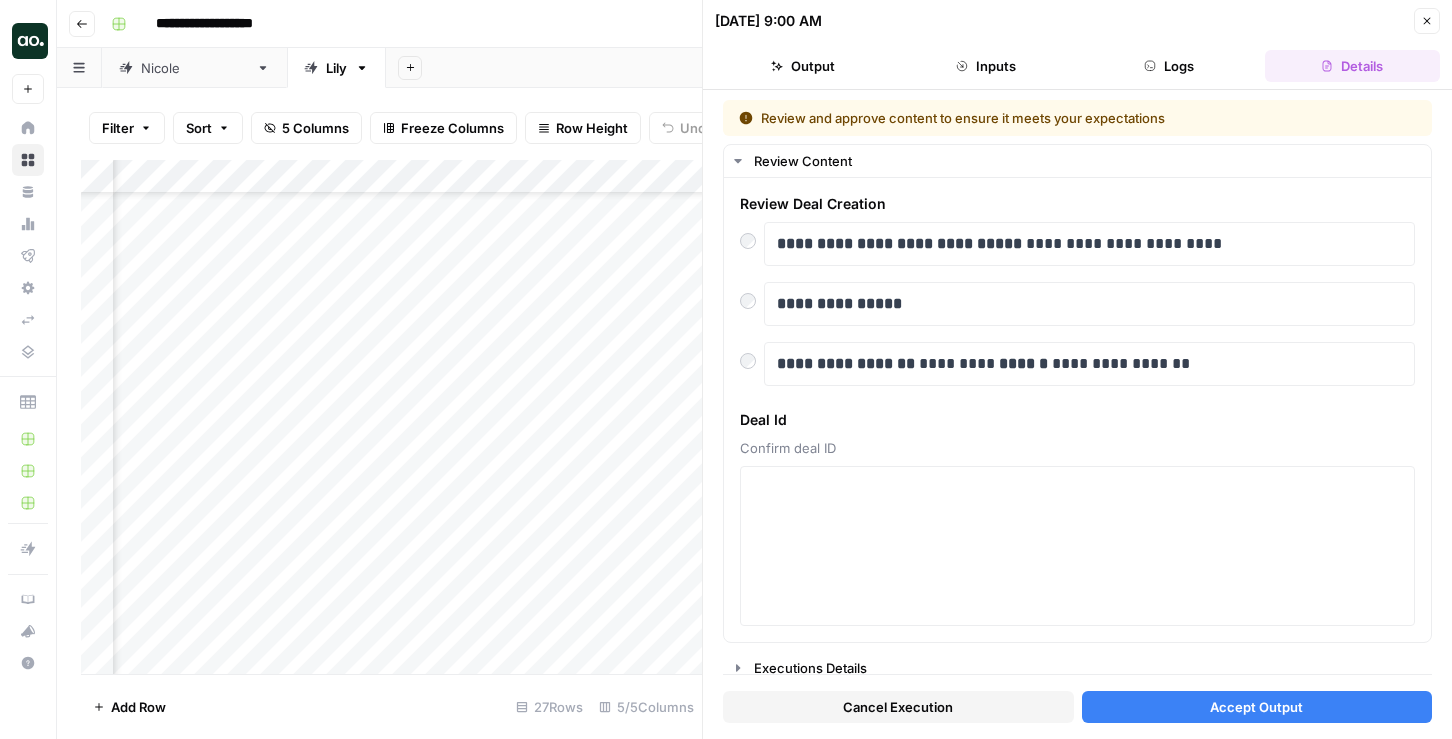 click on "Accept Output" at bounding box center (1257, 707) 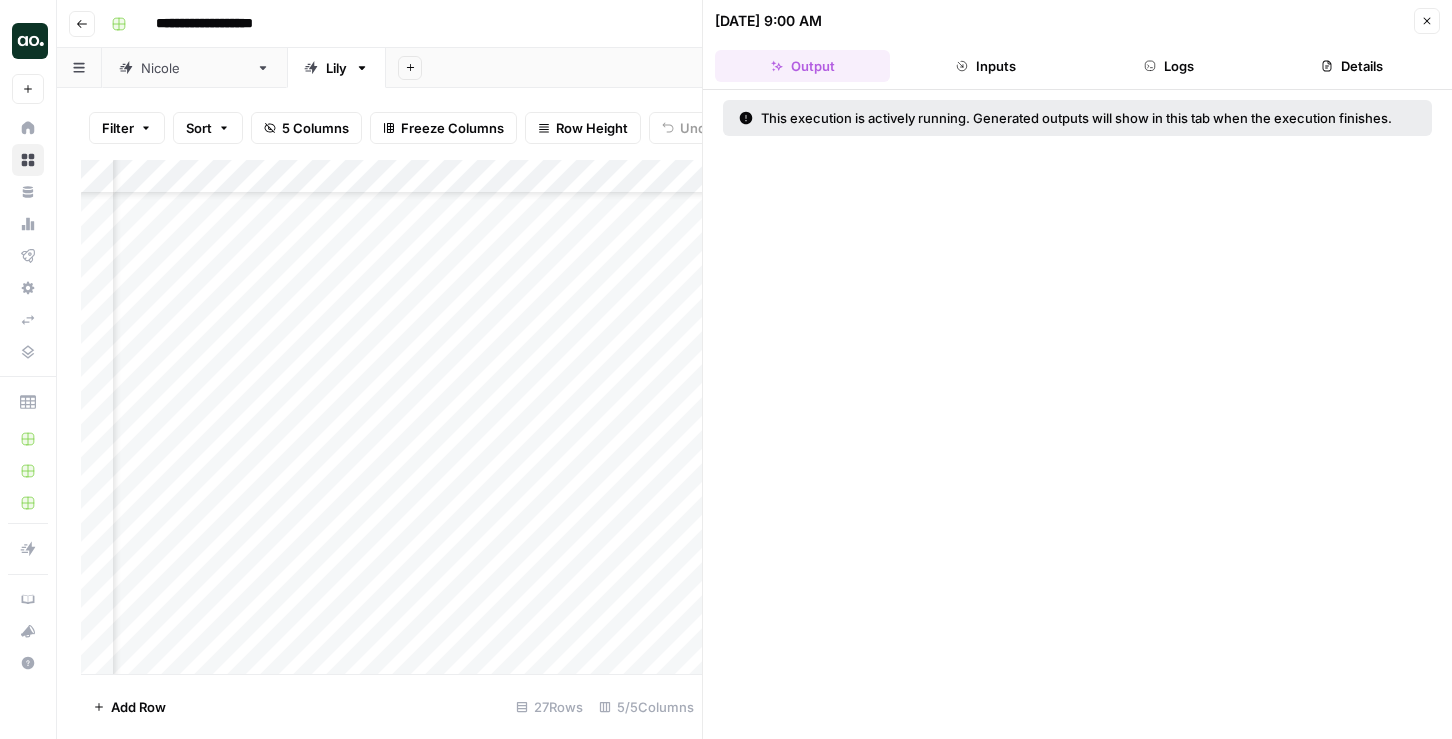 scroll, scrollTop: 93, scrollLeft: 215, axis: both 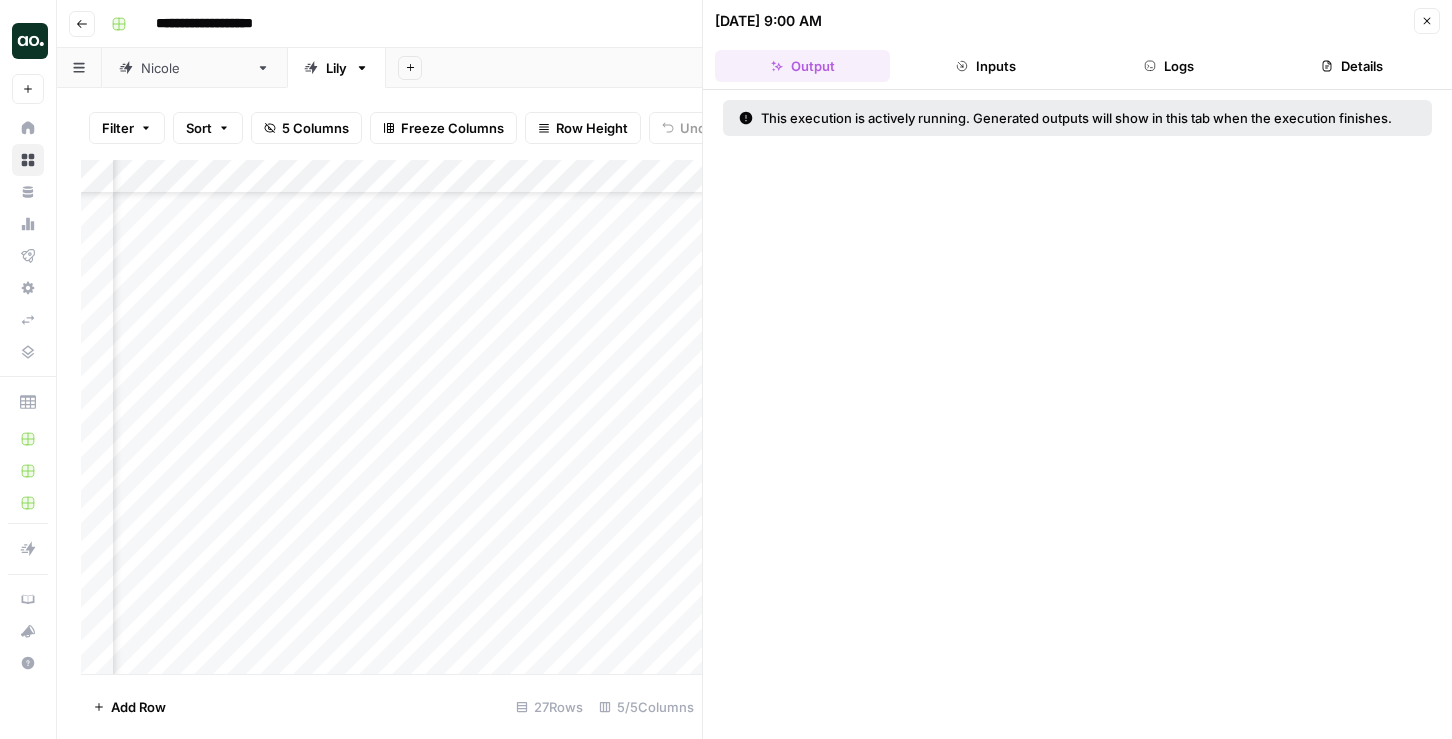 click on "Add Column" at bounding box center [391, 417] 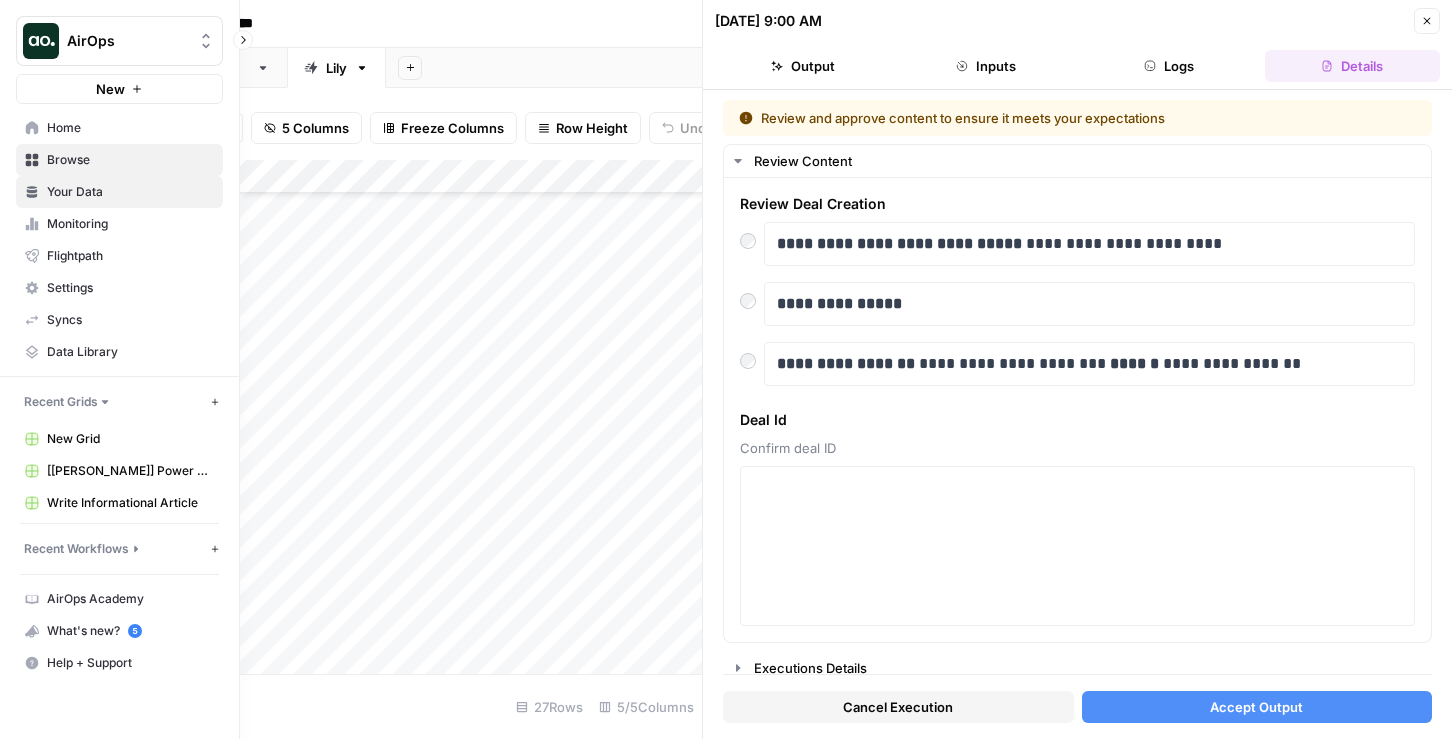 click on "Your Data" at bounding box center (130, 192) 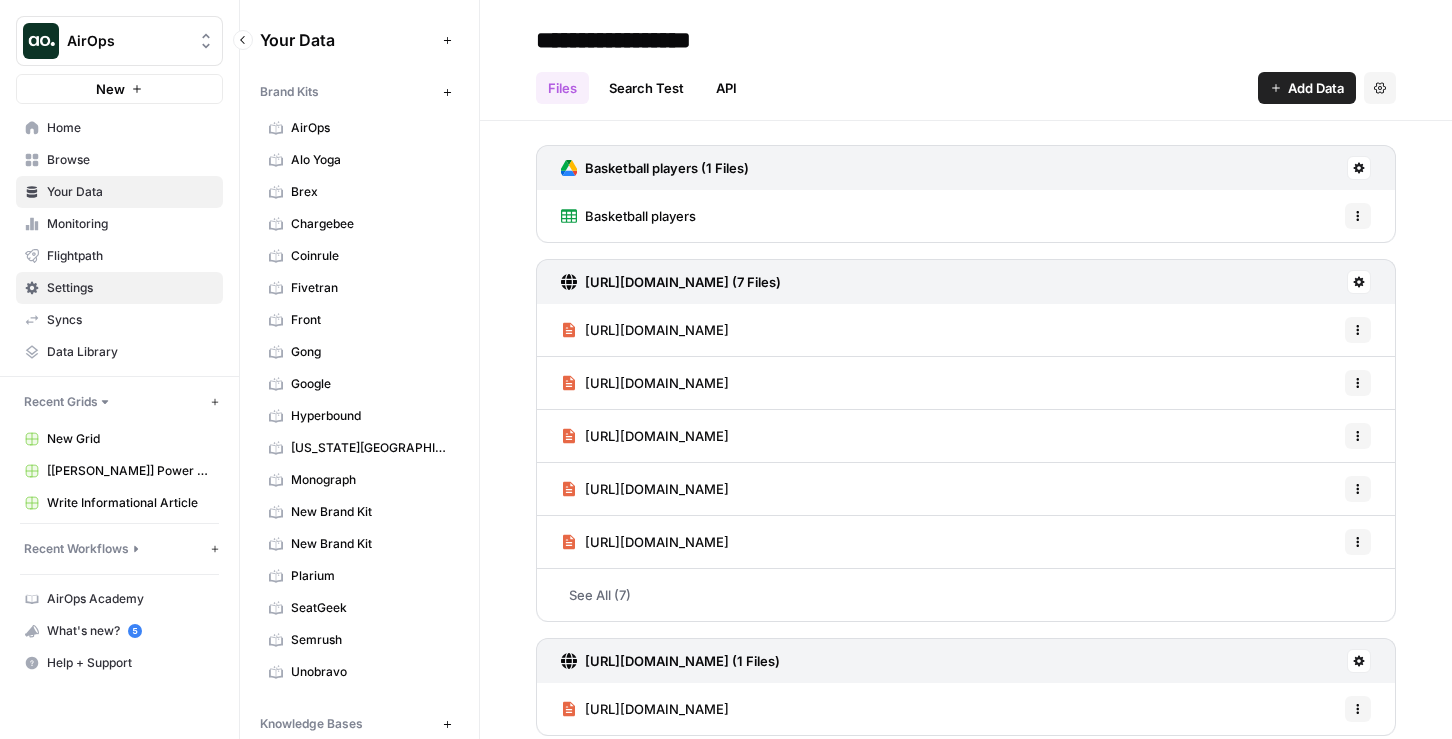 click on "Settings" at bounding box center [130, 288] 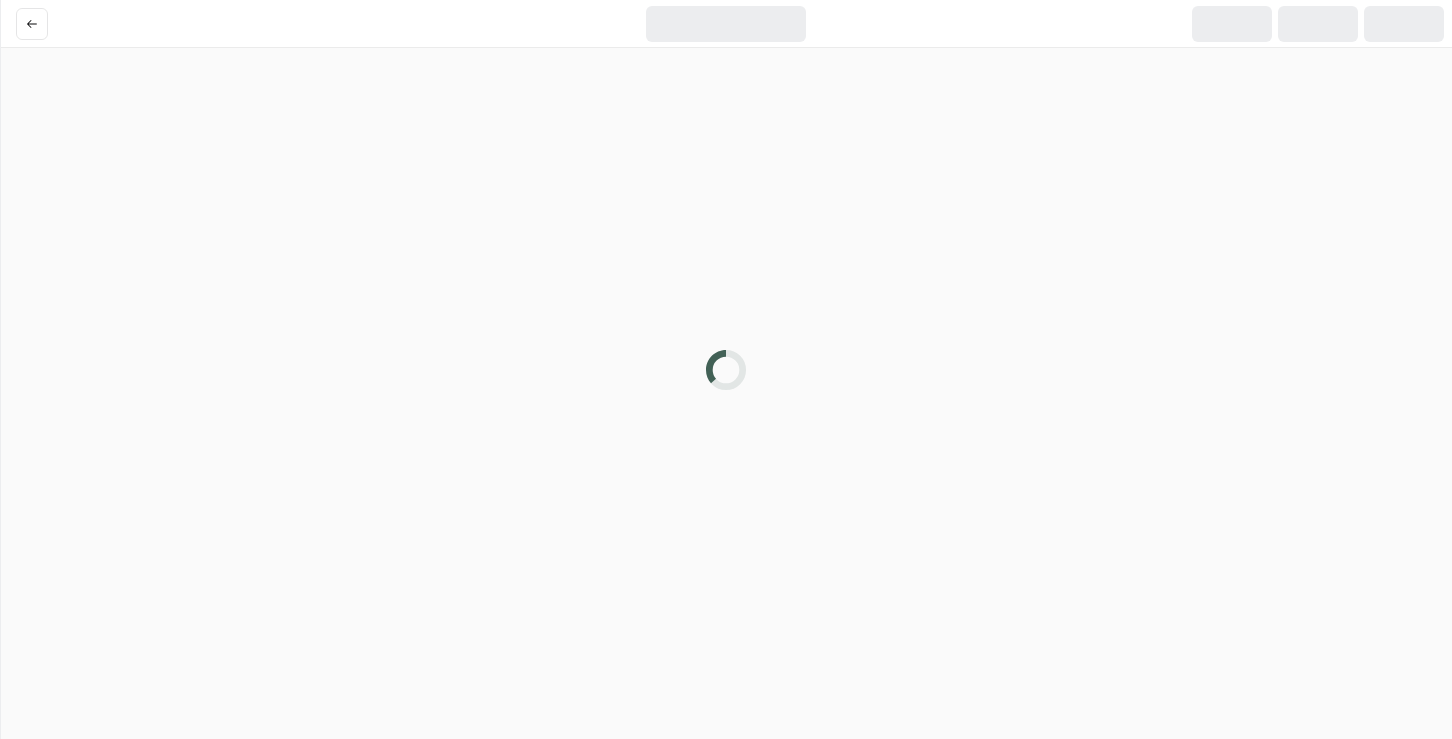 scroll, scrollTop: 0, scrollLeft: 0, axis: both 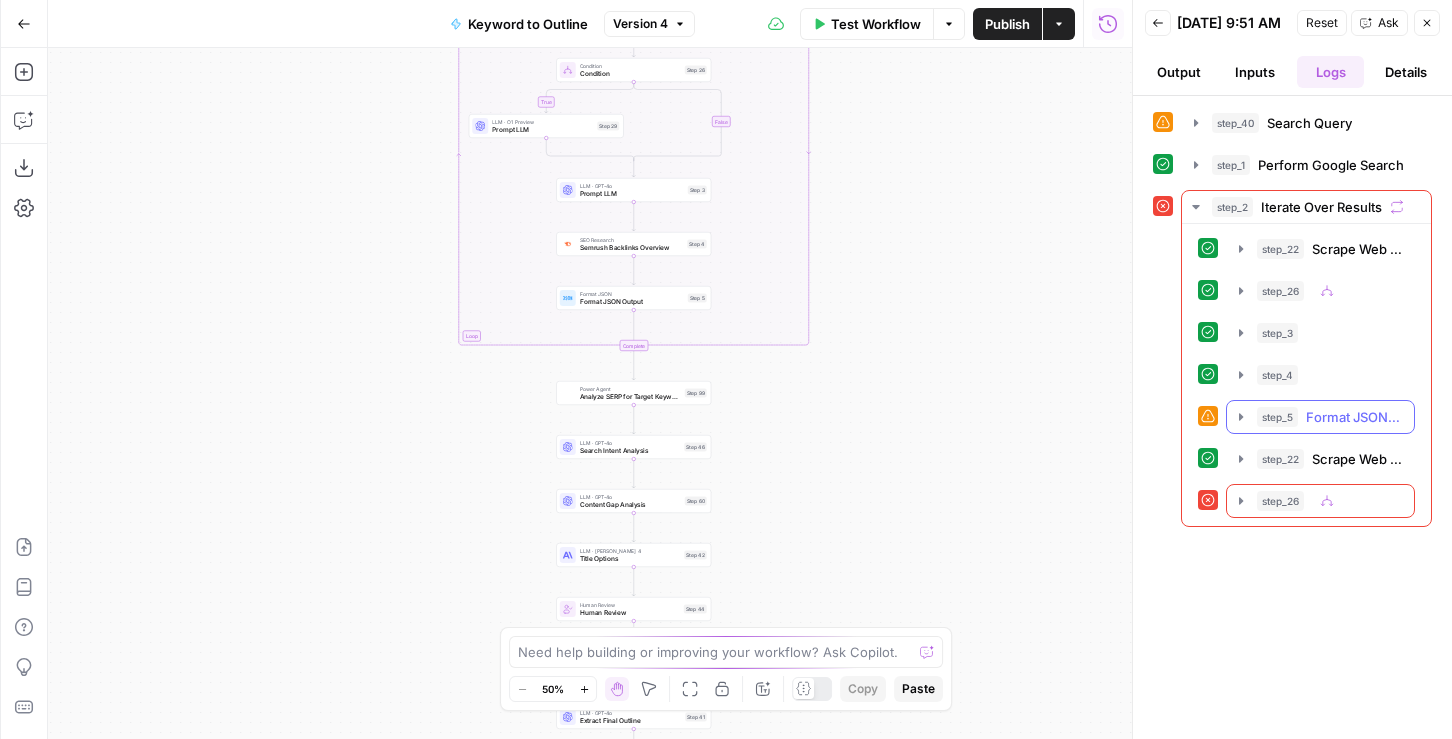 click on "Format JSON Output" at bounding box center (1354, 417) 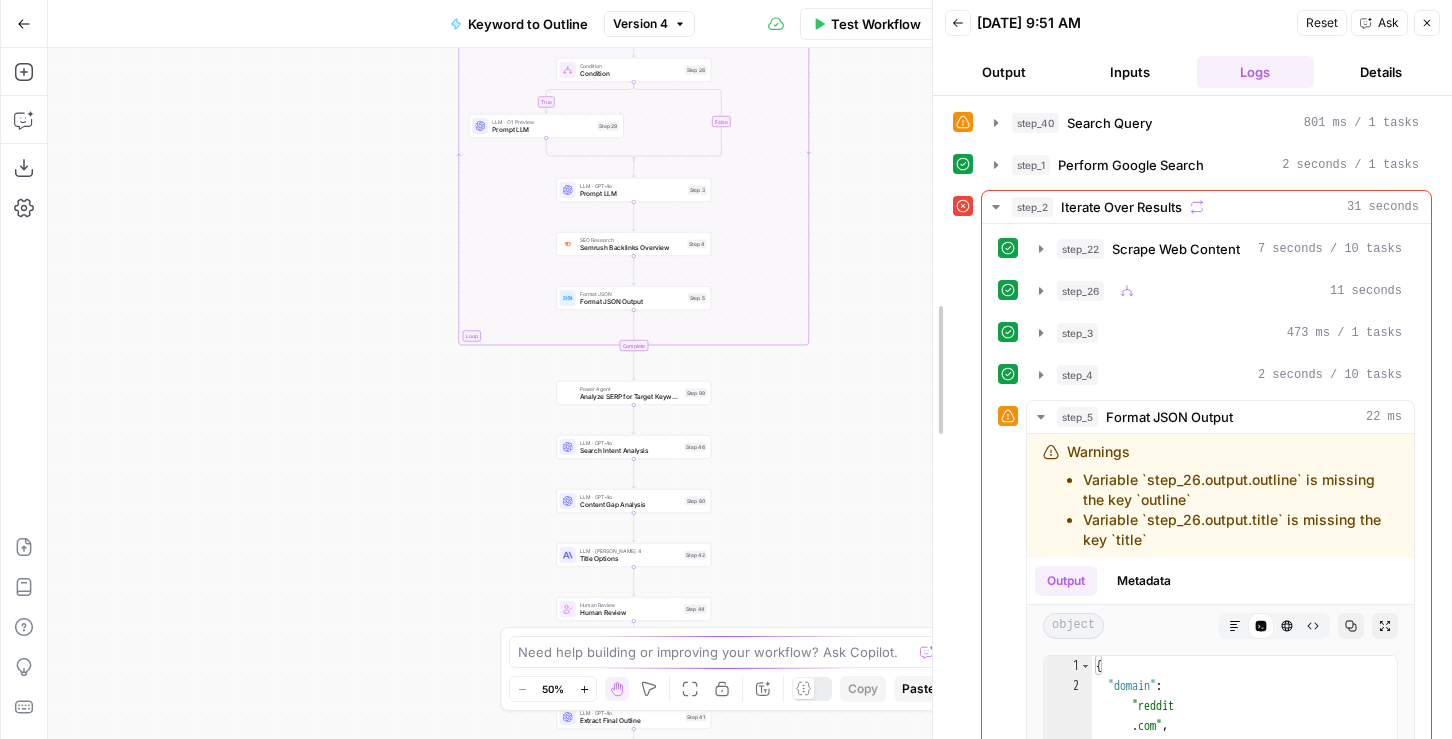 drag, startPoint x: 1134, startPoint y: 512, endPoint x: 893, endPoint y: 511, distance: 241.00208 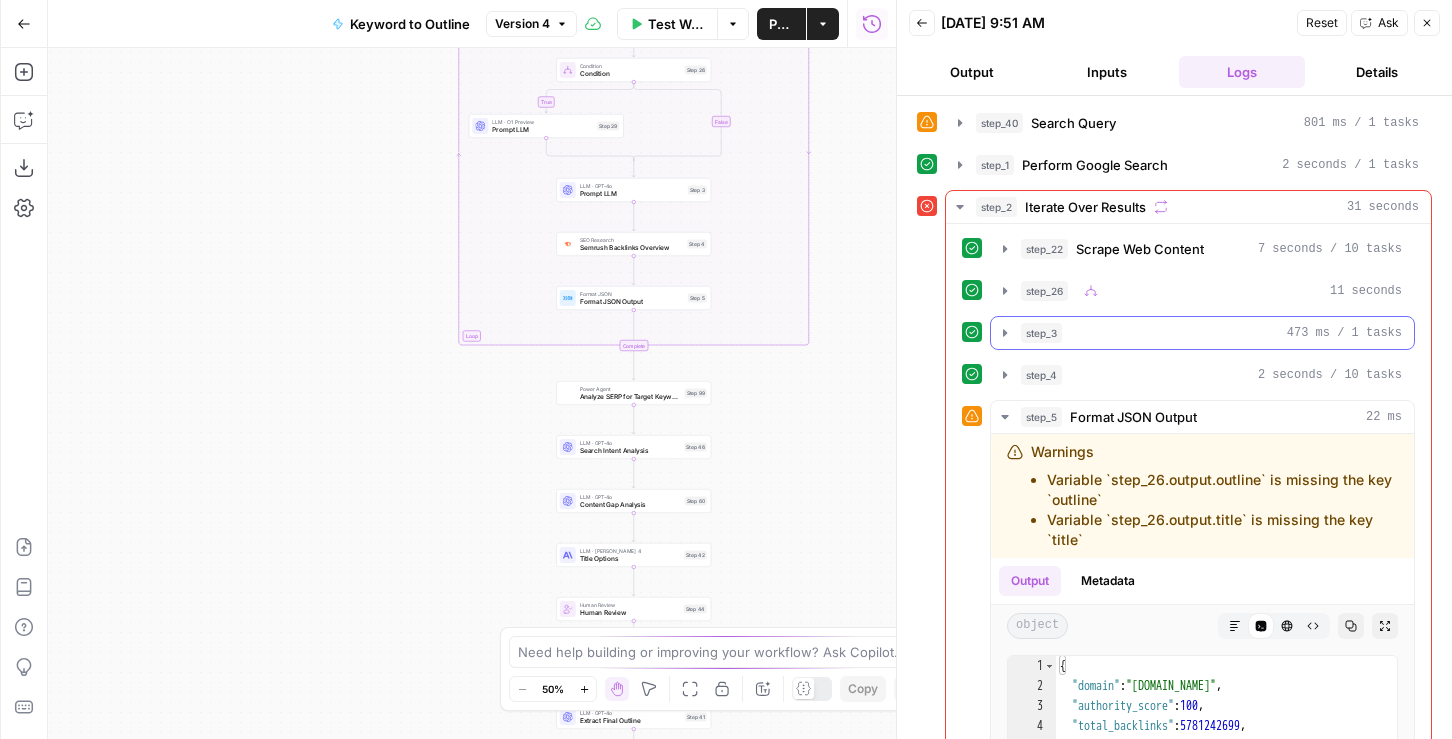 click on "step_3 473 ms / 1 tasks" at bounding box center [1211, 333] 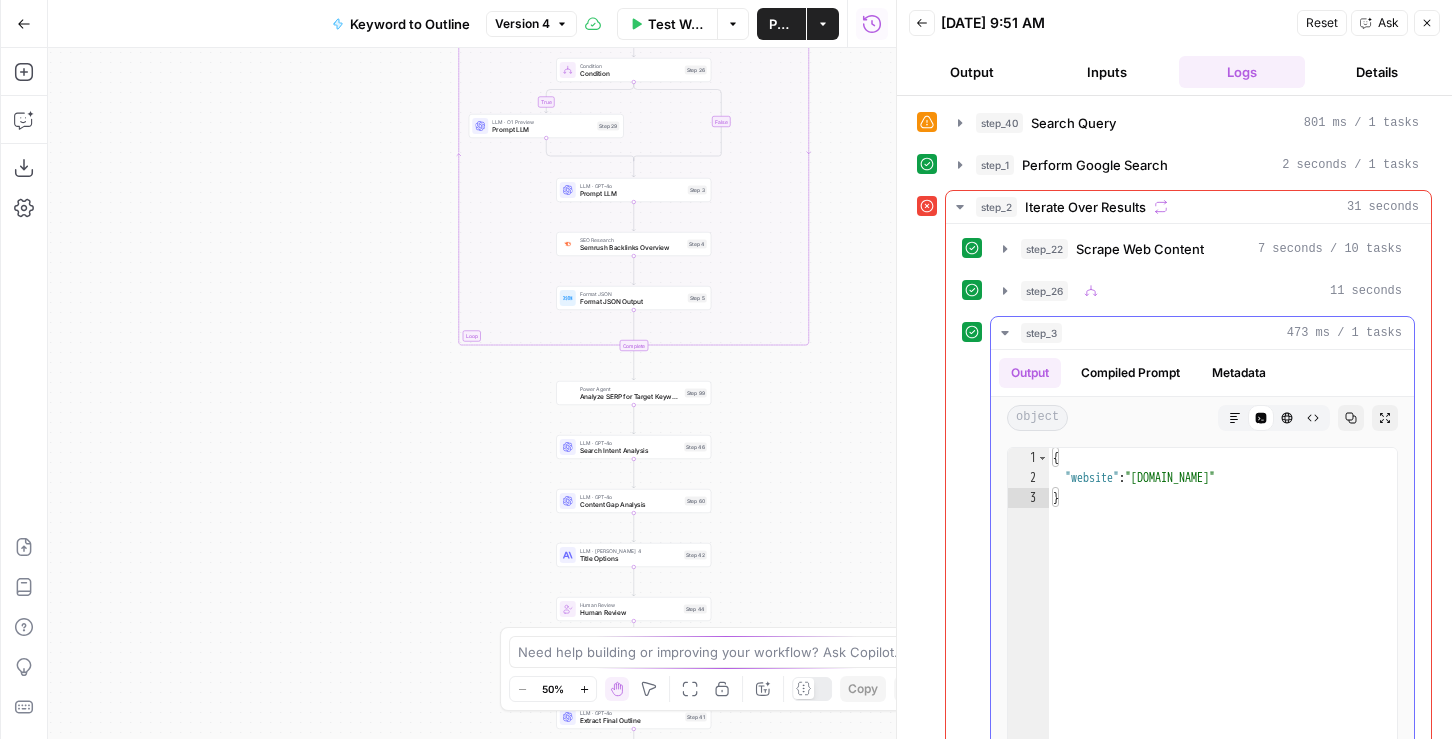 click on "step_3 473 ms / 1 tasks" at bounding box center (1211, 333) 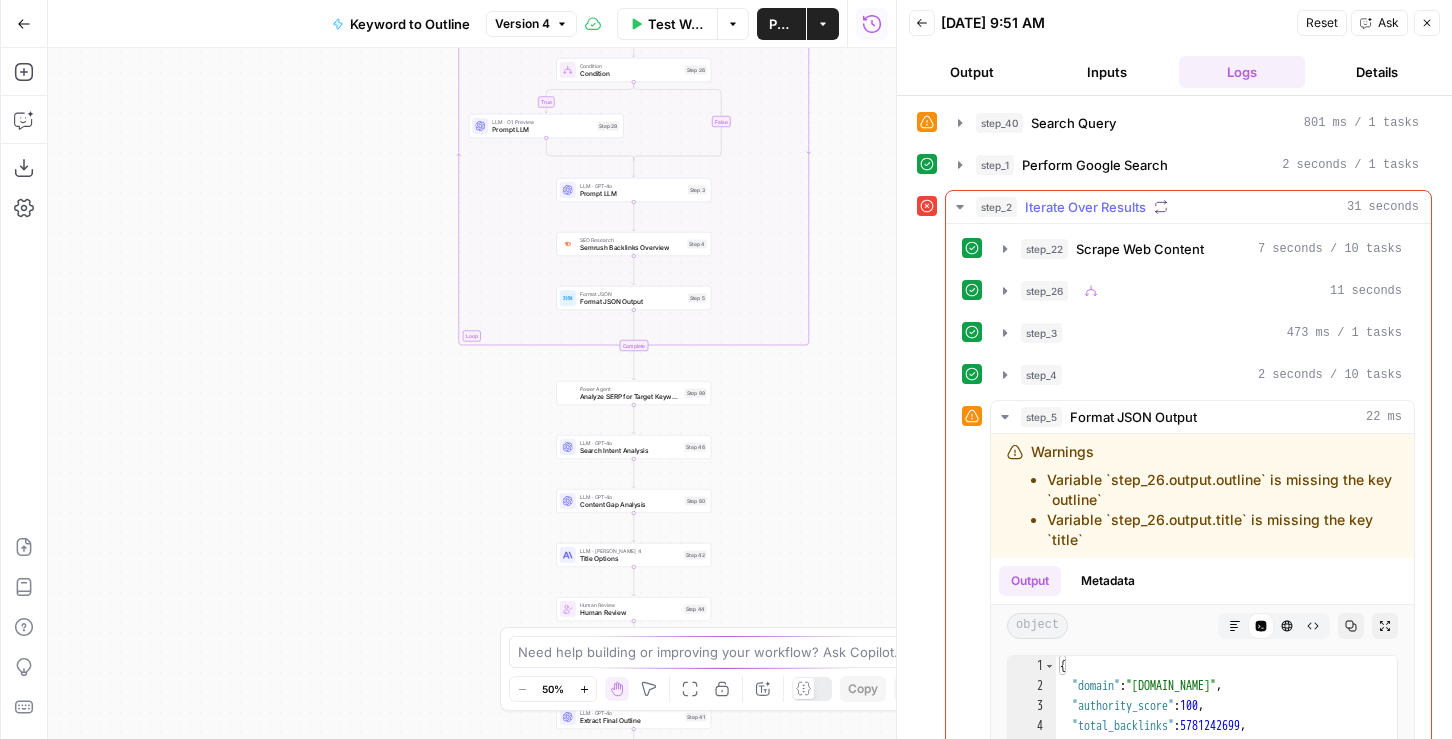 click on "step_4 2 seconds / 10 tasks" at bounding box center [1211, 375] 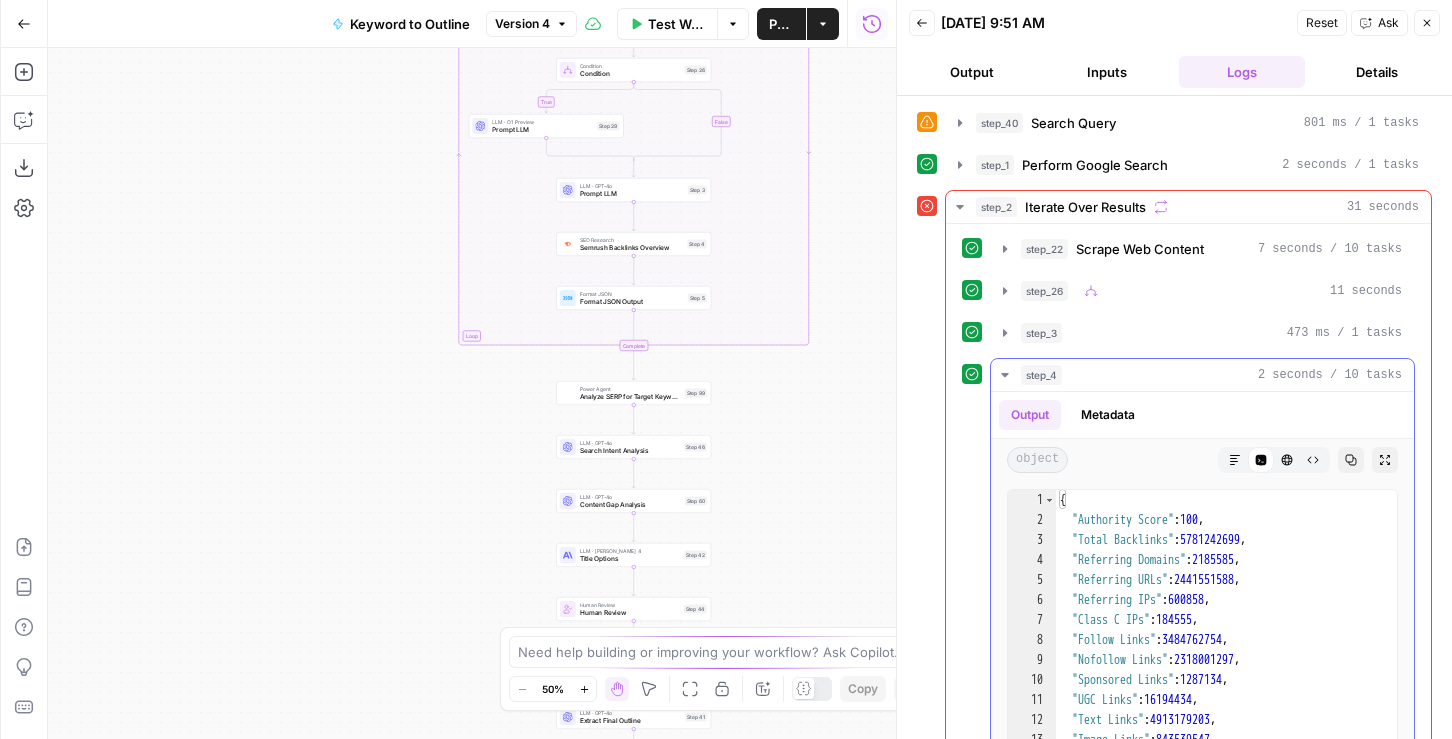 click on "step_4 2 seconds / 10 tasks" at bounding box center [1211, 375] 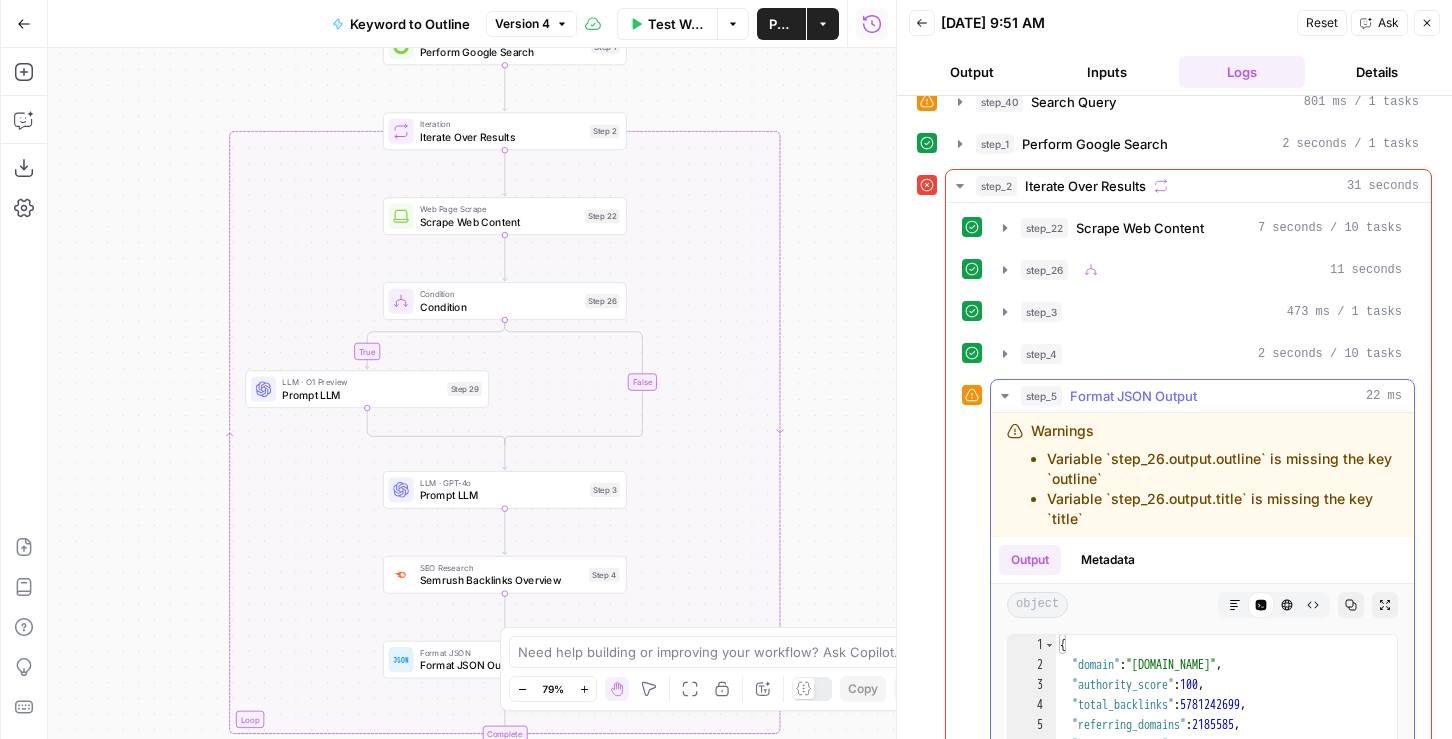 scroll, scrollTop: 25, scrollLeft: 0, axis: vertical 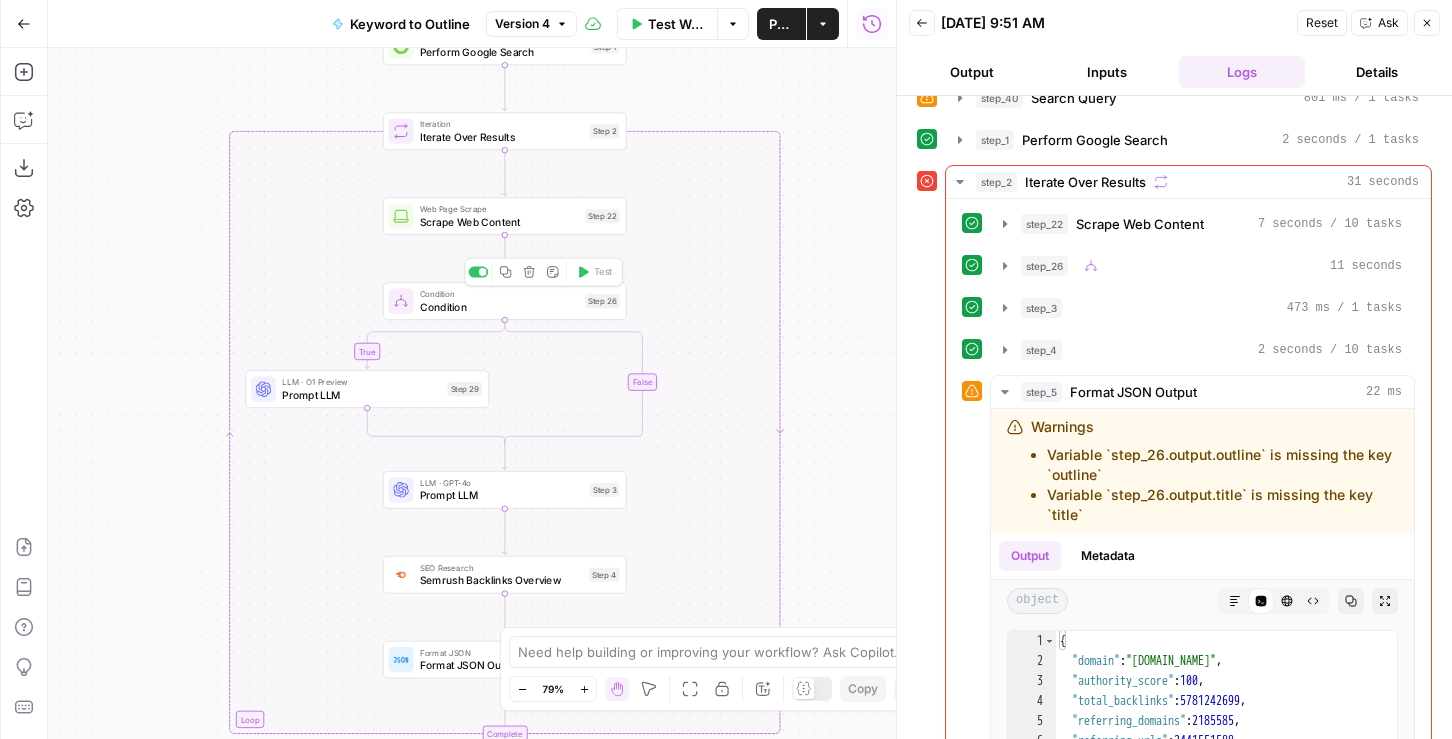 click on "Condition" at bounding box center (499, 307) 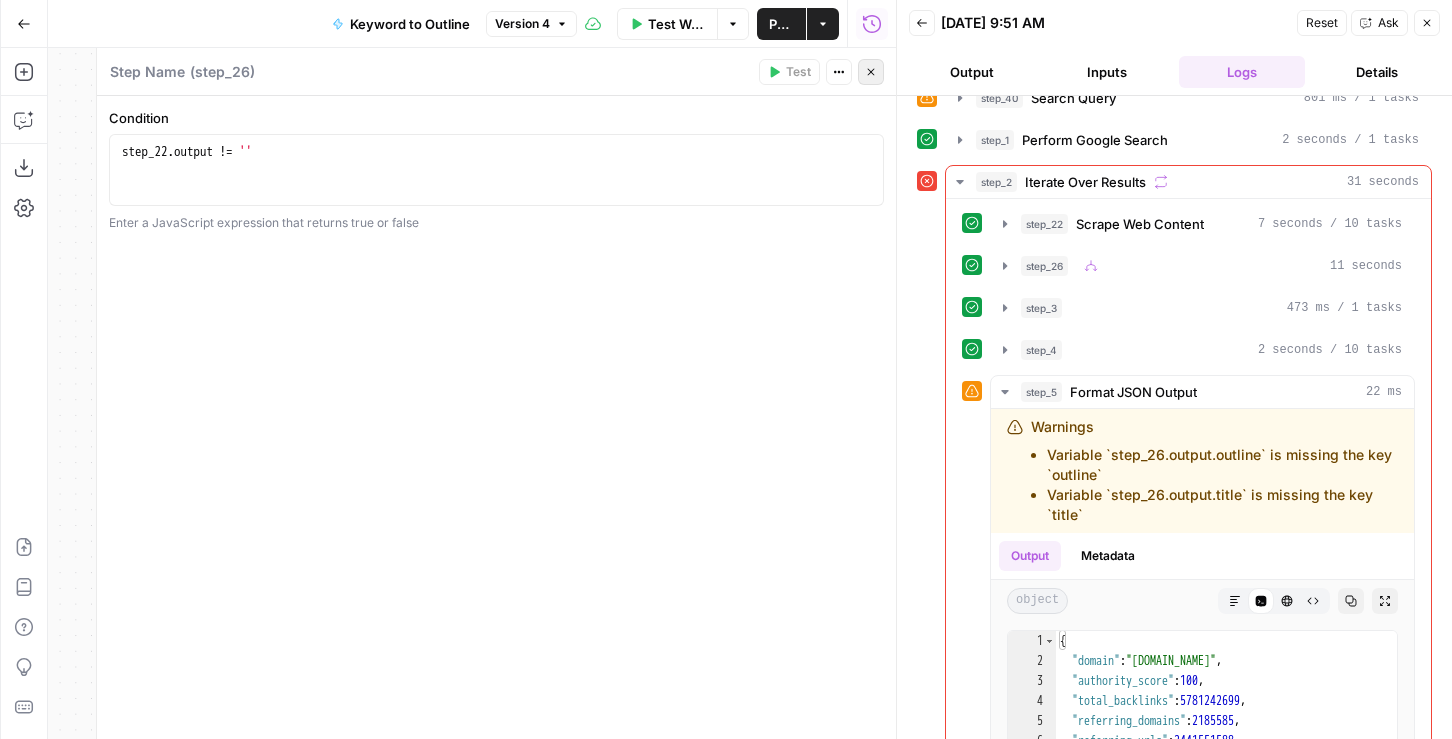 click on "Close" at bounding box center [871, 72] 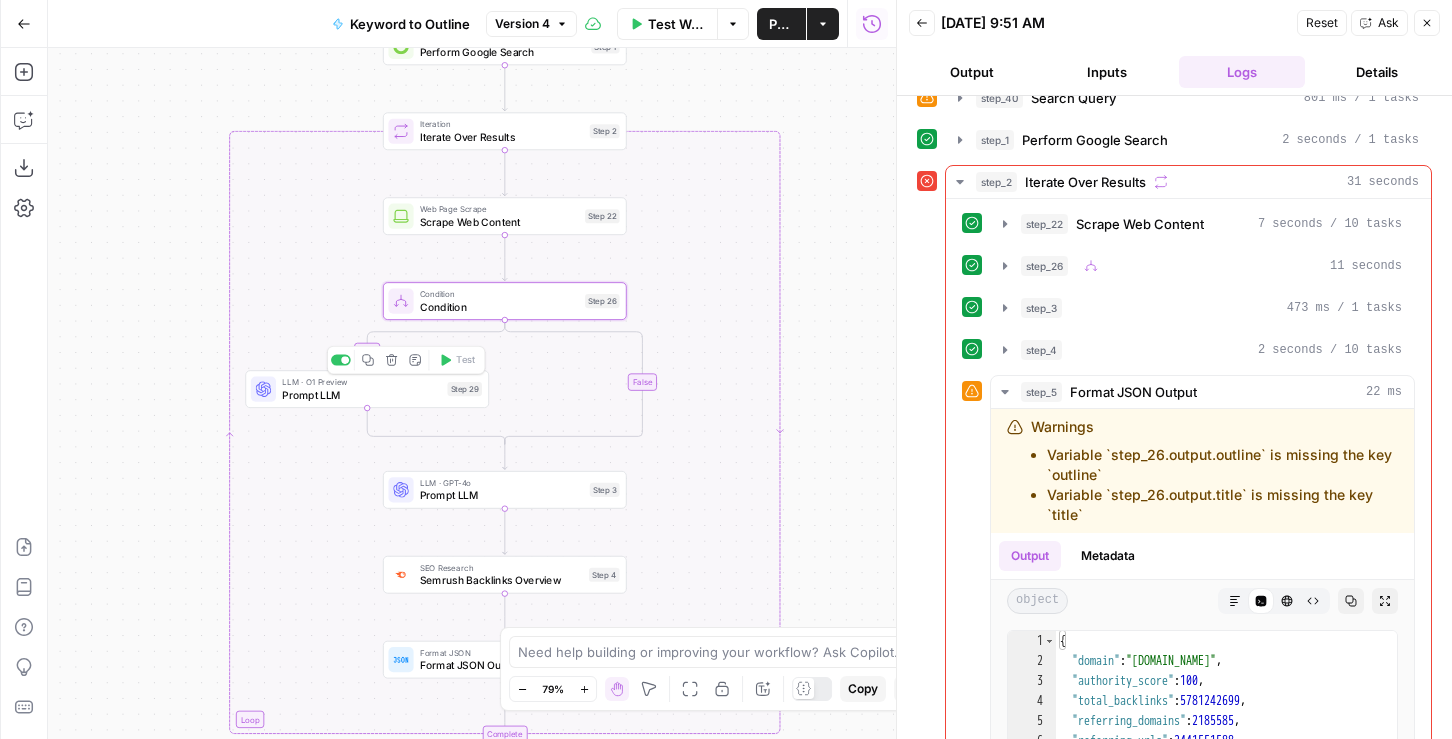 click on "Prompt LLM" at bounding box center [361, 395] 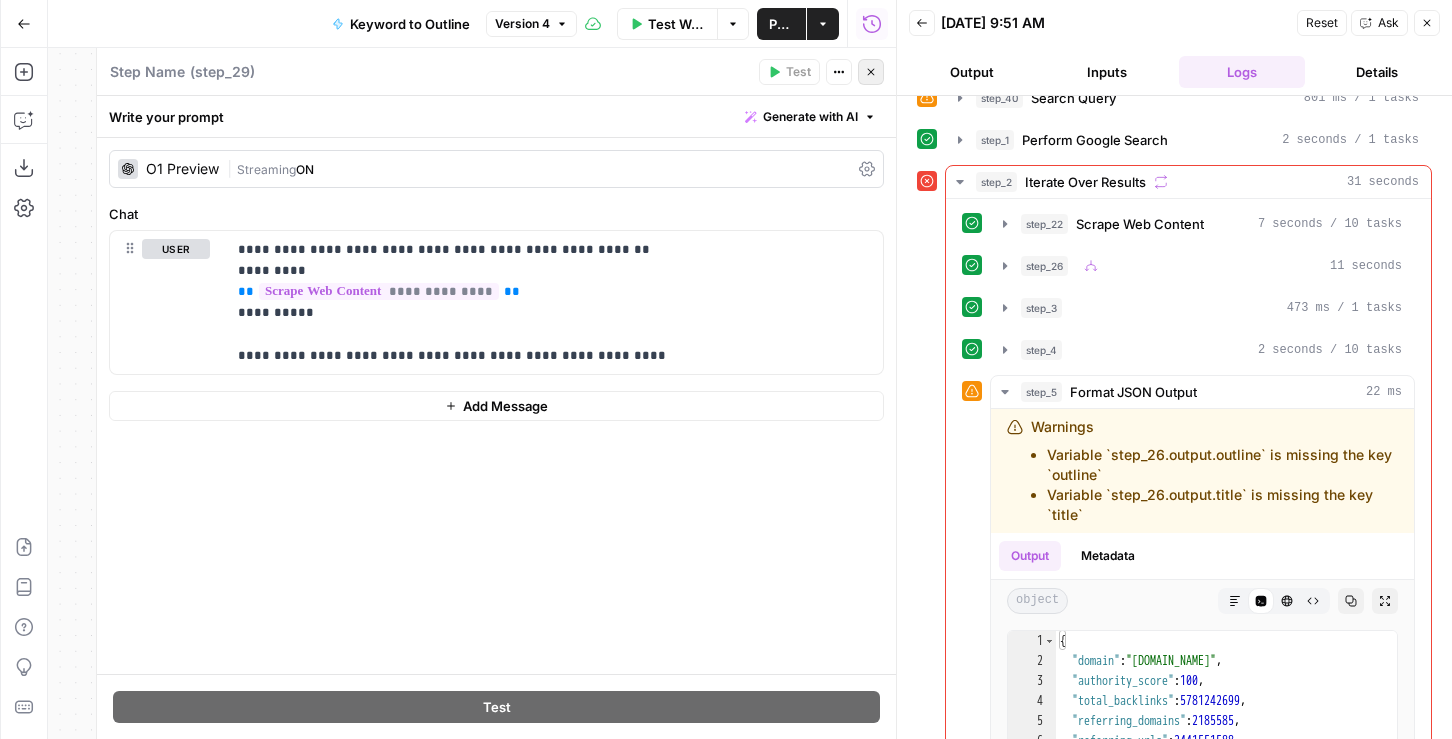 click on "Close" at bounding box center [871, 72] 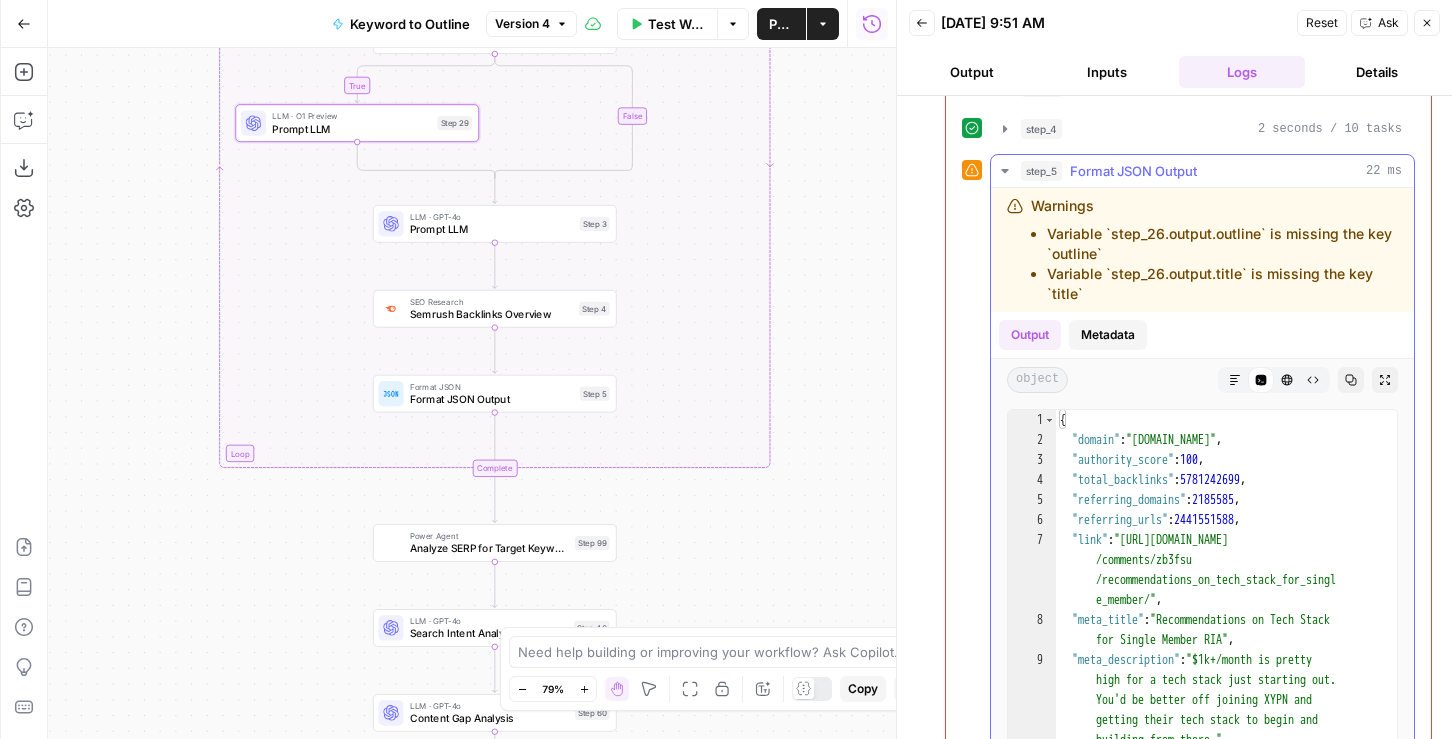 scroll, scrollTop: 423, scrollLeft: 0, axis: vertical 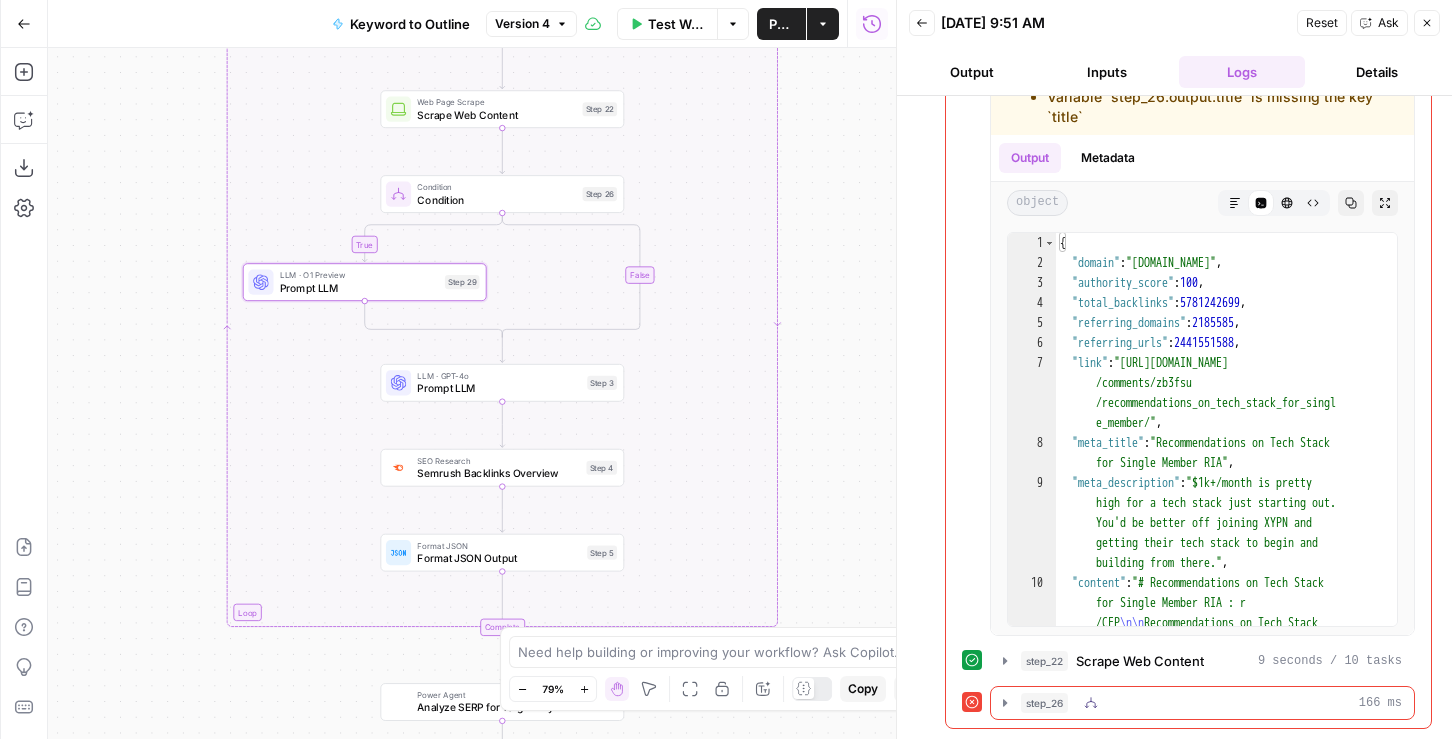 click on "Scrape Web Content" at bounding box center (1140, 661) 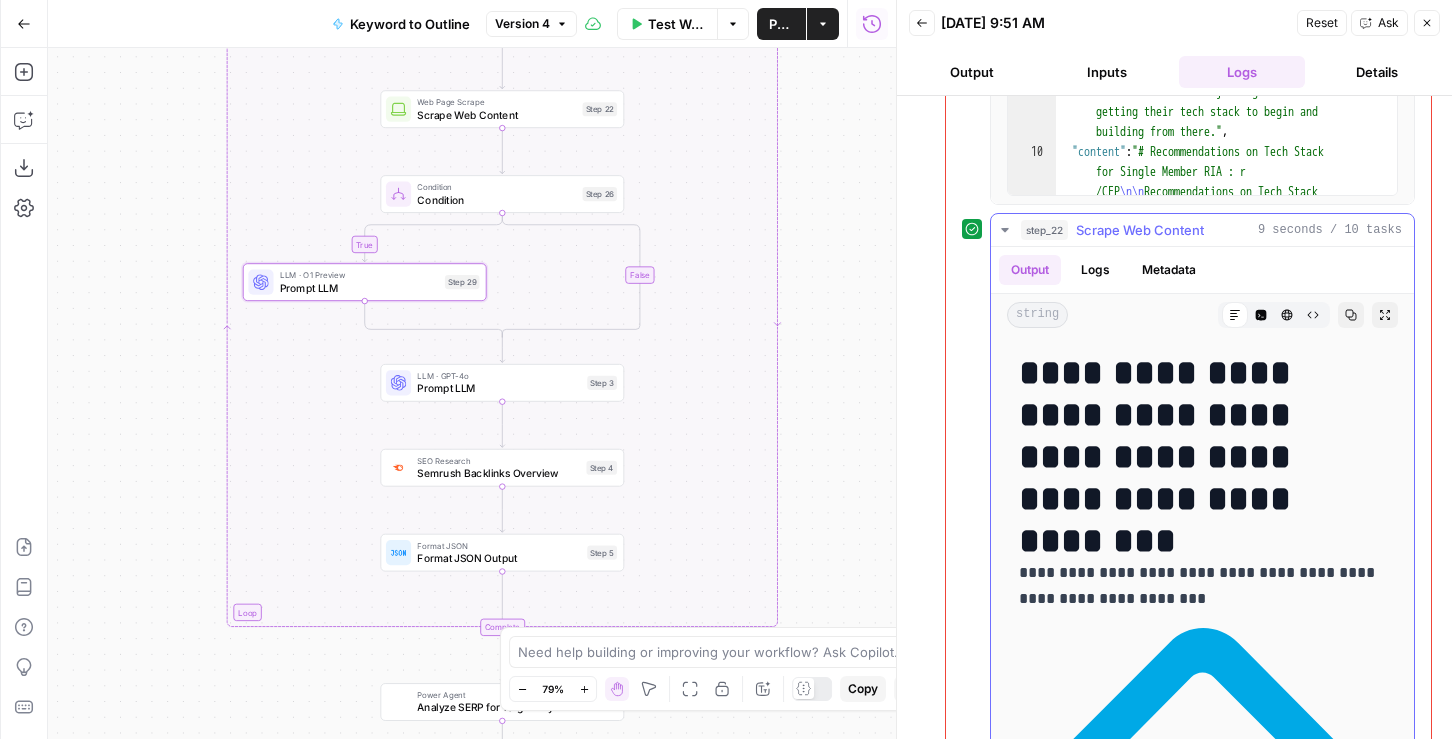 scroll, scrollTop: 924, scrollLeft: 0, axis: vertical 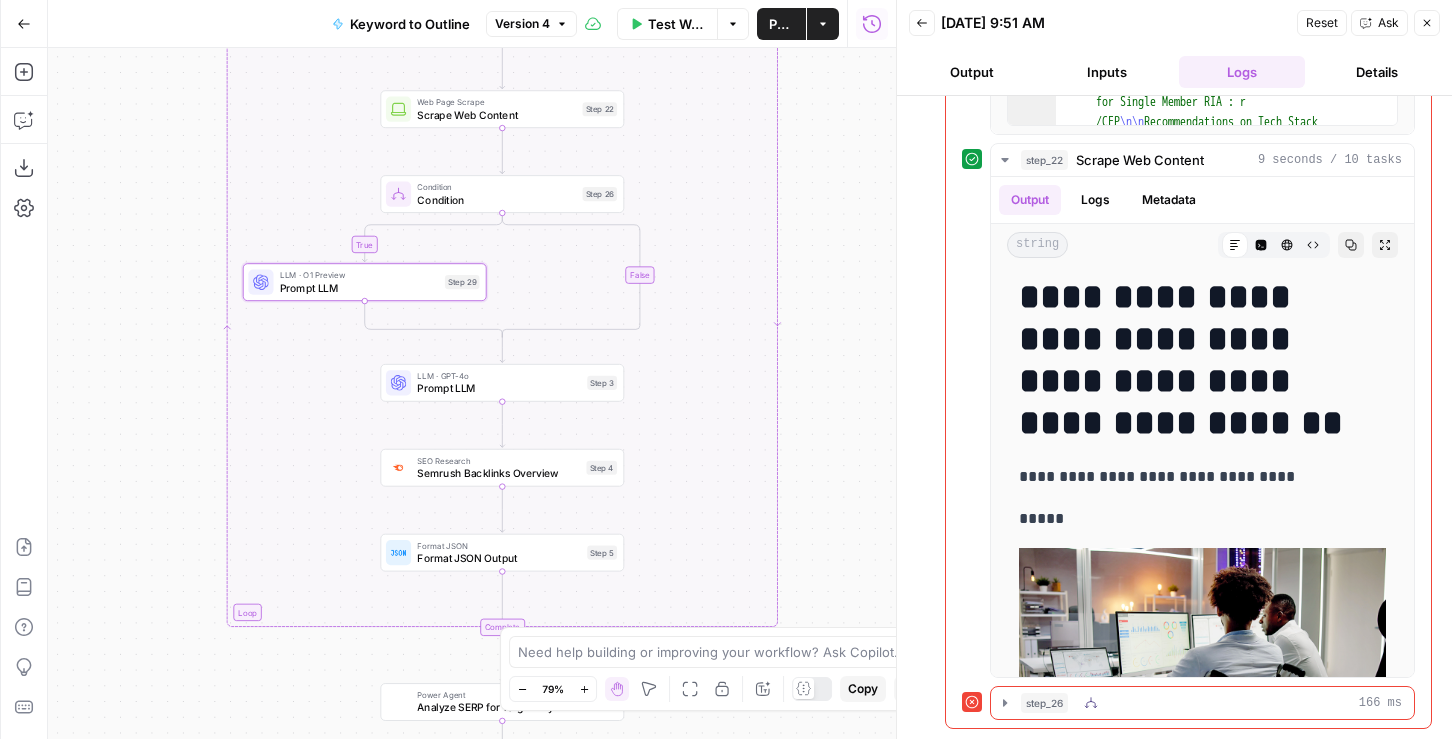 click on "step_26 166 ms" at bounding box center [1211, 703] 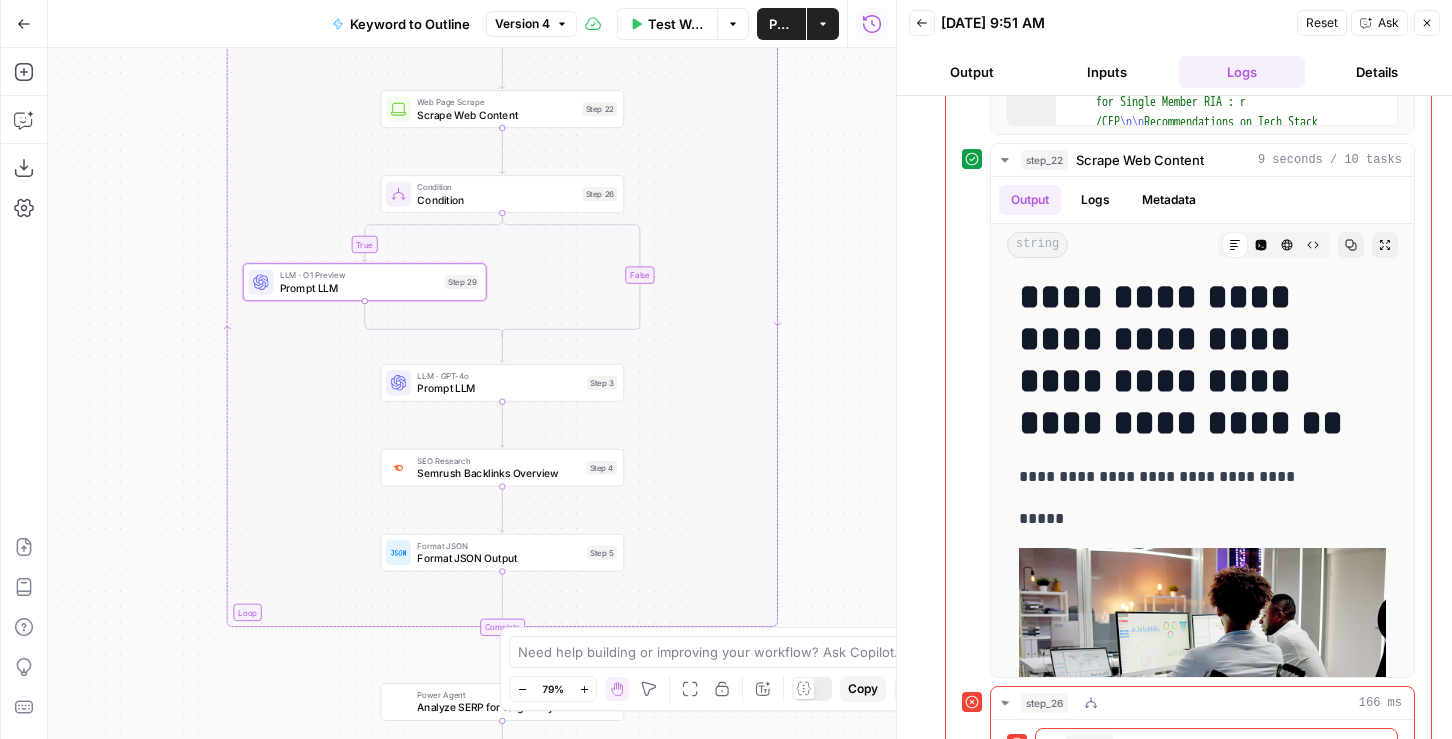 scroll, scrollTop: 975, scrollLeft: 0, axis: vertical 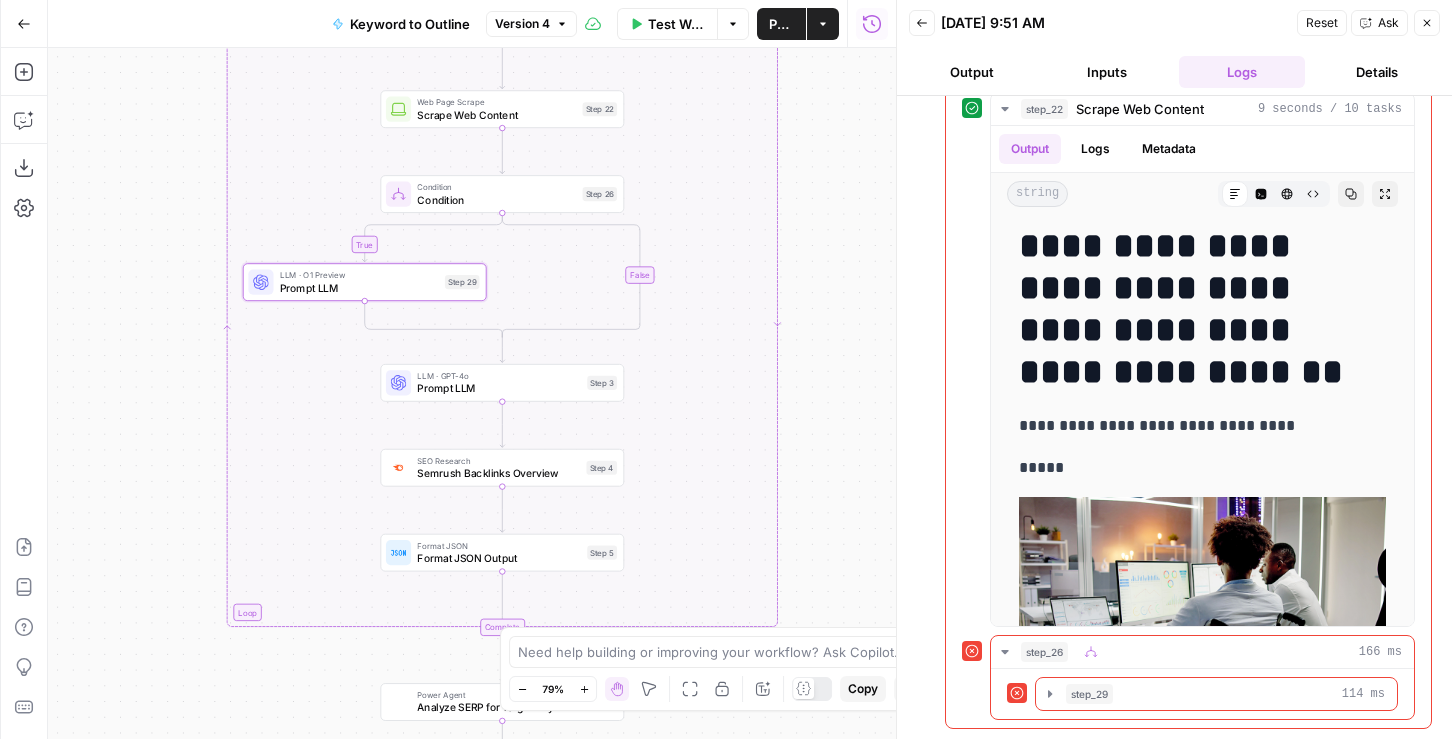 click on "step_29 114 ms" at bounding box center (1216, 694) 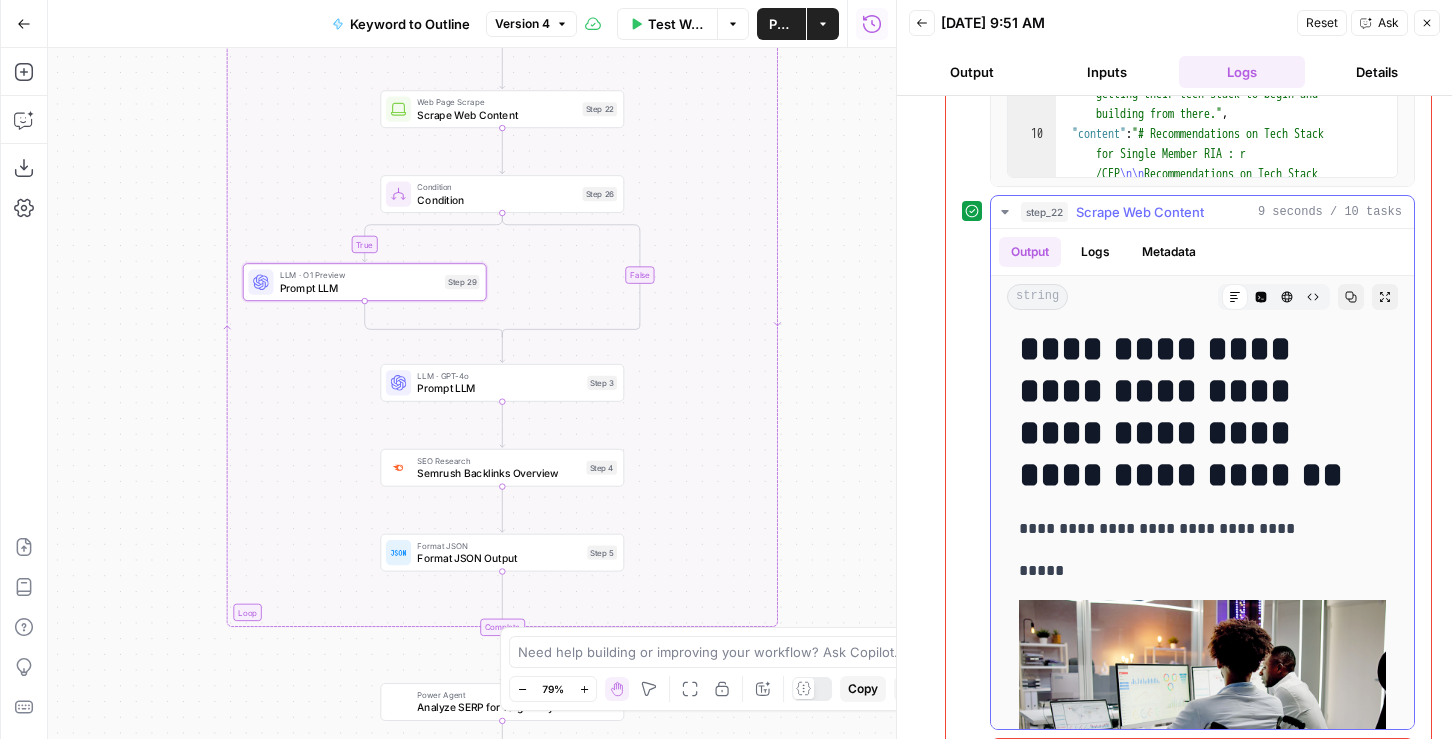 scroll, scrollTop: 842, scrollLeft: 0, axis: vertical 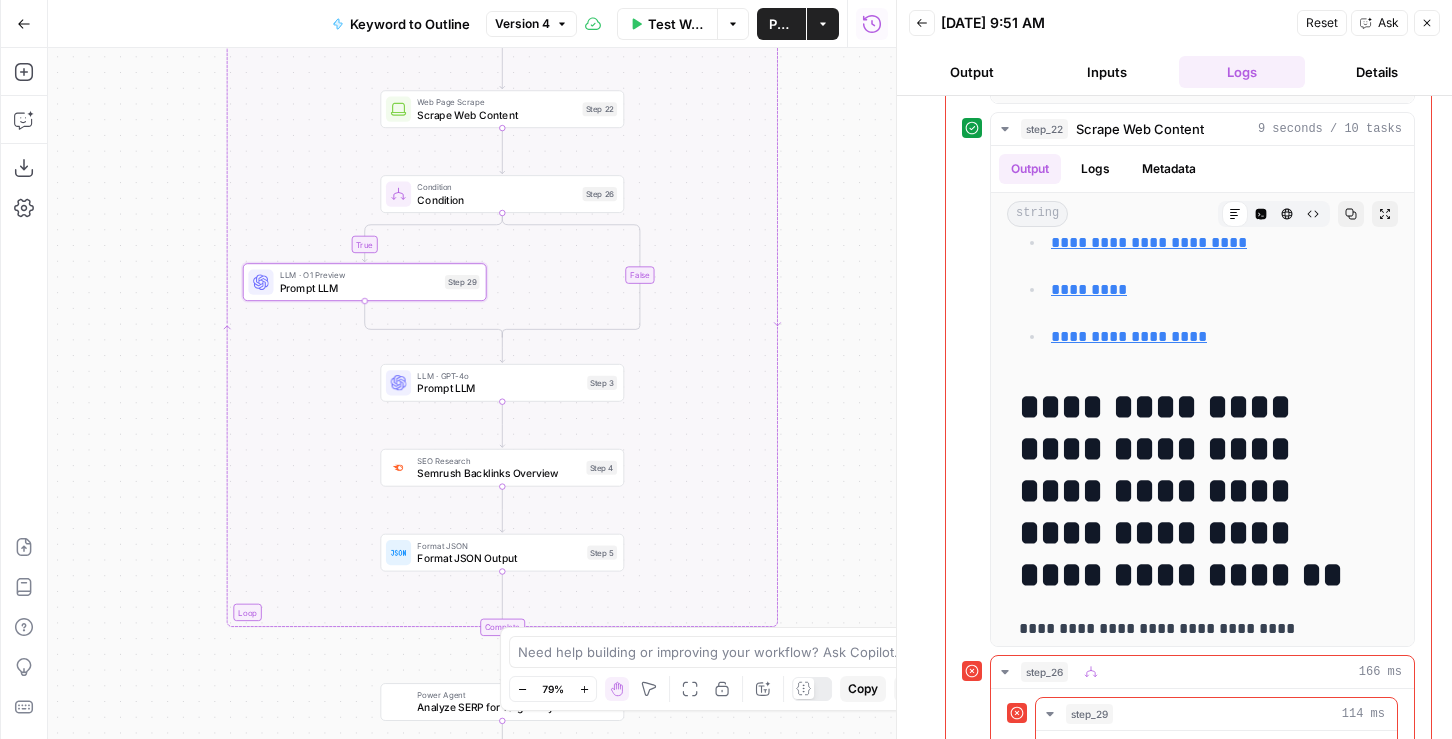 click on "LLM · O1 Preview Prompt LLM Step 29 Copy step Delete step Add Note Test" at bounding box center [365, 282] 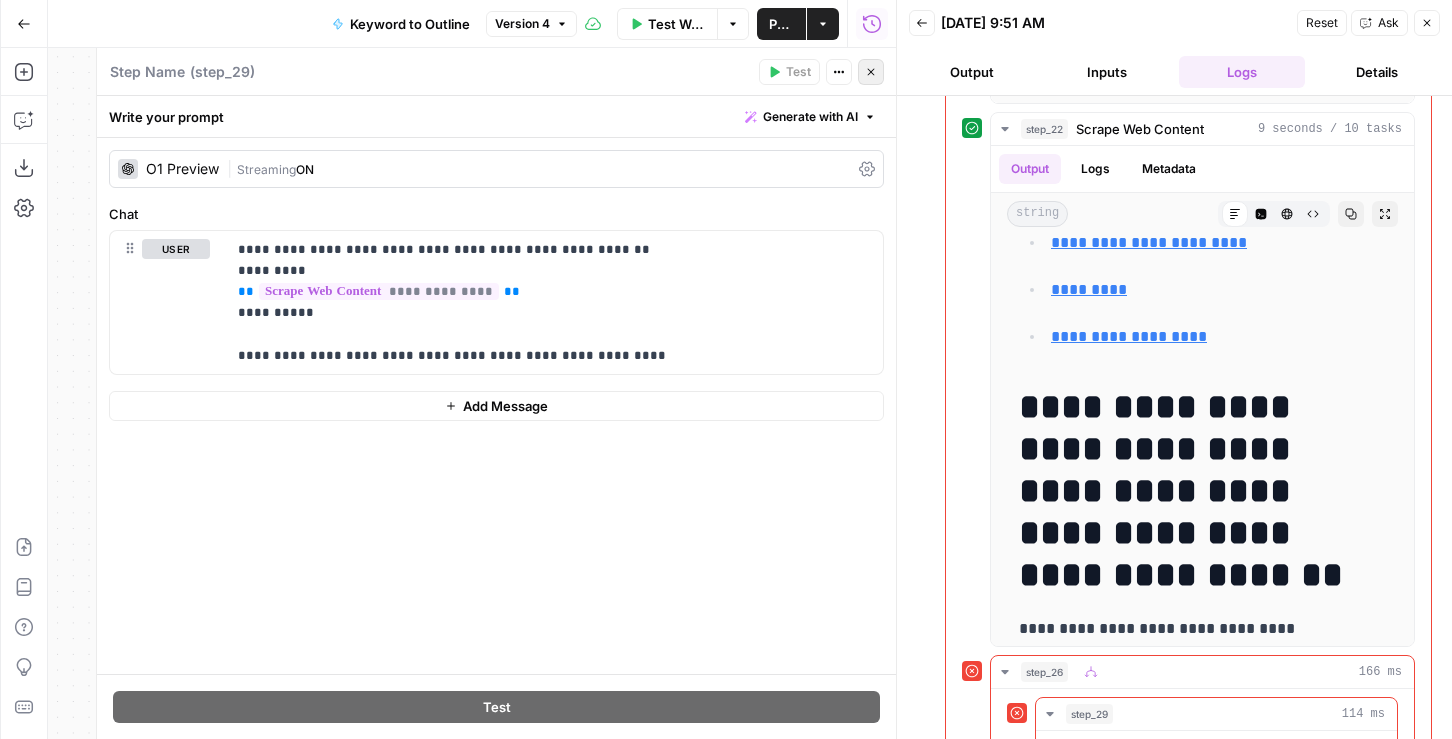 click 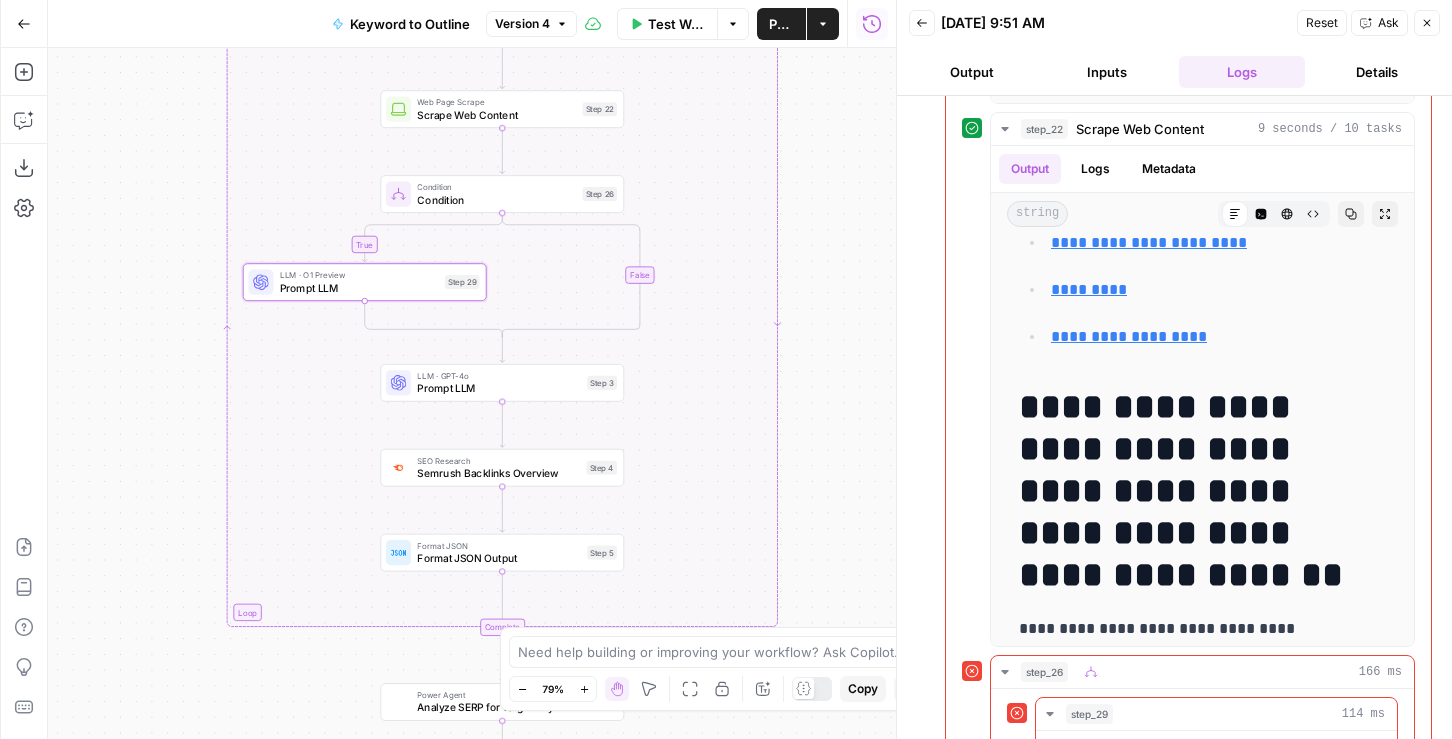 click on "Scrape Web Content" at bounding box center (496, 115) 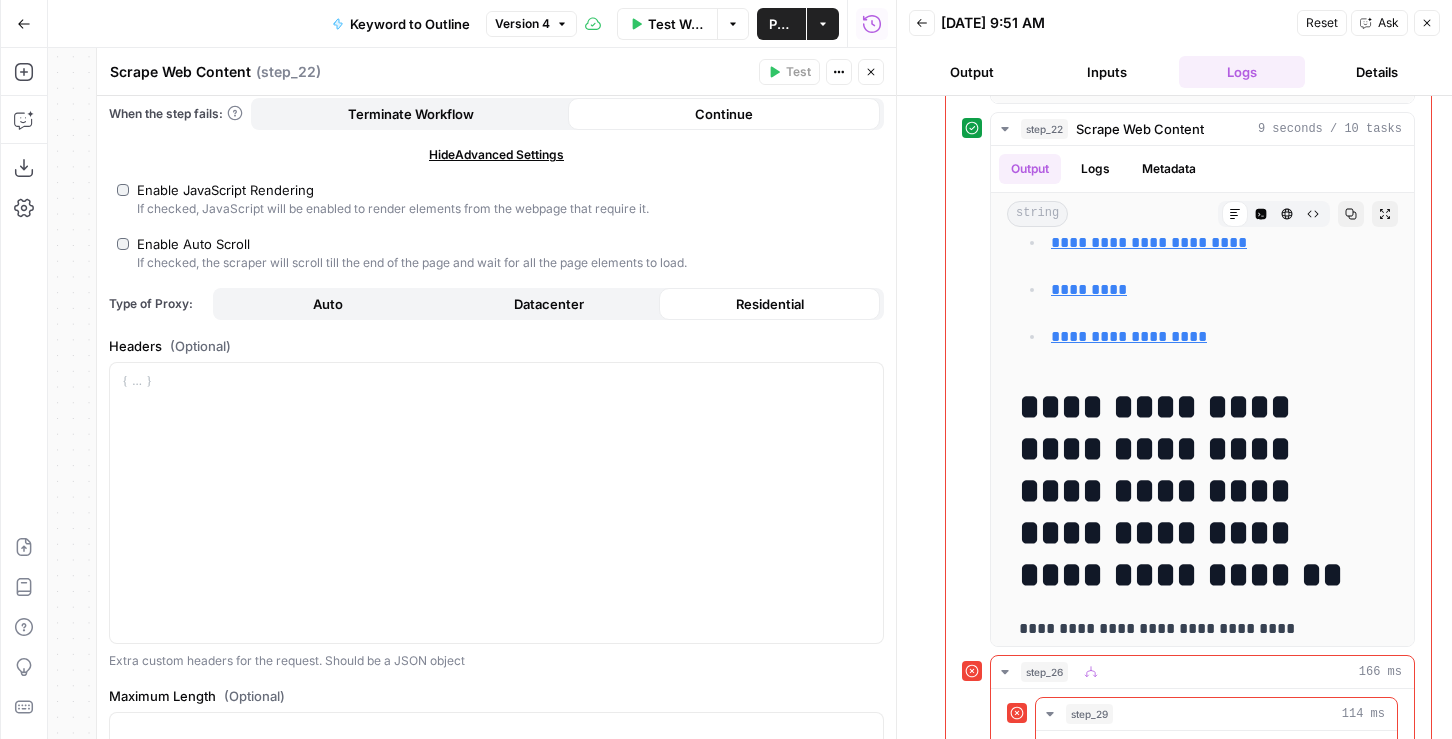 scroll, scrollTop: 459, scrollLeft: 0, axis: vertical 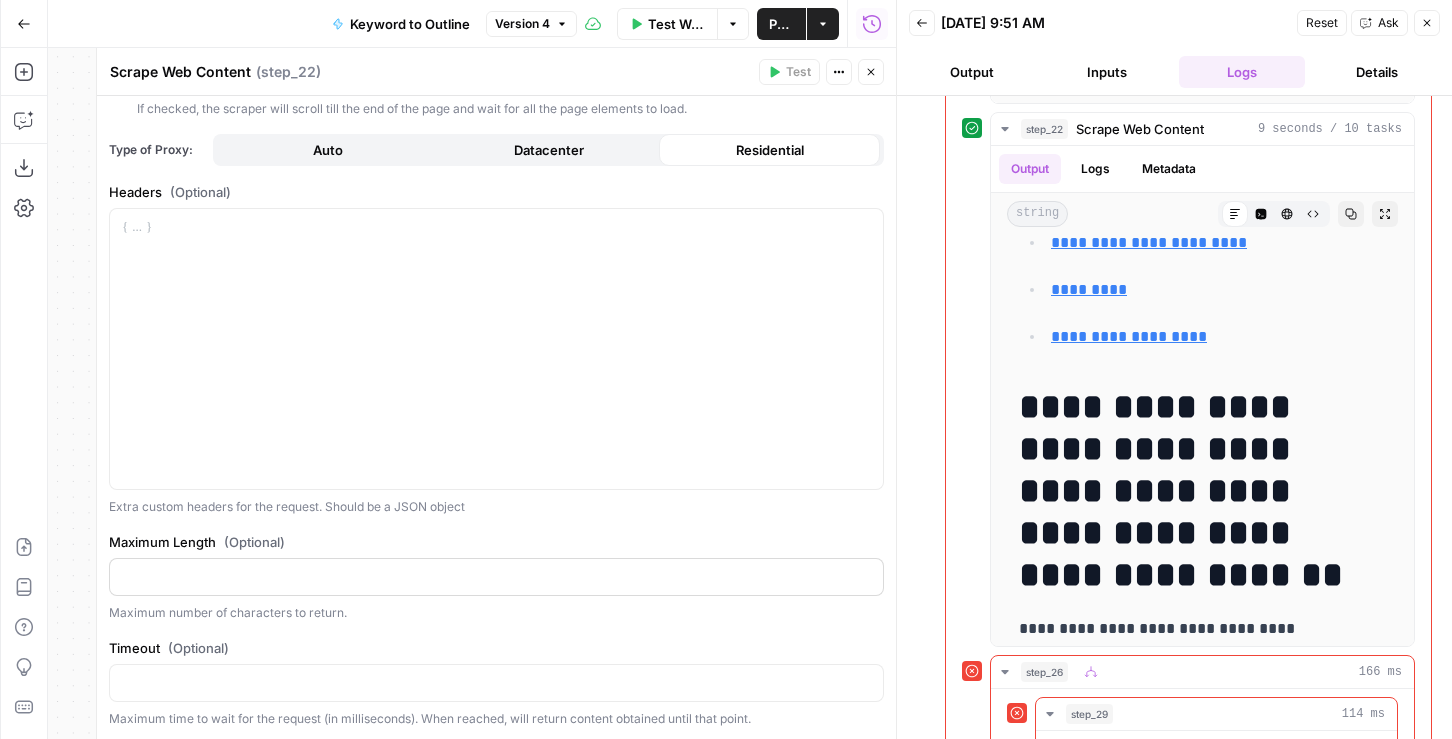 click at bounding box center (496, 577) 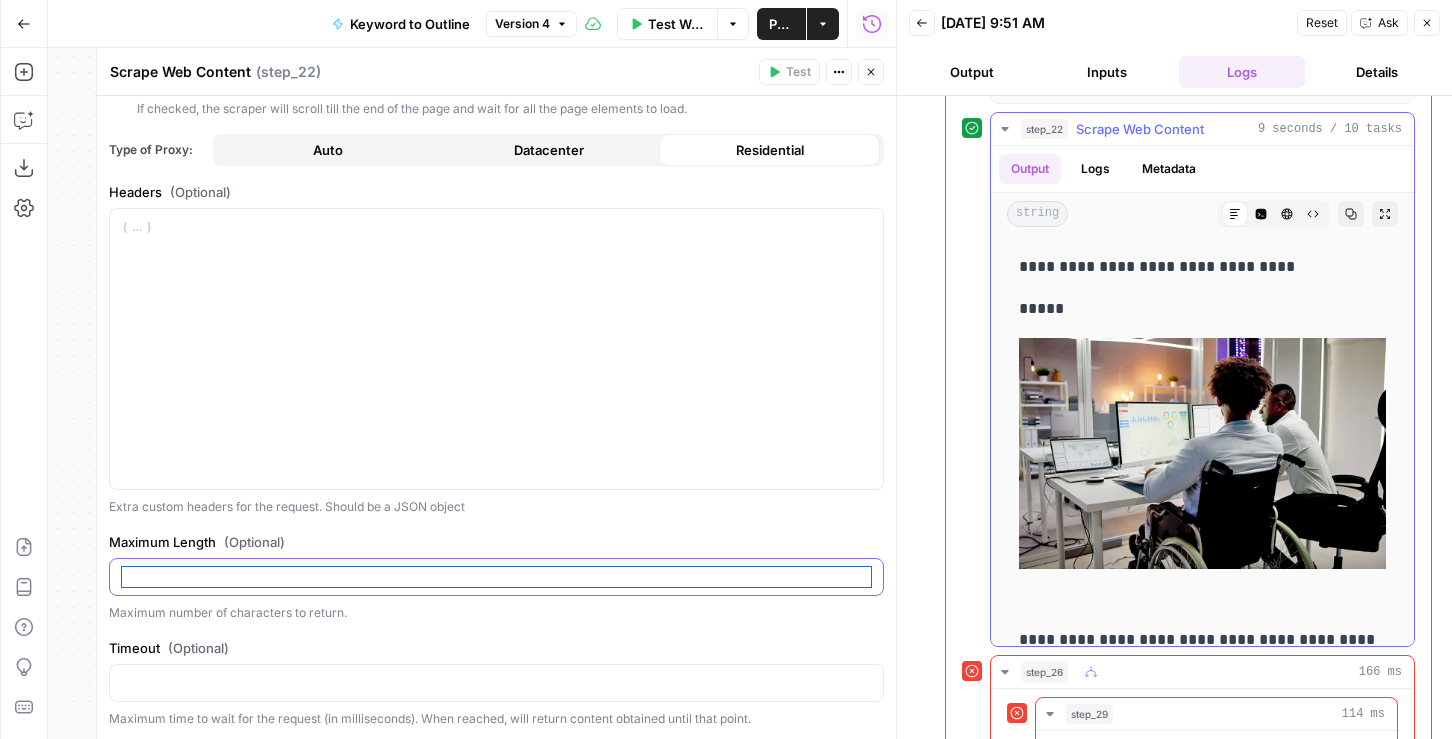 scroll, scrollTop: 2318, scrollLeft: 0, axis: vertical 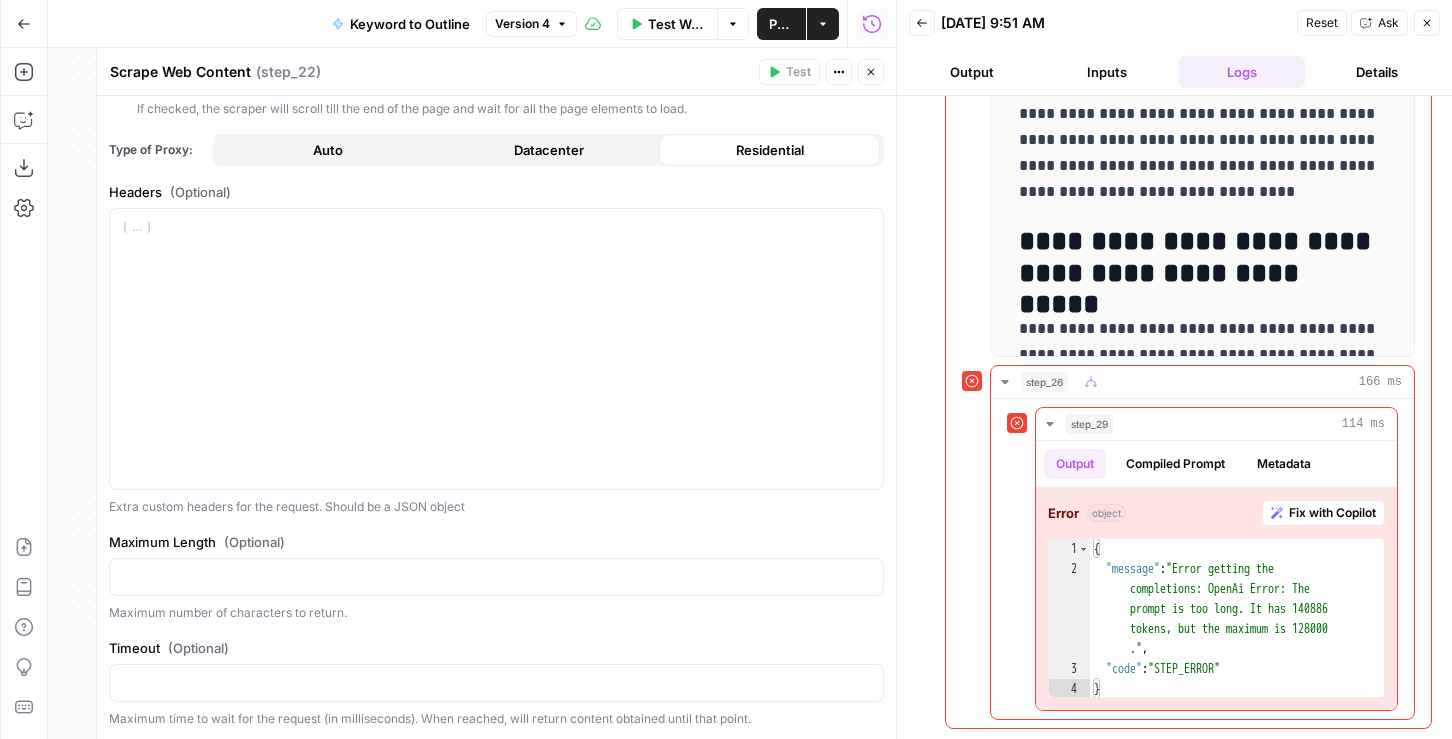 type on "**********" 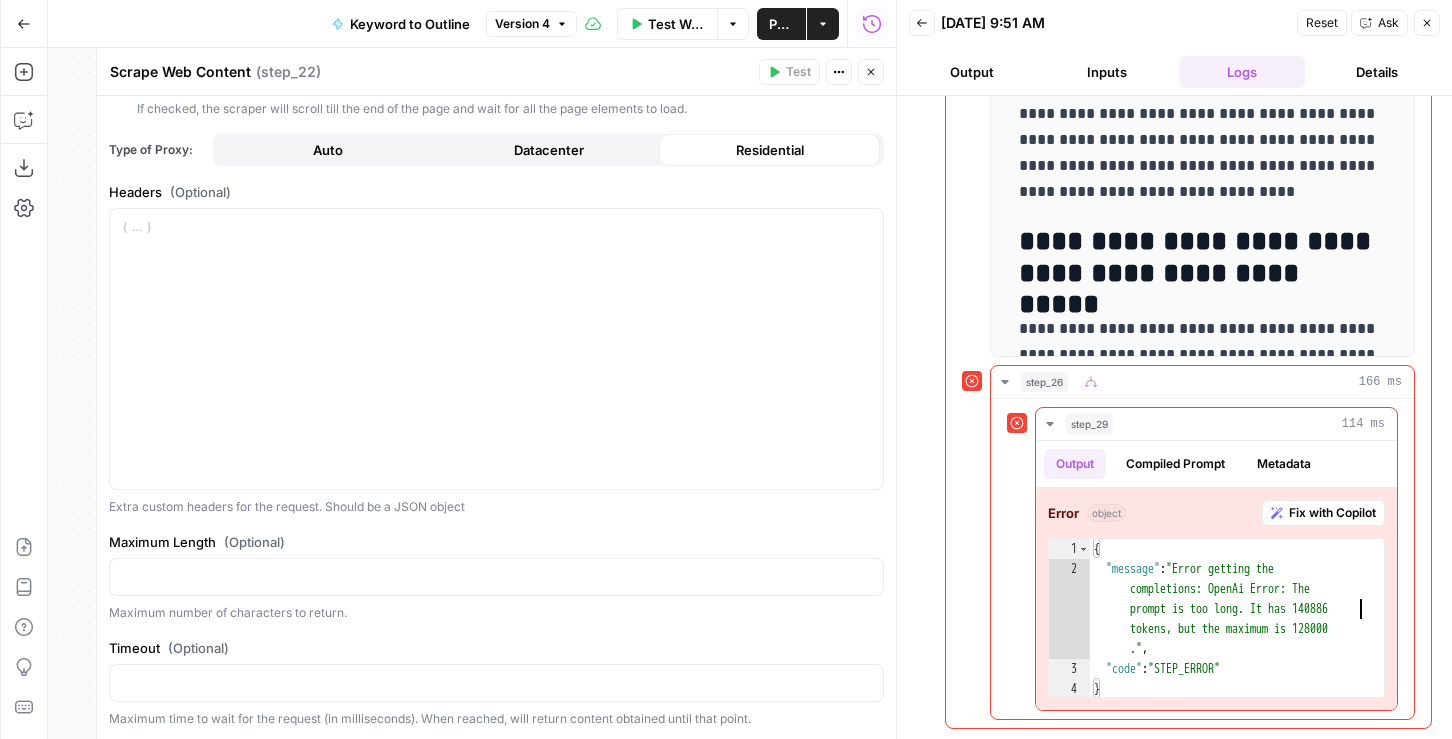 click on "{    "message" :  "Error getting the         completions: OpenAi Error: The         prompt is too long. It has 140886         tokens, but the maximum is 128000        ." ,    "code" :  "STEP_ERROR" }" at bounding box center [1237, 639] 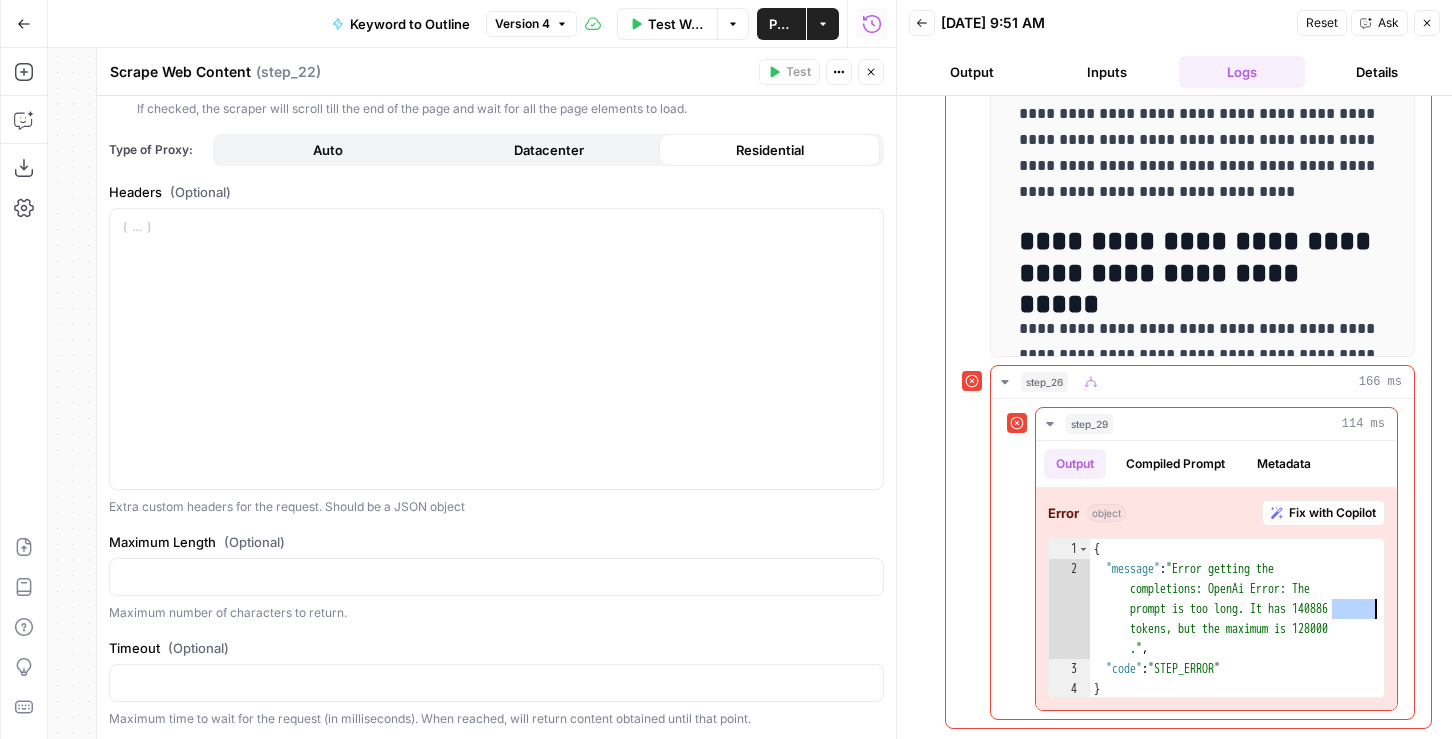 click on "{    "message" :  "Error getting the         completions: OpenAi Error: The         prompt is too long. It has 140886         tokens, but the maximum is 128000        ." ,    "code" :  "STEP_ERROR" }" at bounding box center (1237, 639) 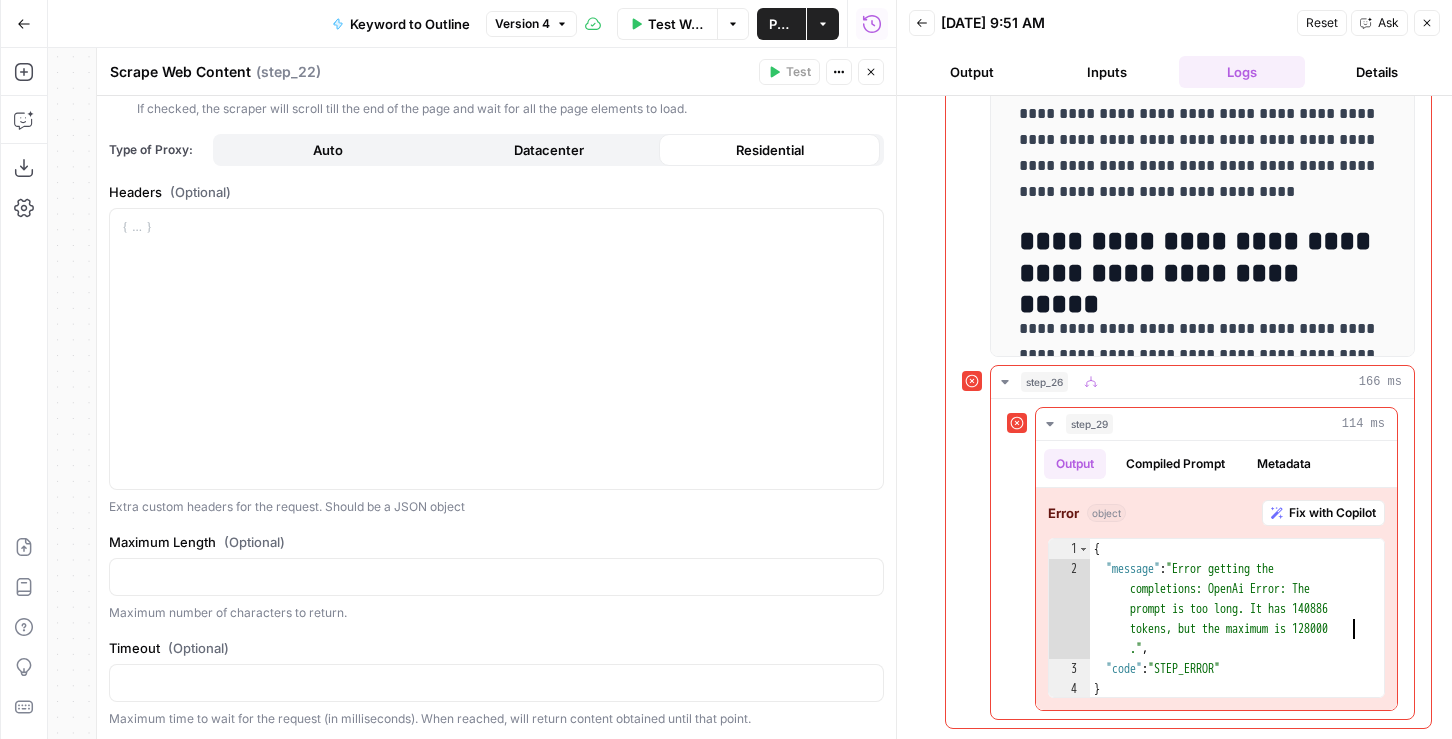 click on "{    "message" :  "Error getting the         completions: OpenAi Error: The         prompt is too long. It has 140886         tokens, but the maximum is 128000        ." ,    "code" :  "STEP_ERROR" }" at bounding box center (1237, 639) 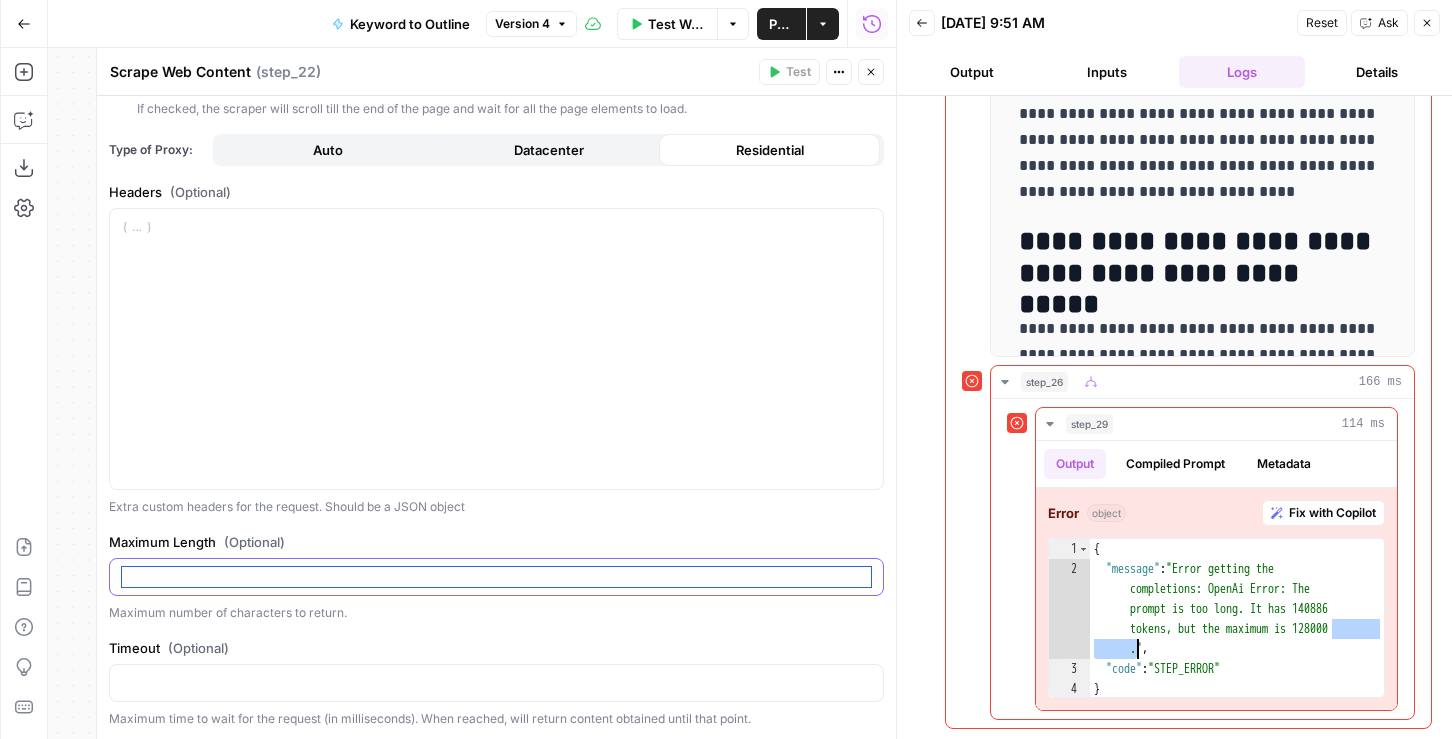 click on "Maximum Length   (Optional)" at bounding box center [496, 577] 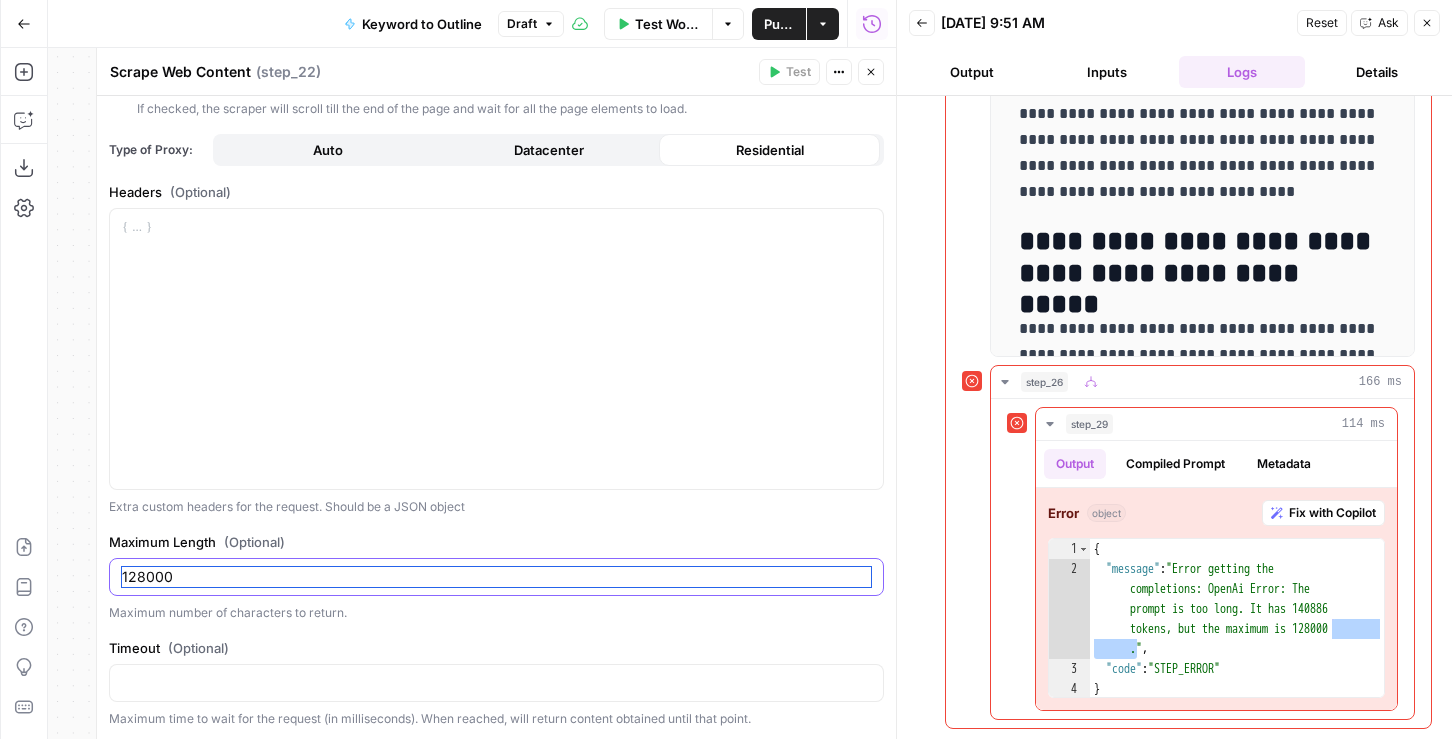 click on "128000" at bounding box center [496, 577] 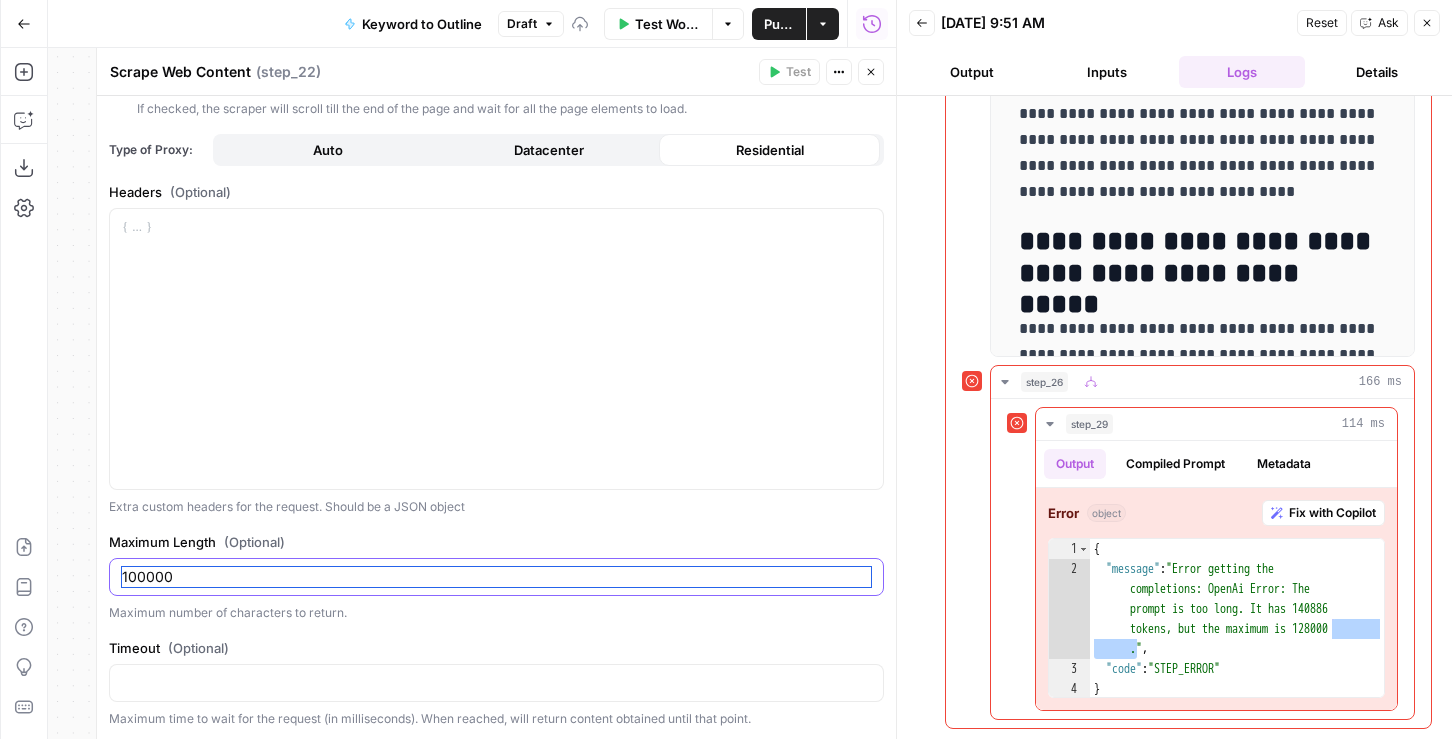 click on "100000" at bounding box center (496, 577) 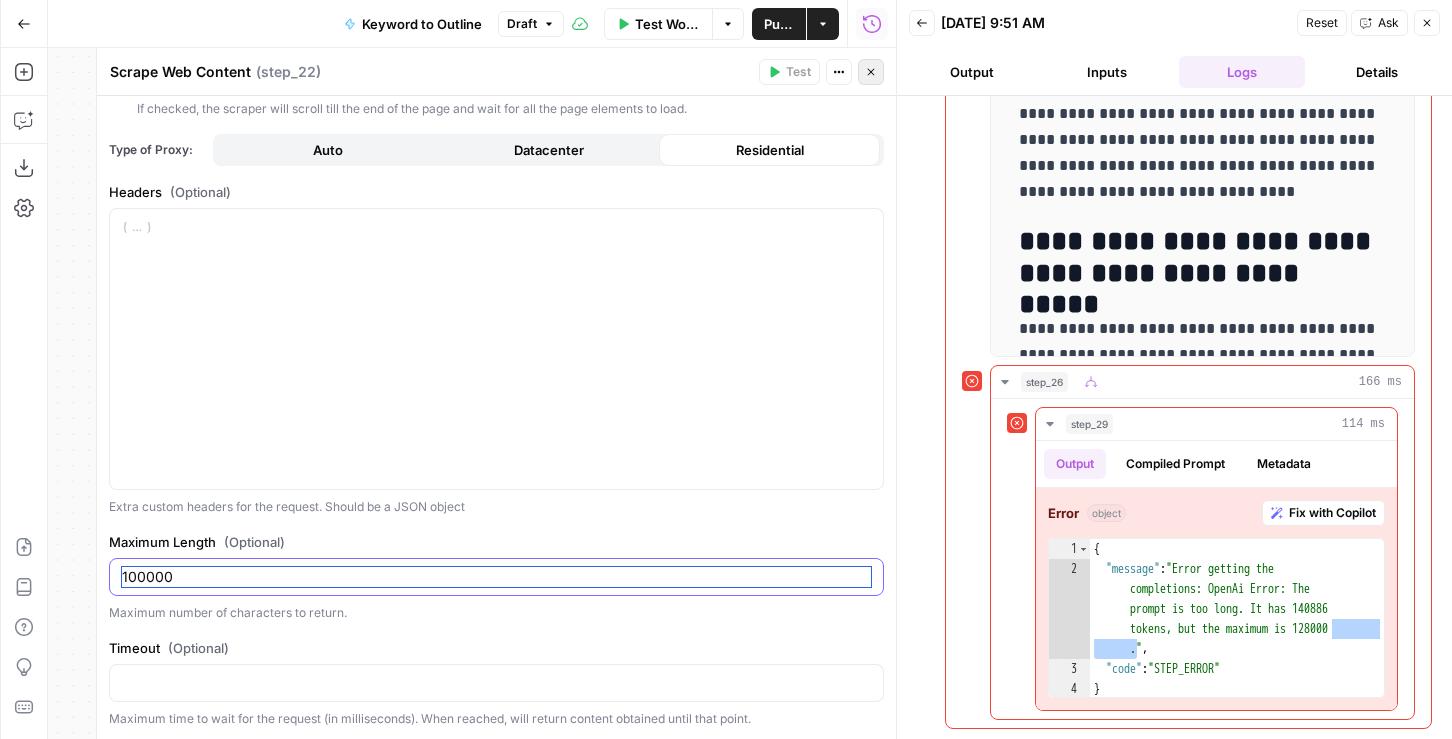type on "100000" 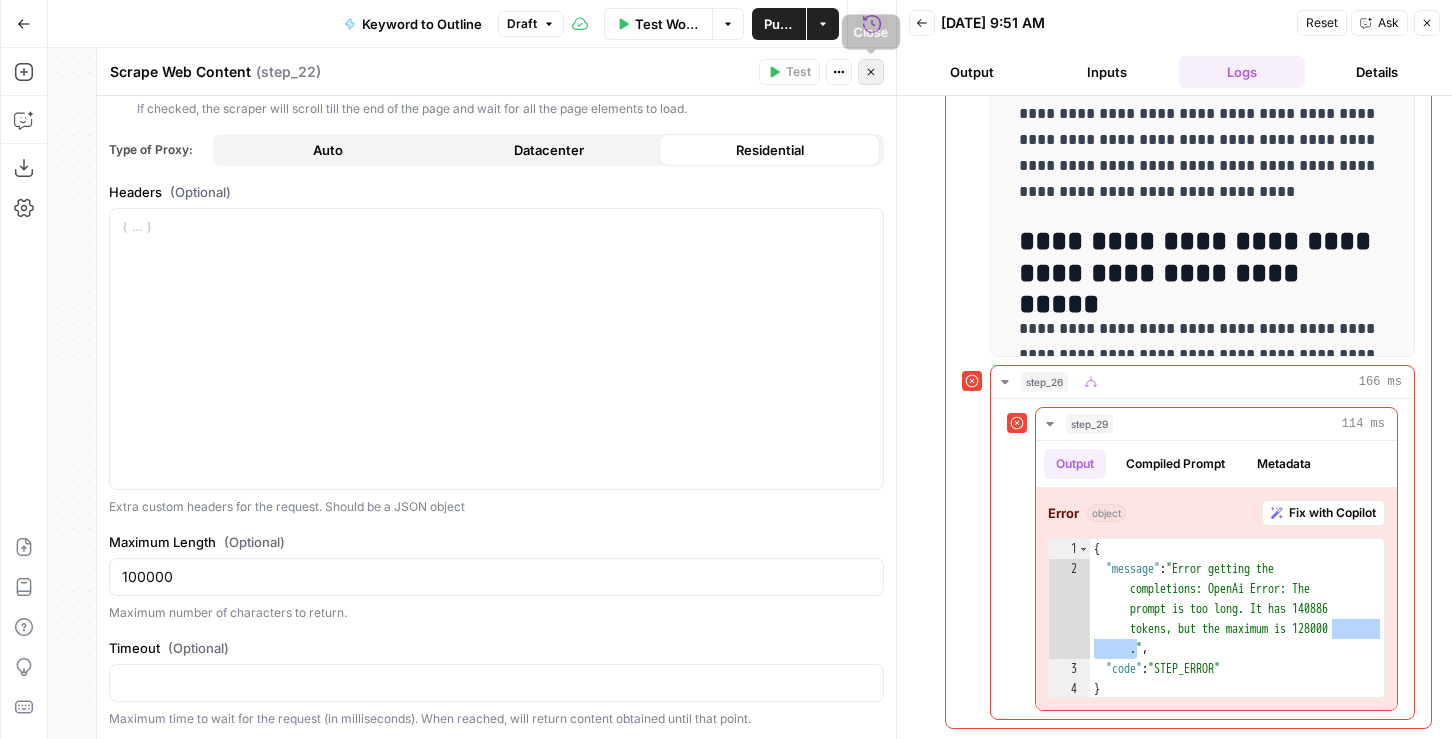 click 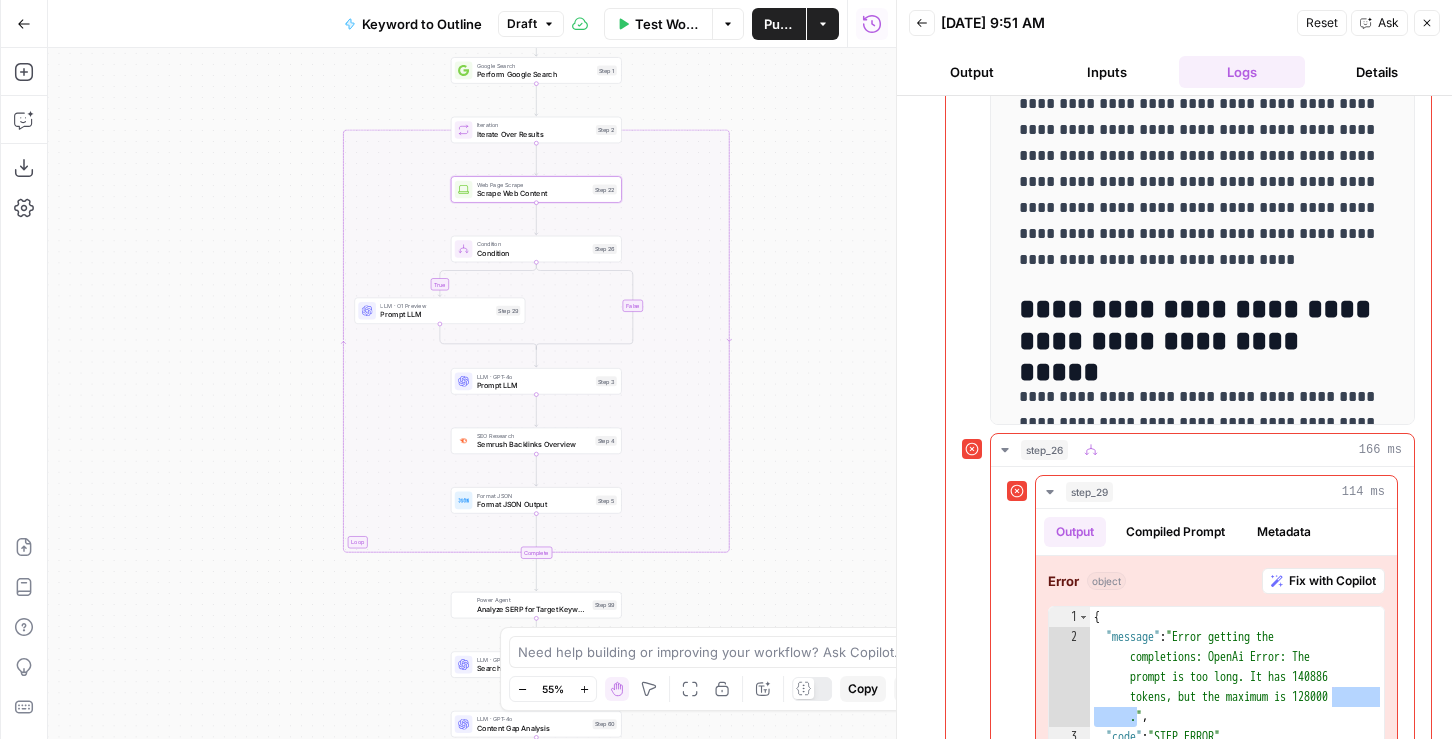 scroll, scrollTop: 1167, scrollLeft: 0, axis: vertical 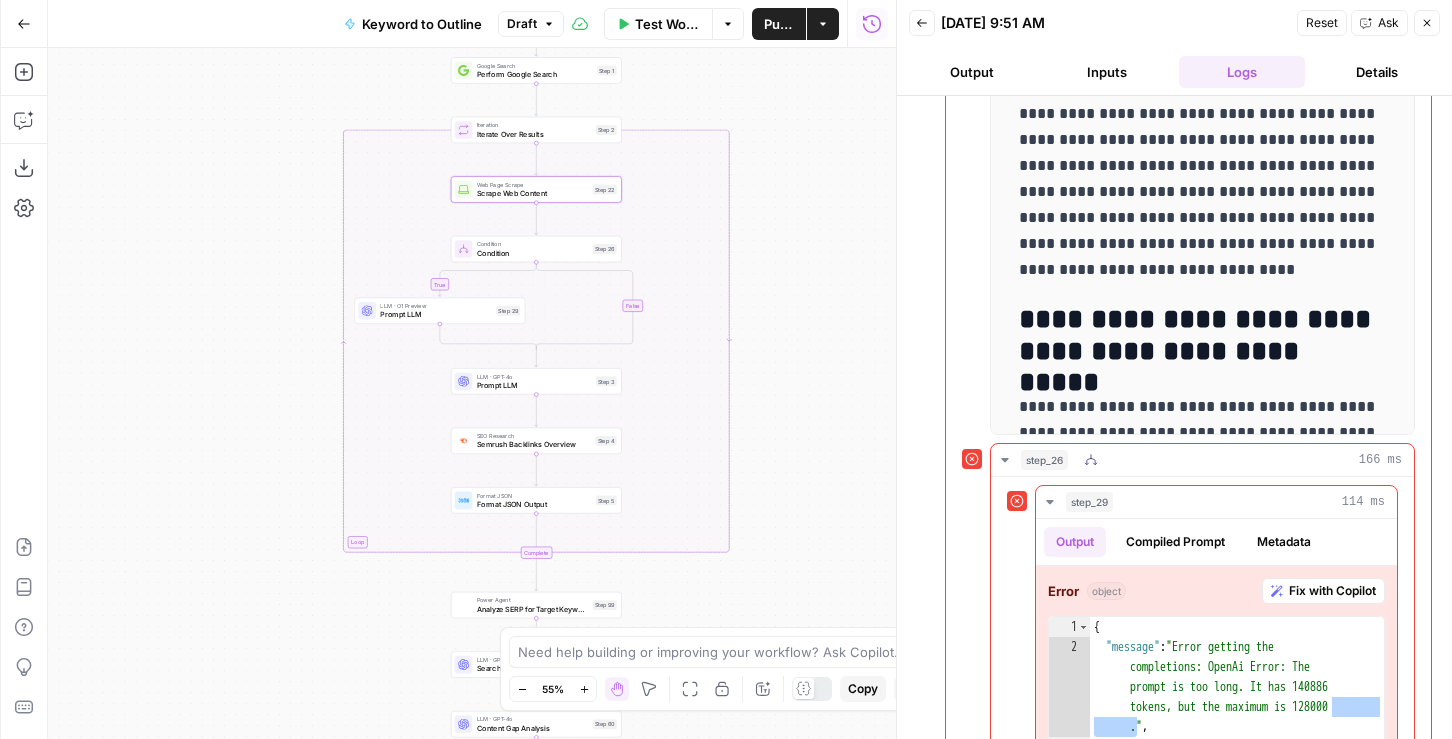 click on "step_26 166 ms" at bounding box center [1211, 460] 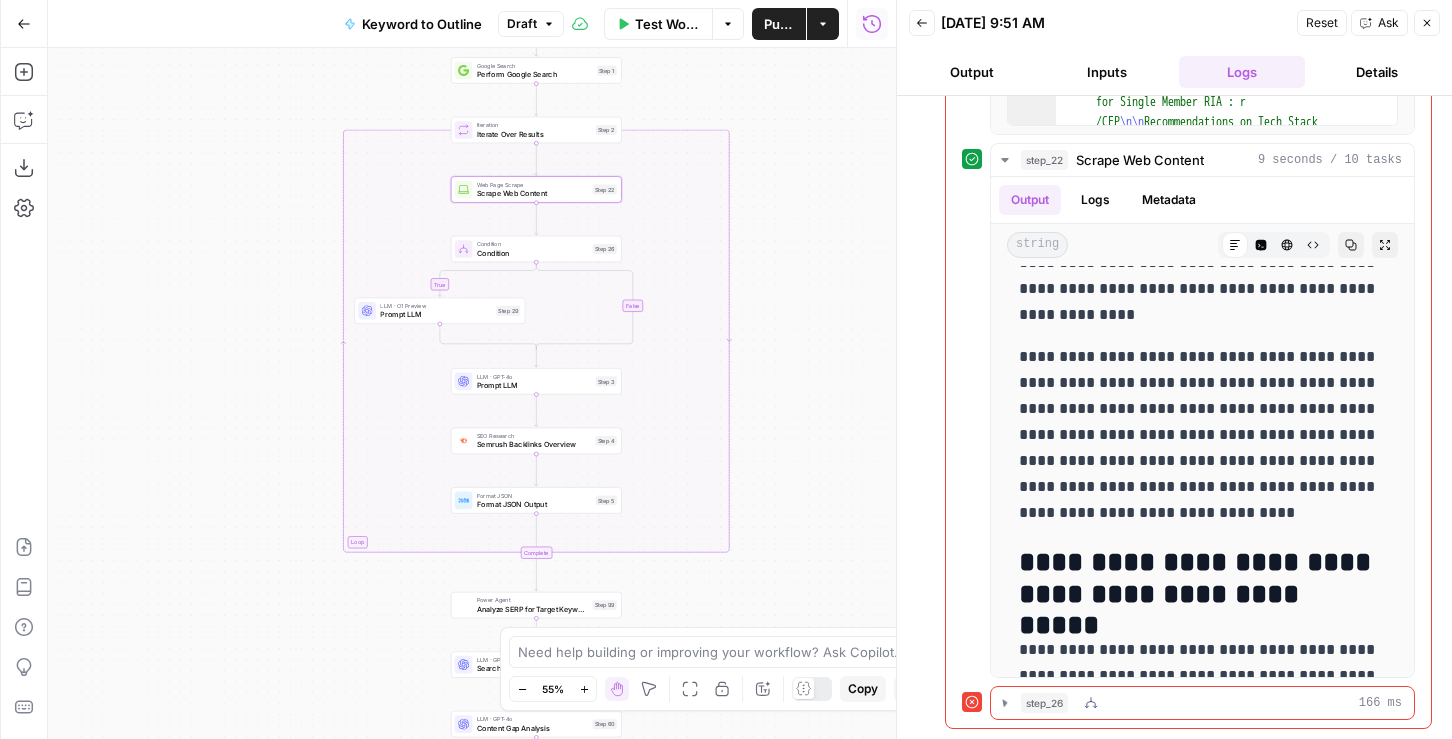 scroll, scrollTop: 924, scrollLeft: 0, axis: vertical 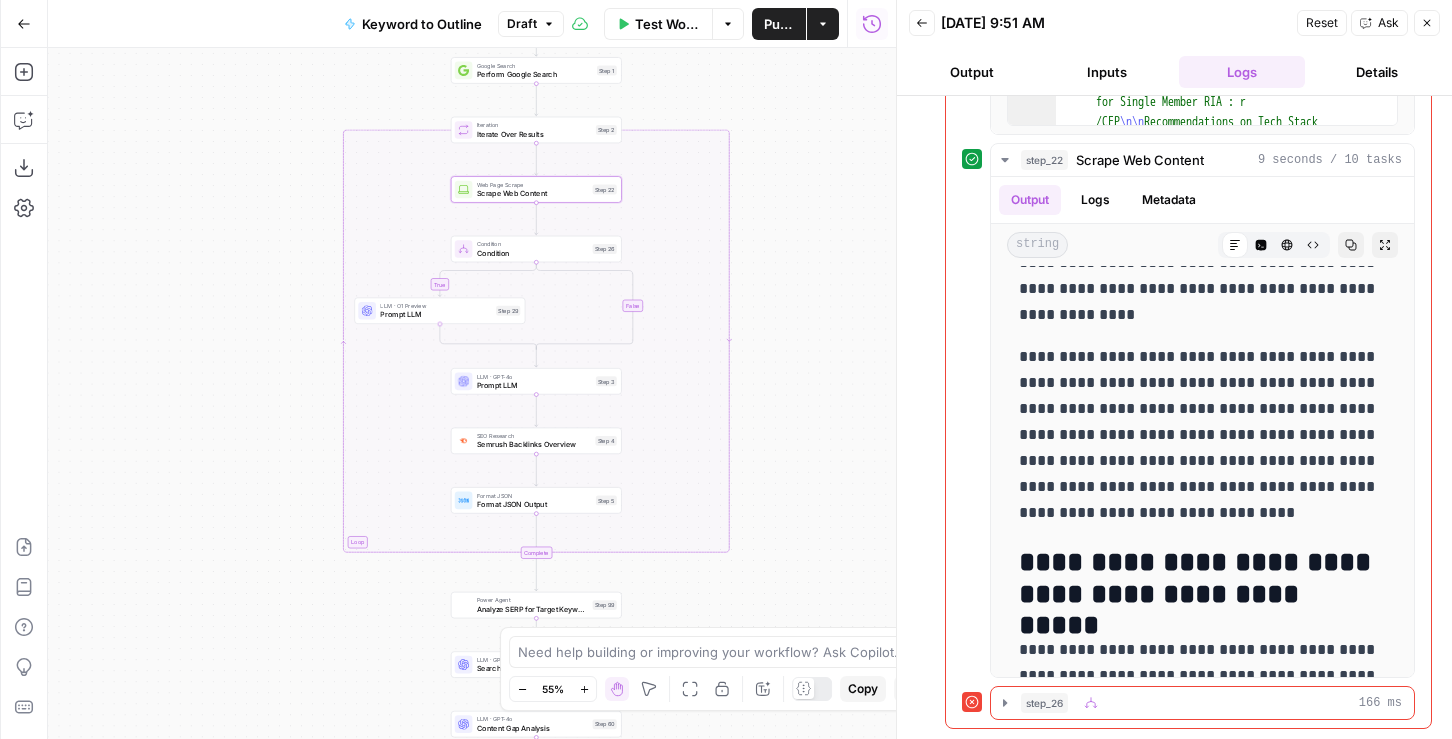 click on "LLM · O1 Preview" at bounding box center (435, 305) 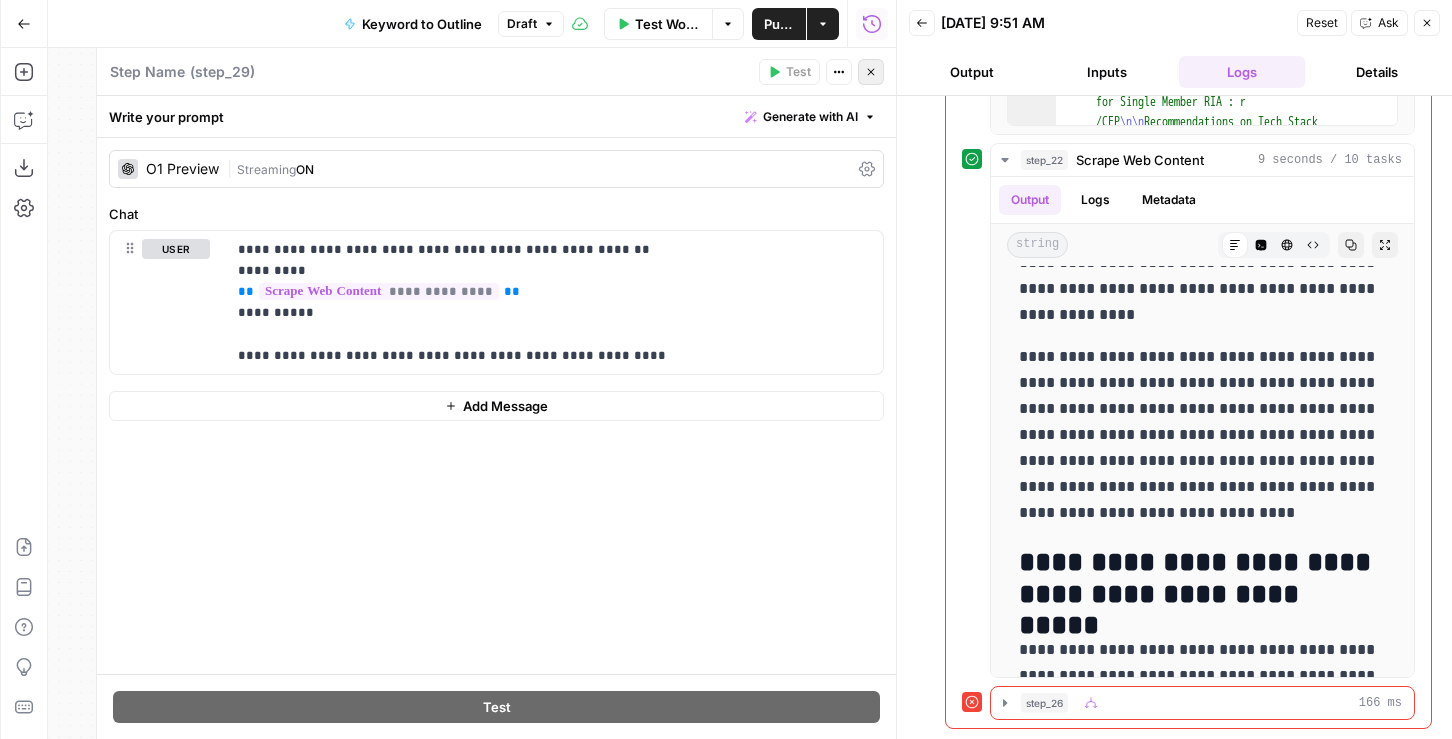 click on "Close" at bounding box center (871, 72) 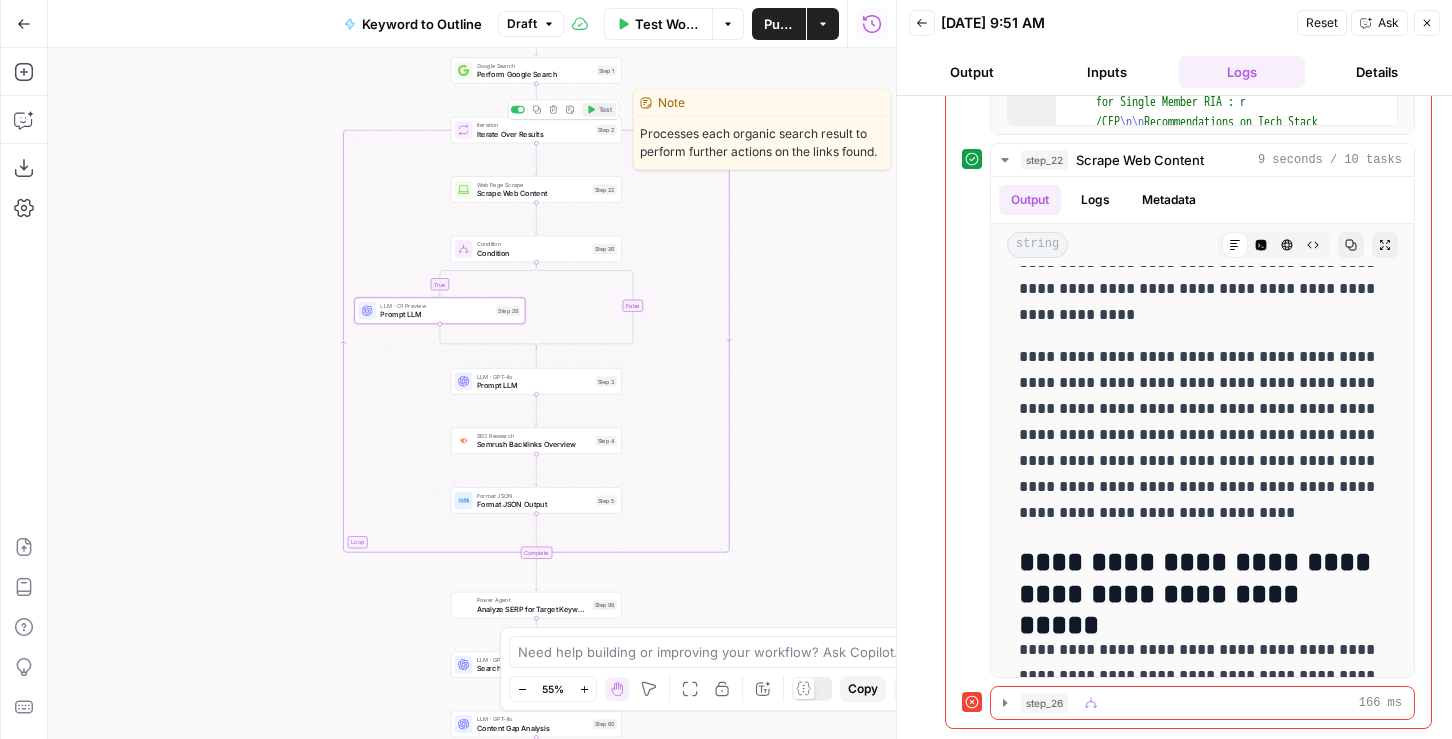 click on "Test" at bounding box center [605, 110] 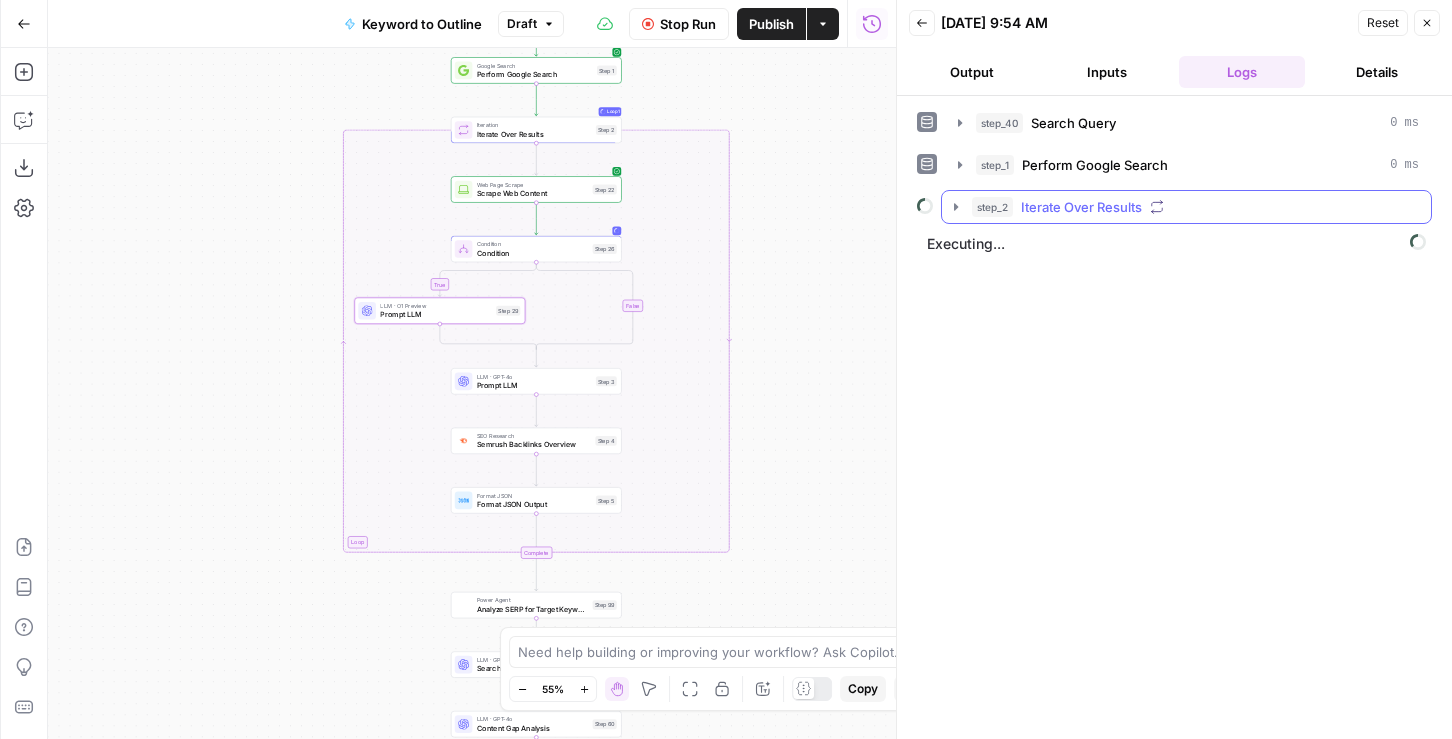 click 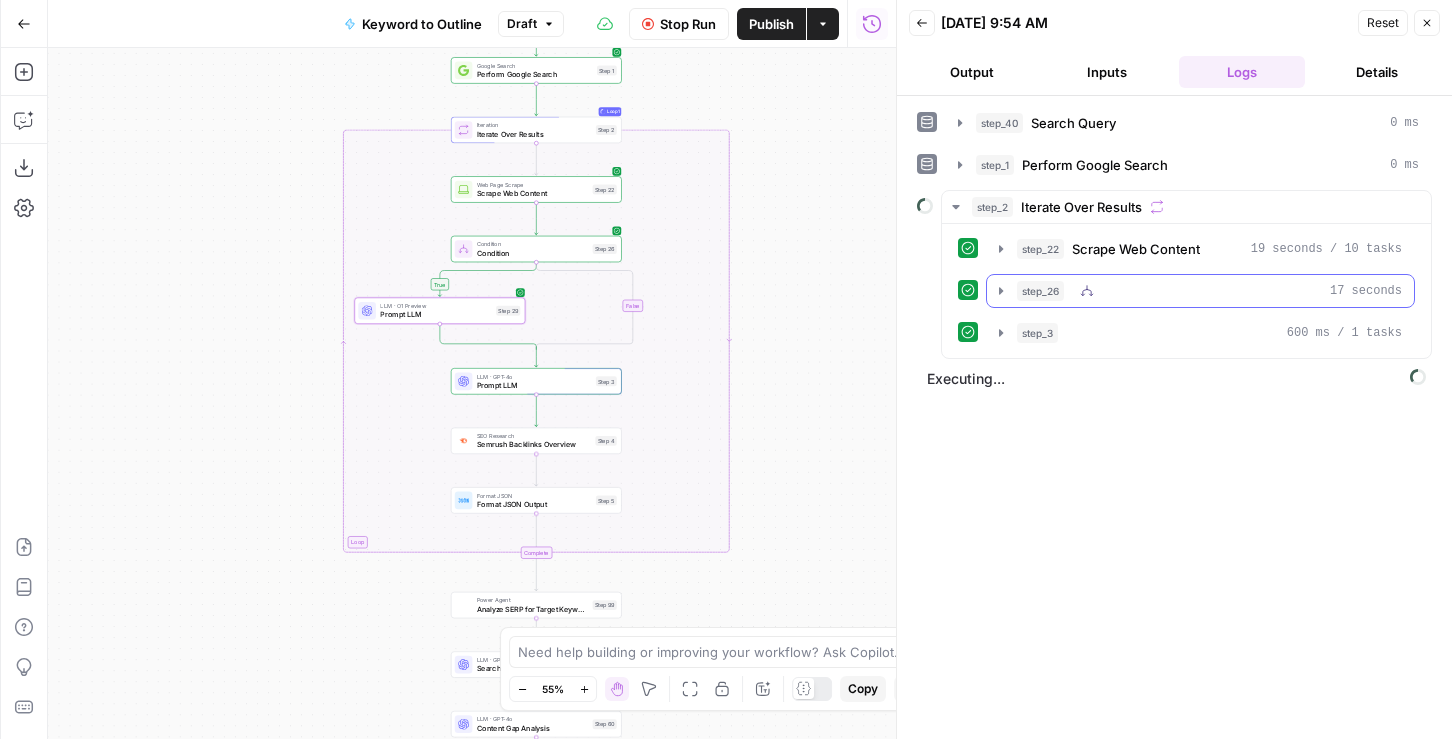 click on "step_26 17 seconds" at bounding box center [1200, 291] 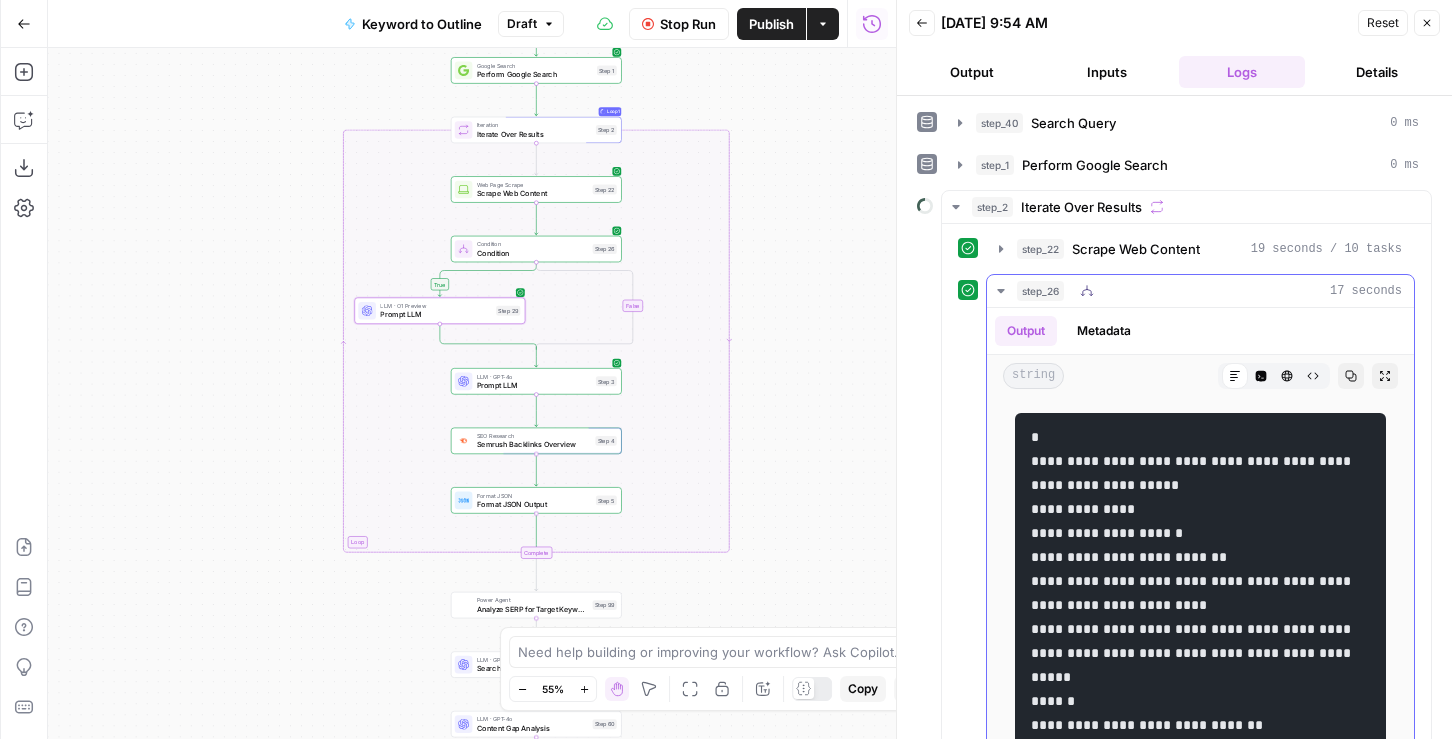 click on "step_26 17 seconds" at bounding box center [1209, 291] 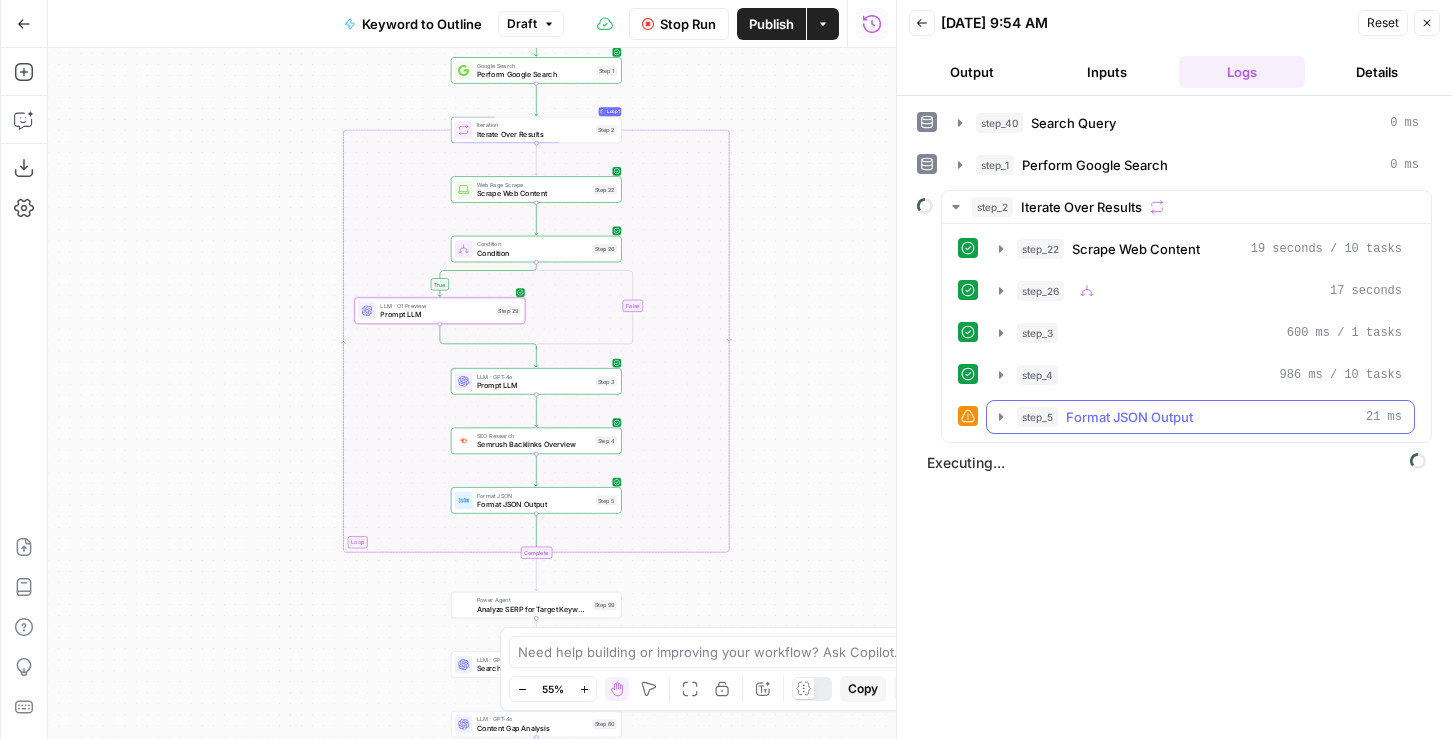 click on "step_5 Format JSON Output 21 ms" at bounding box center [1209, 417] 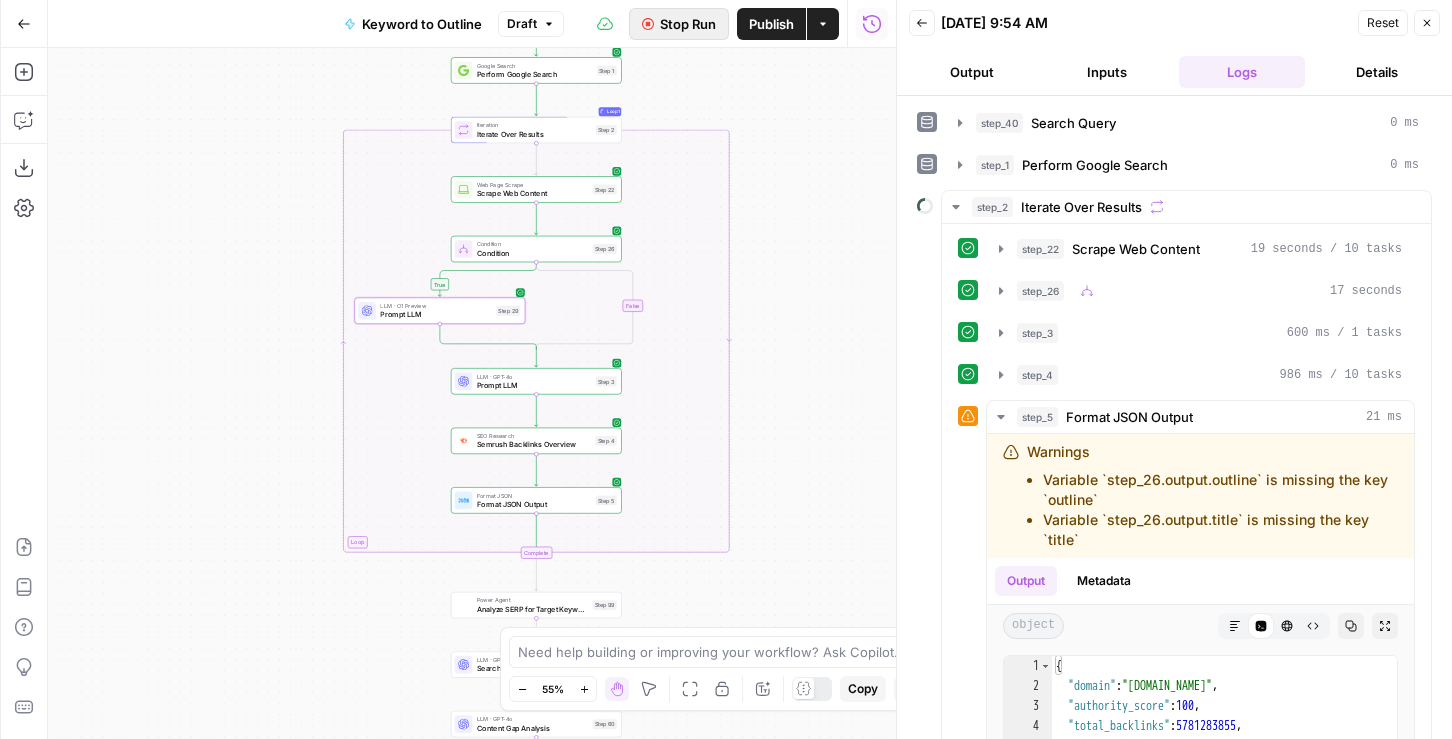click on "Stop Run" at bounding box center [688, 24] 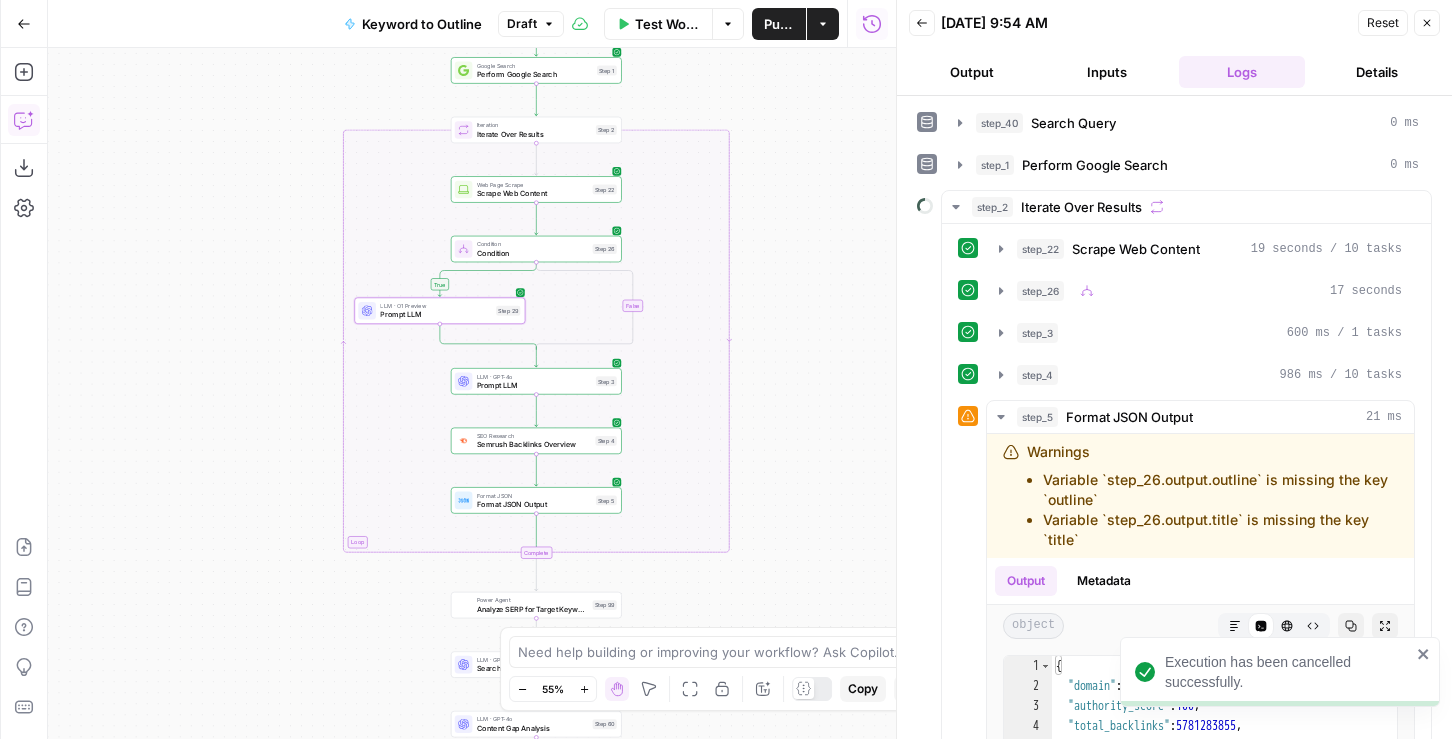 click 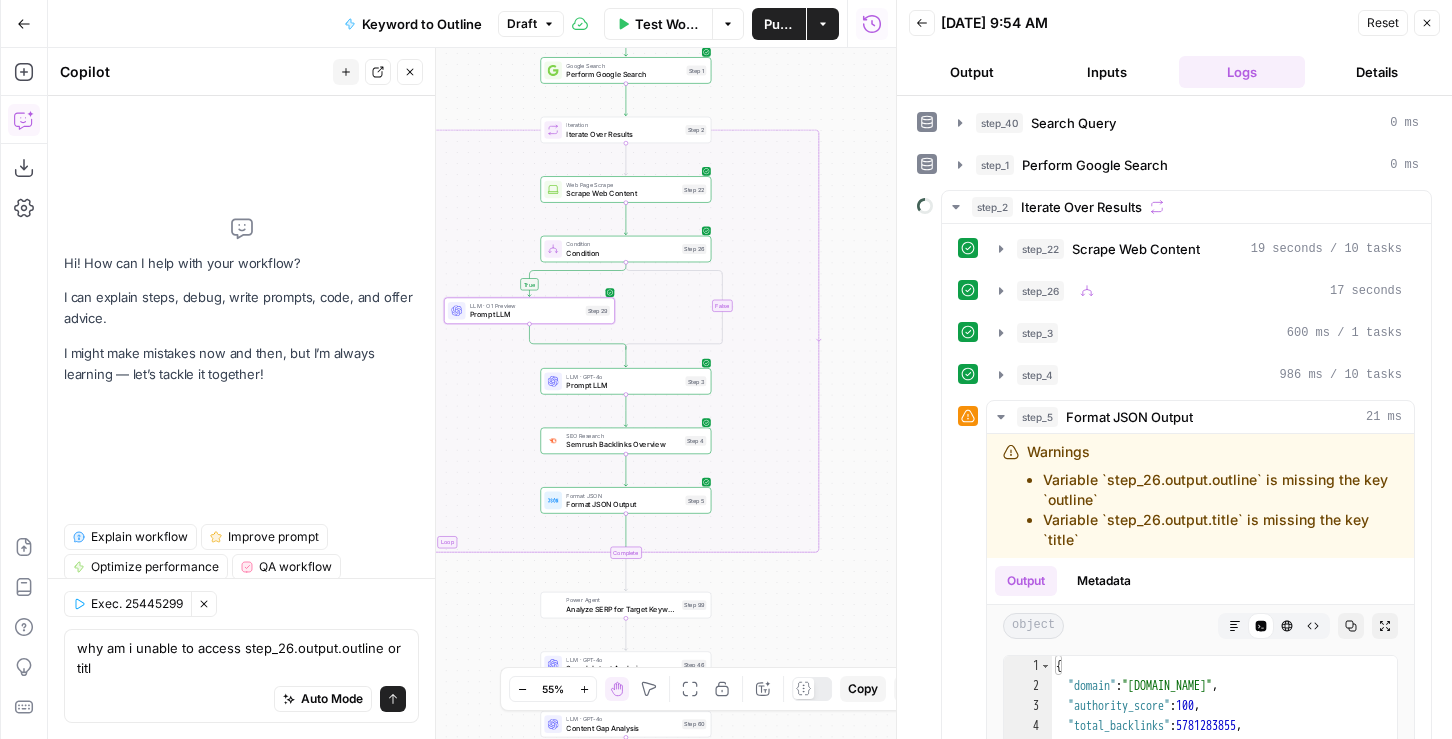 type on "why am i unable to access step_26.output.outline or title" 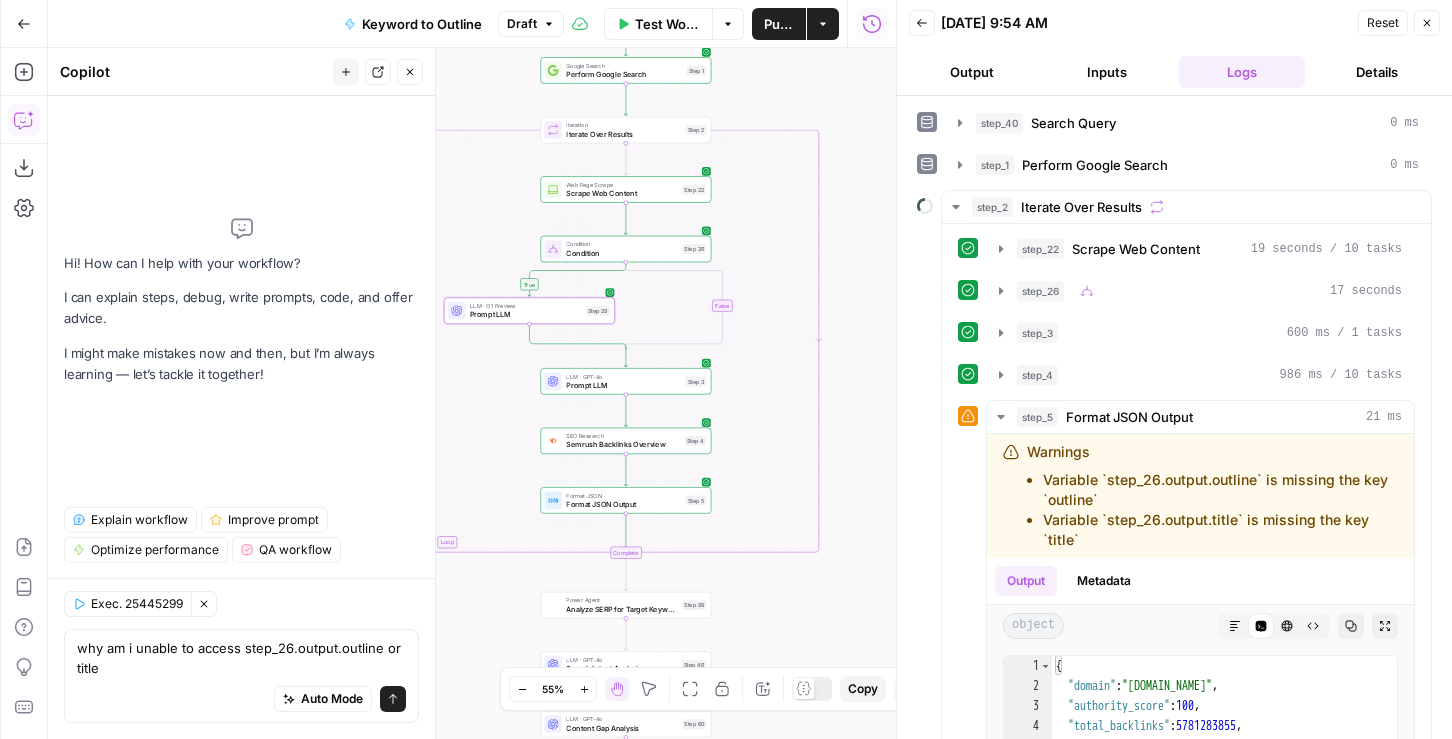 type 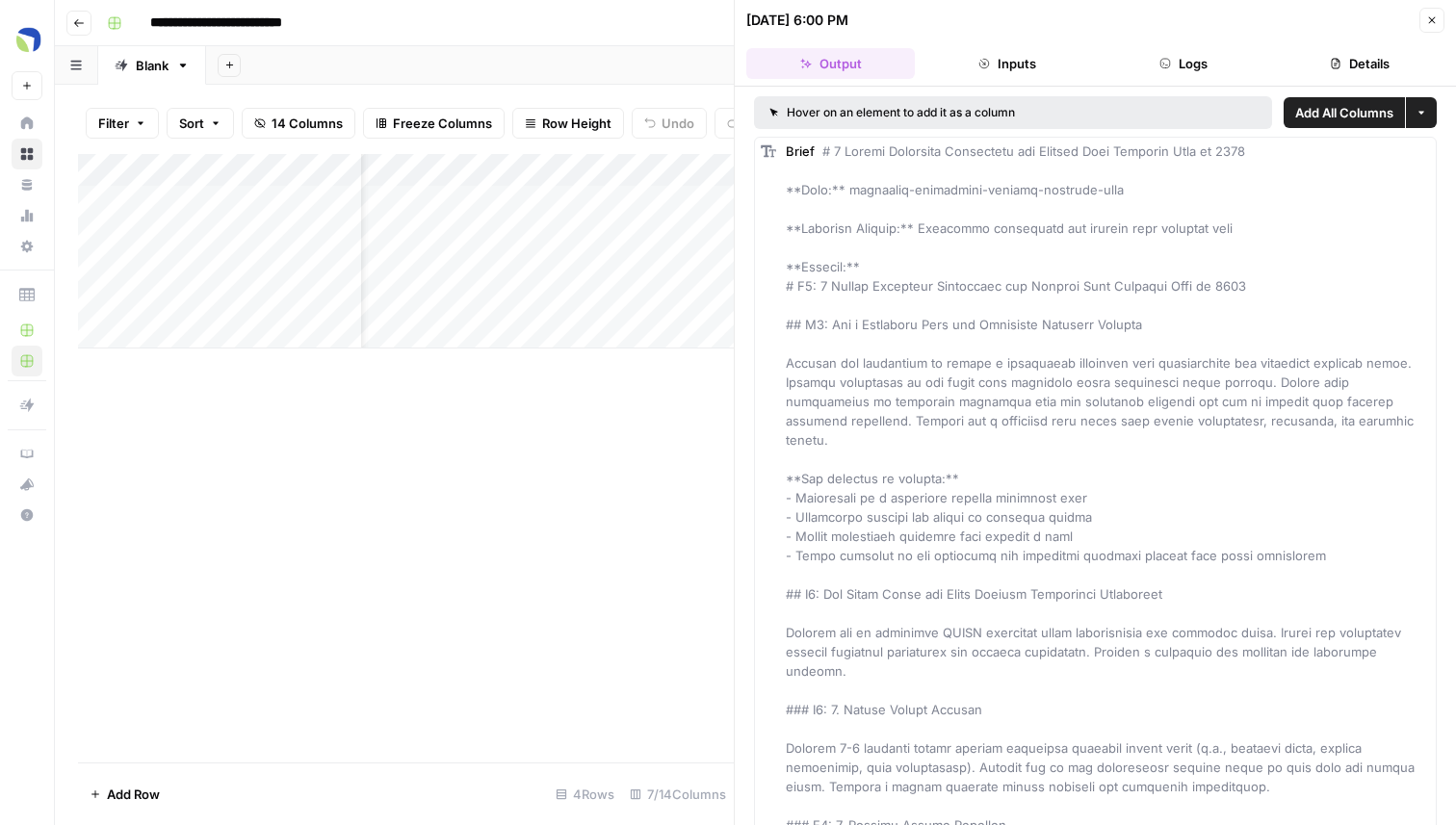 scroll, scrollTop: 0, scrollLeft: 0, axis: both 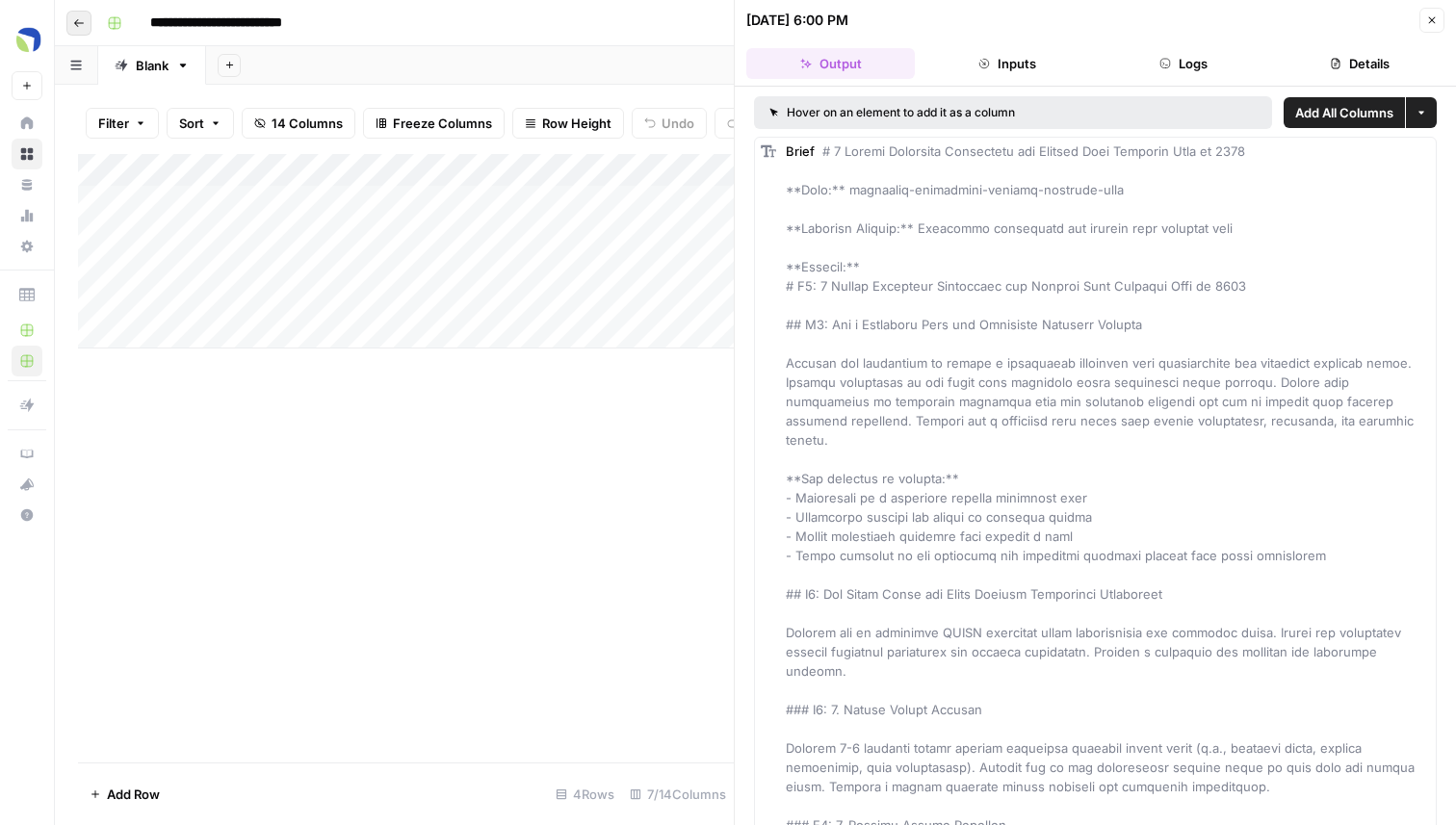 click 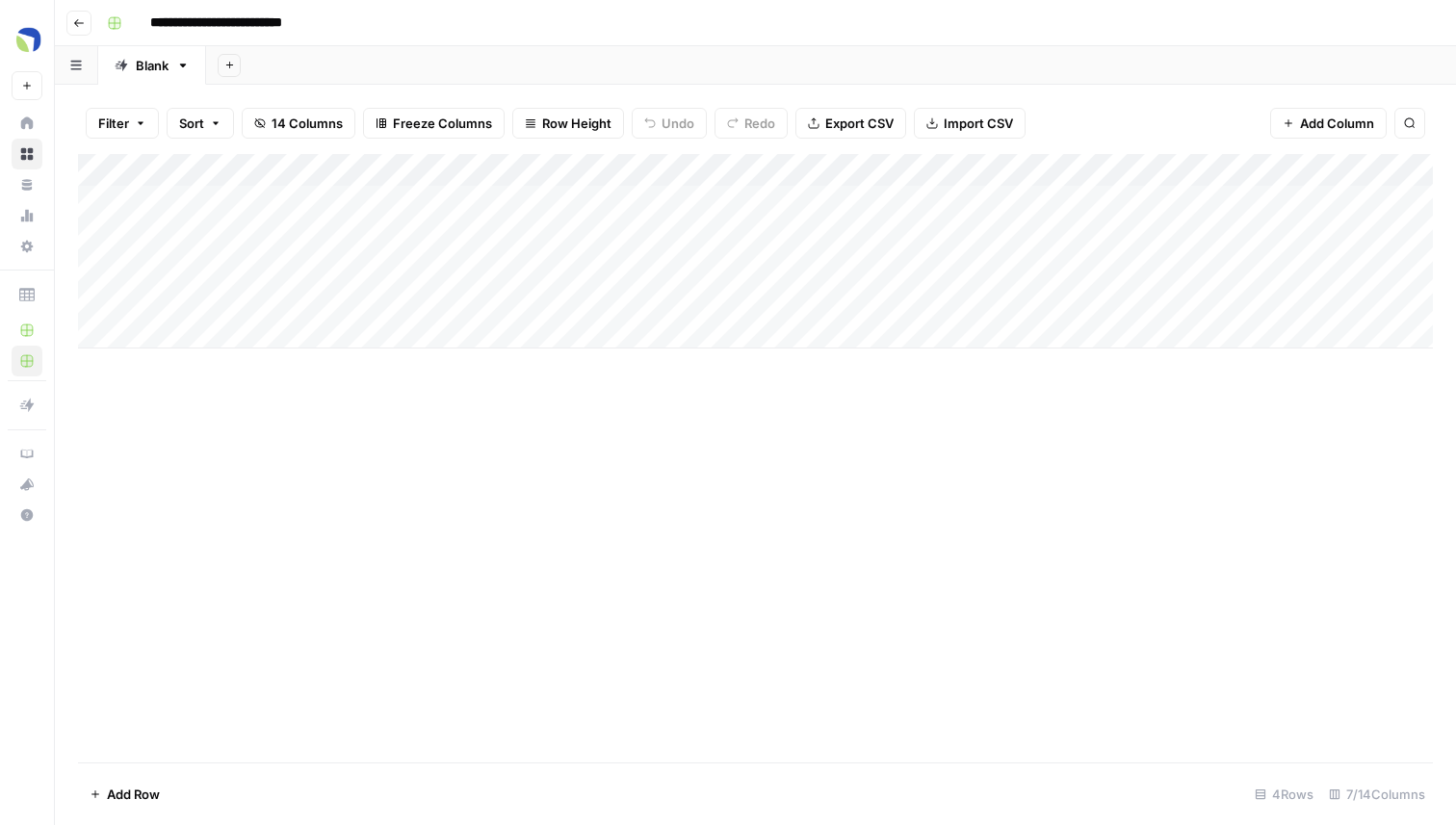 click on "**********" at bounding box center [755, 23] 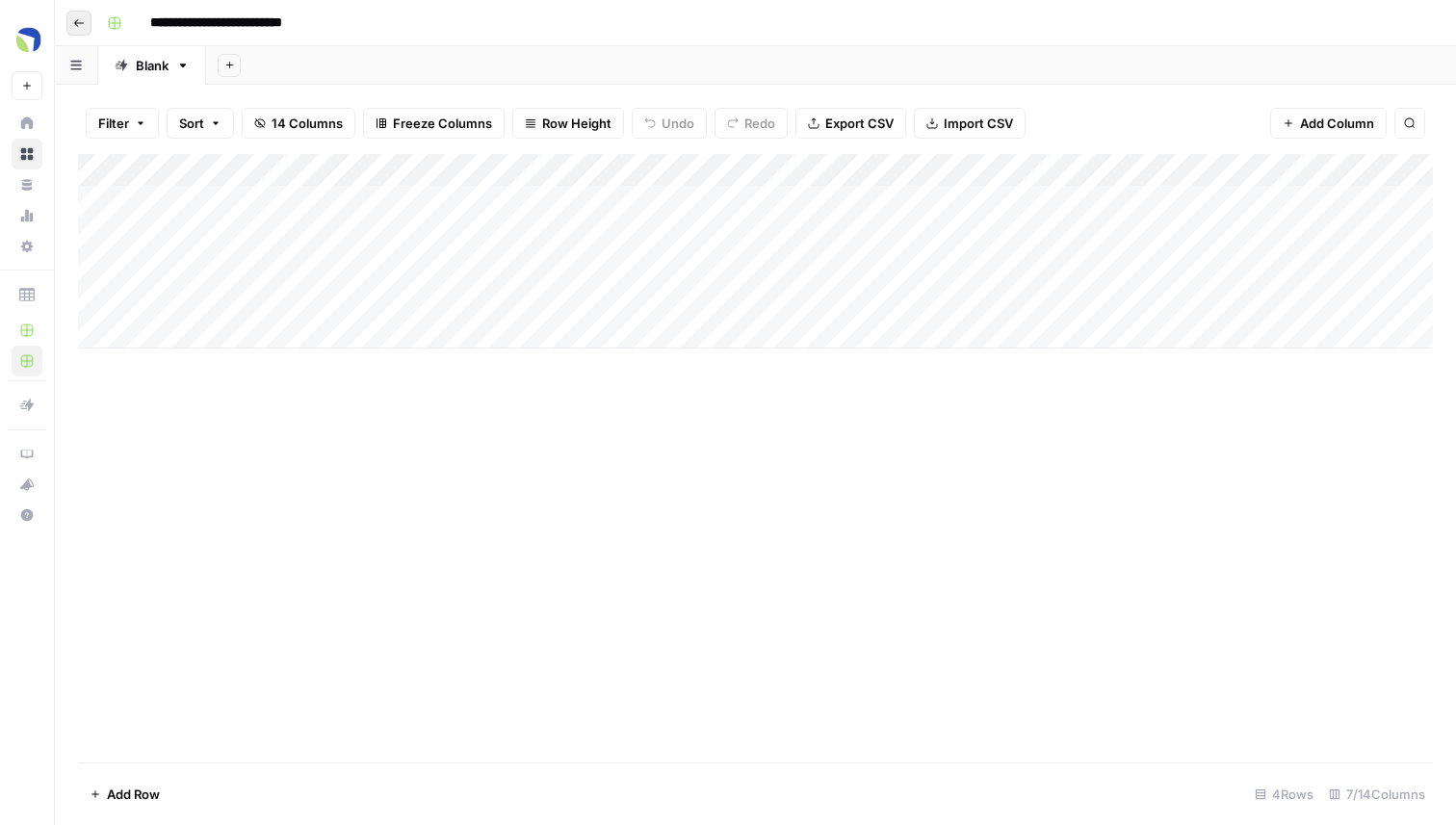 click on "Go back" at bounding box center (79, 23) 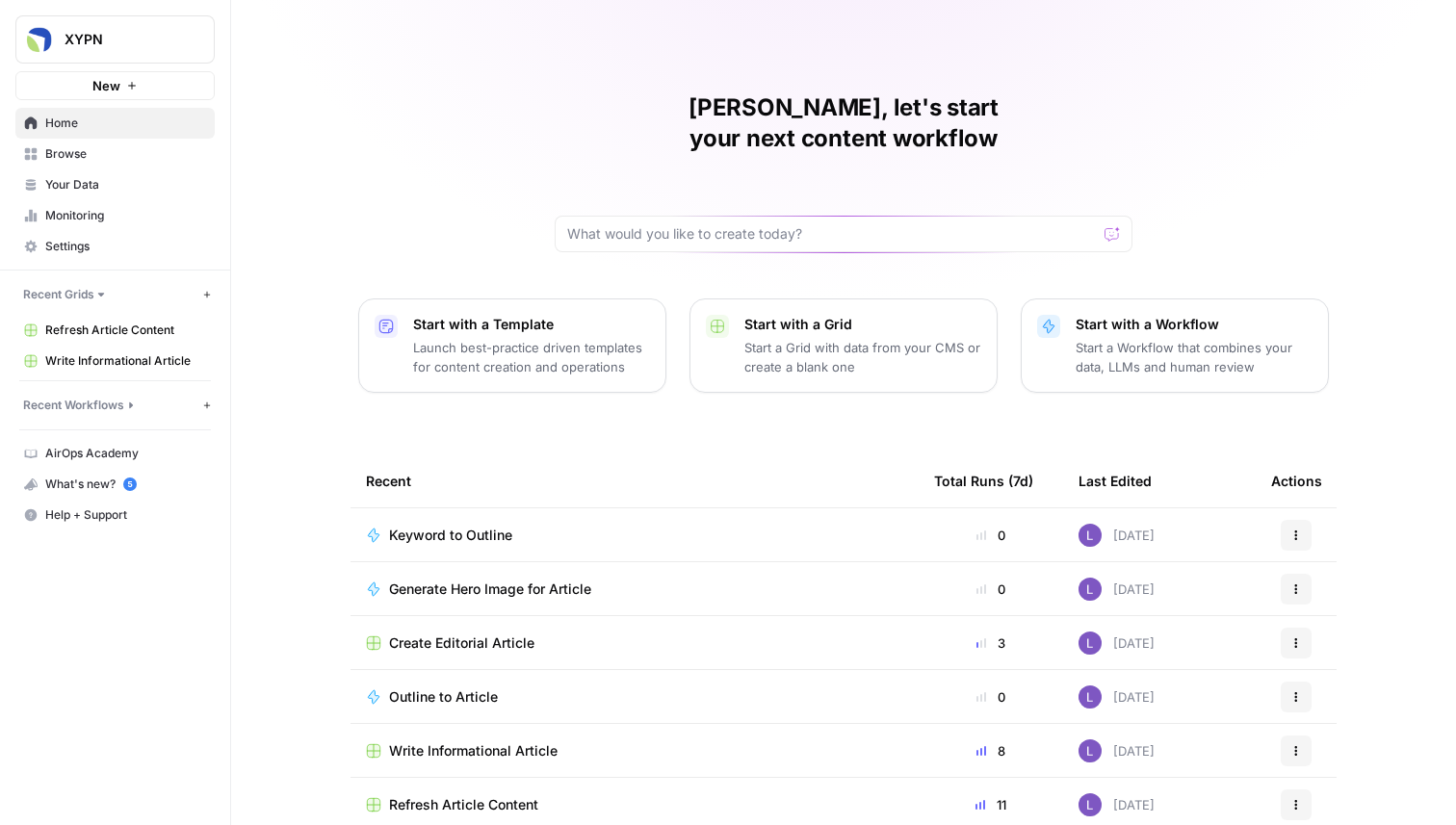click on "Create Editorial Article" at bounding box center (461, 643) 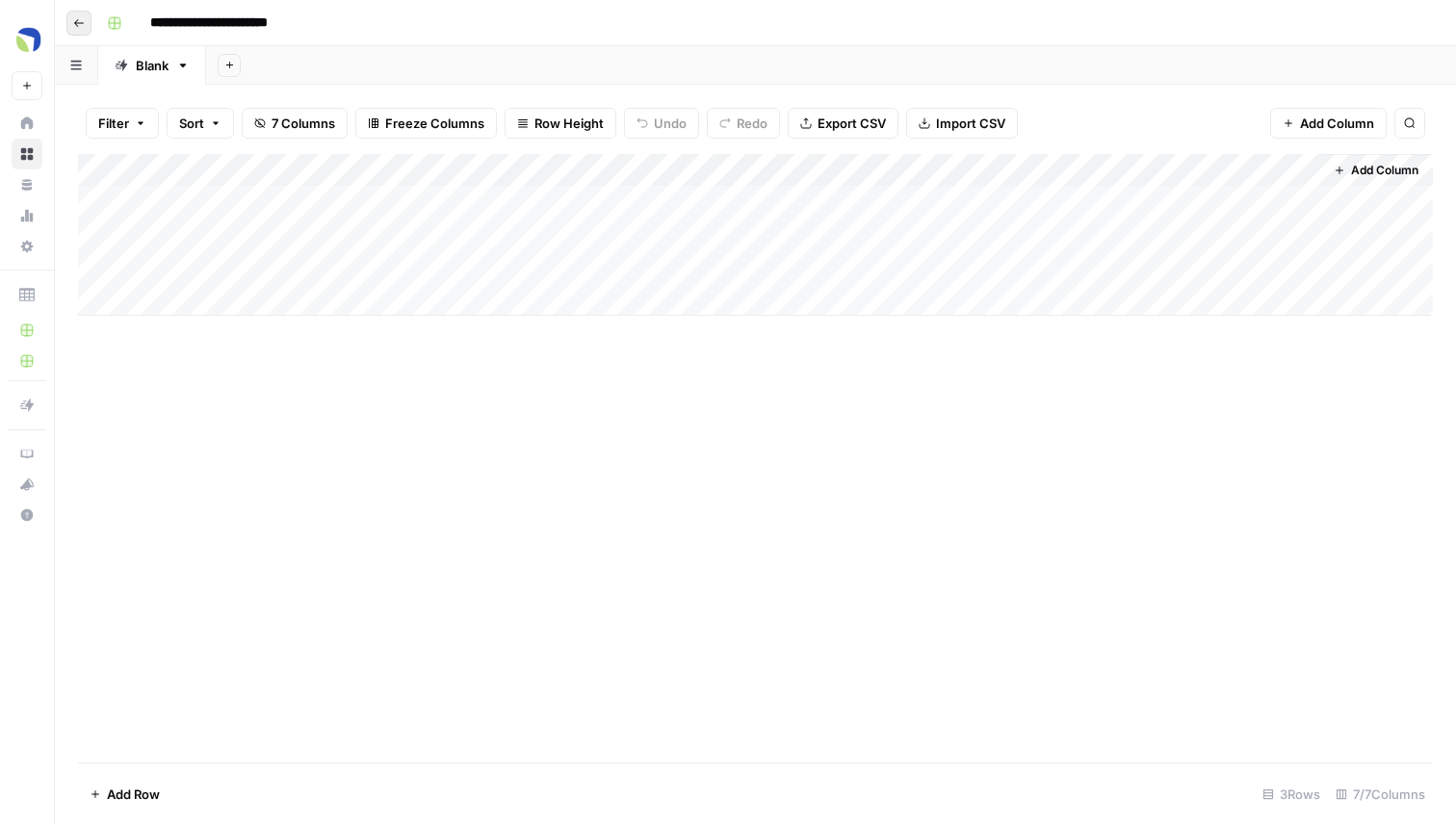 click 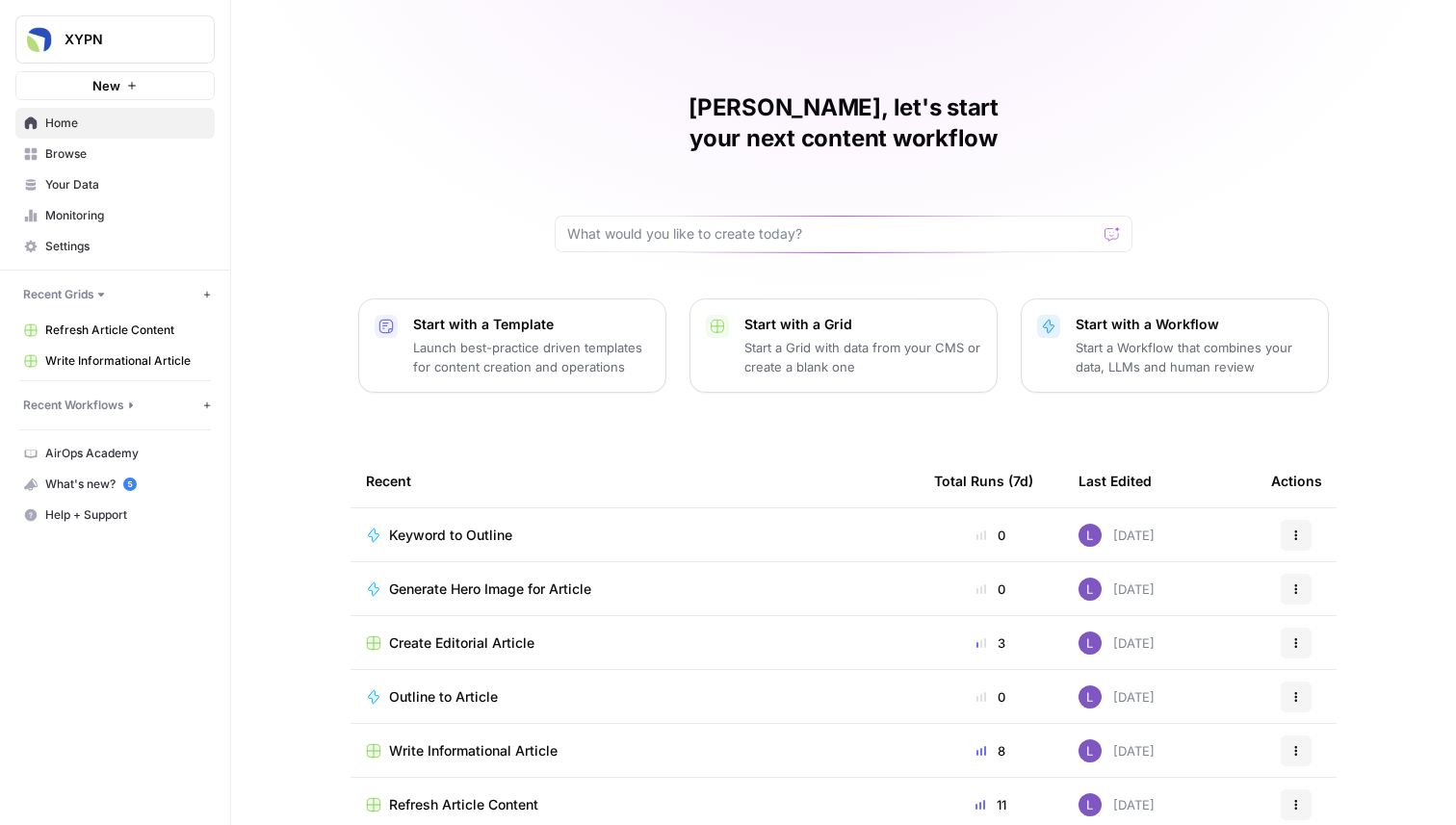 click on "Actions" at bounding box center [1296, 642] 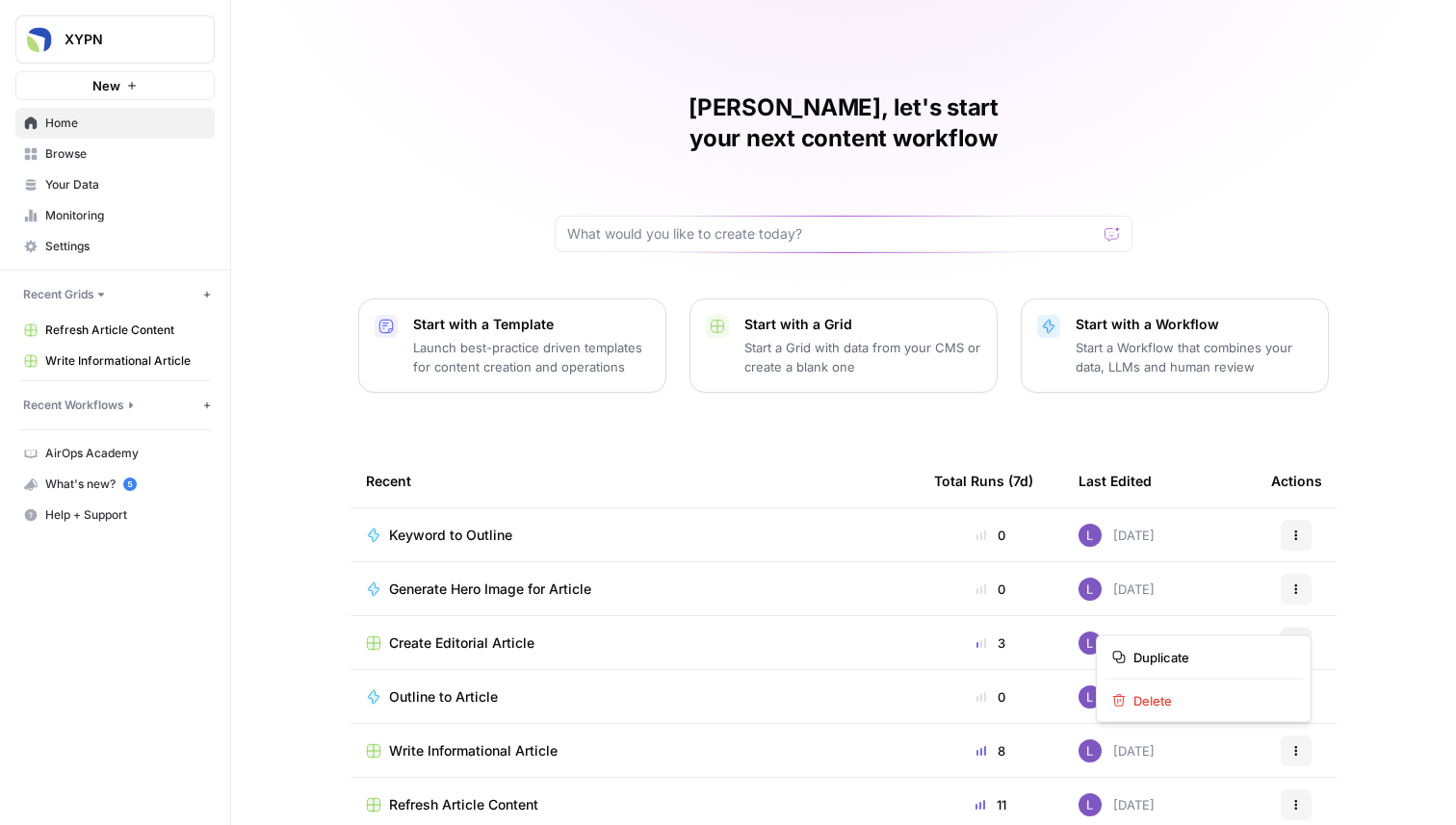 click on "Actions" at bounding box center [1296, 643] 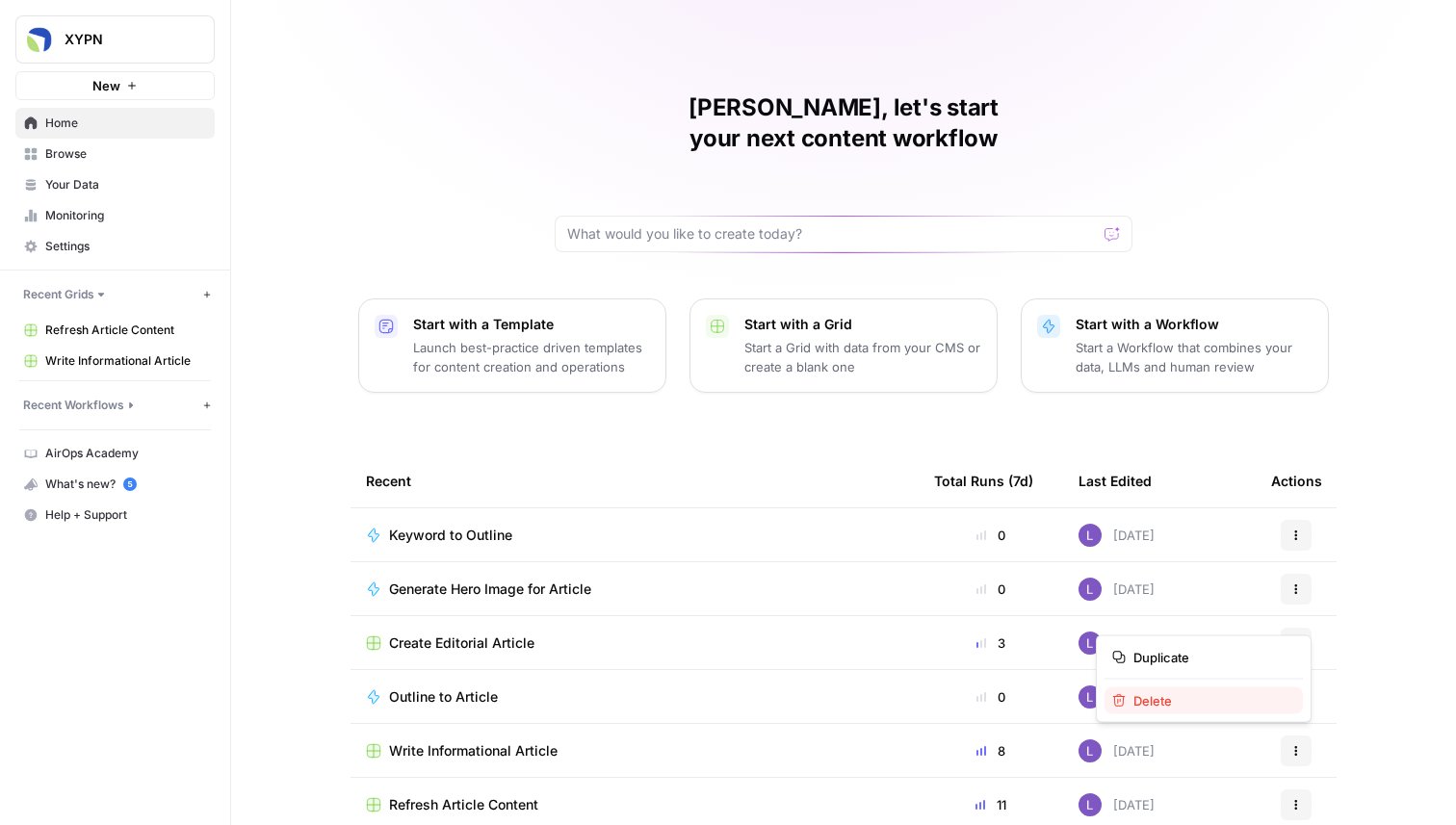 click on "Delete" at bounding box center (1204, 701) 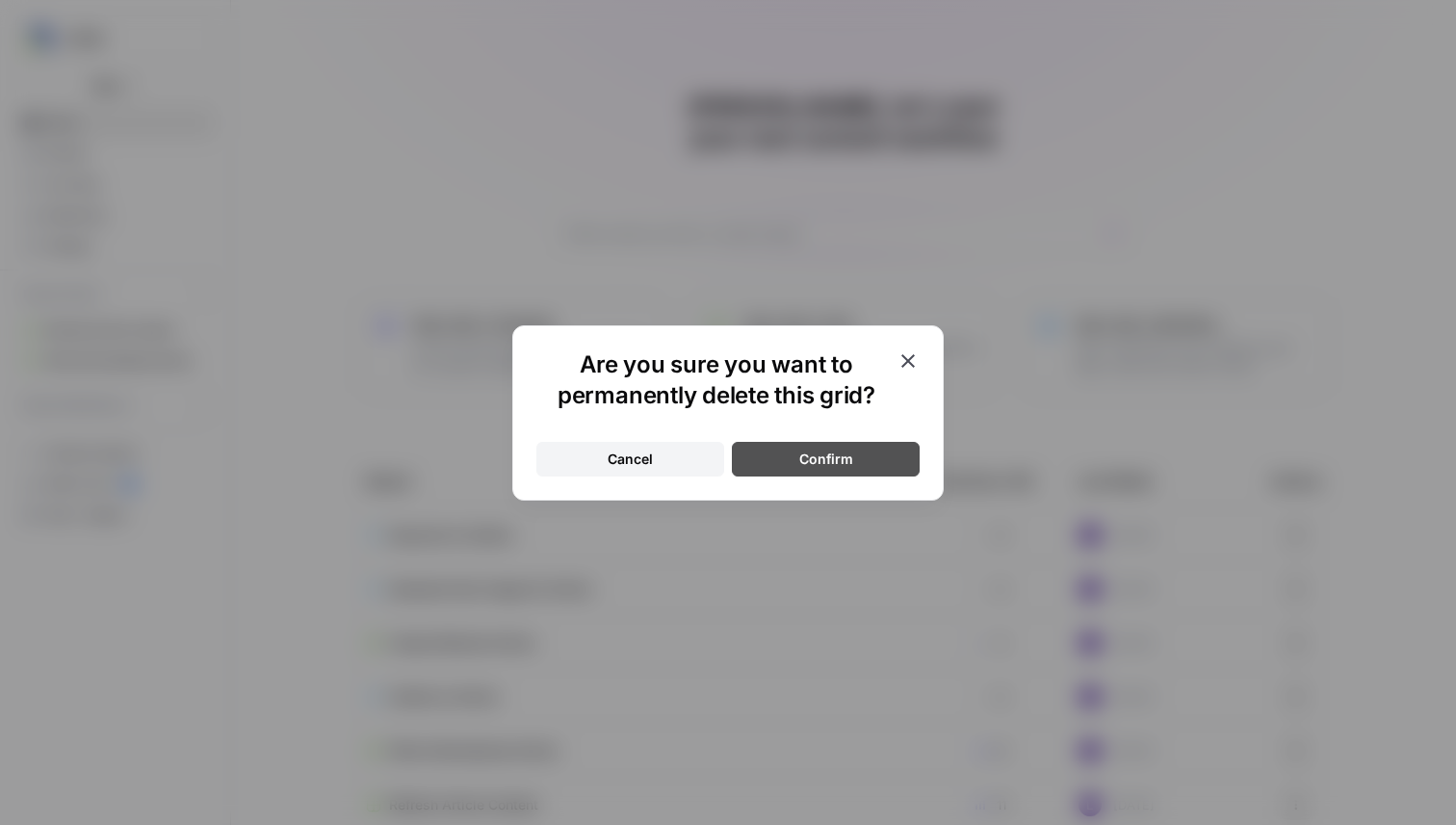 click on "Confirm" at bounding box center [825, 459] 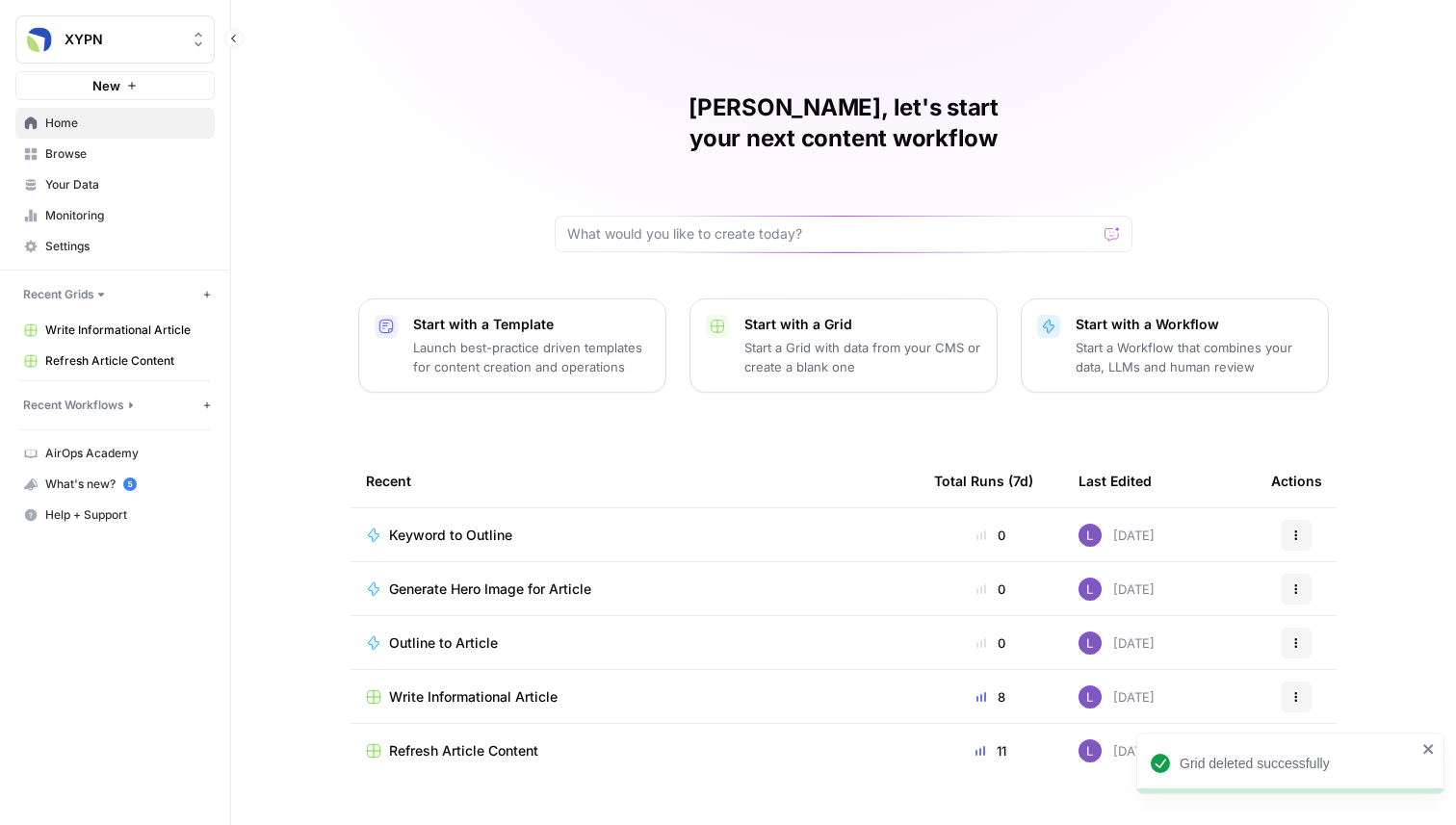 click on "Home" at bounding box center [125, 123] 